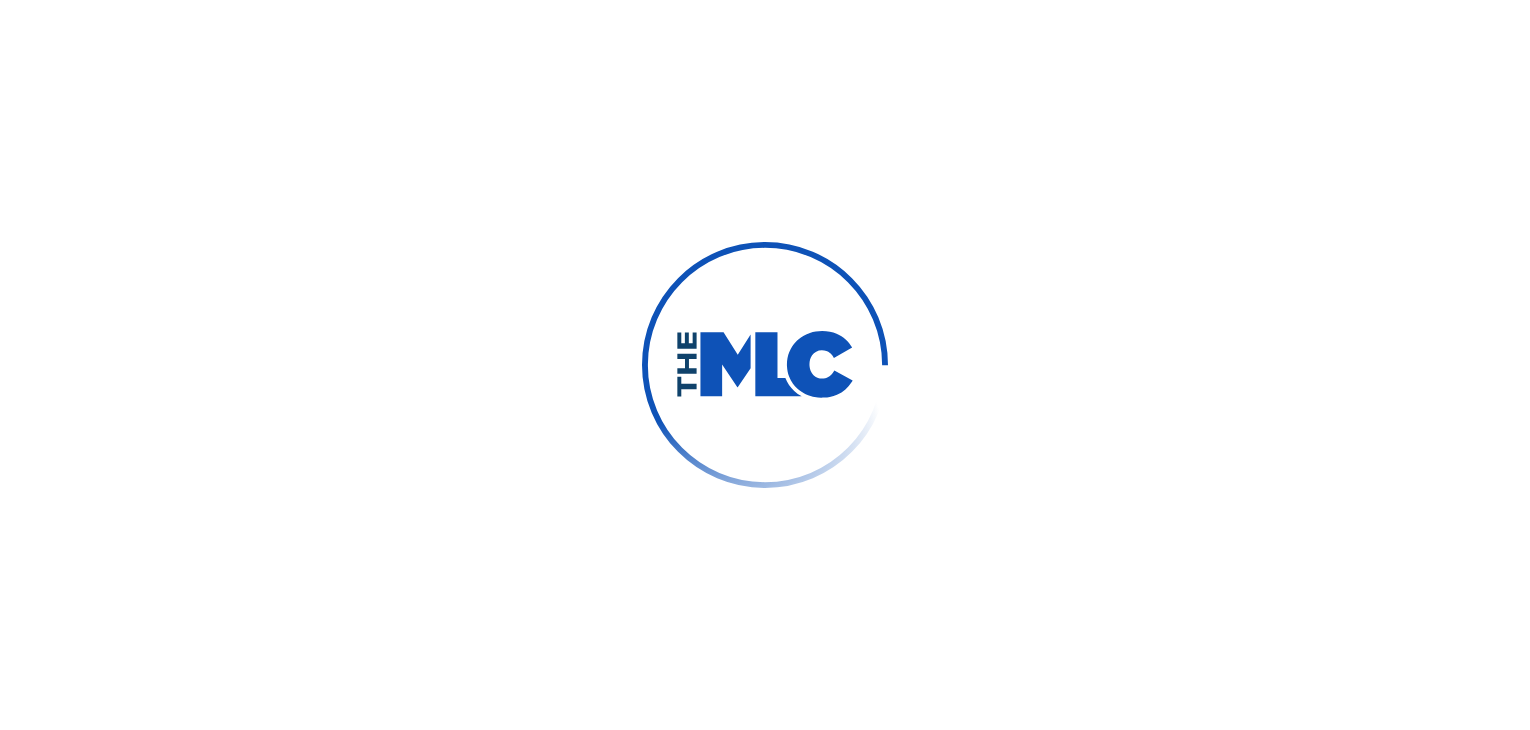 scroll, scrollTop: 0, scrollLeft: 0, axis: both 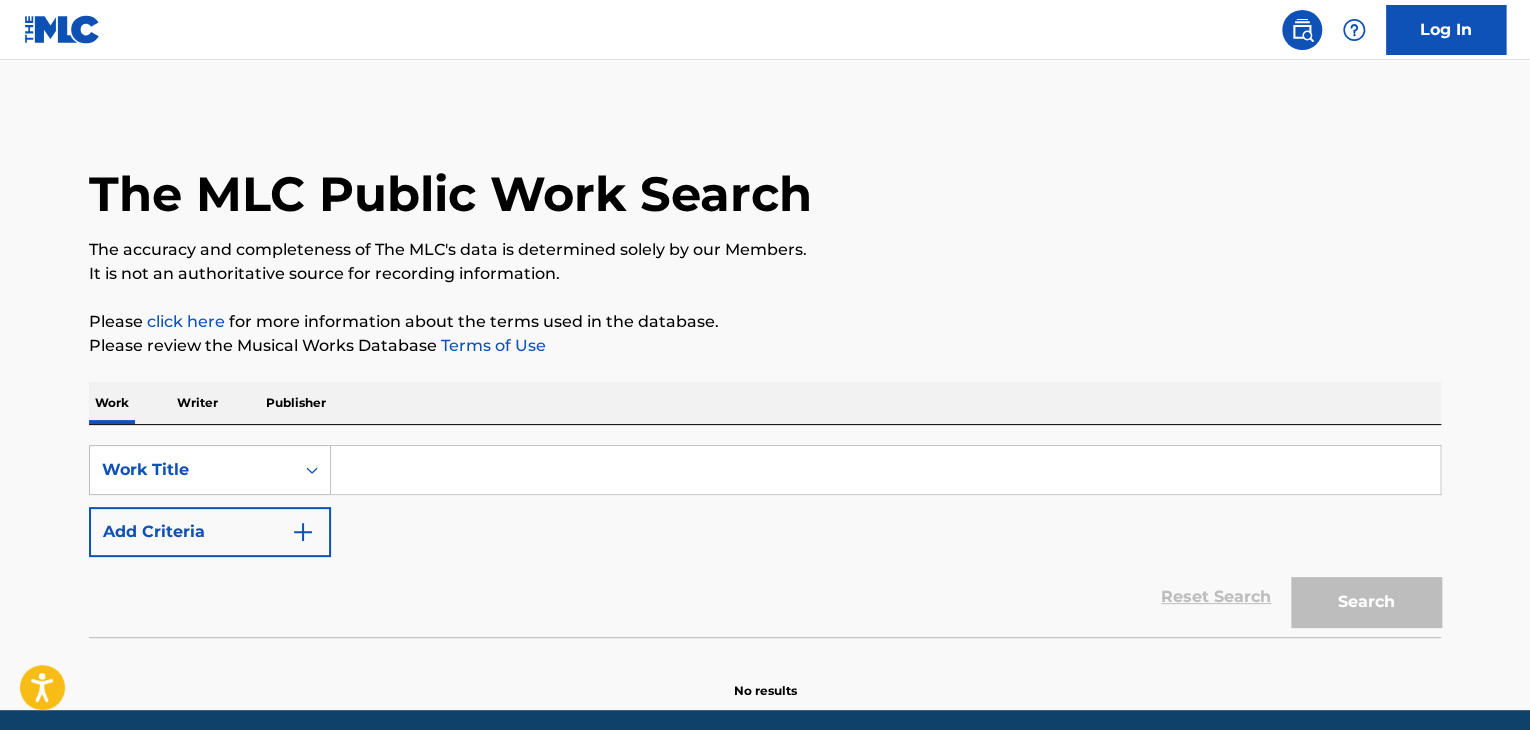 click at bounding box center (885, 470) 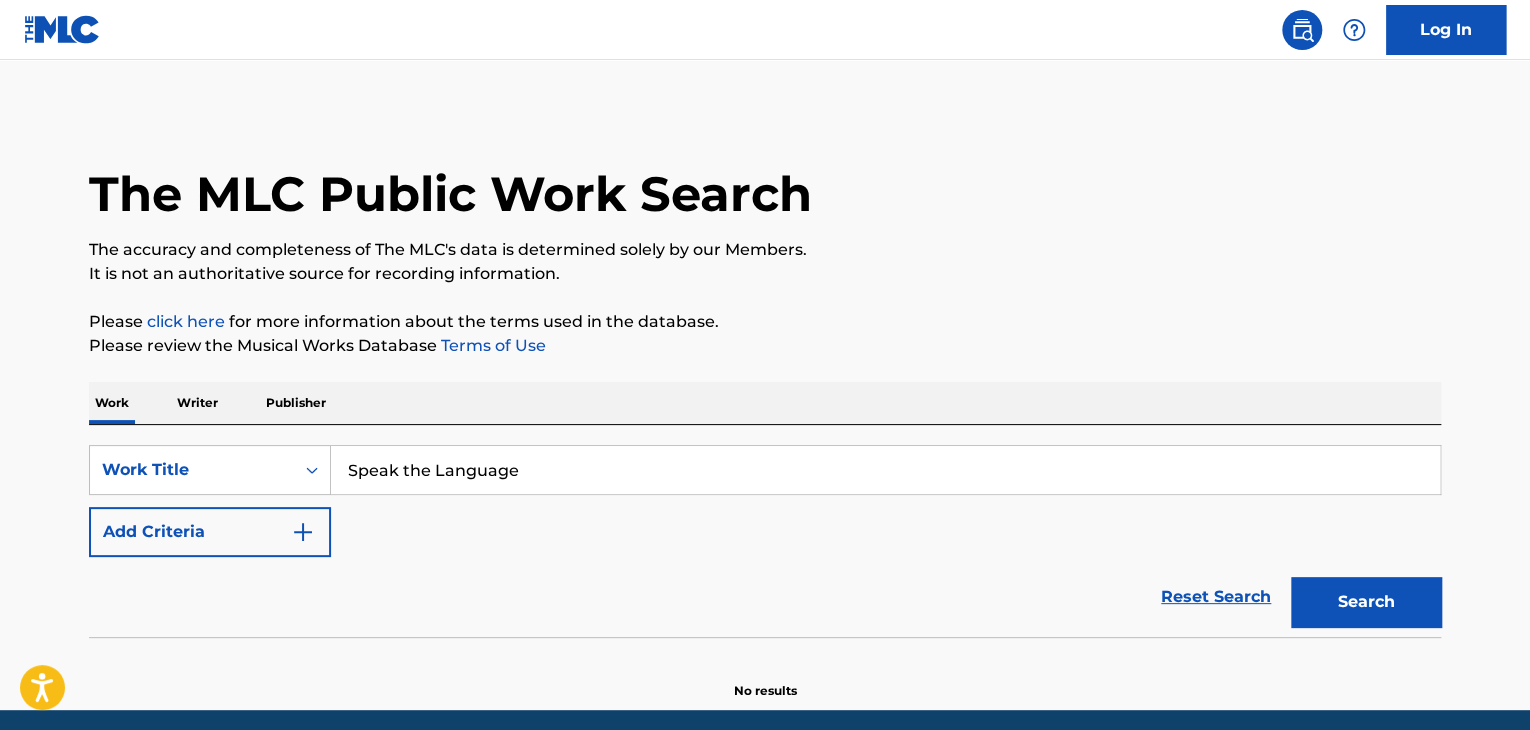 type on "Speak the Language" 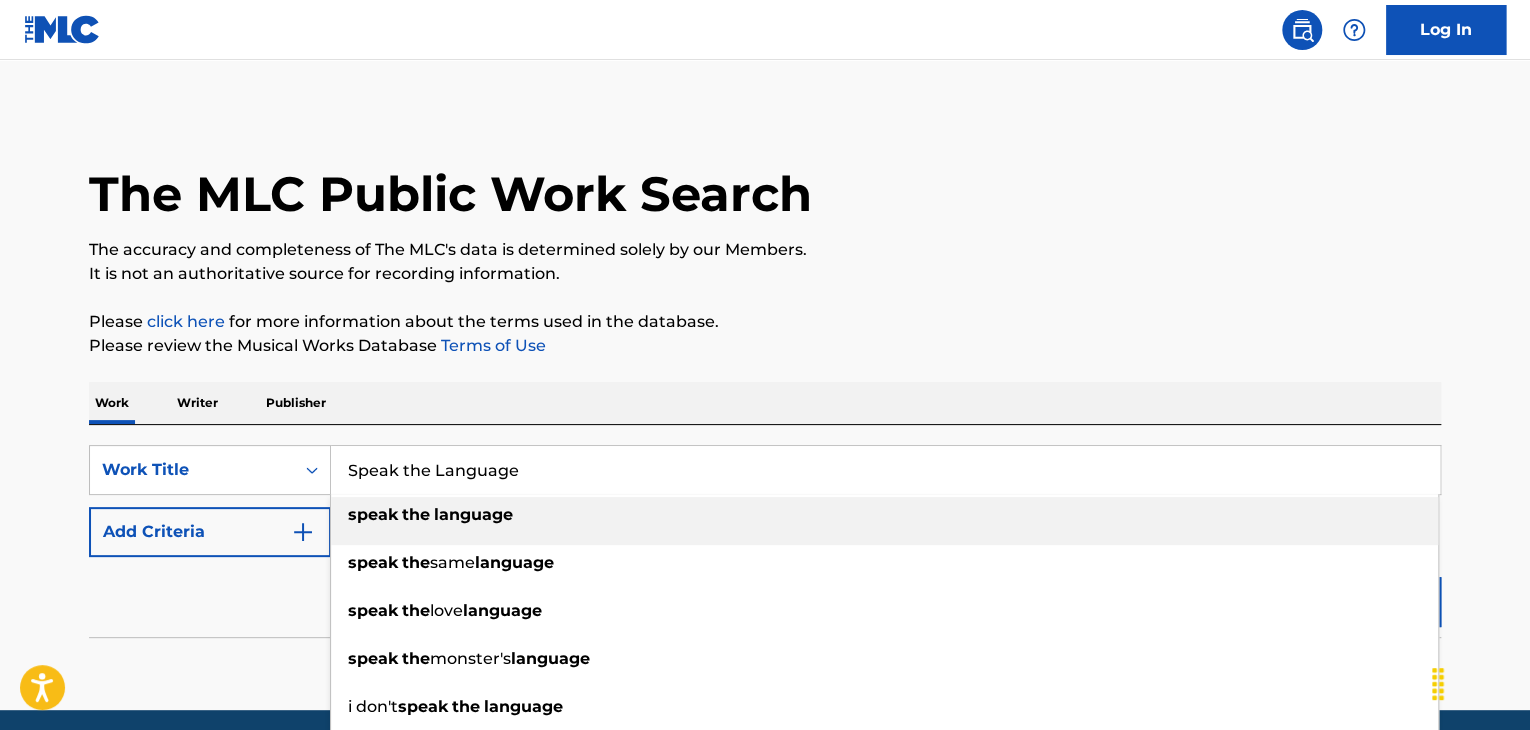 click on "The MLC Public Work Search" at bounding box center (765, 183) 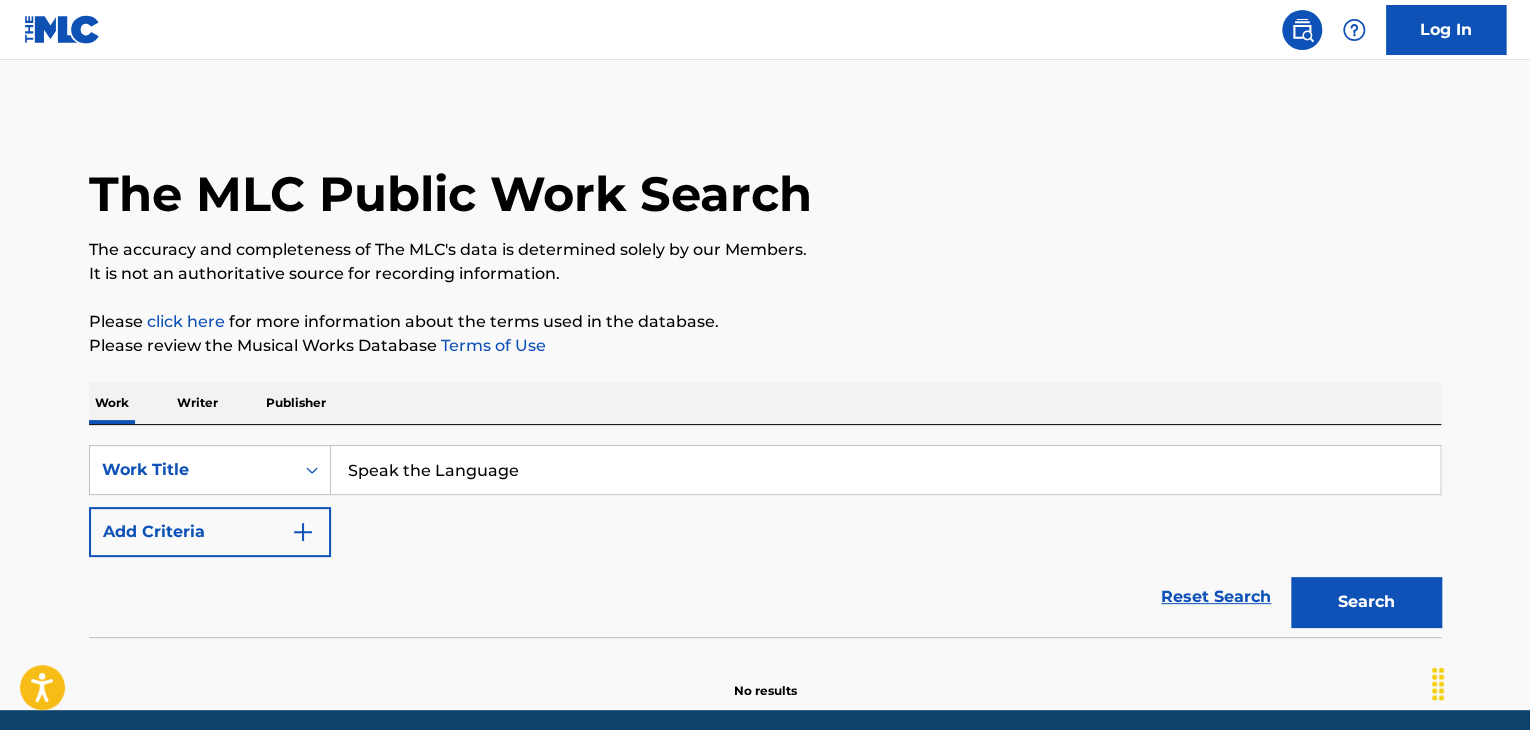 click on "Add Criteria" at bounding box center [210, 532] 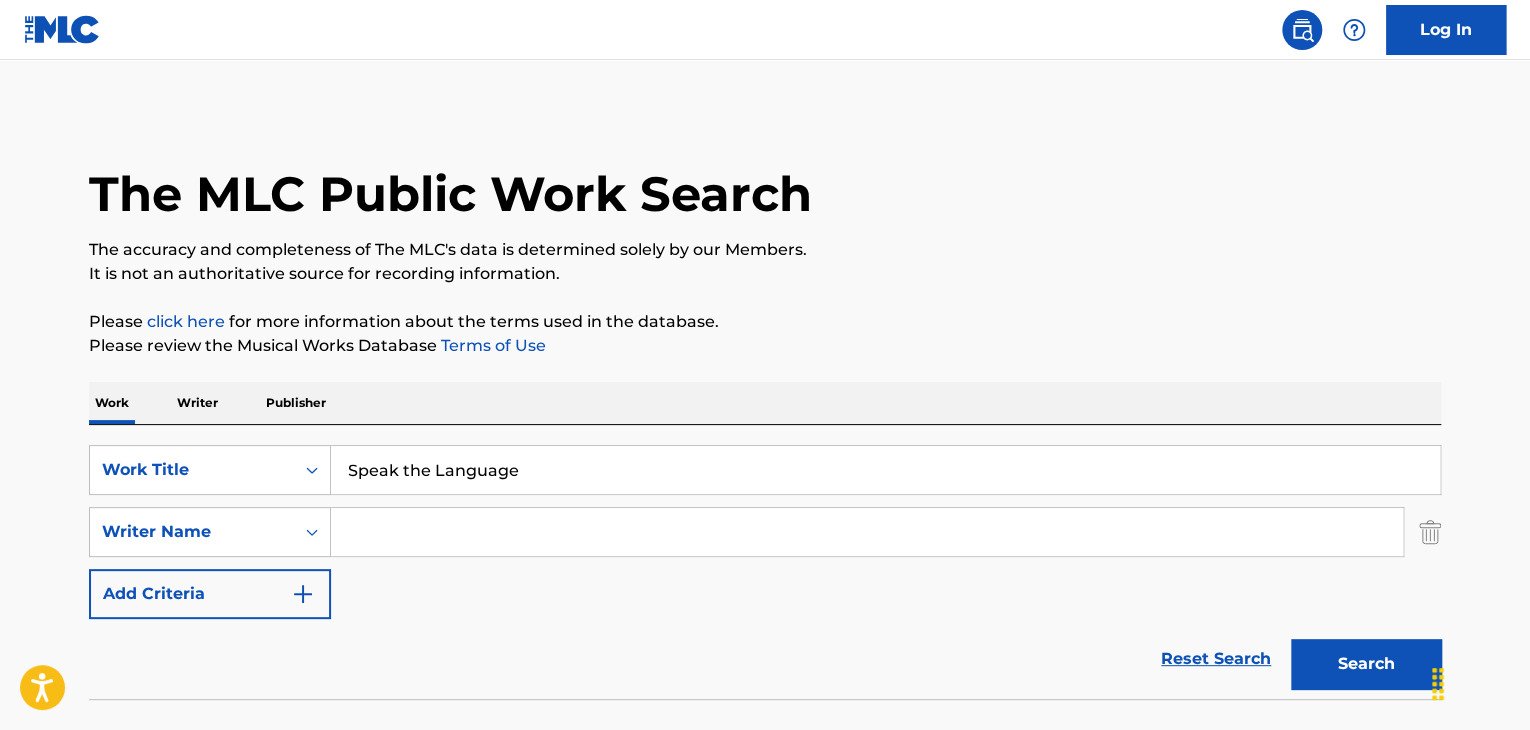 click at bounding box center (867, 532) 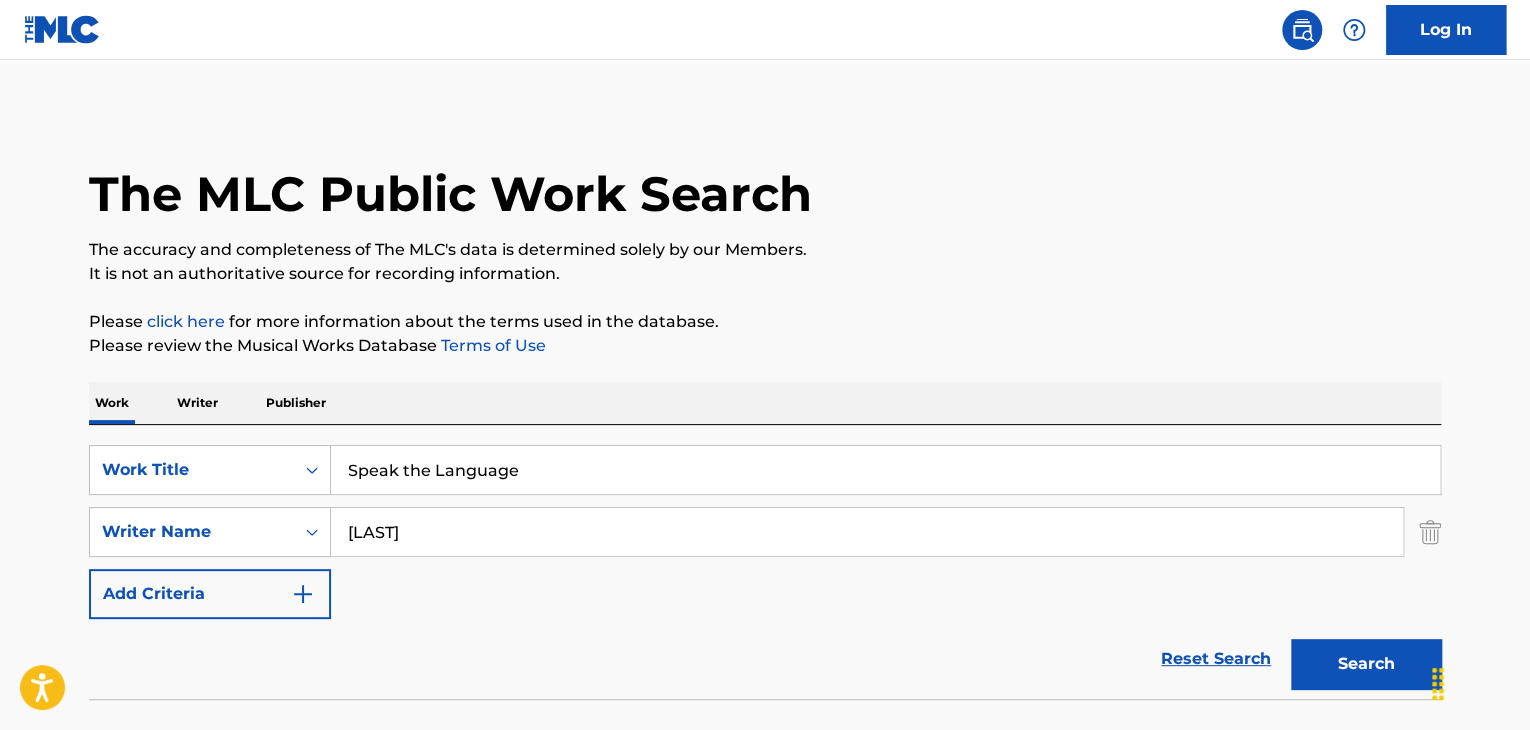 type on "[LAST]" 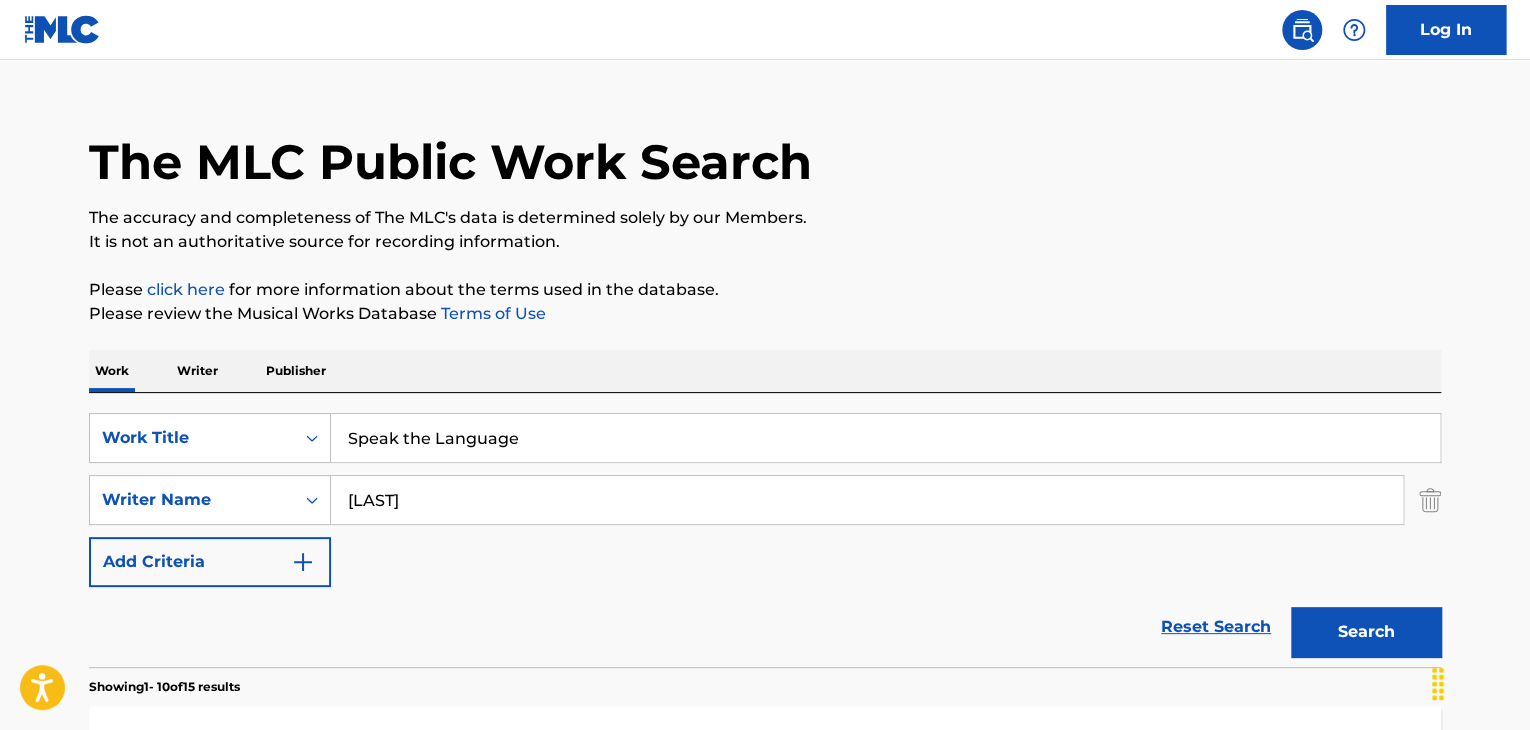 scroll, scrollTop: 0, scrollLeft: 0, axis: both 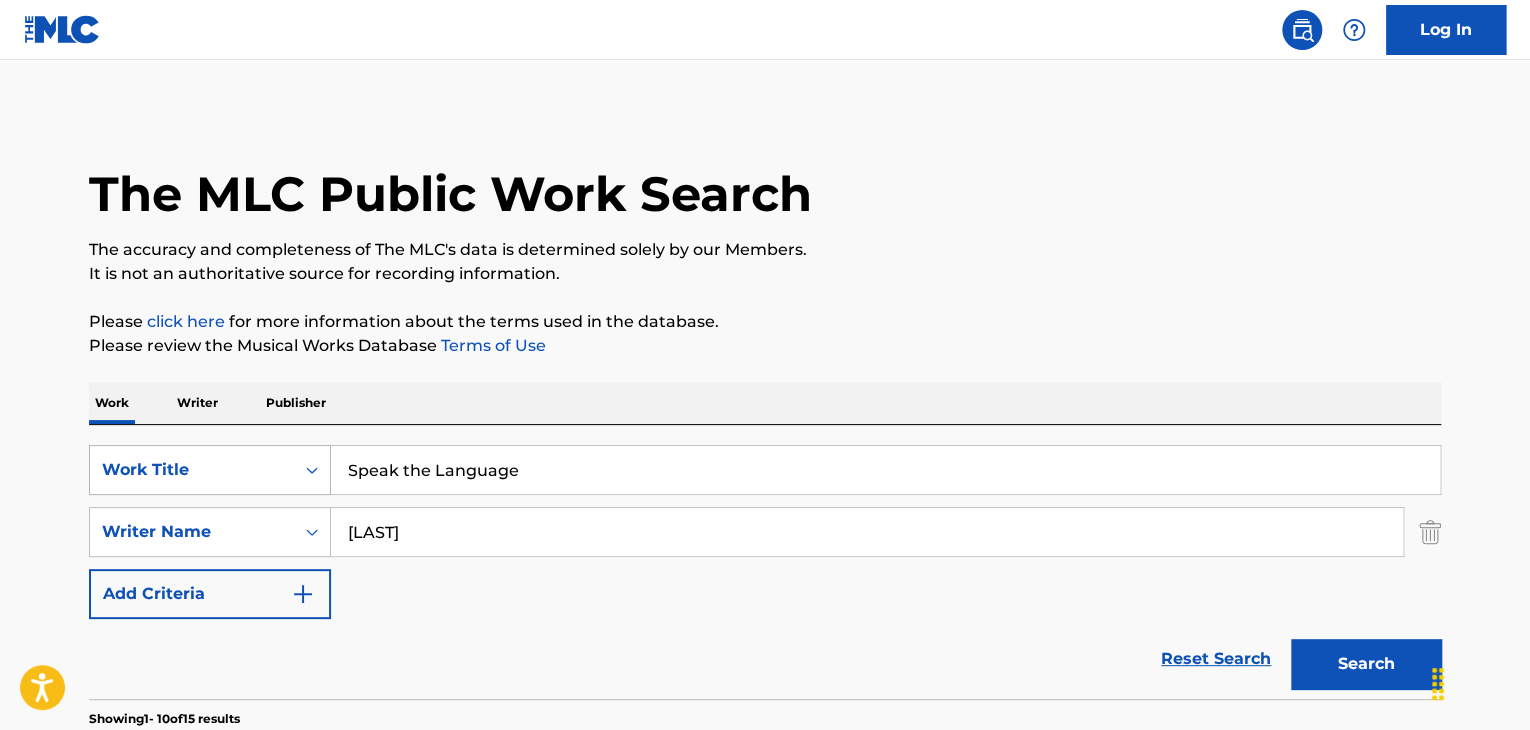 drag, startPoint x: 564, startPoint y: 468, endPoint x: 108, endPoint y: 446, distance: 456.5304 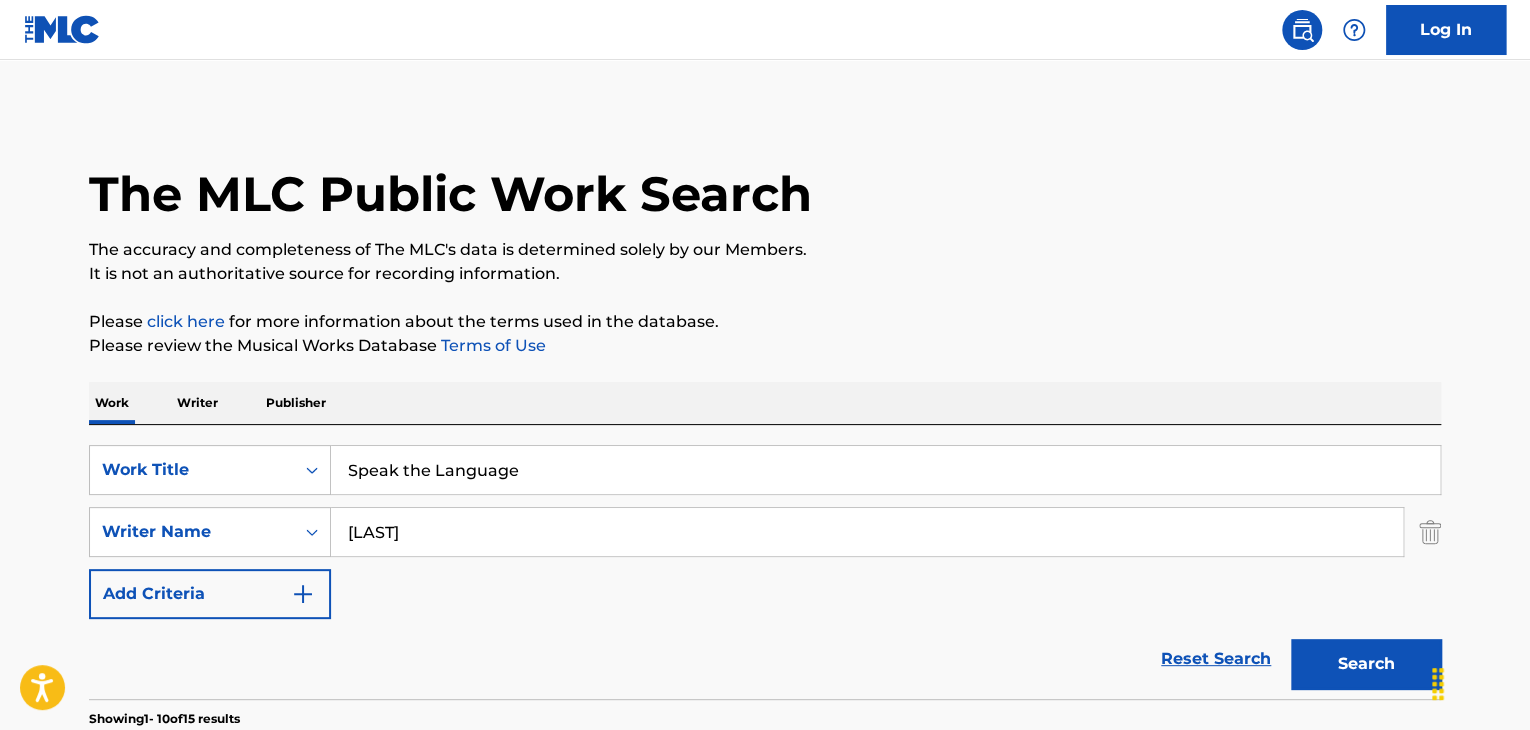 click on "Speak the Language" at bounding box center [885, 470] 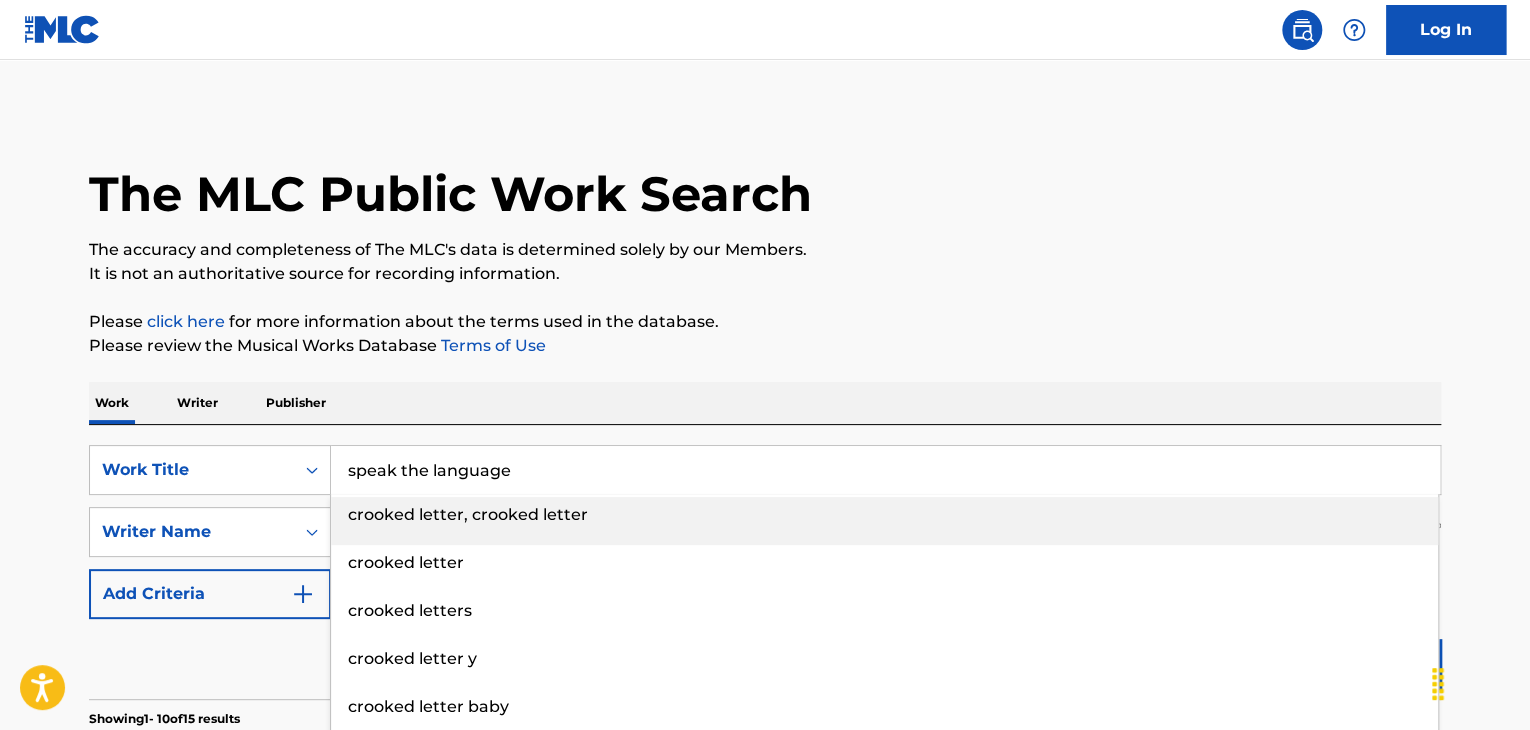 paste on "Crooked Letter" 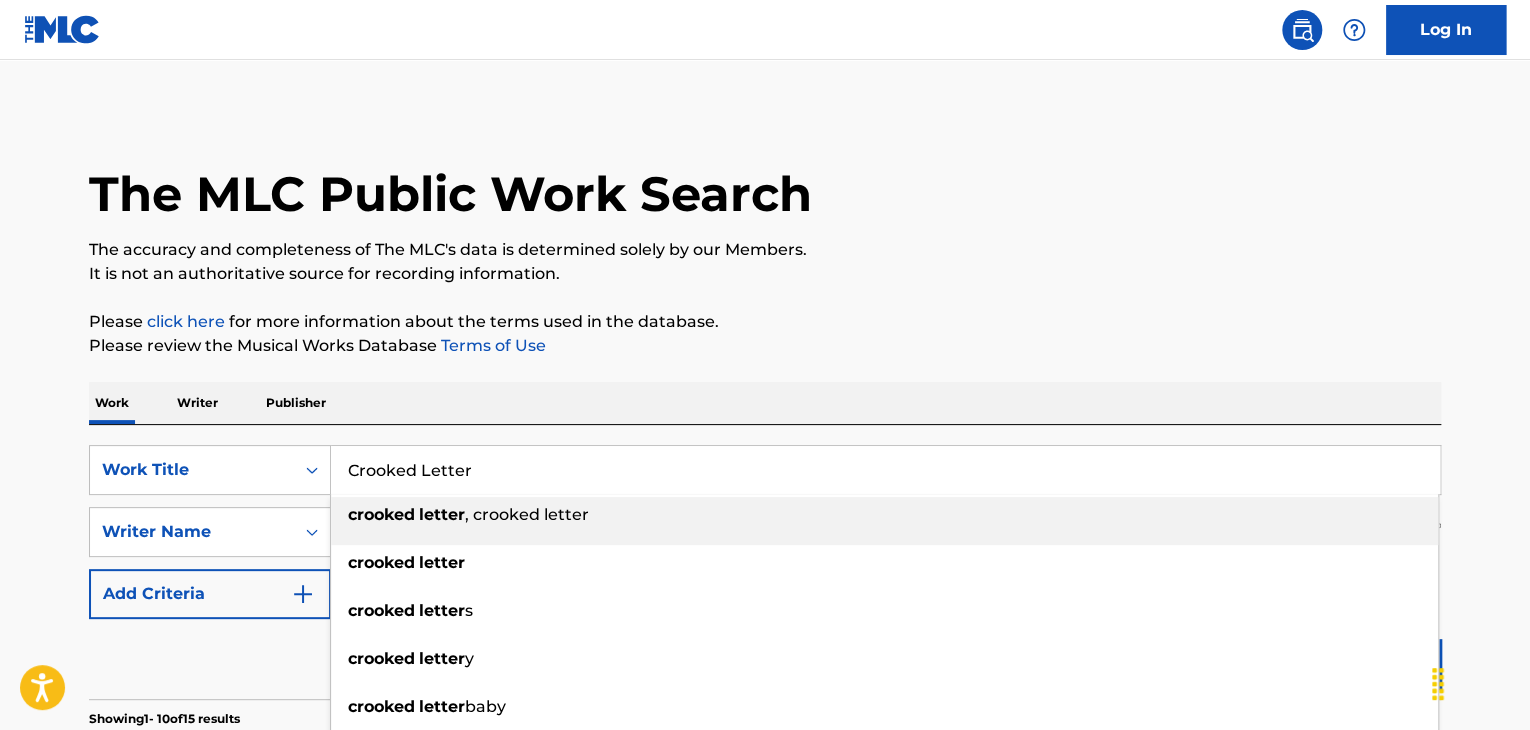 click on "Please review the Musical Works Database   Terms of Use" at bounding box center [765, 346] 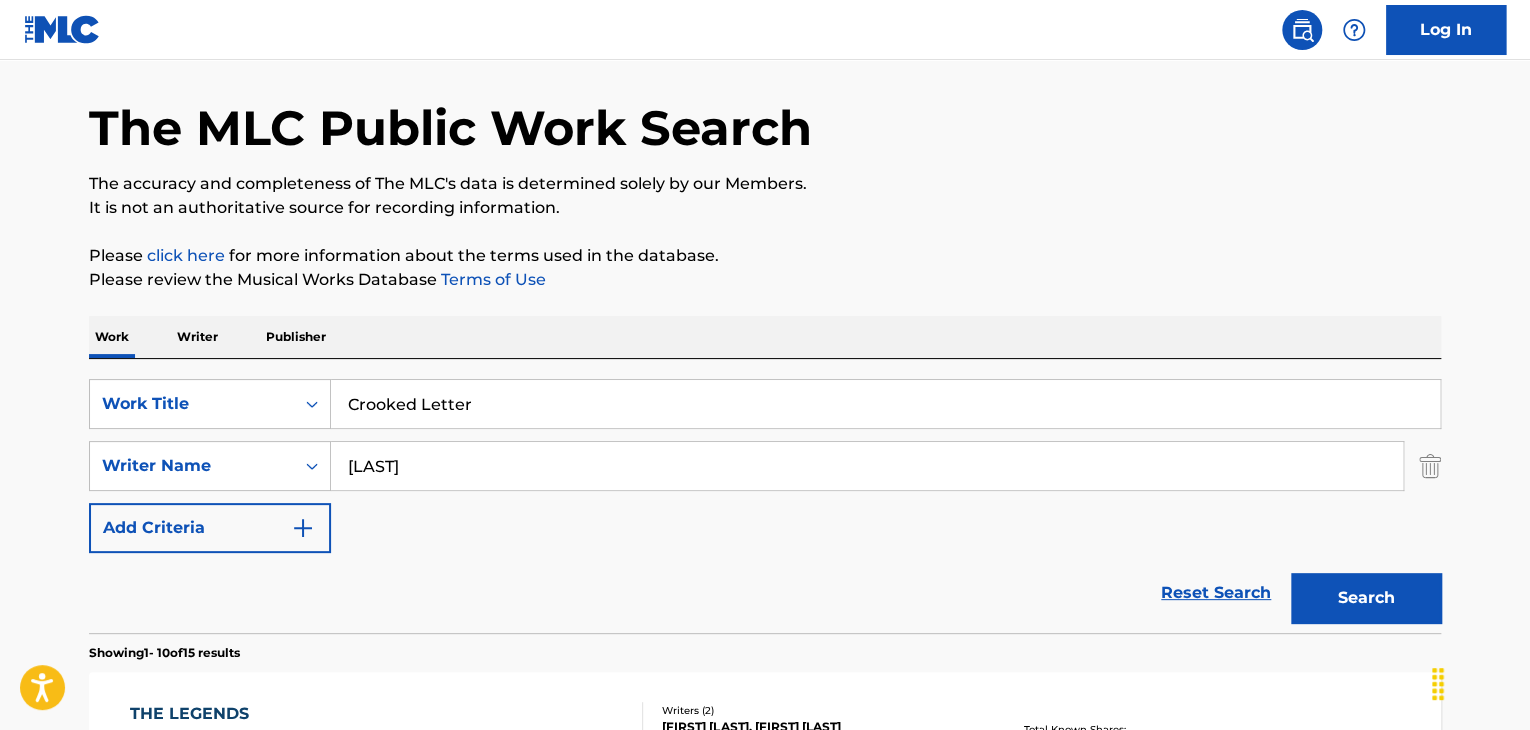 scroll, scrollTop: 100, scrollLeft: 0, axis: vertical 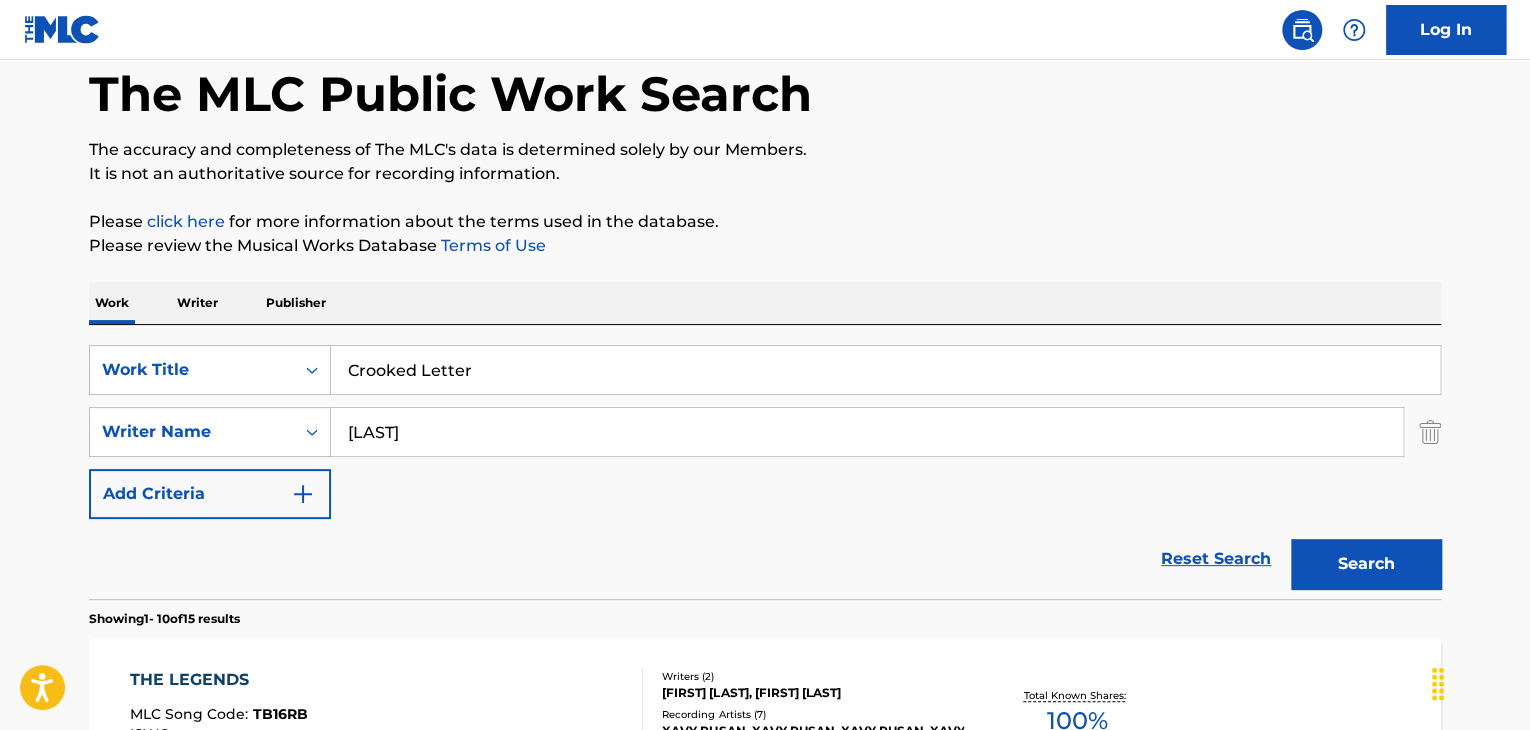 click on "Search" at bounding box center (1366, 564) 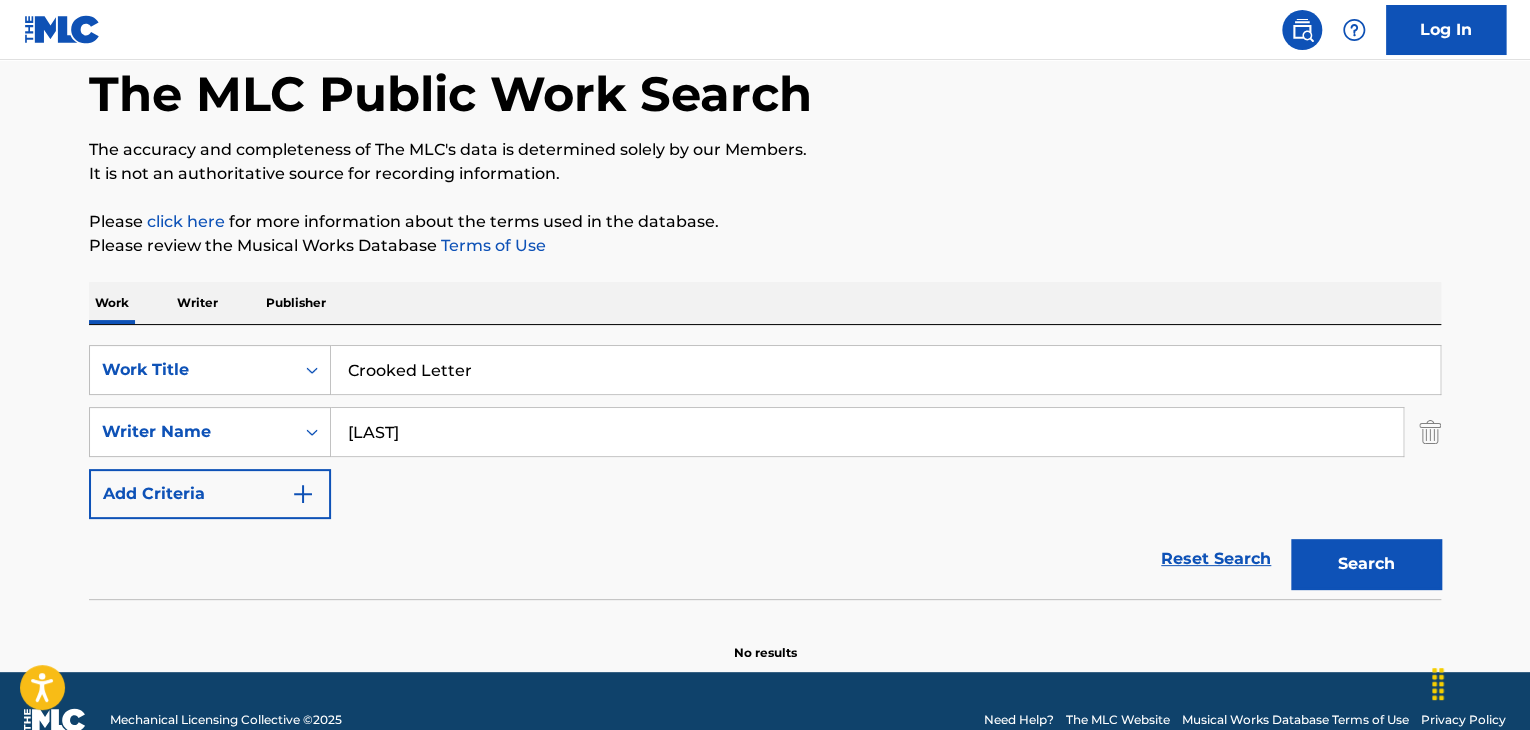 scroll, scrollTop: 138, scrollLeft: 0, axis: vertical 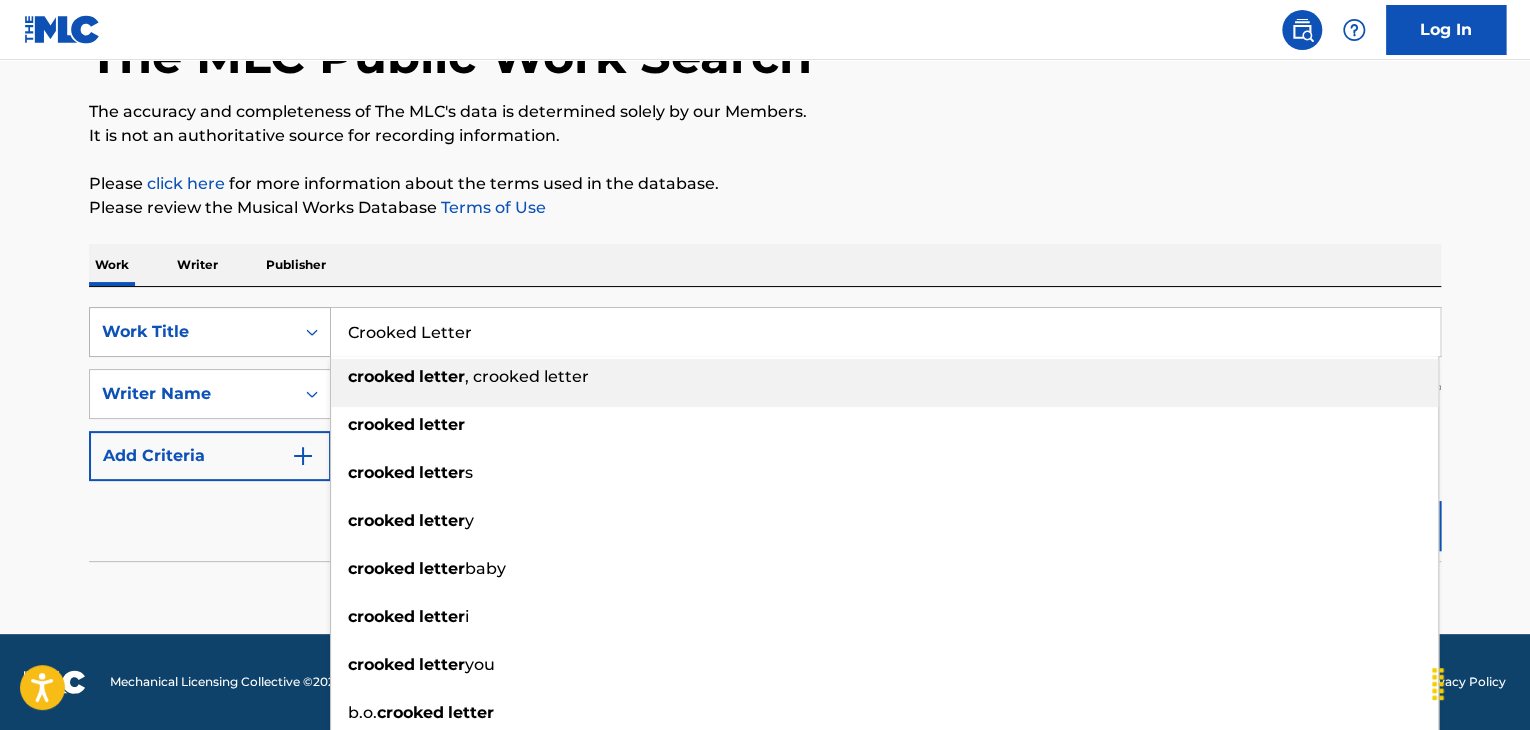 drag, startPoint x: 650, startPoint y: 317, endPoint x: 146, endPoint y: 307, distance: 504.09918 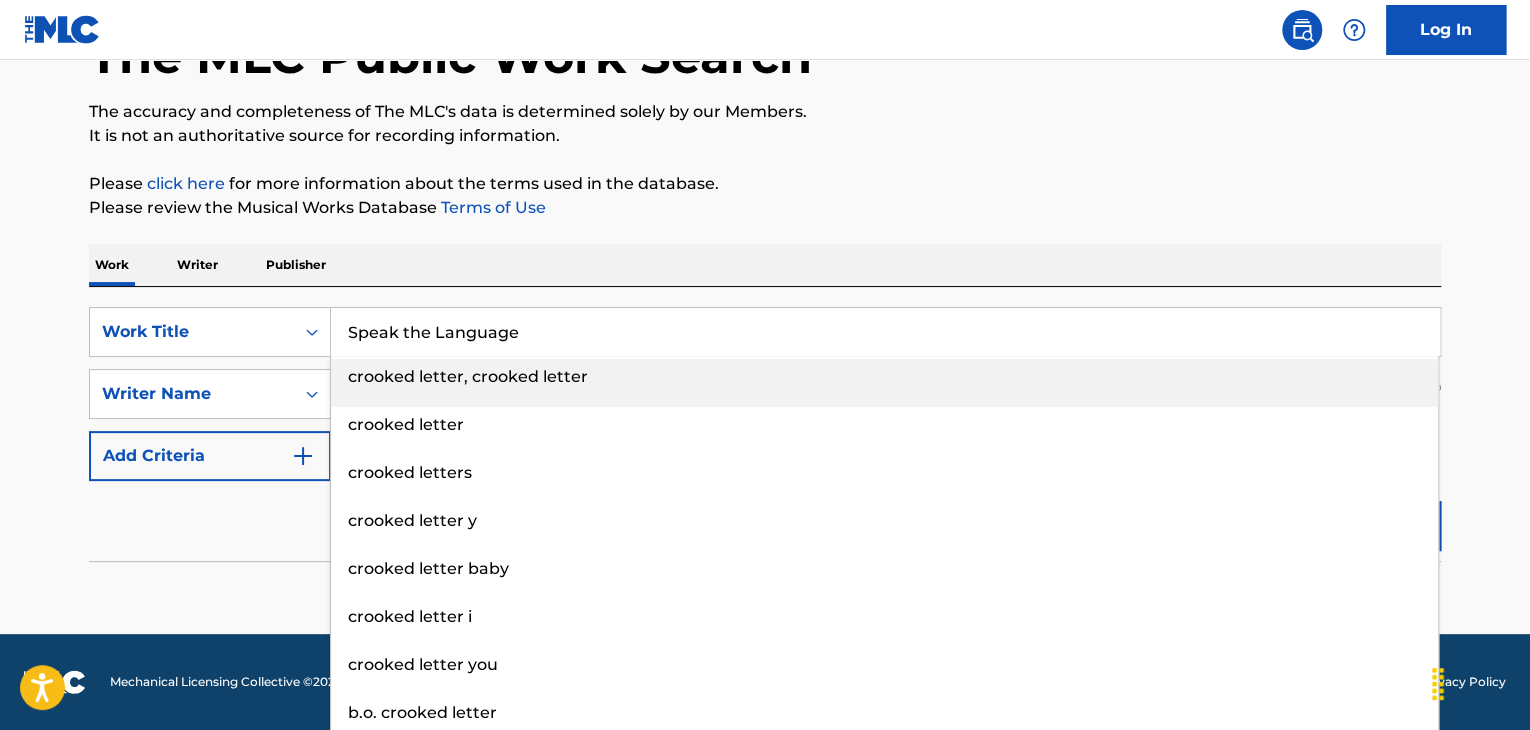 type on "Speak the Language" 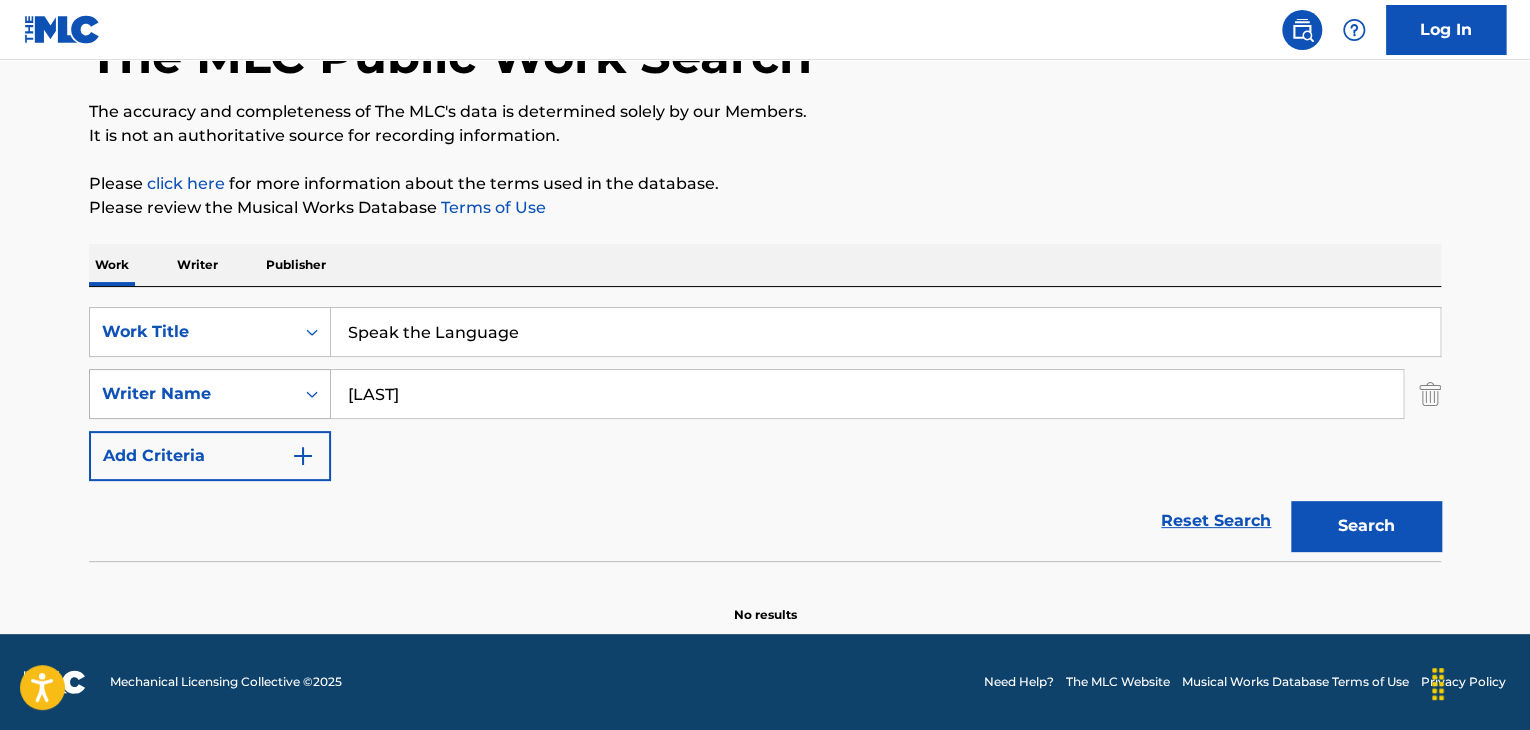 click on "Writer Name" at bounding box center [192, 394] 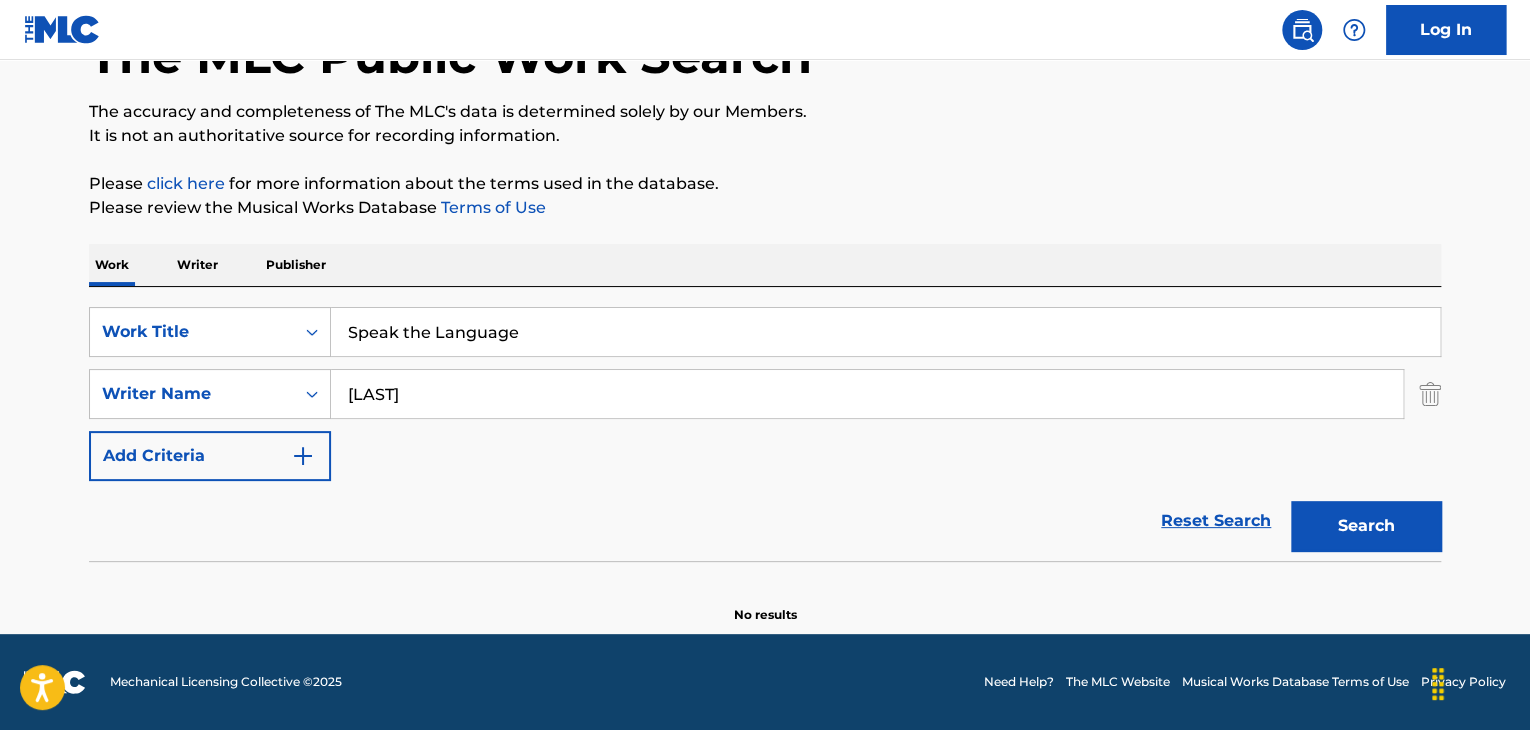 click on "Please   click here   for more information about the terms used in the database." at bounding box center (765, 184) 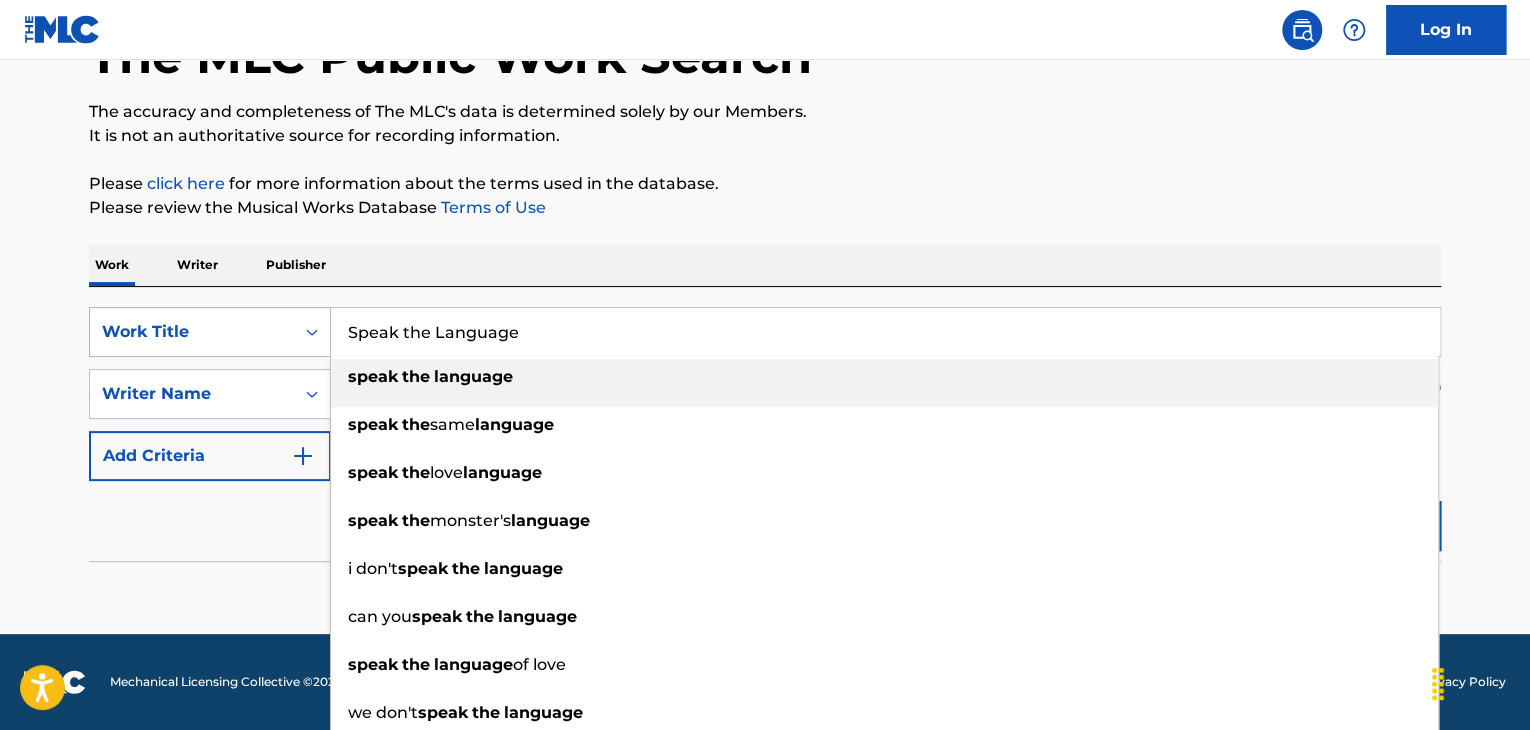 drag, startPoint x: 552, startPoint y: 329, endPoint x: 274, endPoint y: 325, distance: 278.02878 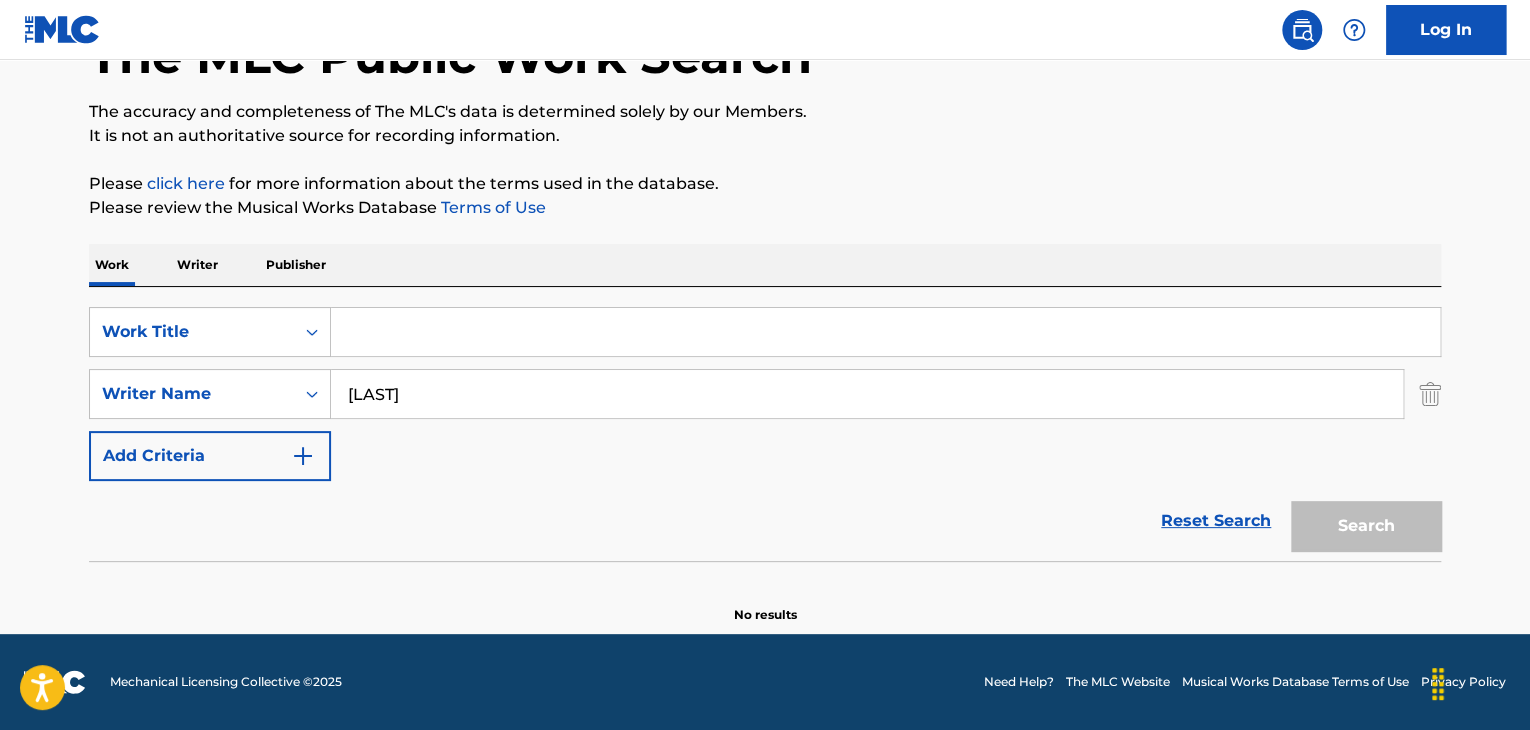 paste 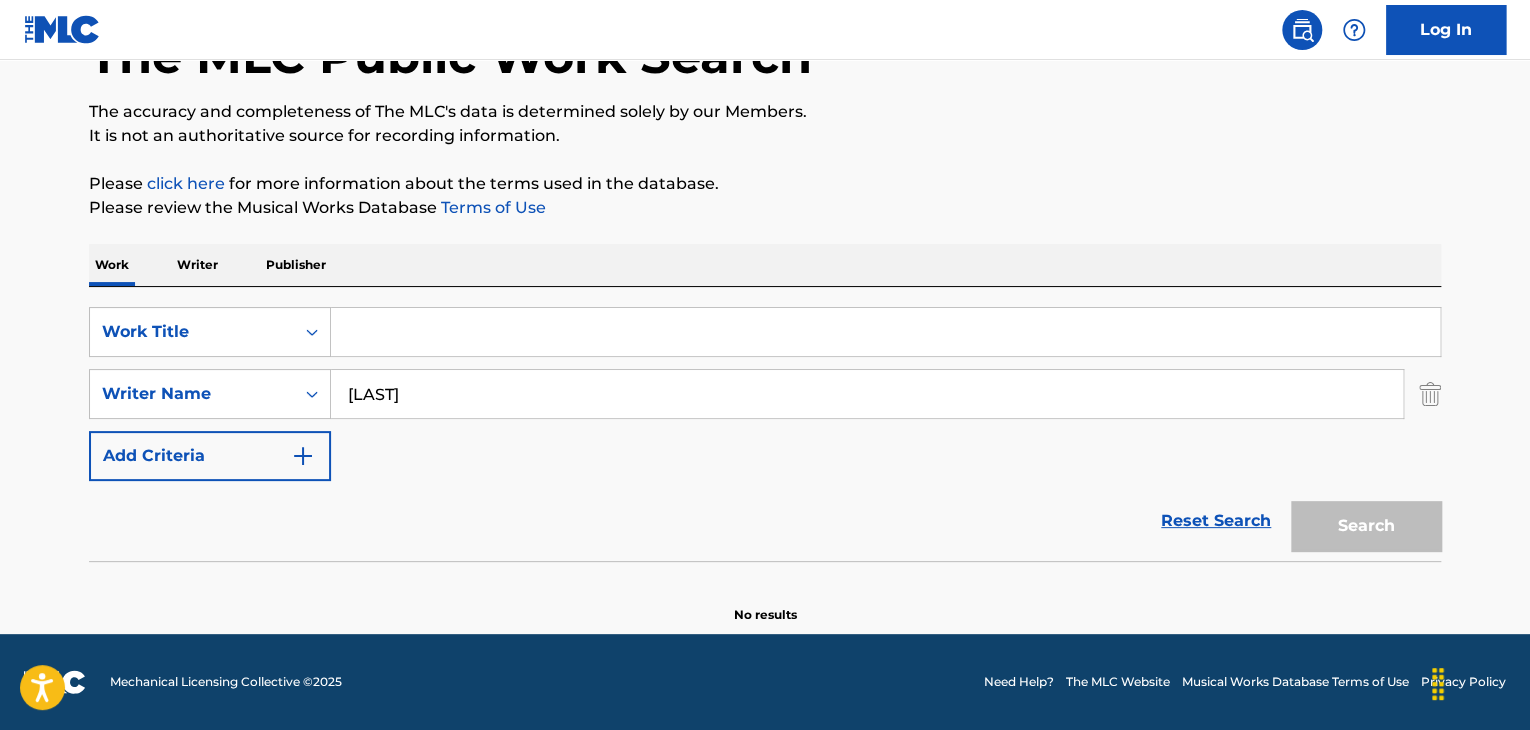 paste on "Inertia" 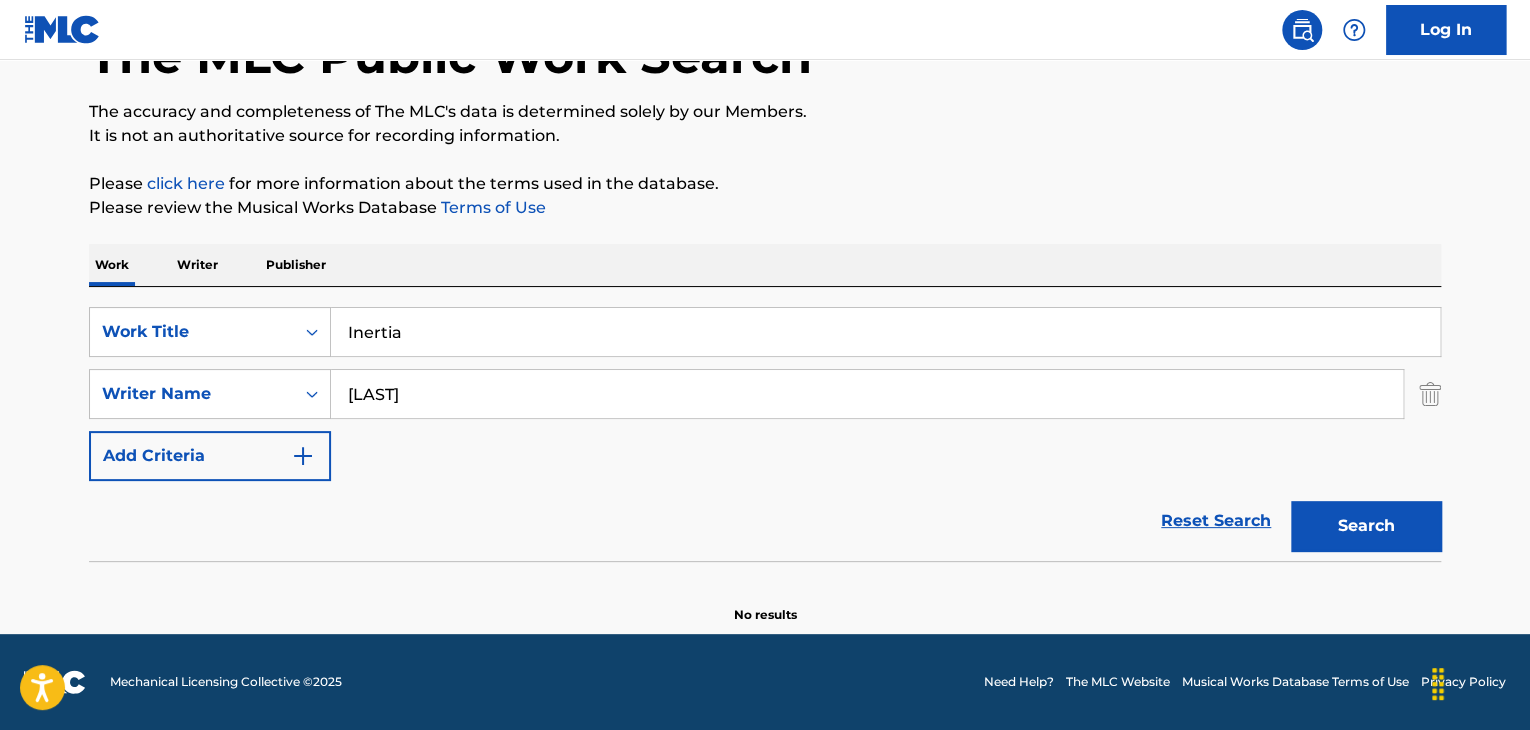 click on "The MLC Public Work Search The accuracy and completeness of The MLC's data is determined solely by our Members. It is not an authoritative source for recording information. Please   click here   for more information about the terms used in the database. Please review the Musical Works Database   Terms of Use Work Writer Publisher SearchWithCriteria6f119e04-7f9e-4640-b86d-387a0224e1ce Work Title Inertia SearchWithCriteriad499b927-d941-4223-8e29-4df831f754db Writer Name Westerfield Add Criteria Reset Search Search No results" at bounding box center (765, 298) 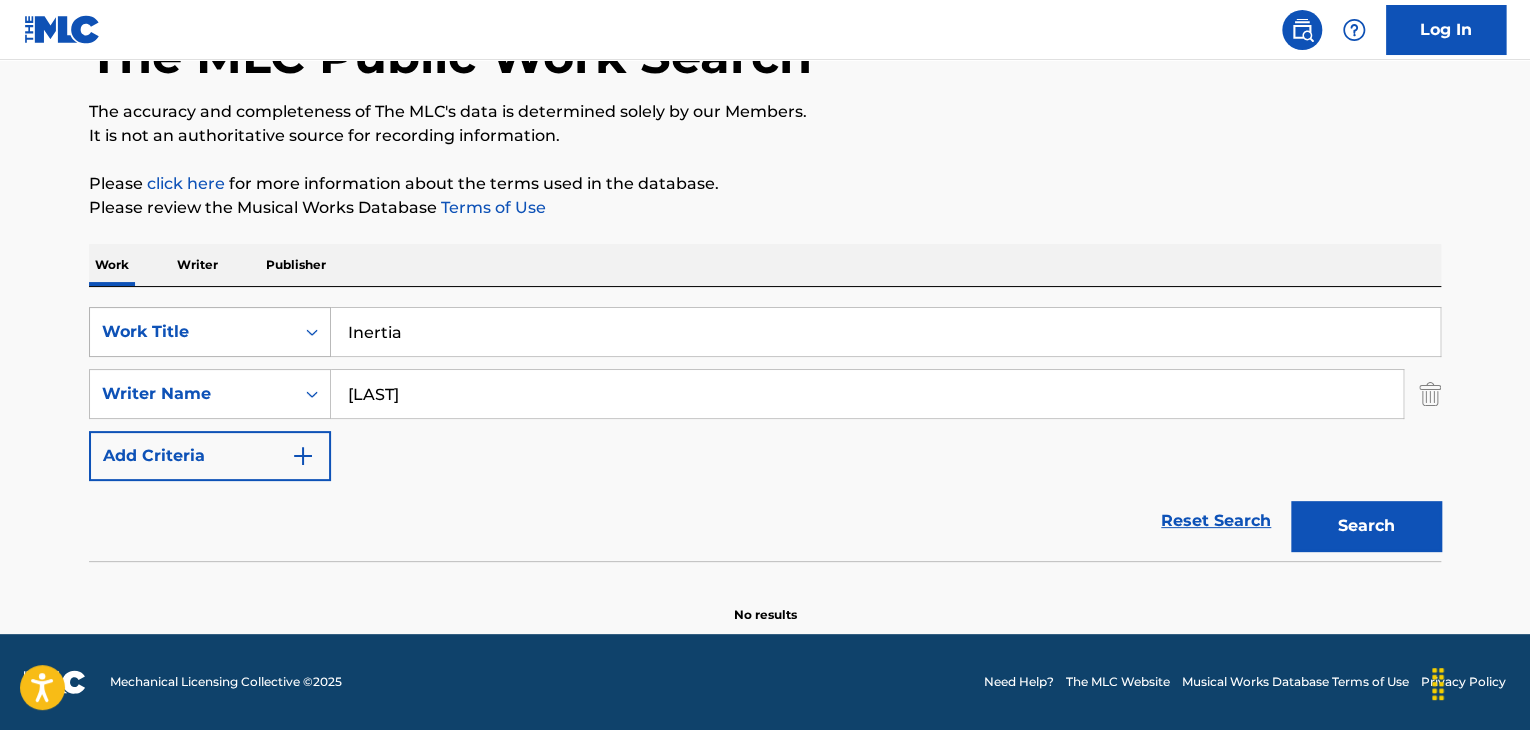 drag, startPoint x: 670, startPoint y: 317, endPoint x: 244, endPoint y: 323, distance: 426.04224 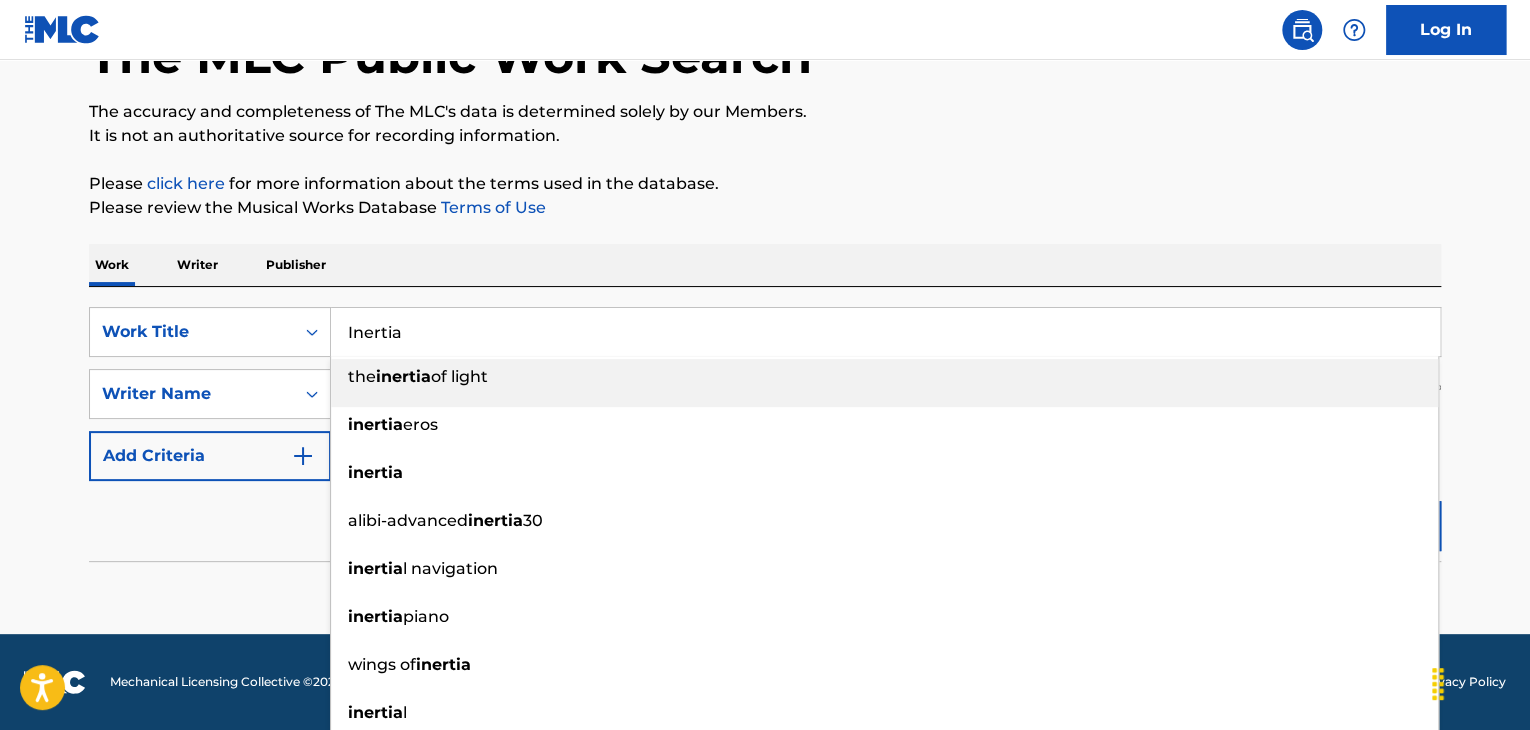 paste on "U Wasn't There" 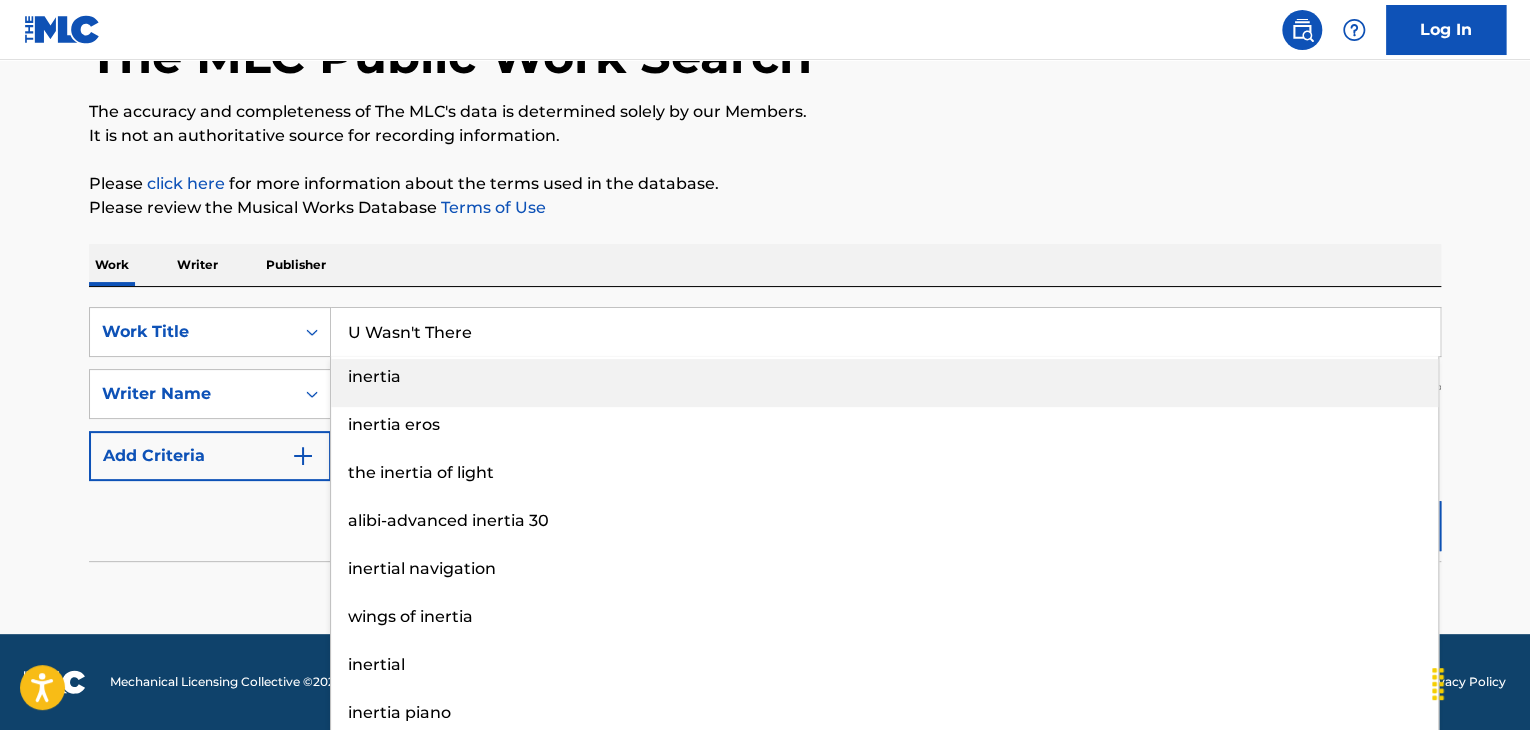 click on "Please review the Musical Works Database   Terms of Use" at bounding box center (765, 208) 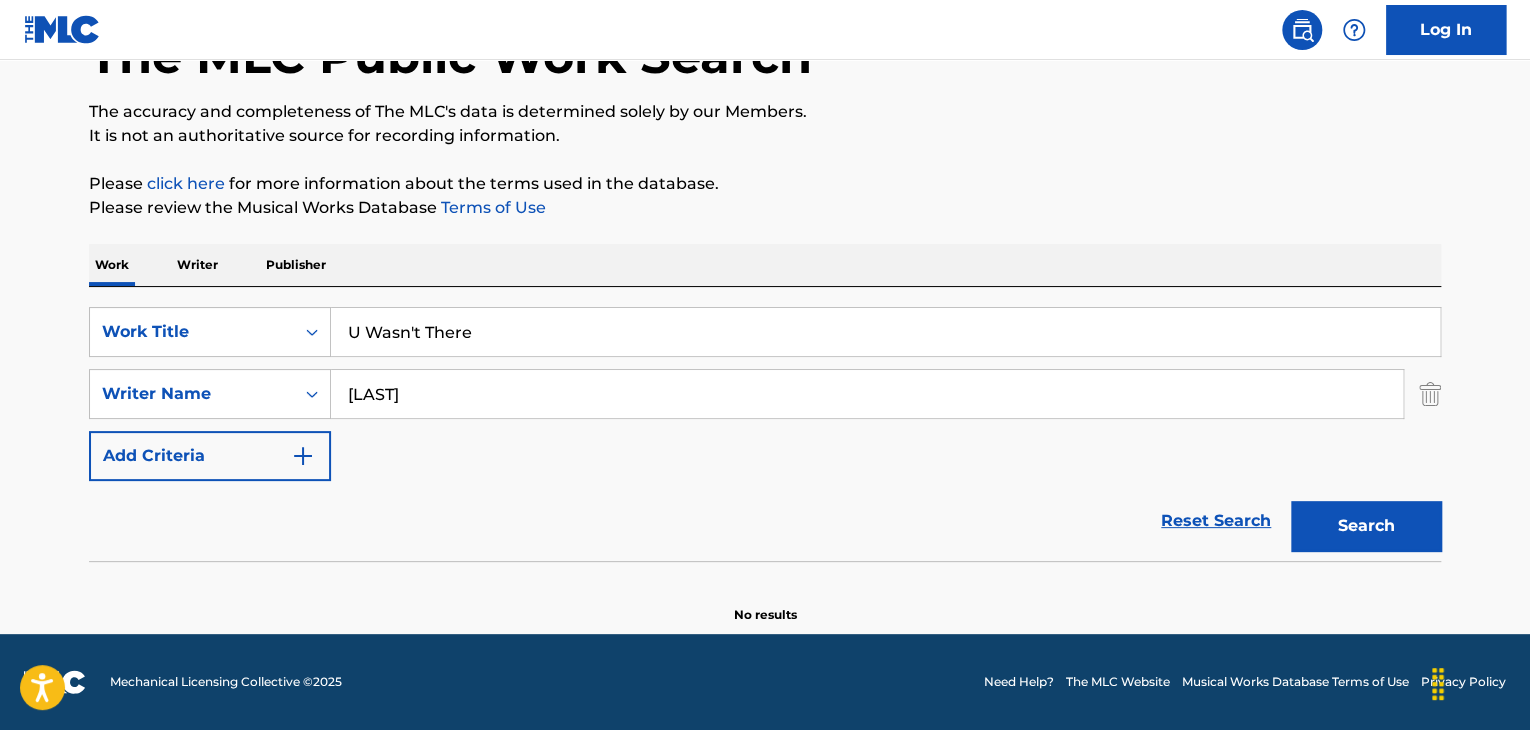 click on "Search" at bounding box center [1366, 526] 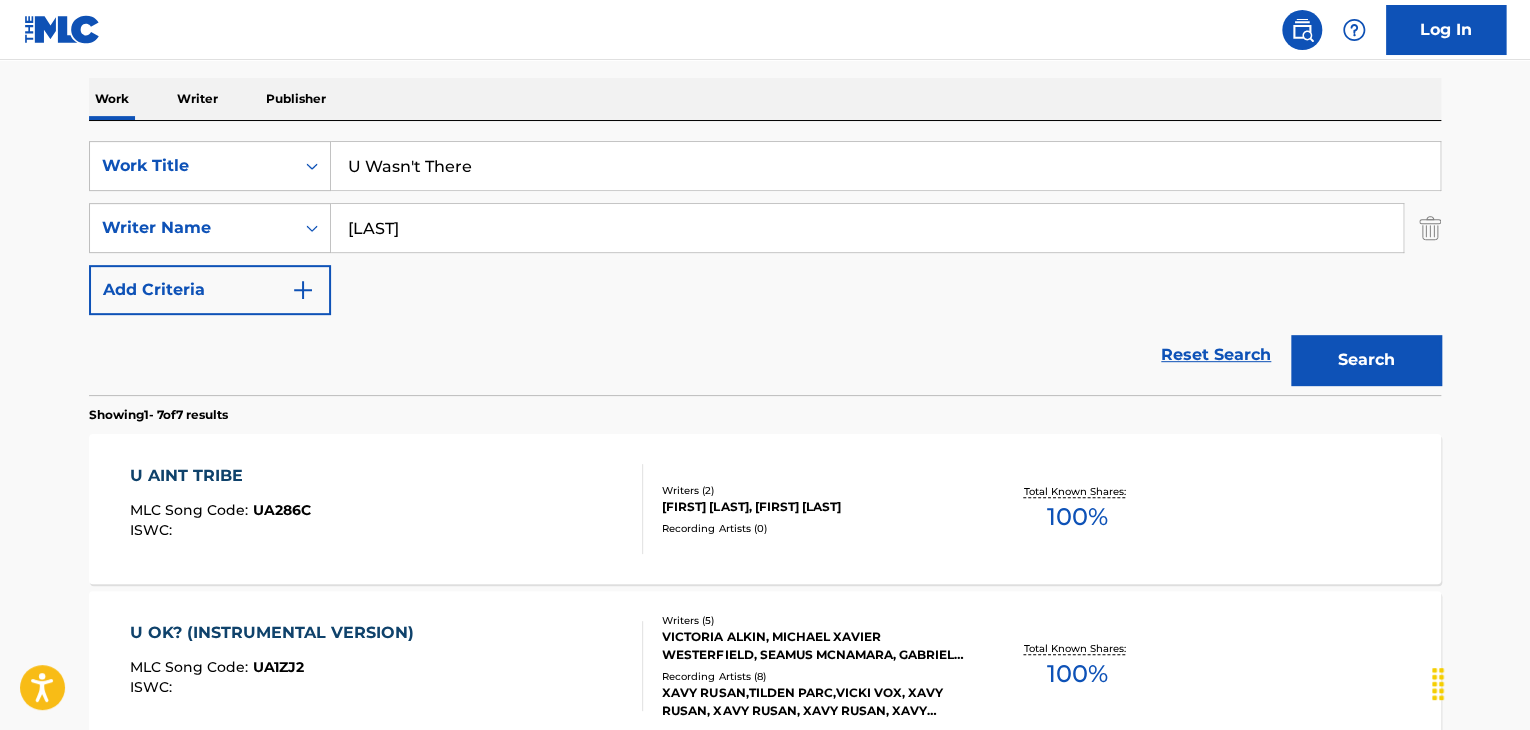 scroll, scrollTop: 338, scrollLeft: 0, axis: vertical 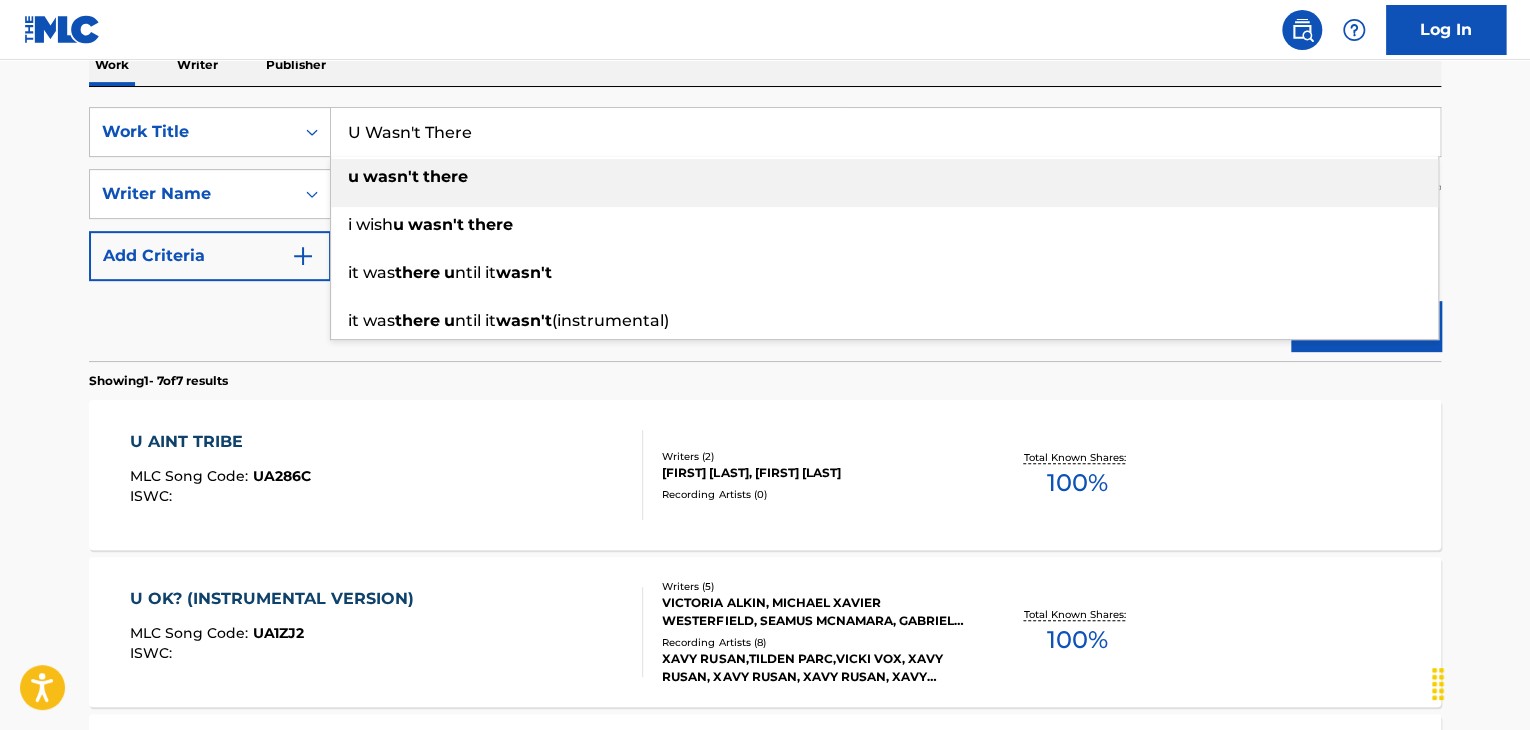 click on "U Wasn't There" at bounding box center [885, 132] 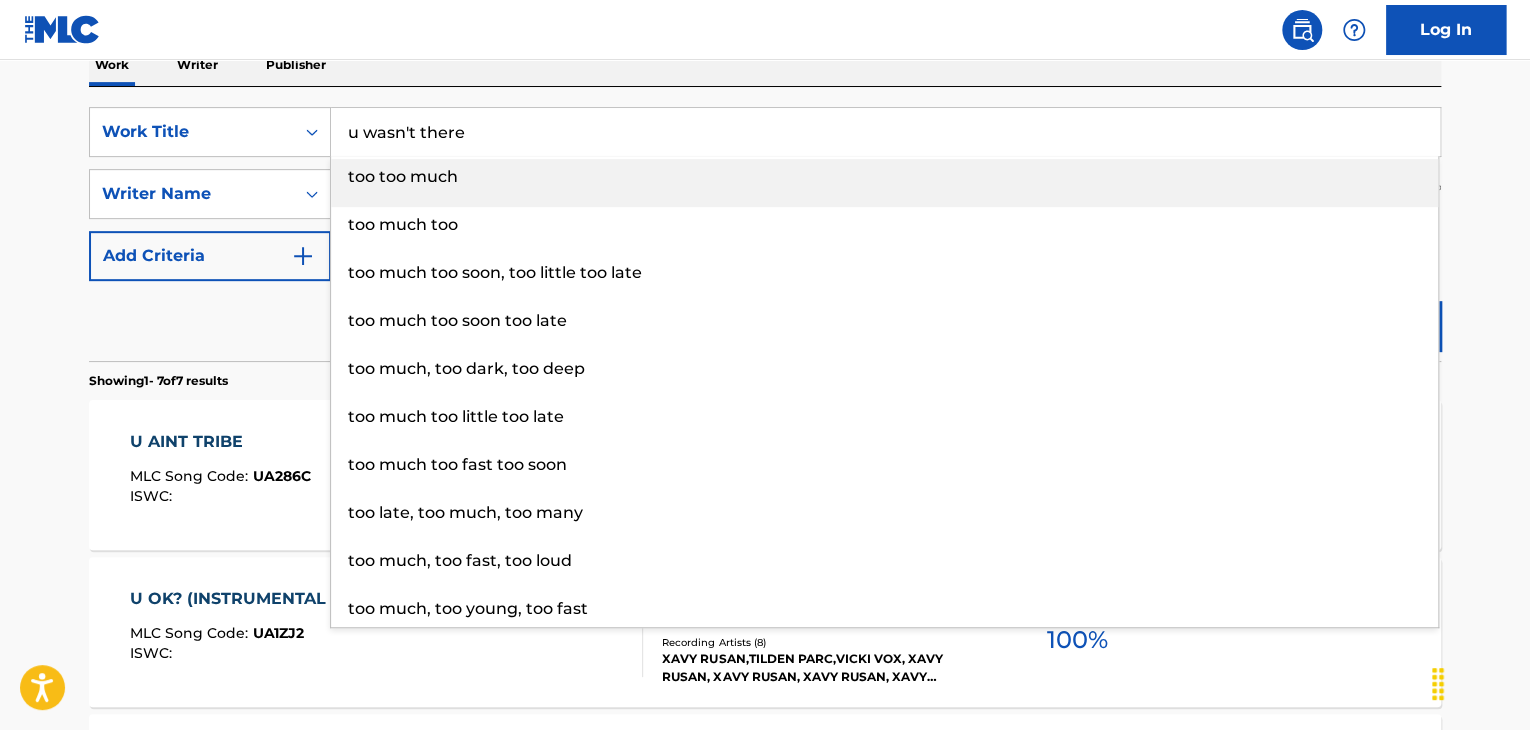 click on "u wasn't there" at bounding box center (885, 132) 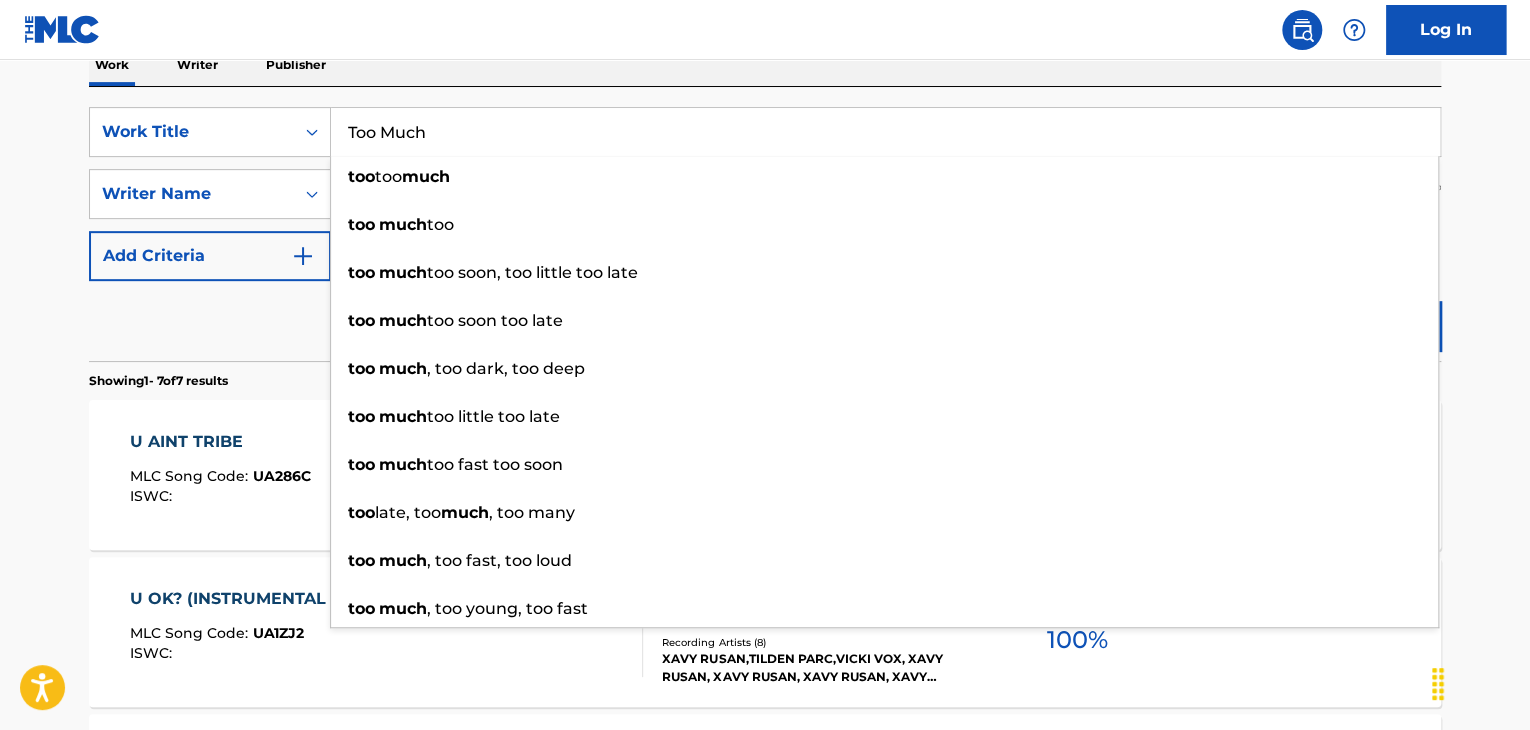 click on "The MLC Public Work Search The accuracy and completeness of The MLC's data is determined solely by our Members. It is not an authoritative source for recording information. Please click here for more information about the terms used in the database. Please review the Musical Works Database Terms of Use Work Writer Publisher SearchWithCriteria6f119e04-7f9e-4640-b86d-387a0224e1ce Work Title Too Much too too much too much too too much too soon, too little too late too much too soon too late too much , too dark, too deep too much too little too late too much too fast too soon too late, too much , too many too much , too fast, too loud too much , too young, too fast SearchWithCriteriad499b927-d941-4223-8e29-4df831f754db Writer Name Westerfield Add Criteria Reset Search Search Showing 1 - 7 of 7 results U AINT TRIBE MLC Song Code : UA286C ISWC : Writers ( 2 ) MICHAEL XAVIER WESTERFIELD, ANTHONY JHAREE HOLLINGSHED Recording Artists ( 0 ) Total Known Shares: 100 % : UA1ZJ2 :" at bounding box center (765, 659) 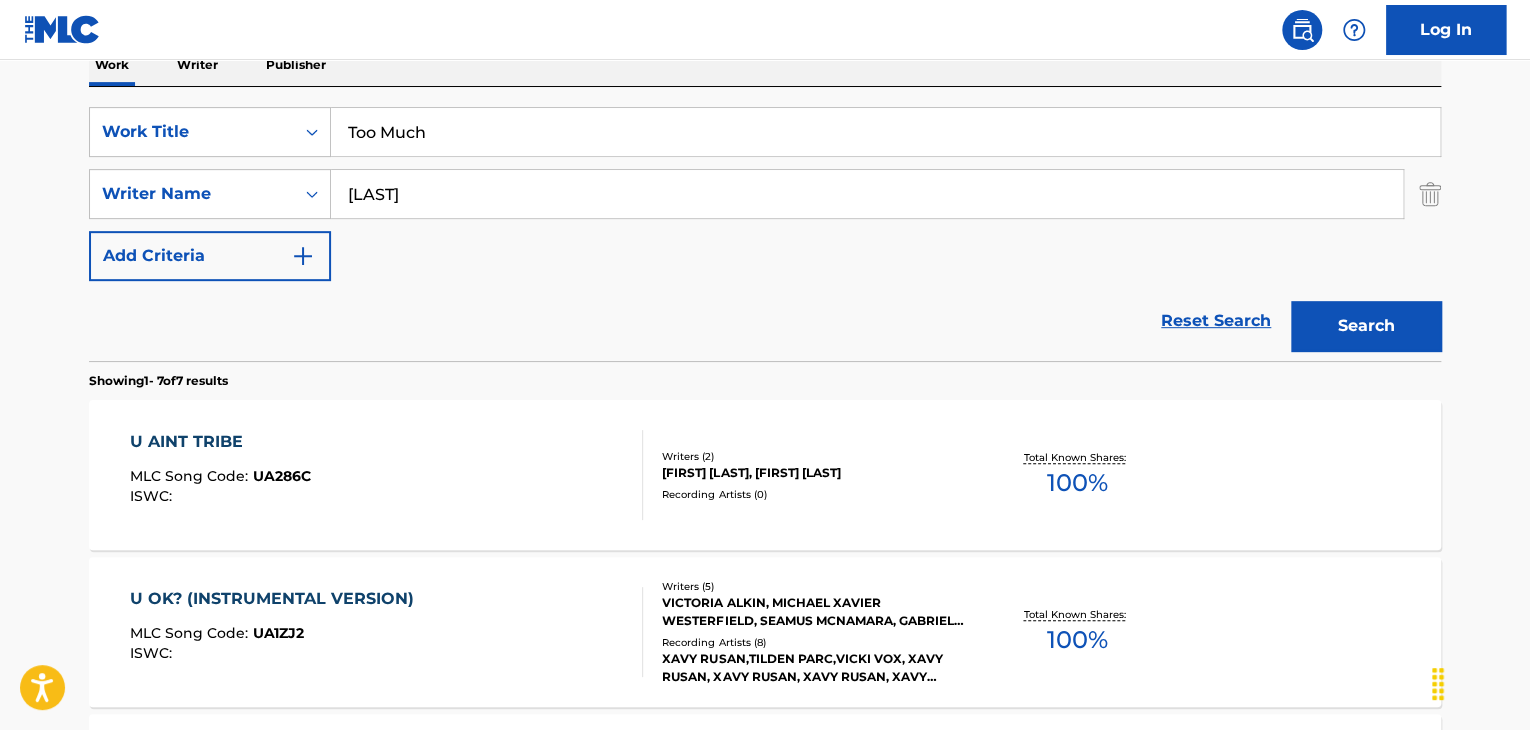 click on "Search" at bounding box center (1366, 326) 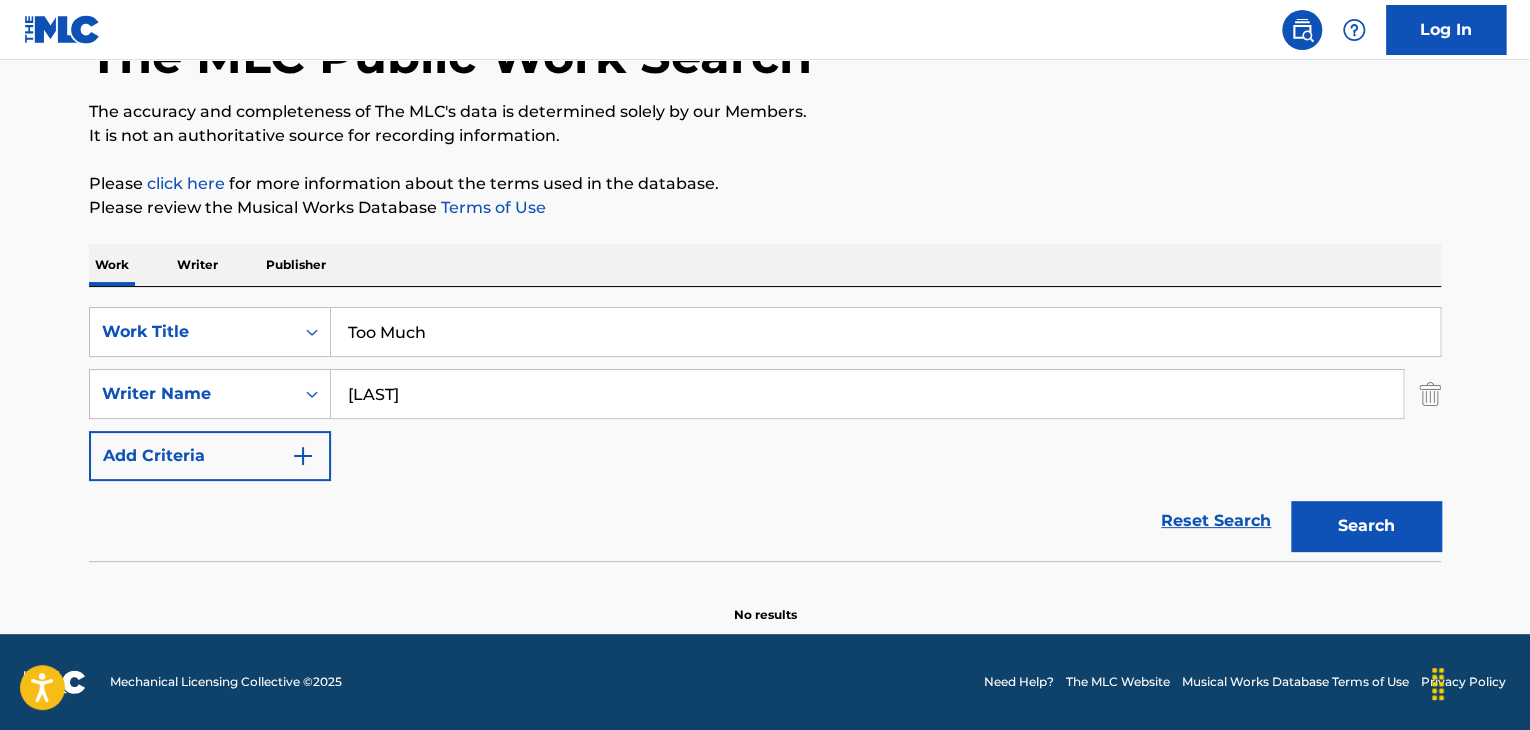 scroll, scrollTop: 138, scrollLeft: 0, axis: vertical 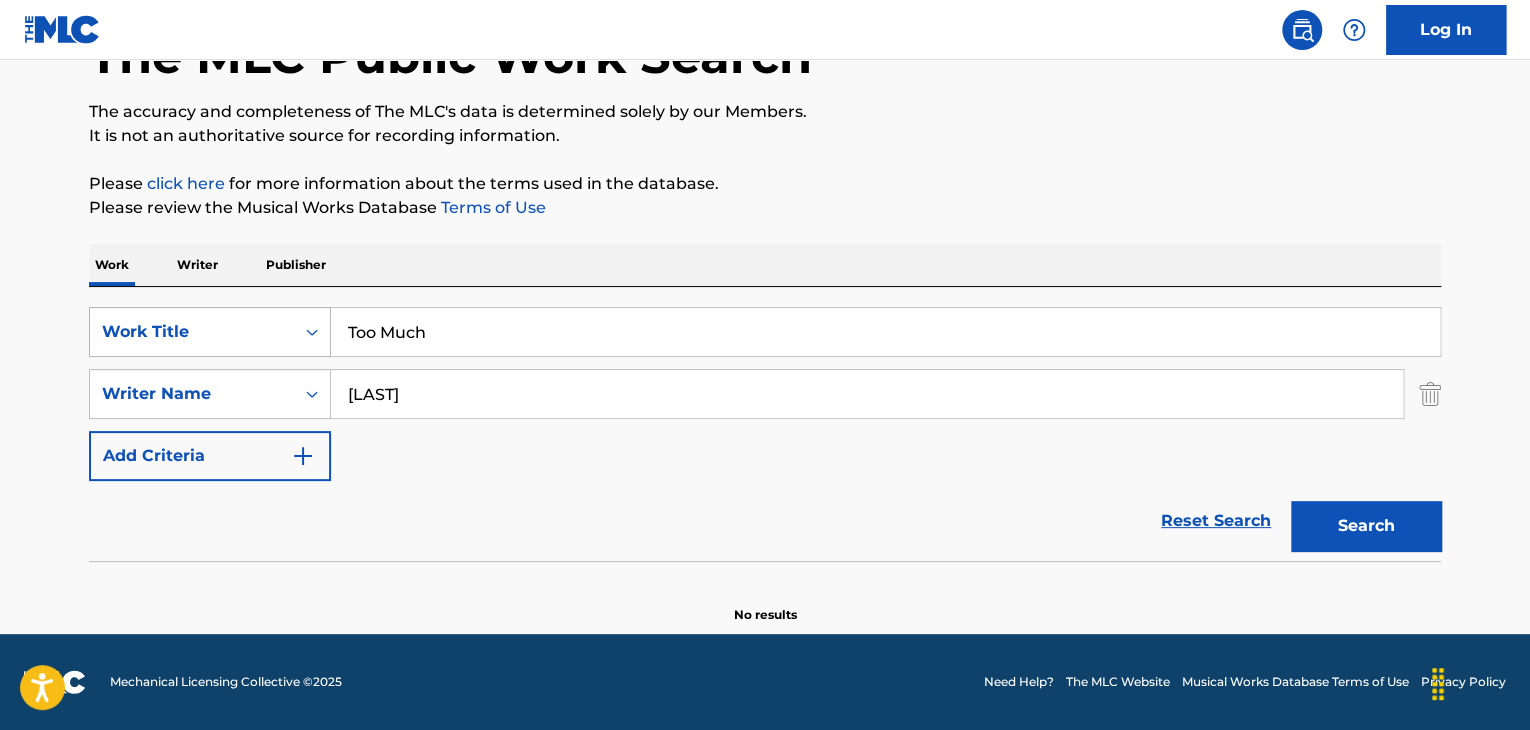 drag, startPoint x: 425, startPoint y: 321, endPoint x: 278, endPoint y: 314, distance: 147.16656 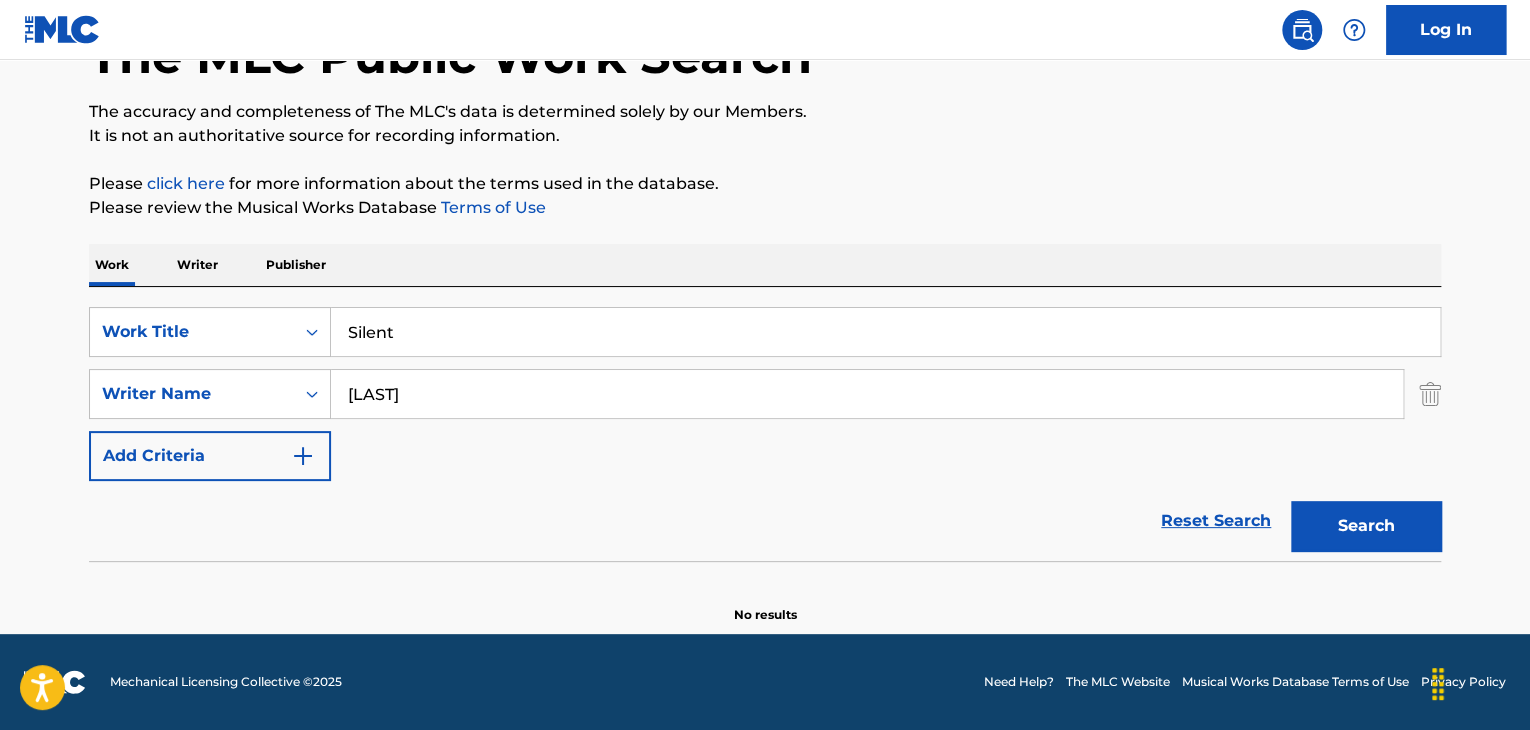 click on "Please review the Musical Works Database   Terms of Use" at bounding box center (765, 208) 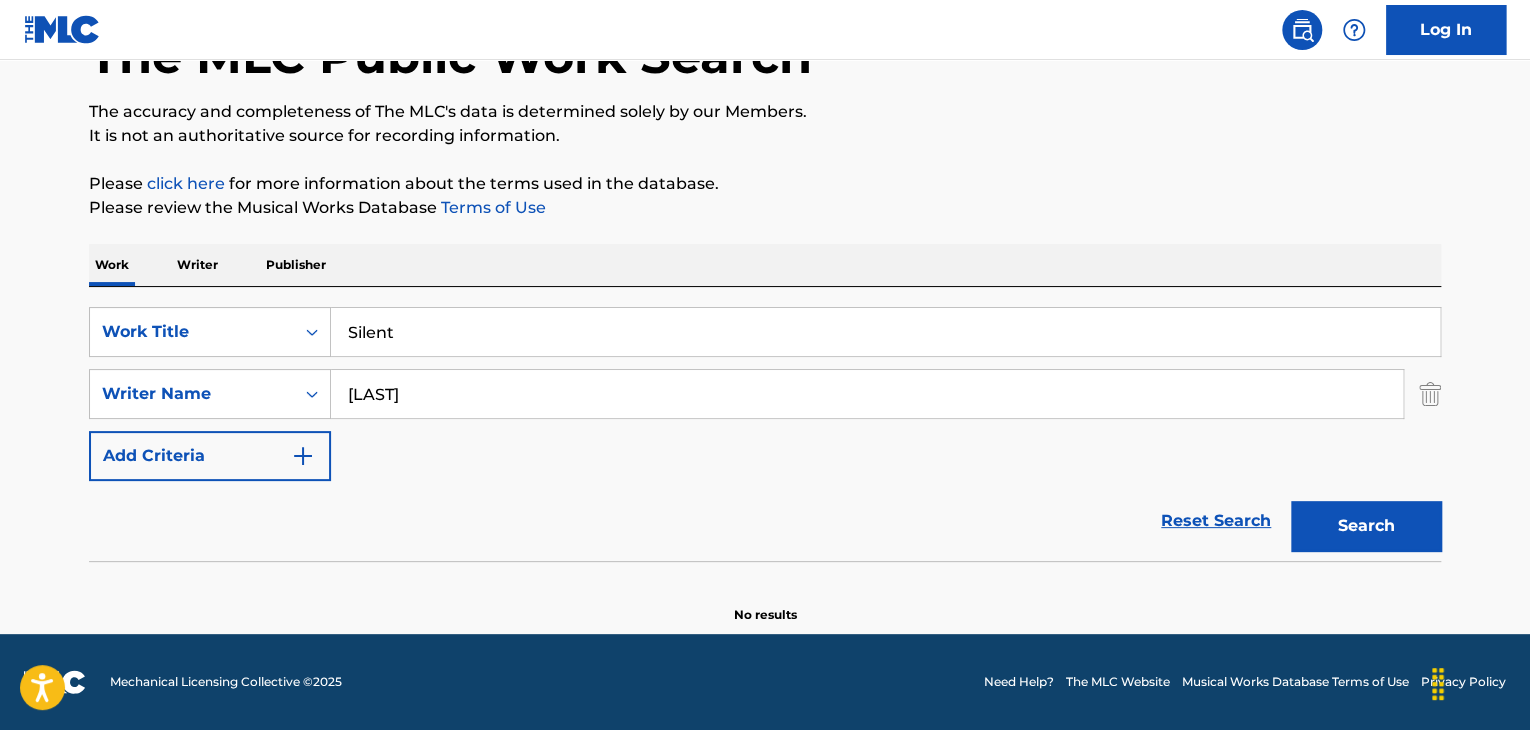 click on "Silent" at bounding box center (885, 332) 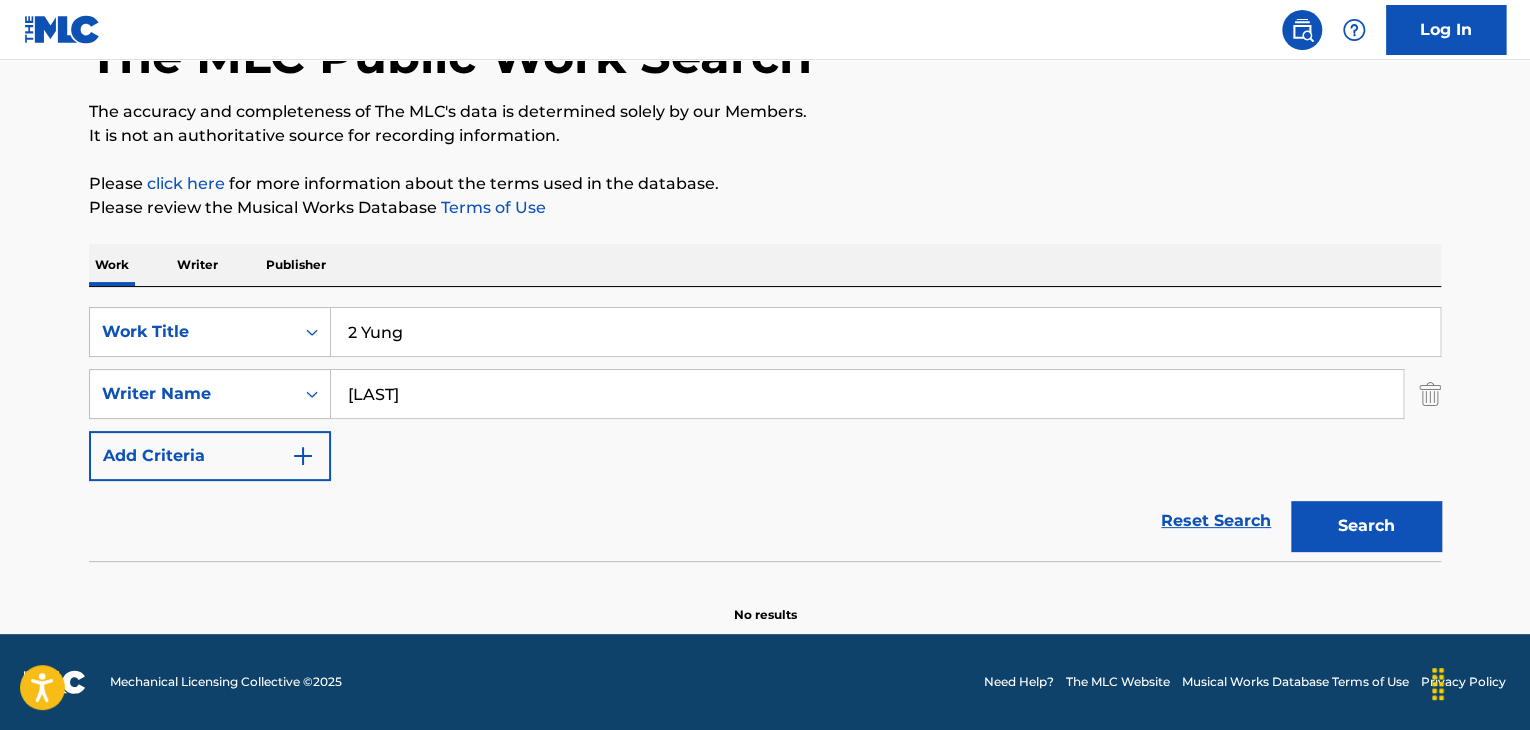 click on "Please   click here   for more information about the terms used in the database." at bounding box center [765, 184] 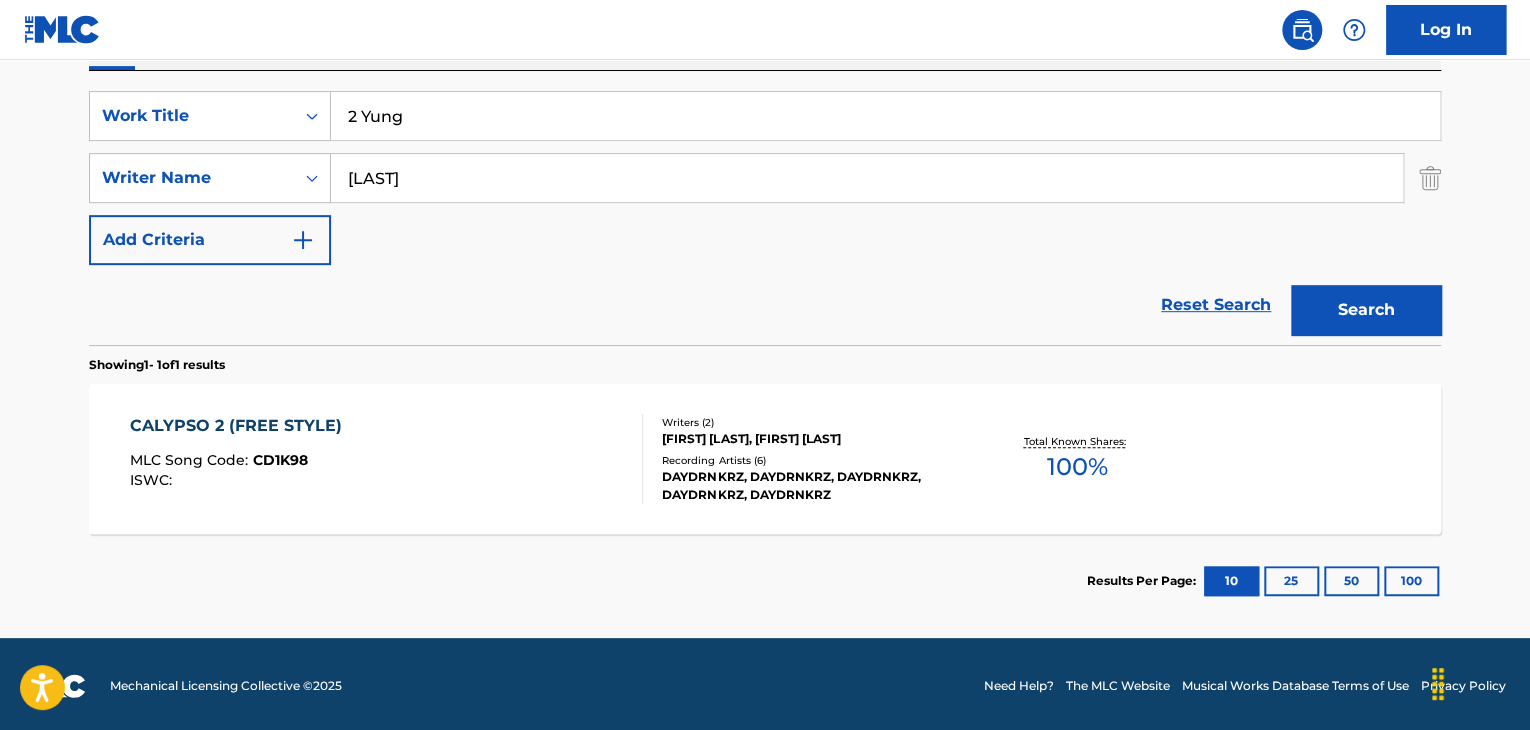 scroll, scrollTop: 358, scrollLeft: 0, axis: vertical 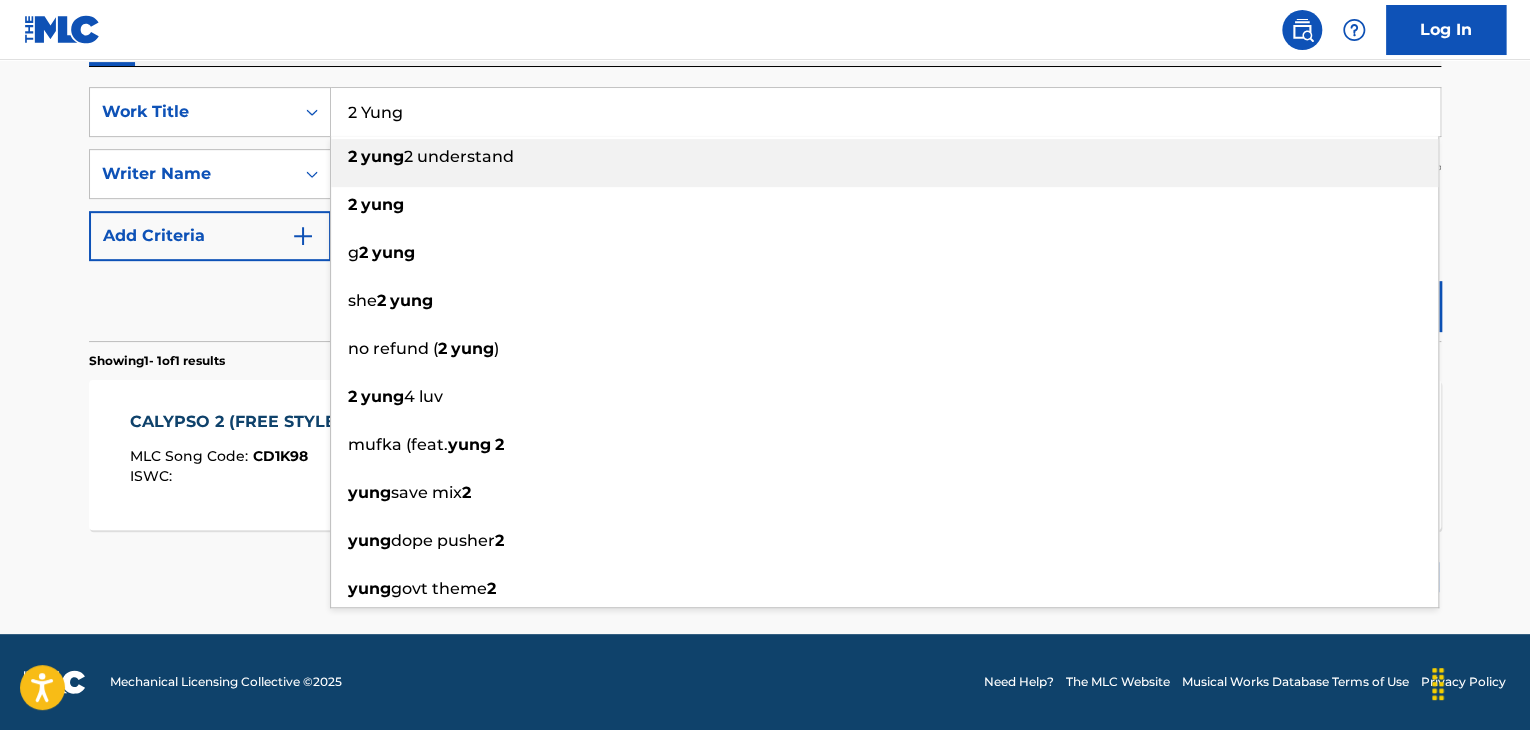 click on "2 Yung" at bounding box center [885, 112] 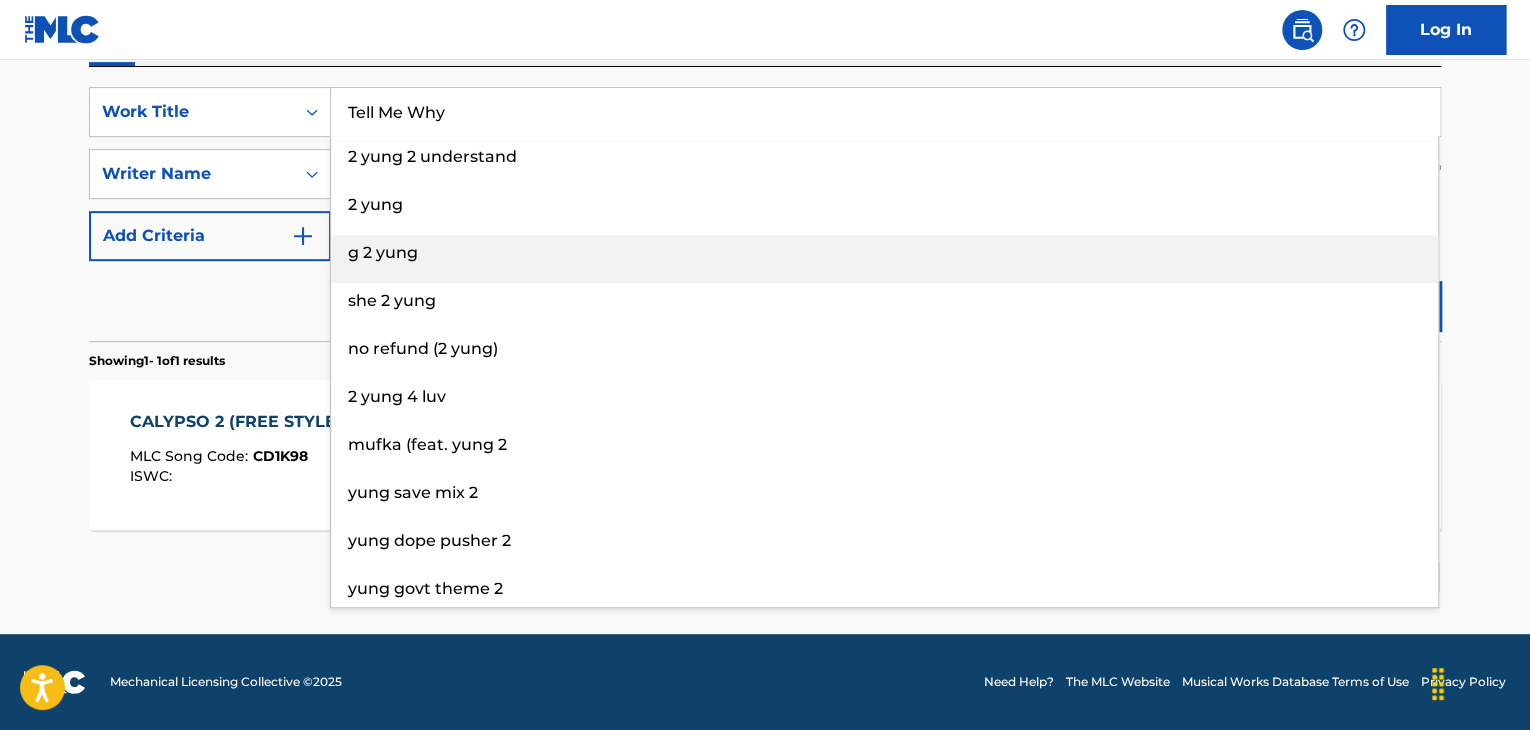 click on "The MLC Public Work Search The accuracy and completeness of The MLC's data is determined solely by our Members. It is not an authoritative source for recording information. Please   click here   for more information about the terms used in the database. Please review the Musical Works Database   Terms of Use Work Writer Publisher SearchWithCriteria6f119e04-7f9e-4640-b86d-387a0224e1ce Work Title Tell Me Why 2 yung 2 understand 2 yung g 2 yung she 2 yung no refund (2 yung) 2 yung 4 luv mufka (feat. yung 2 yung save mix 2 yung dope pusher 2 yung govt theme 2 SearchWithCriteriad499b927-d941-4223-8e29-4df831f754db Writer Name Westerfield Add Criteria Reset Search Search Showing  1  -   1  of  1   results   CALYPSO 2 (FREE STYLE) MLC Song Code : CD1K98 ISWC : Writers ( 2 ) JON KRISTEN WESTERFIELD, WILLIAM GARRISON Recording Artists ( 6 ) DAYDRNKRZ, DAYDRNKRZ, DAYDRNKRZ, DAYDRNKRZ, DAYDRNKRZ Total Known Shares: 100 % Results Per Page: 10 25 50 100" at bounding box center (765, 168) 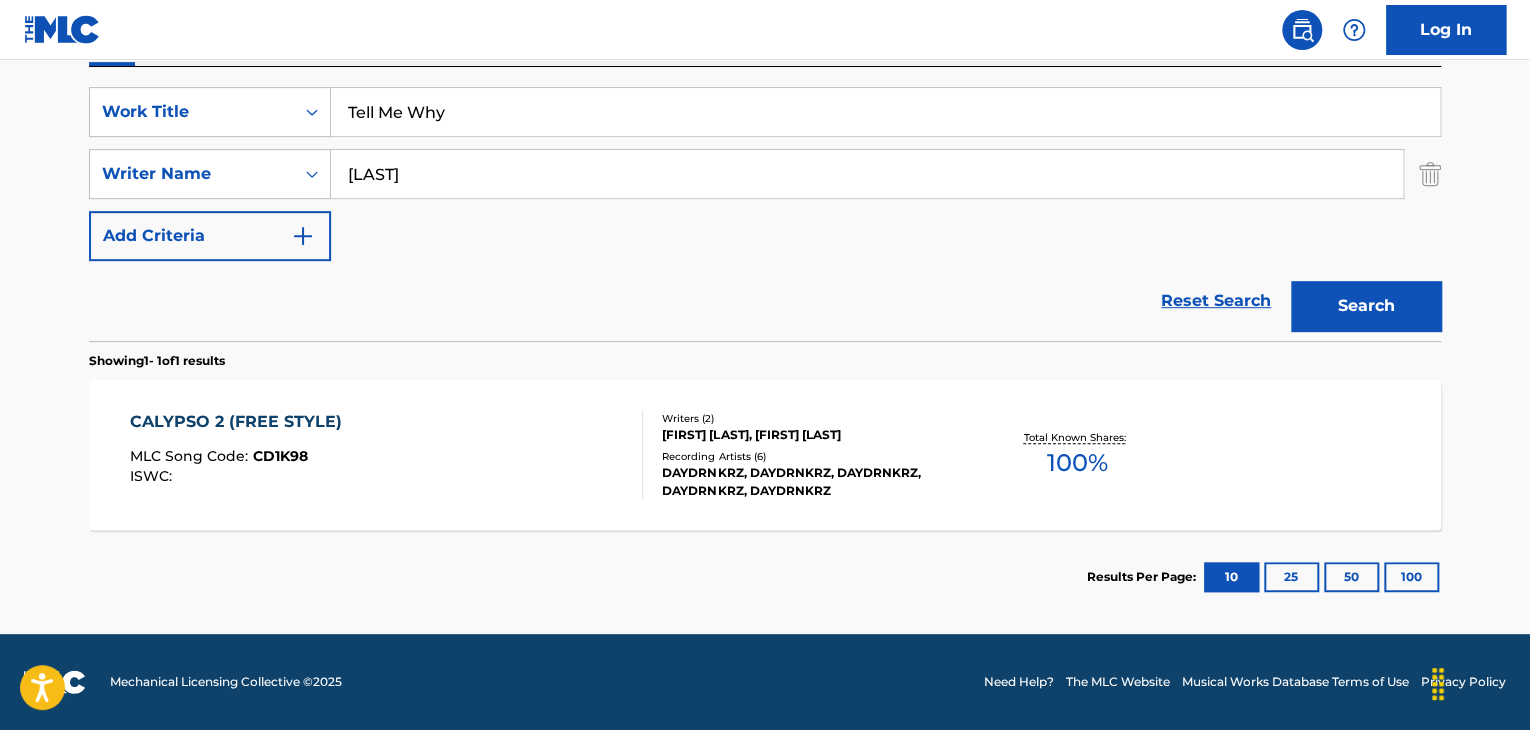 drag, startPoint x: 1382, startPoint y: 300, endPoint x: 1368, endPoint y: 300, distance: 14 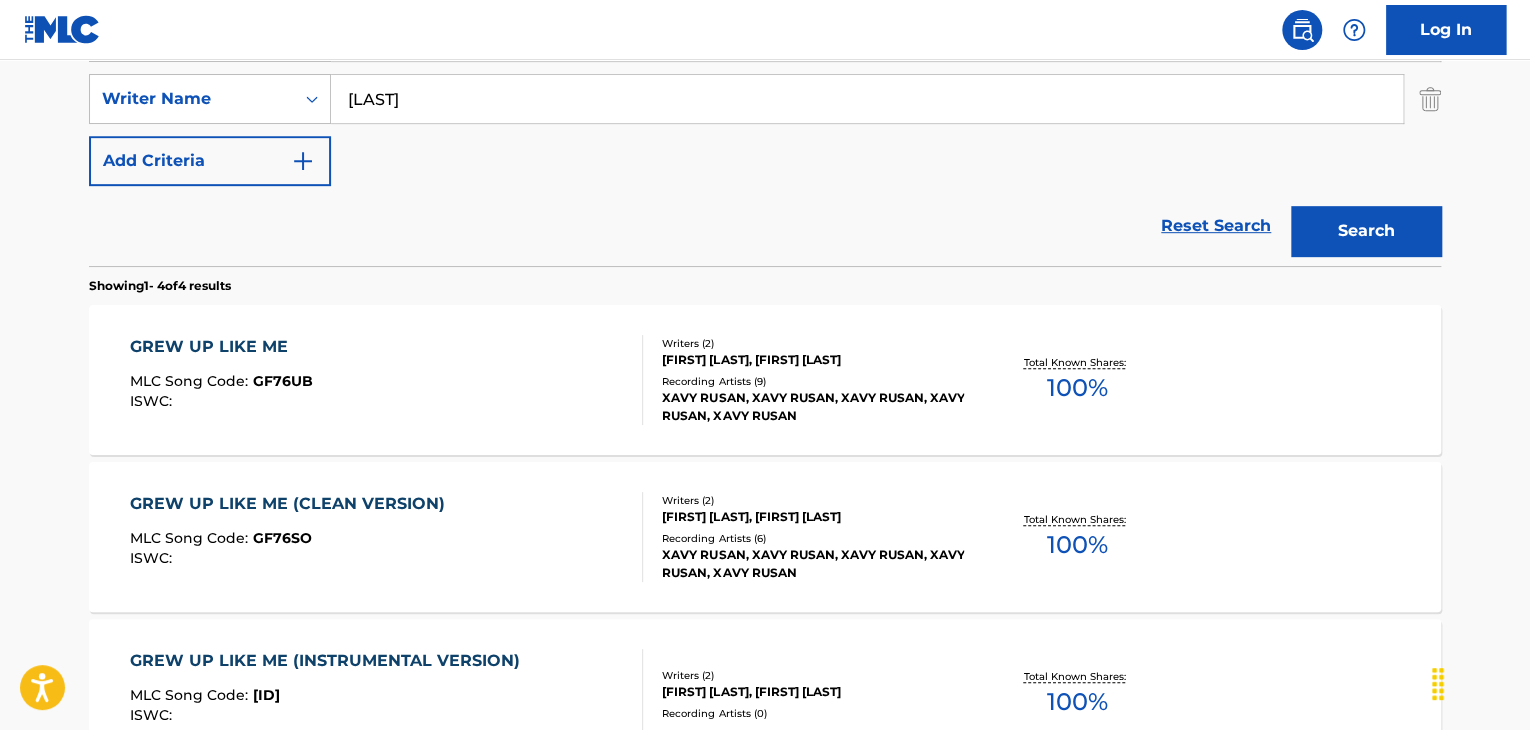 scroll, scrollTop: 158, scrollLeft: 0, axis: vertical 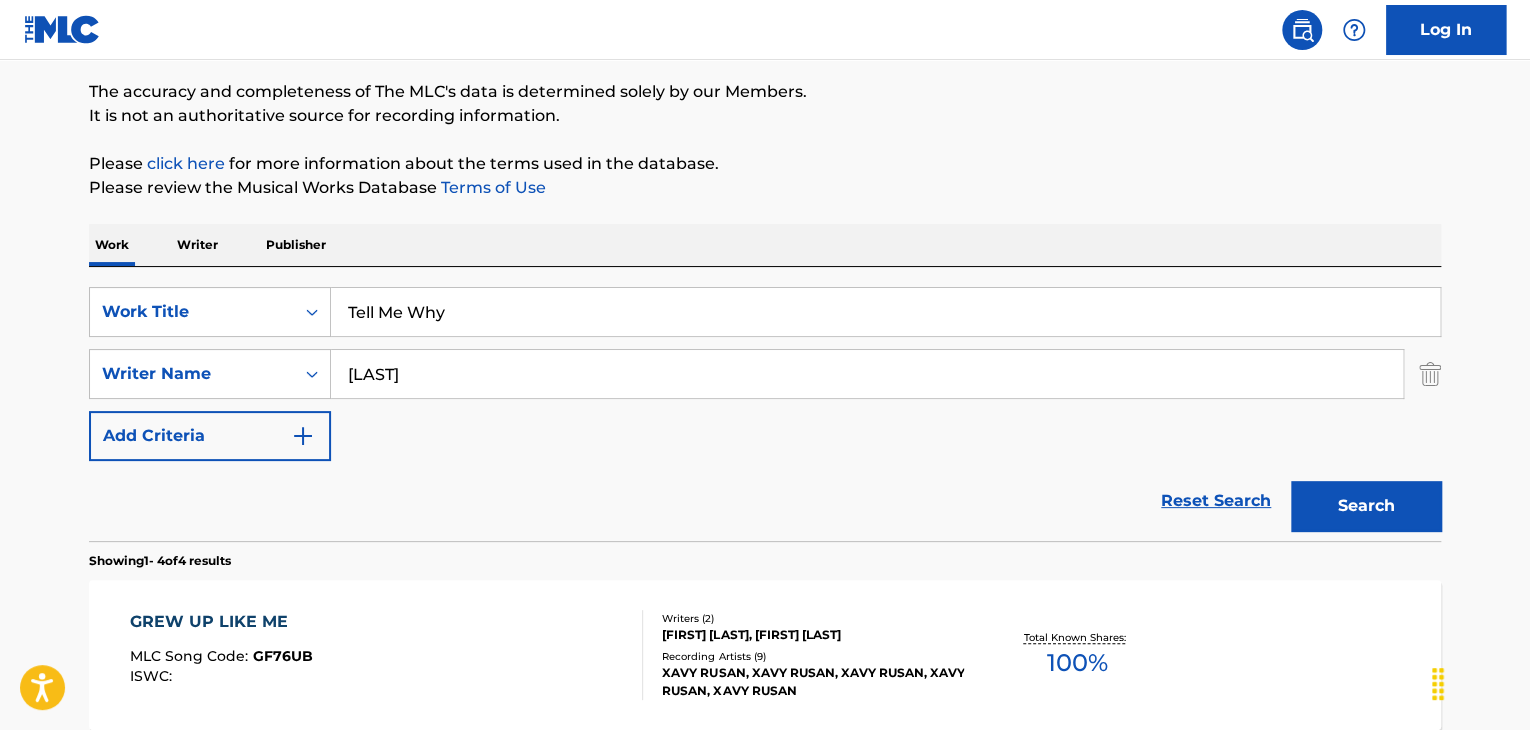 click on "Tell Me Why" at bounding box center (885, 312) 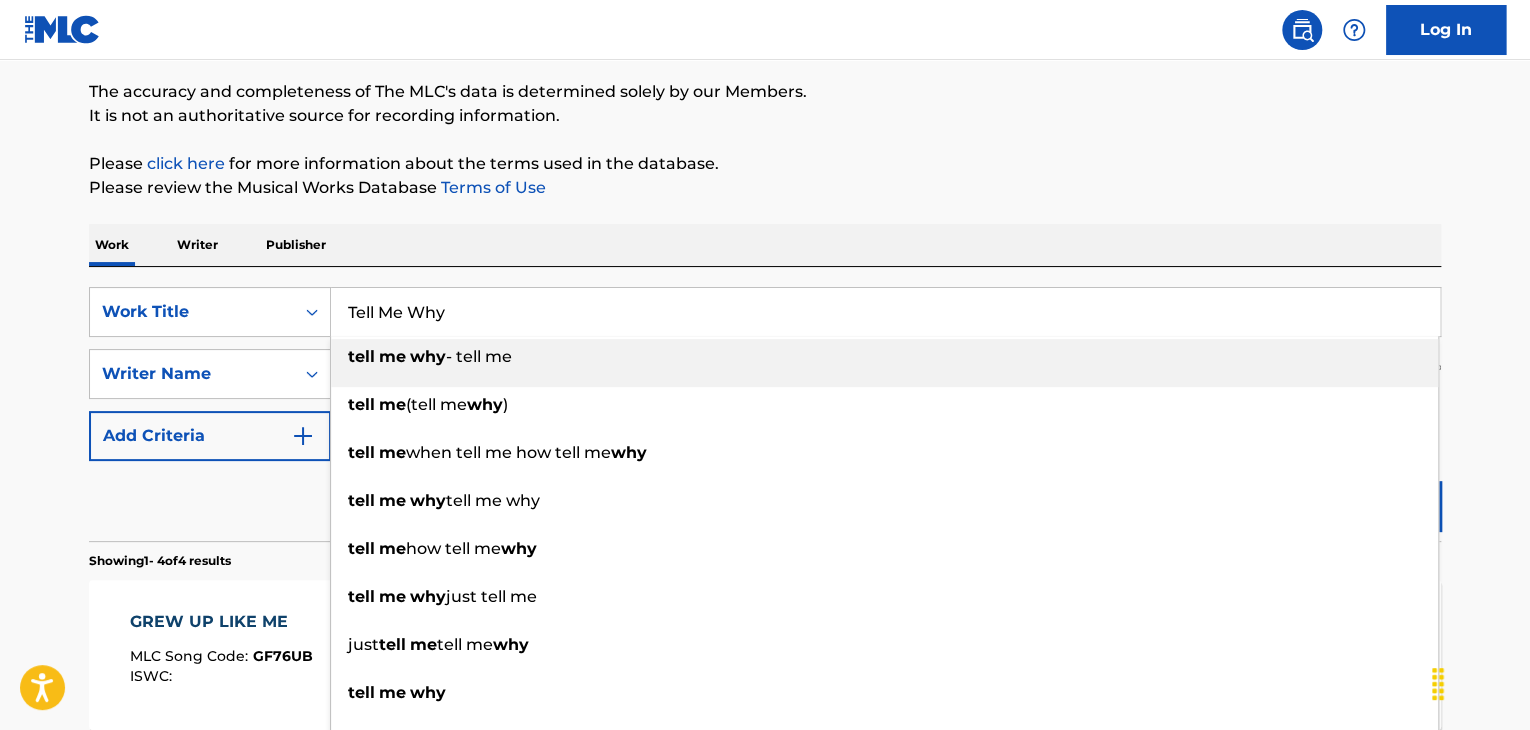 paste on "Ciabatta" 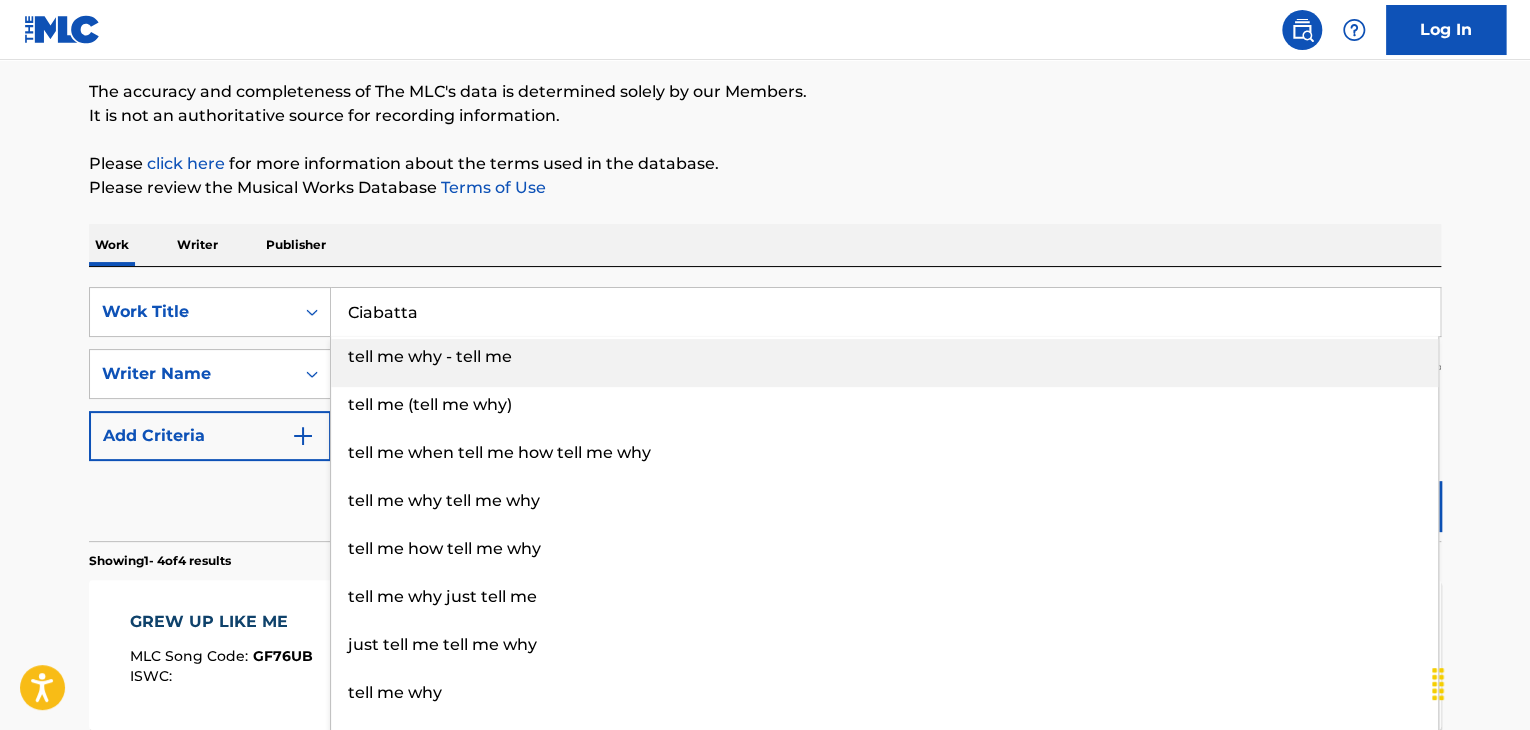 click on "Please   click here   for more information about the terms used in the database." at bounding box center [765, 164] 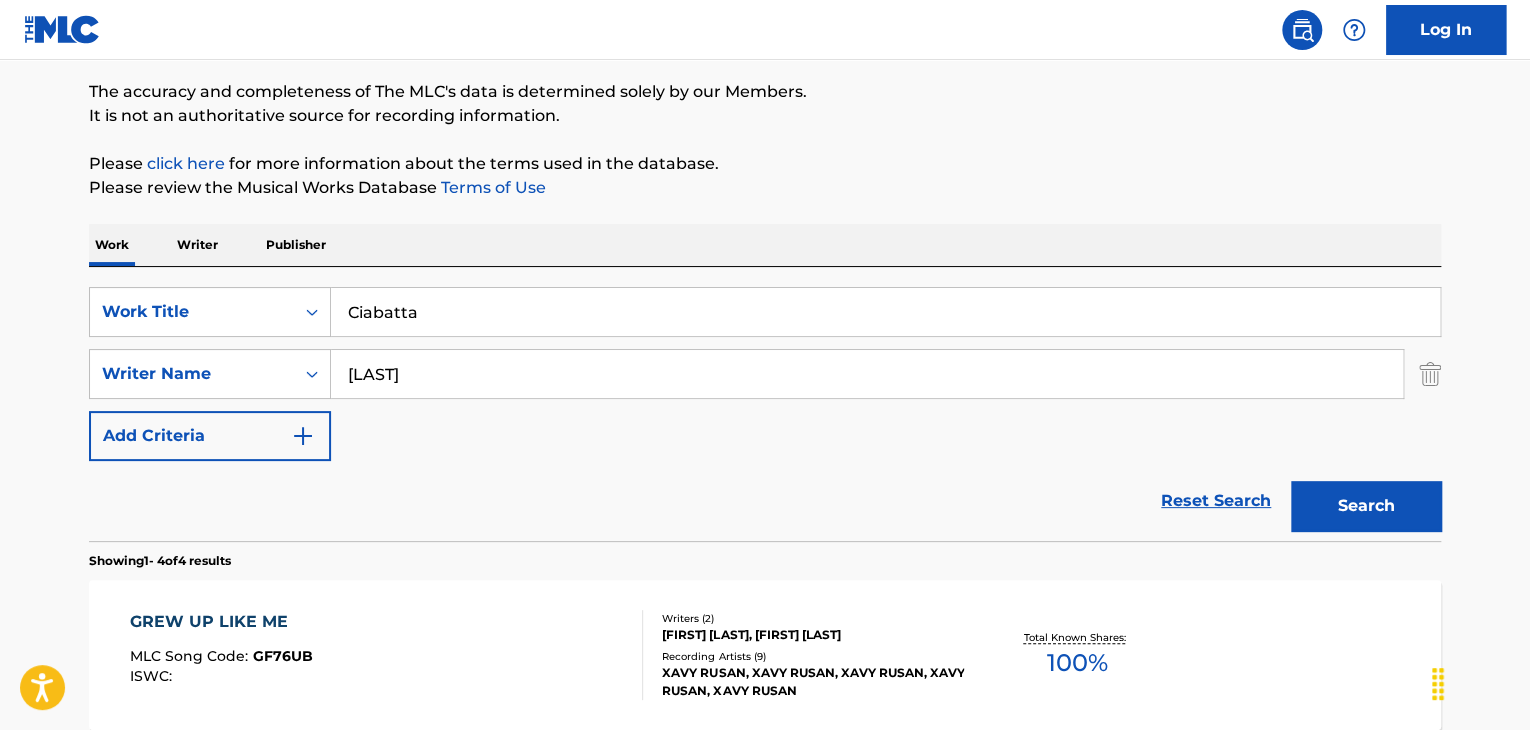 click on "Search" at bounding box center [1366, 506] 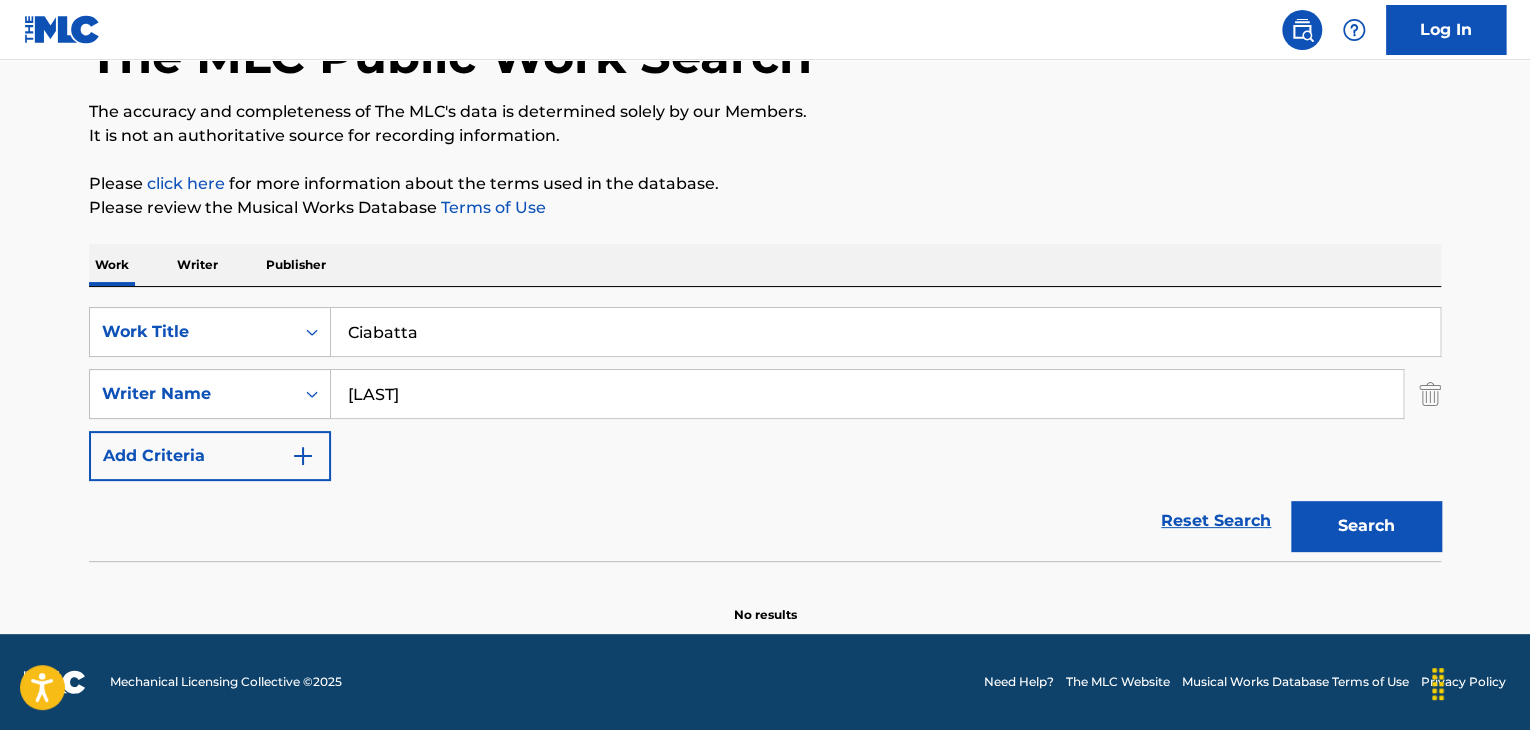 scroll, scrollTop: 138, scrollLeft: 0, axis: vertical 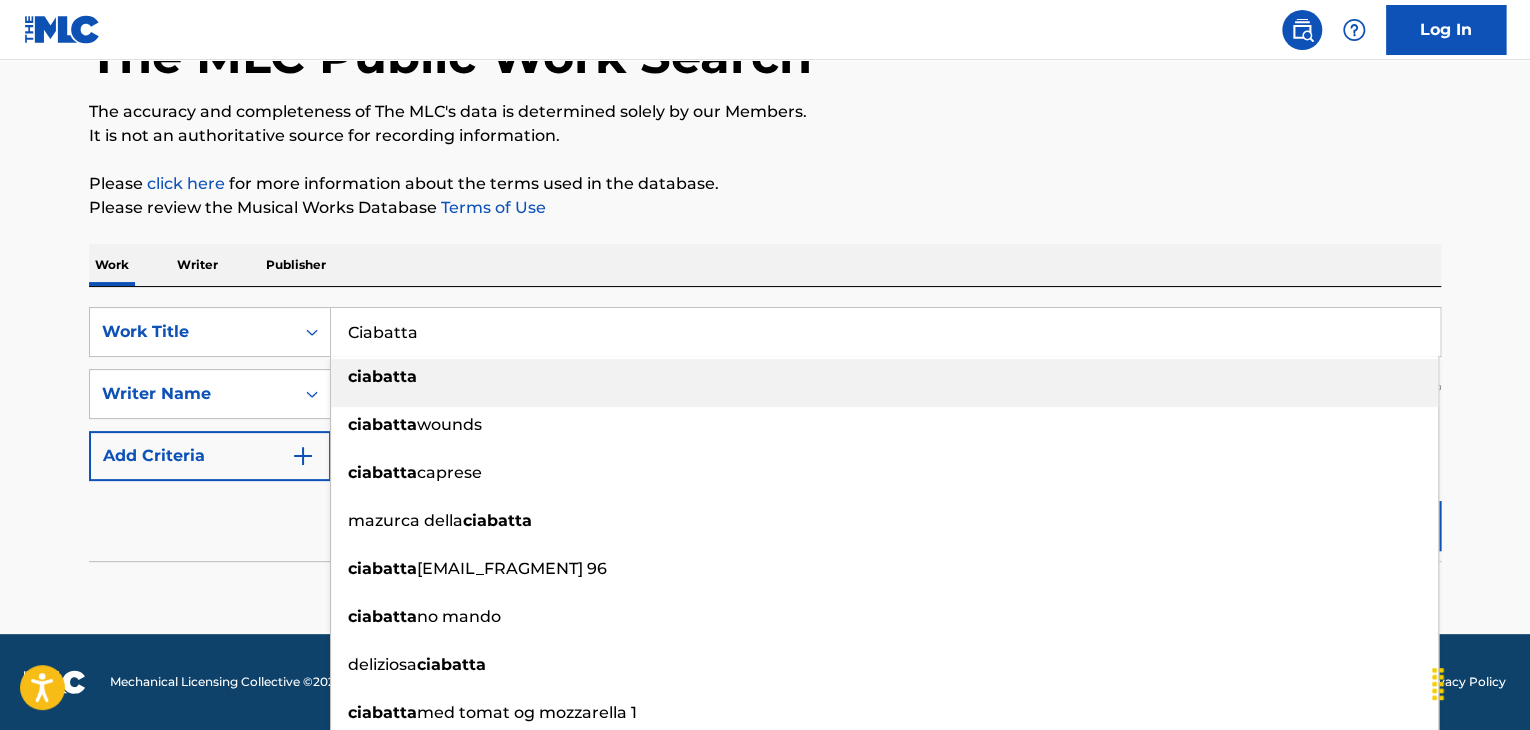 paste on "I AM" 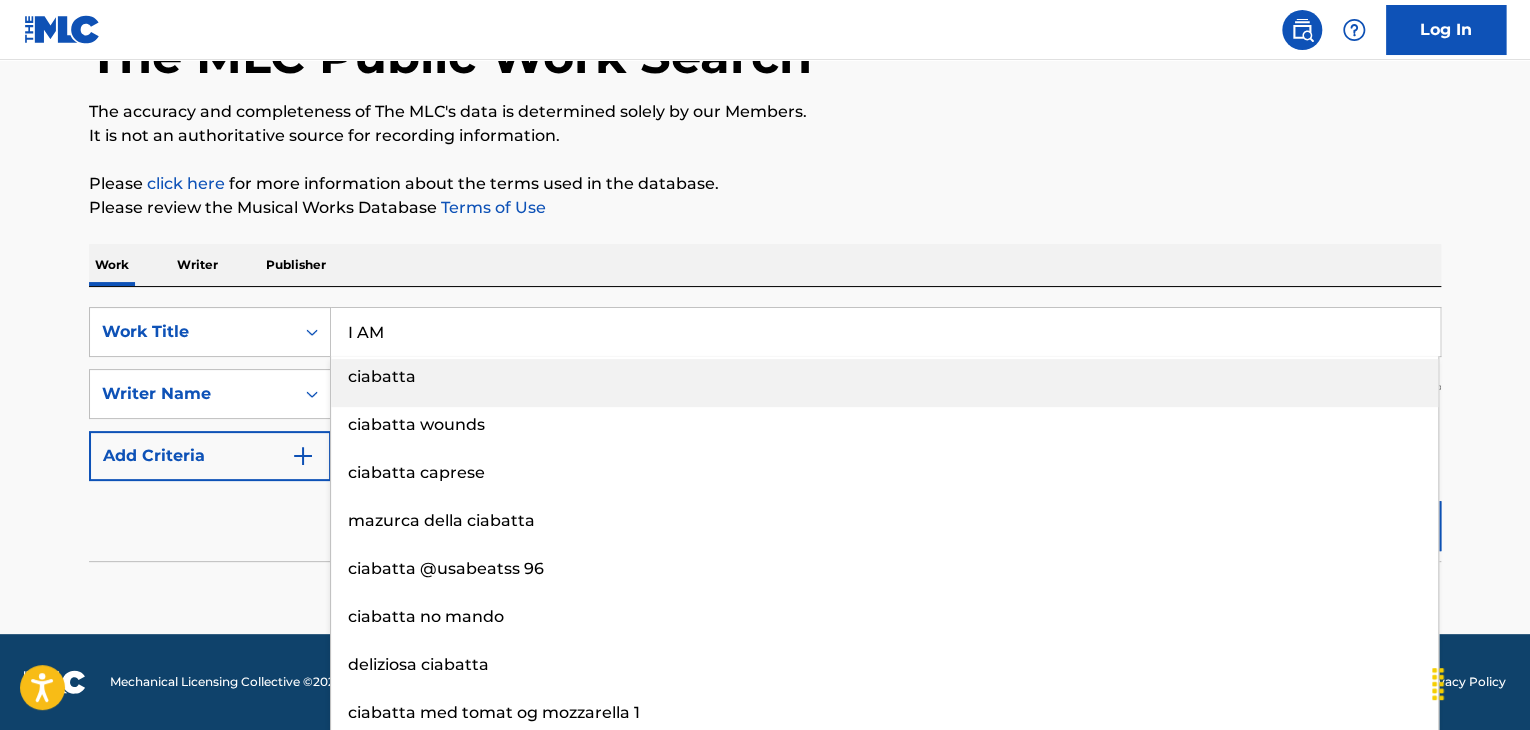 type on "I AM" 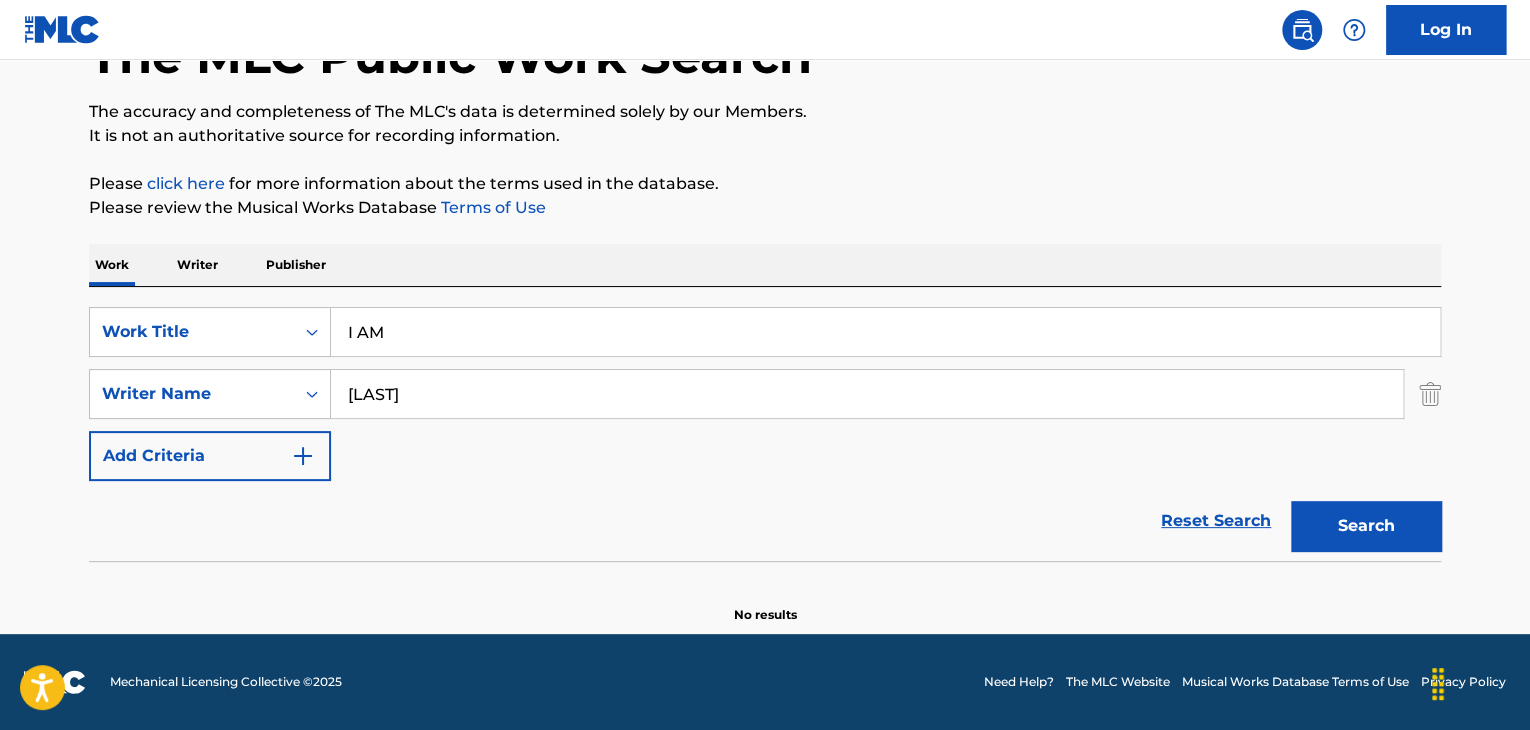 click on "The MLC Public Work Search The accuracy and completeness of The MLC's data is determined solely by our Members. It is not an authoritative source for recording information. Please   click here   for more information about the terms used in the database. Please review the Musical Works Database   Terms of Use Work Writer Publisher SearchWithCriteria6f119e04-7f9e-4640-b86d-387a0224e1ce Work Title I AM SearchWithCriteriad499b927-d941-4223-8e29-4df831f754db Writer Name Westerfield Add Criteria Reset Search Search No results" at bounding box center (765, 298) 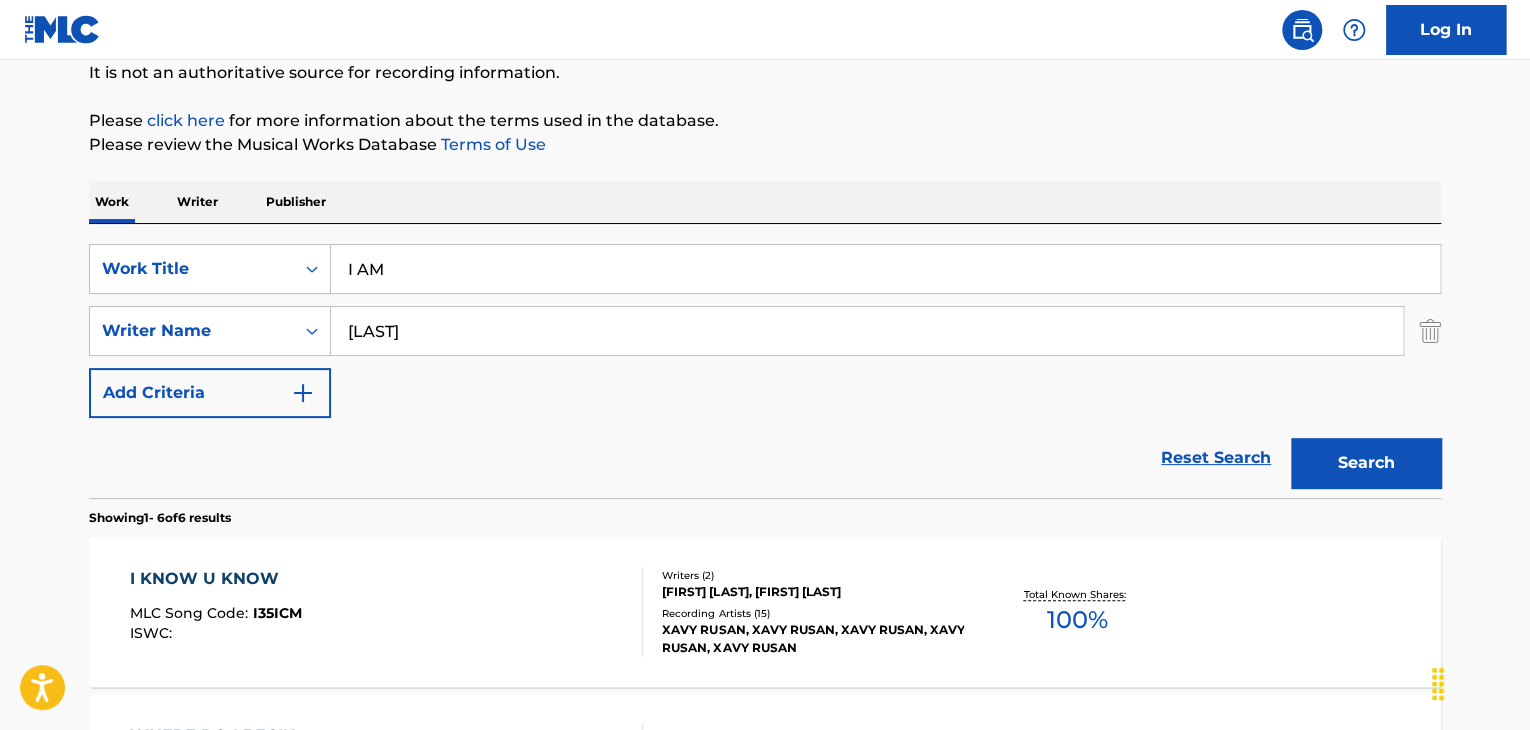 scroll, scrollTop: 438, scrollLeft: 0, axis: vertical 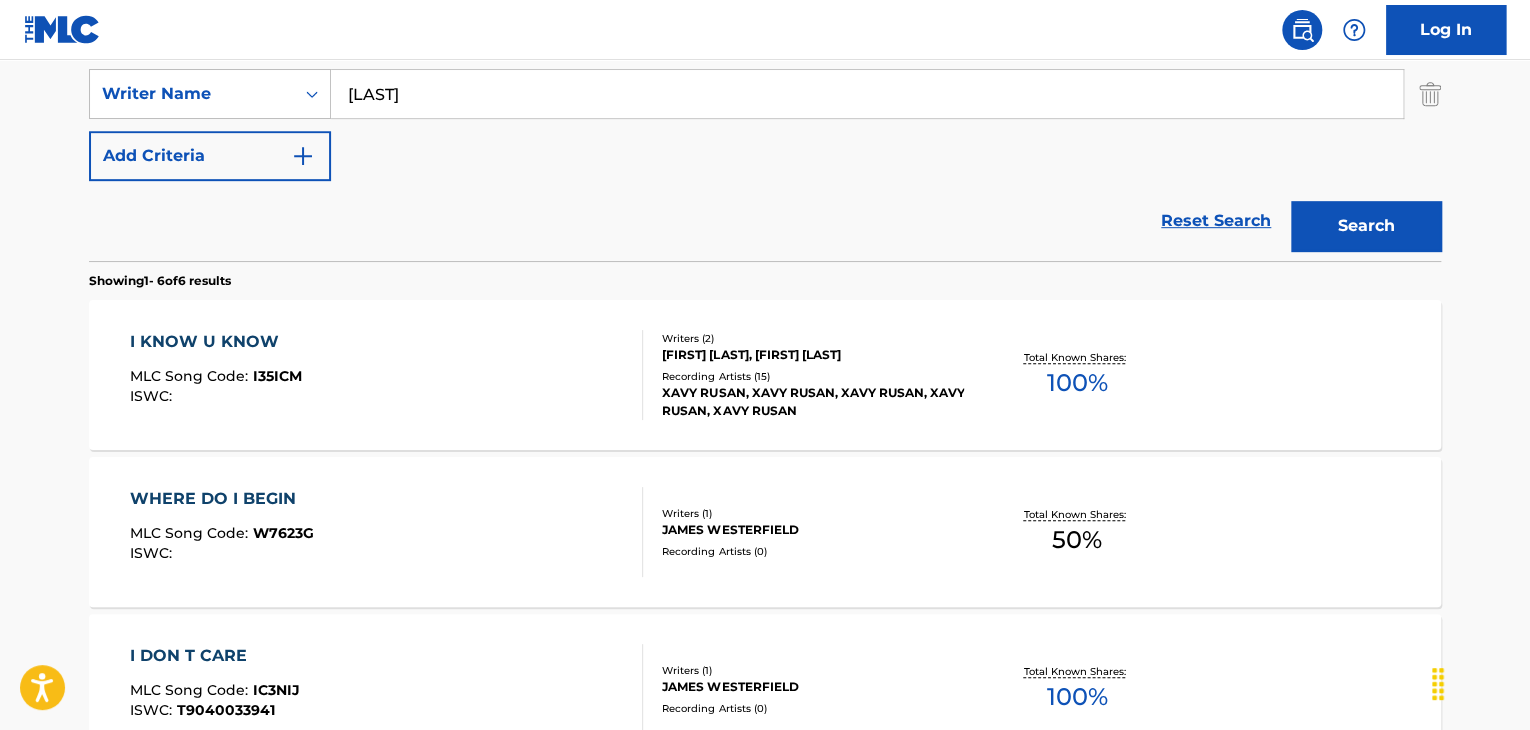 click on "I35ICM" at bounding box center (277, 376) 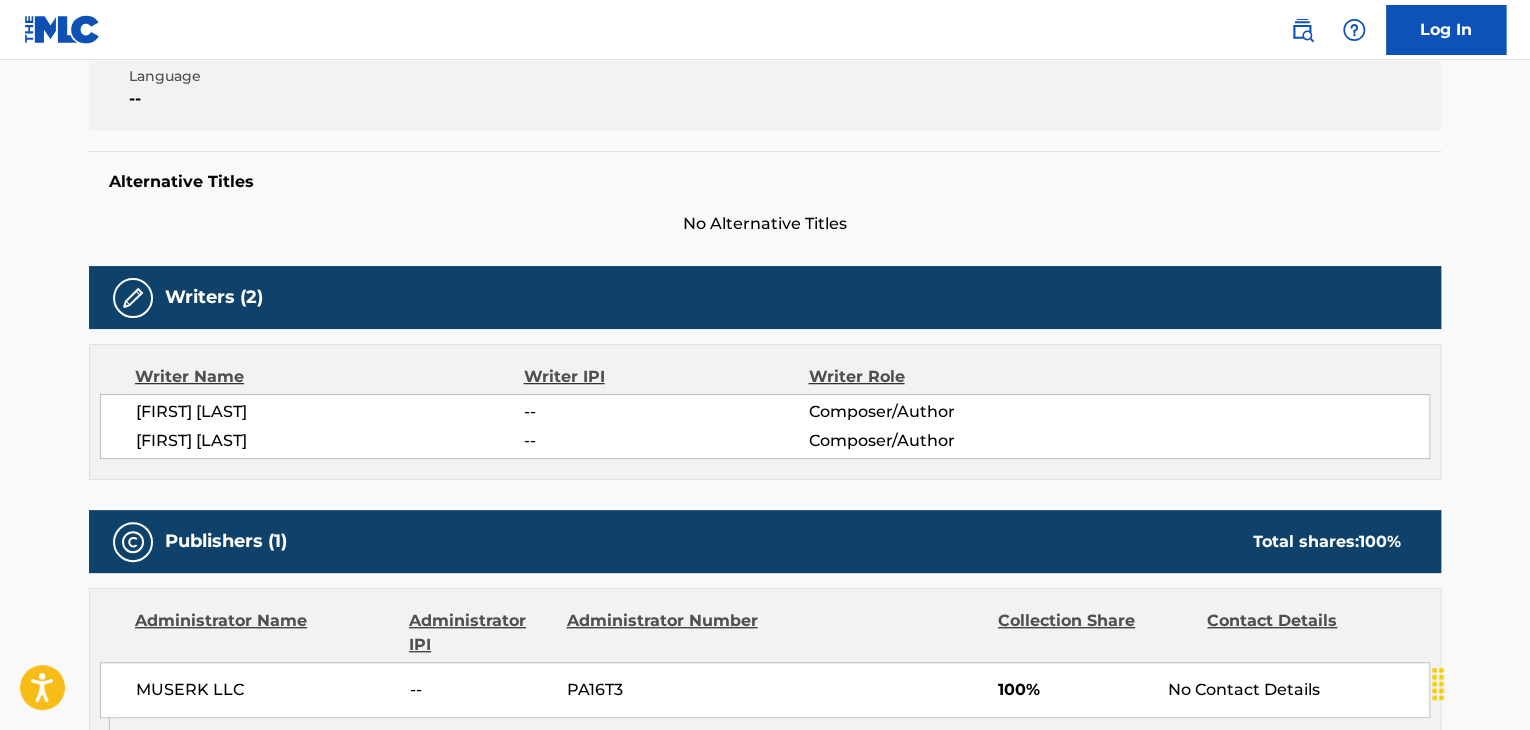 scroll, scrollTop: 0, scrollLeft: 0, axis: both 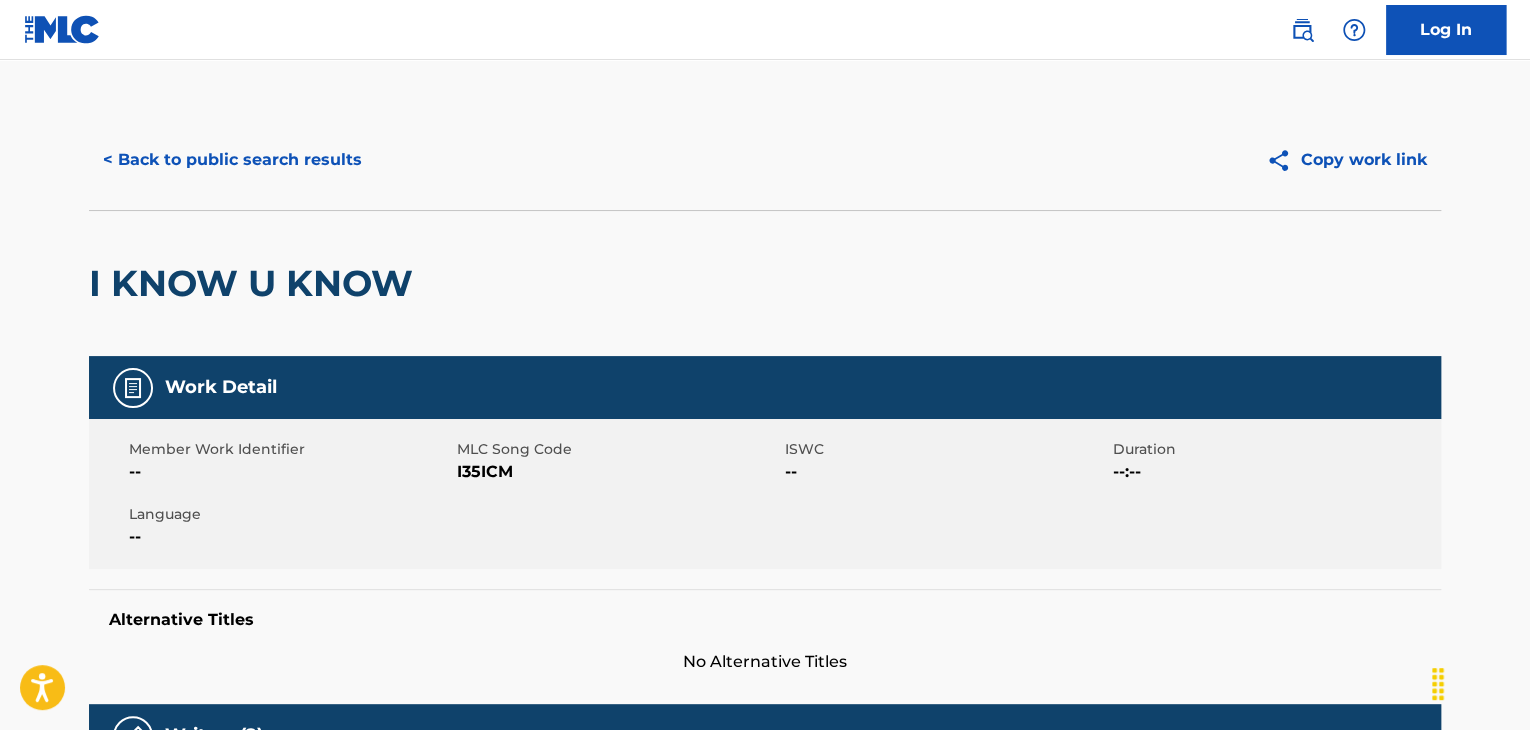 click on "Work Detail" at bounding box center (765, 387) 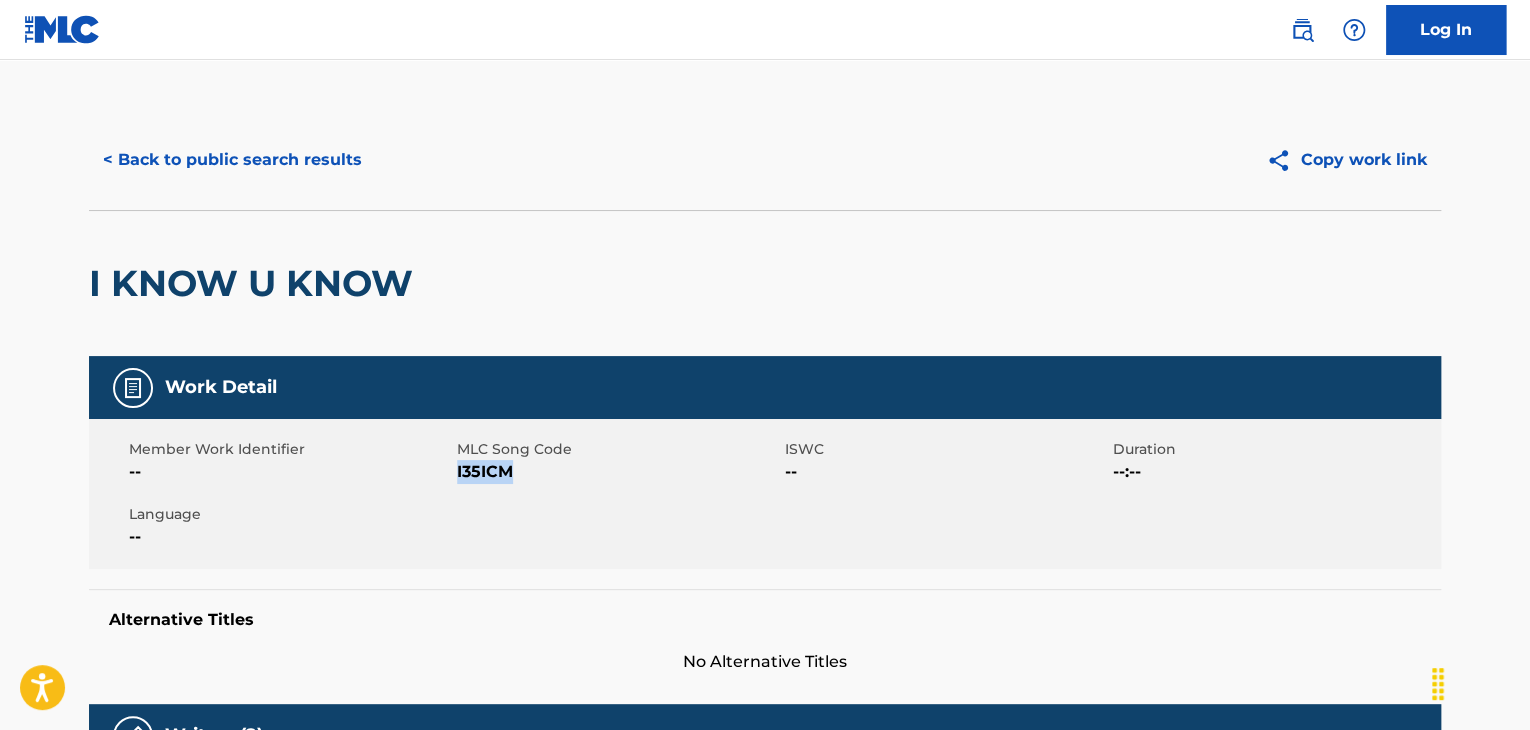 click on "I35ICM" at bounding box center (618, 472) 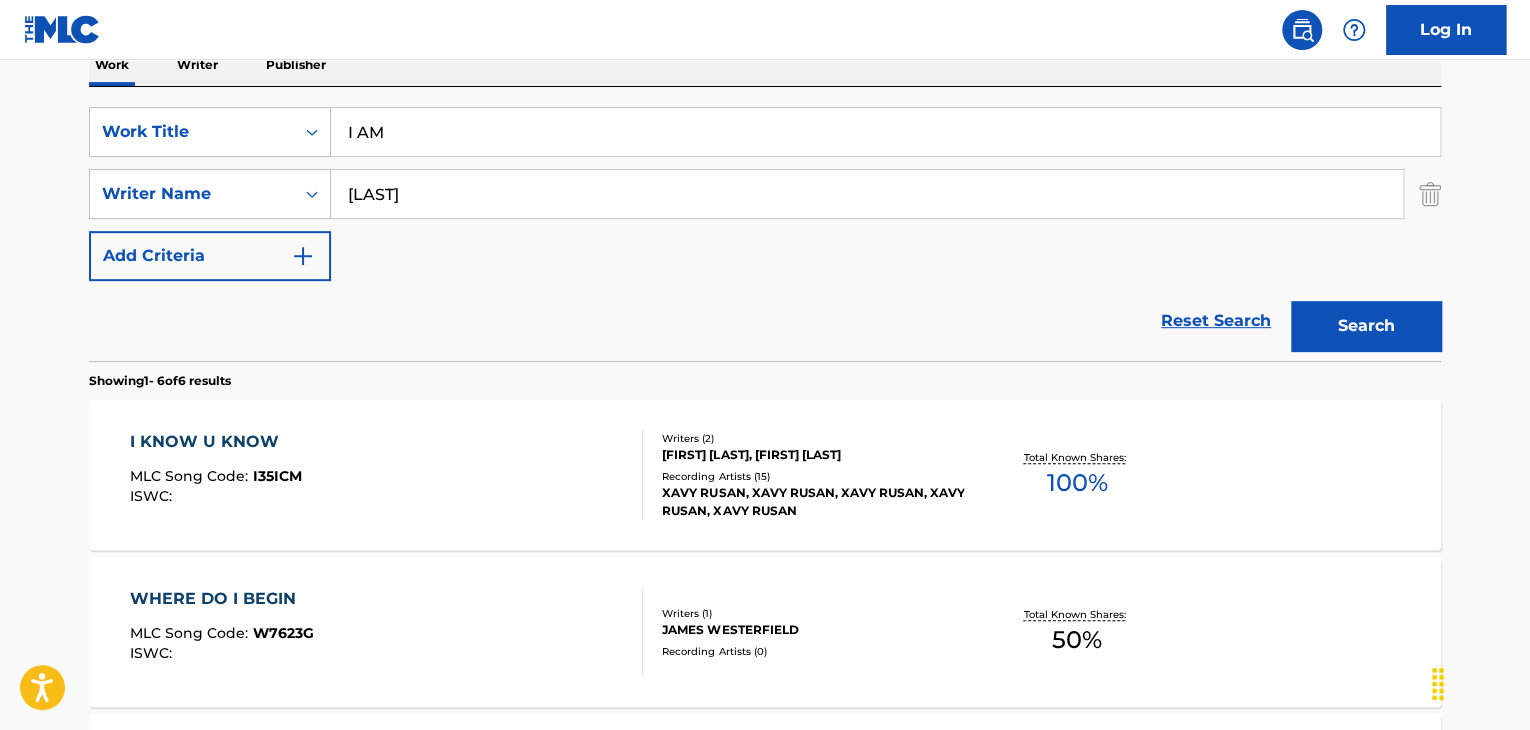 scroll, scrollTop: 238, scrollLeft: 0, axis: vertical 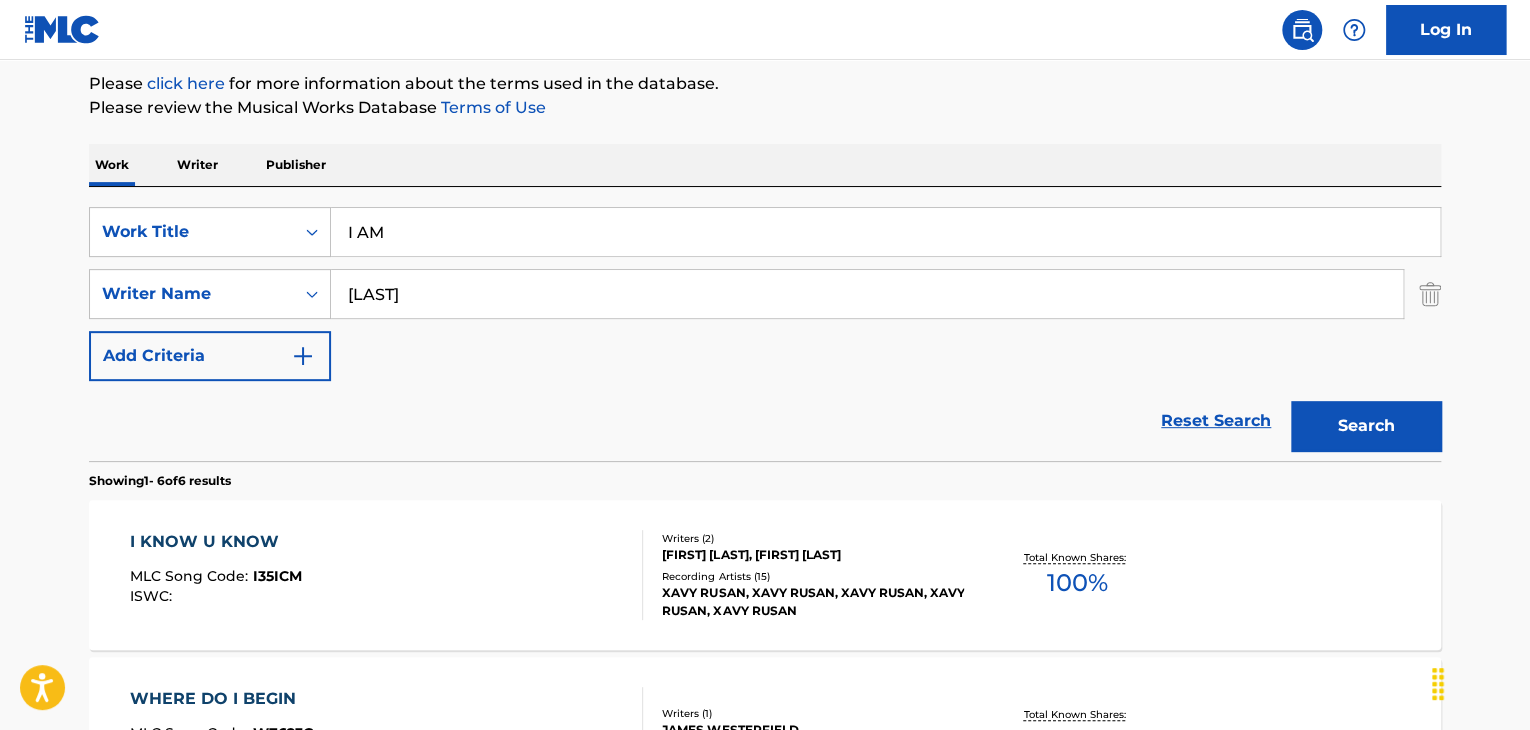 drag, startPoint x: 478, startPoint y: 227, endPoint x: 136, endPoint y: 201, distance: 342.98688 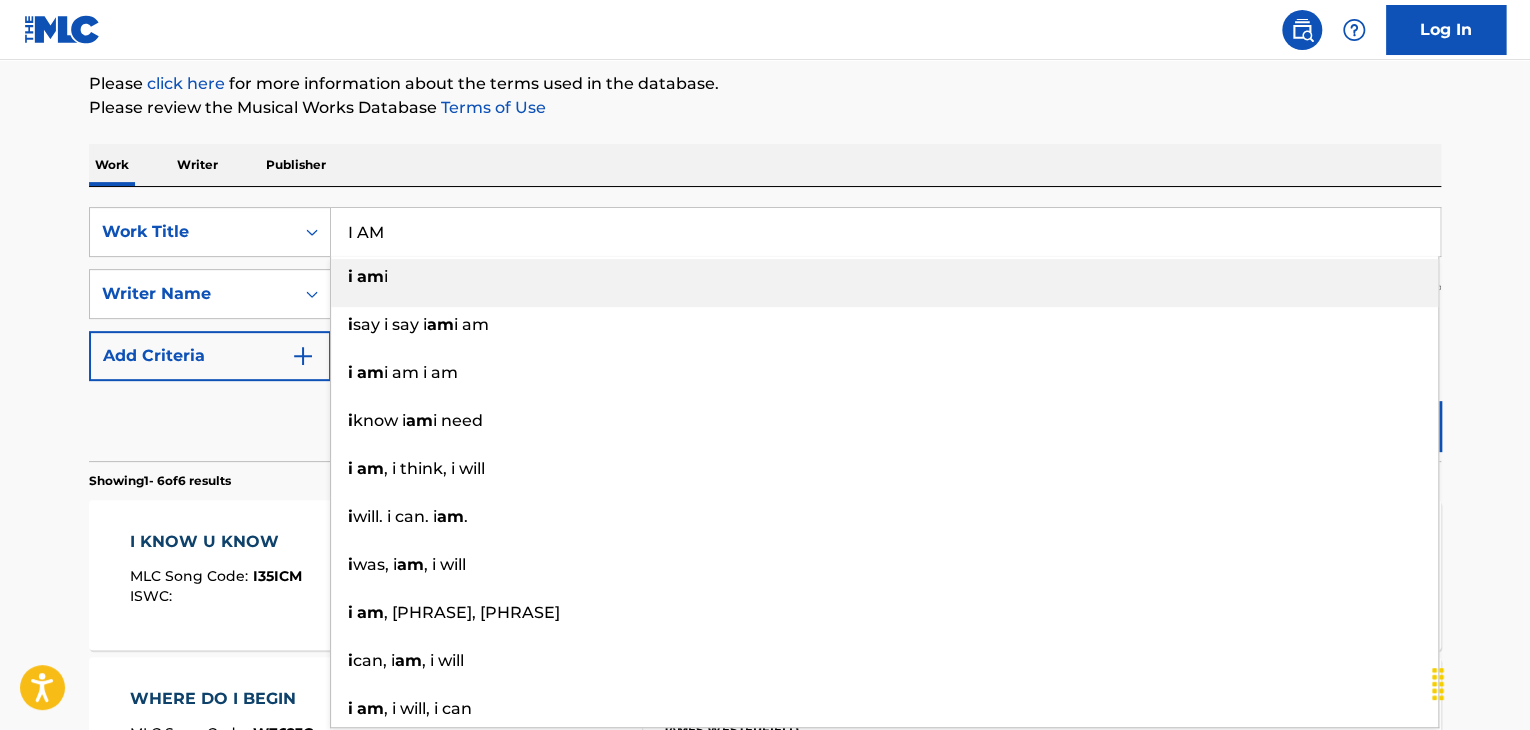paste on "nfinite Ethers" 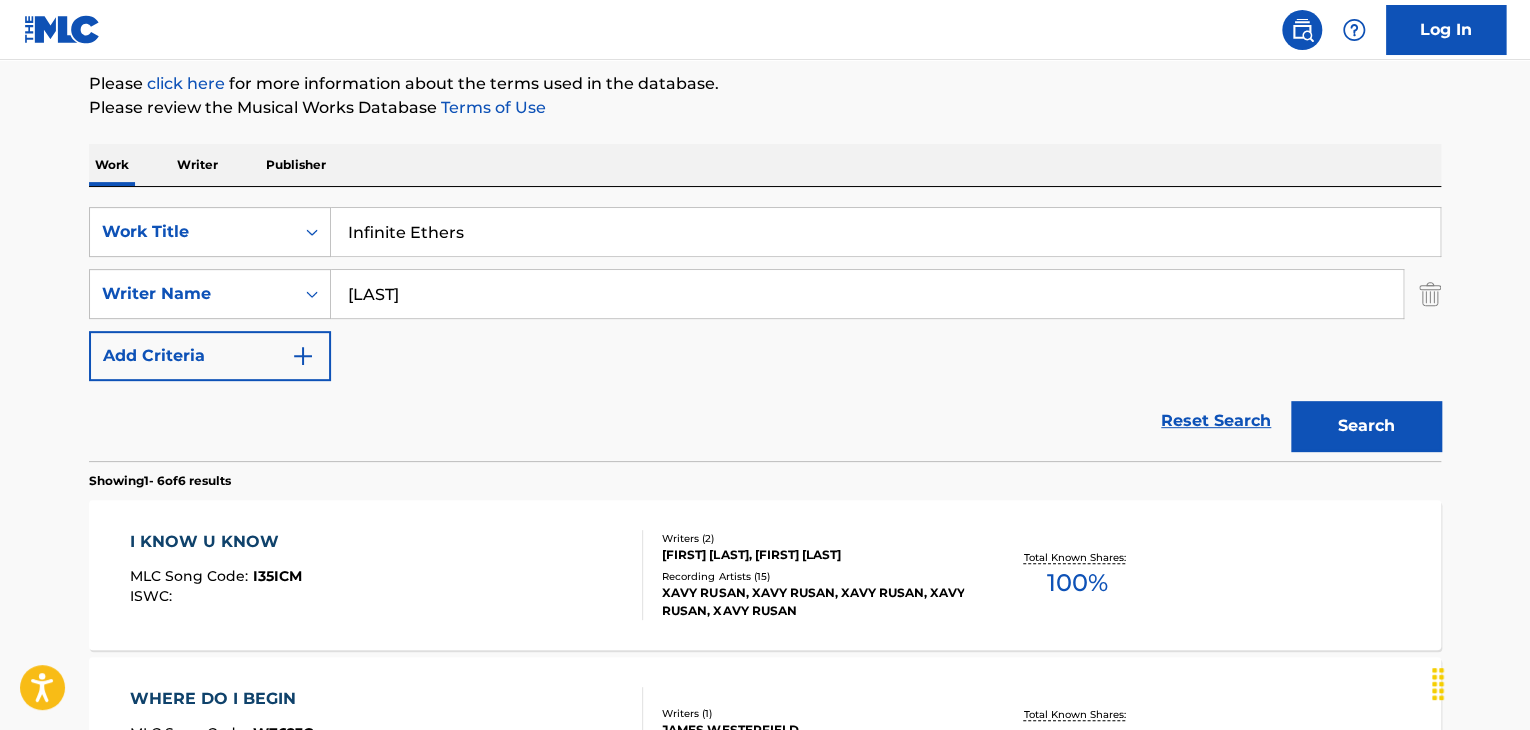 click on "Please review the Musical Works Database   Terms of Use" at bounding box center (765, 108) 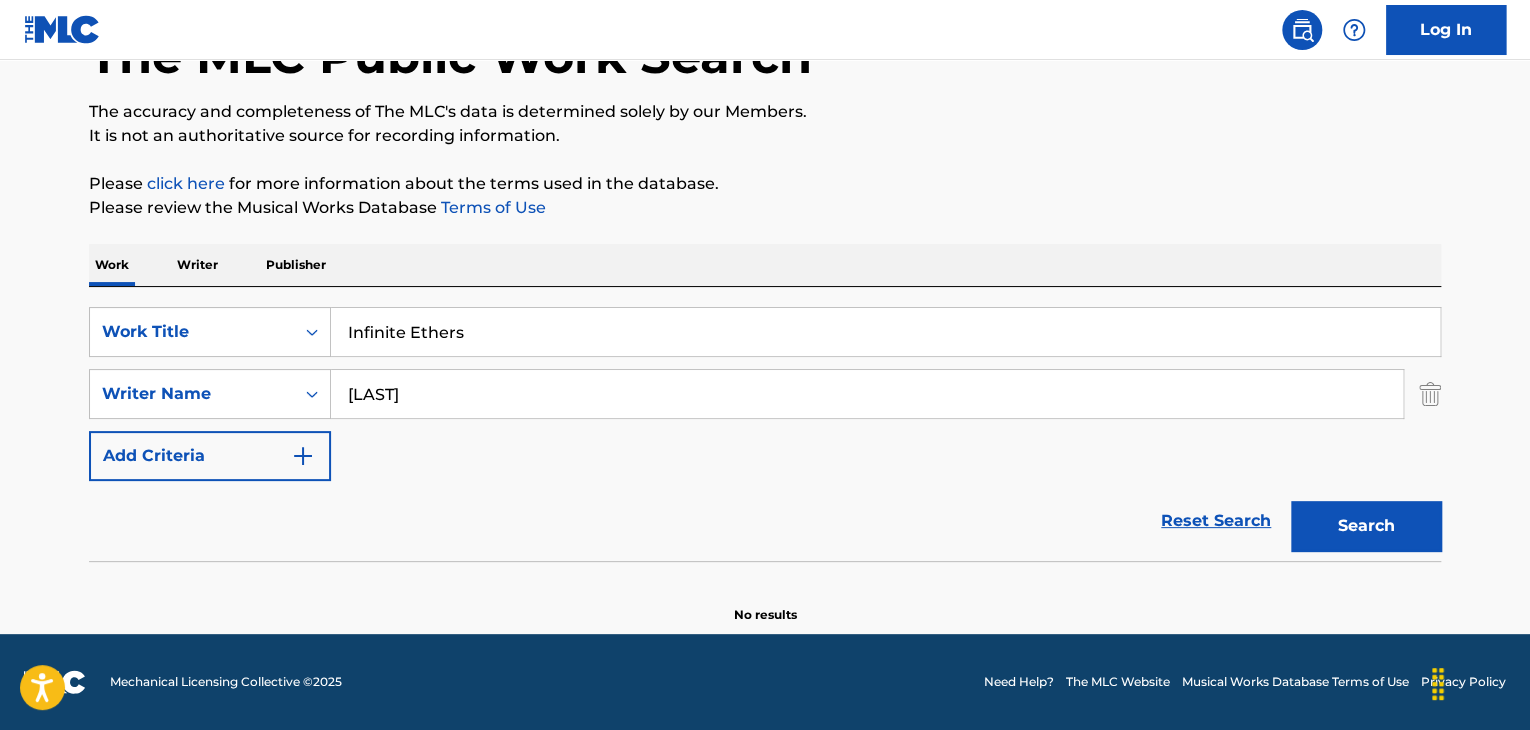 scroll, scrollTop: 138, scrollLeft: 0, axis: vertical 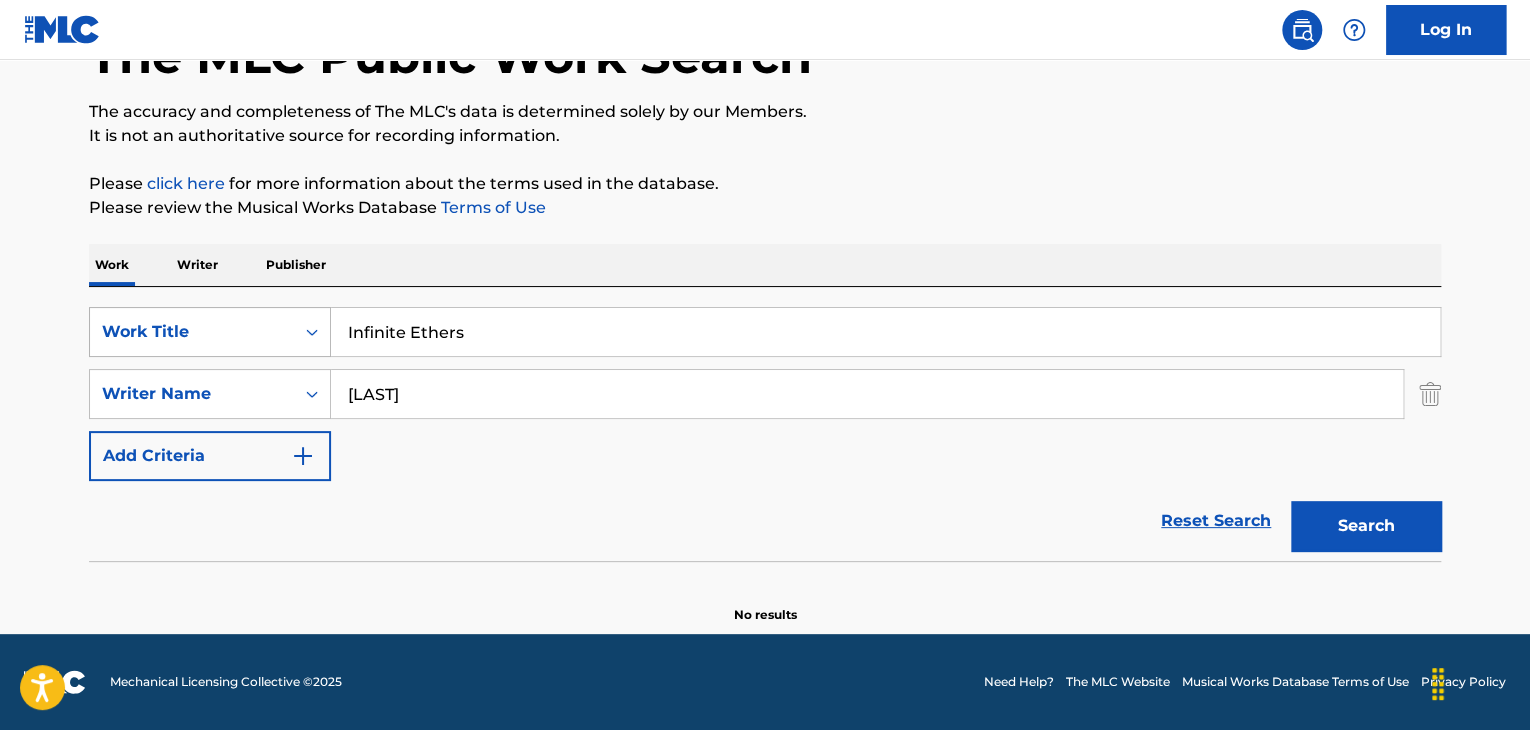 drag, startPoint x: 567, startPoint y: 337, endPoint x: 267, endPoint y: 313, distance: 300.95847 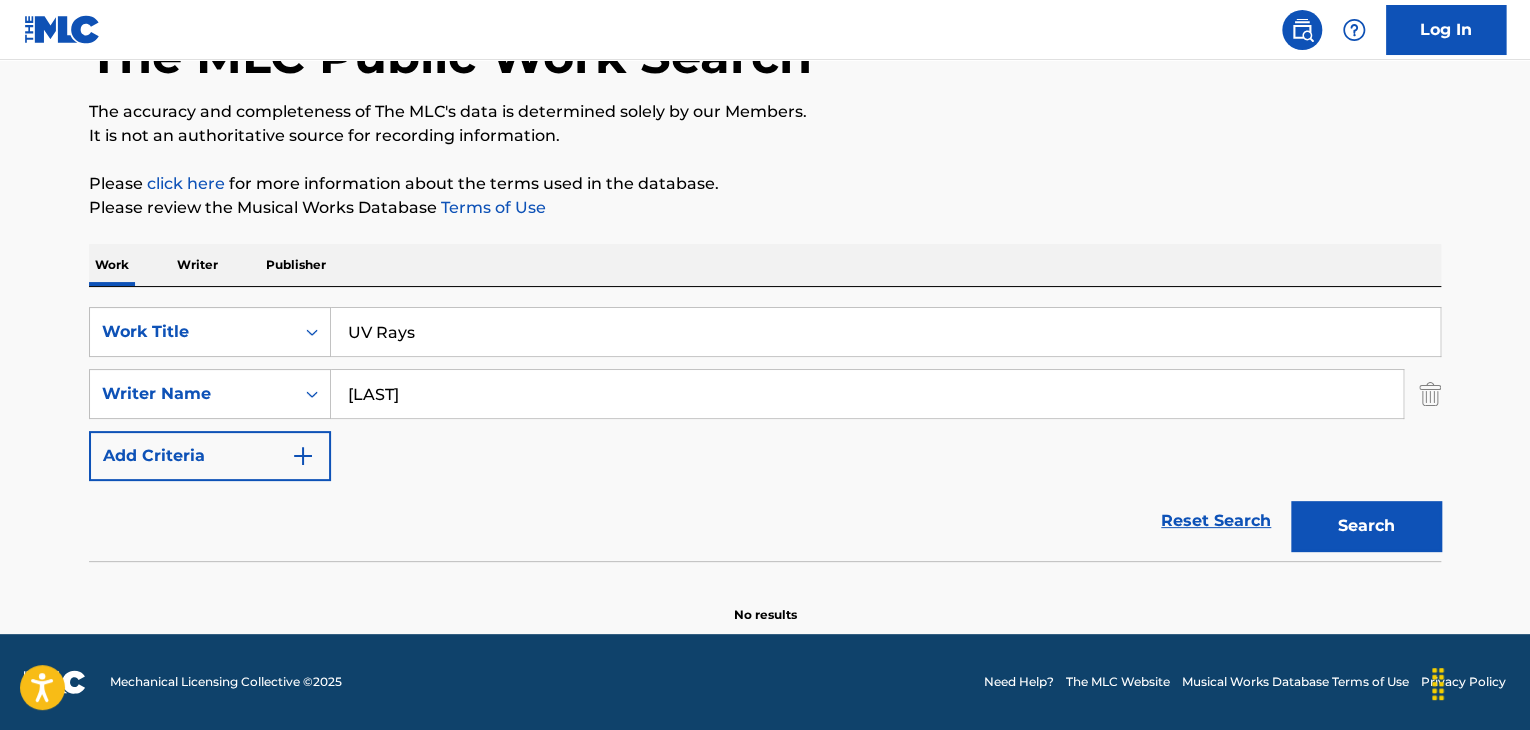 click on "It is not an authoritative source for recording information." at bounding box center (765, 136) 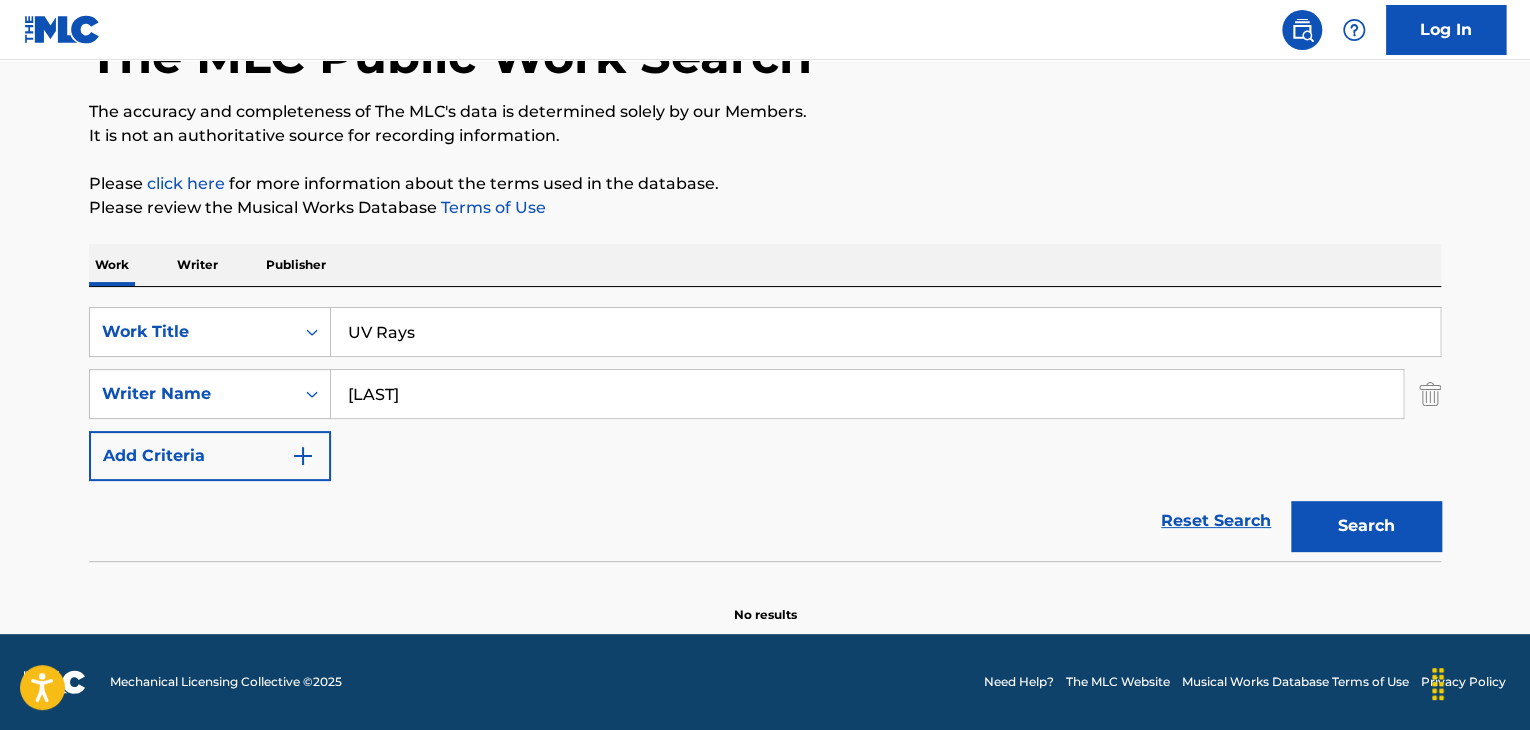 click on "Search" at bounding box center [1366, 526] 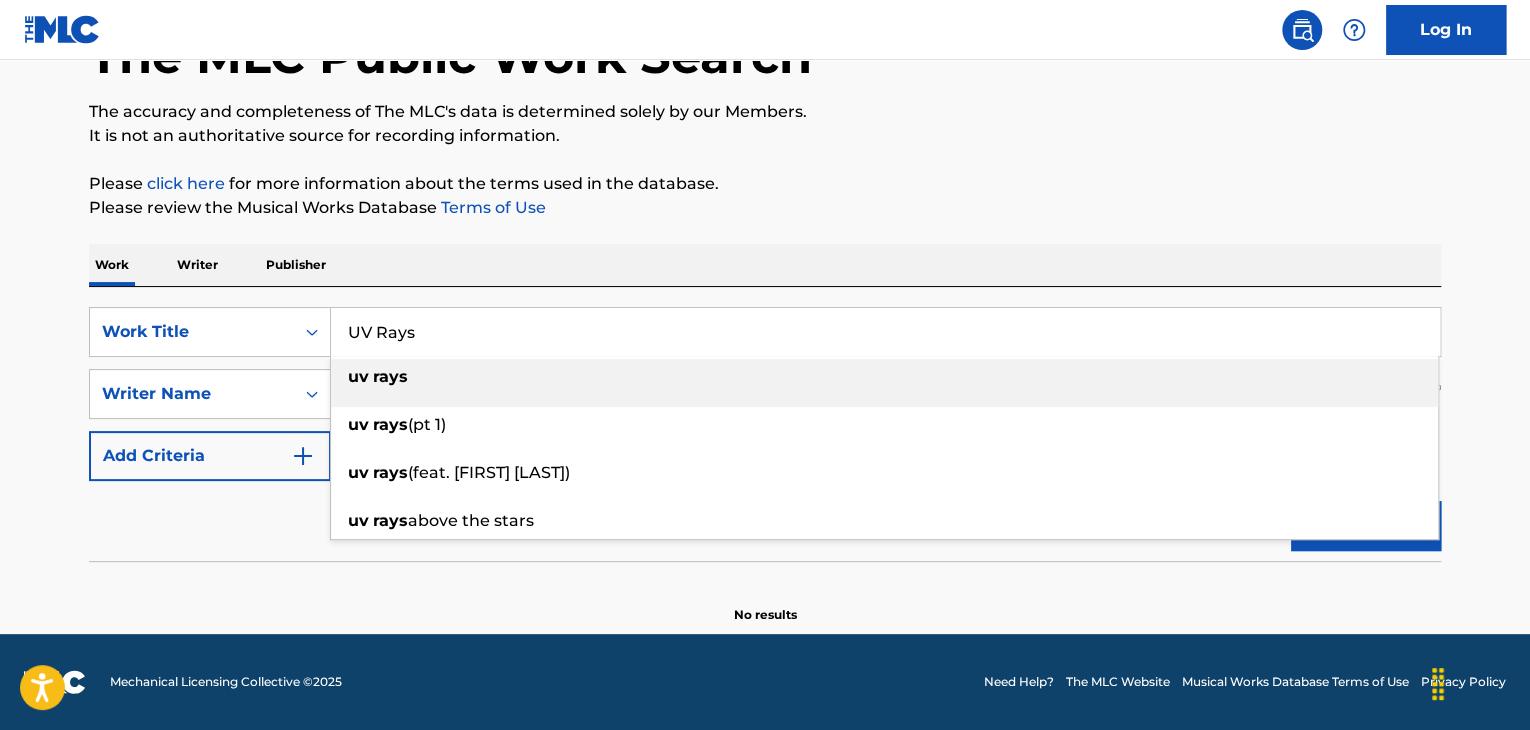 click on "UV Rays" at bounding box center [885, 332] 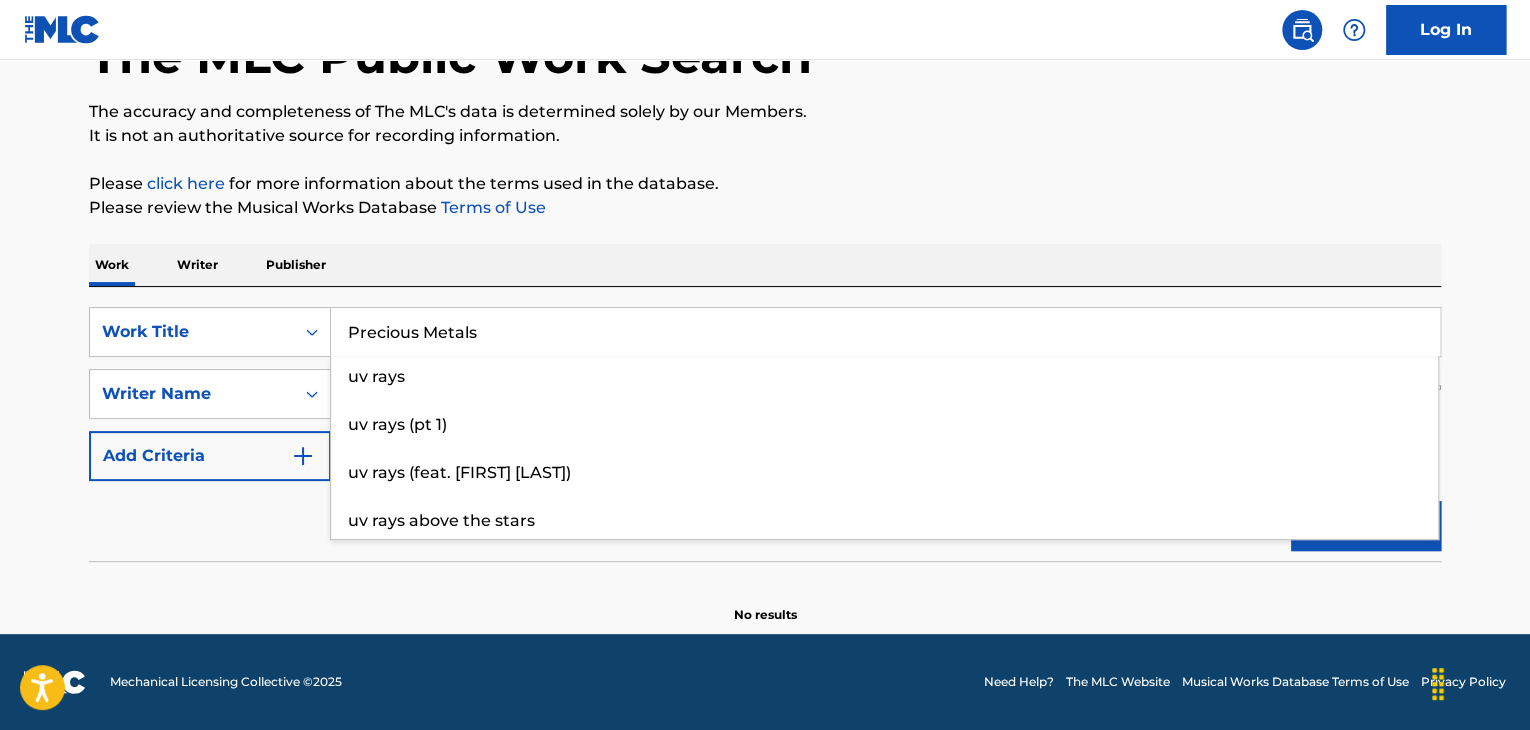 click on "Work Writer Publisher" at bounding box center [765, 265] 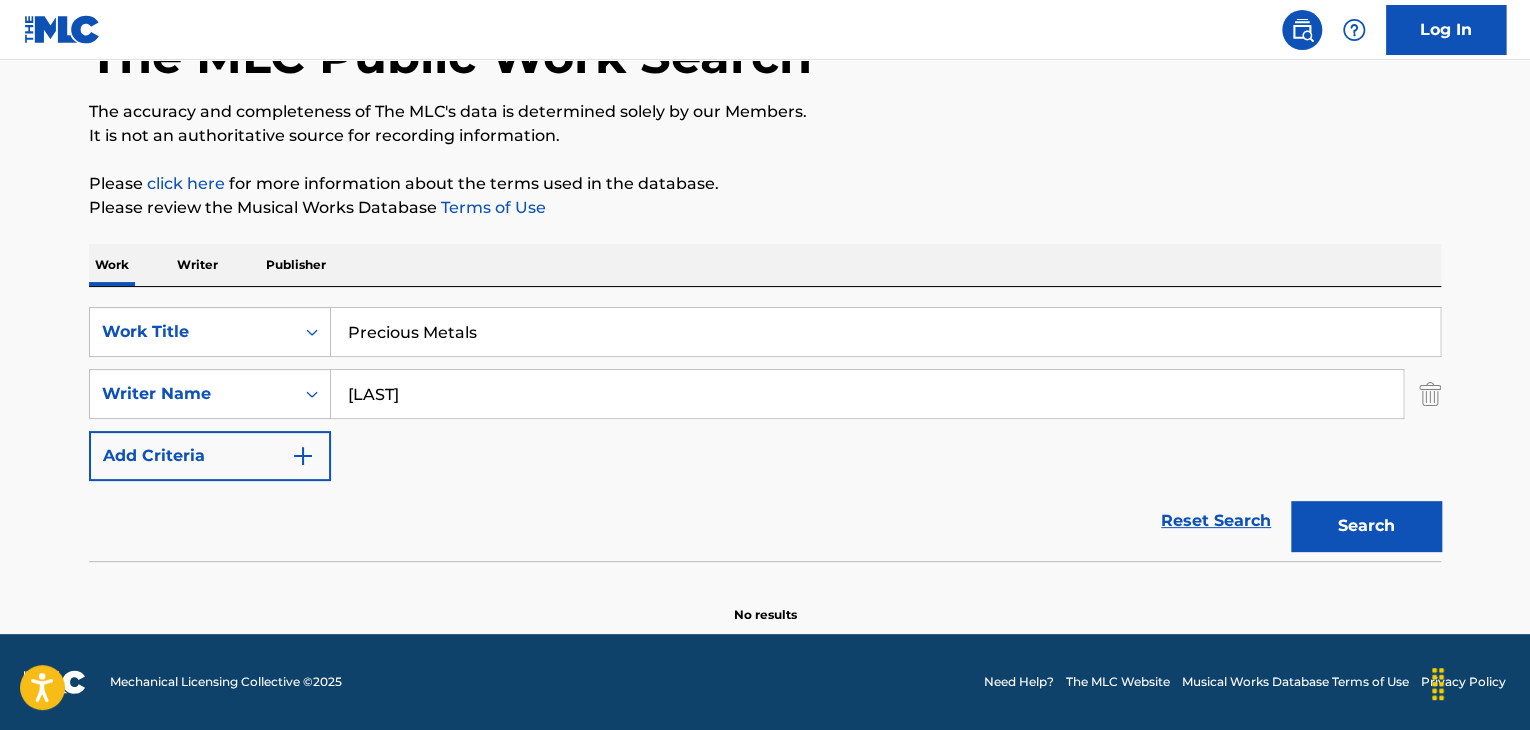 click on "Search" at bounding box center [1366, 526] 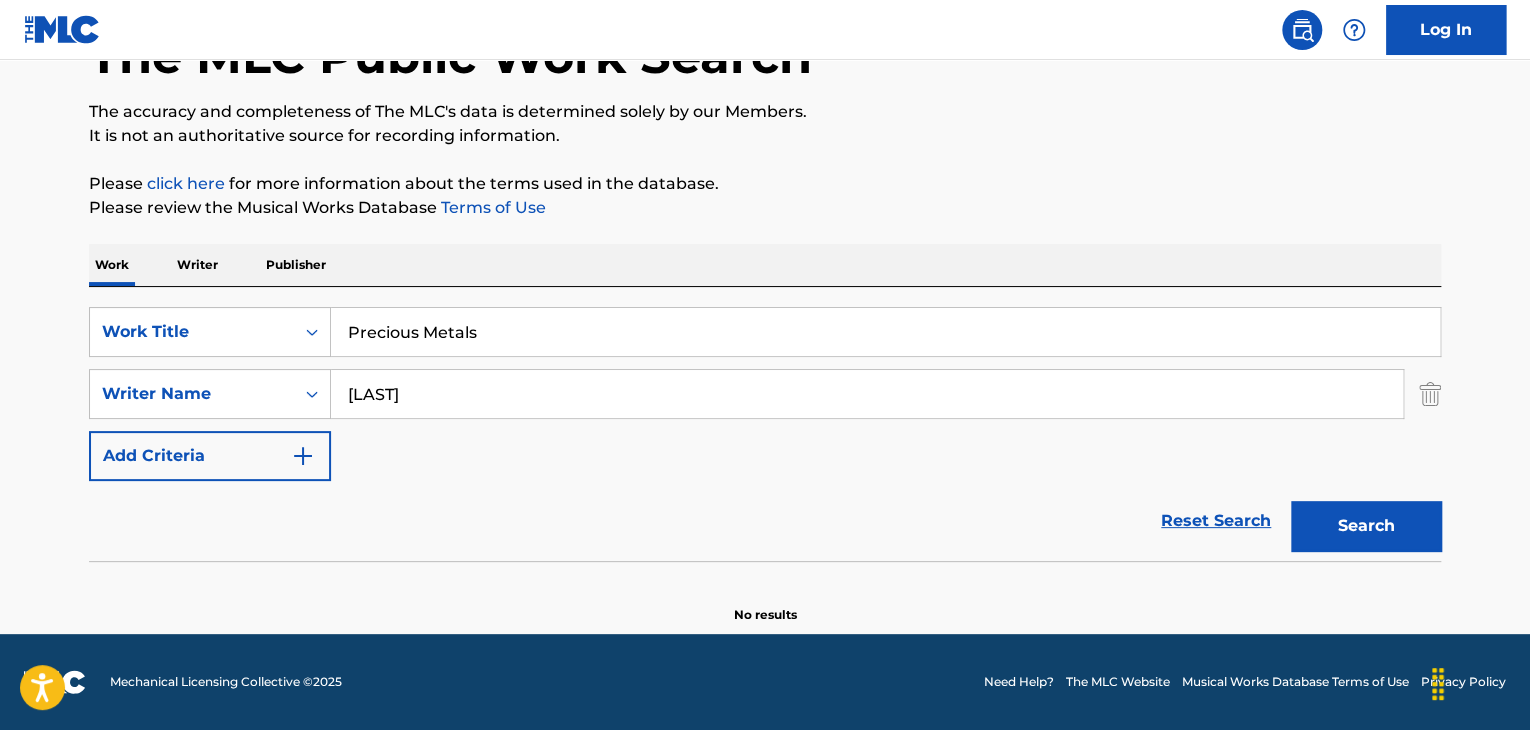 click on "Precious Metals" at bounding box center [885, 332] 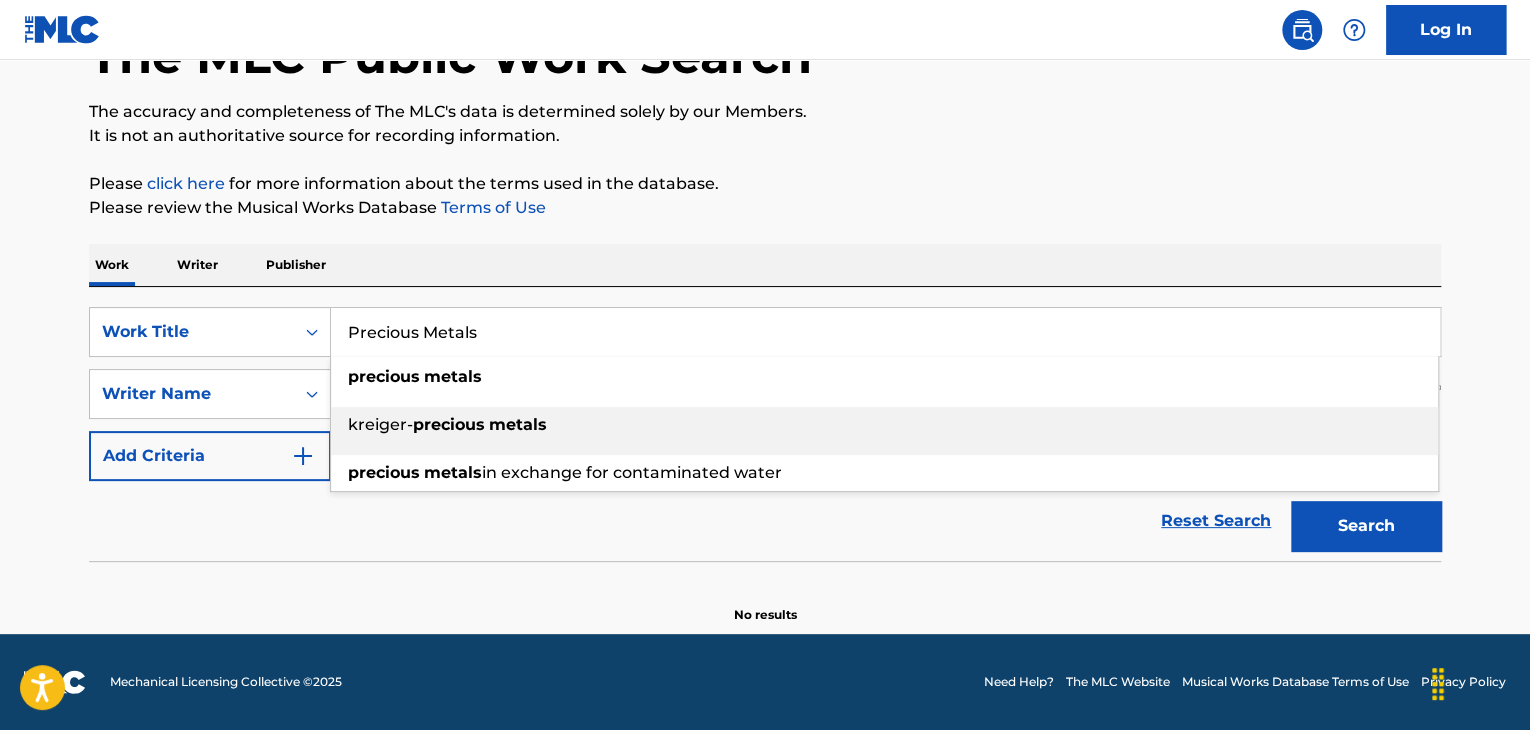 paste on "Silk Durag" 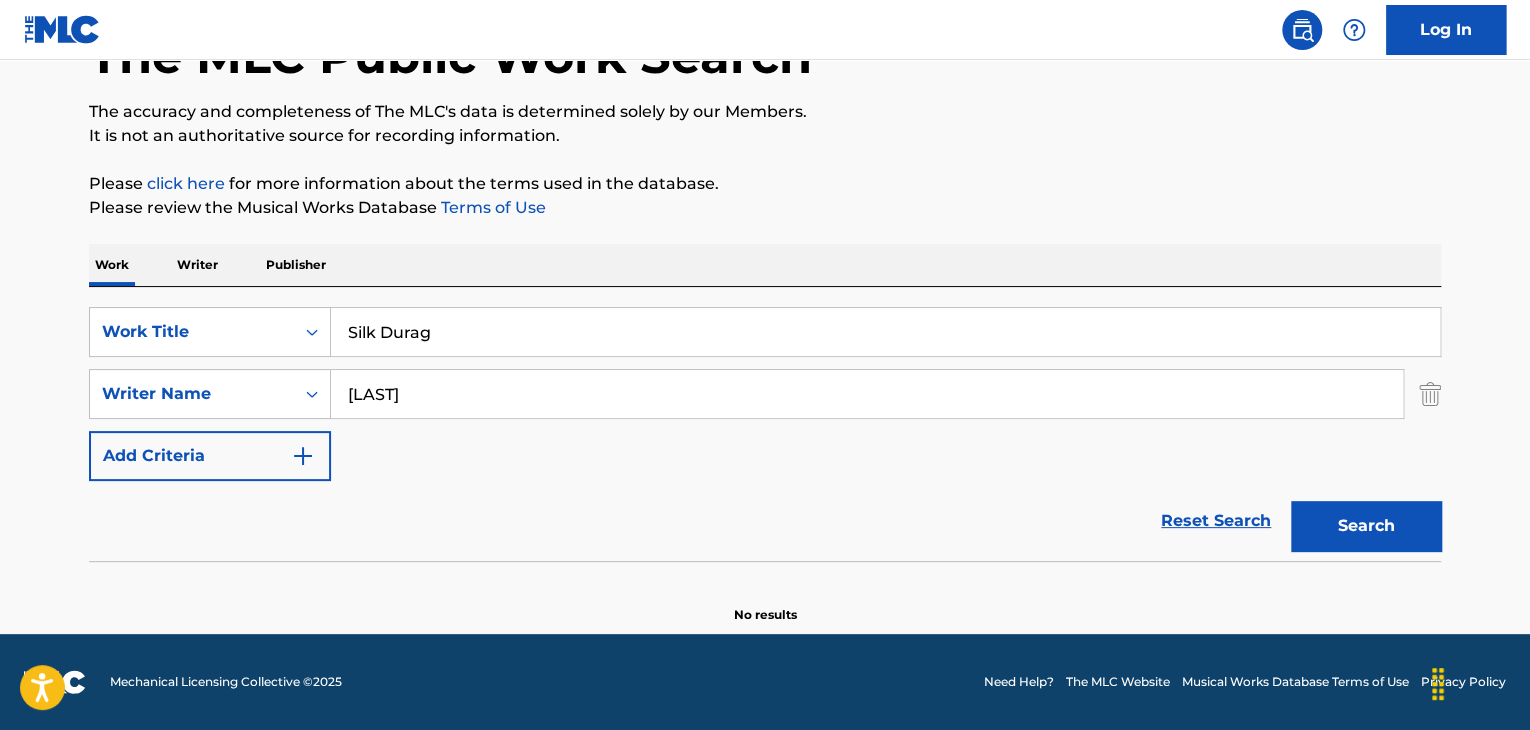 click on "The MLC Public Work Search The accuracy and completeness of The MLC's data is determined solely by our Members. It is not an authoritative source for recording information. Please   click here   for more information about the terms used in the database. Please review the Musical Works Database   Terms of Use Work Writer Publisher SearchWithCriteria6f119e04-7f9e-4640-b86d-387a0224e1ce Work Title Silk Durag SearchWithCriteriad499b927-d941-4223-8e29-4df831f754db Writer Name [LAST] Add Criteria Reset Search Search No results" at bounding box center (765, 278) 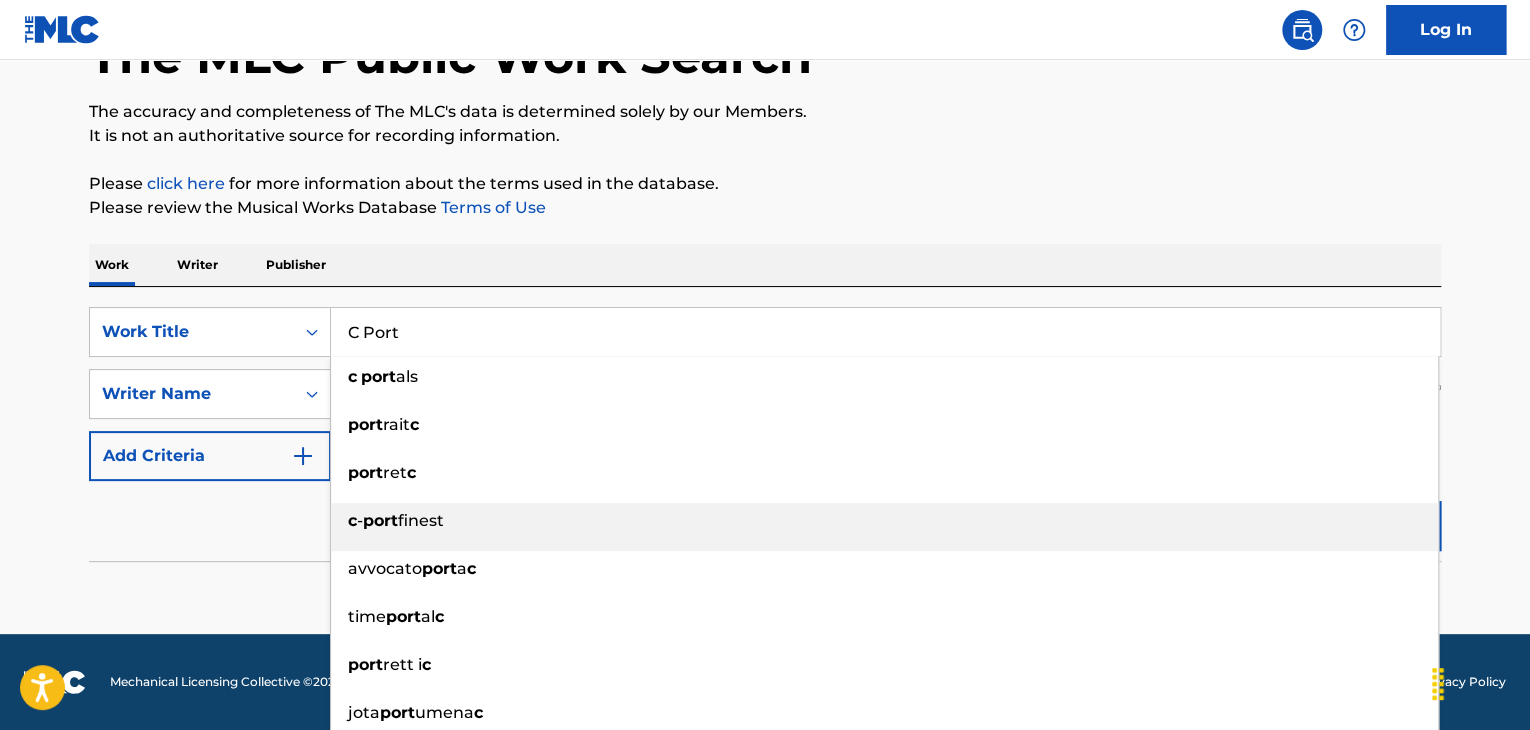 click on "c - port  finest" at bounding box center [884, 521] 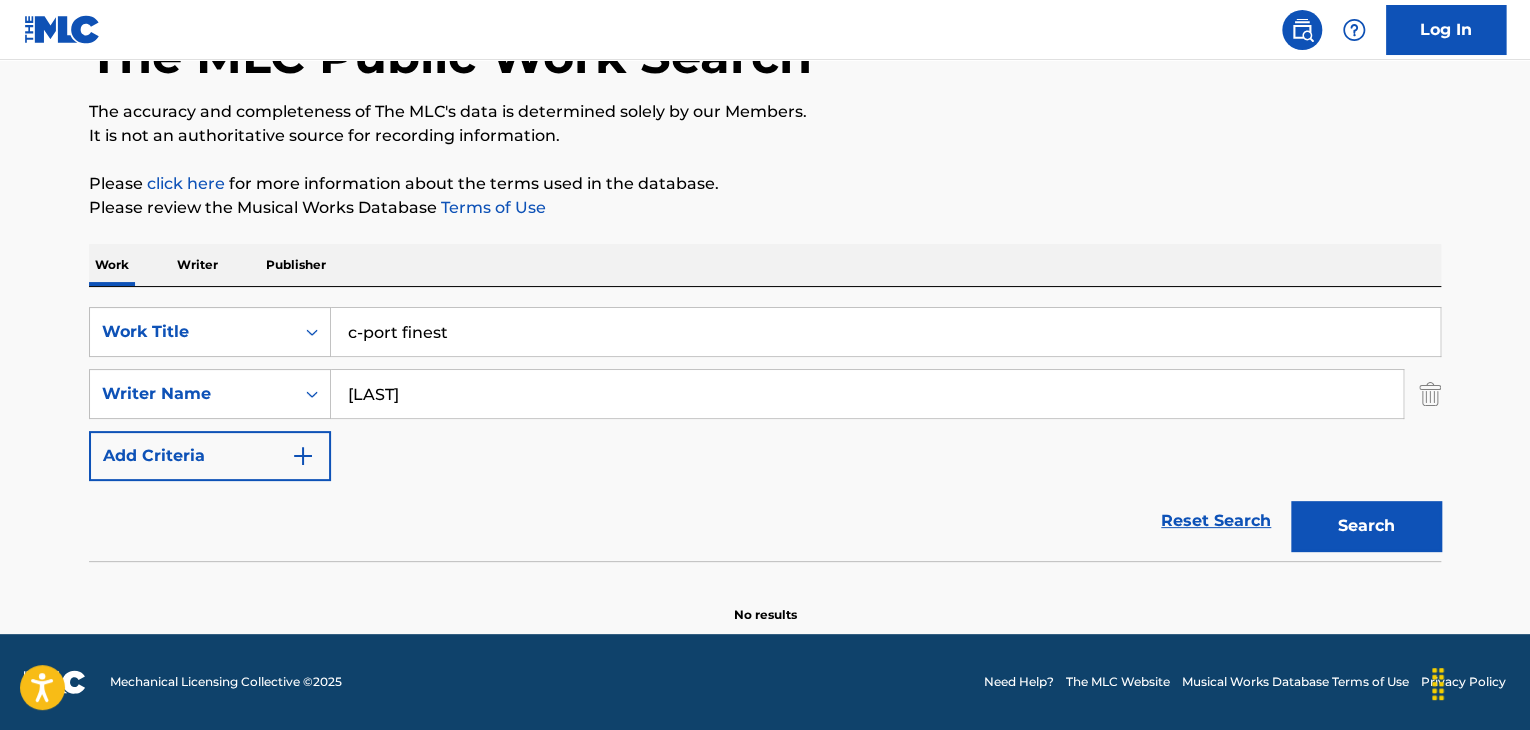 paste on "C Por" 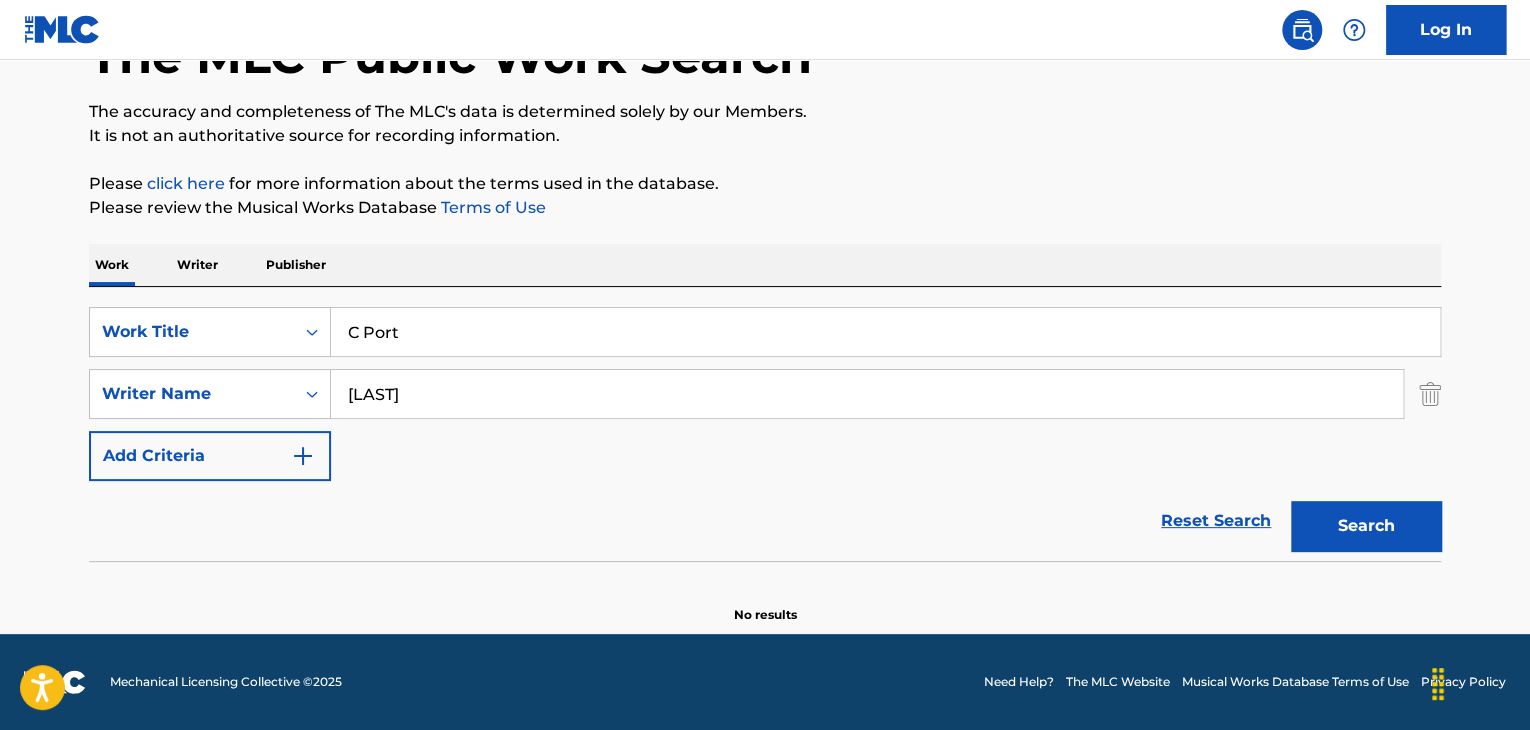 click on "Please   click here   for more information about the terms used in the database." at bounding box center (765, 184) 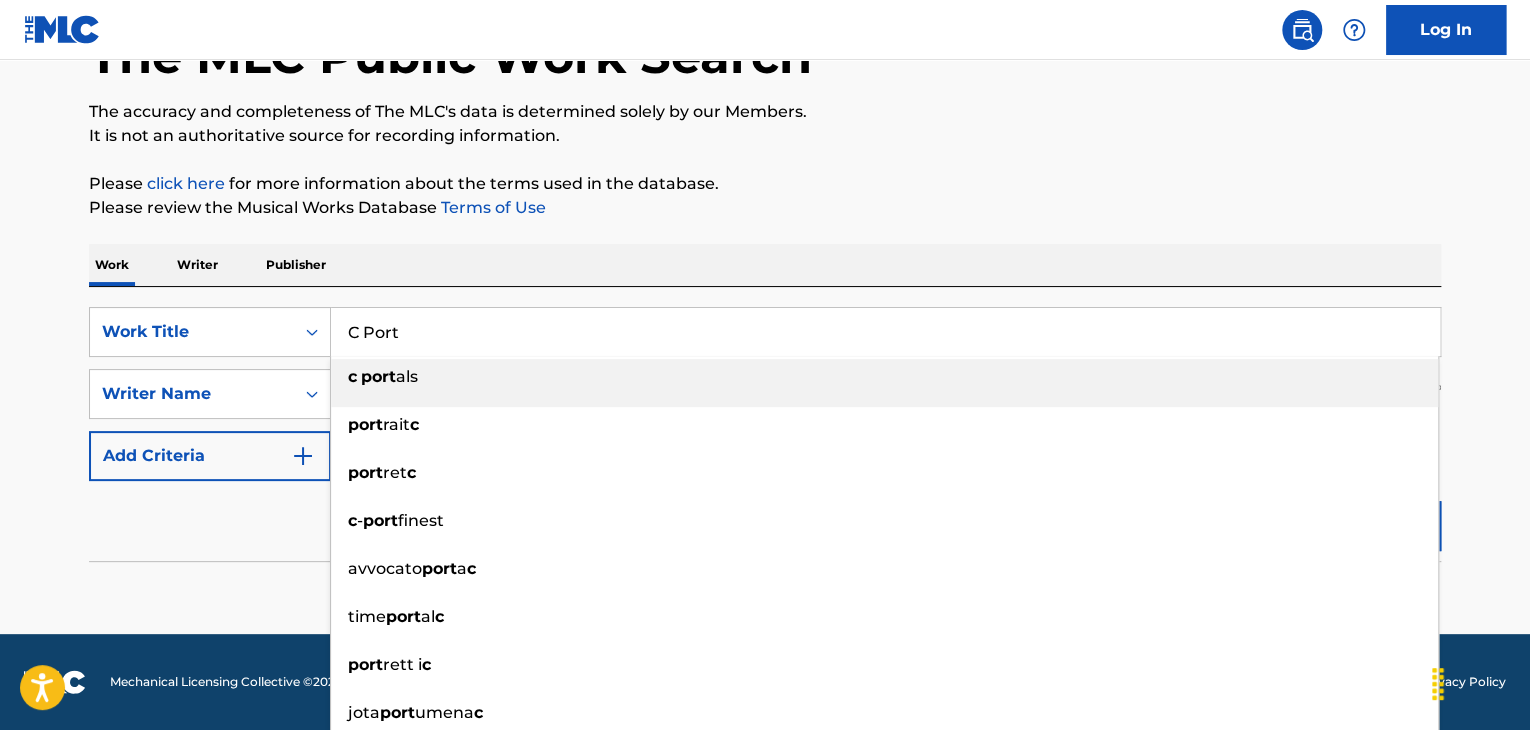 paste on "Be Forreal" 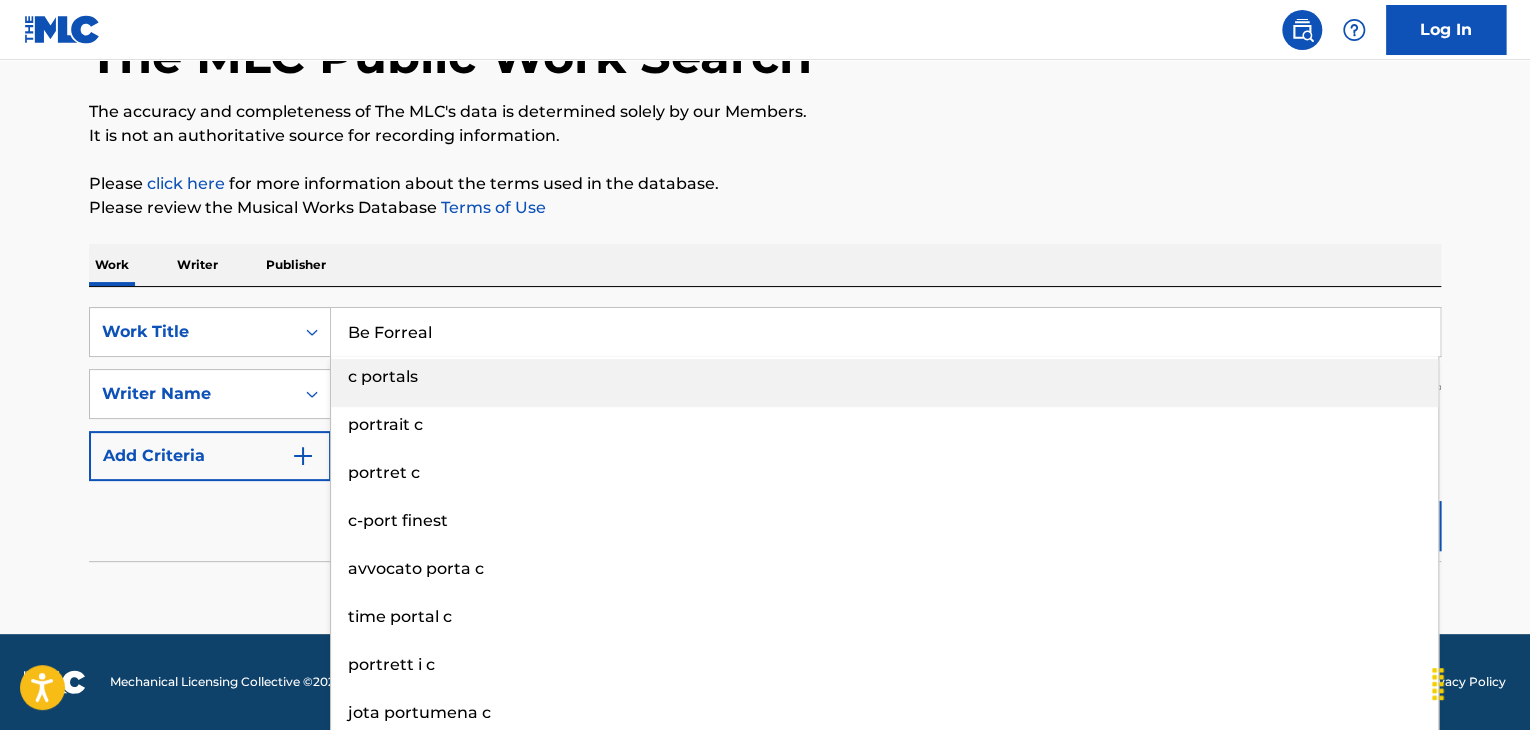 click on "Please   click here   for more information about the terms used in the database." at bounding box center [765, 184] 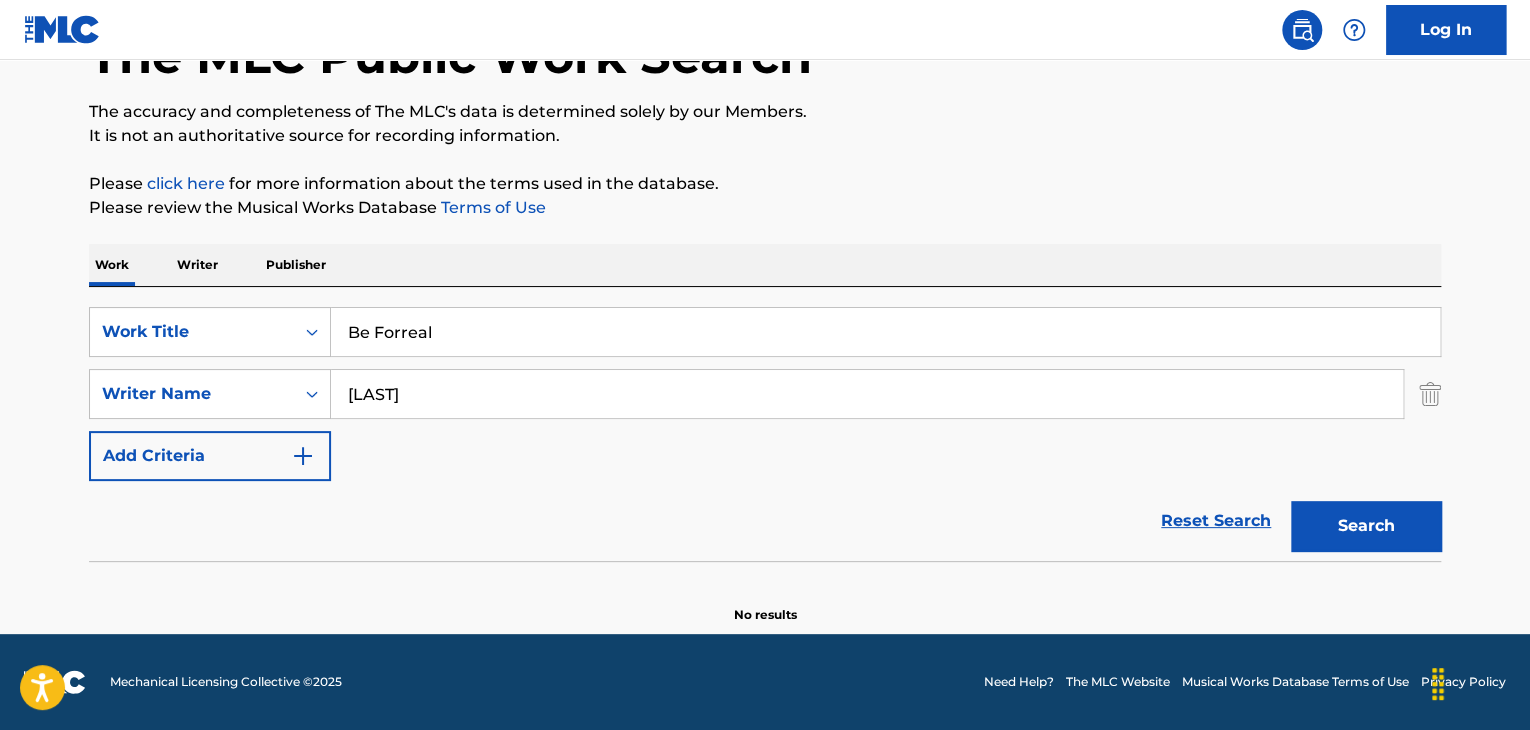 click on "Search" at bounding box center [1366, 526] 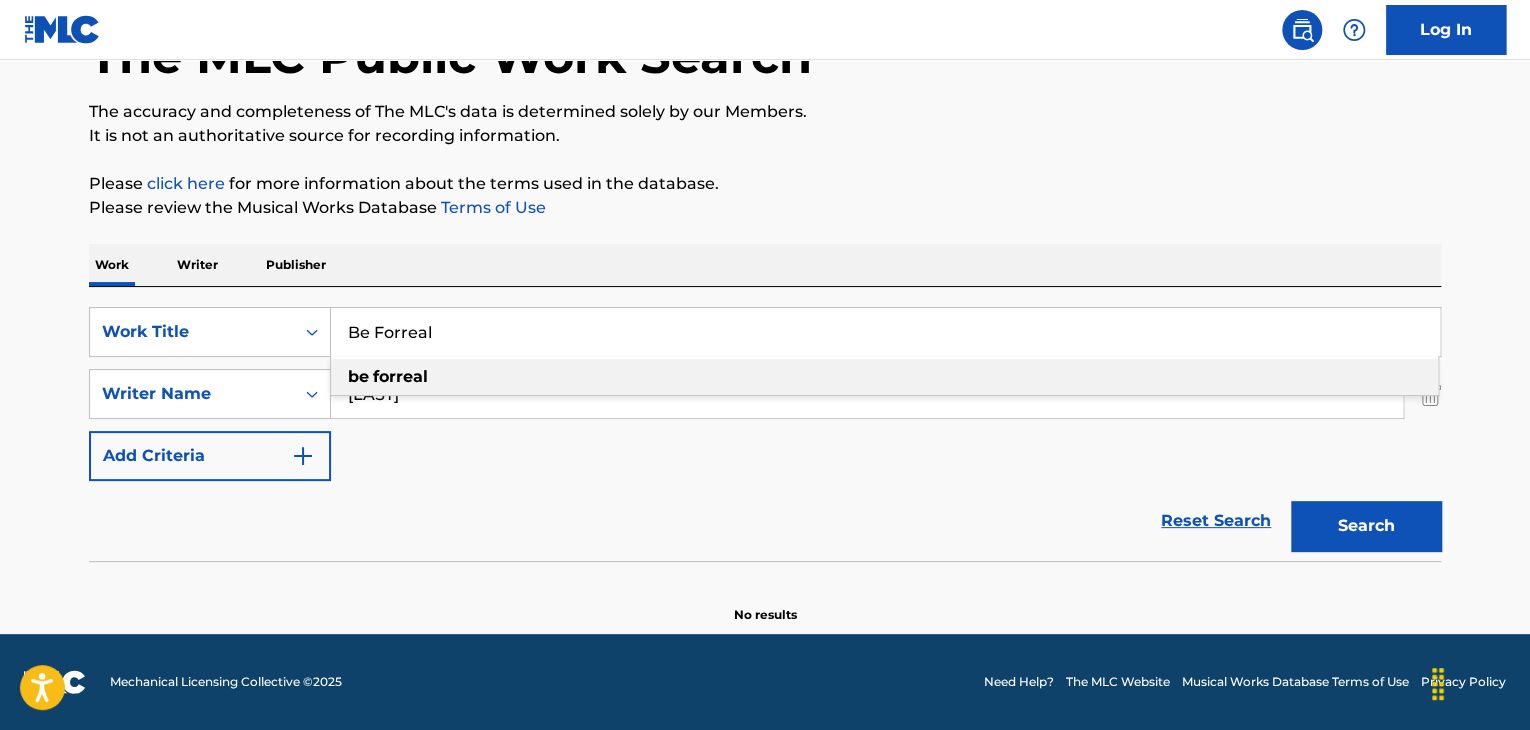 click on "Be Forreal" at bounding box center (885, 332) 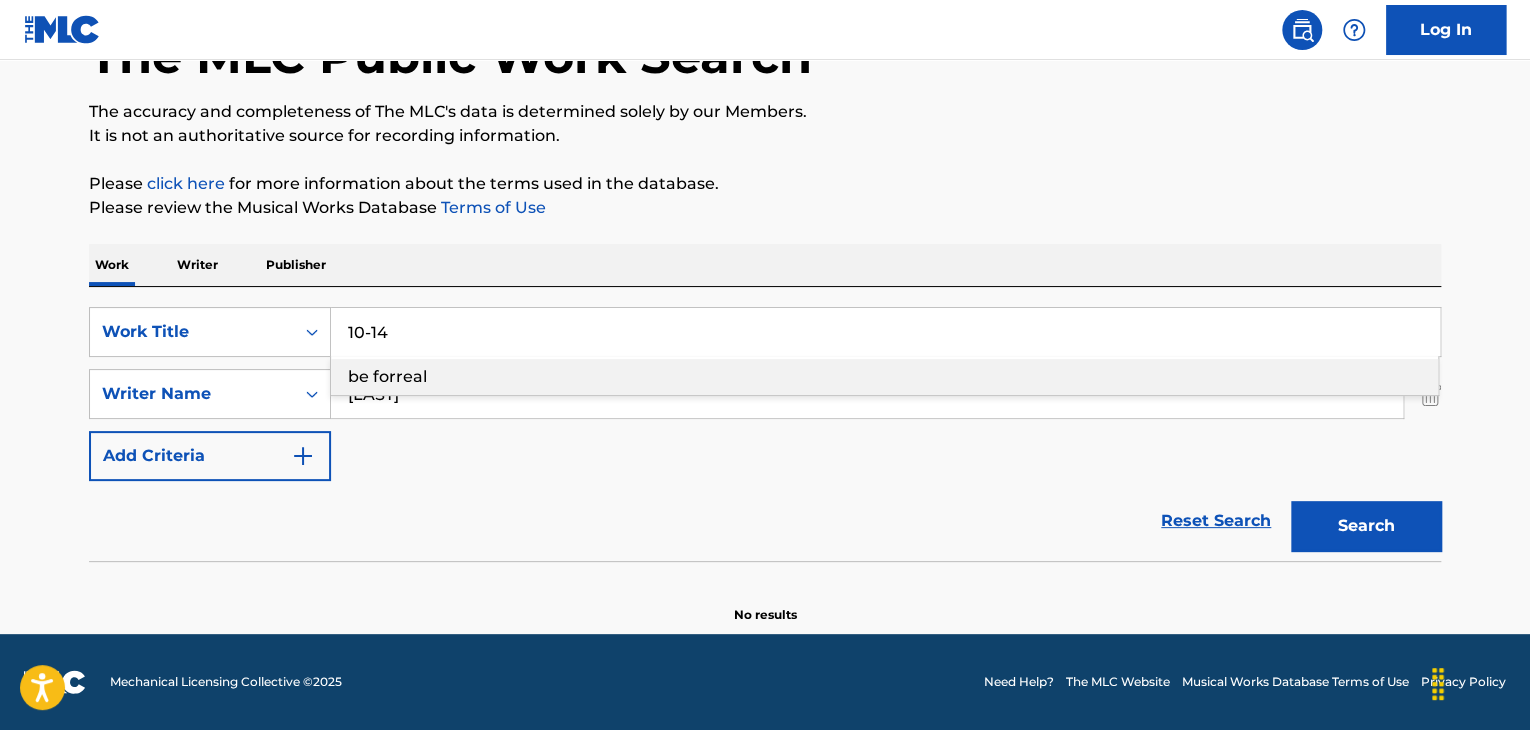 click on "Search" at bounding box center (1366, 526) 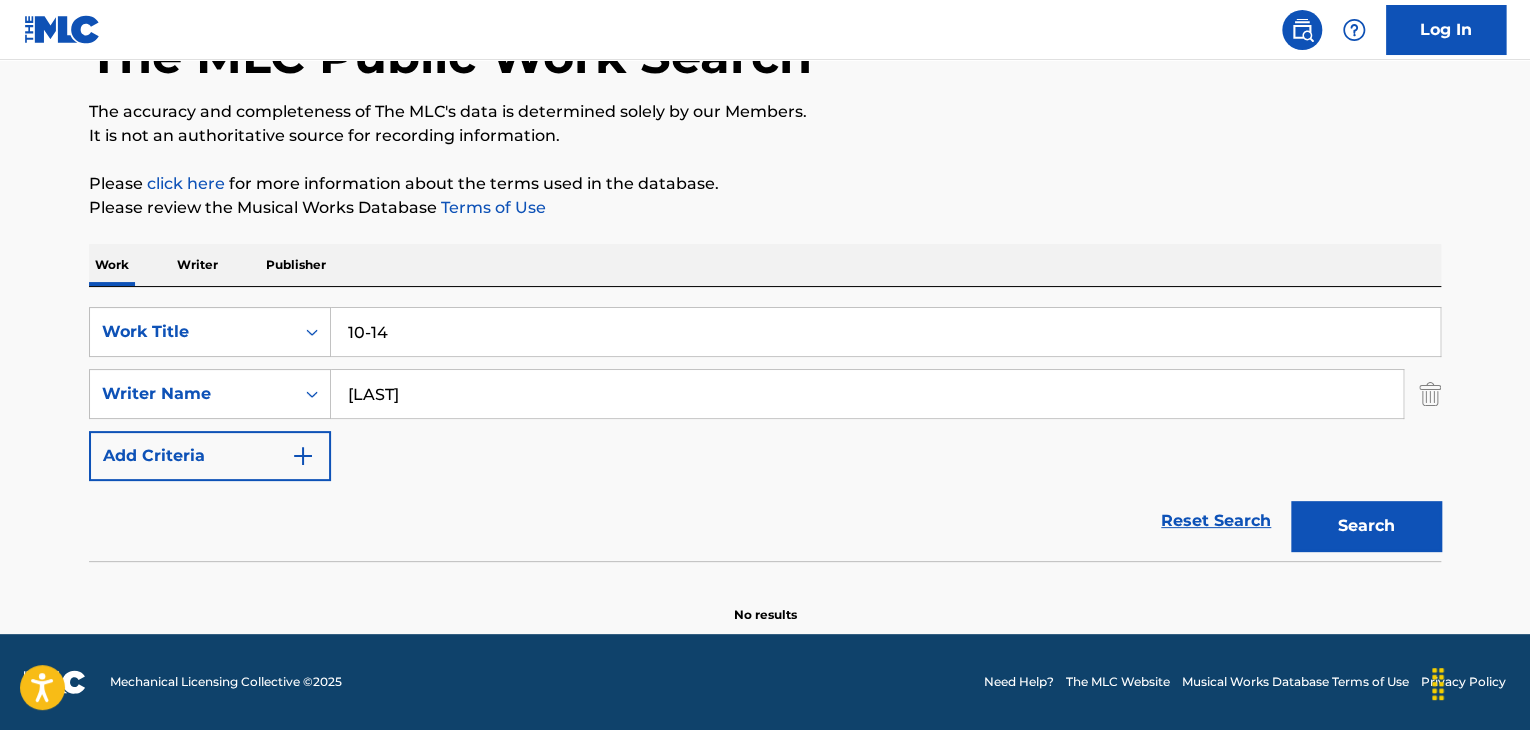click on "10-14" at bounding box center (885, 332) 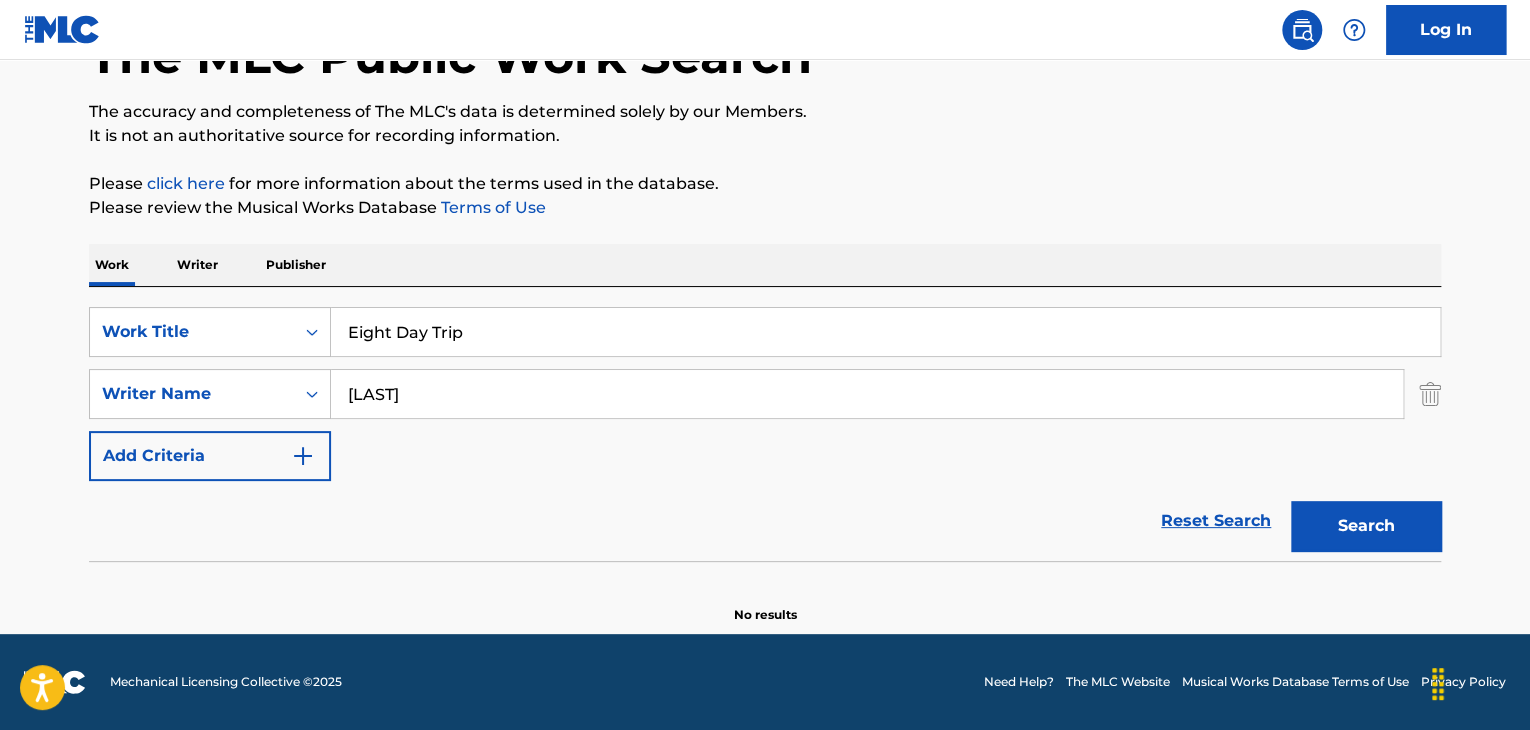 click on "Search" at bounding box center [1366, 526] 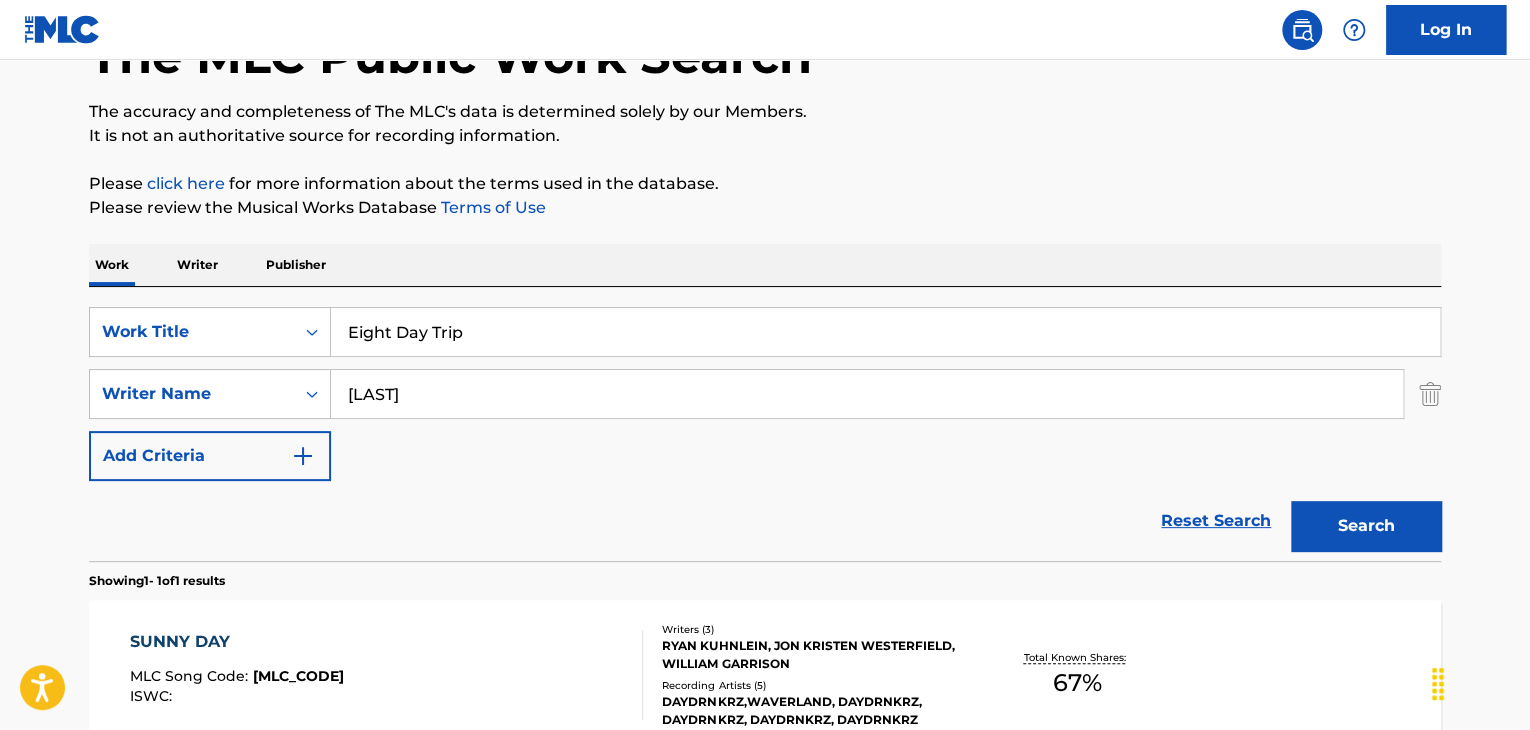 click on "SearchWithCriteria6f119e04-7f9e-4640-b86d-387a0224e1ce Work Title Eight Day Trip SearchWithCriteriad499b927-d941-4223-8e29-4df831f754db Writer Name Westerfield Add Criteria Reset Search Search" at bounding box center (765, 424) 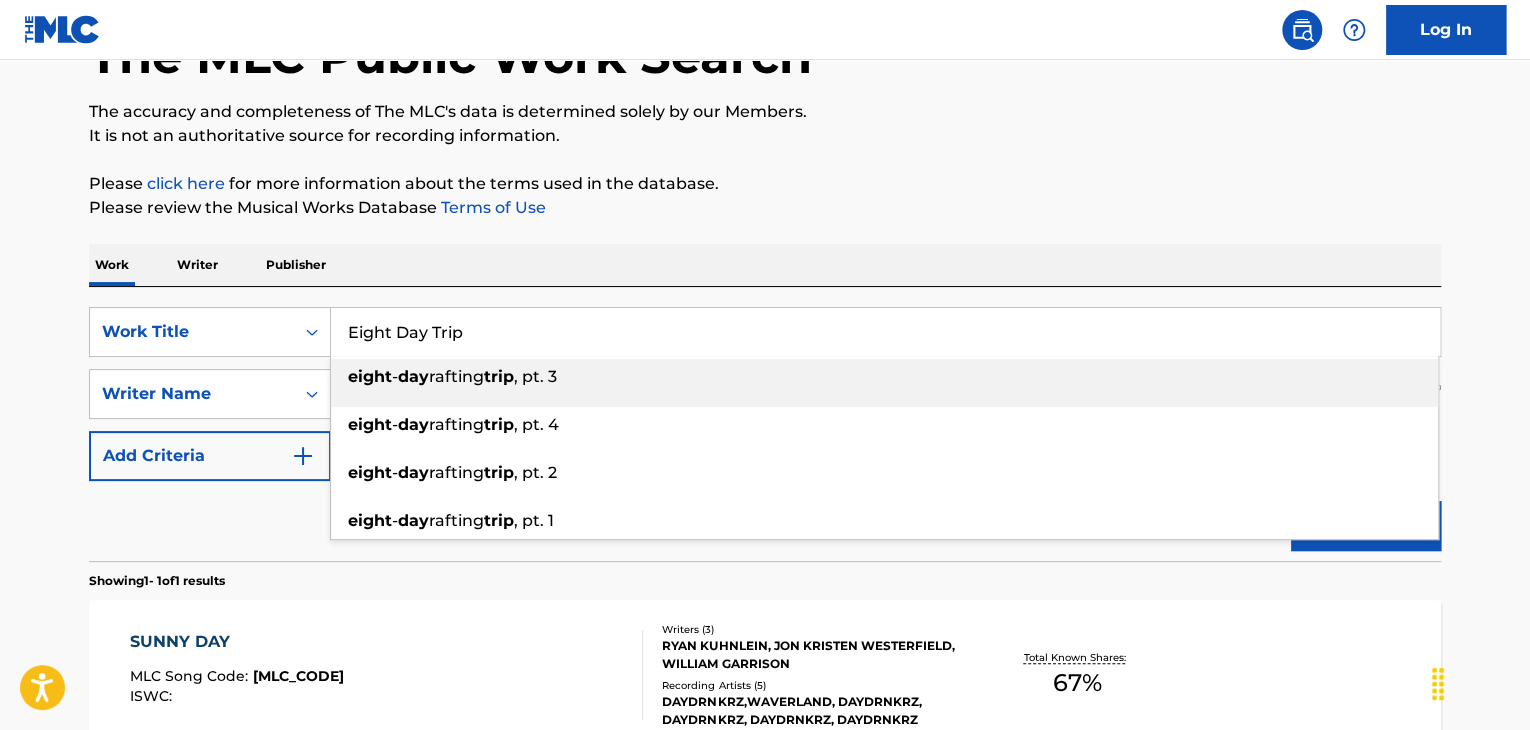 click on "Eight Day Trip" at bounding box center (885, 332) 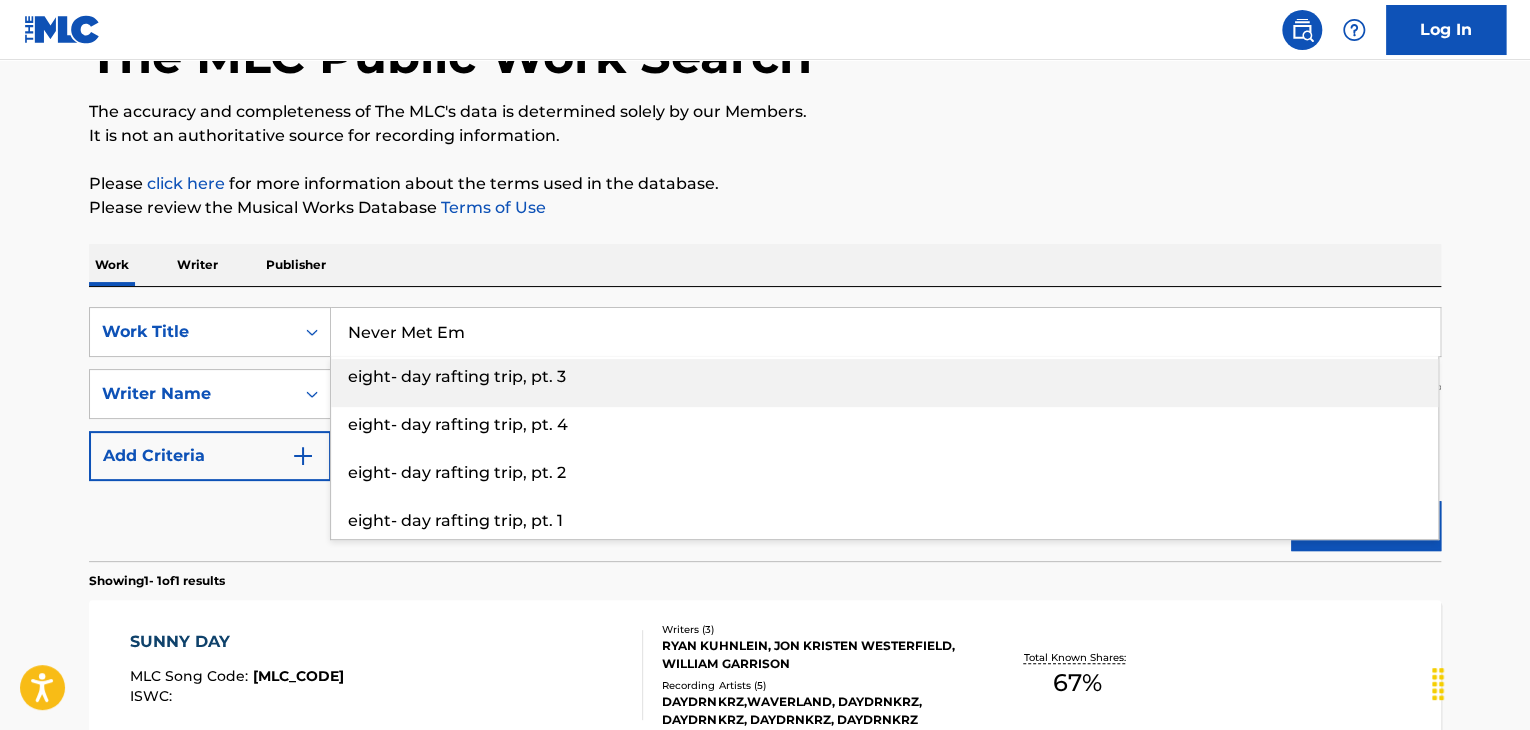 type on "Never Met Em" 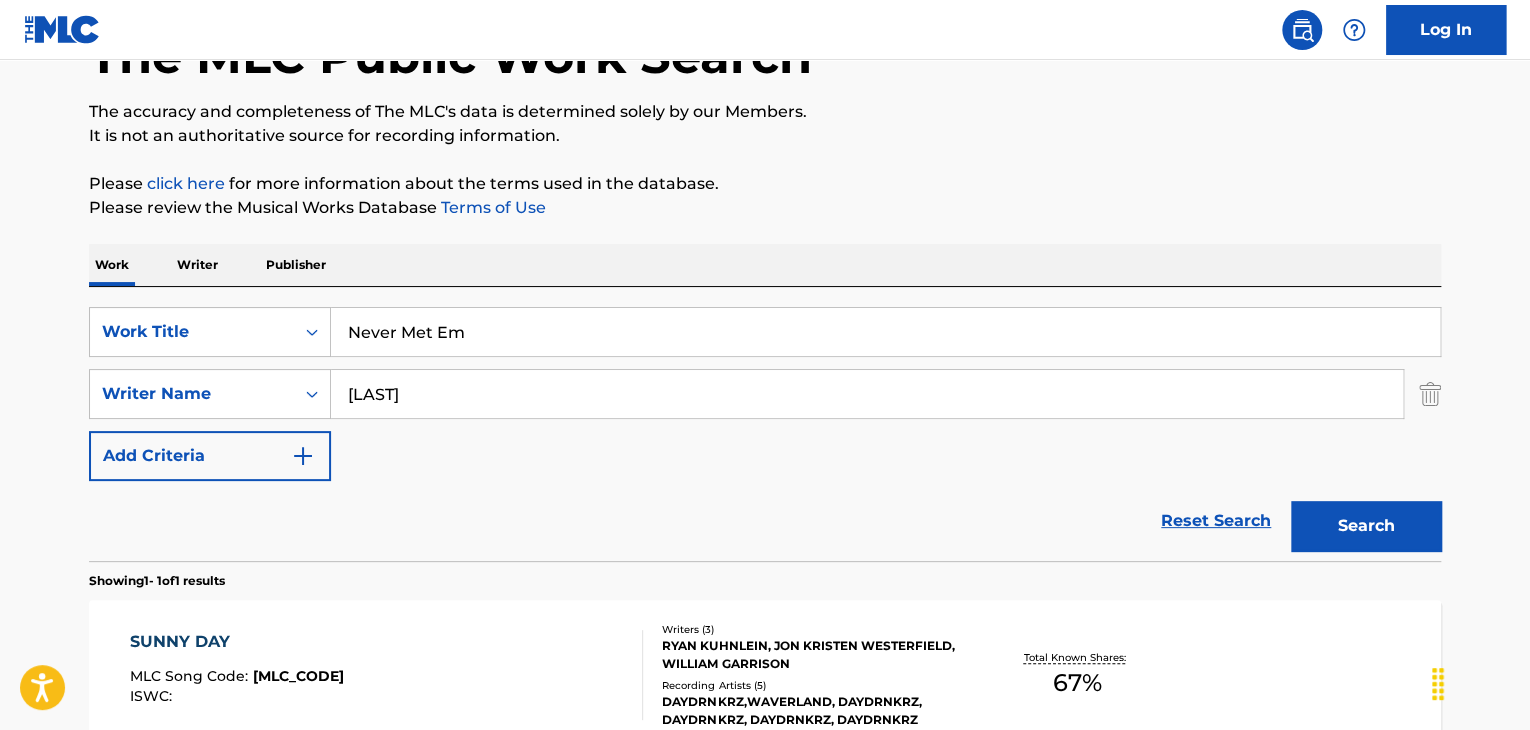 click on "Search" at bounding box center (1366, 526) 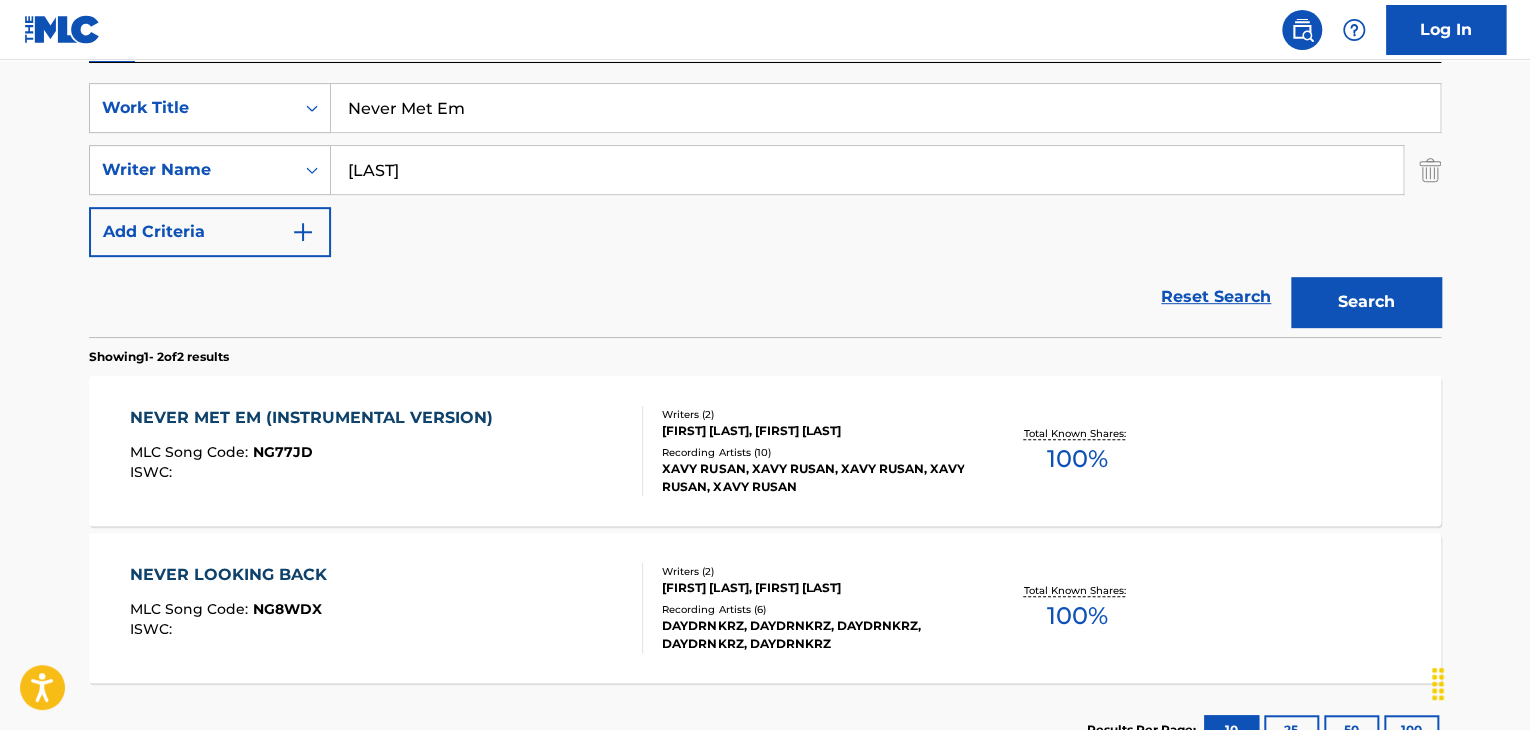 scroll, scrollTop: 315, scrollLeft: 0, axis: vertical 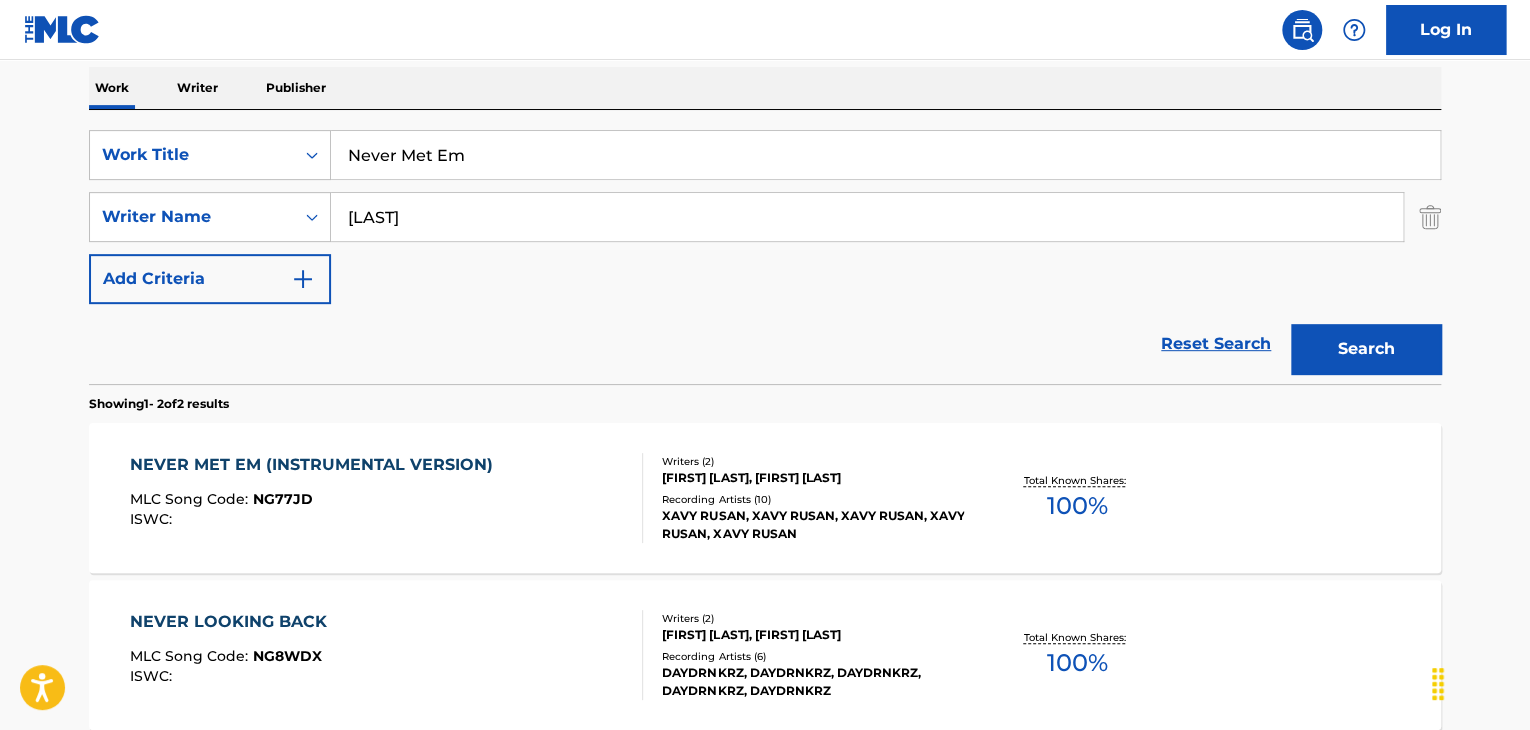 click on "NG77JD" at bounding box center (283, 499) 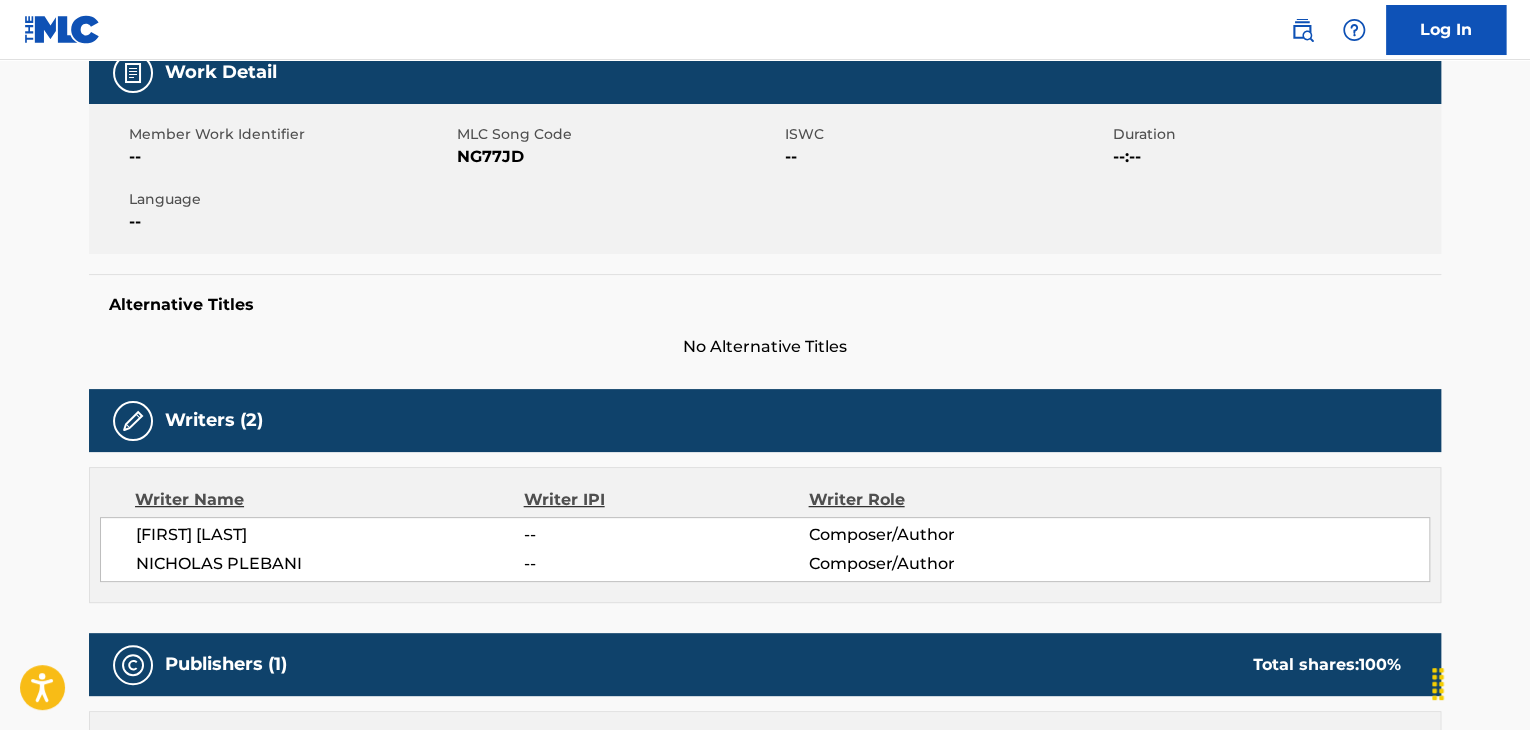 scroll, scrollTop: 0, scrollLeft: 0, axis: both 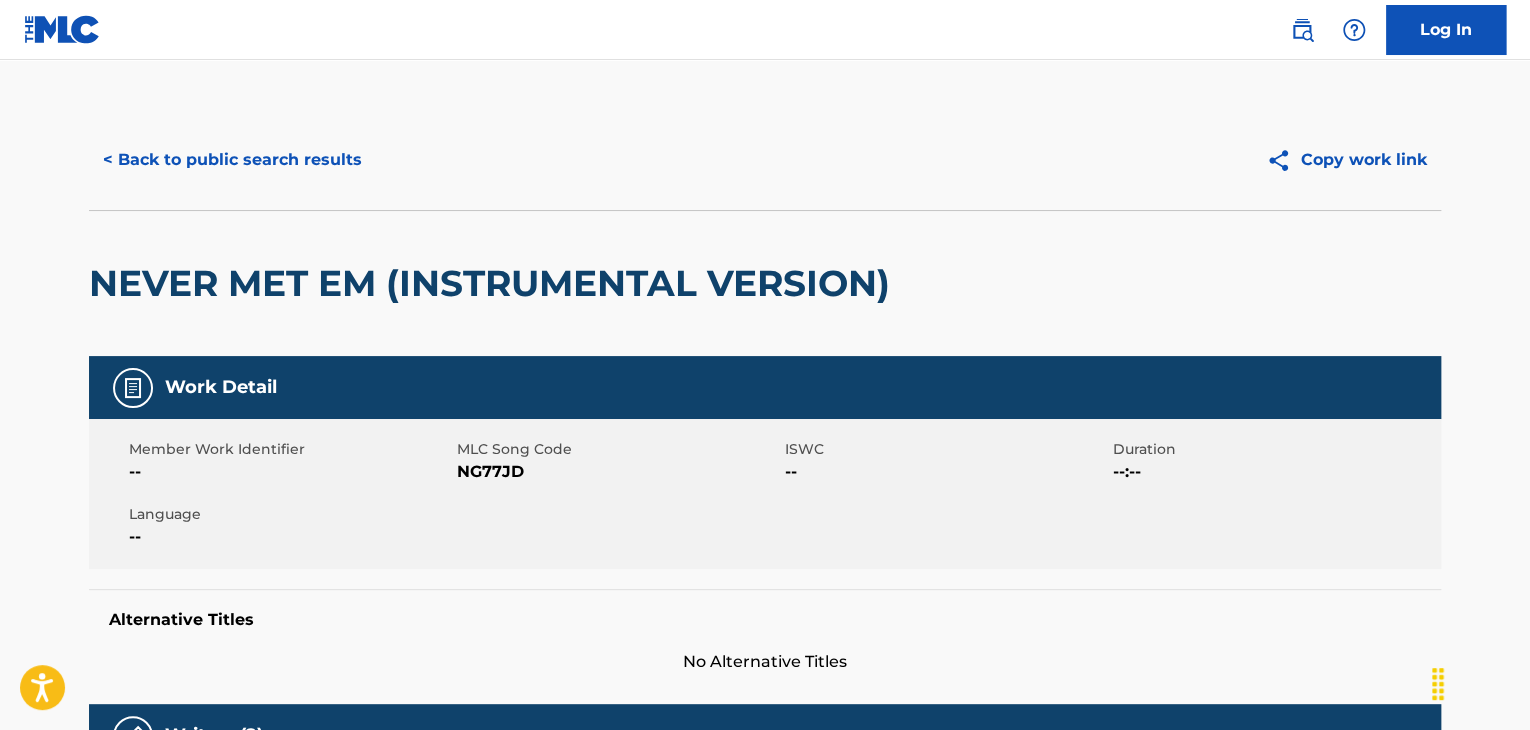 click on "NG77JD" at bounding box center (618, 472) 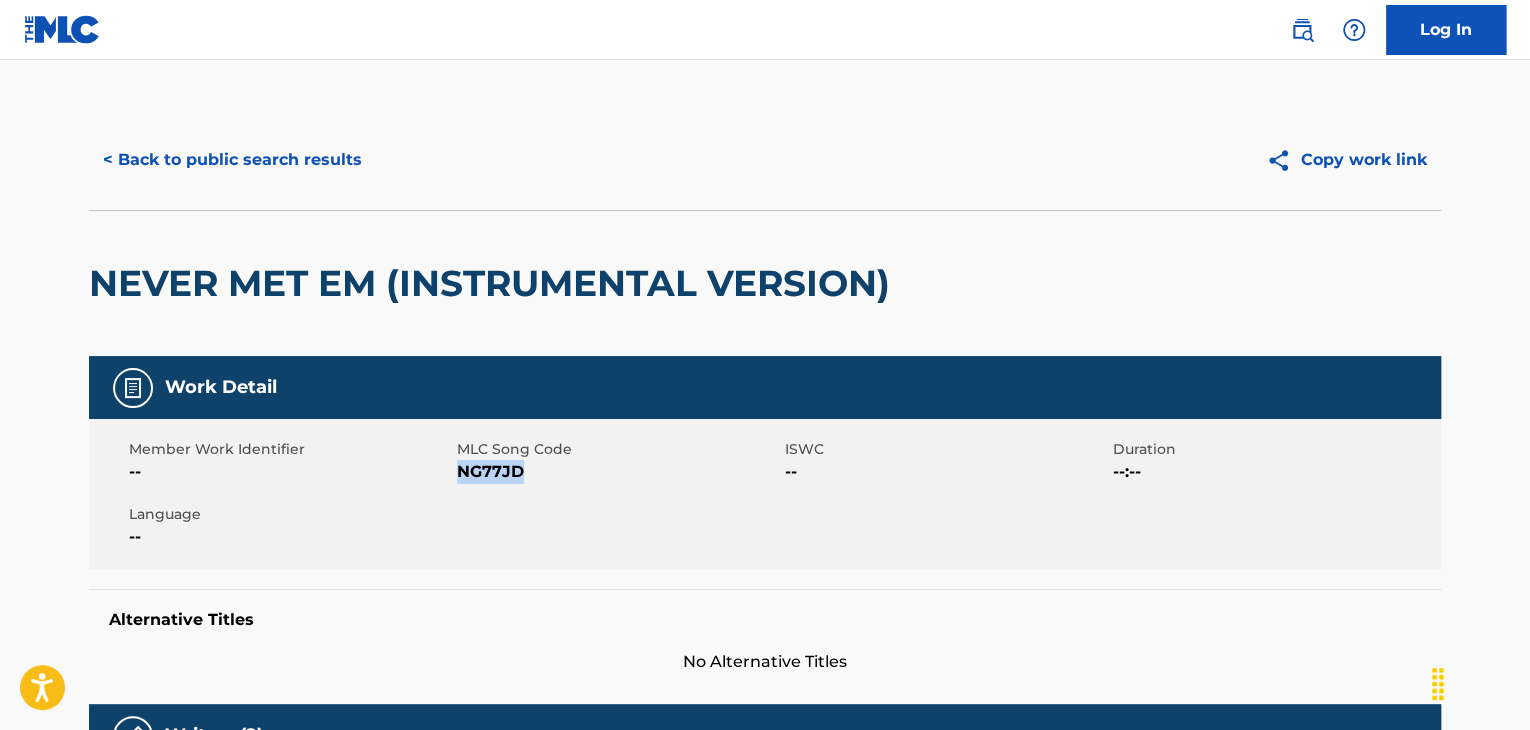 click on "NG77JD" at bounding box center [618, 472] 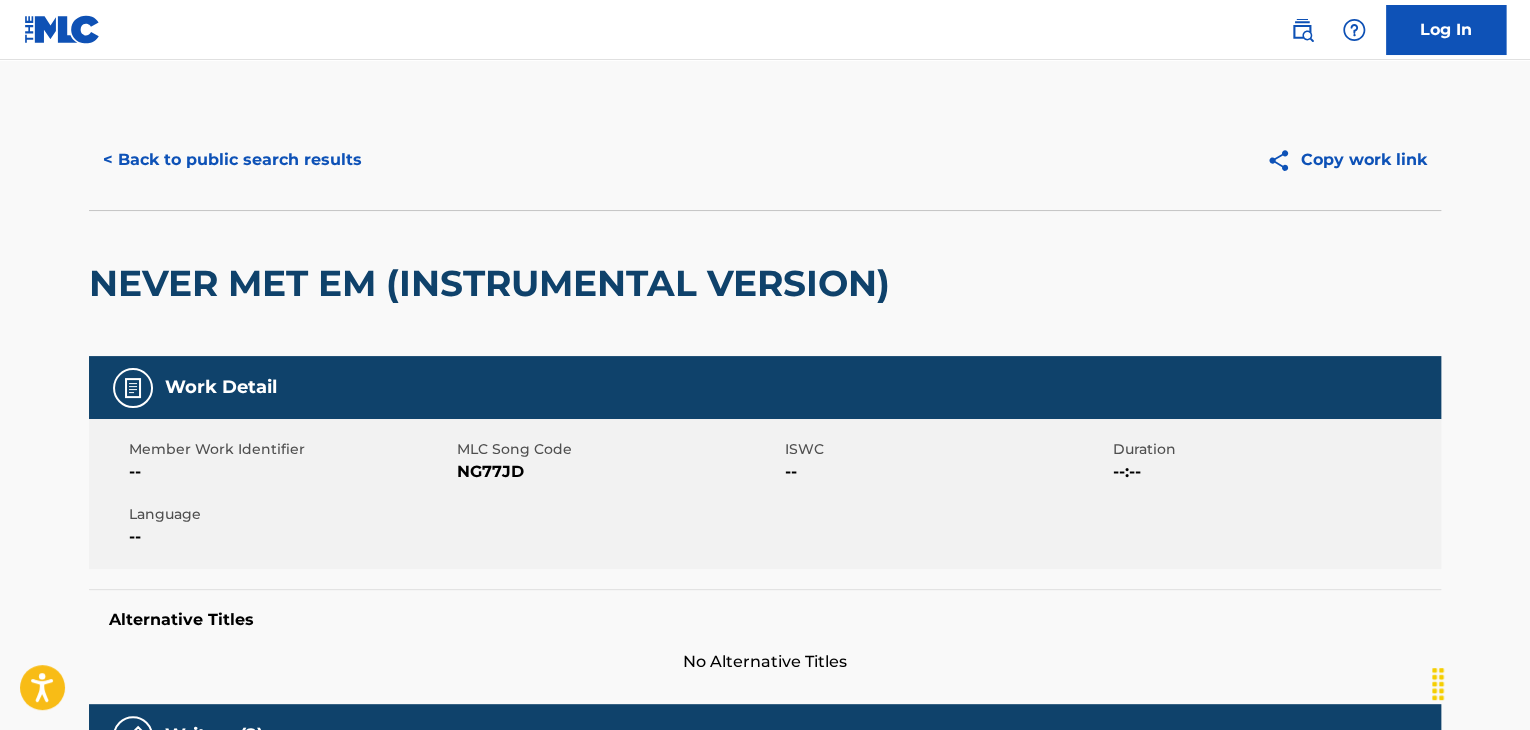 scroll, scrollTop: 315, scrollLeft: 0, axis: vertical 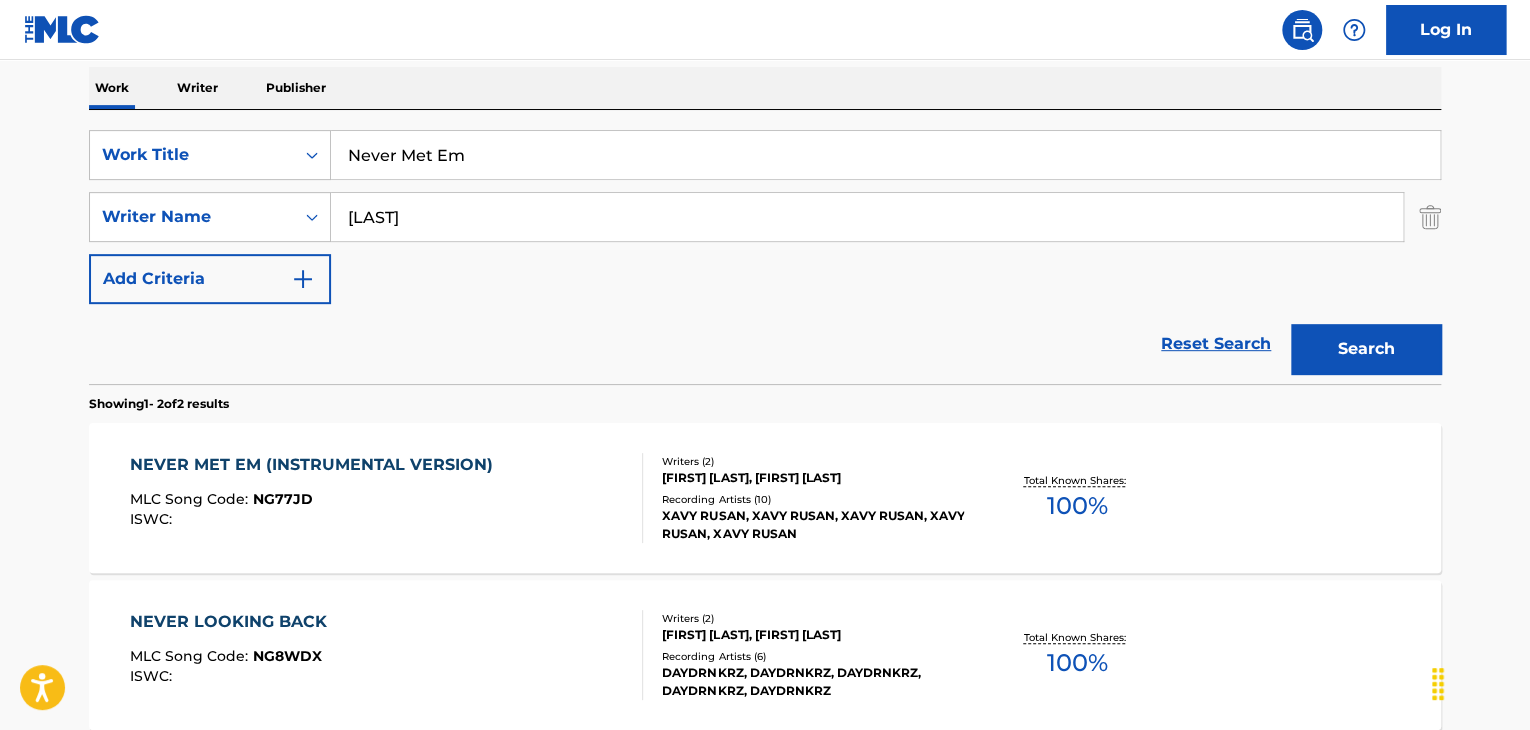 click on "Never Met Em" at bounding box center (885, 155) 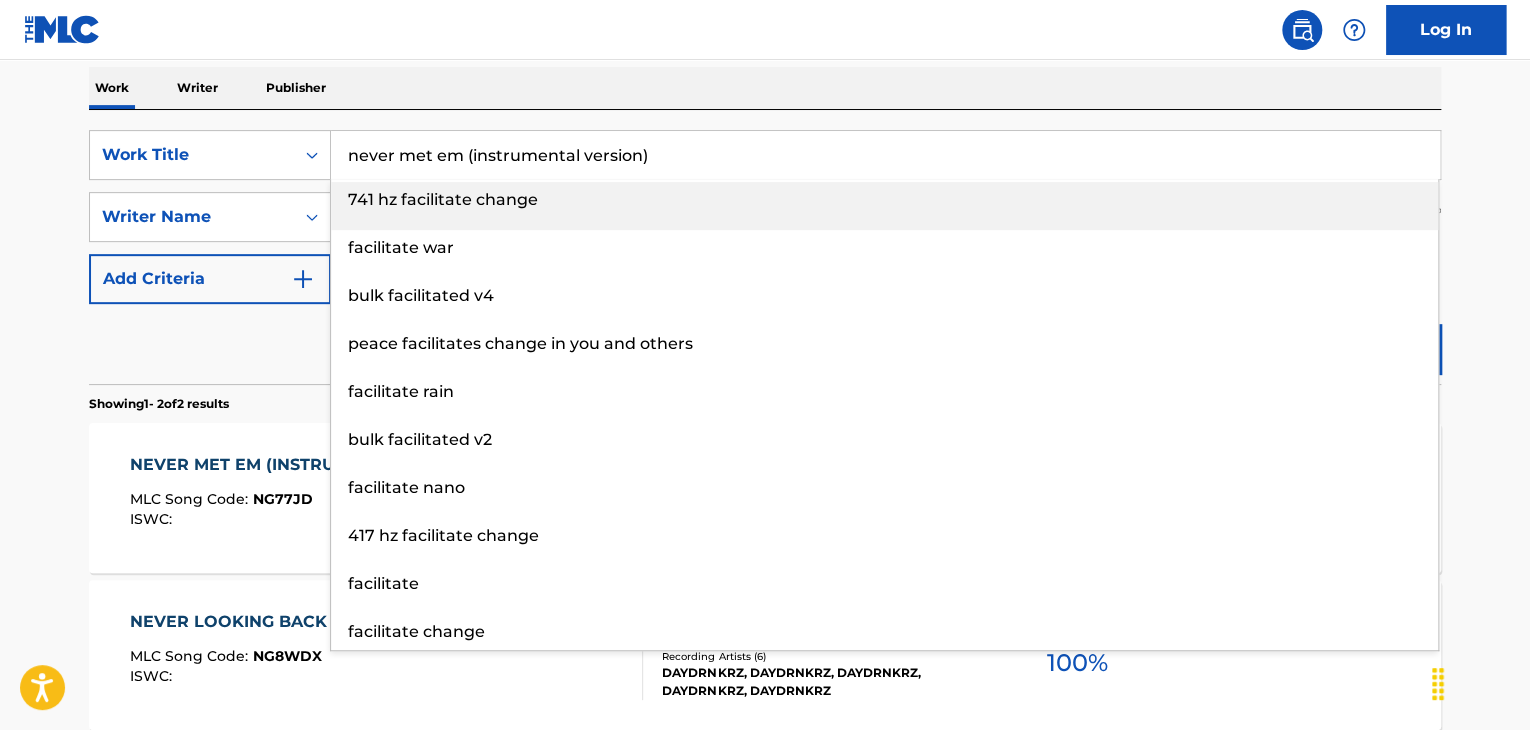 paste on "Facilitate" 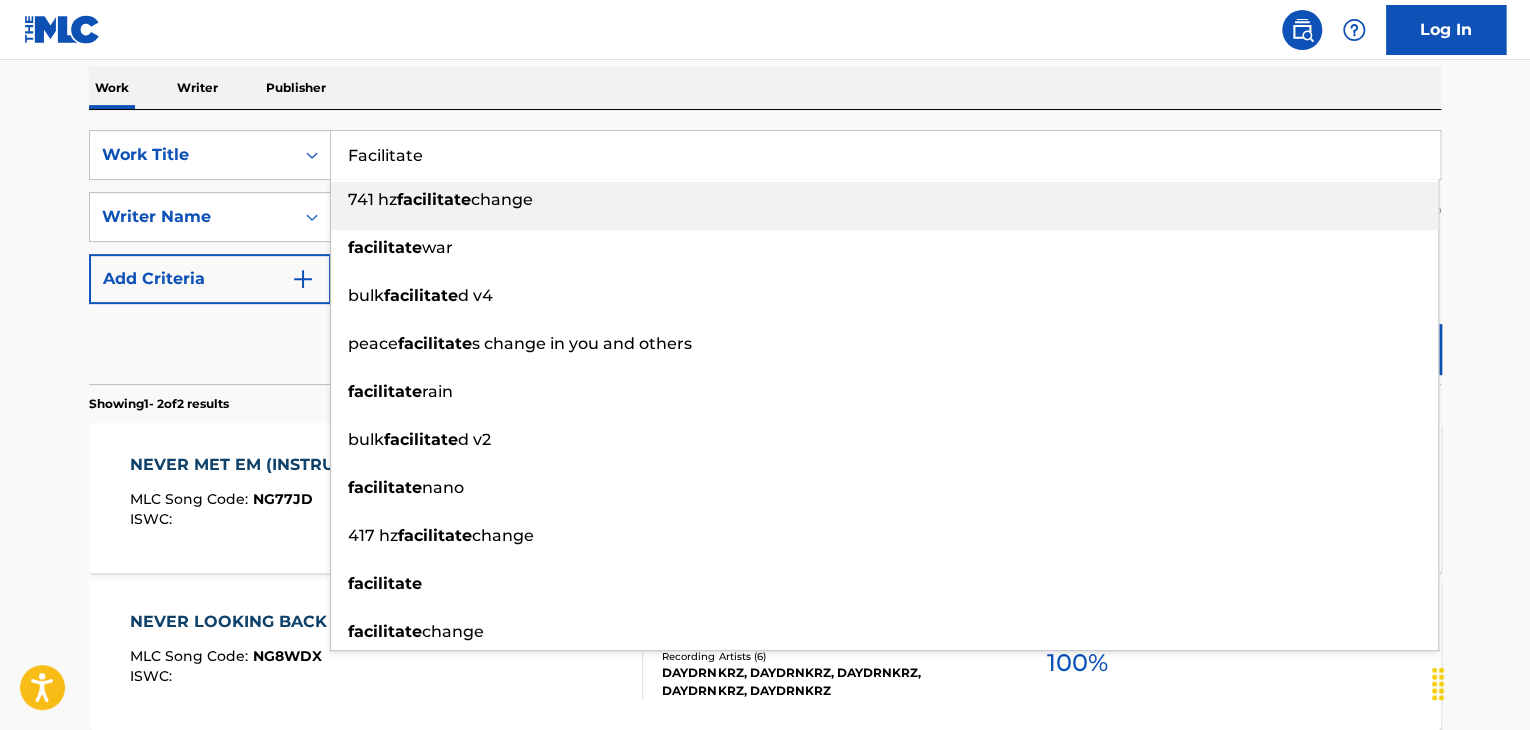 type on "Facilitate" 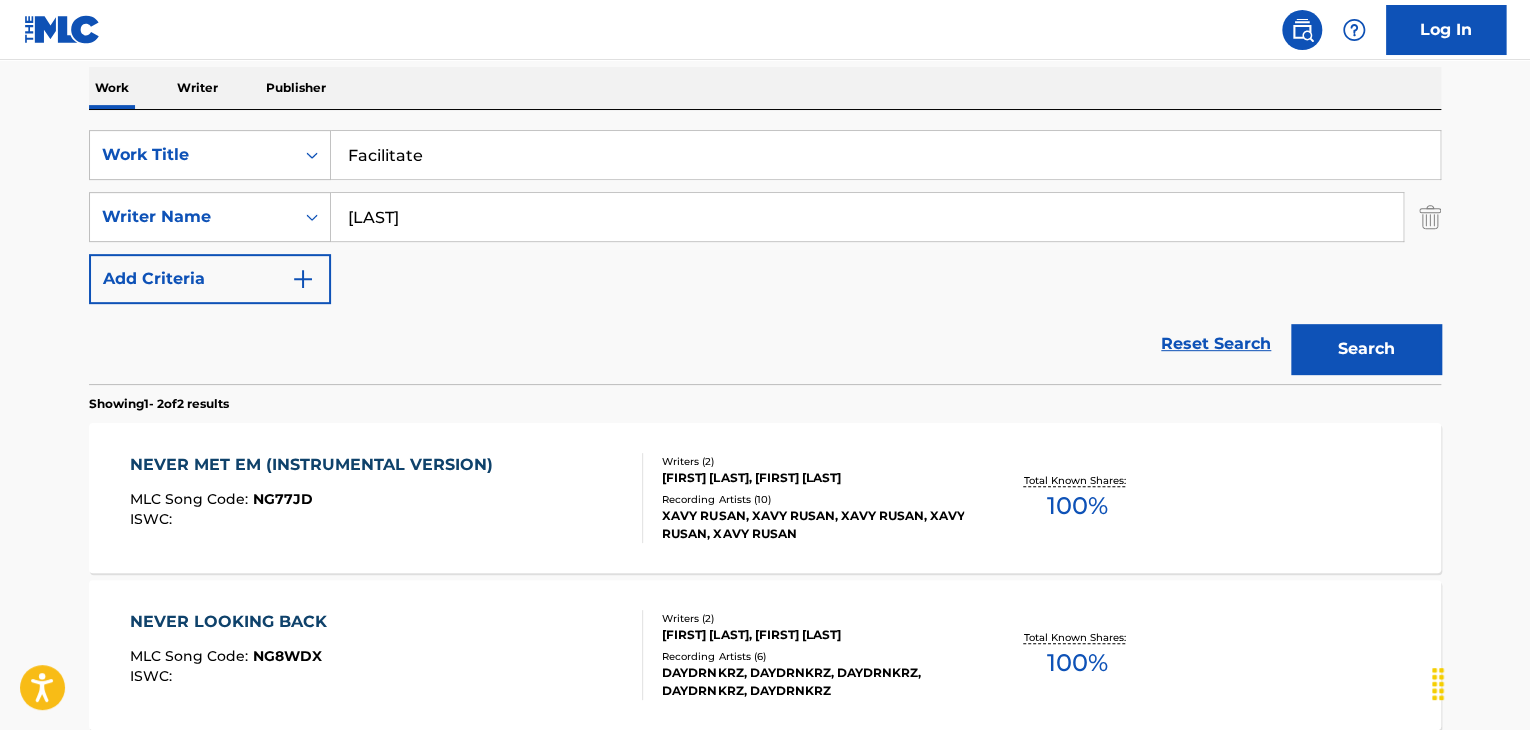 click on "Search" at bounding box center (1366, 349) 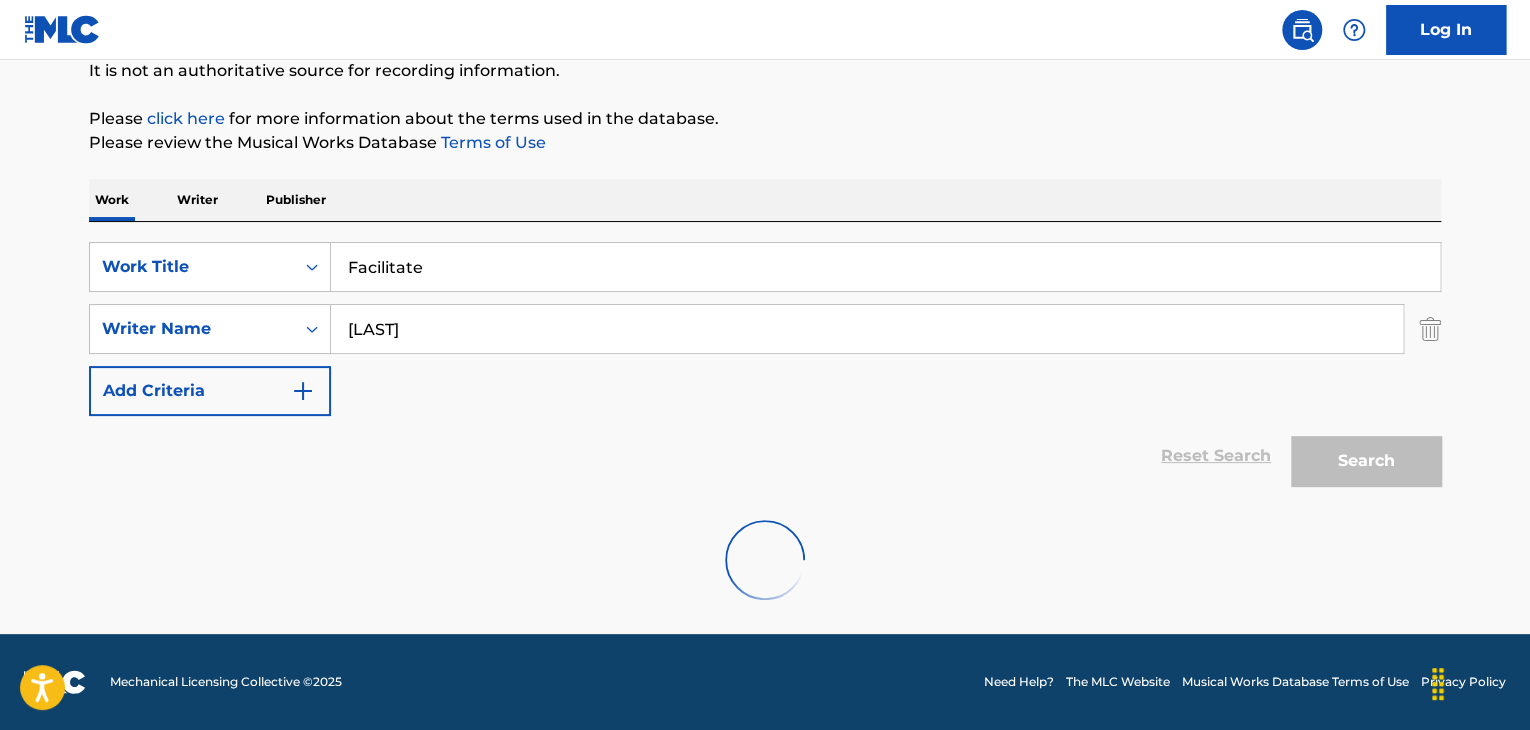 scroll, scrollTop: 315, scrollLeft: 0, axis: vertical 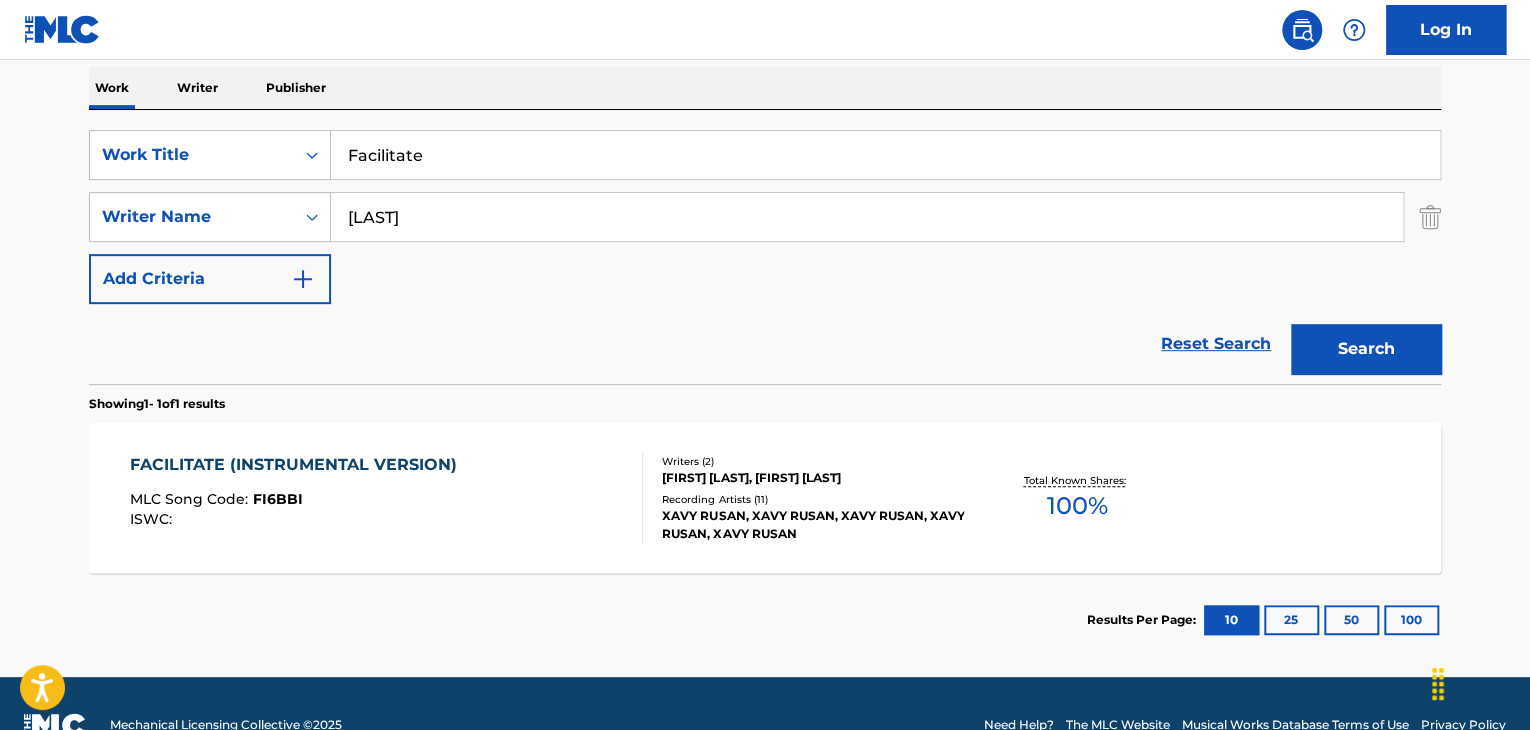 click on "FACILITATE (INSTRUMENTAL VERSION) MLC Song Code : FI6BBI ISWC :" at bounding box center (298, 498) 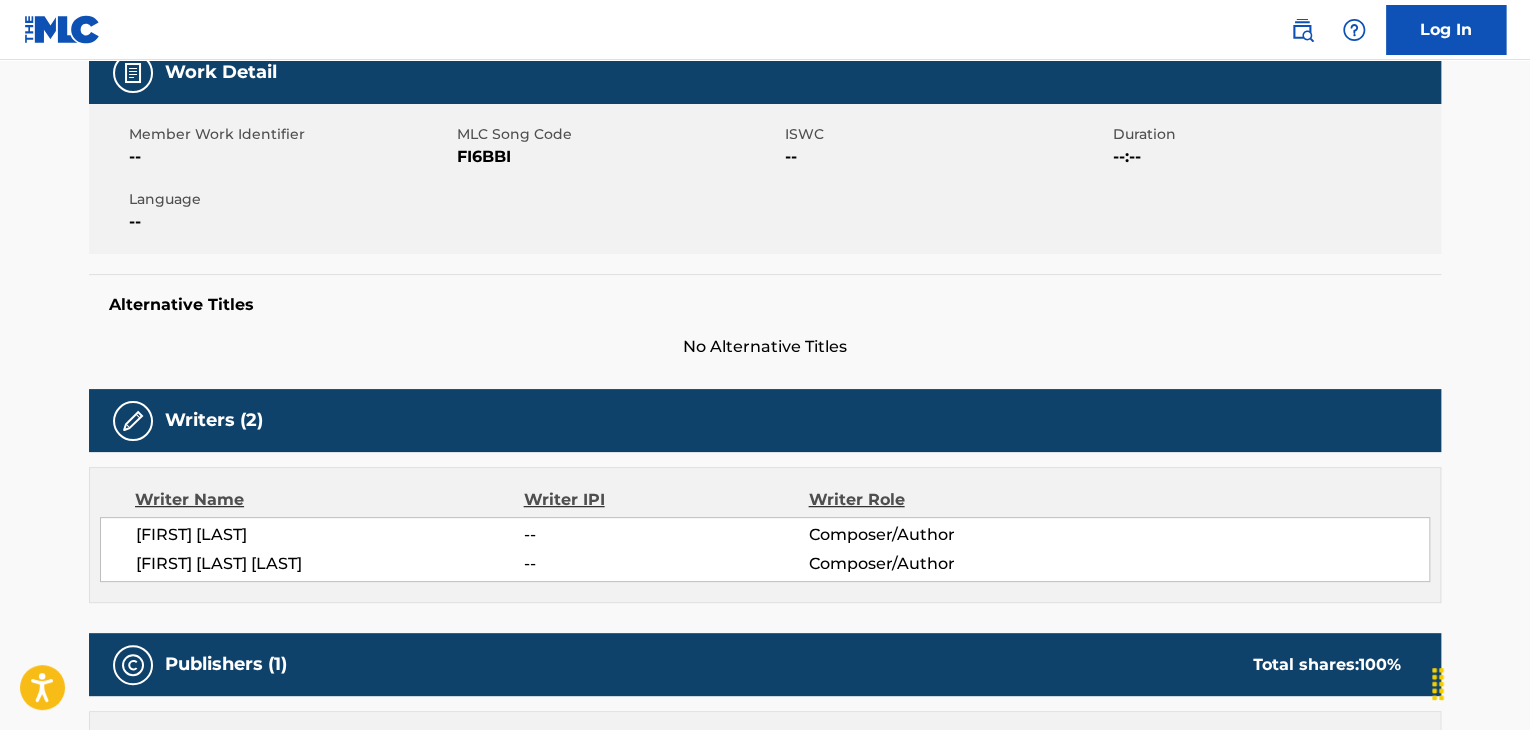 scroll, scrollTop: 0, scrollLeft: 0, axis: both 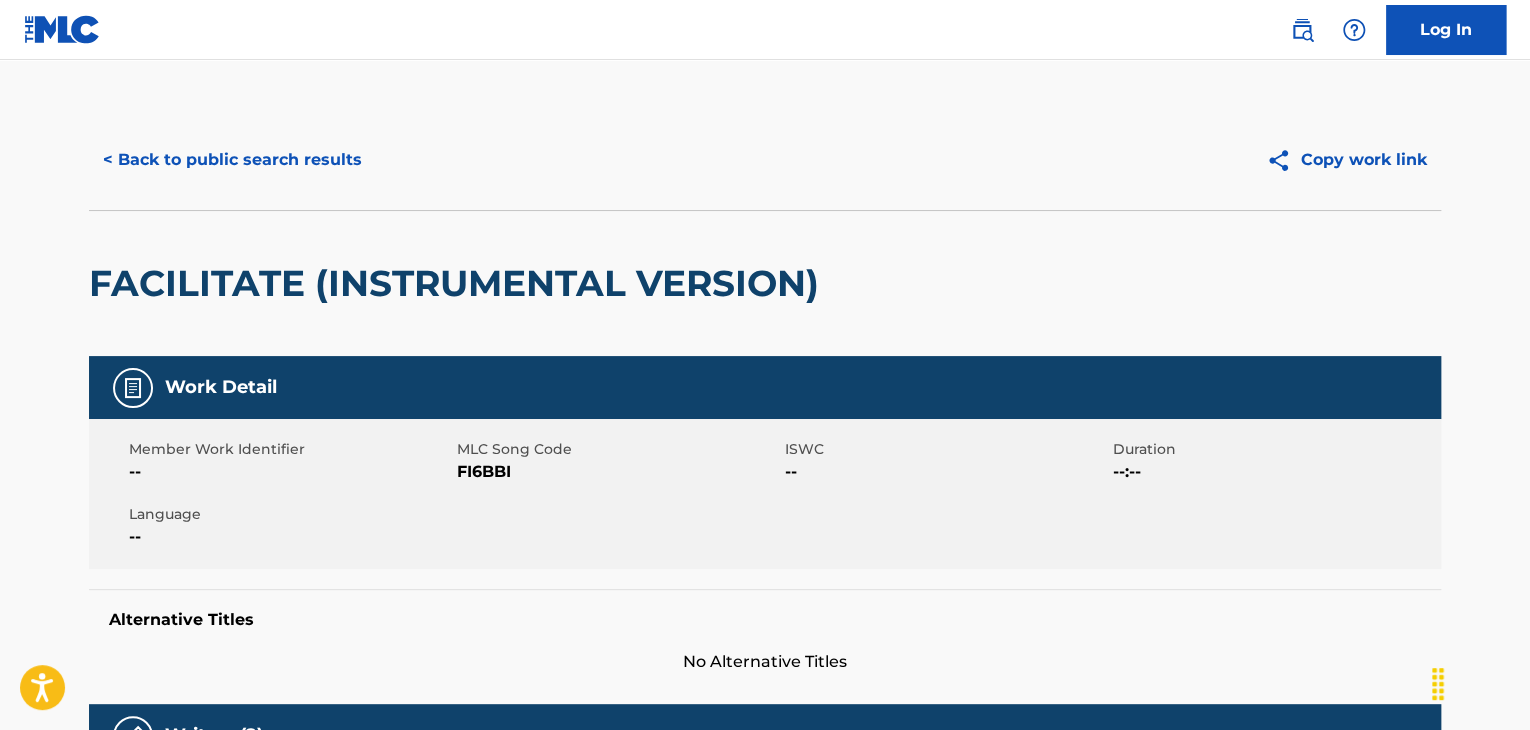 click on "FI6BBI" at bounding box center (618, 472) 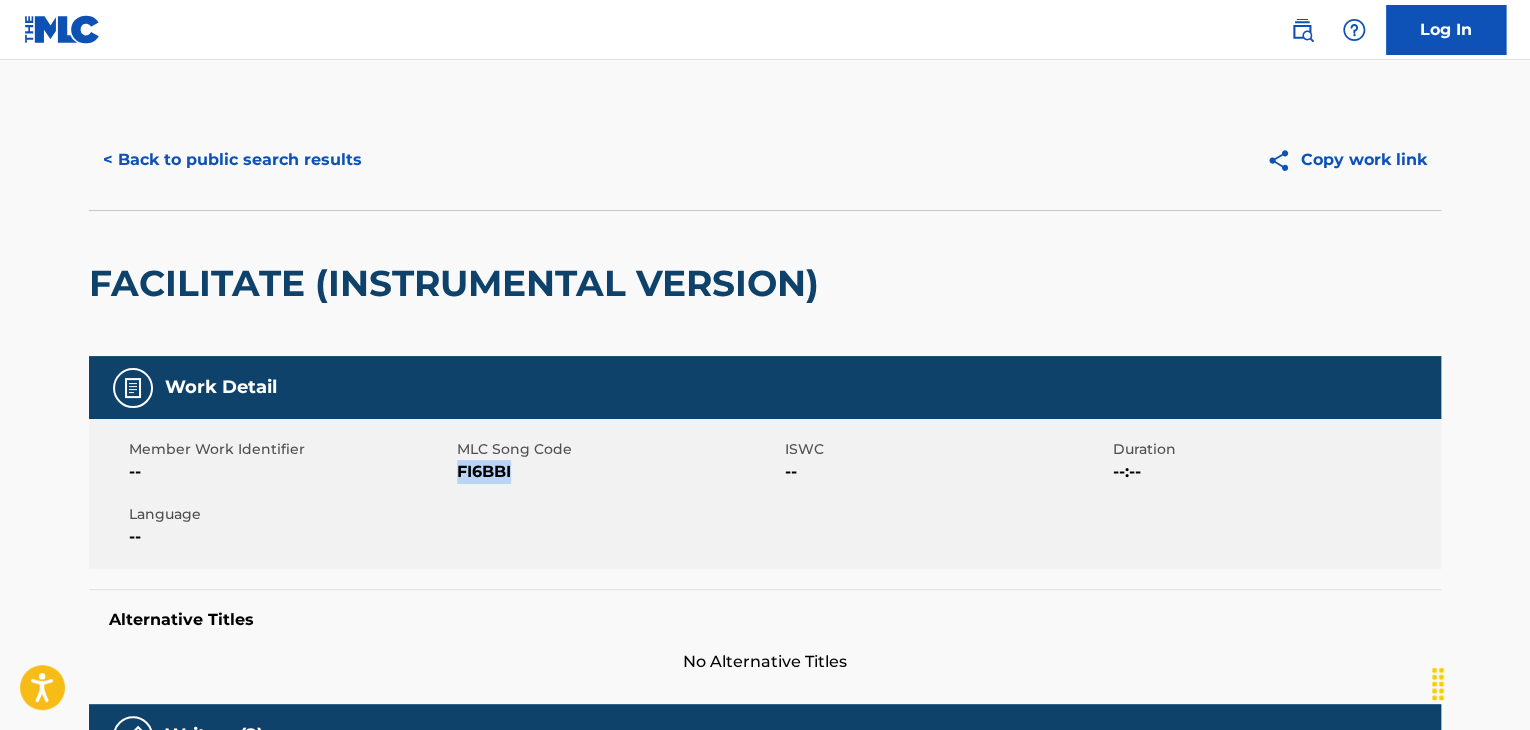 click on "FI6BBI" at bounding box center [618, 472] 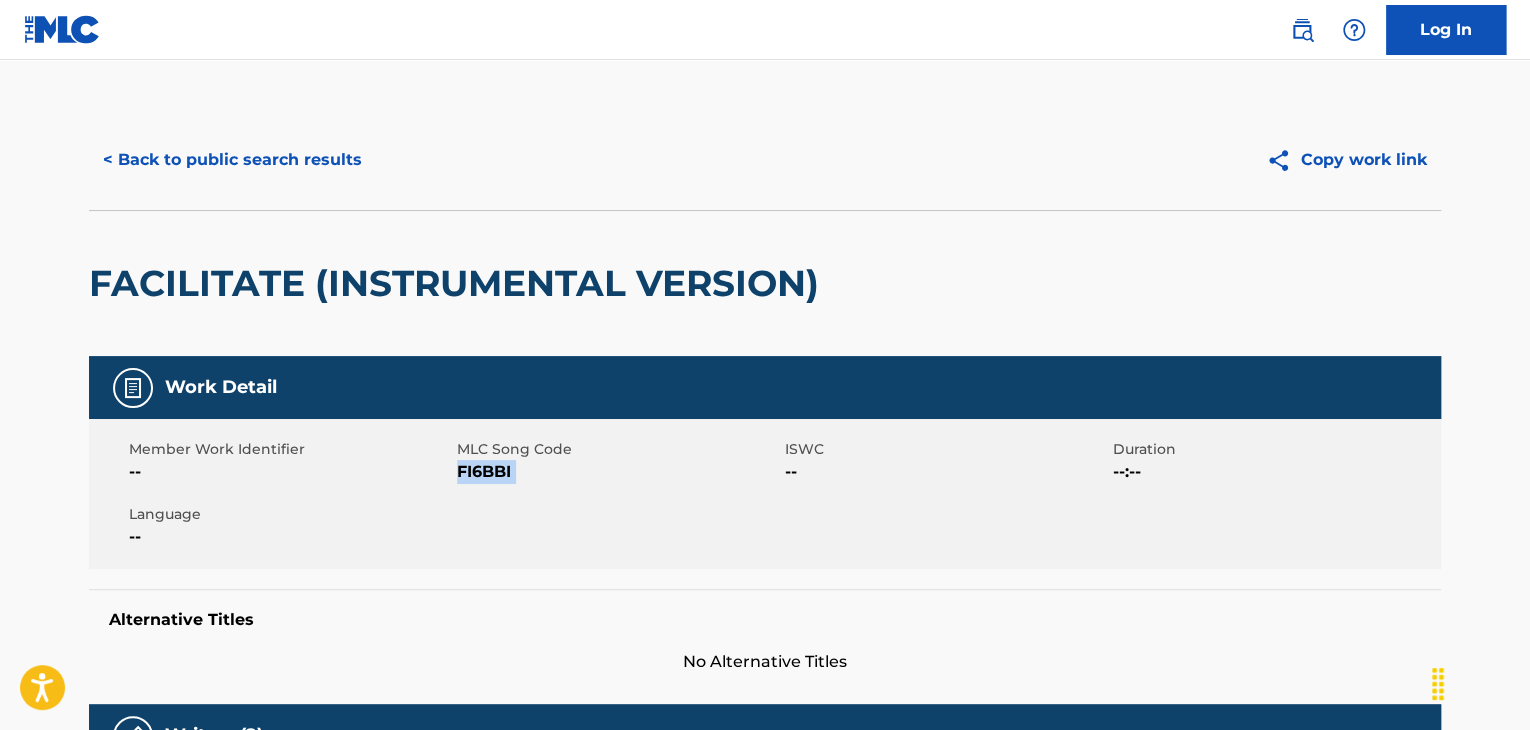 click on "FI6BBI" at bounding box center (618, 472) 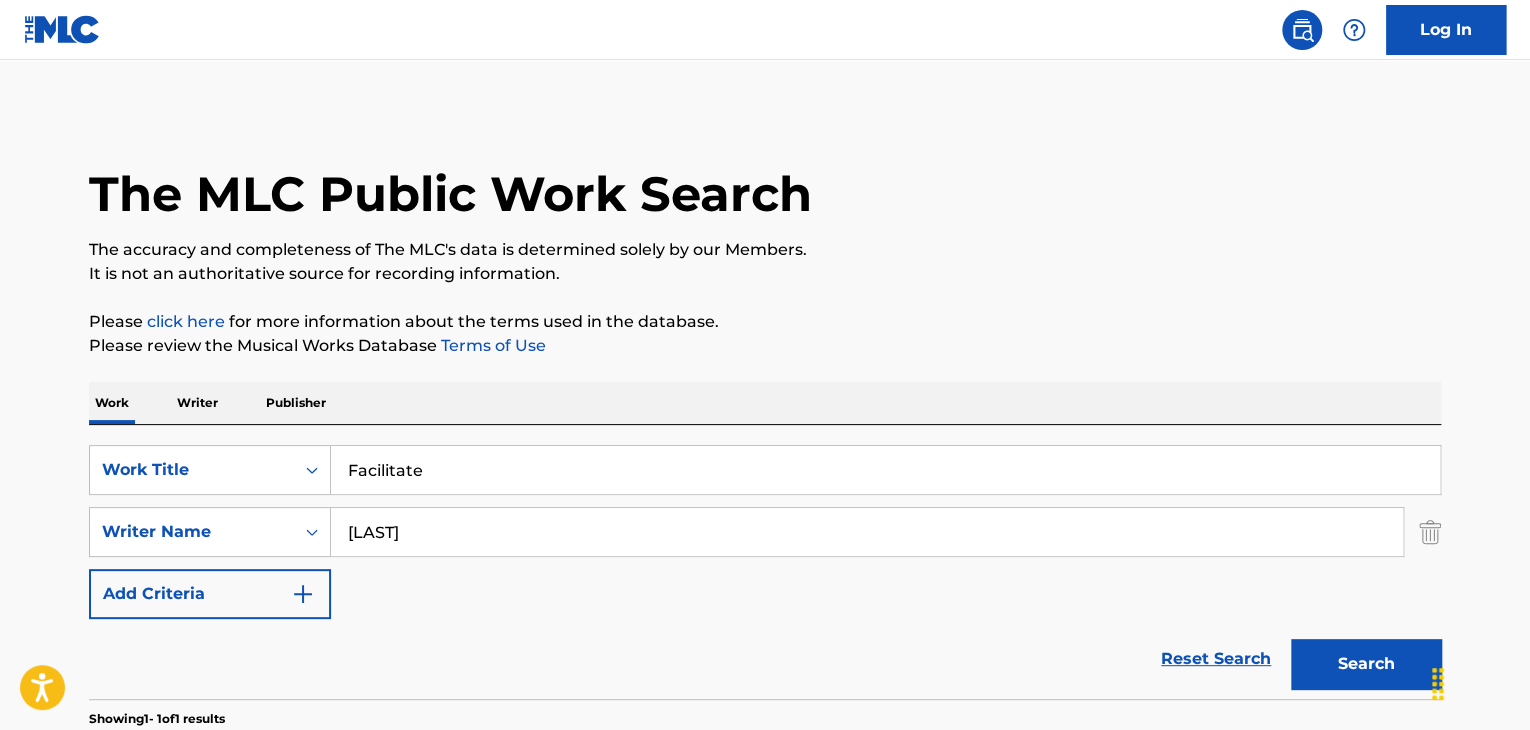 scroll, scrollTop: 244, scrollLeft: 0, axis: vertical 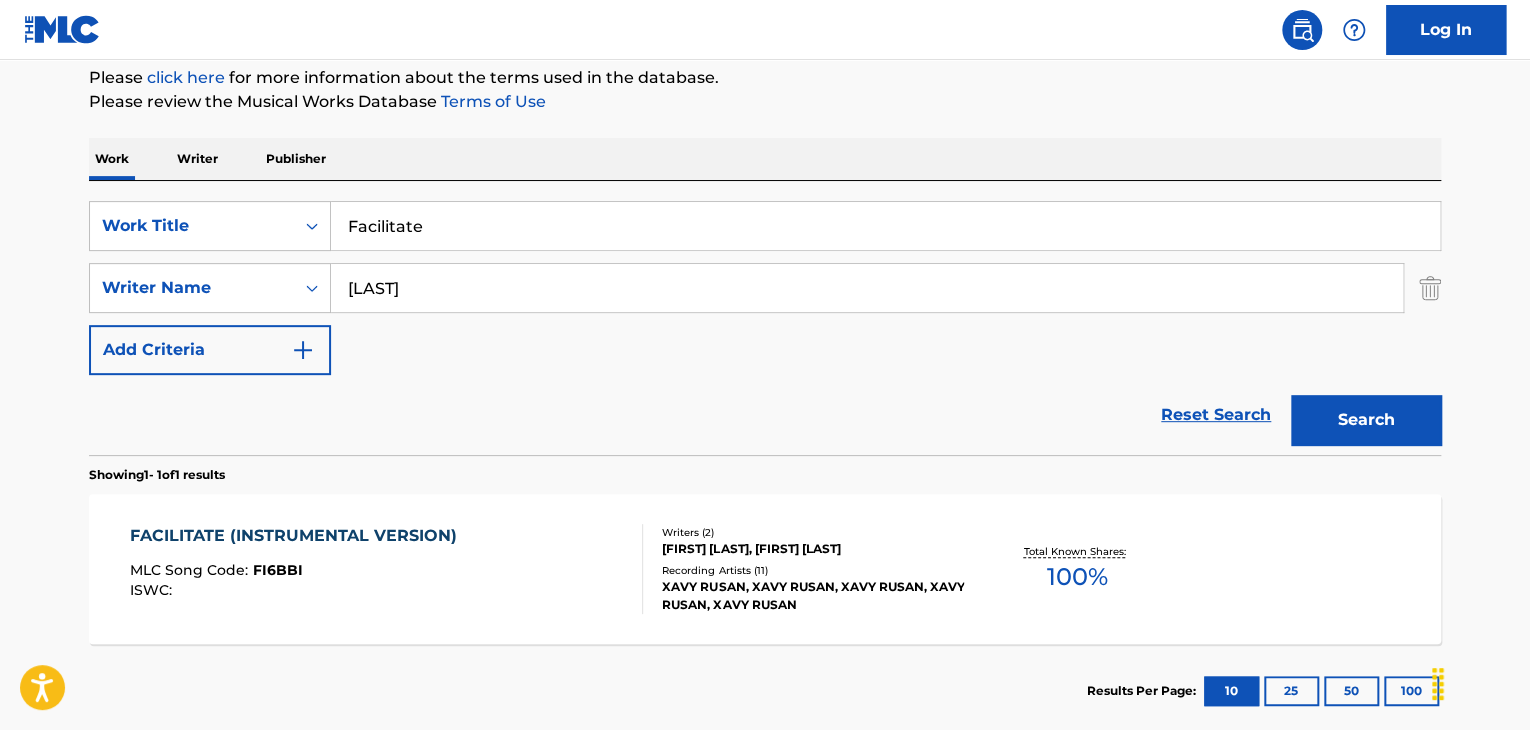 click on "Facilitate" at bounding box center (885, 226) 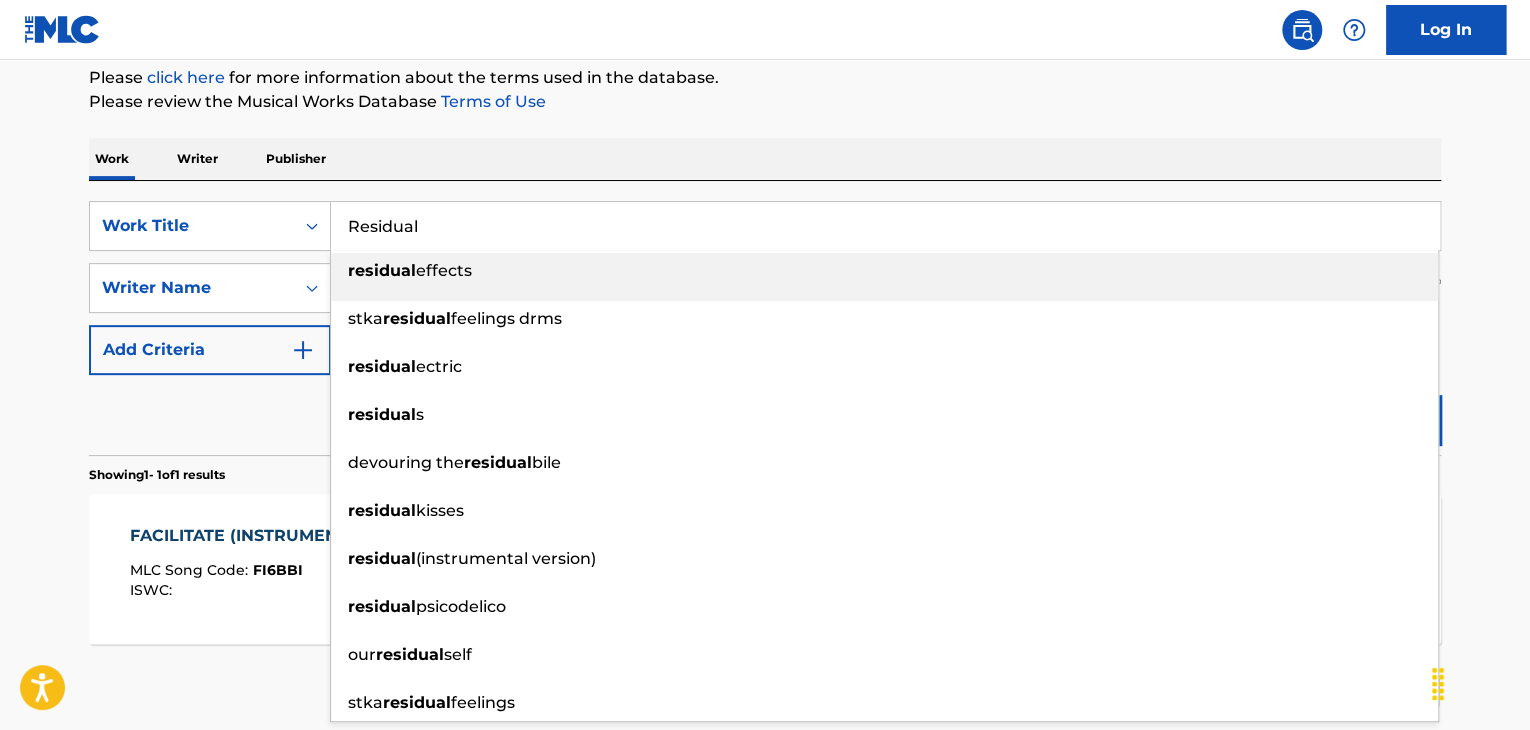 type on "Residual" 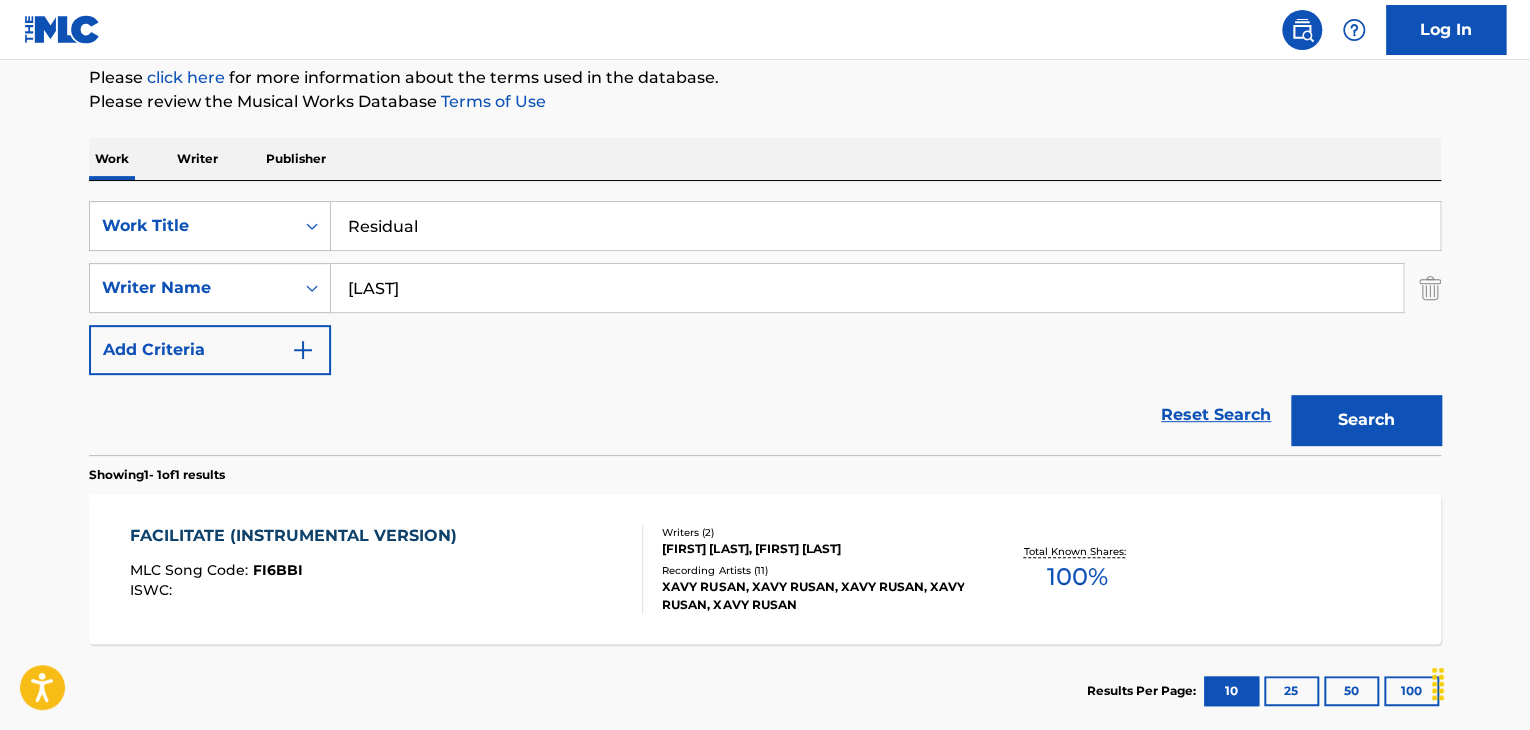 click on "Search" at bounding box center (1366, 420) 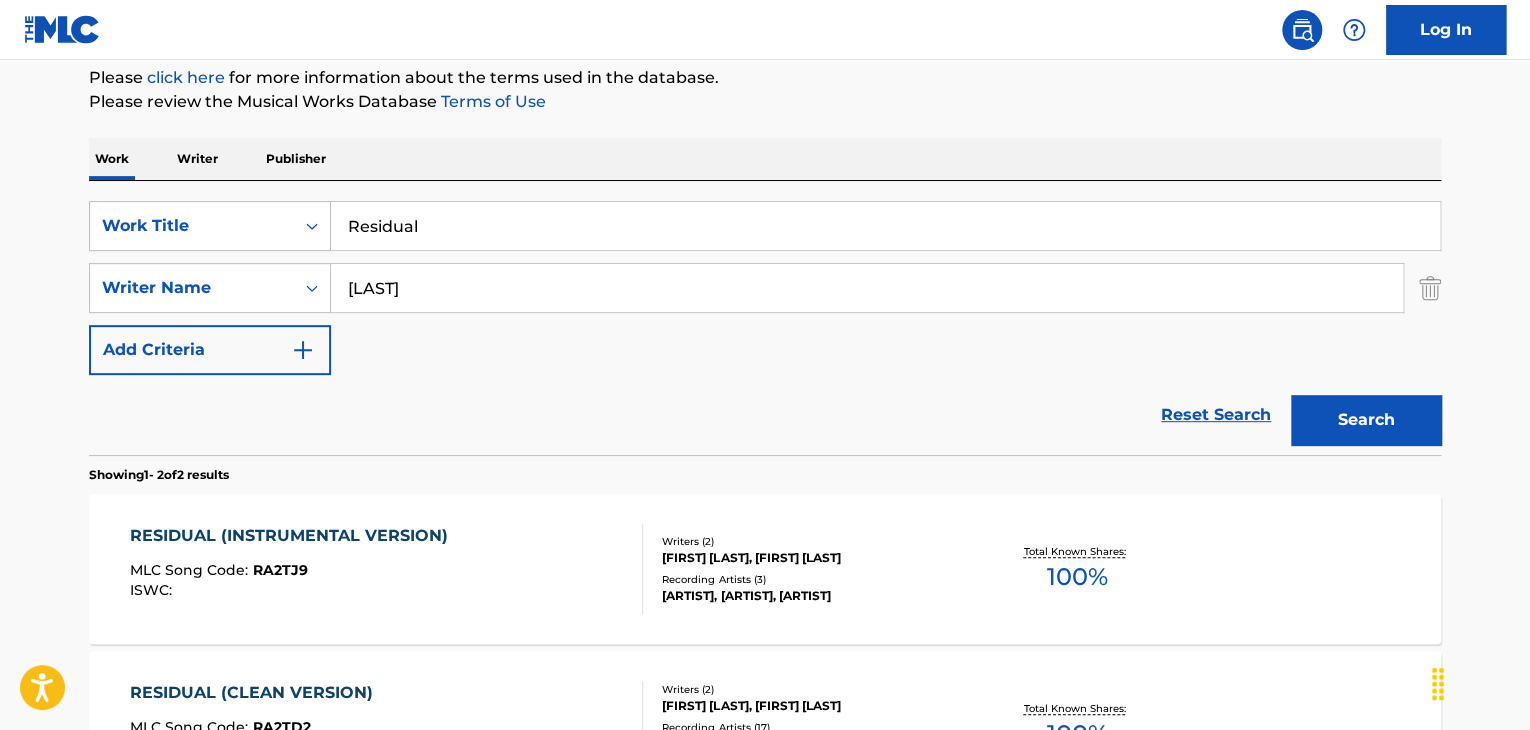 scroll, scrollTop: 444, scrollLeft: 0, axis: vertical 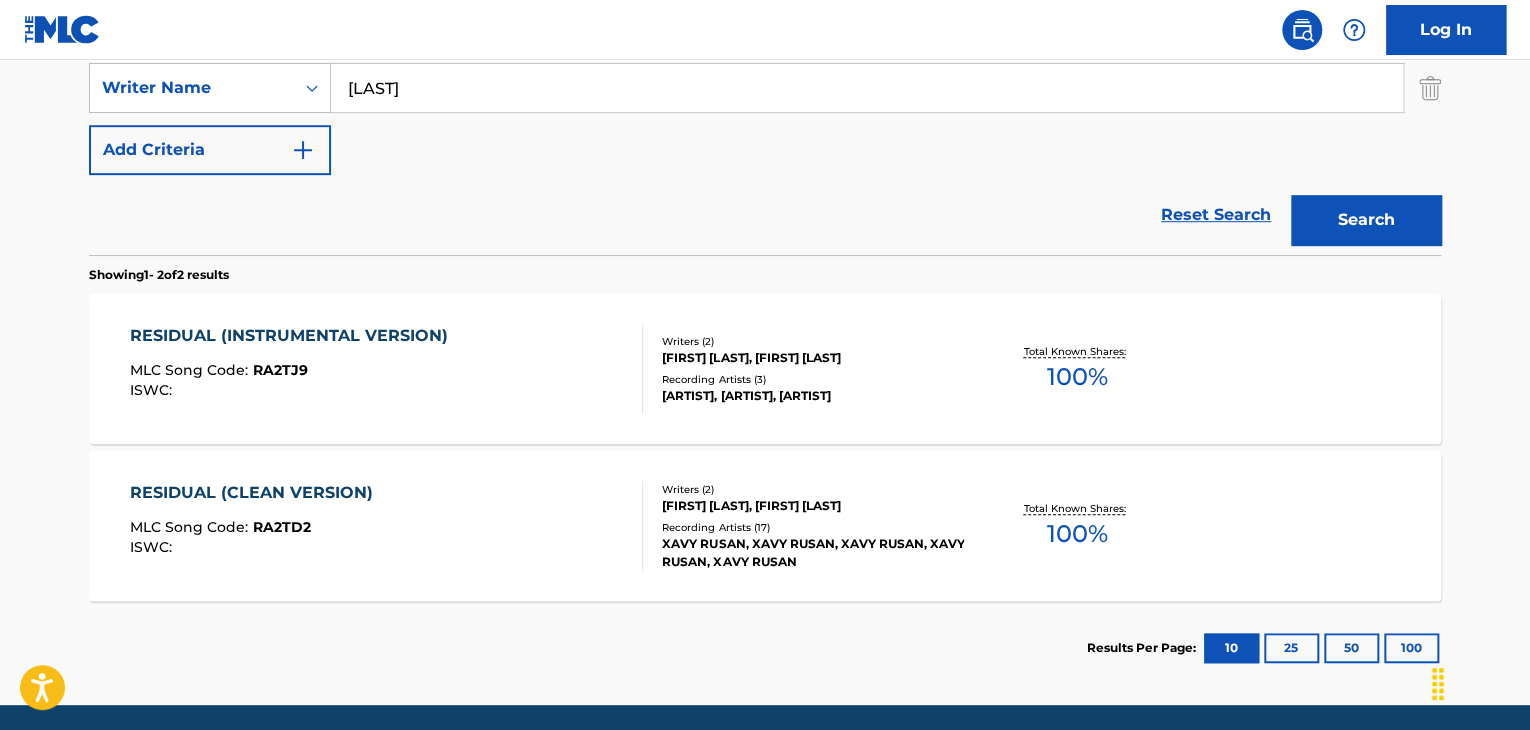 click on "RESIDUAL (INSTRUMENTAL VERSION) MLC Song Code : RA2TJ9 ISWC :" at bounding box center [294, 369] 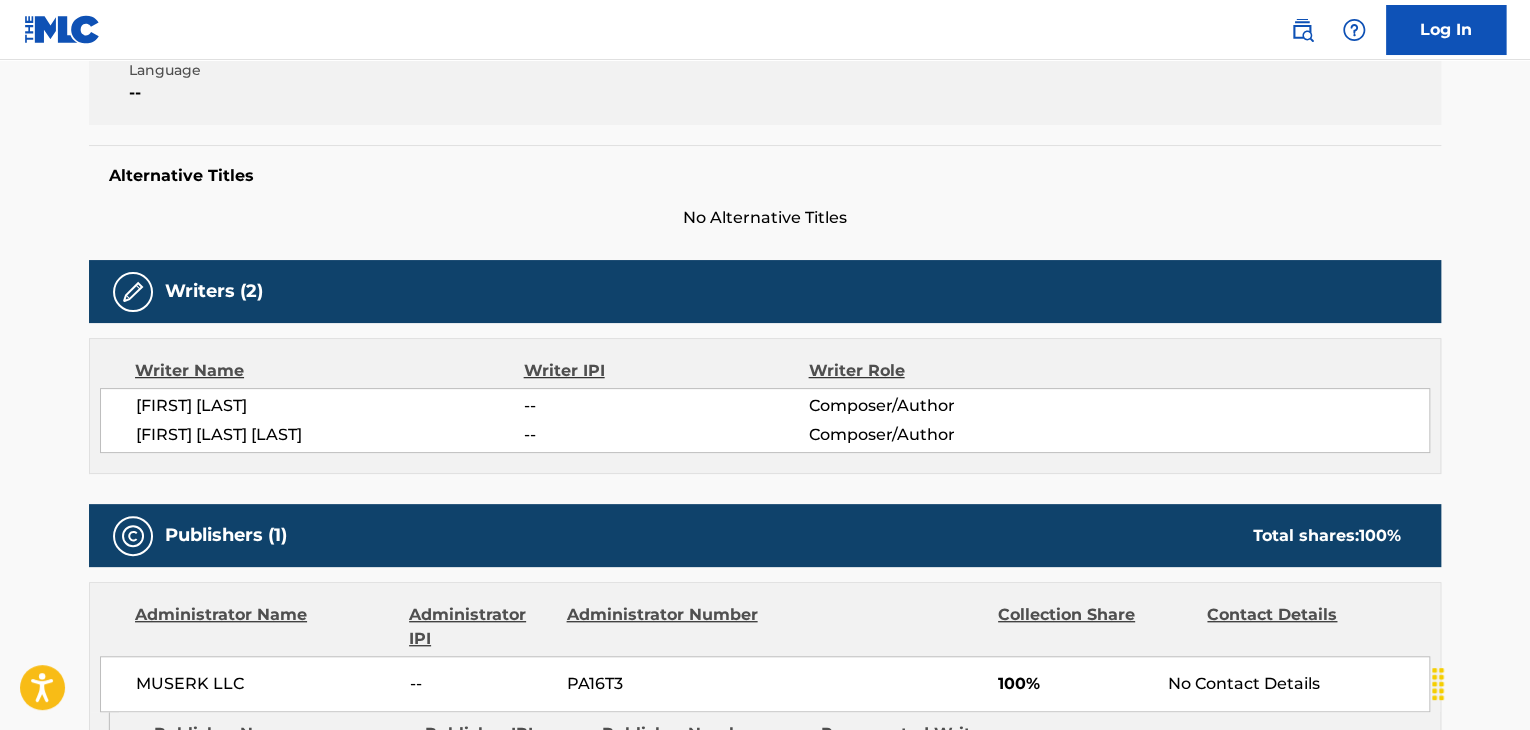 scroll, scrollTop: 0, scrollLeft: 0, axis: both 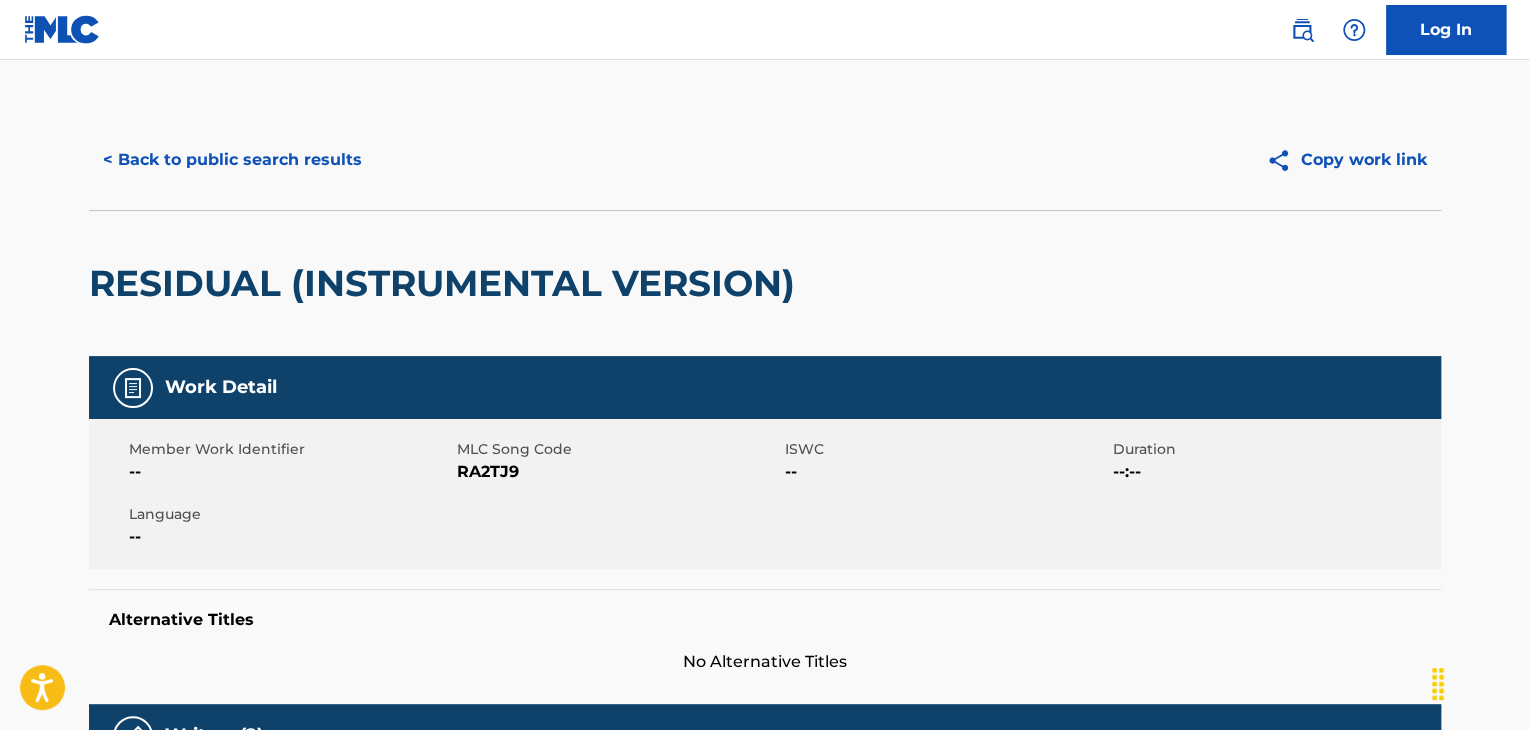click on "RA2TJ9" at bounding box center (618, 472) 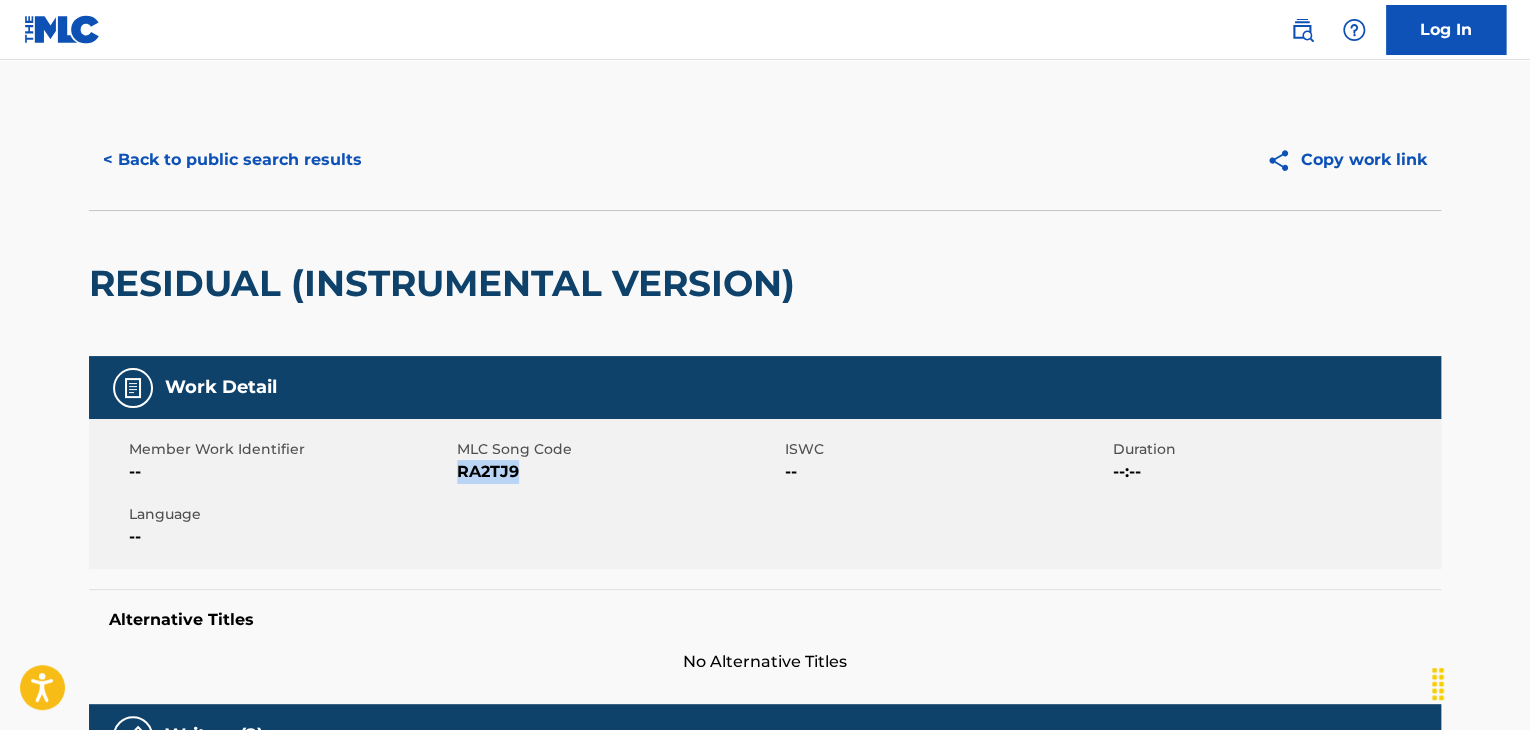 click on "RA2TJ9" at bounding box center [618, 472] 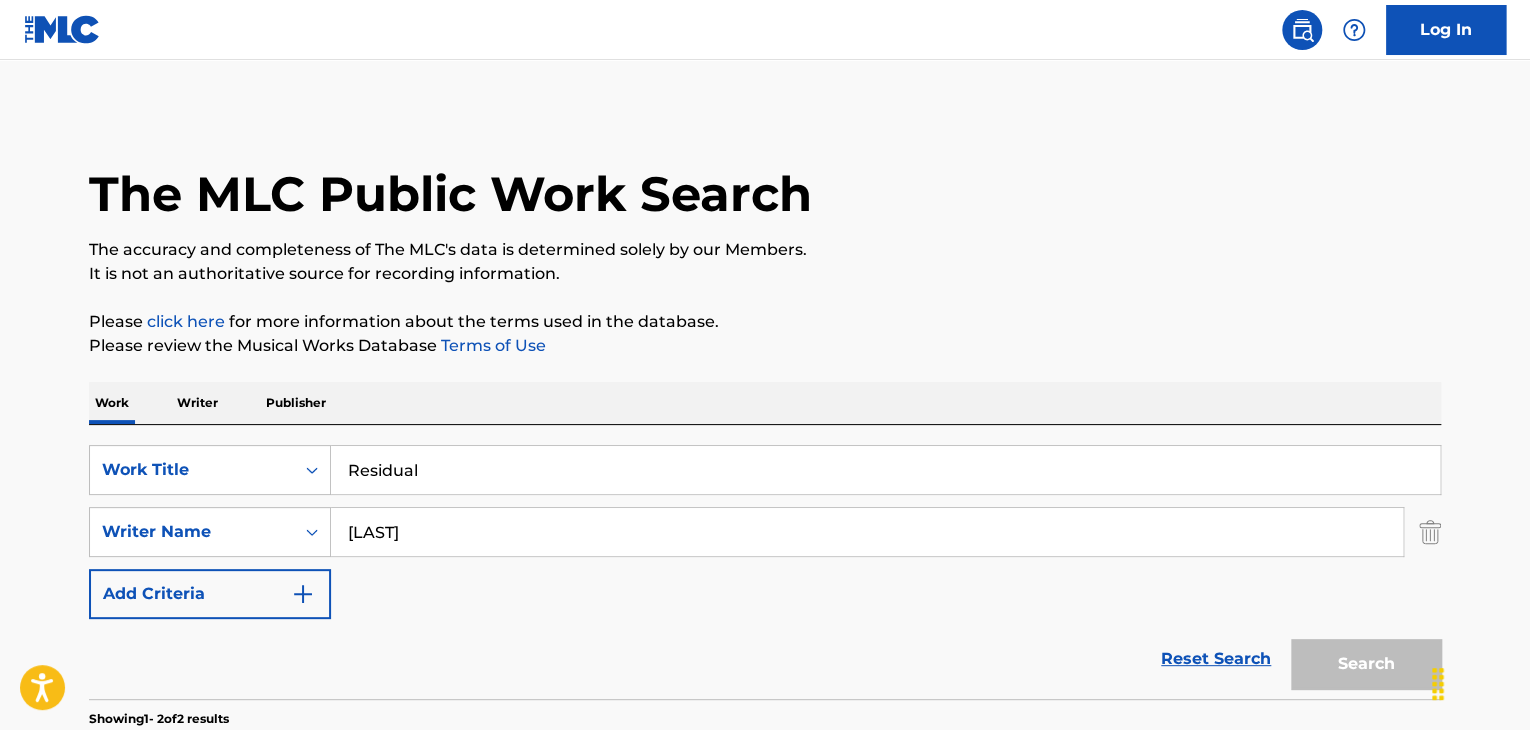 scroll, scrollTop: 400, scrollLeft: 0, axis: vertical 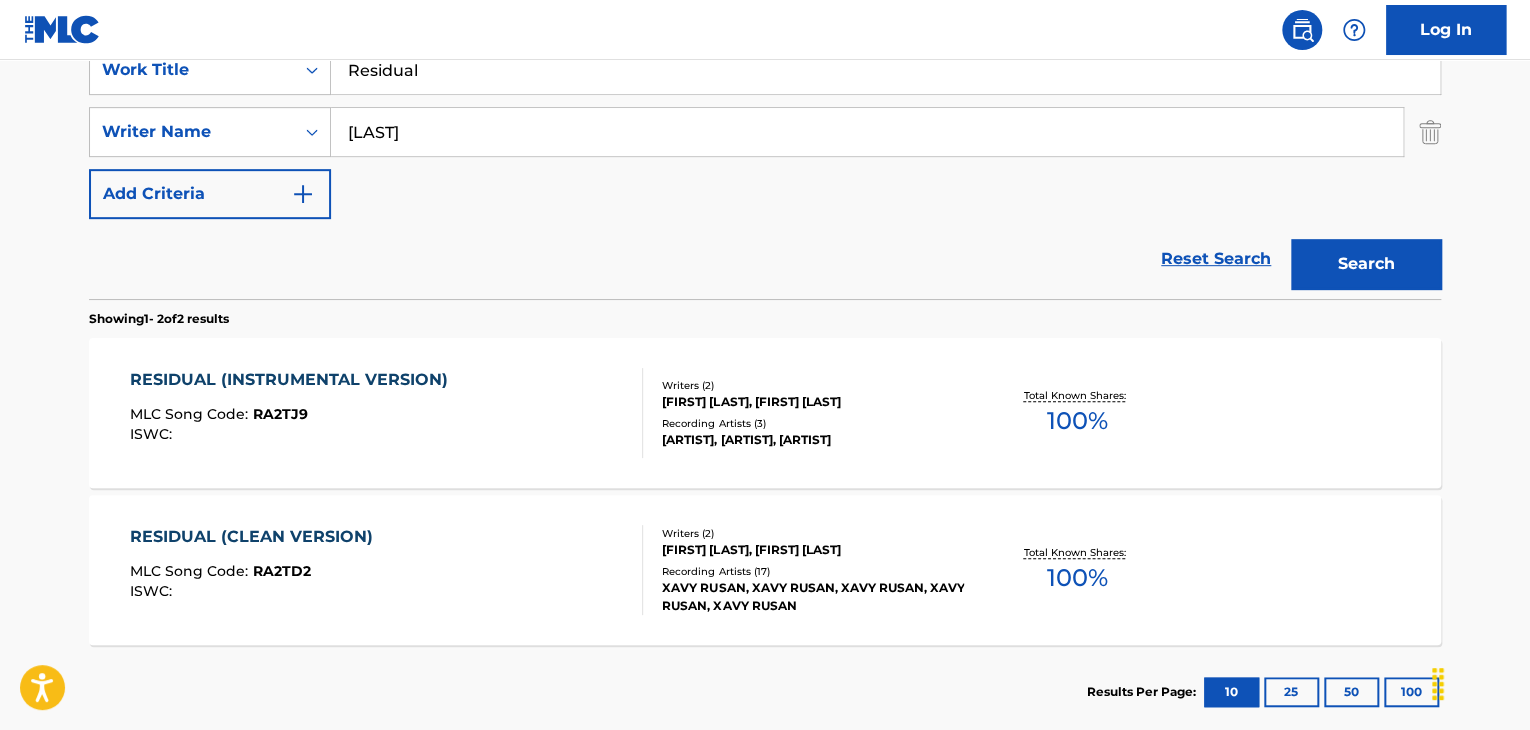 click on "RESIDUAL (CLEAN VERSION) MLC Song Code : RA2TD2 ISWC :" at bounding box center [387, 570] 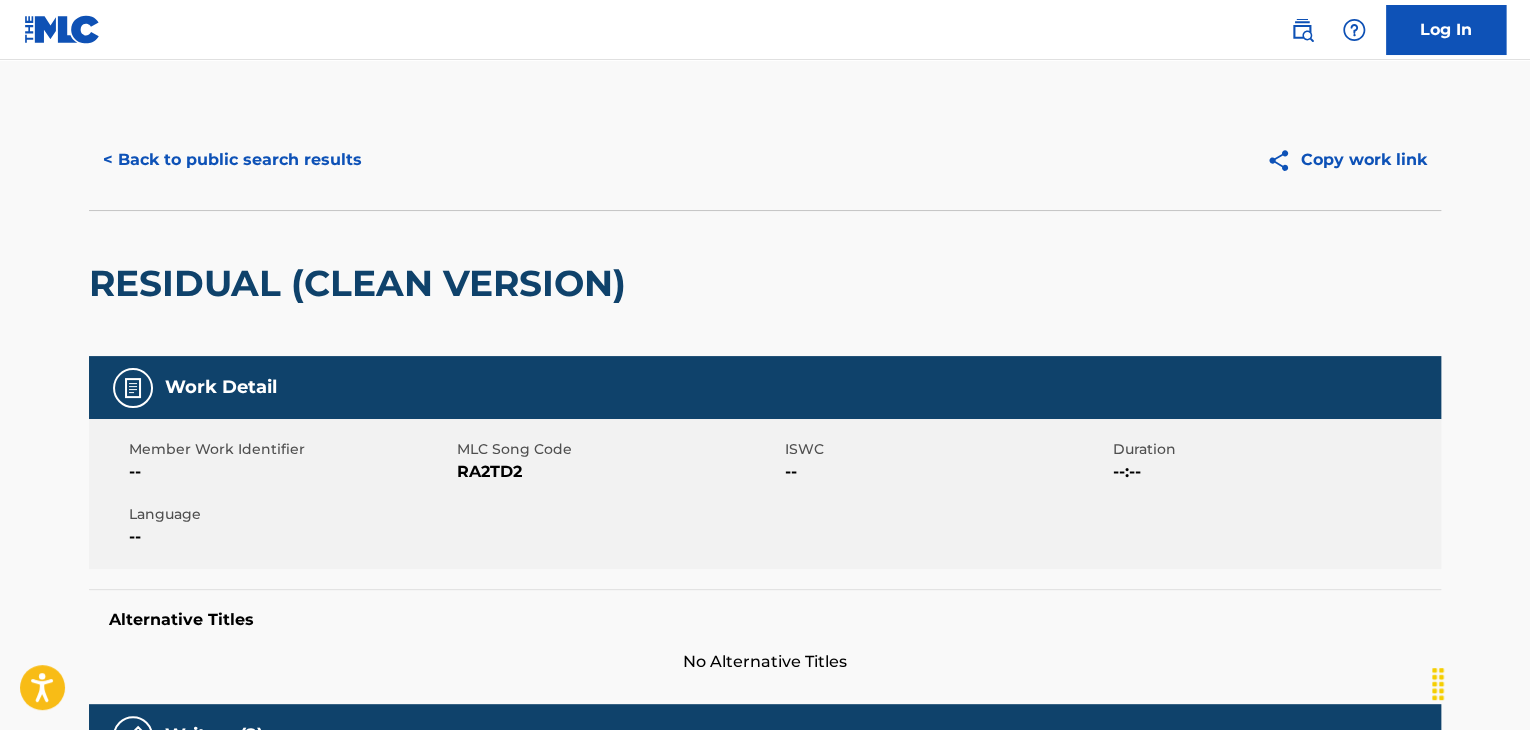 click on "RA2TD2" at bounding box center (618, 472) 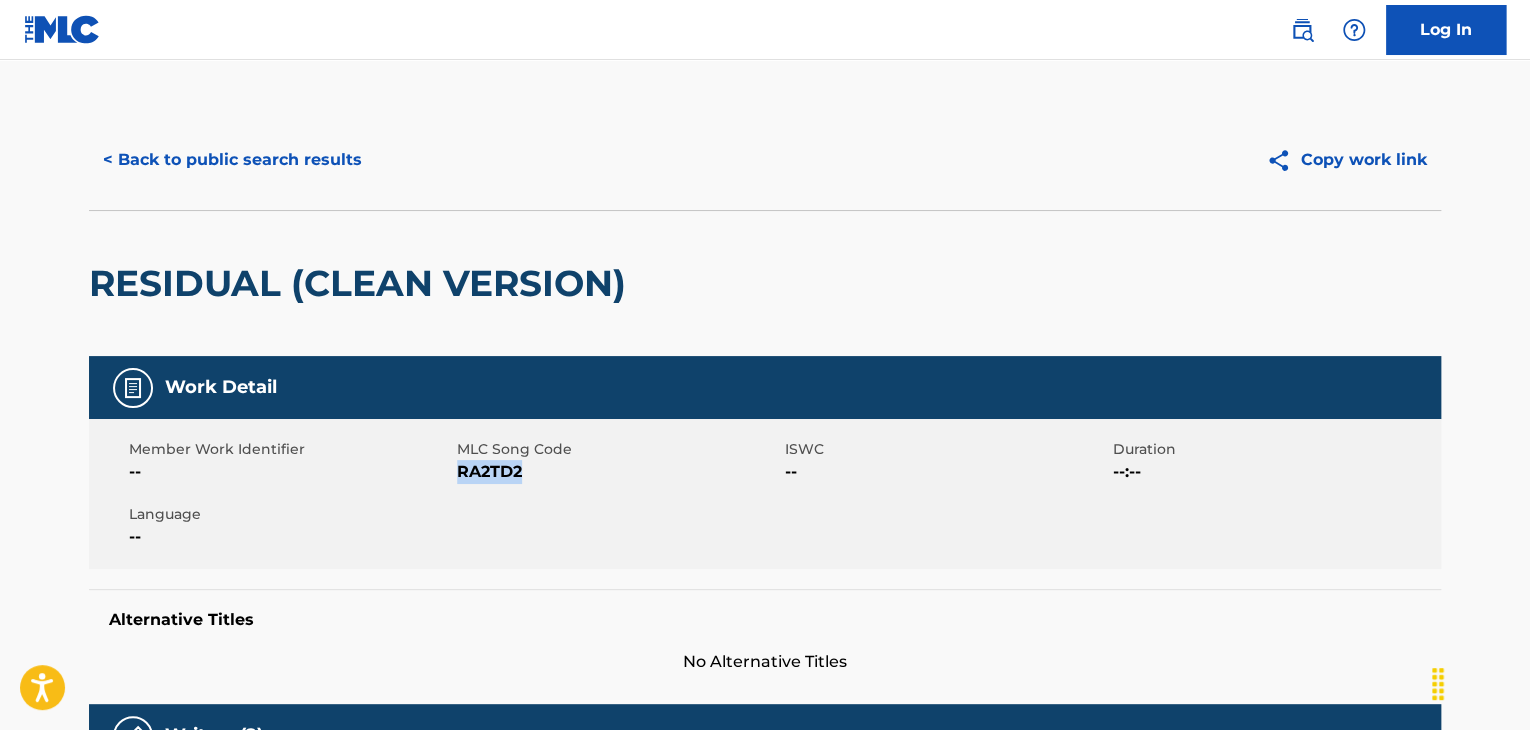 click on "RA2TD2" at bounding box center [618, 472] 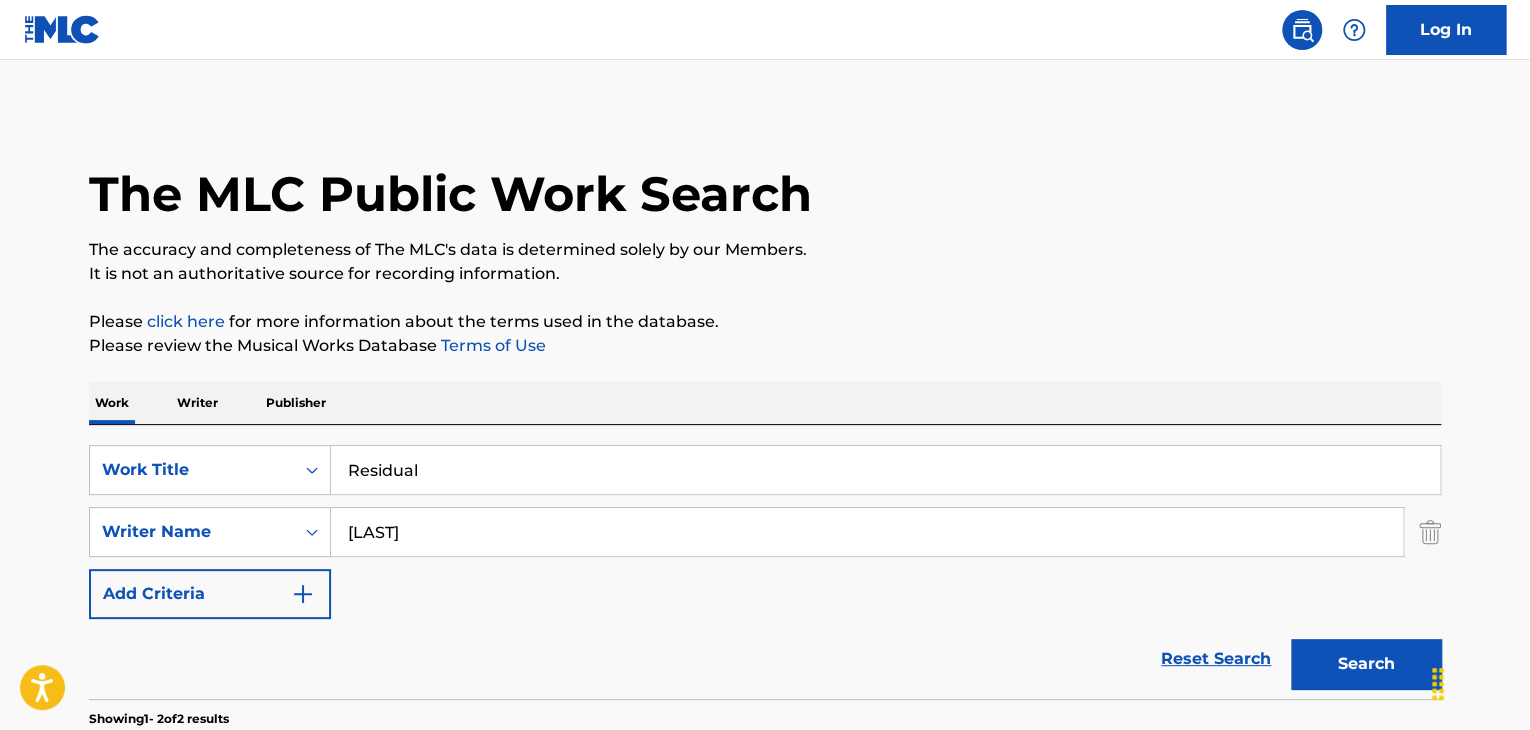 scroll, scrollTop: 400, scrollLeft: 0, axis: vertical 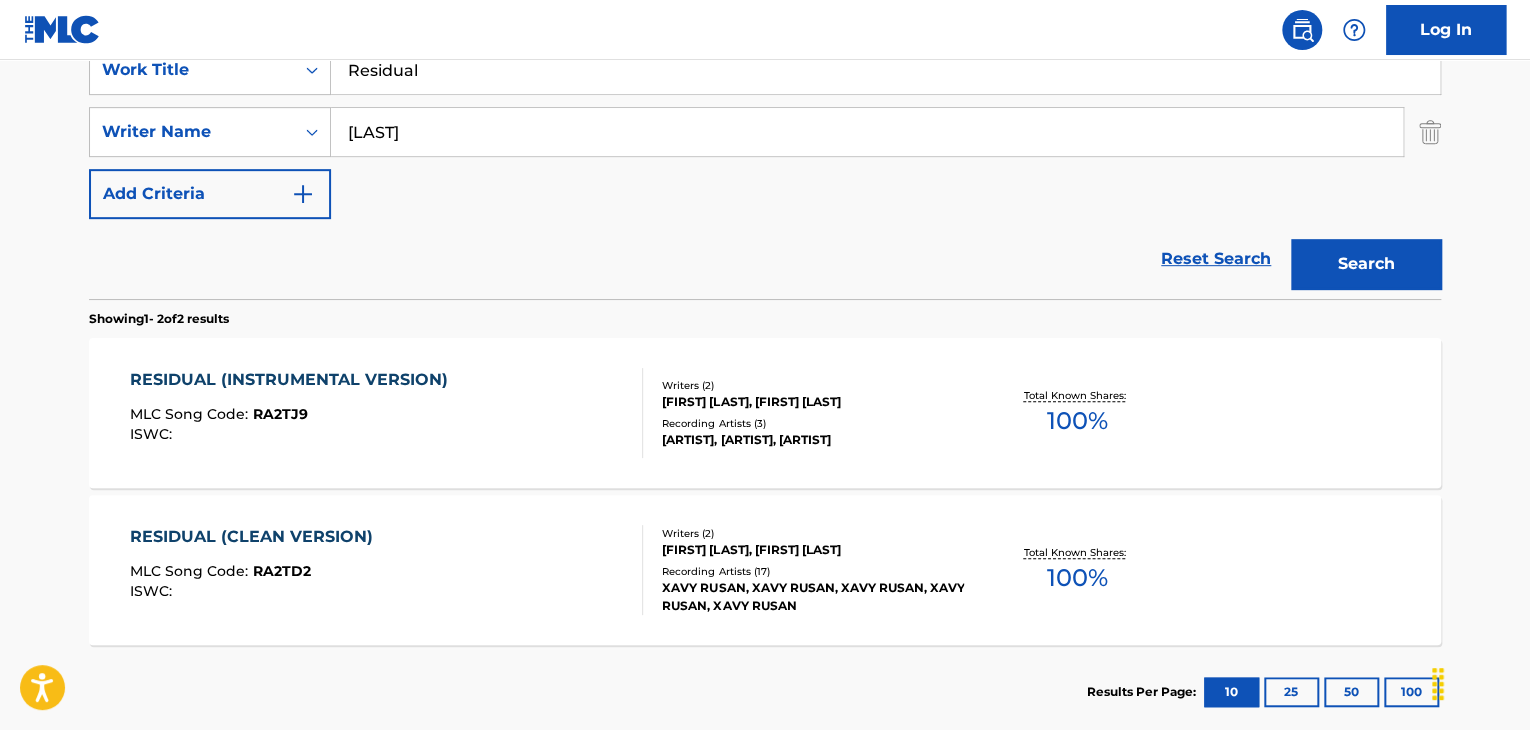 drag, startPoint x: 557, startPoint y: 77, endPoint x: 87, endPoint y: 67, distance: 470.10638 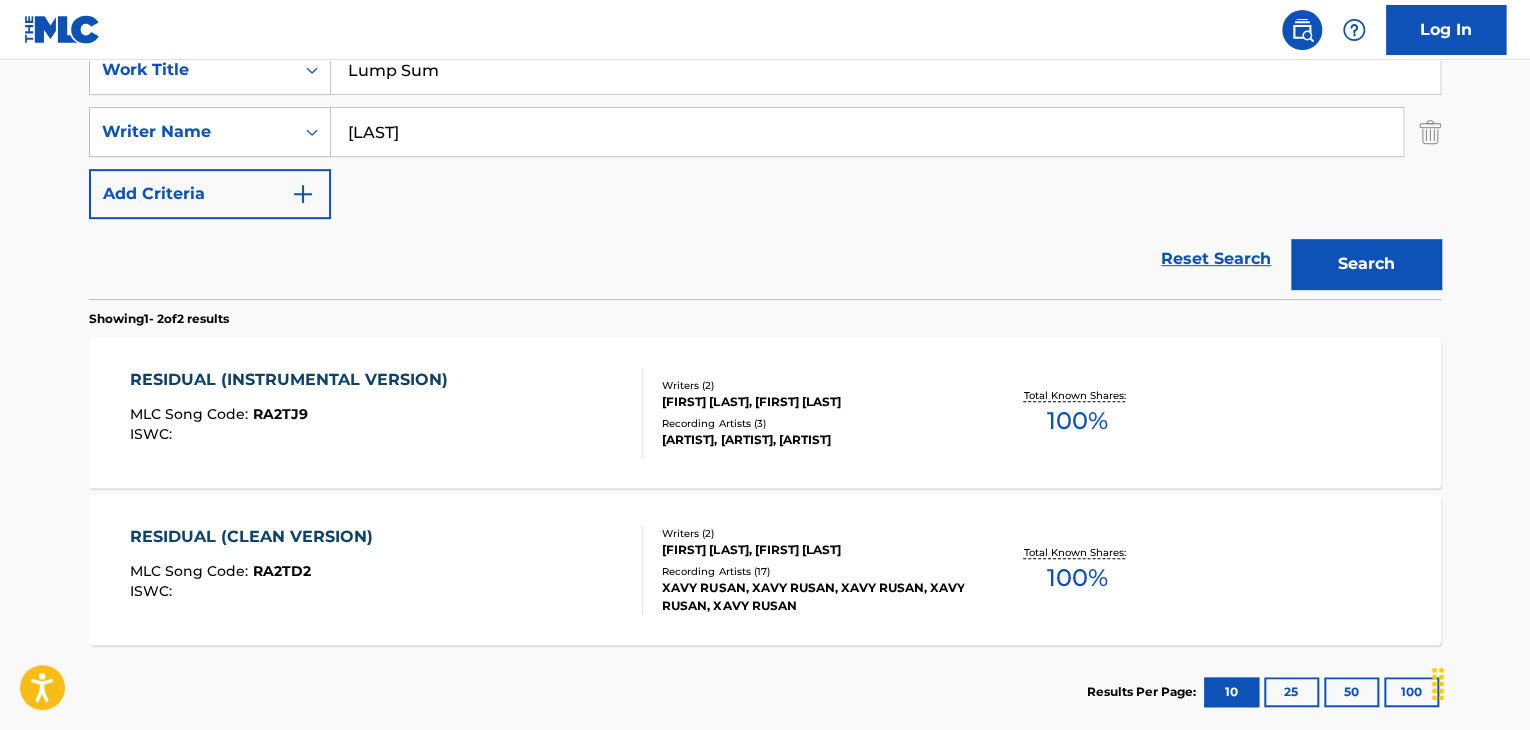 type on "Lump Sum" 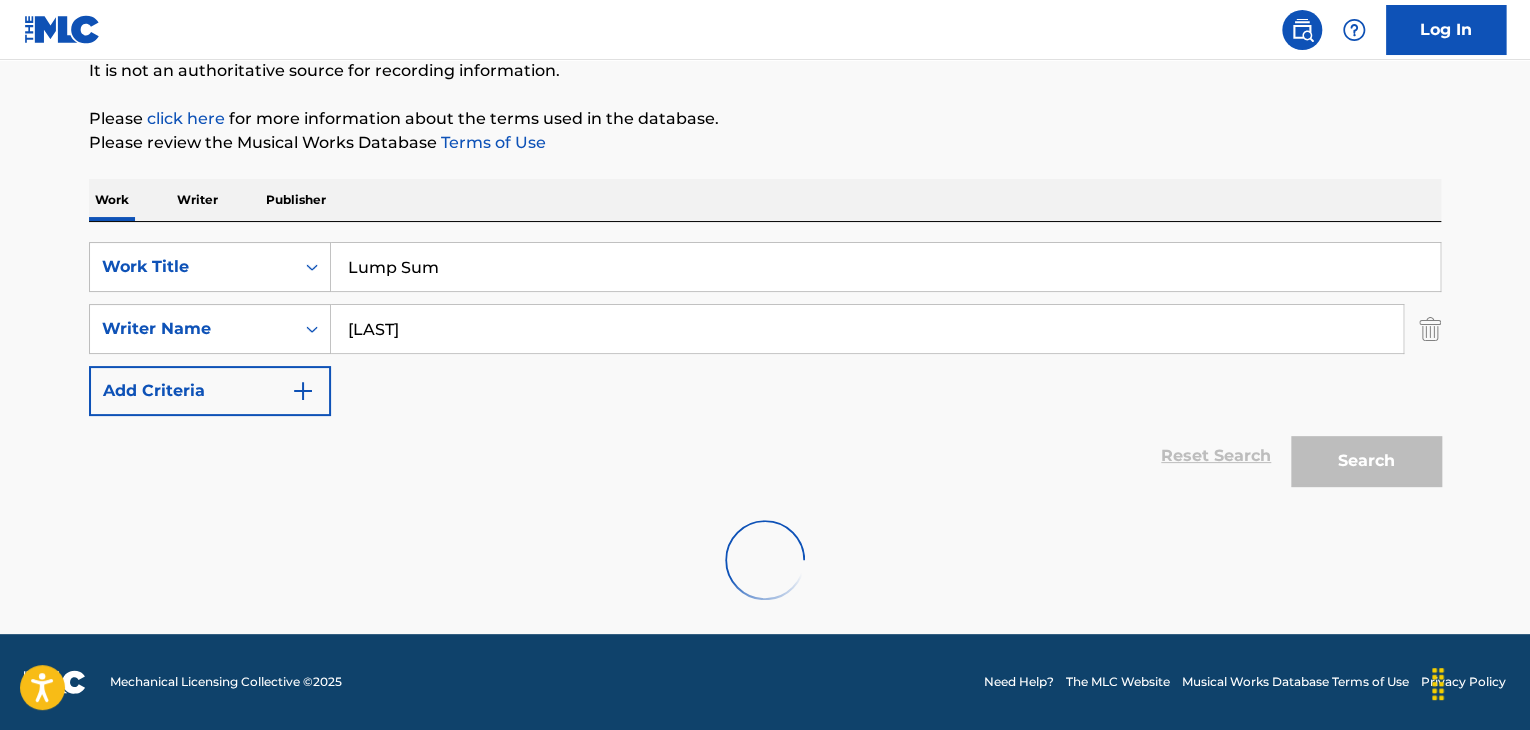 scroll, scrollTop: 358, scrollLeft: 0, axis: vertical 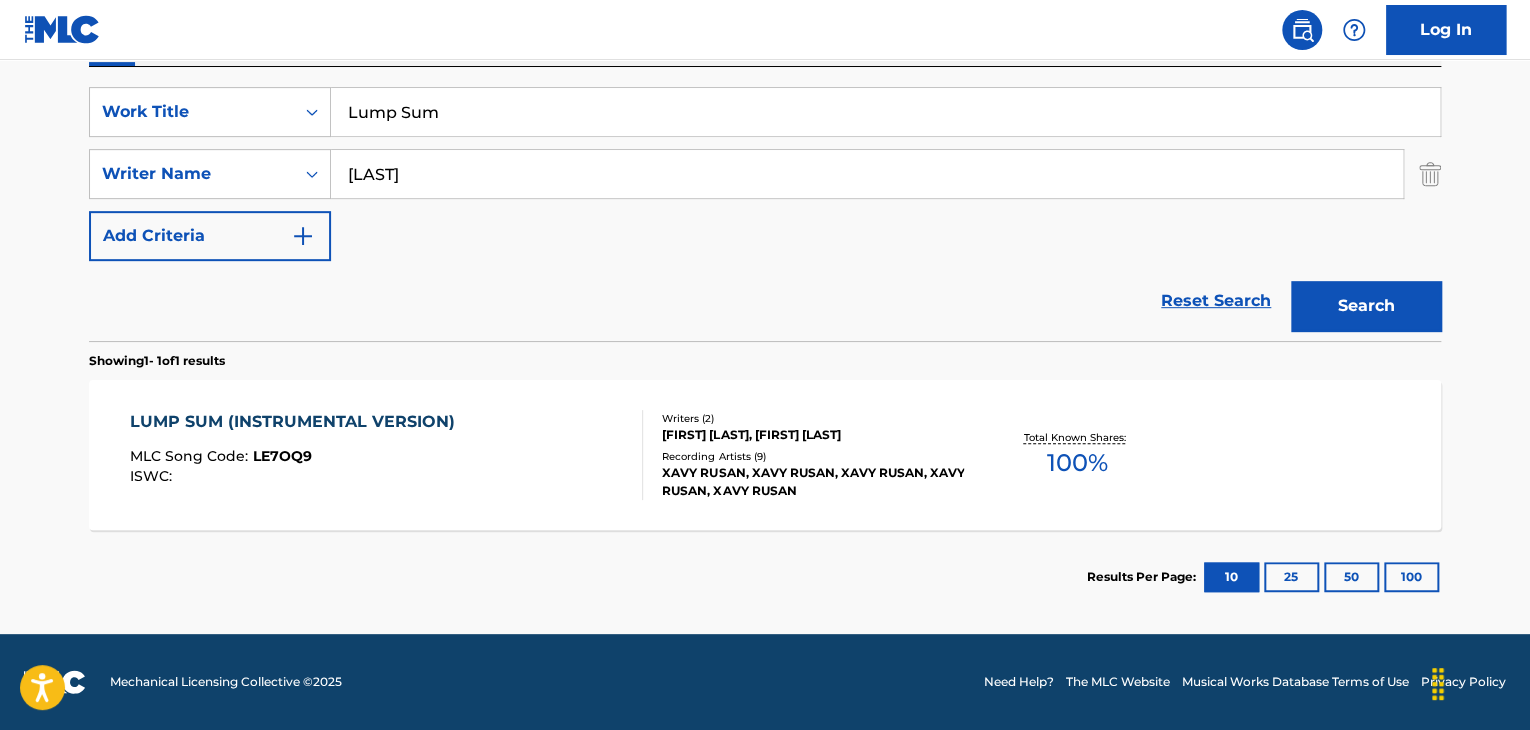 click on "MLC Song Code : [ID]" at bounding box center (297, 459) 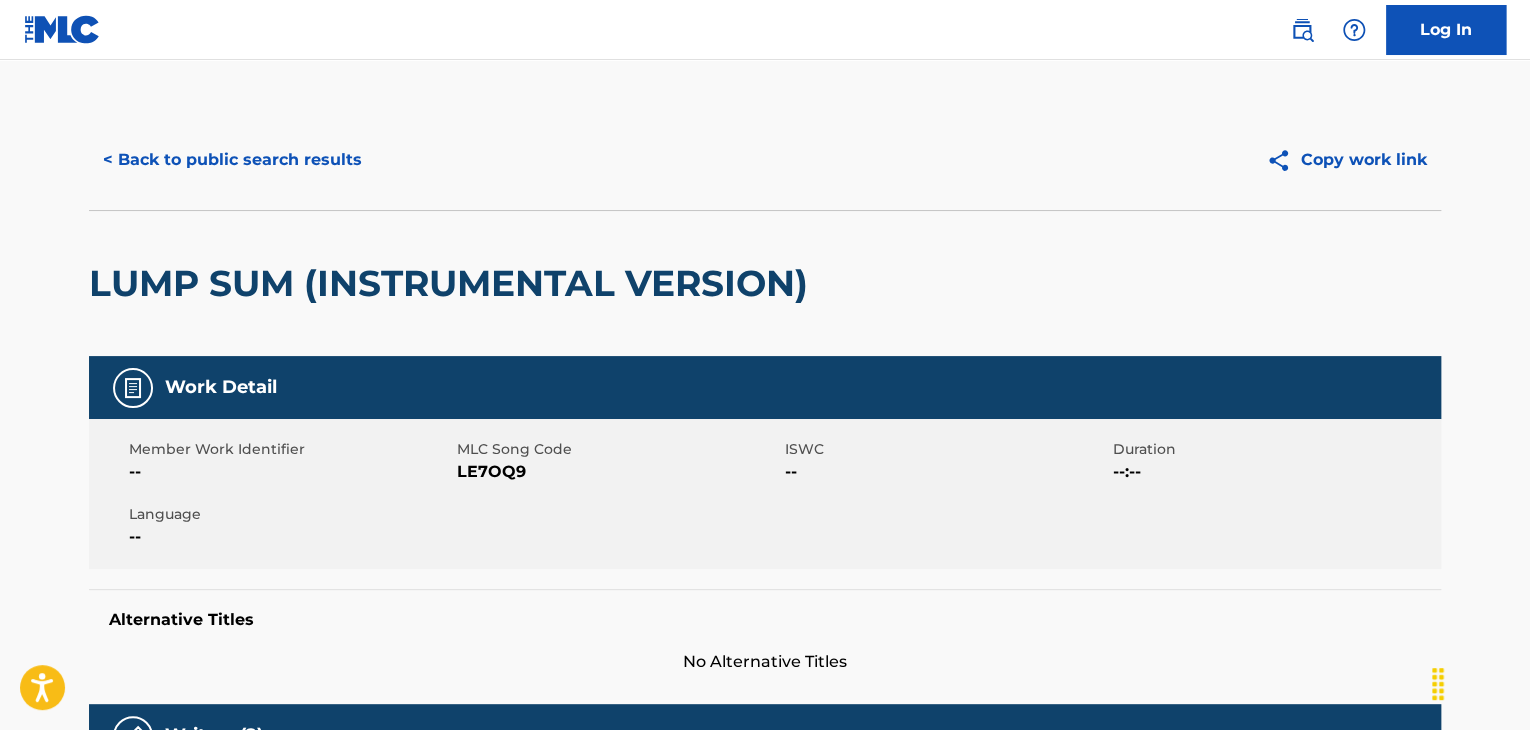 click on "LE7OQ9" at bounding box center (618, 472) 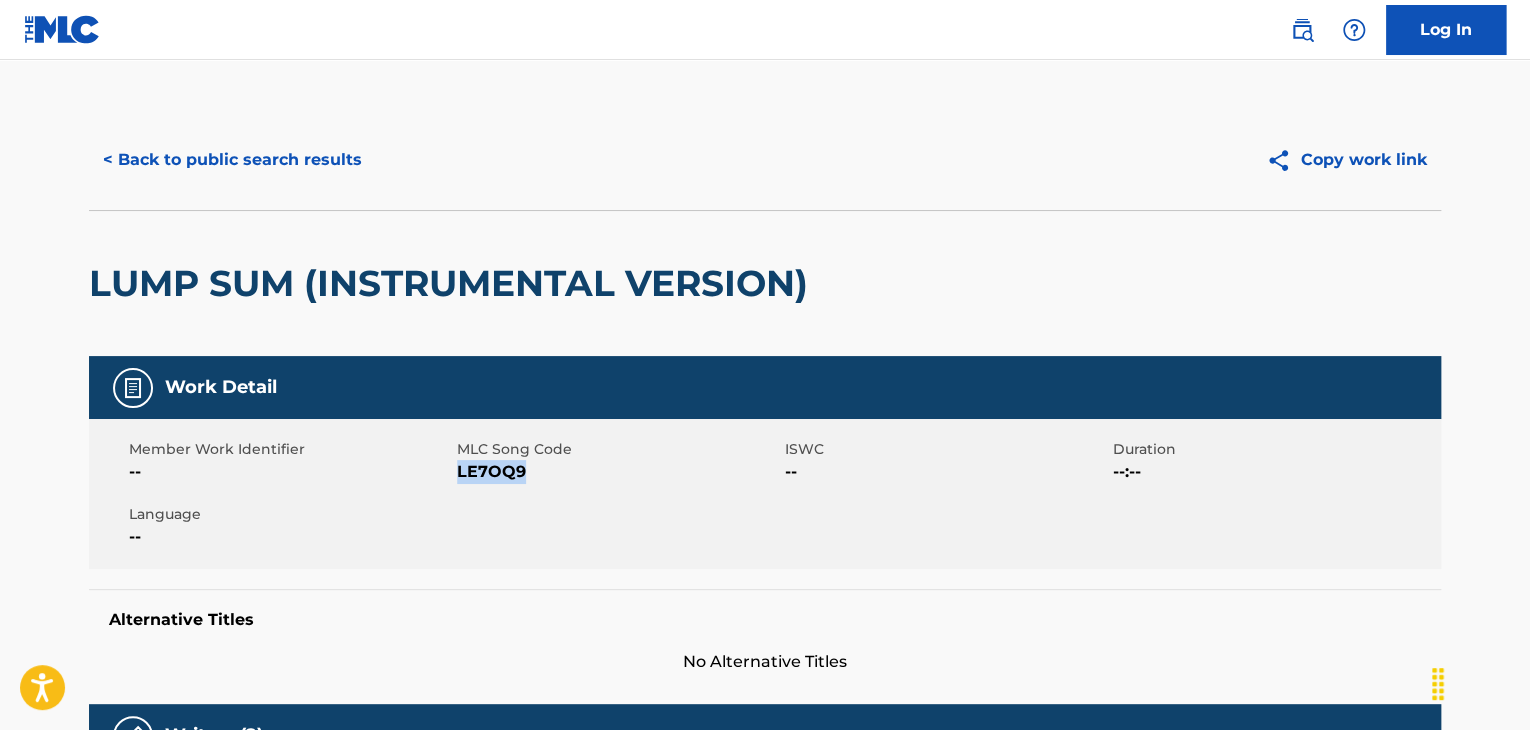 click on "LE7OQ9" at bounding box center (618, 472) 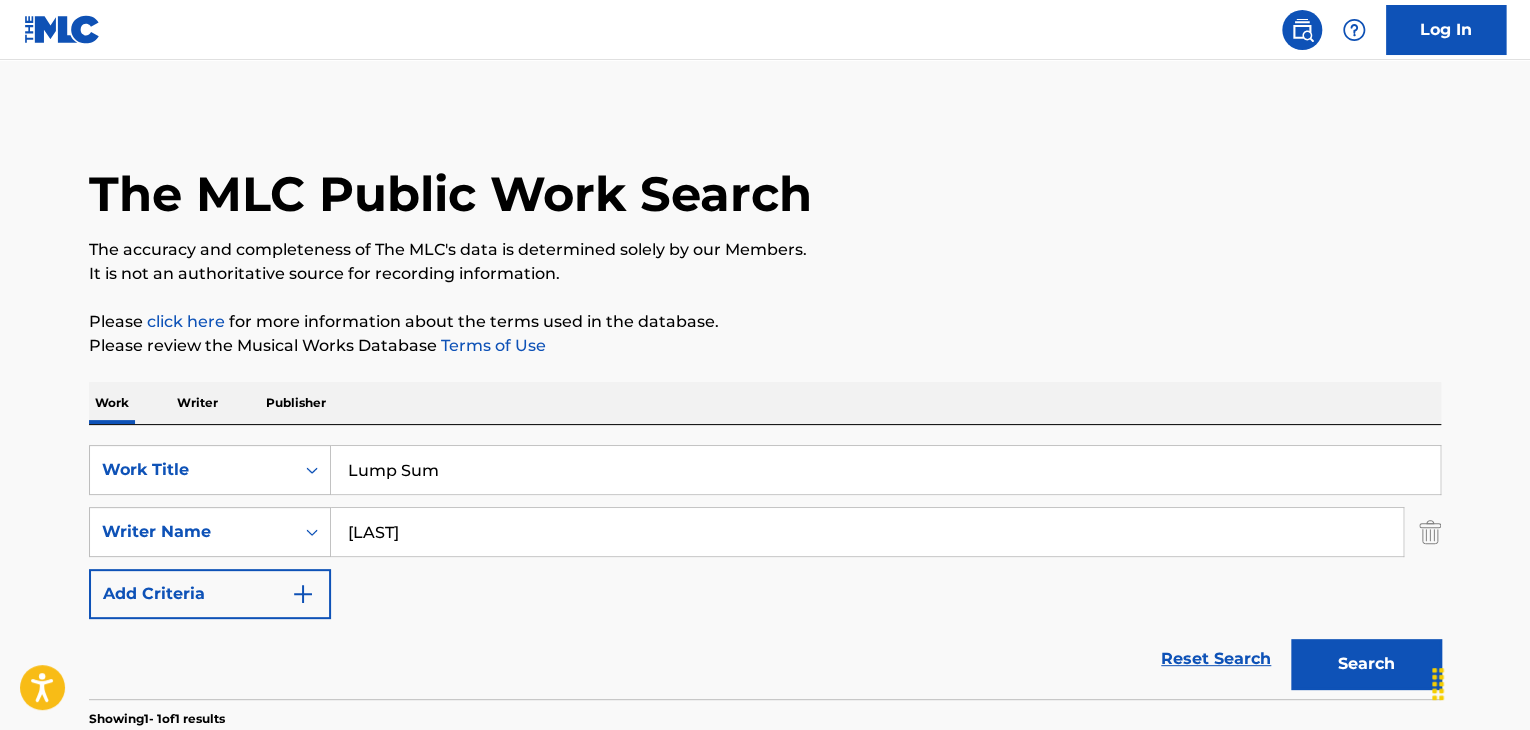 scroll, scrollTop: 244, scrollLeft: 0, axis: vertical 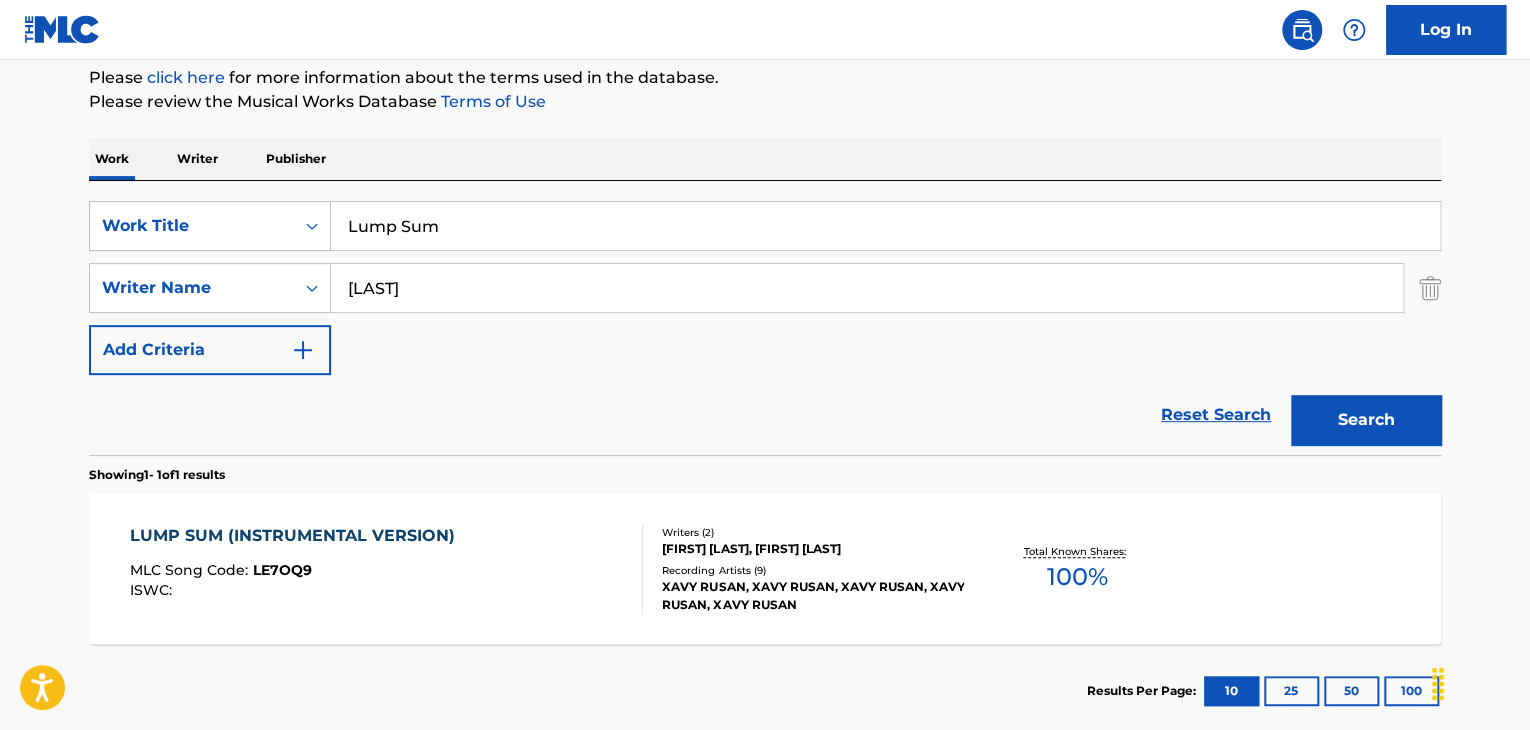 click on "Lump Sum" at bounding box center (885, 226) 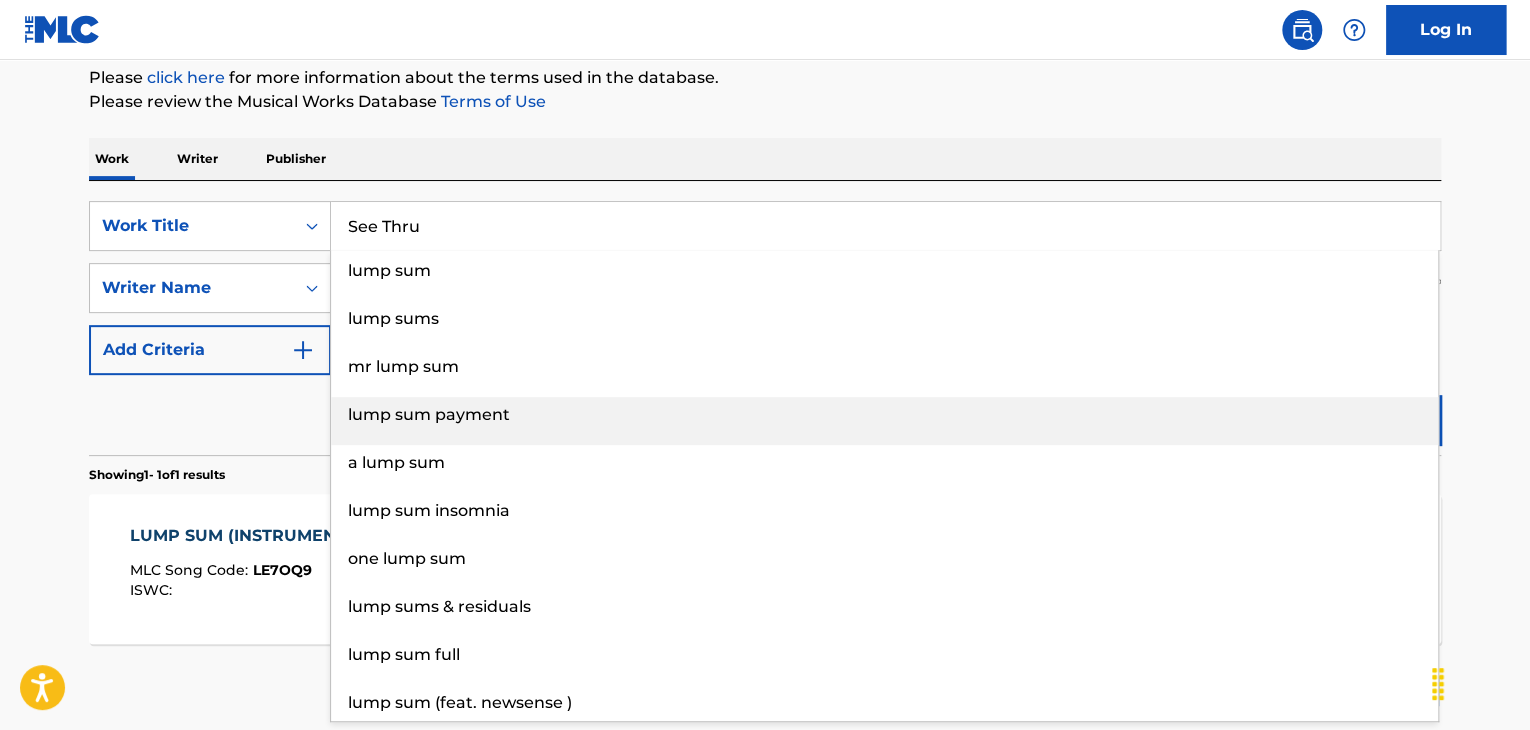 click on "lump sum payment" at bounding box center (884, 415) 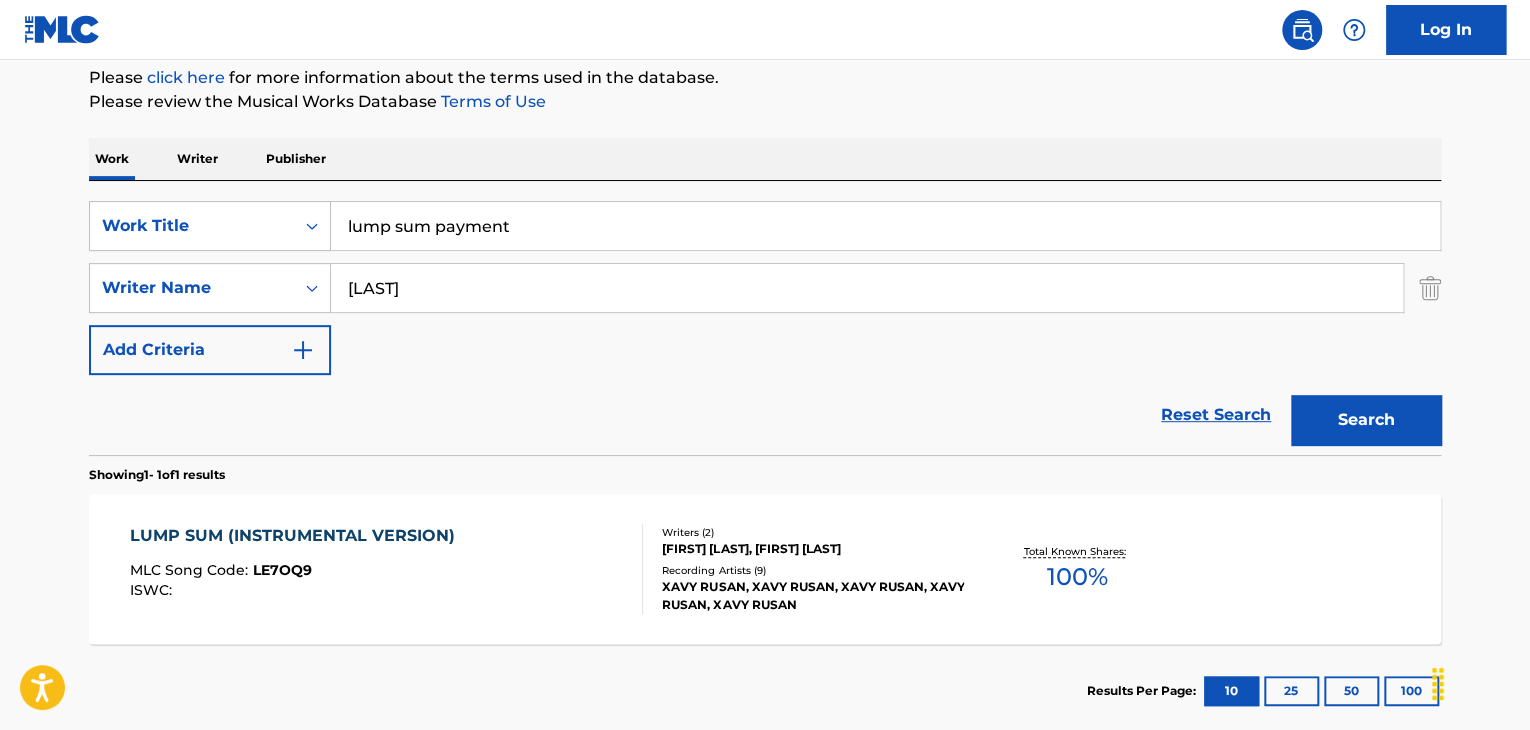 paste on "See Thru" 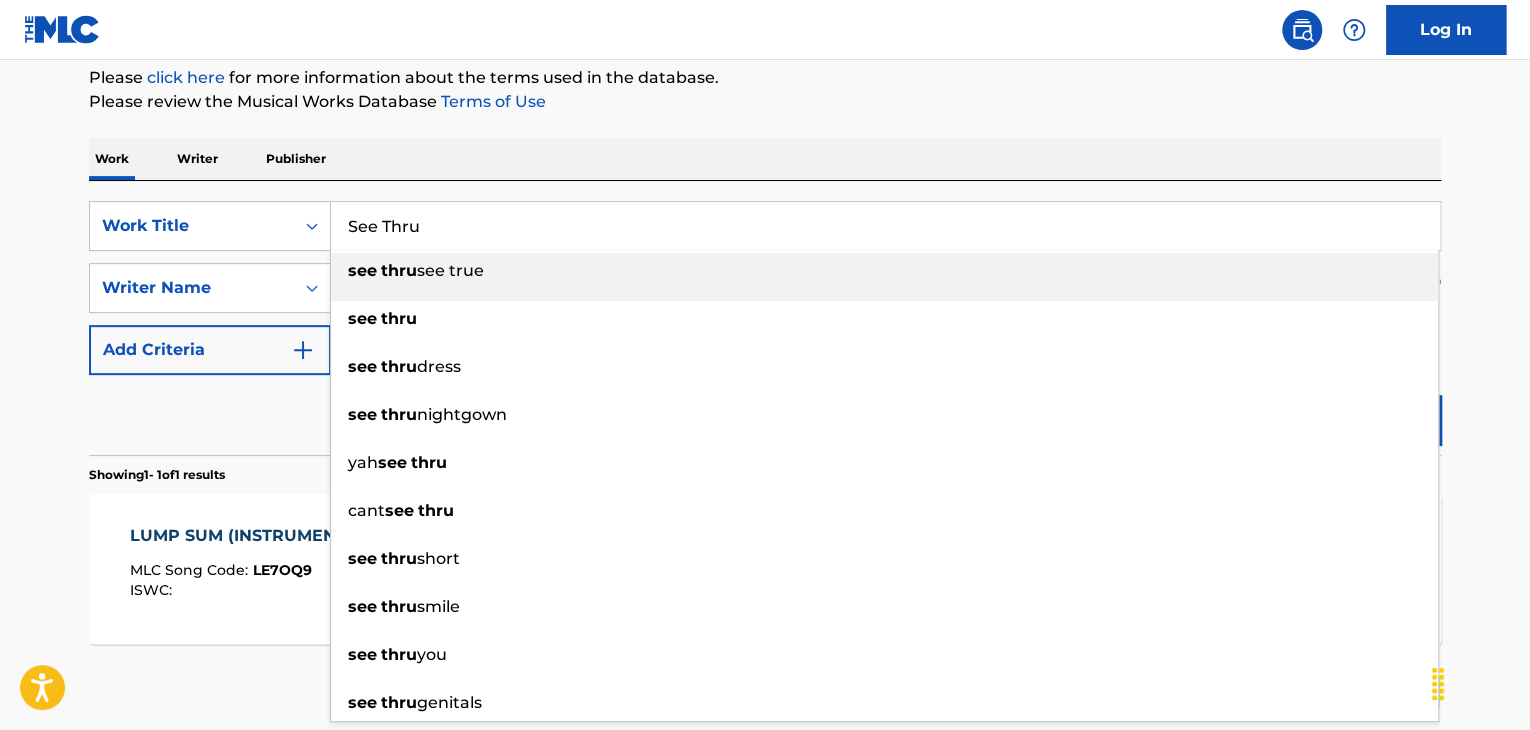 type on "See Thru" 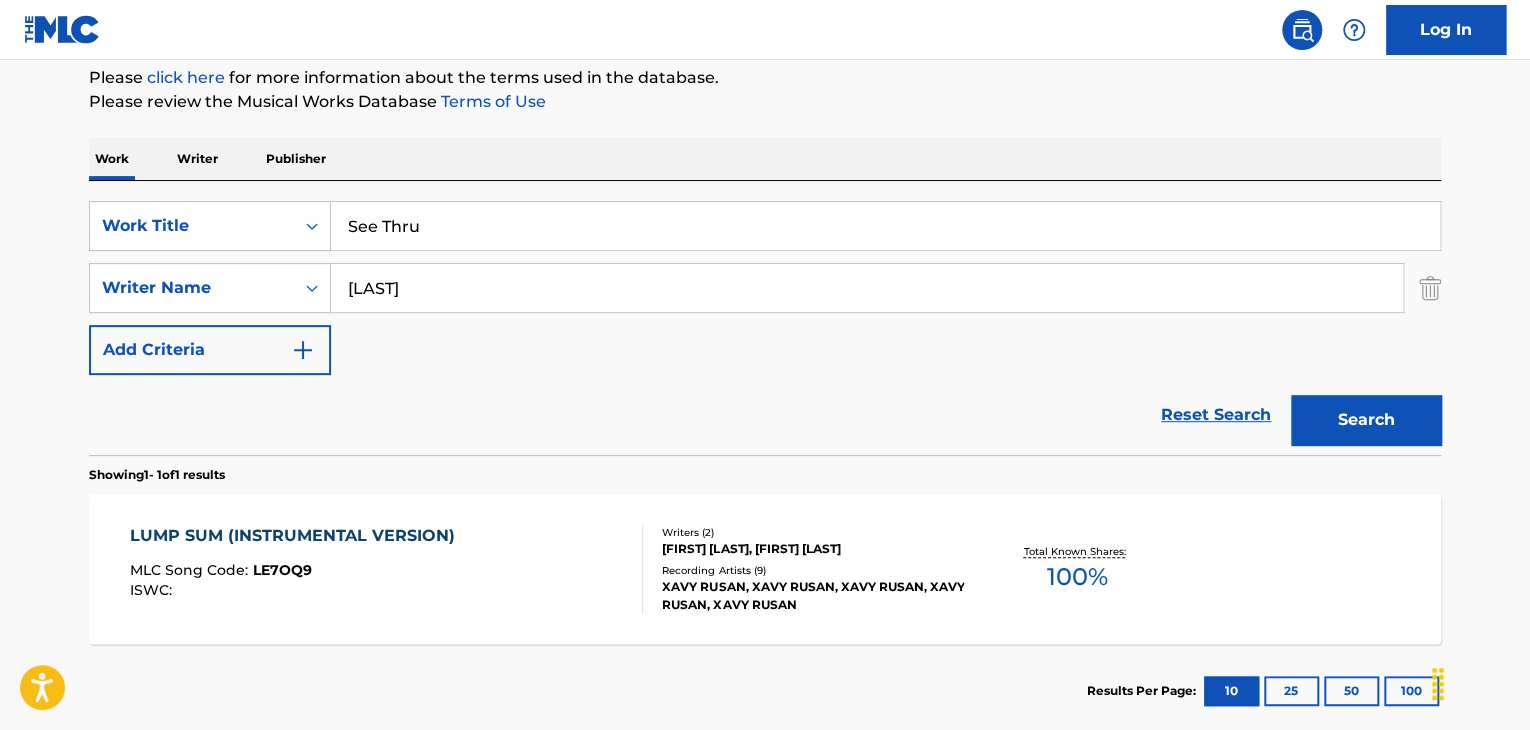click on "Search" at bounding box center (1366, 420) 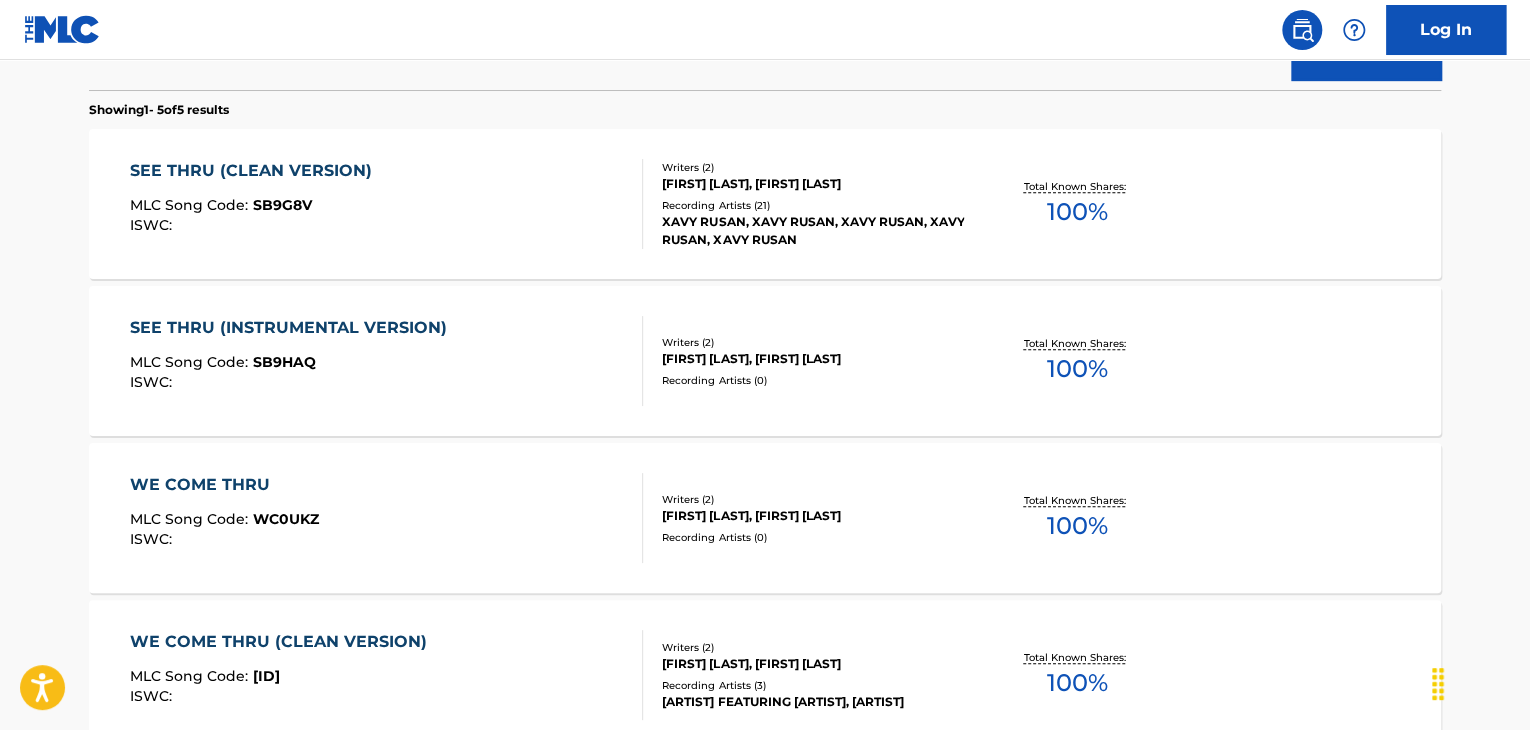 scroll, scrollTop: 444, scrollLeft: 0, axis: vertical 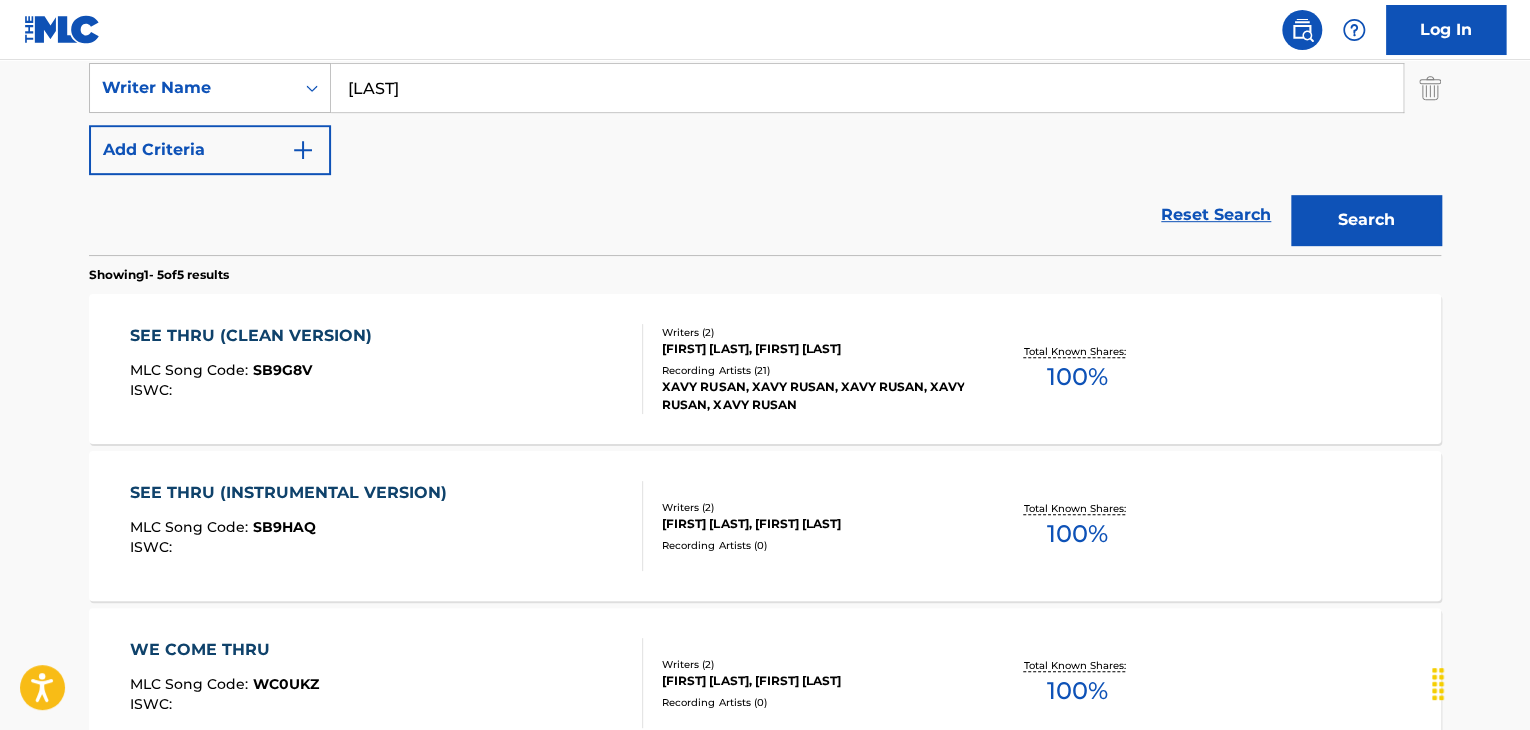 click on "SEE THRU (CLEAN VERSION) MLC Song Code : SB9G8V ISWC :" at bounding box center [256, 369] 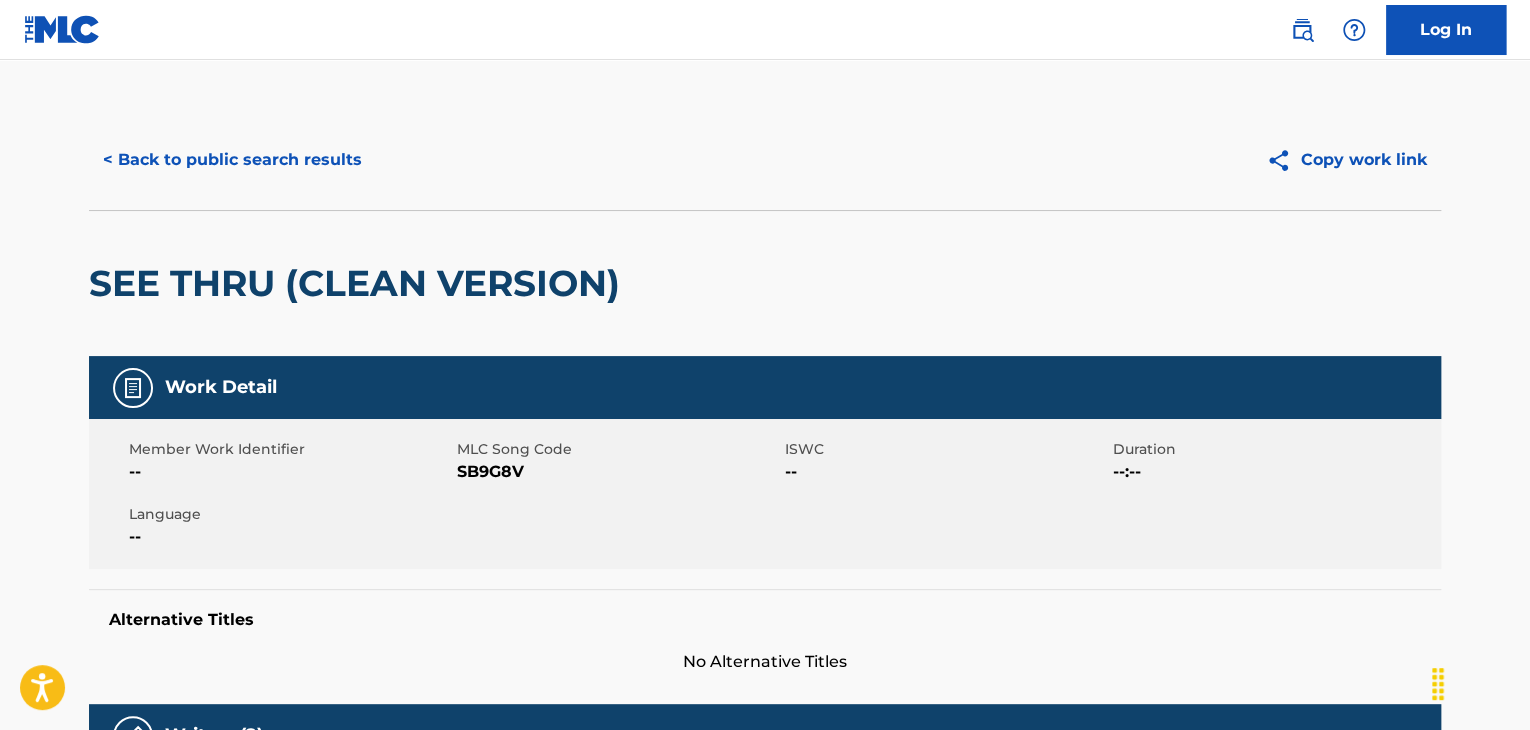click on "SB9G8V" at bounding box center (618, 472) 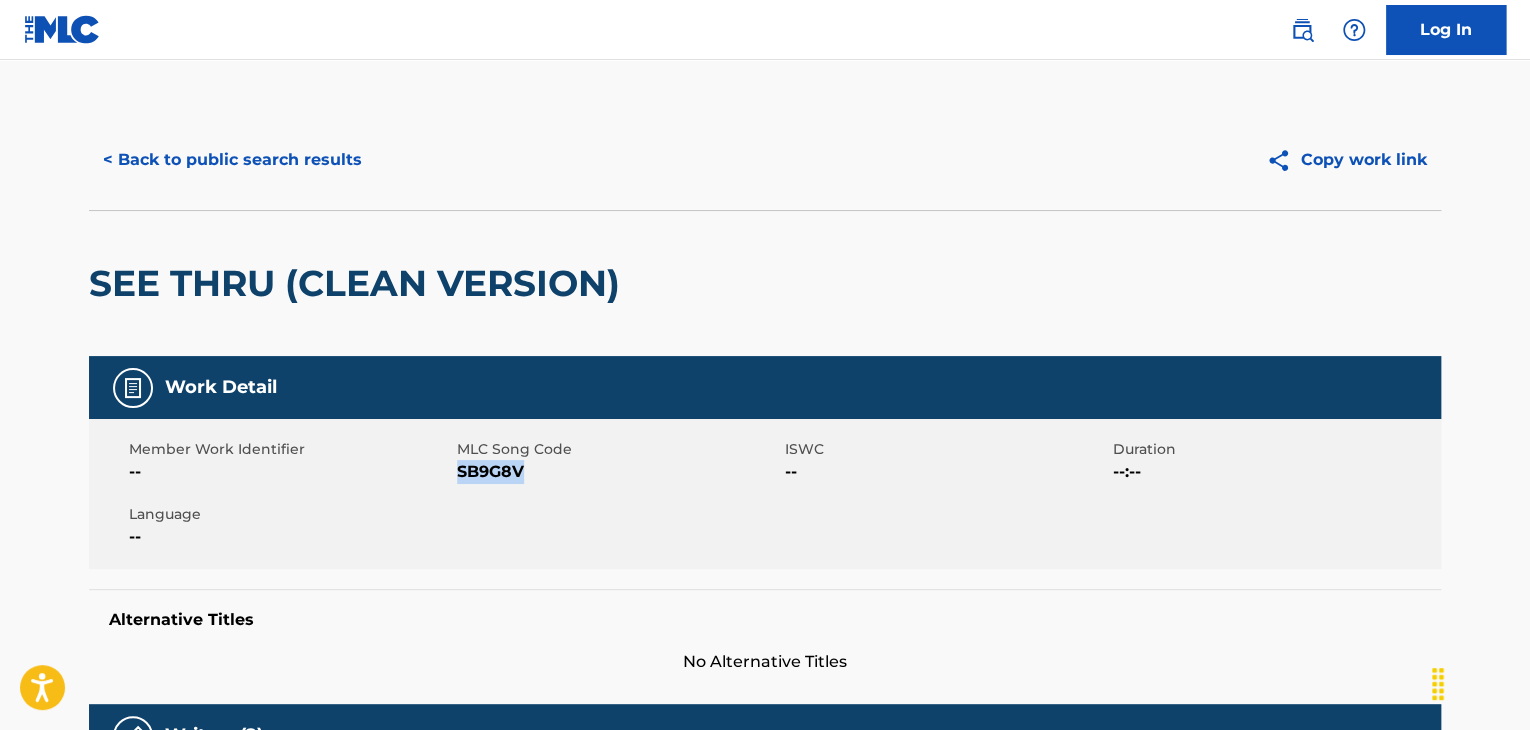click on "SB9G8V" at bounding box center (618, 472) 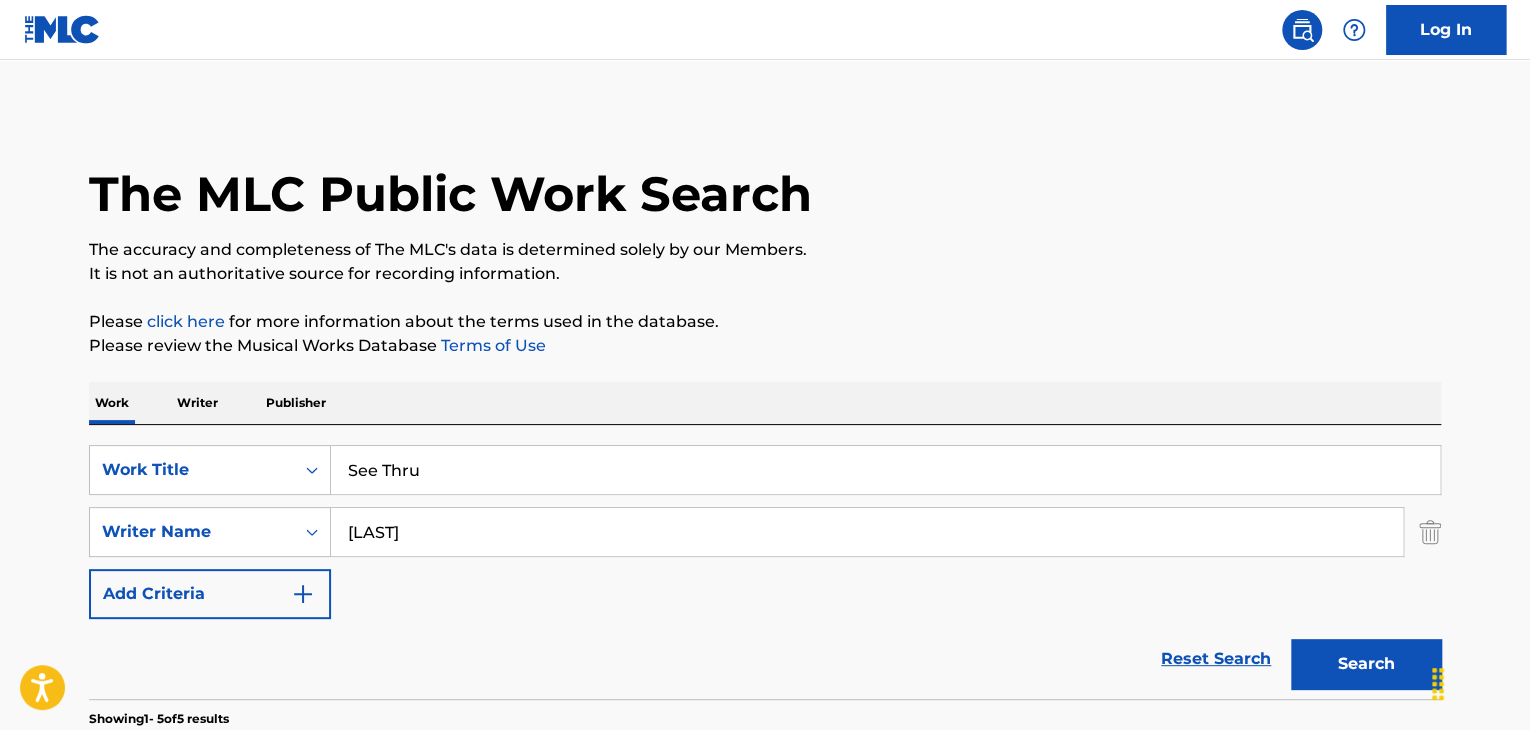 scroll, scrollTop: 444, scrollLeft: 0, axis: vertical 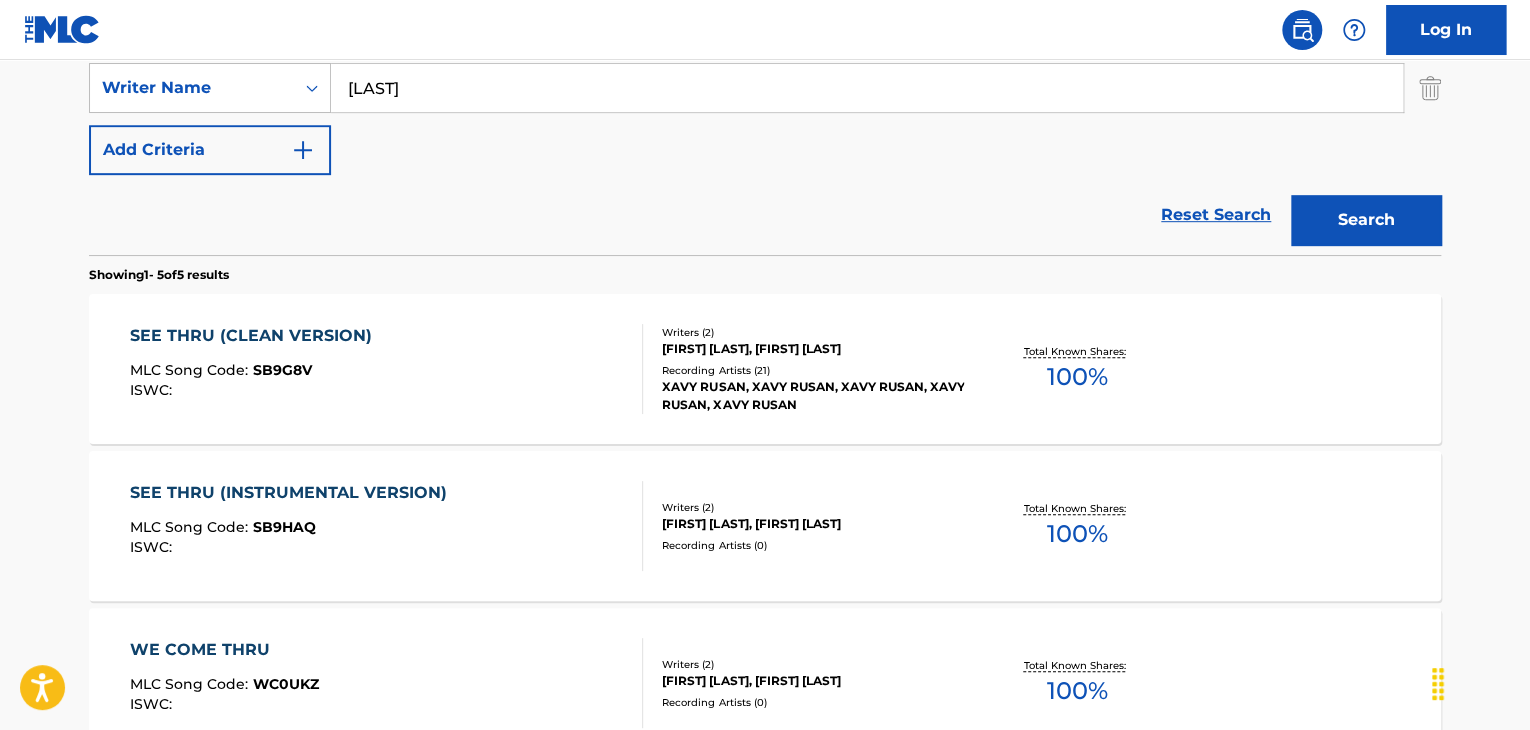 click on "SB9HAQ" at bounding box center (284, 527) 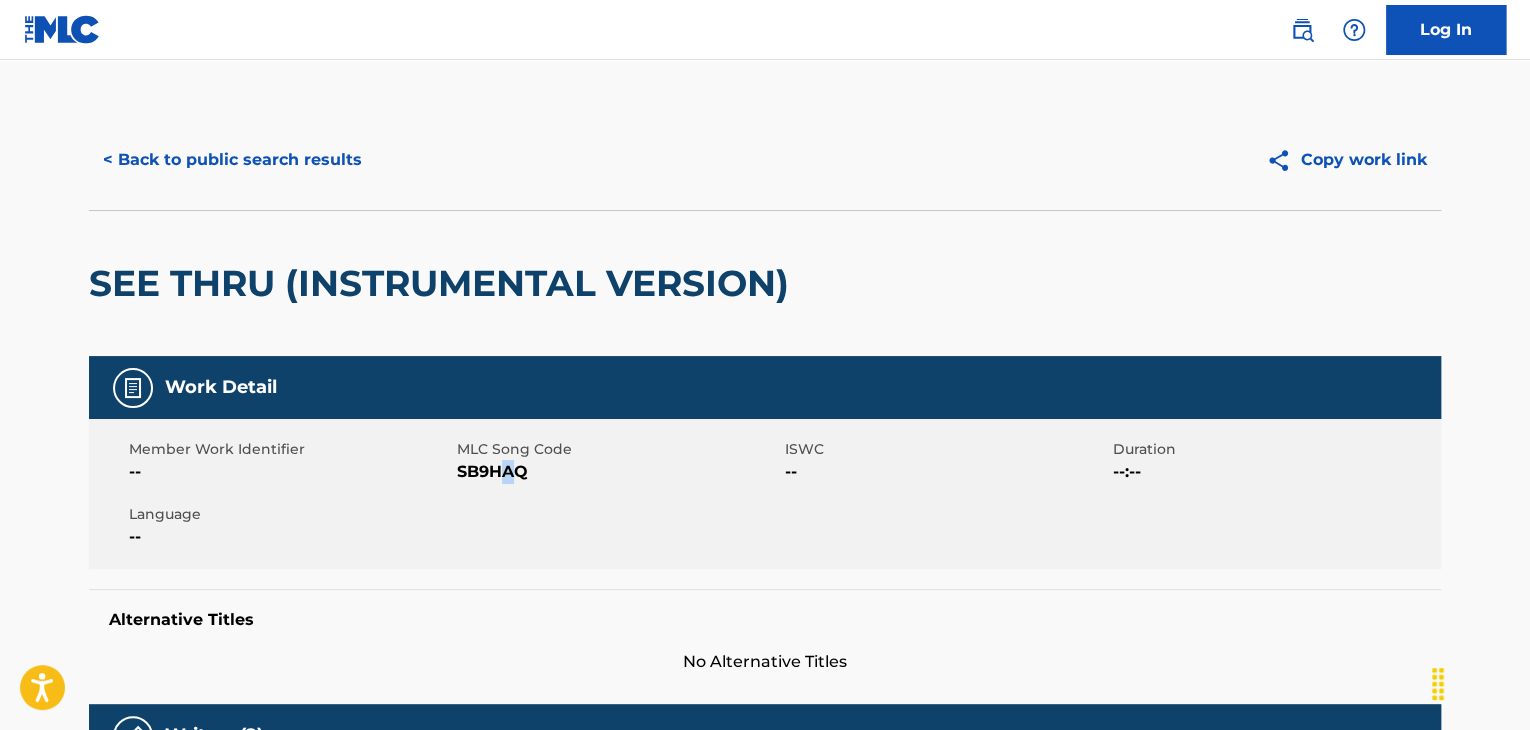 click on "SB9HAQ" at bounding box center [618, 472] 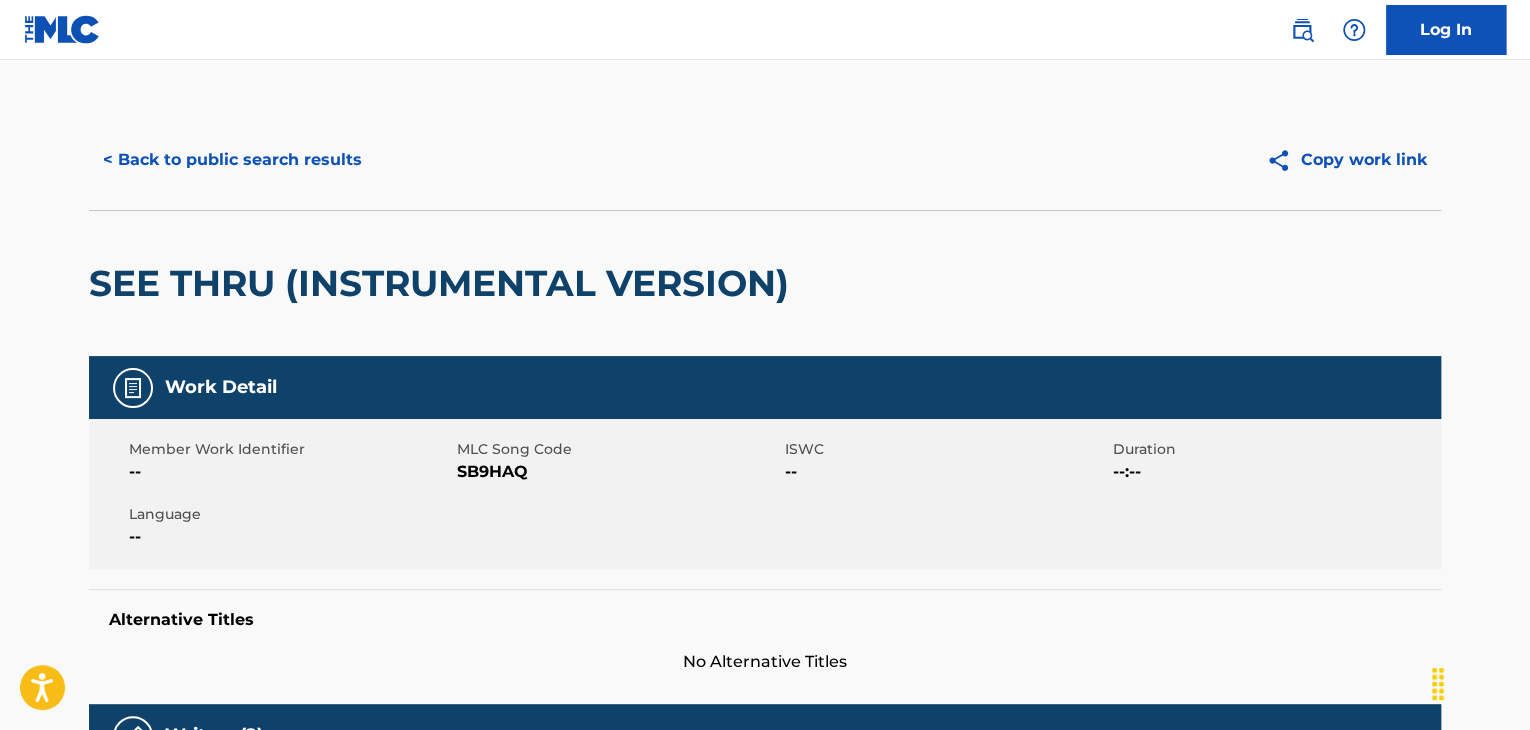 click on "SB9HAQ" at bounding box center (618, 472) 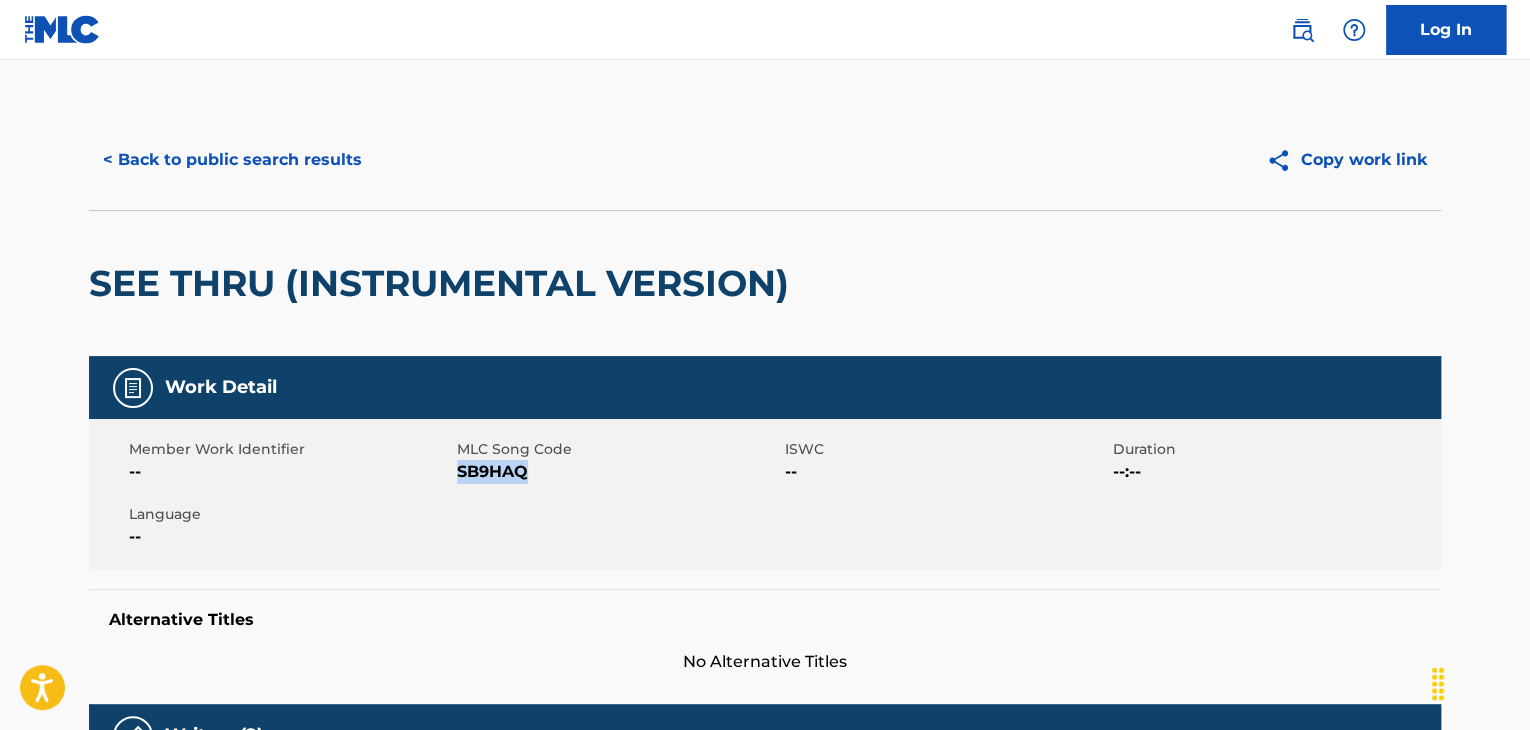 click on "SB9HAQ" at bounding box center [618, 472] 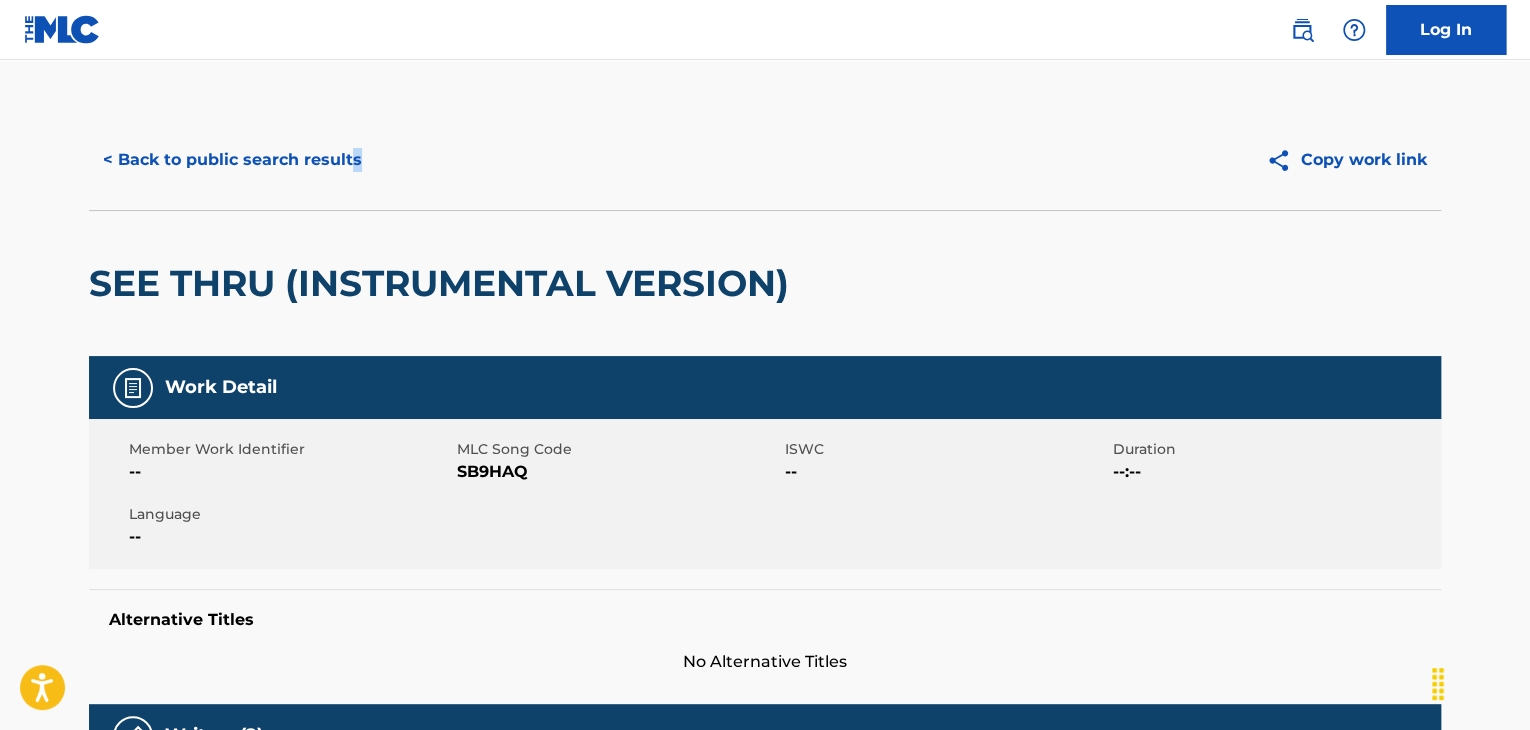 click on "< Back to public search results" at bounding box center [427, 160] 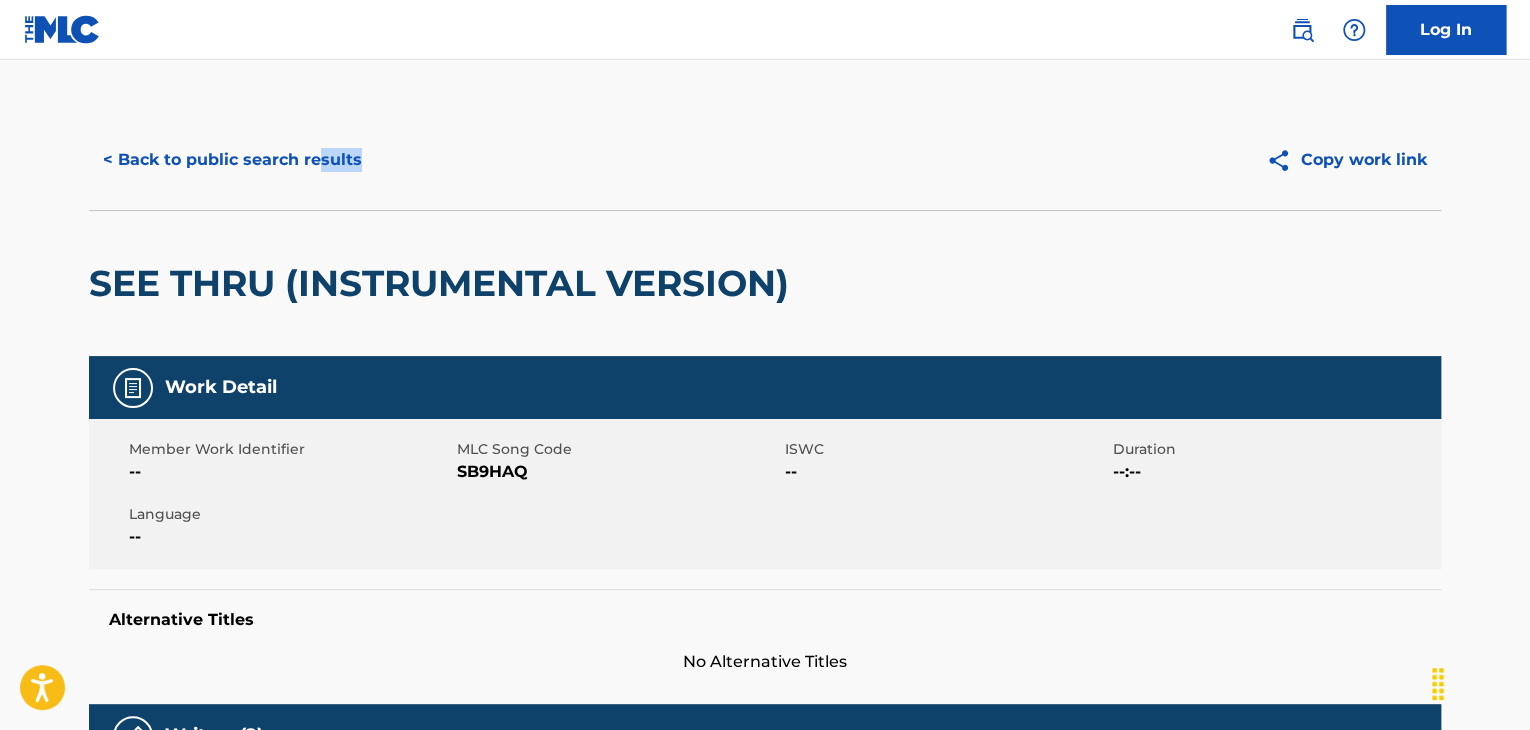 click on "< Back to public search results" at bounding box center [232, 160] 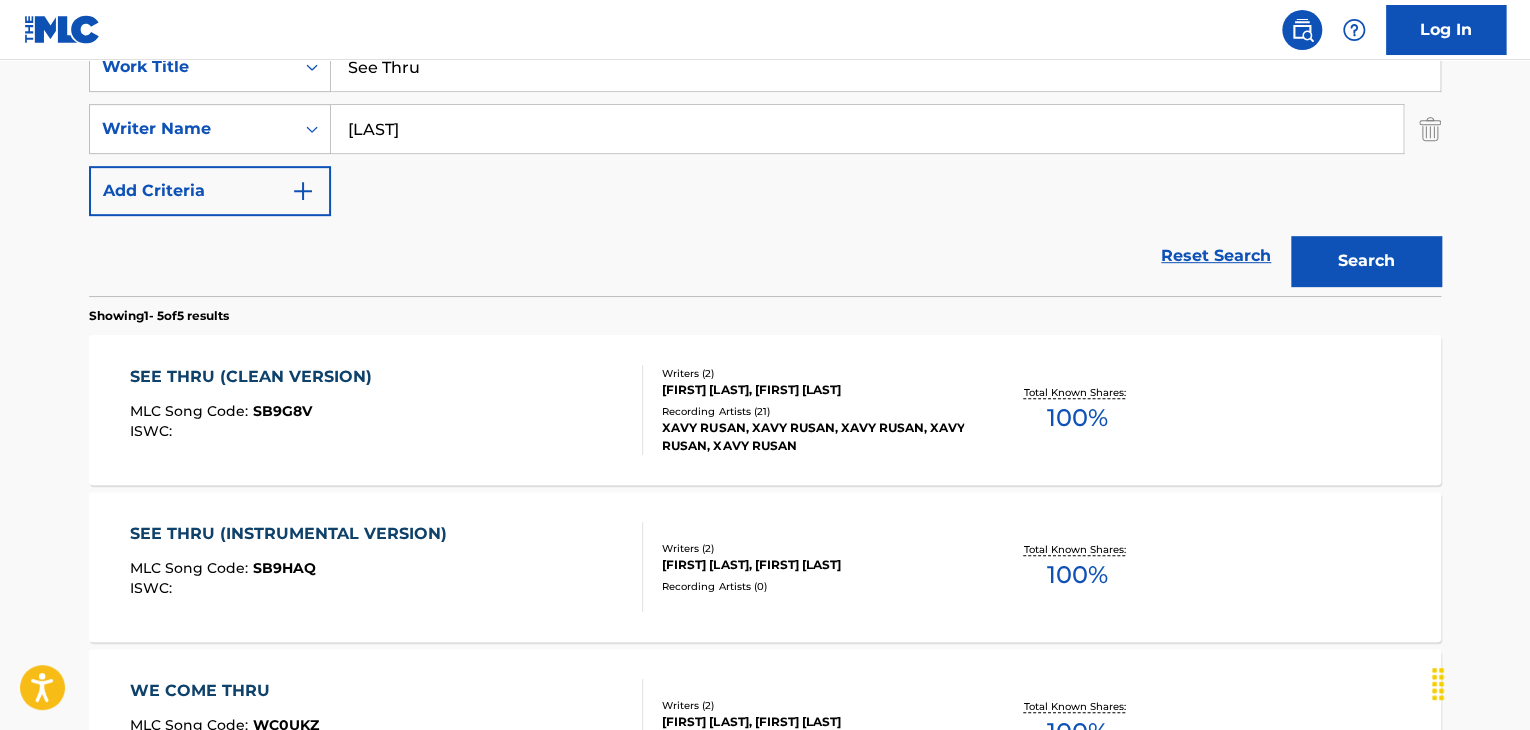 scroll, scrollTop: 144, scrollLeft: 0, axis: vertical 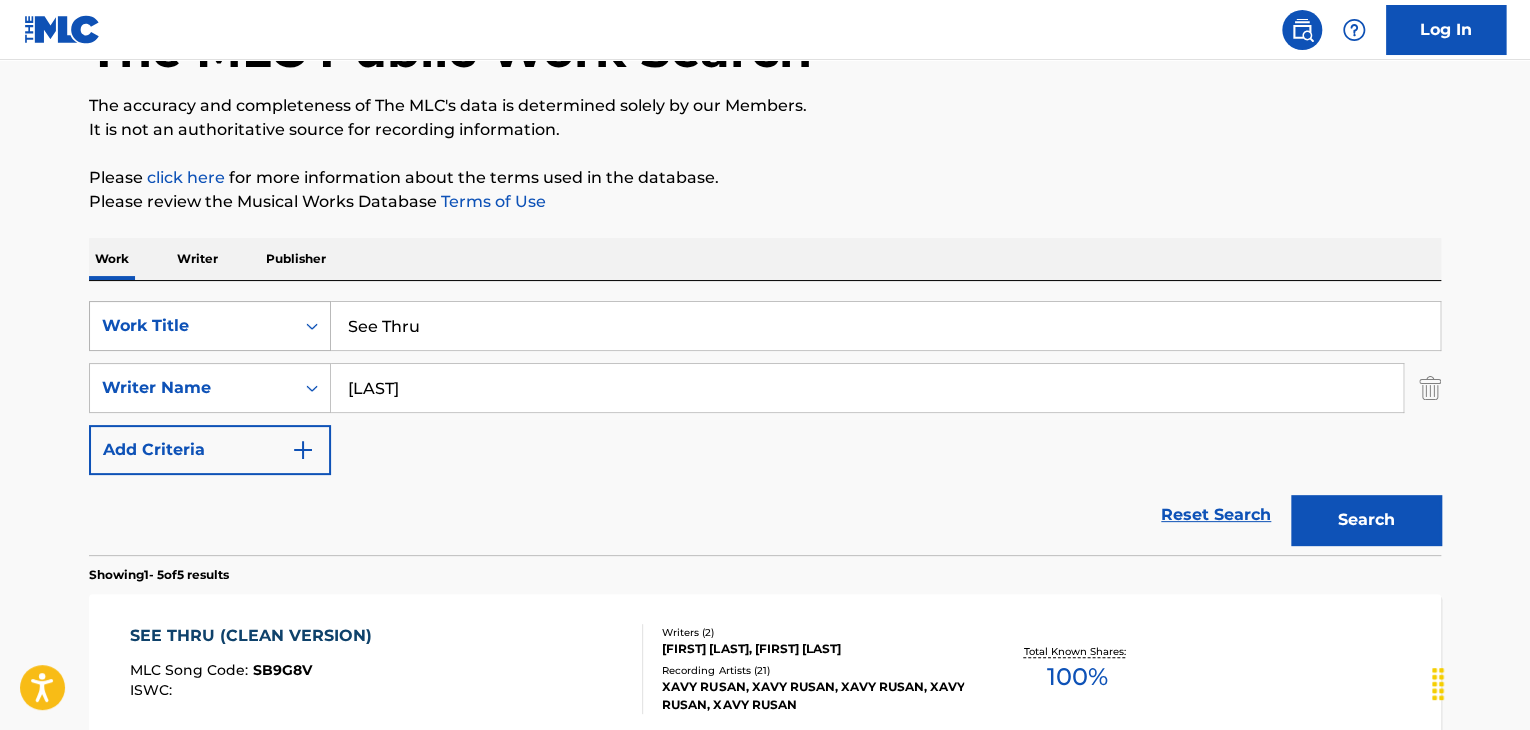 drag, startPoint x: 519, startPoint y: 320, endPoint x: 124, endPoint y: 316, distance: 395.02026 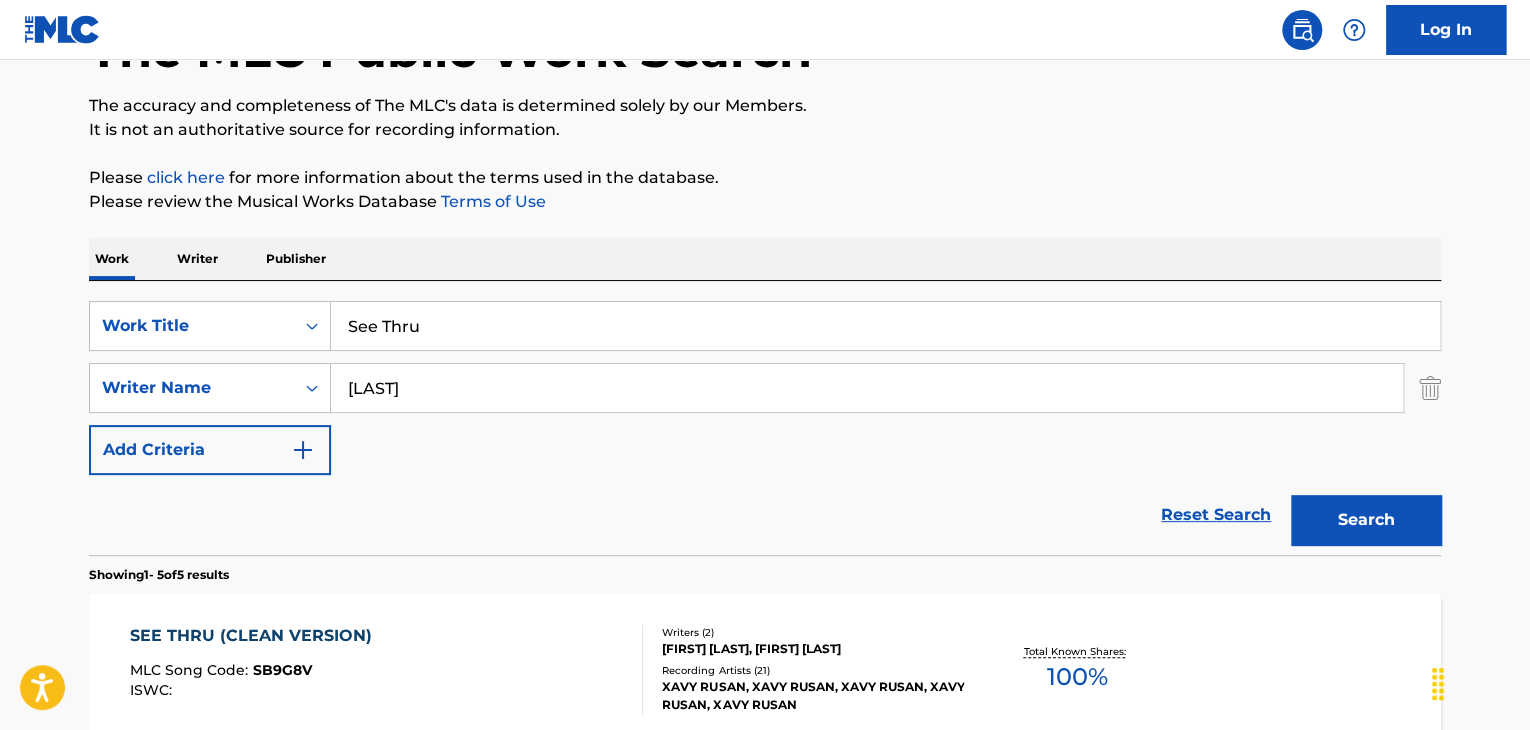paste on "The Most" 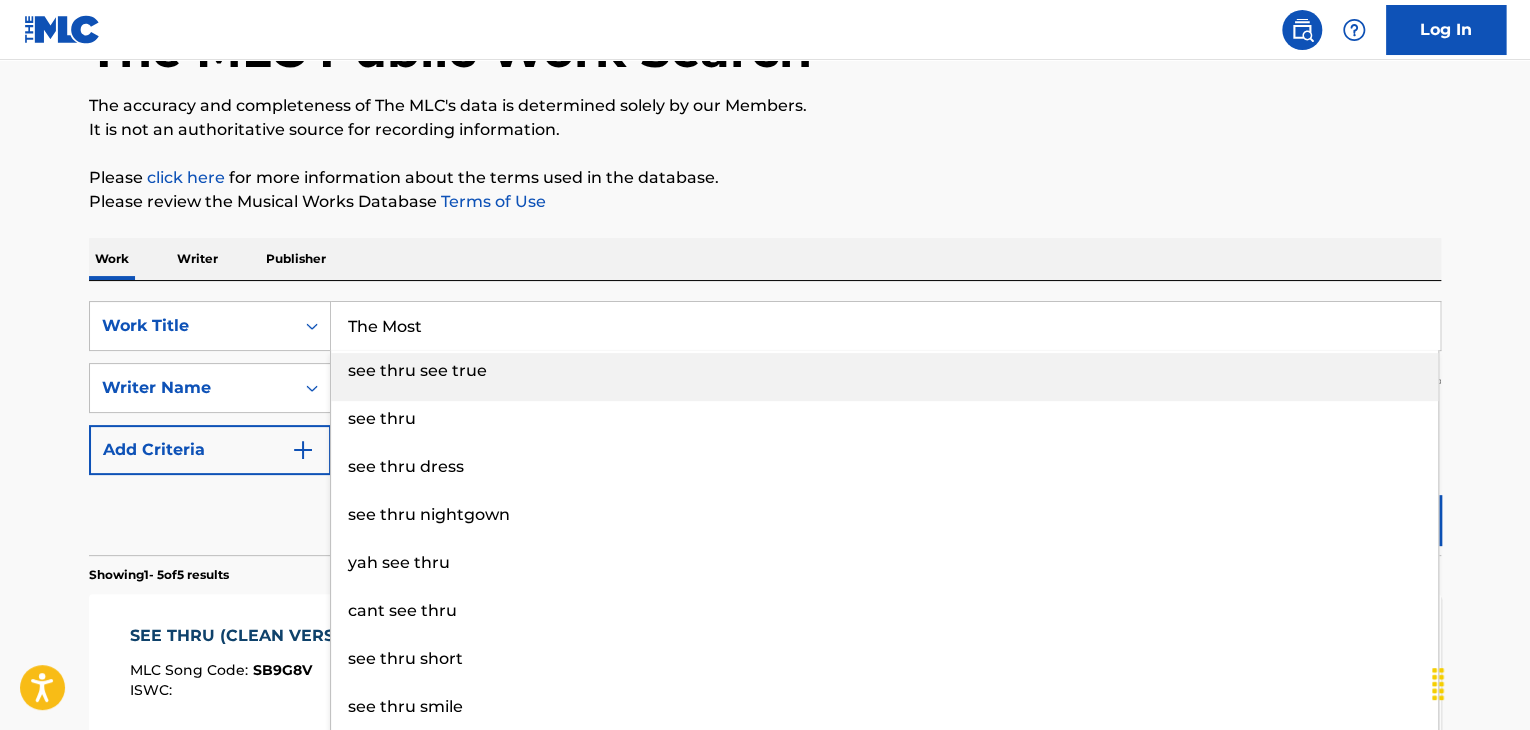 type on "The Most" 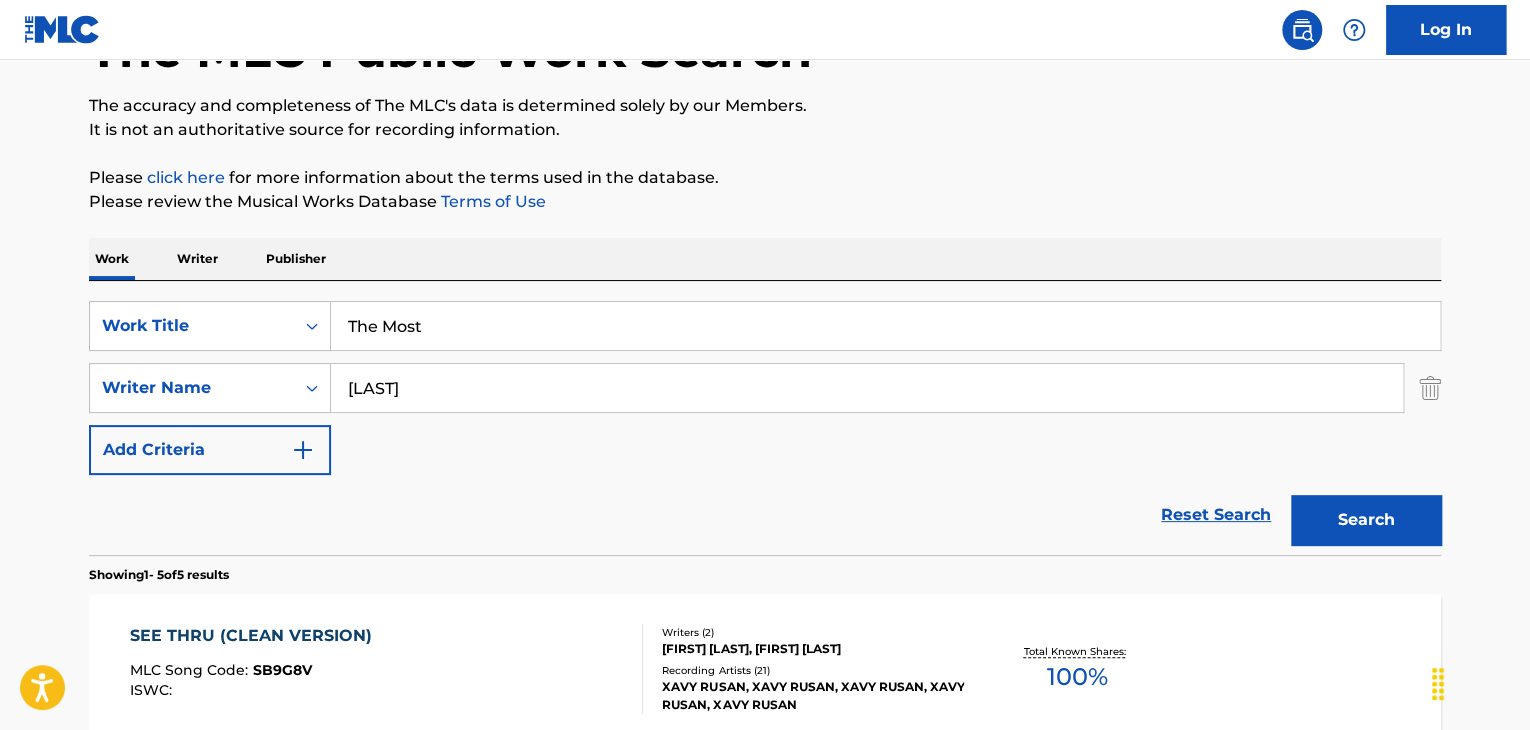 click on "Search" at bounding box center (1366, 520) 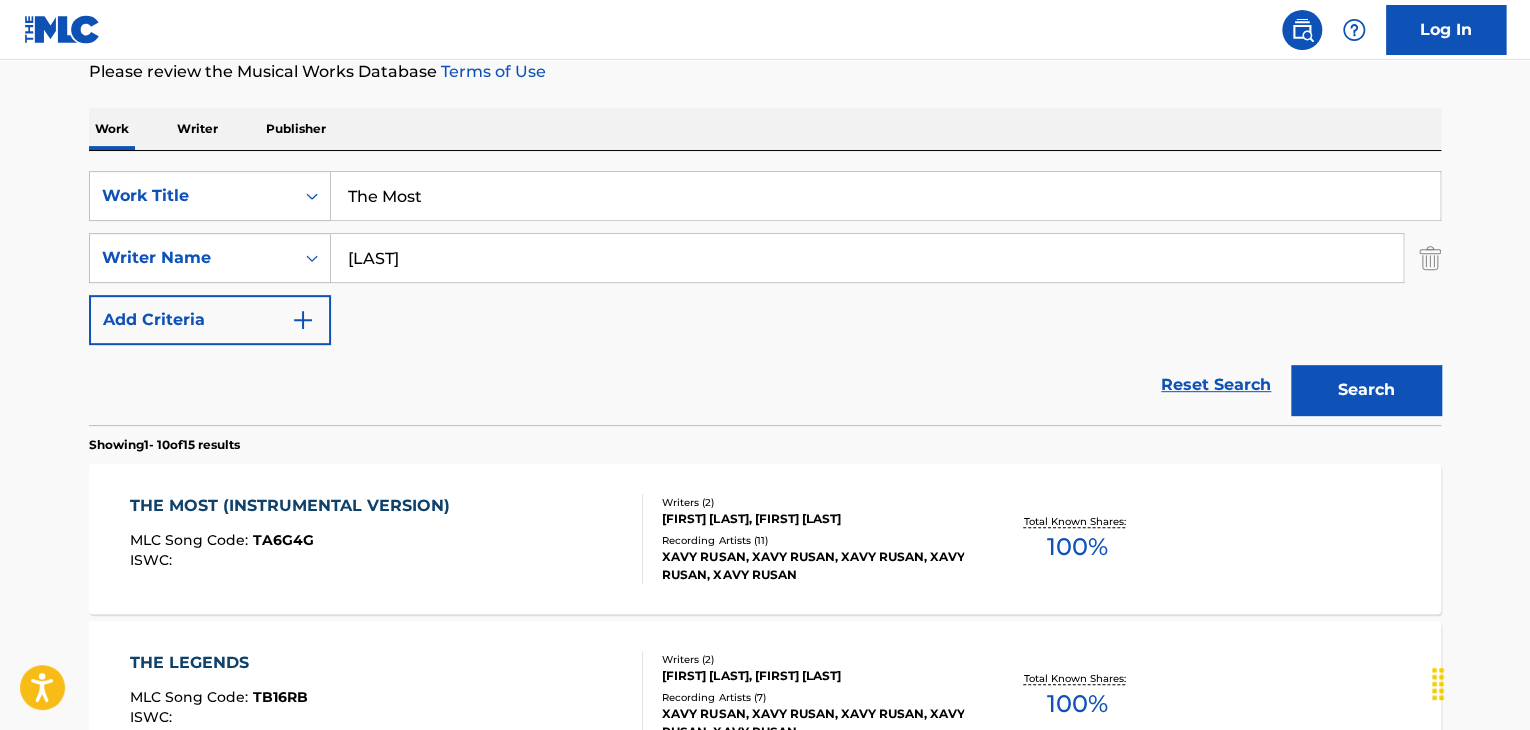 scroll, scrollTop: 244, scrollLeft: 0, axis: vertical 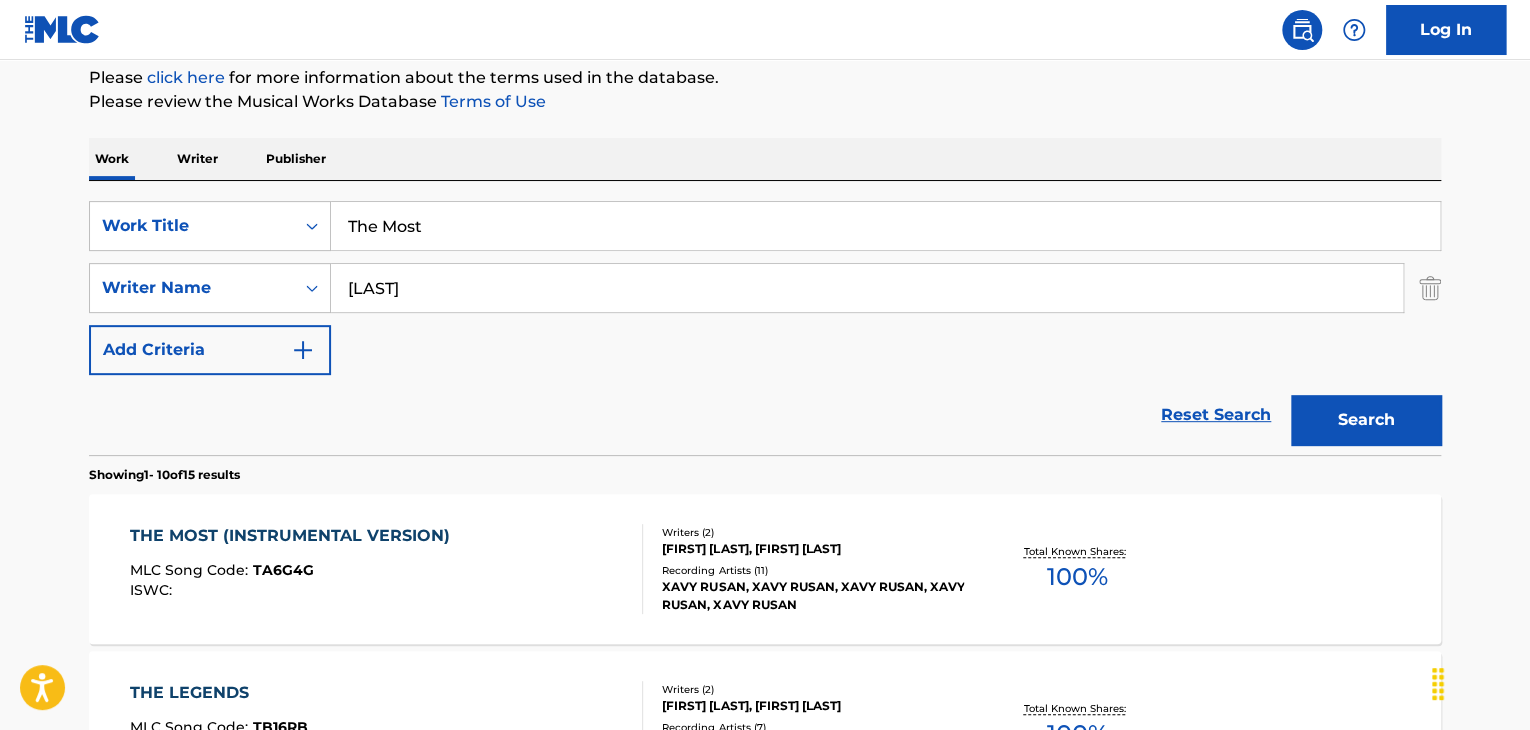 click on "THE MOST (INSTRUMENTAL VERSION)" at bounding box center (295, 536) 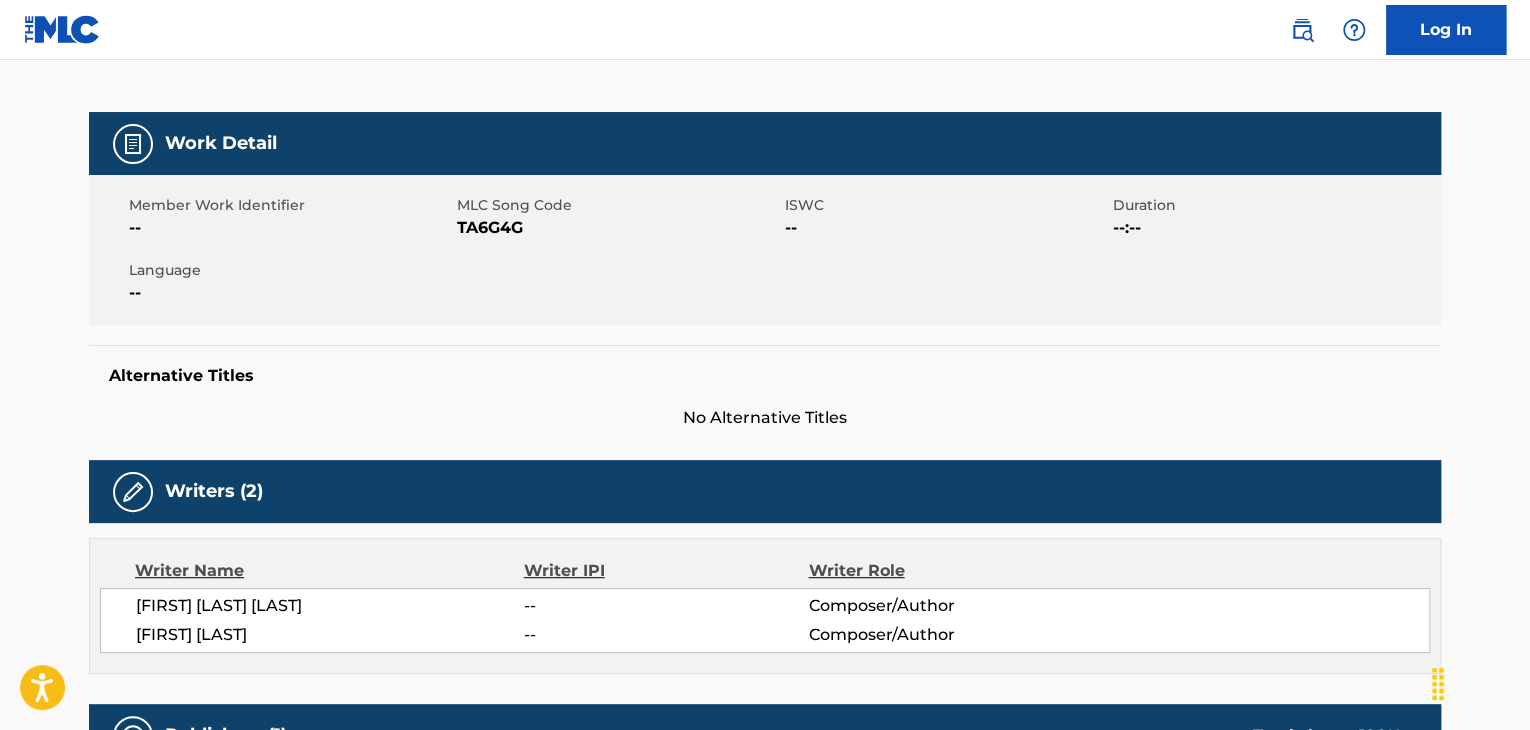 scroll, scrollTop: 0, scrollLeft: 0, axis: both 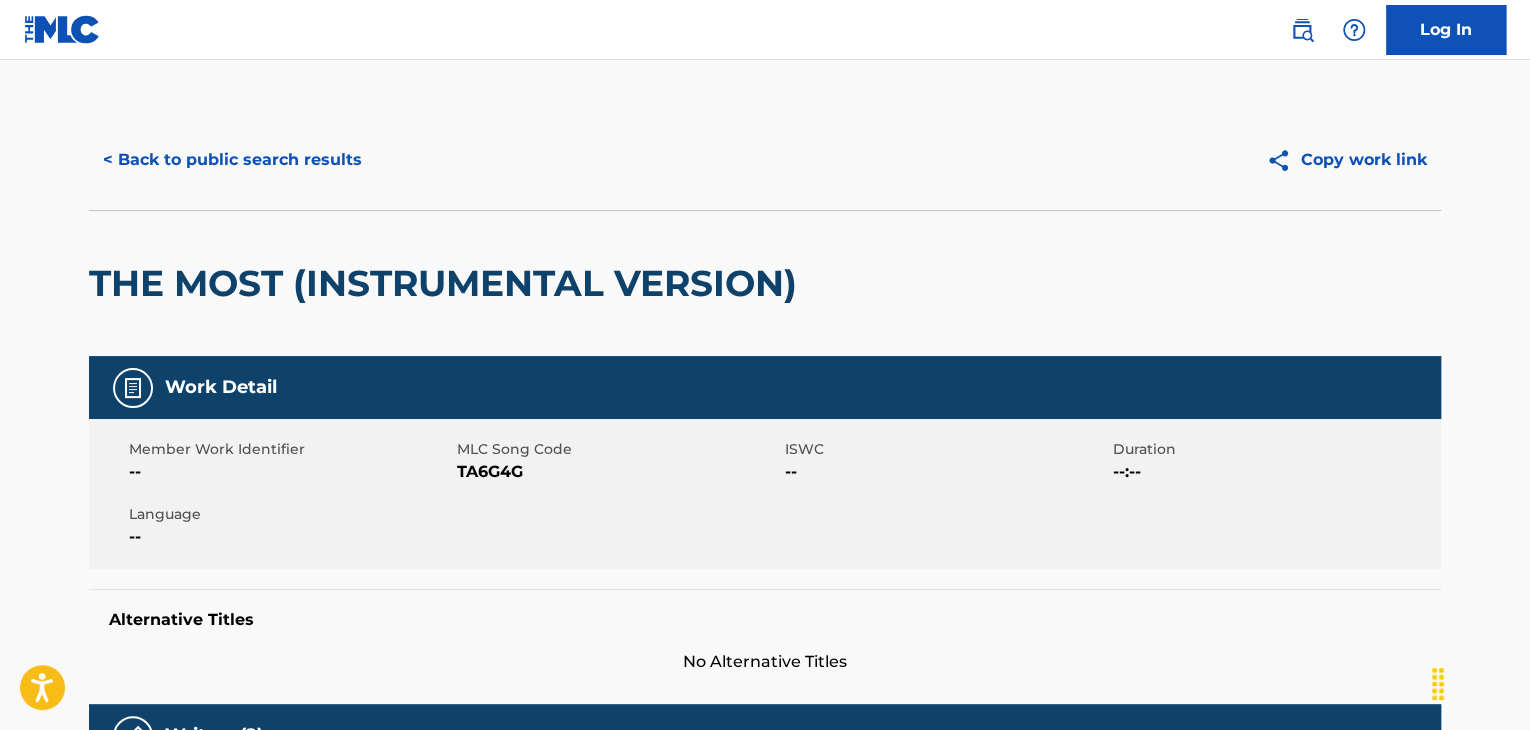 click on "TA6G4G" at bounding box center (618, 472) 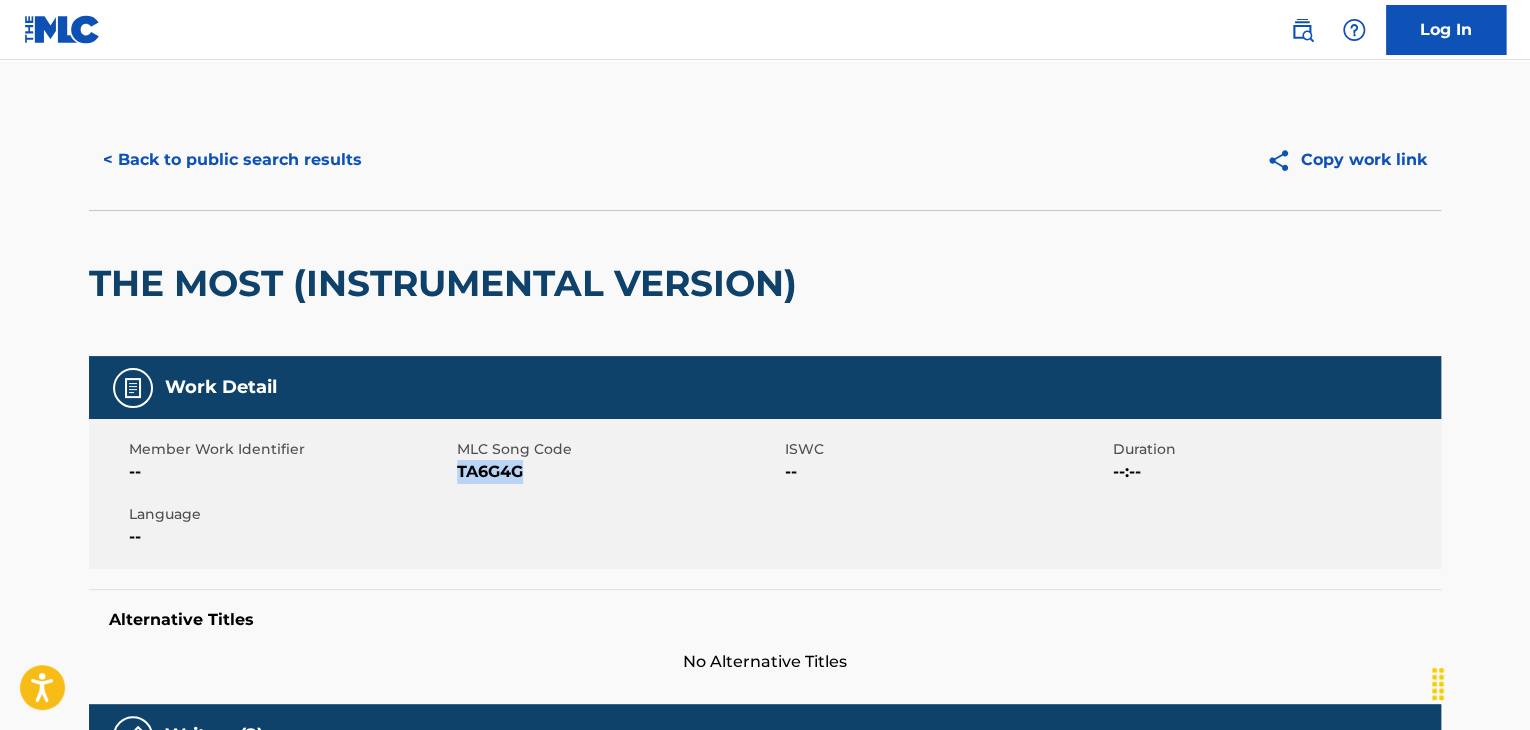 click on "TA6G4G" at bounding box center [618, 472] 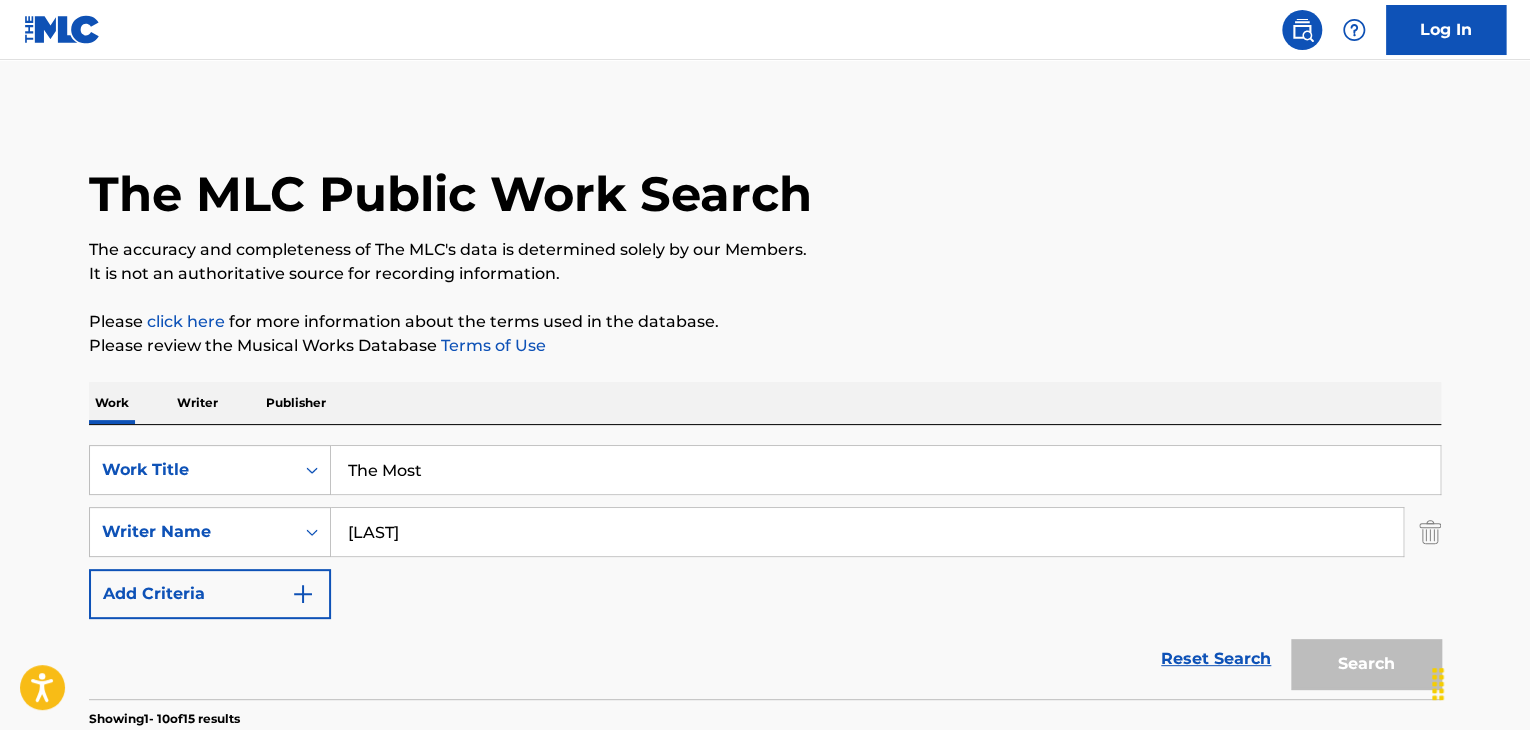 scroll, scrollTop: 244, scrollLeft: 0, axis: vertical 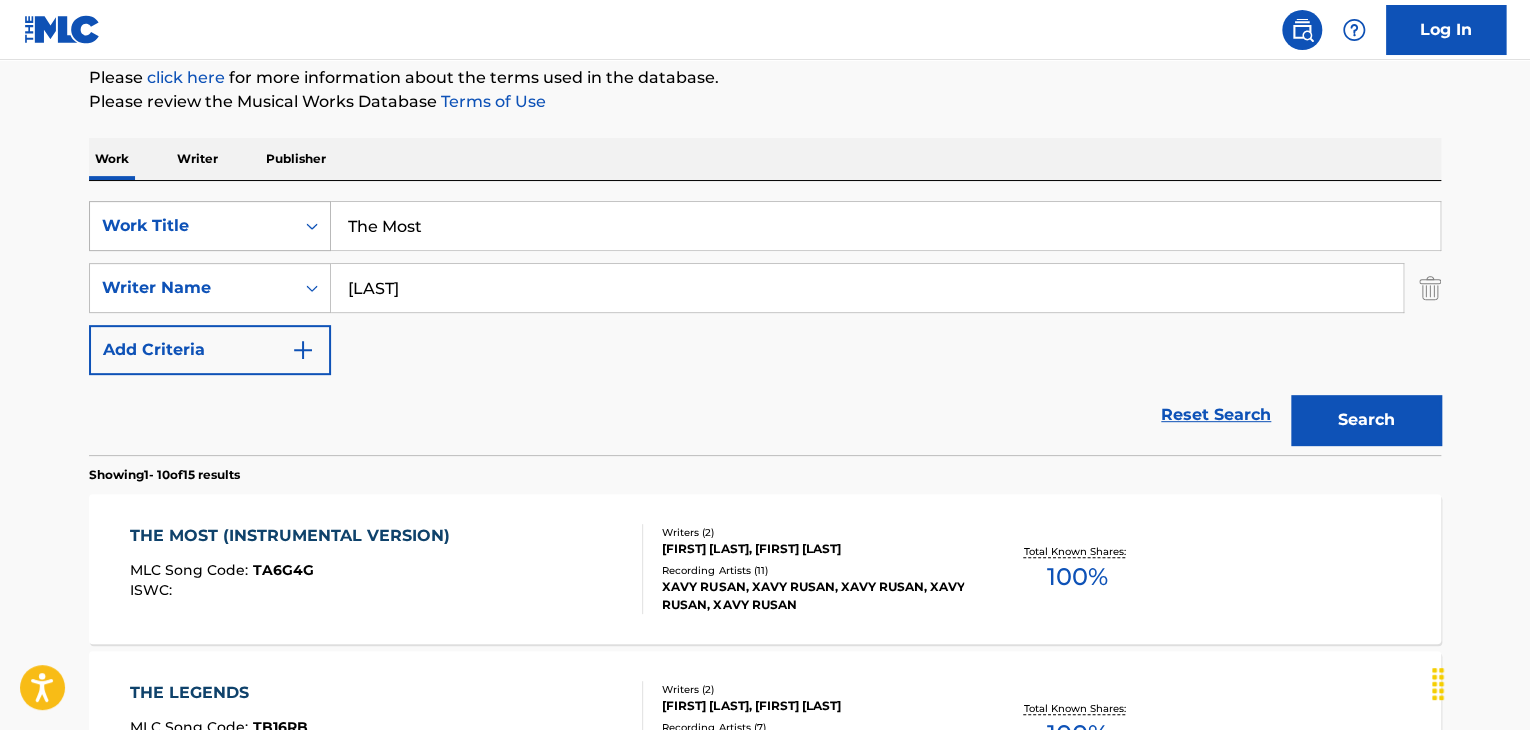 drag, startPoint x: 515, startPoint y: 211, endPoint x: 105, endPoint y: 206, distance: 410.0305 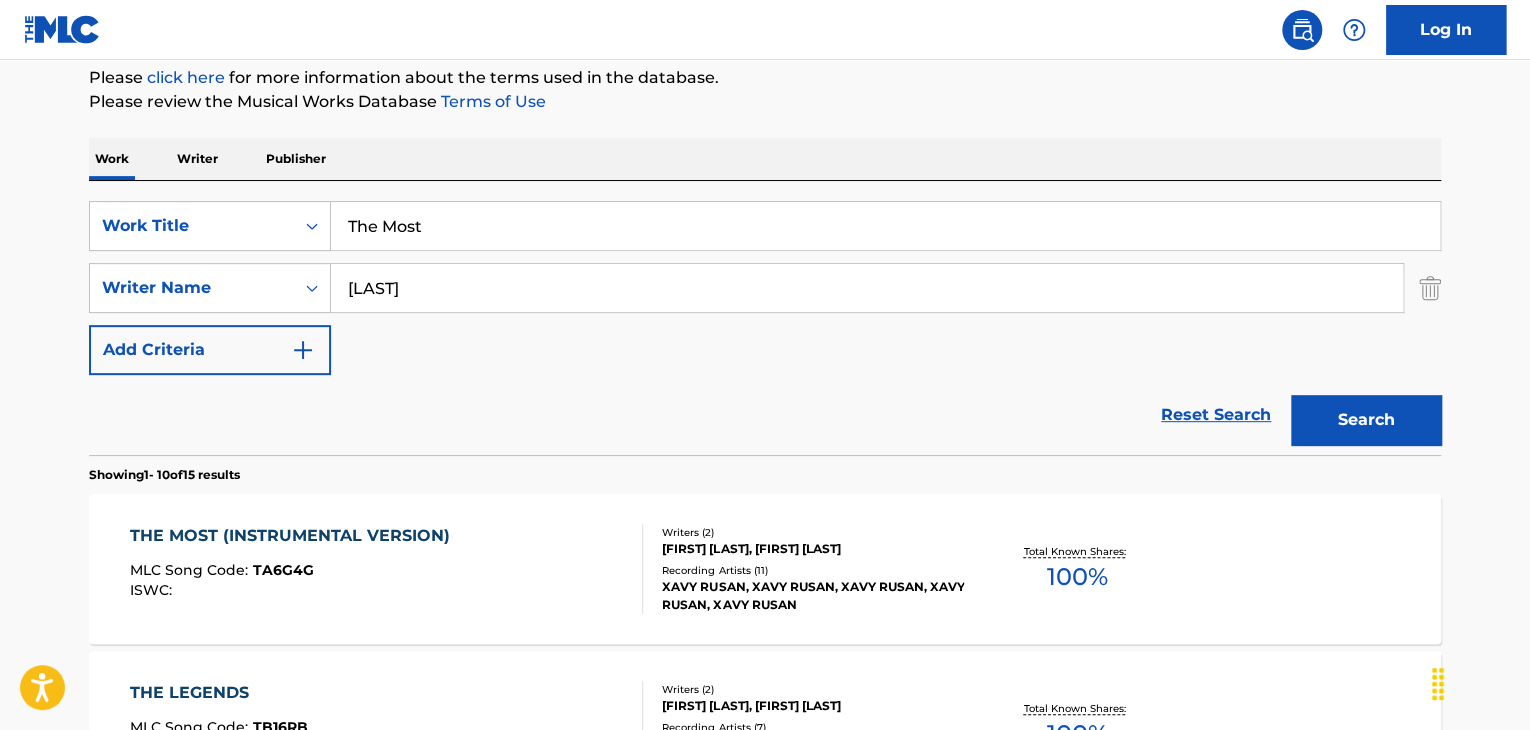 paste on "Freaknik" 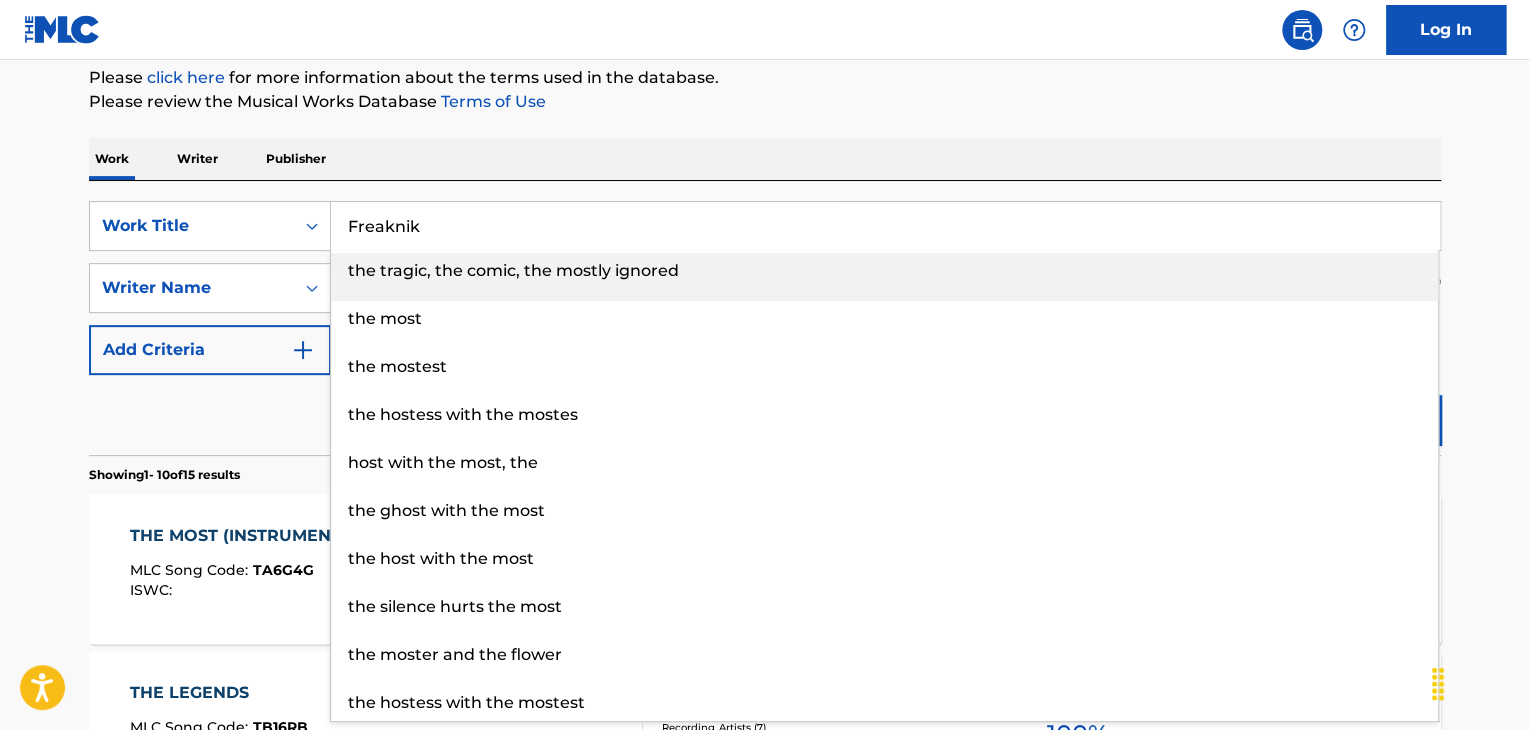 type on "Freaknik" 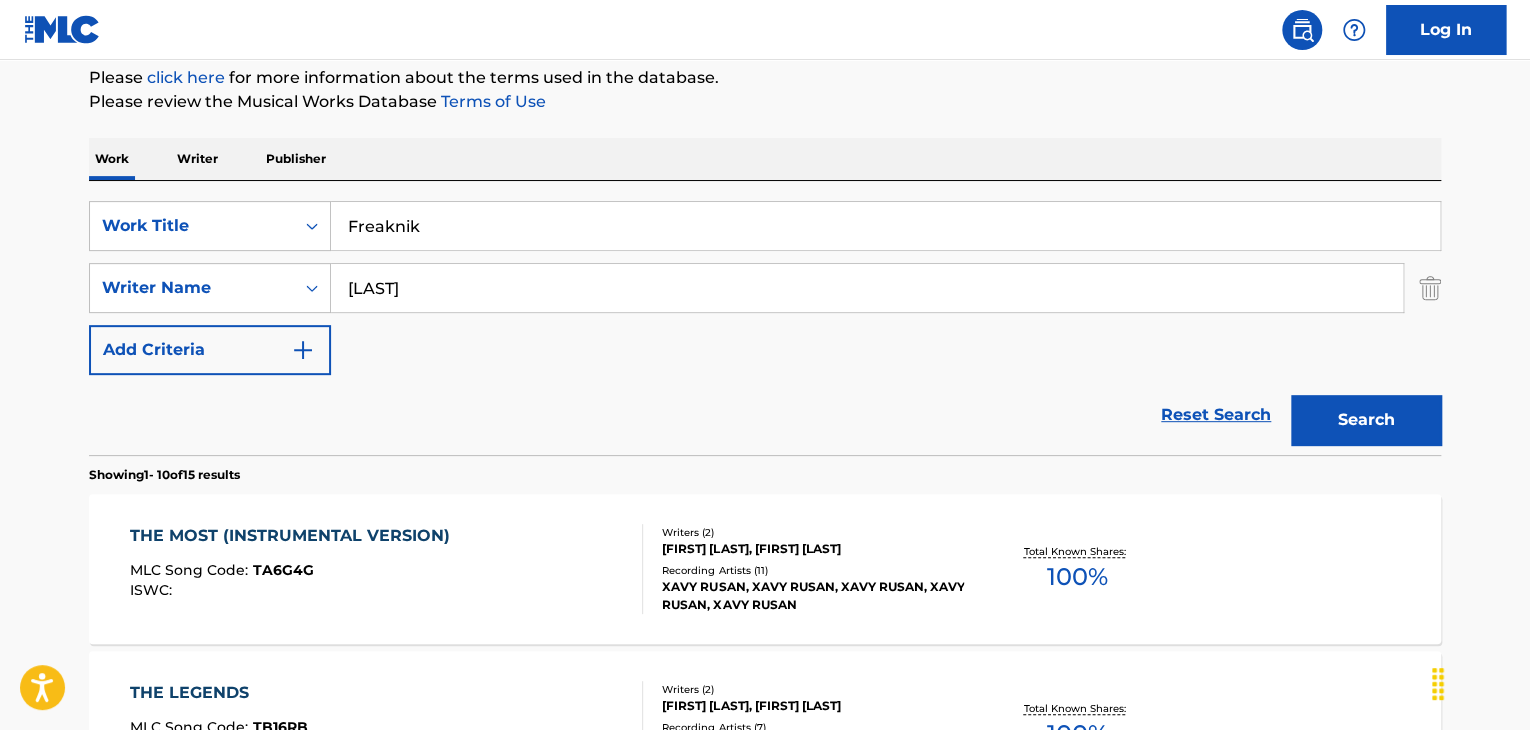 click on "Search" at bounding box center (1366, 420) 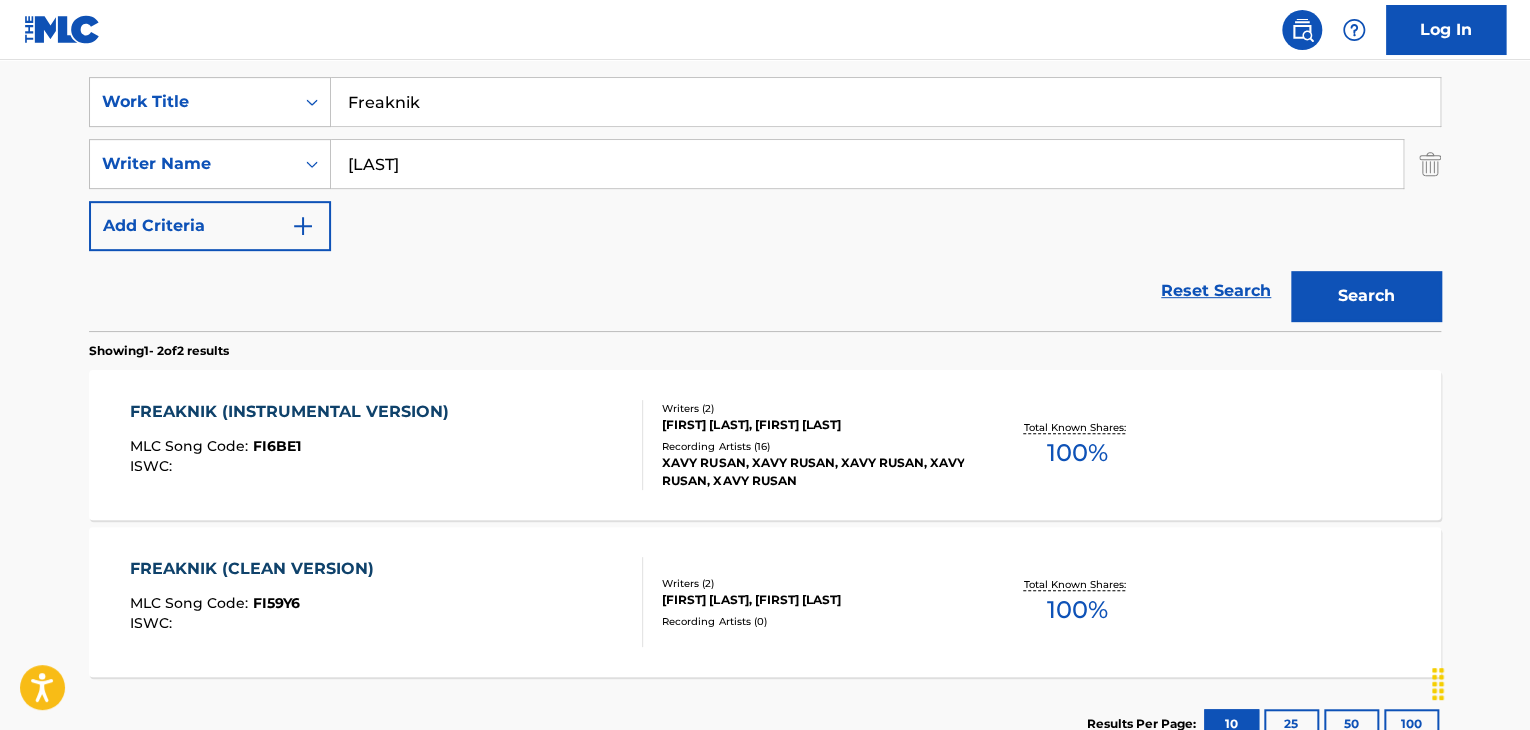 scroll, scrollTop: 515, scrollLeft: 0, axis: vertical 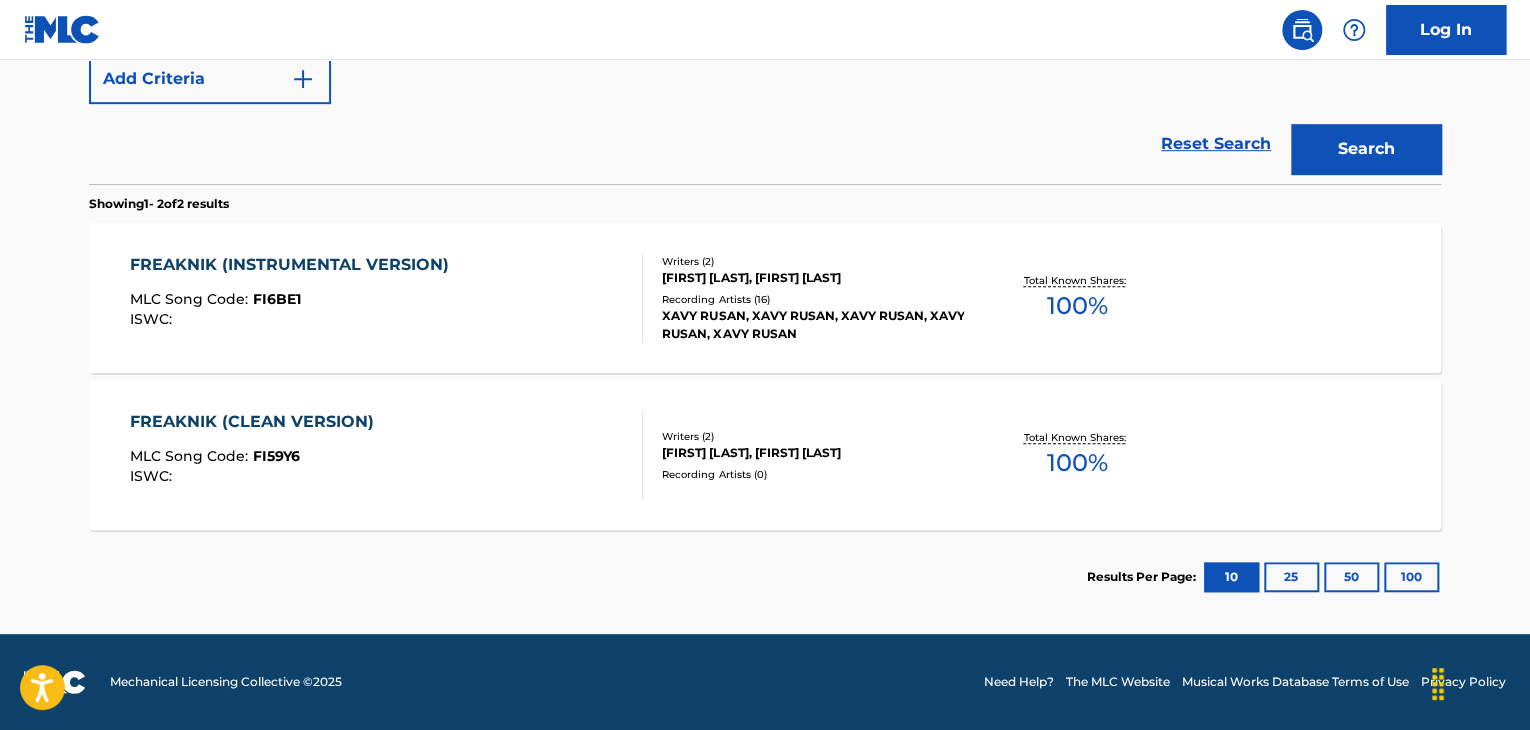 click on "MLC Song Code : FI6BE1" at bounding box center (294, 302) 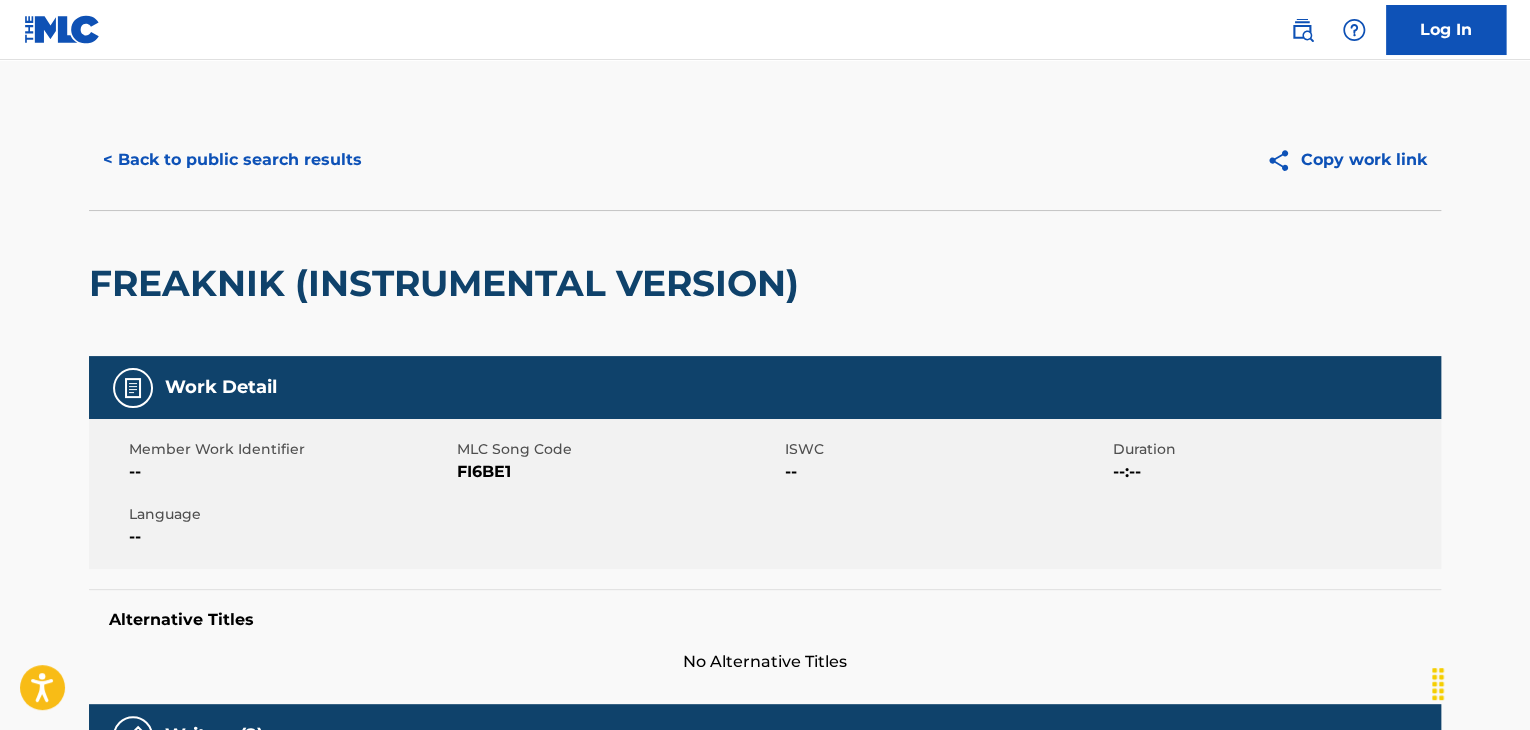 click on "FI6BE1" at bounding box center [618, 472] 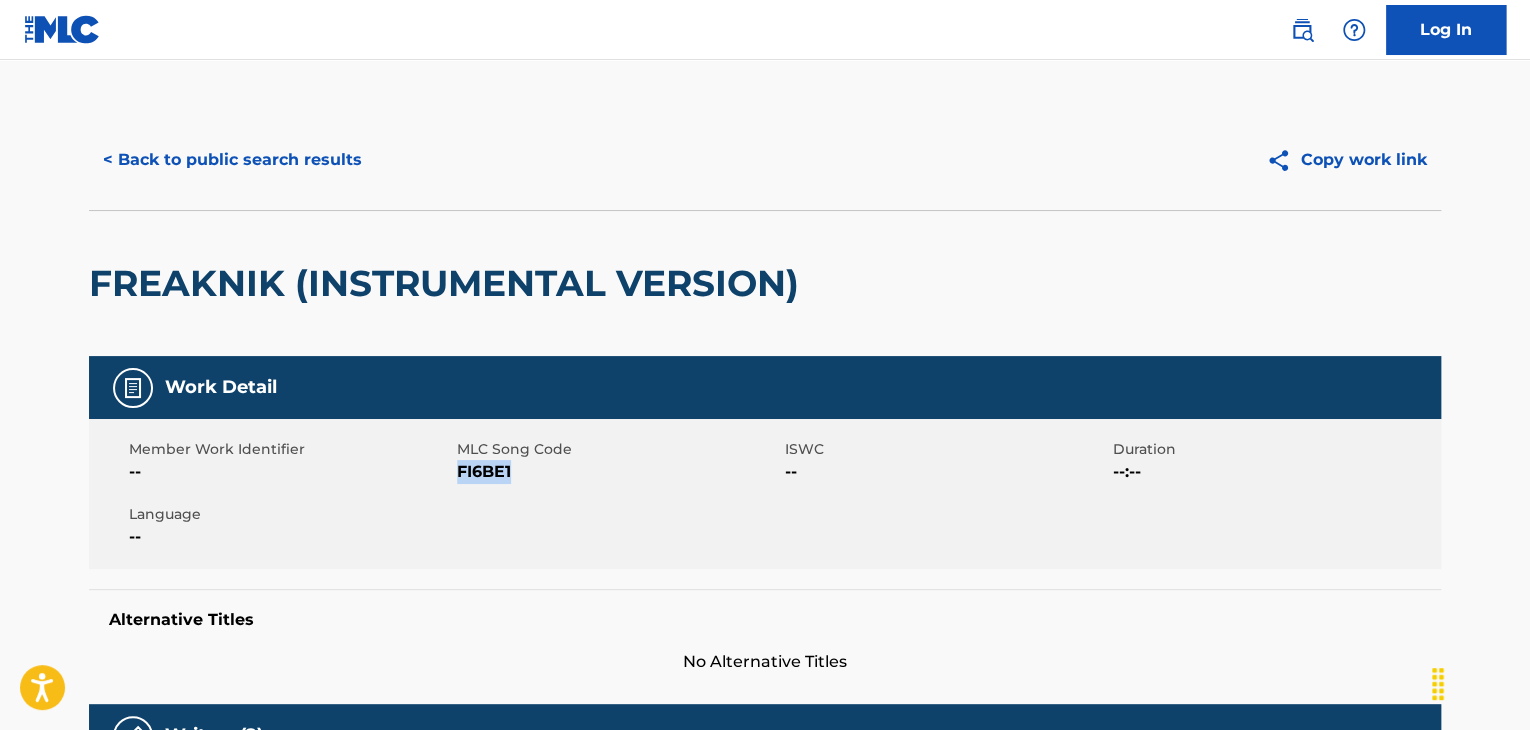 click on "FI6BE1" at bounding box center (618, 472) 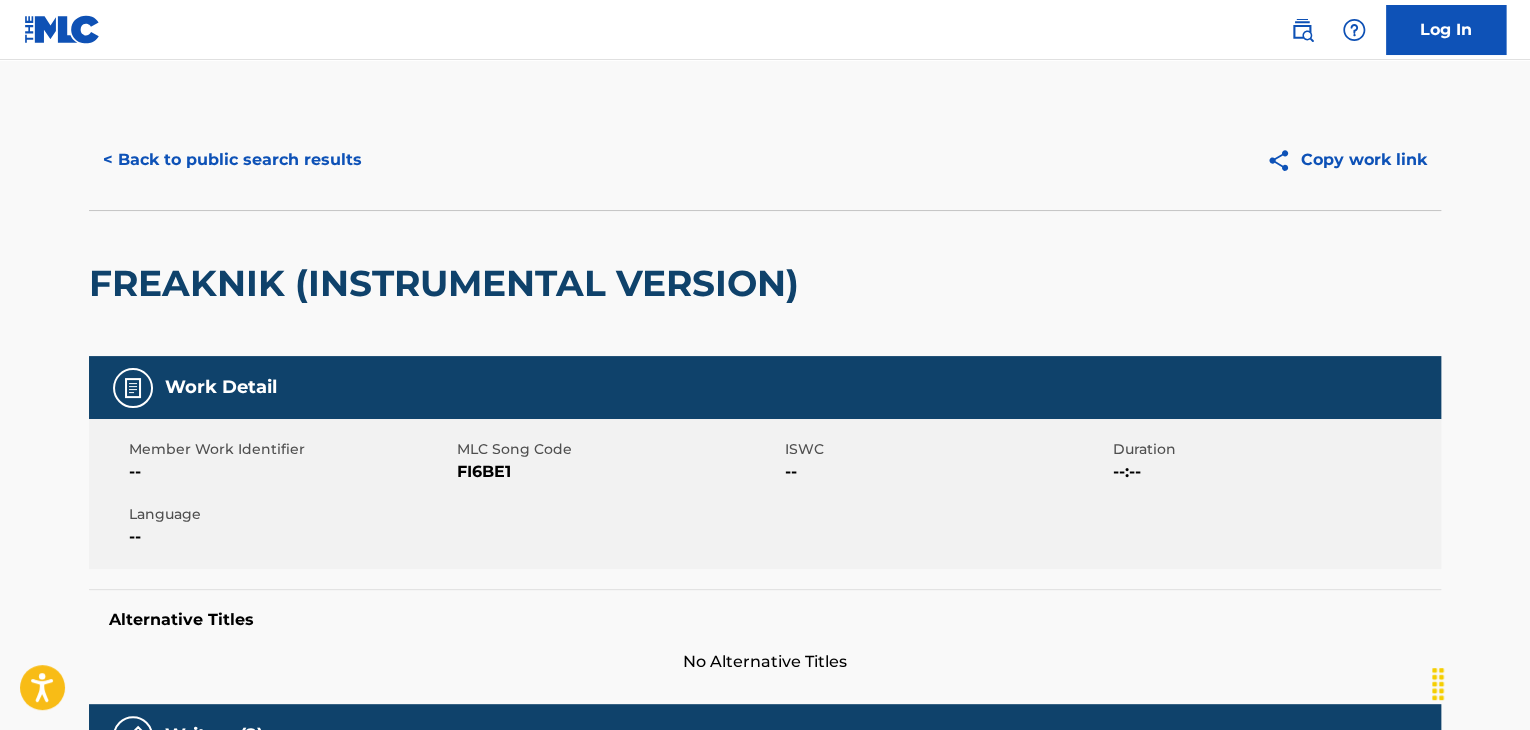 drag, startPoint x: 195, startPoint y: 187, endPoint x: 220, endPoint y: 167, distance: 32.01562 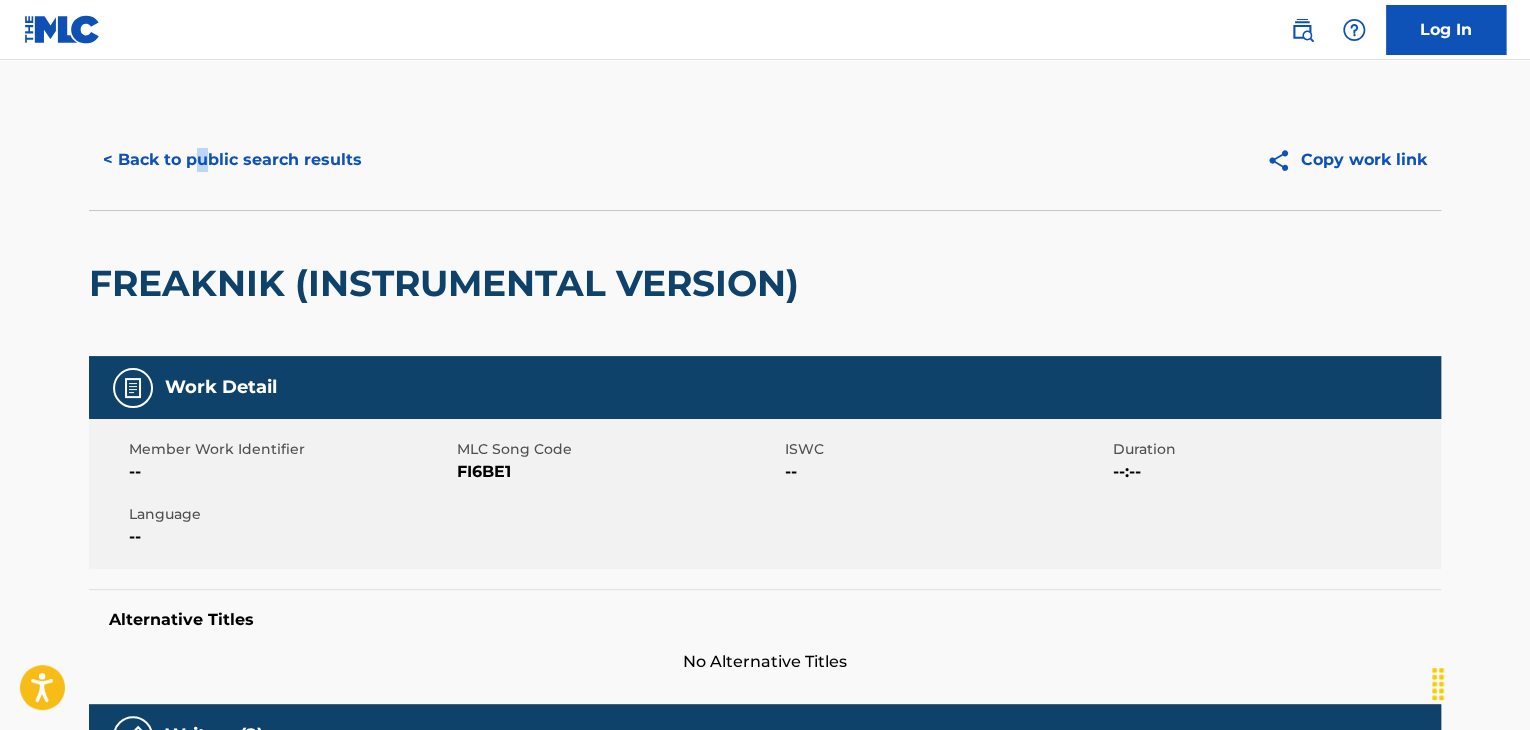 click on "< Back to public search results" at bounding box center (232, 160) 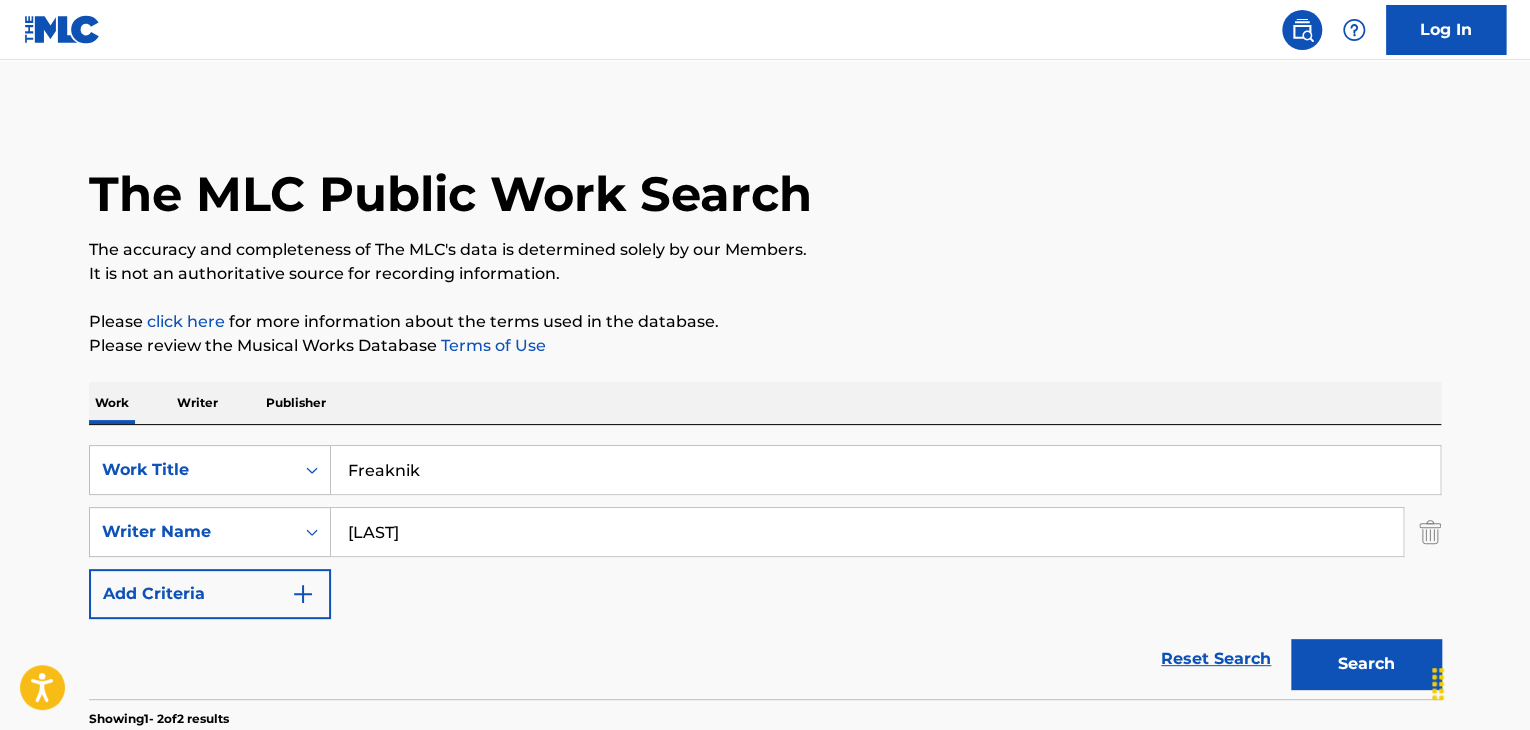 scroll, scrollTop: 400, scrollLeft: 0, axis: vertical 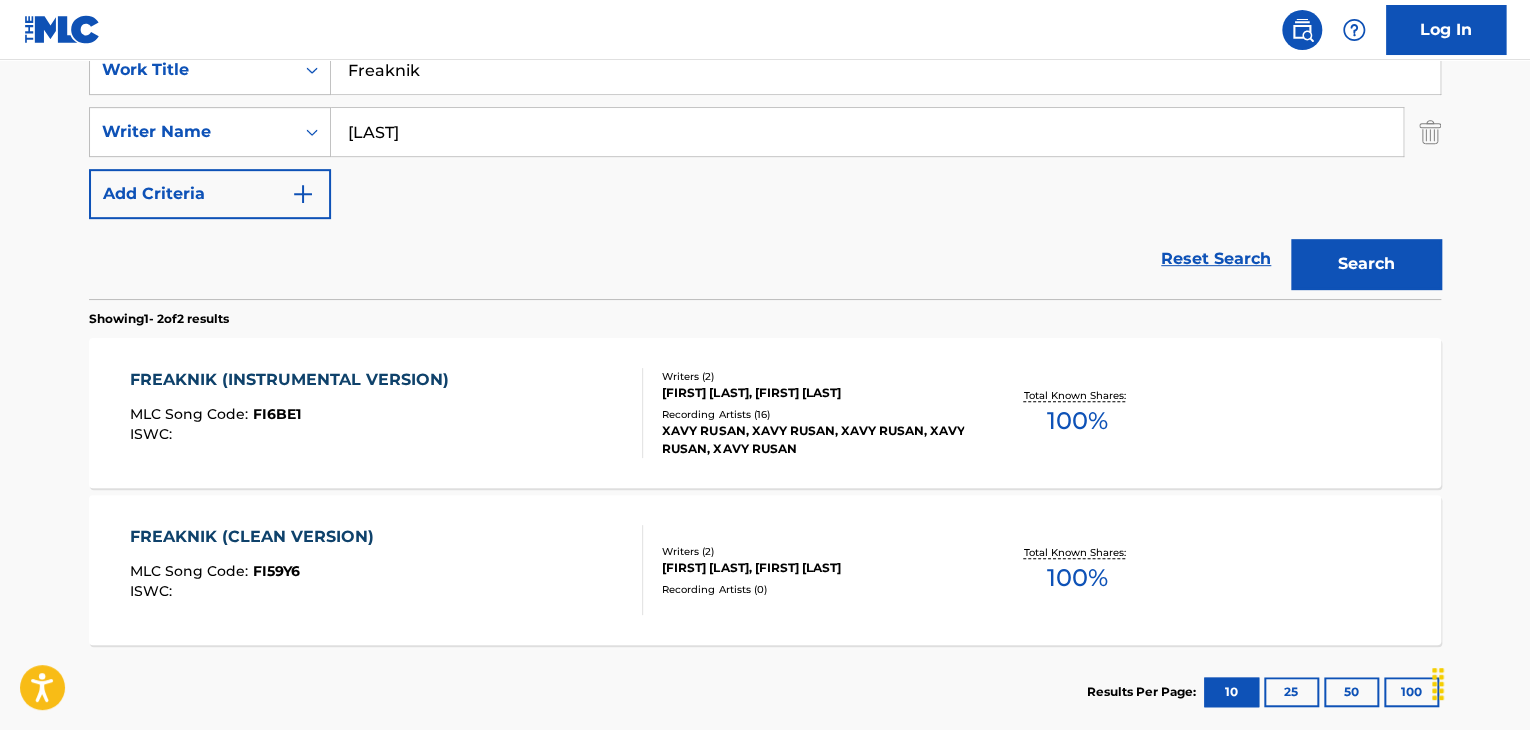 click on "FREAKNIK (CLEAN VERSION) MLC Song Code : FI59Y6 ISWC :" at bounding box center (257, 570) 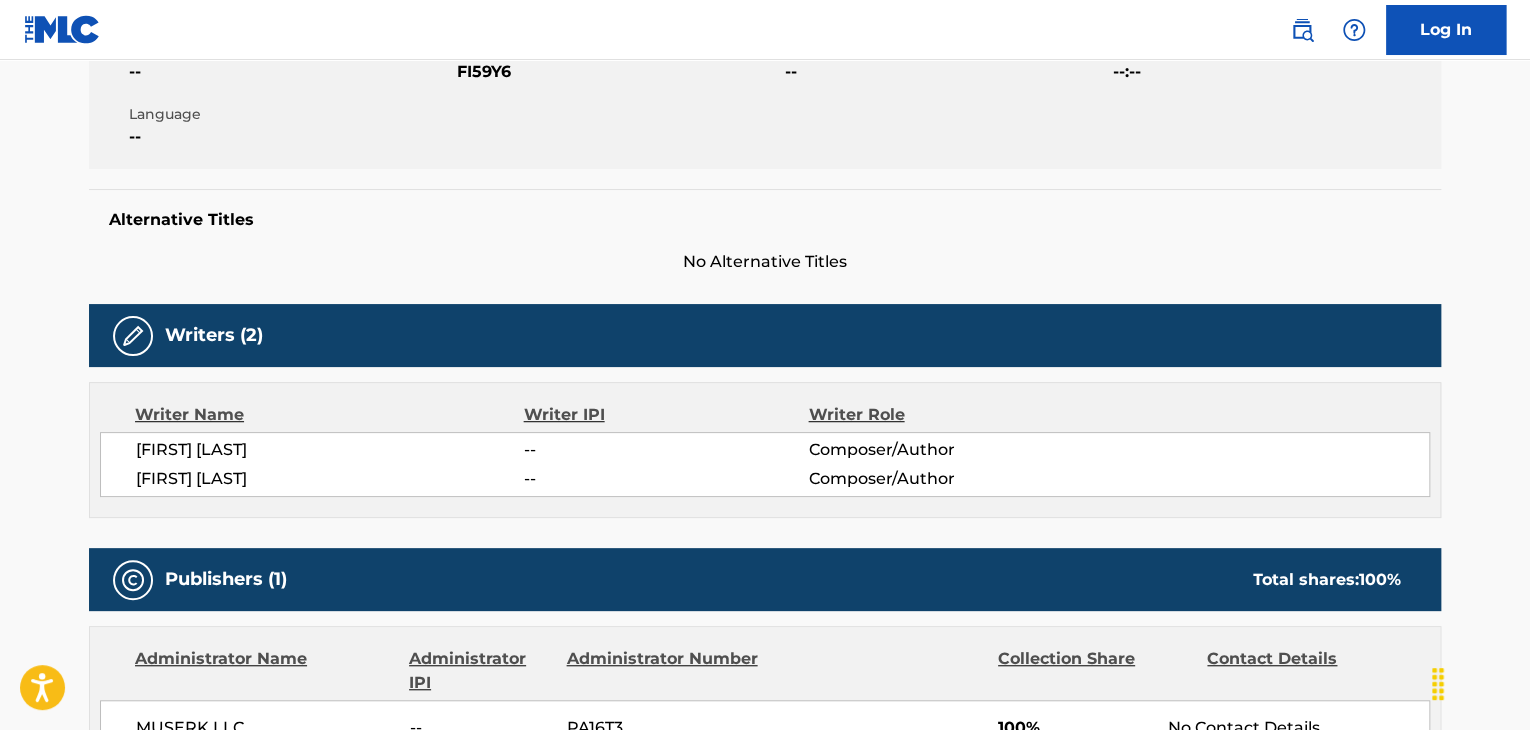 scroll, scrollTop: 0, scrollLeft: 0, axis: both 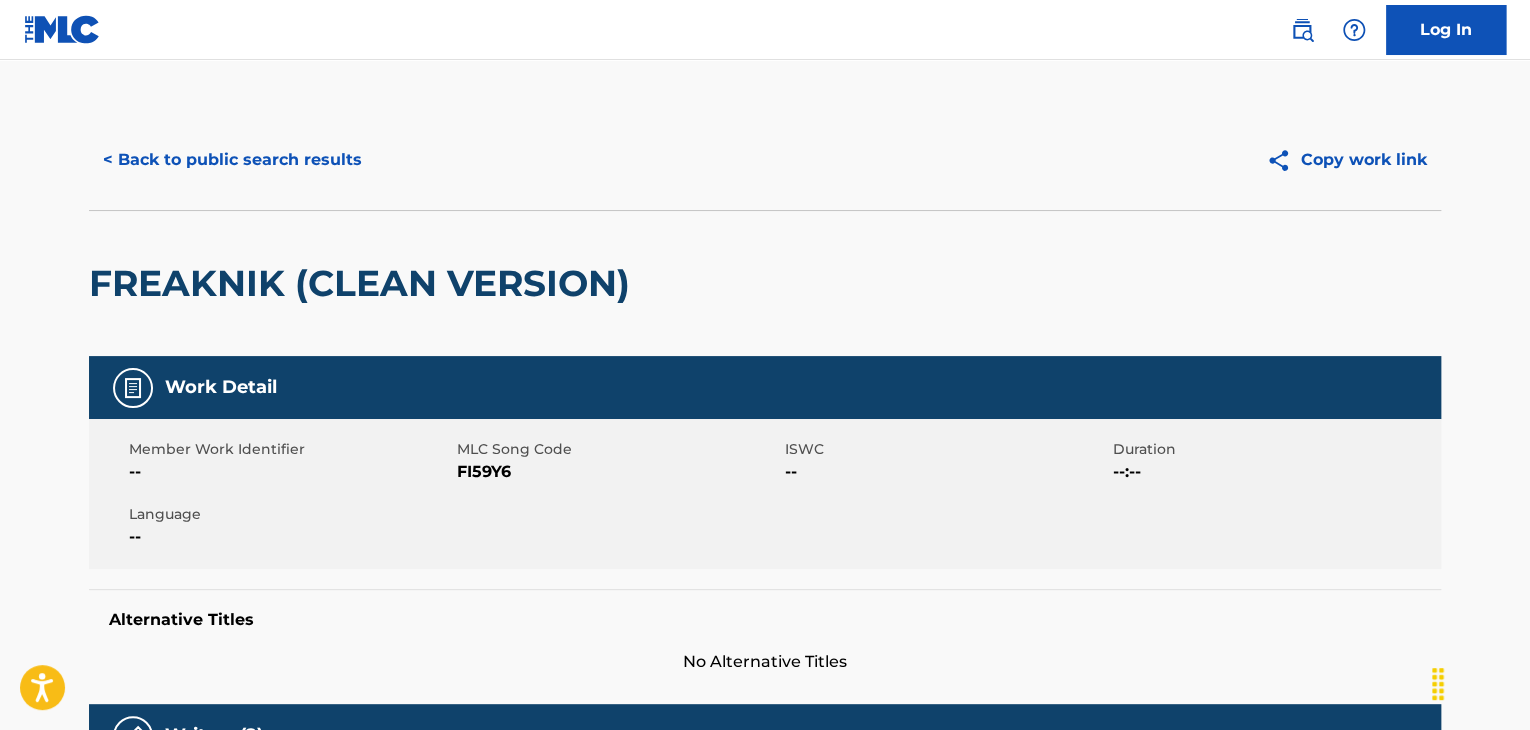 click on "FI59Y6" at bounding box center [618, 472] 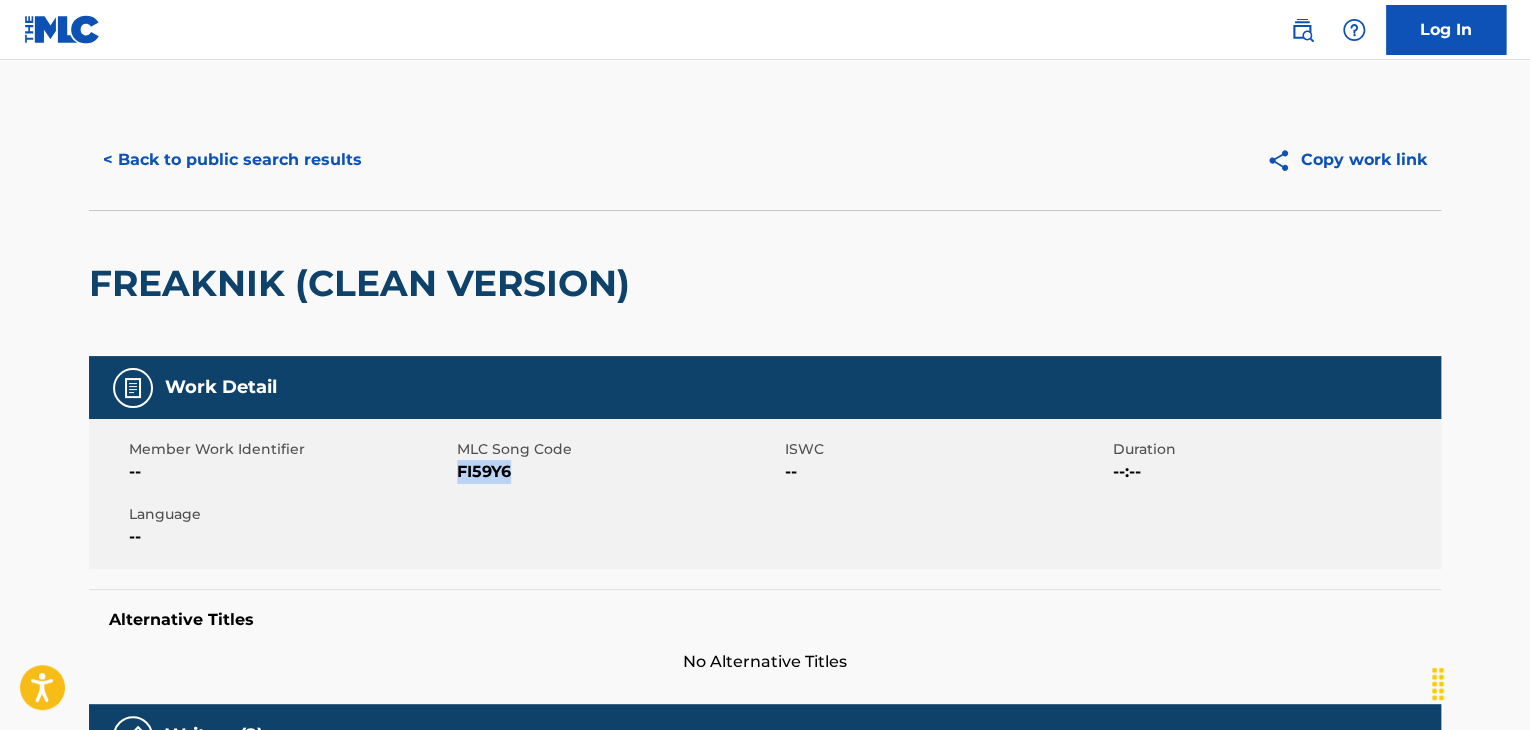click on "FI59Y6" at bounding box center (618, 472) 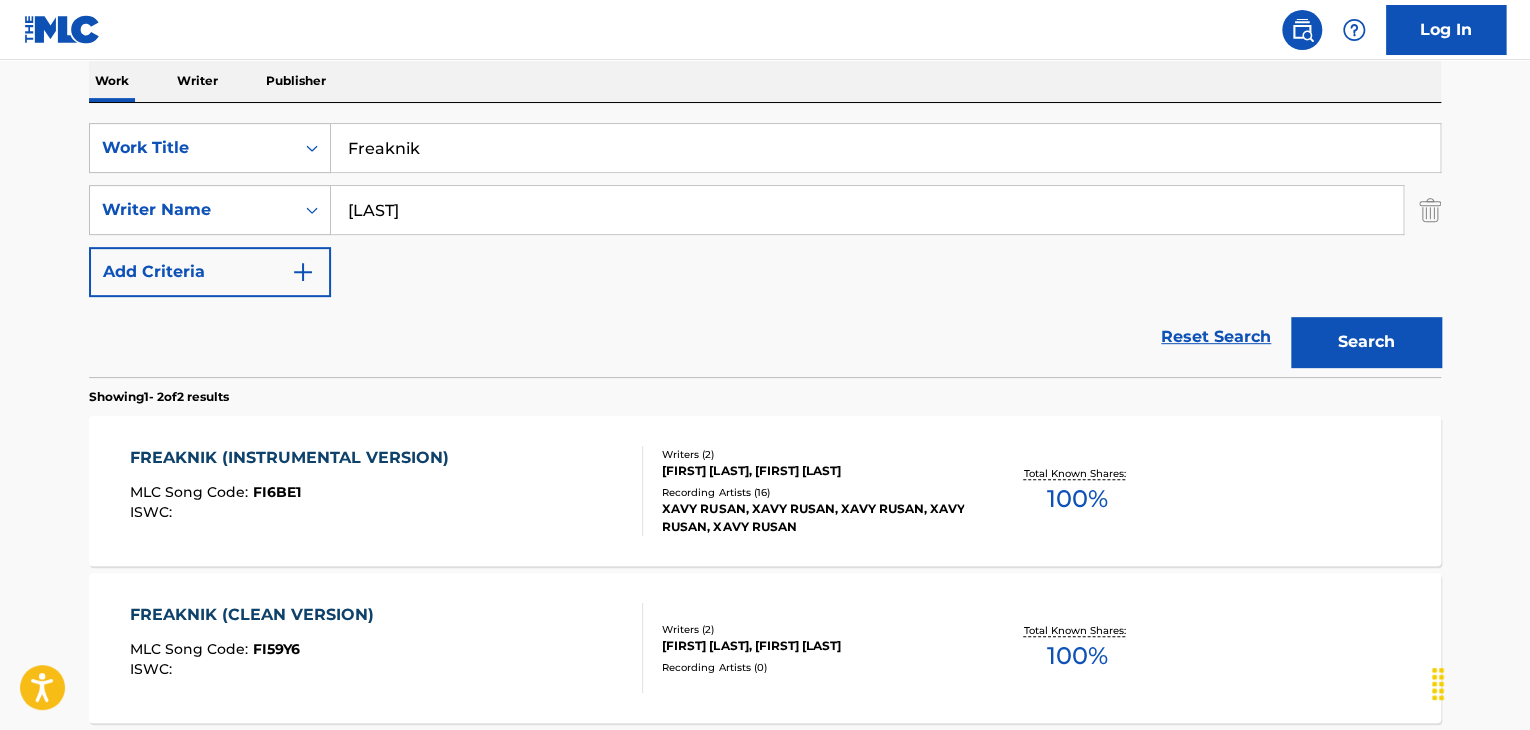 scroll, scrollTop: 300, scrollLeft: 0, axis: vertical 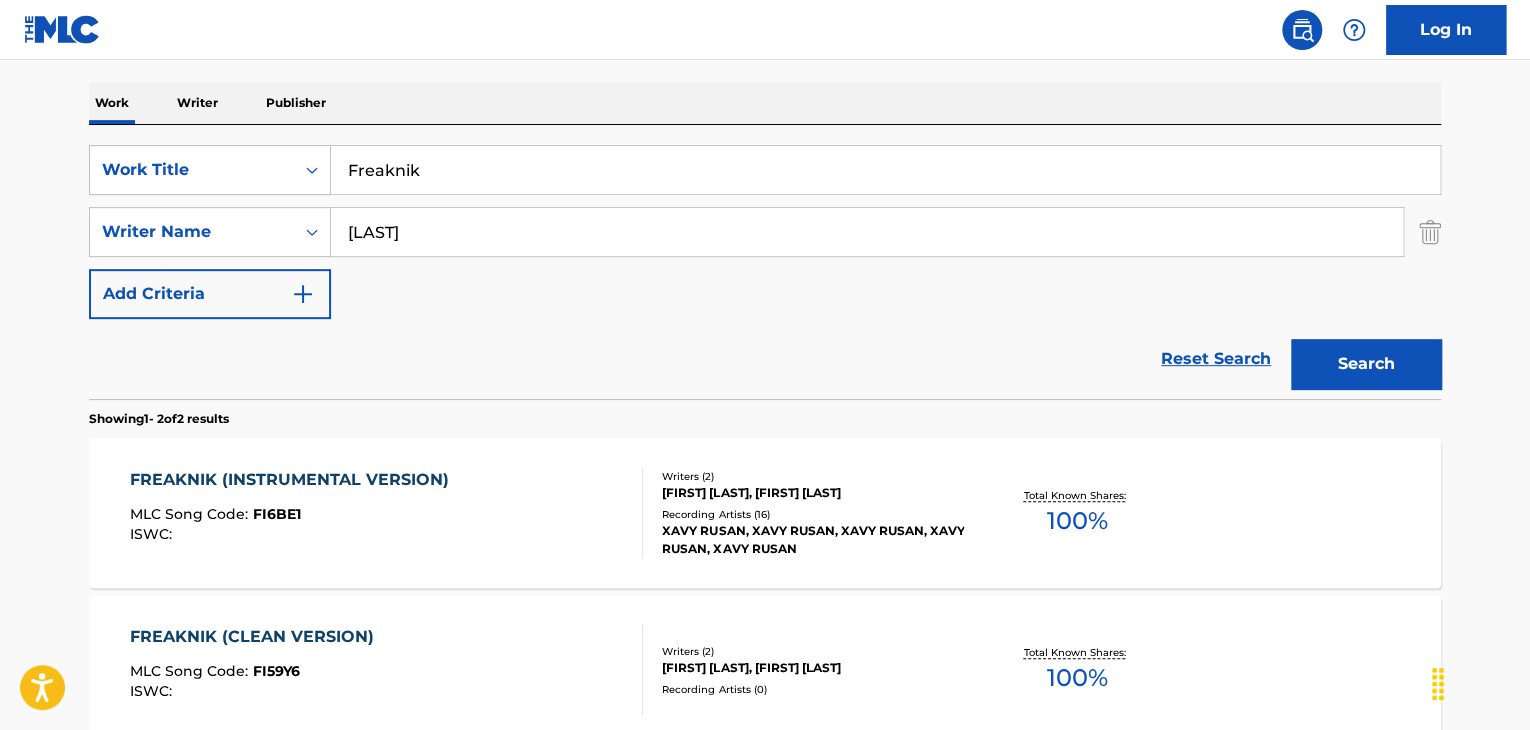 click on "Freaknik" at bounding box center (885, 170) 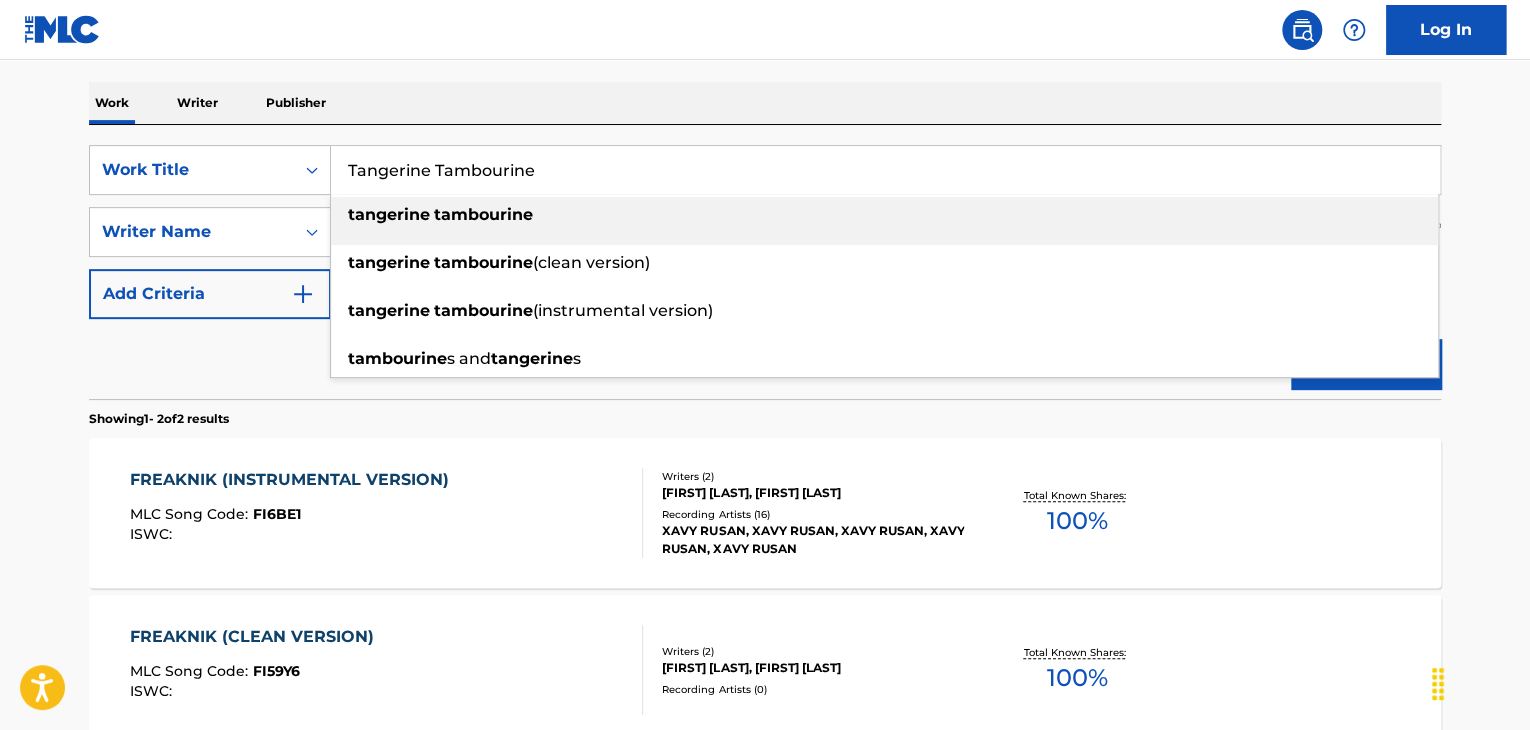 type on "Tangerine Tambourine" 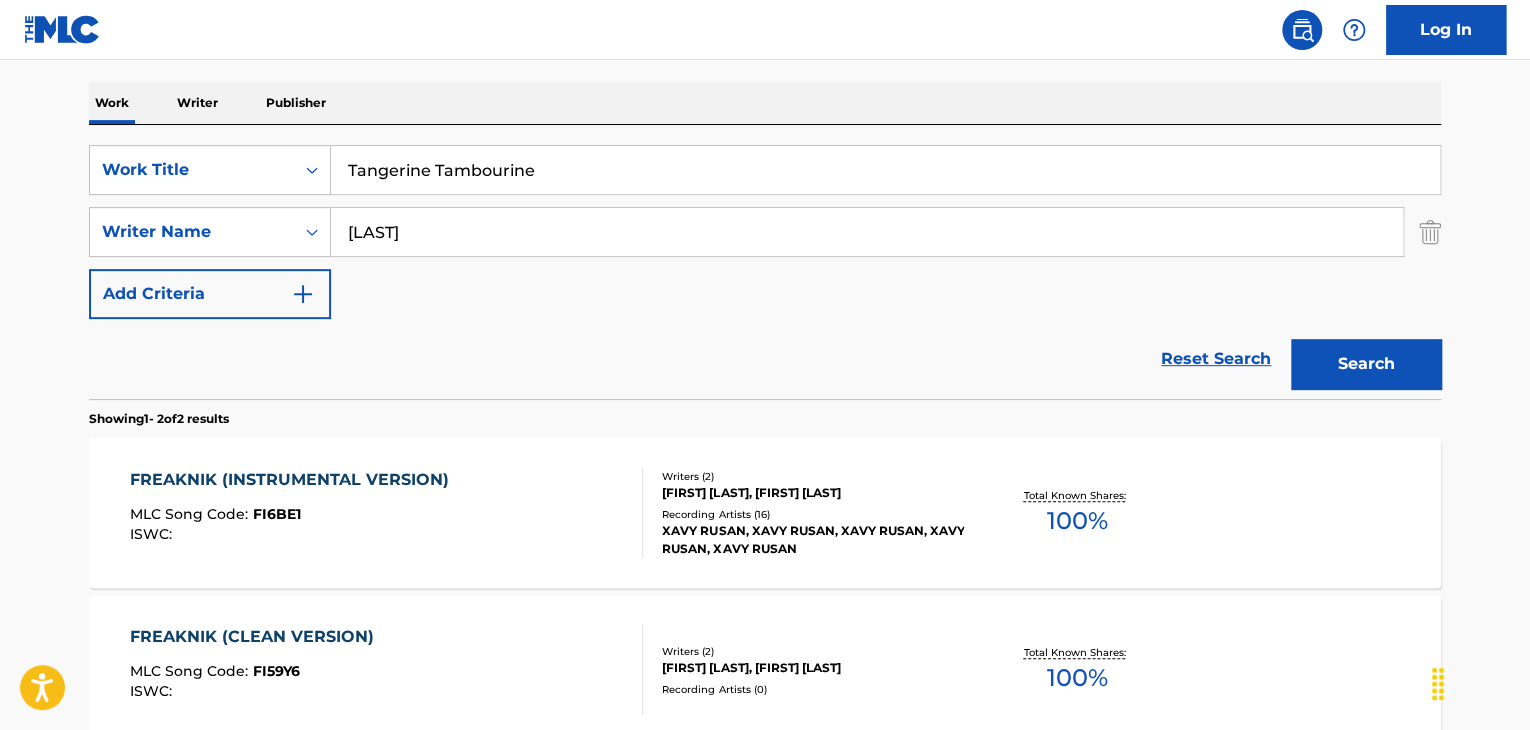 click on "Search" at bounding box center [1361, 359] 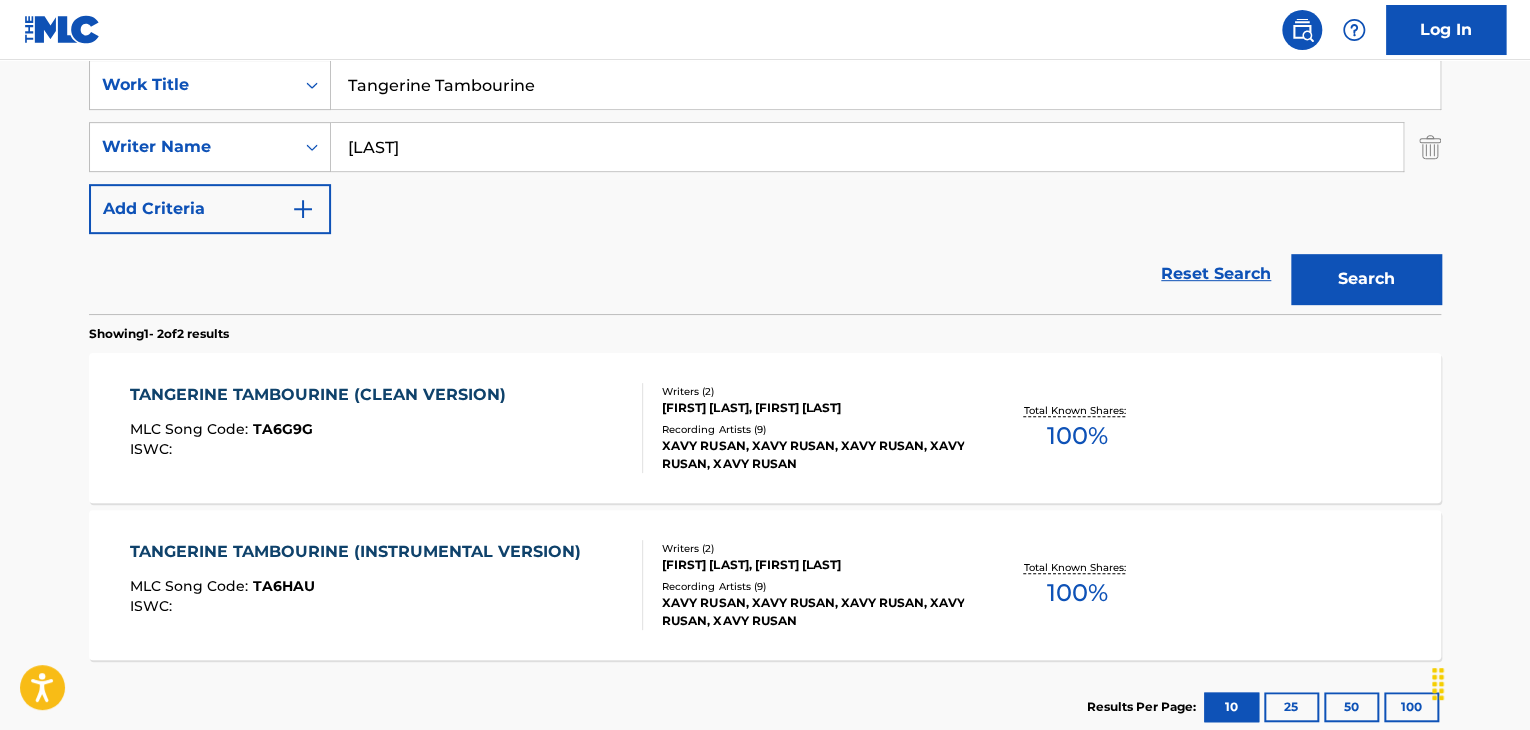 scroll, scrollTop: 500, scrollLeft: 0, axis: vertical 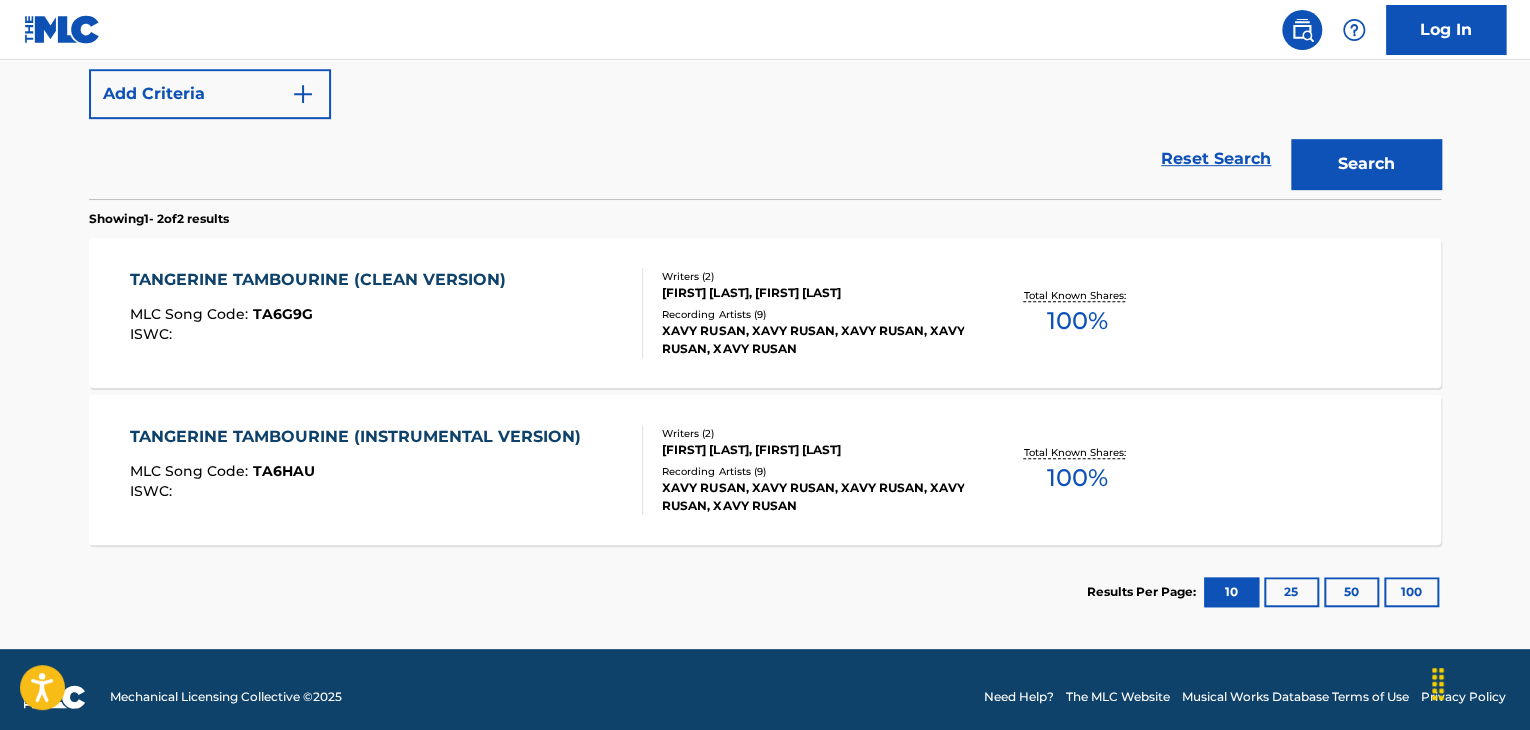click on "MLC Song Code : TA6G9G" at bounding box center [323, 317] 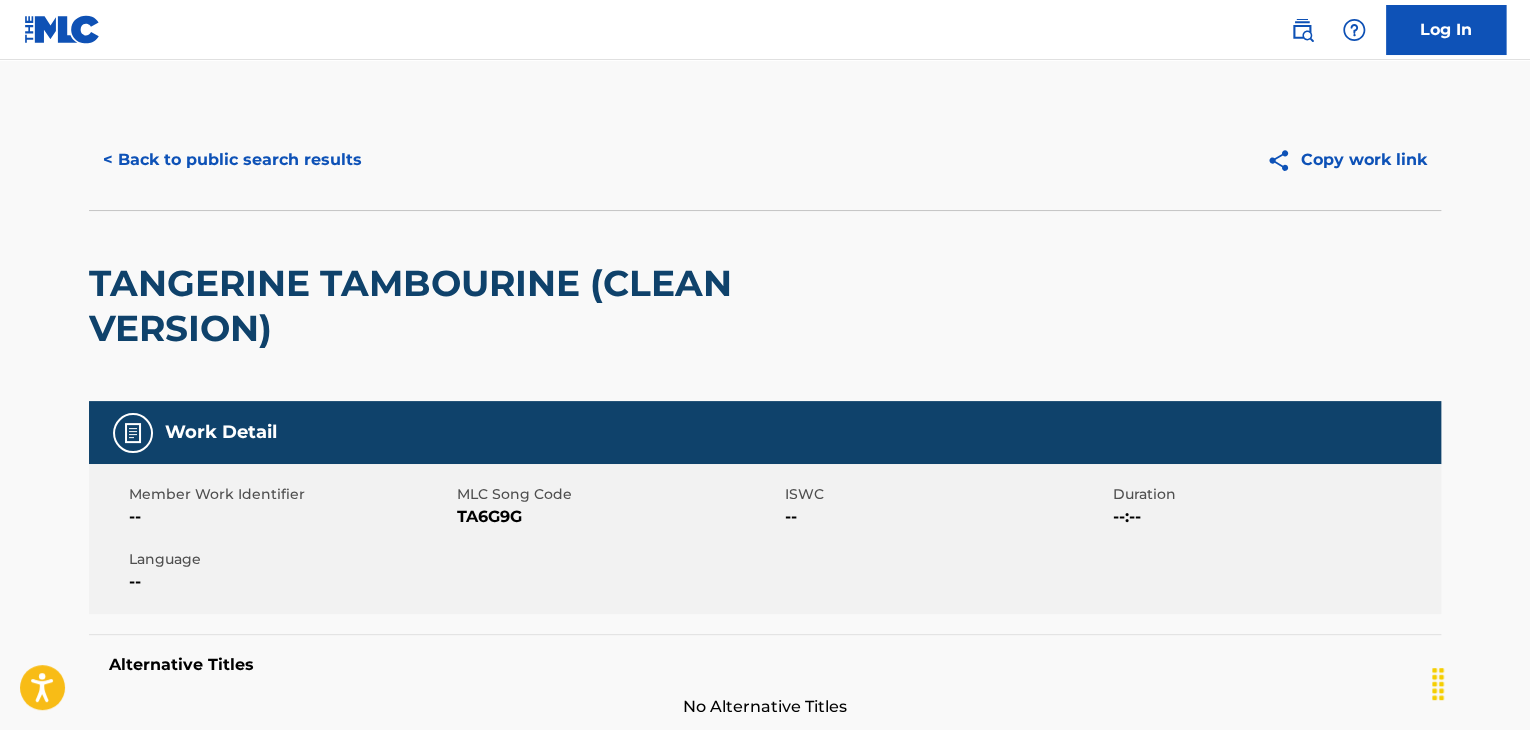 click on "TA6G9G" at bounding box center [618, 517] 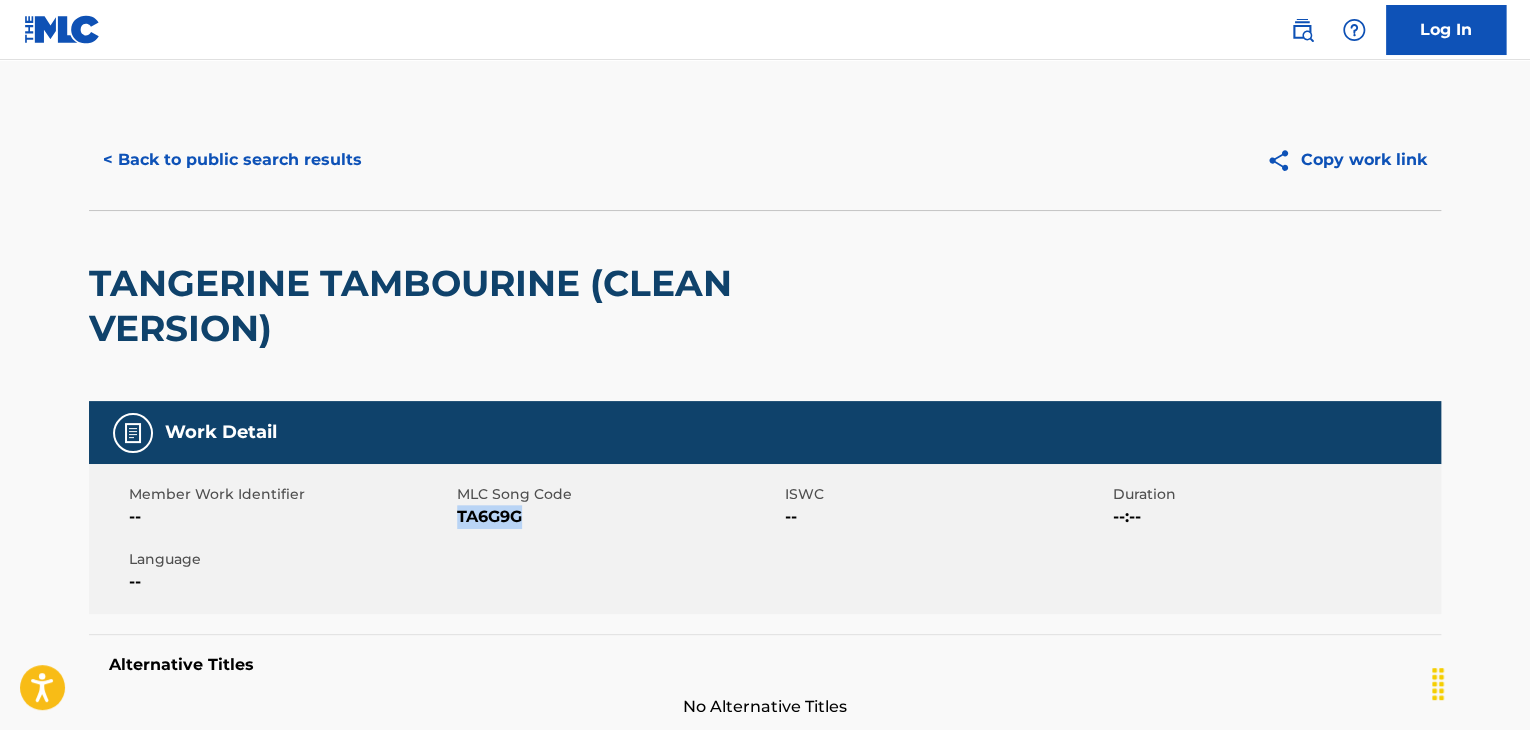 click on "TA6G9G" at bounding box center [618, 517] 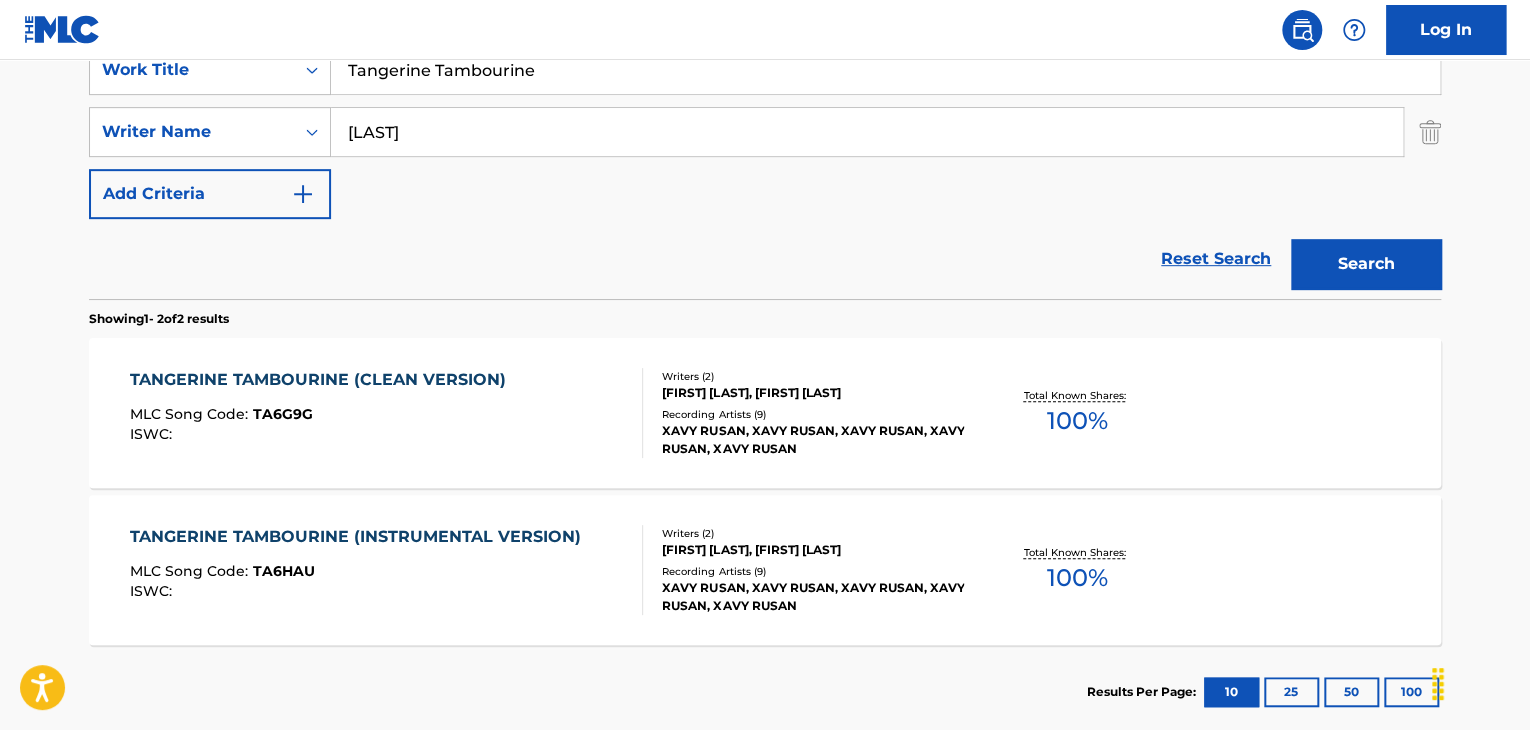 click on "TANGERINE TAMBOURINE (INSTRUMENTAL VERSION) MLC Song Code : TA6HAU ISWC :" at bounding box center [360, 570] 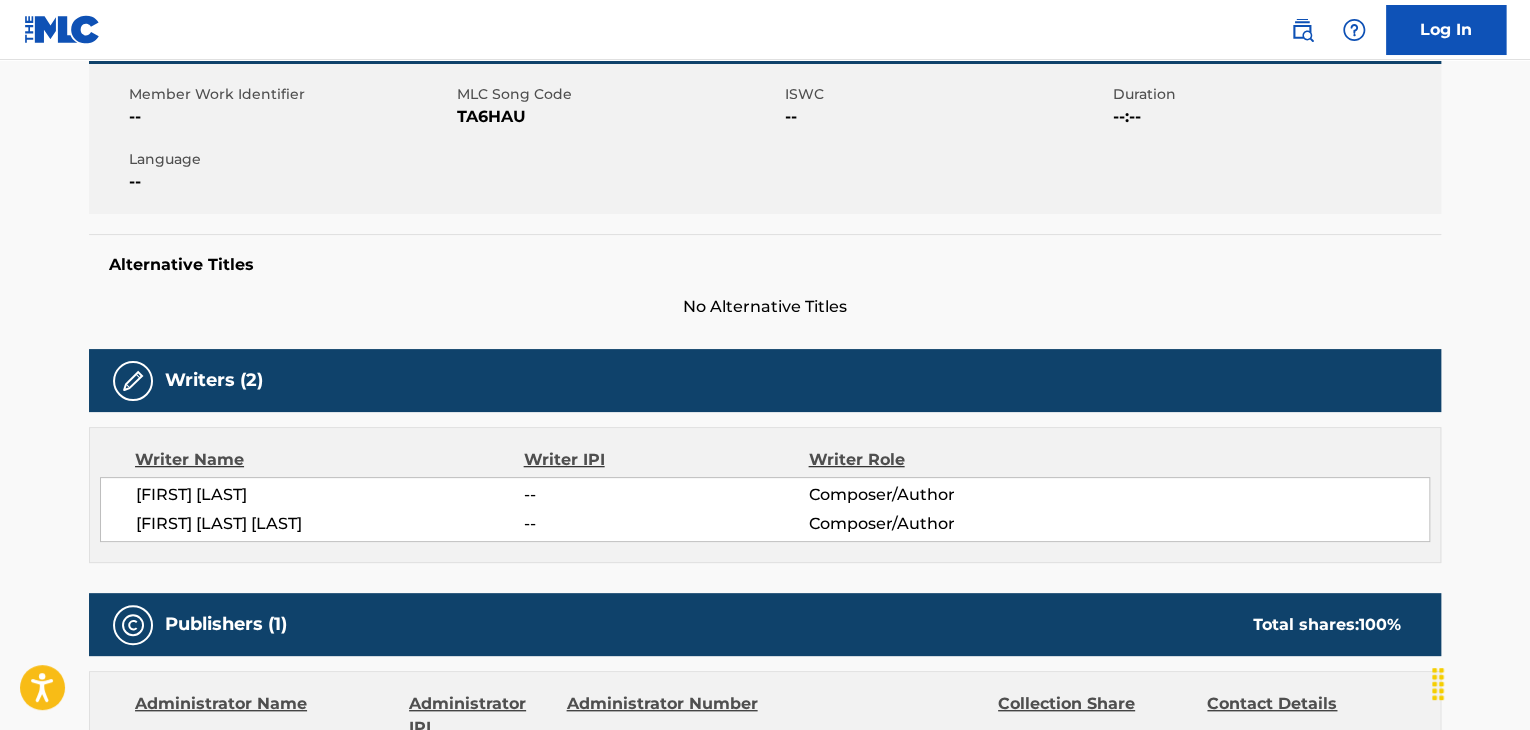 scroll, scrollTop: 0, scrollLeft: 0, axis: both 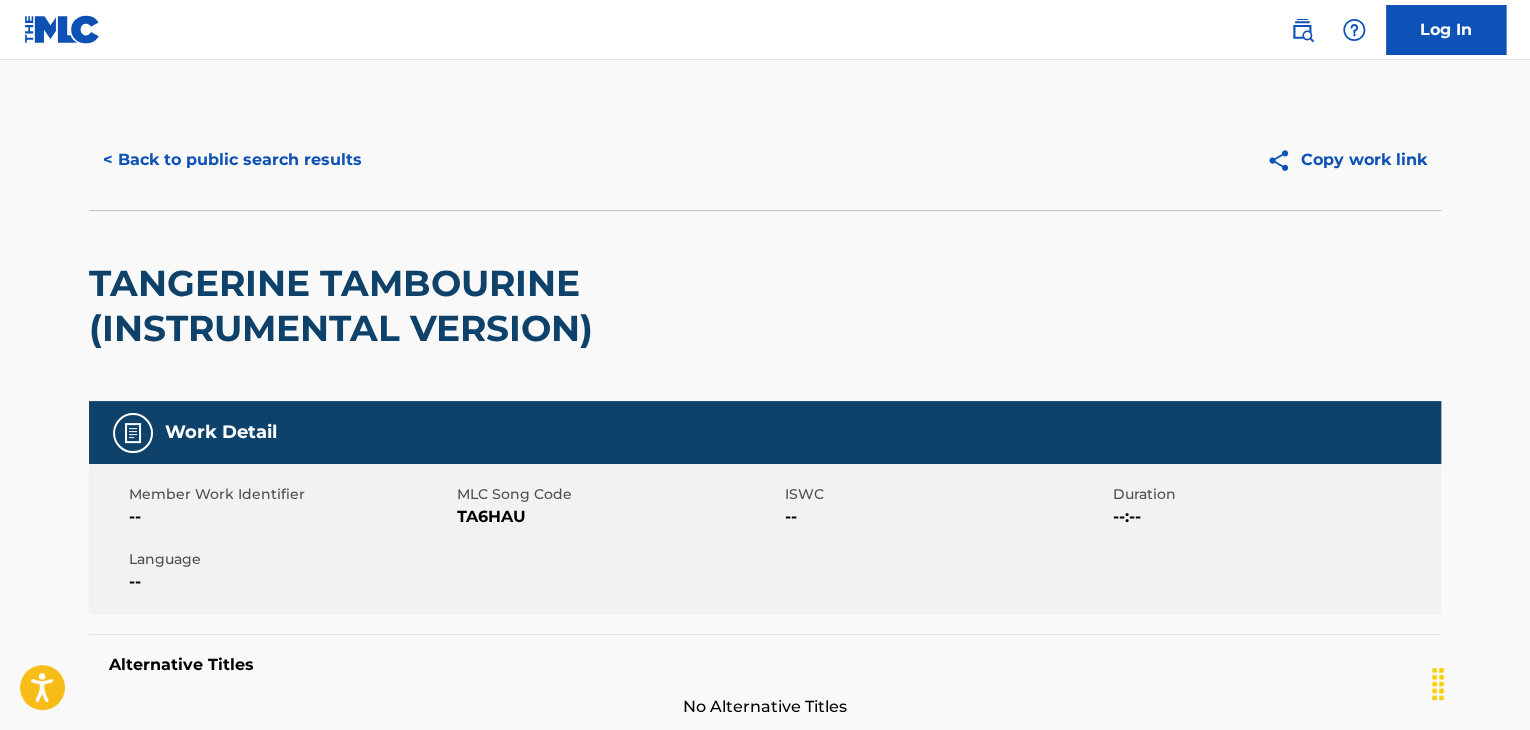 click on "TA6HAU" at bounding box center (618, 517) 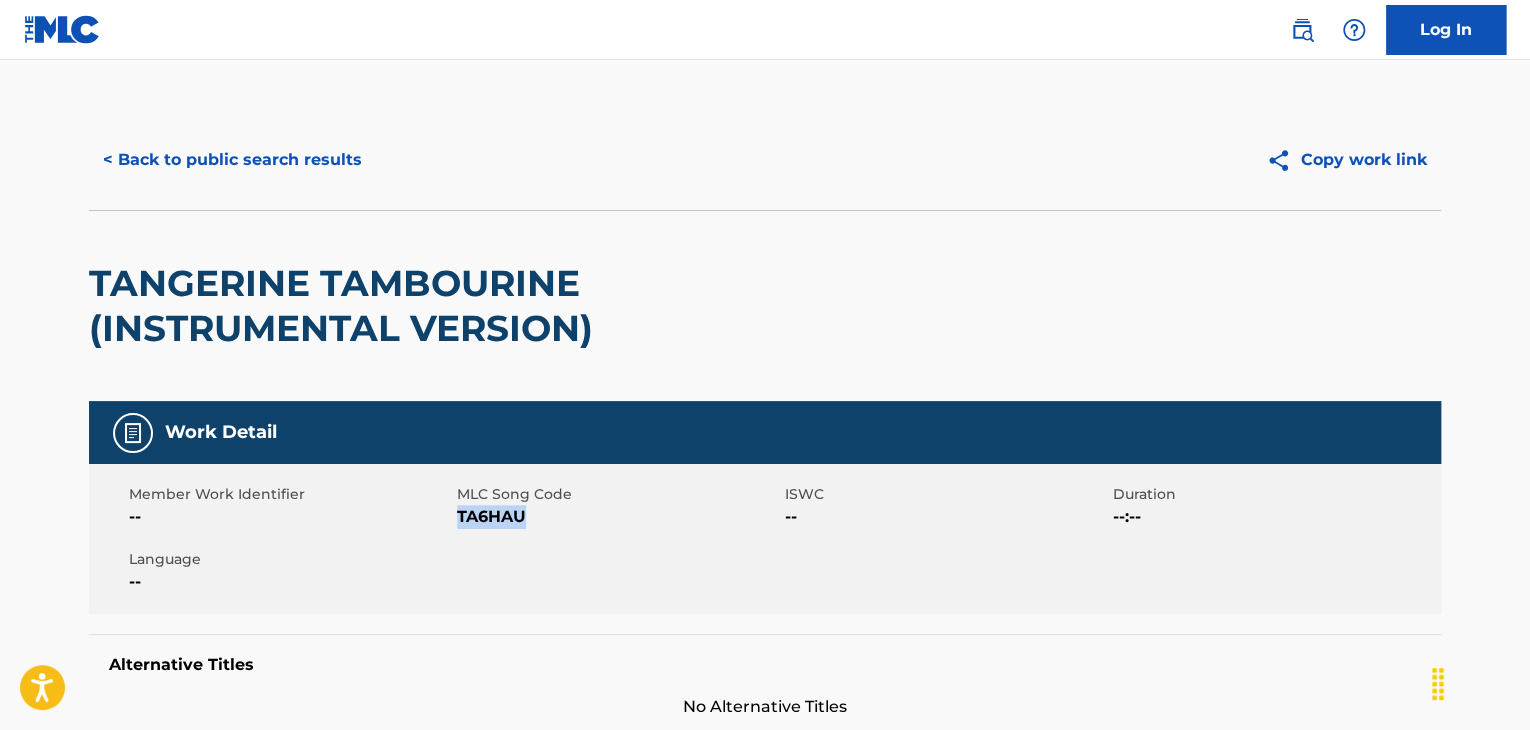 click on "TA6HAU" at bounding box center (618, 517) 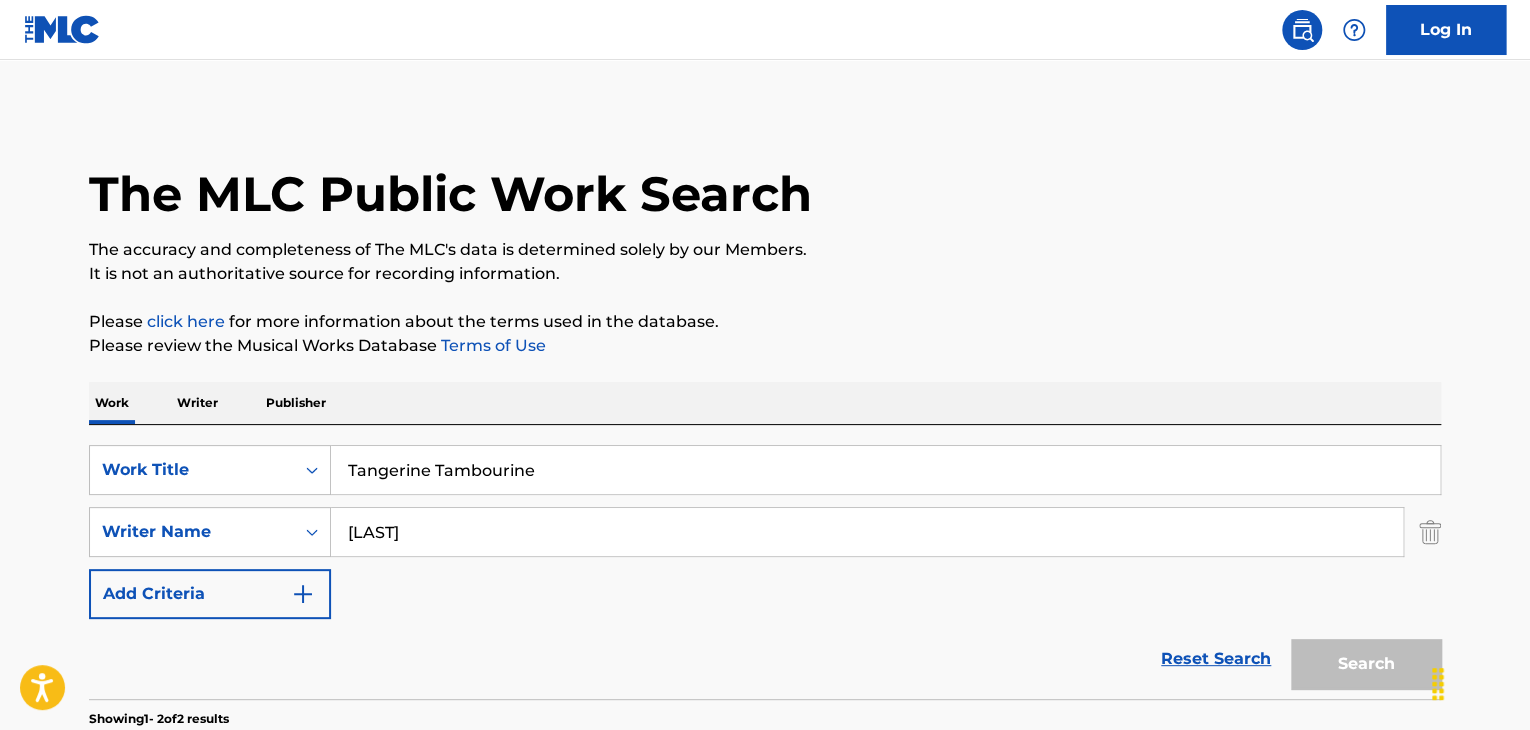 scroll, scrollTop: 400, scrollLeft: 0, axis: vertical 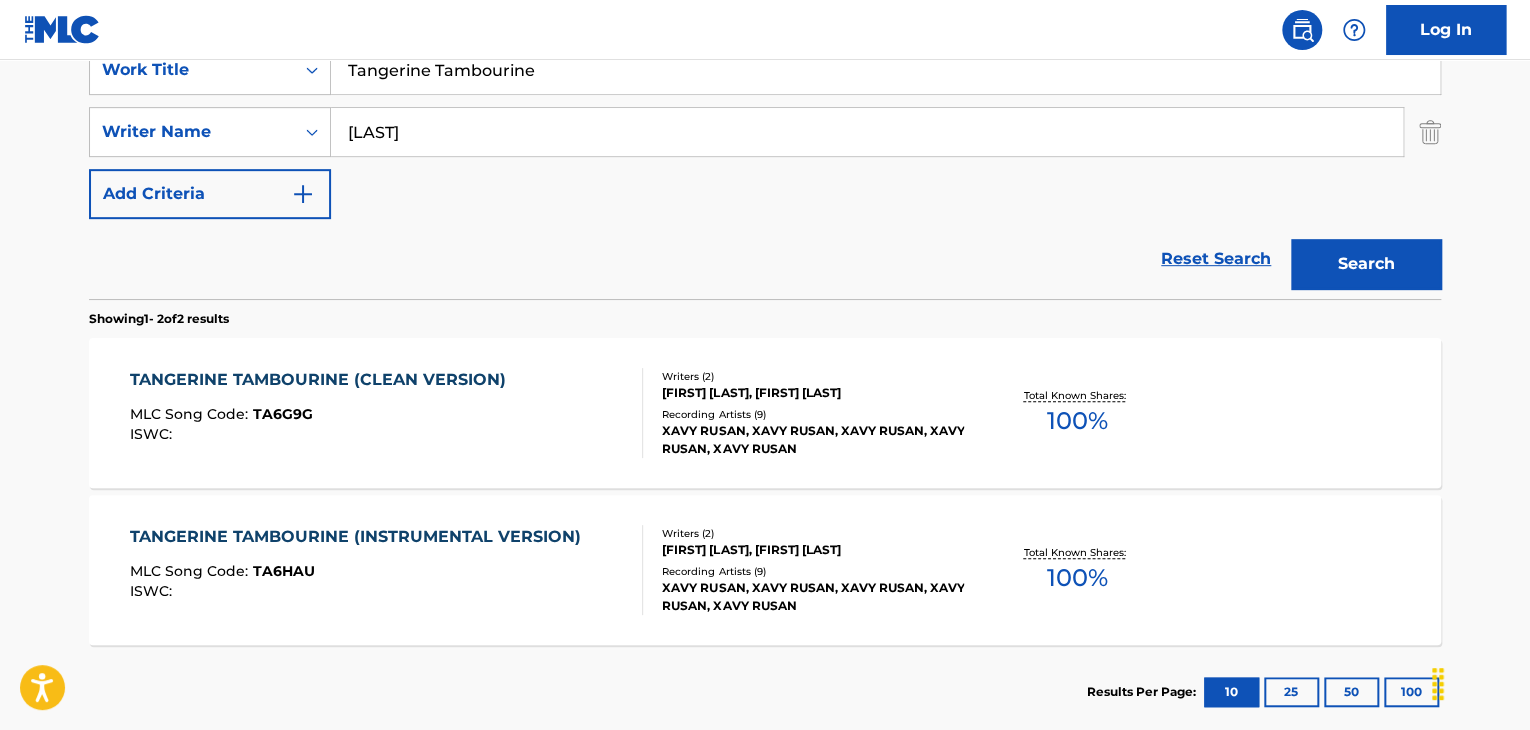 click on "Tangerine Tambourine" at bounding box center (885, 70) 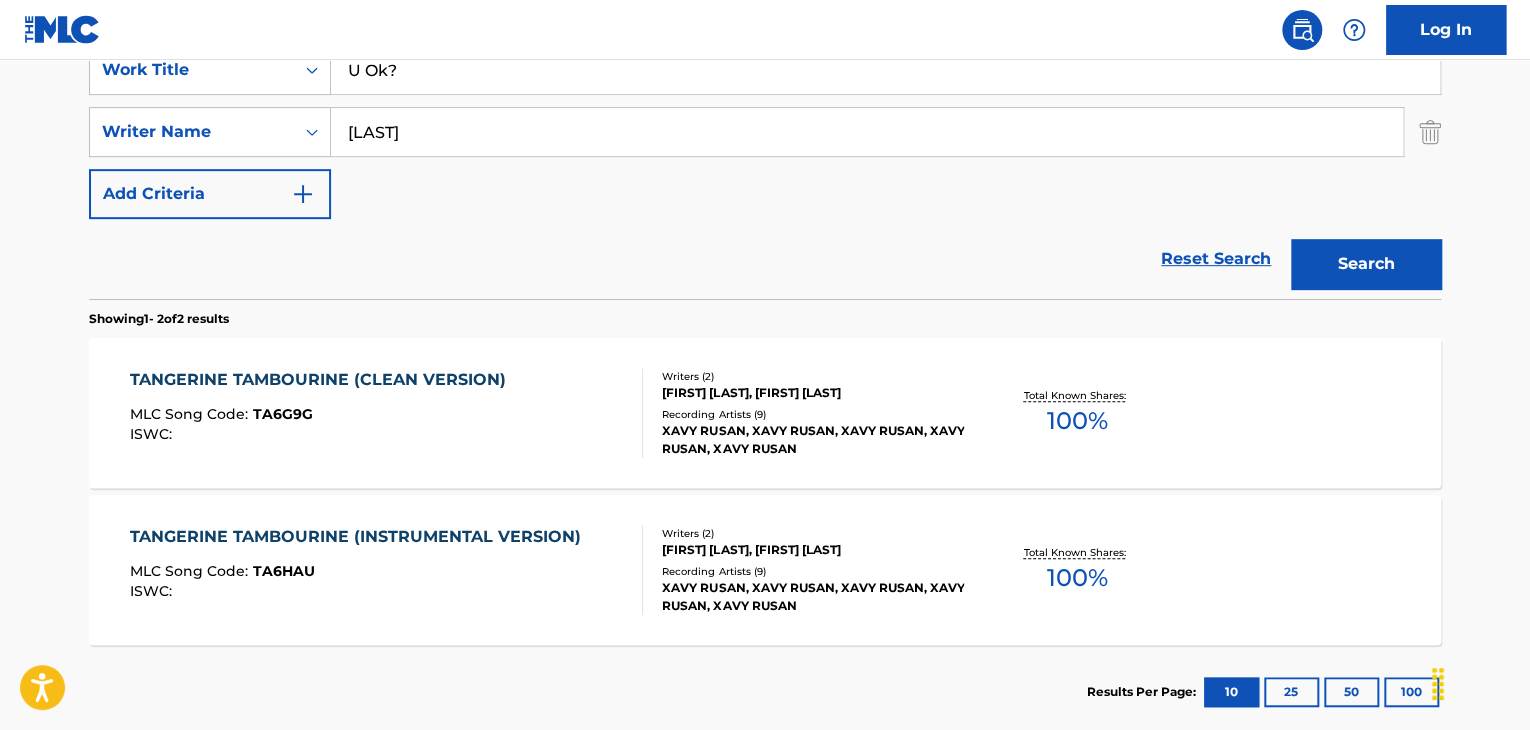type on "U Ok?" 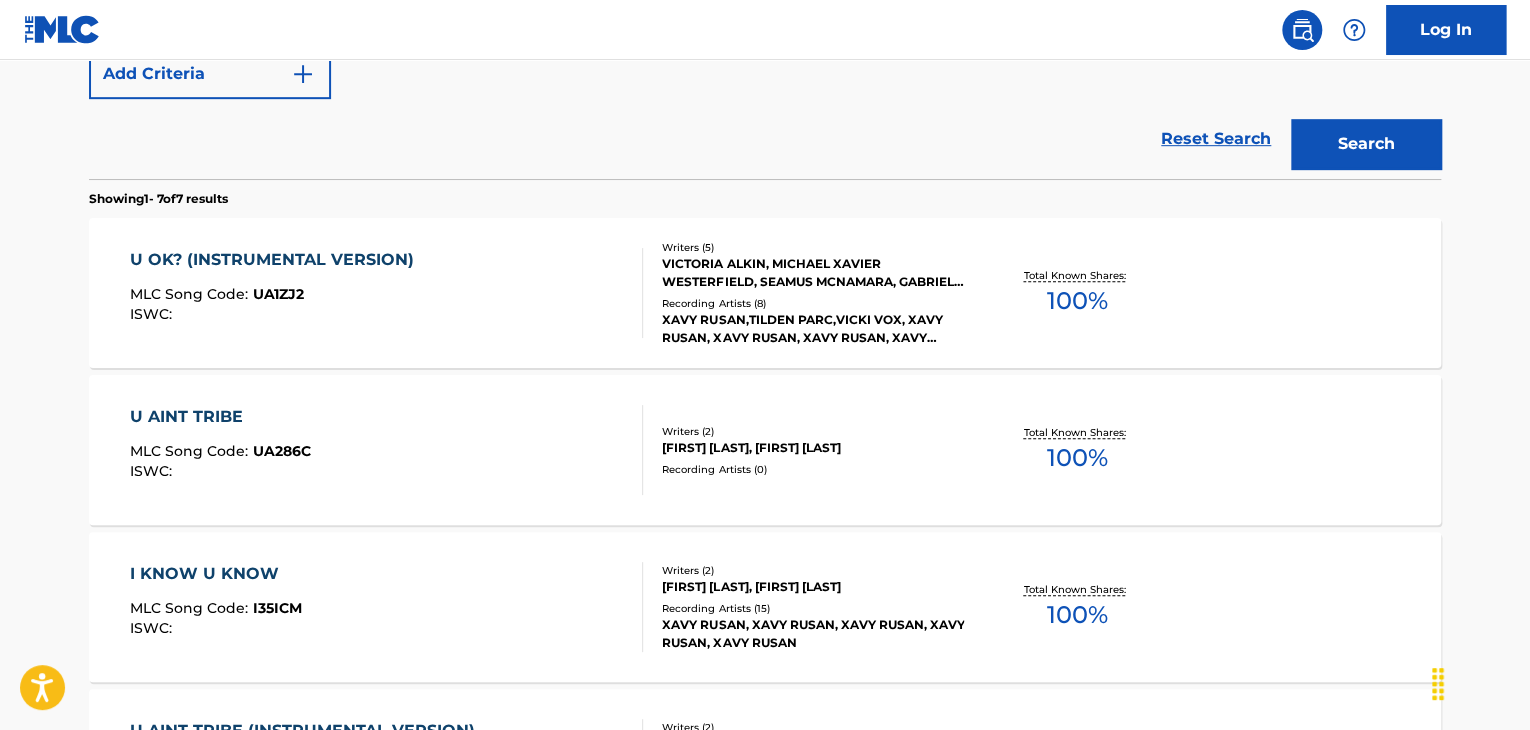 scroll, scrollTop: 400, scrollLeft: 0, axis: vertical 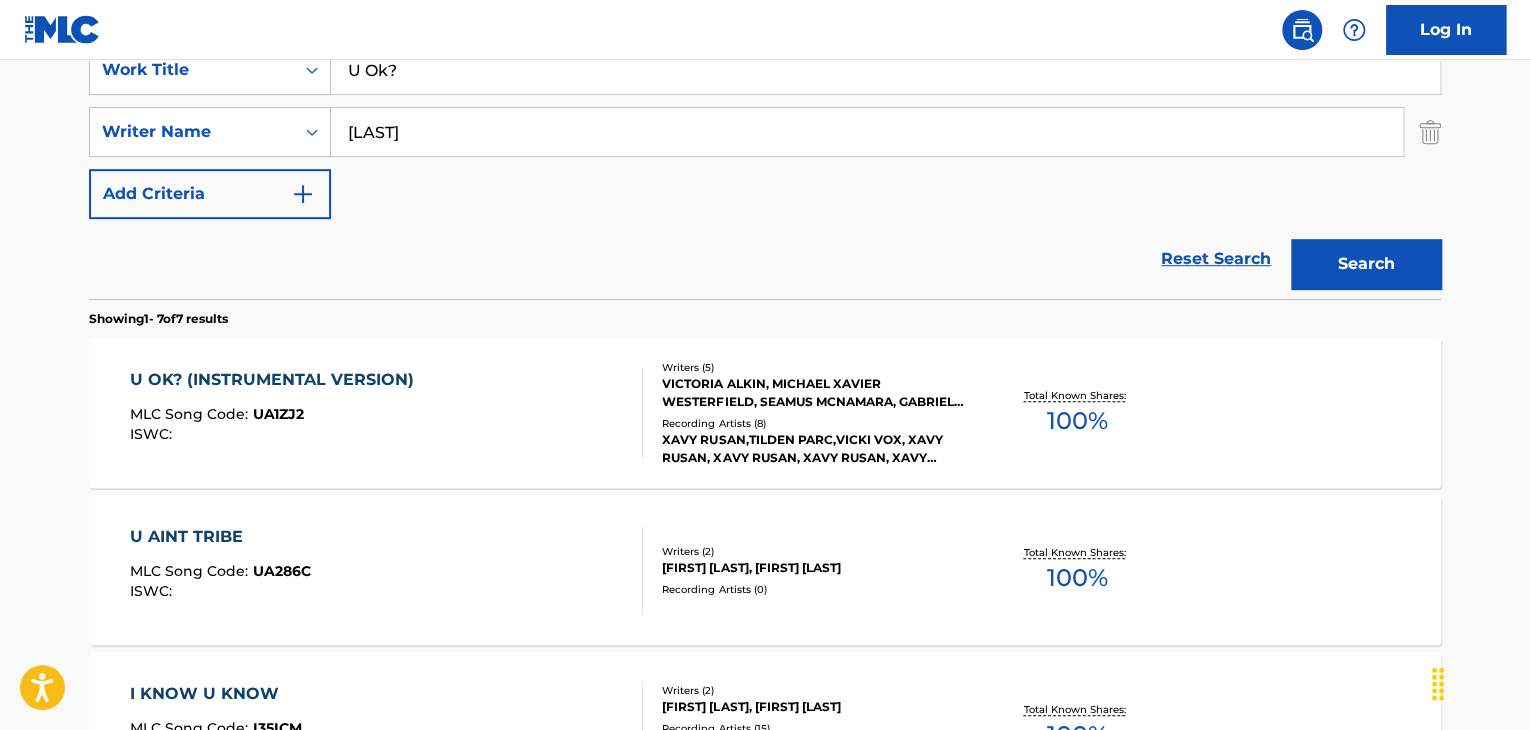 click on "U OK? (INSTRUMENTAL VERSION) MLC Song Code : UA1ZJ2 ISWC :" at bounding box center (387, 413) 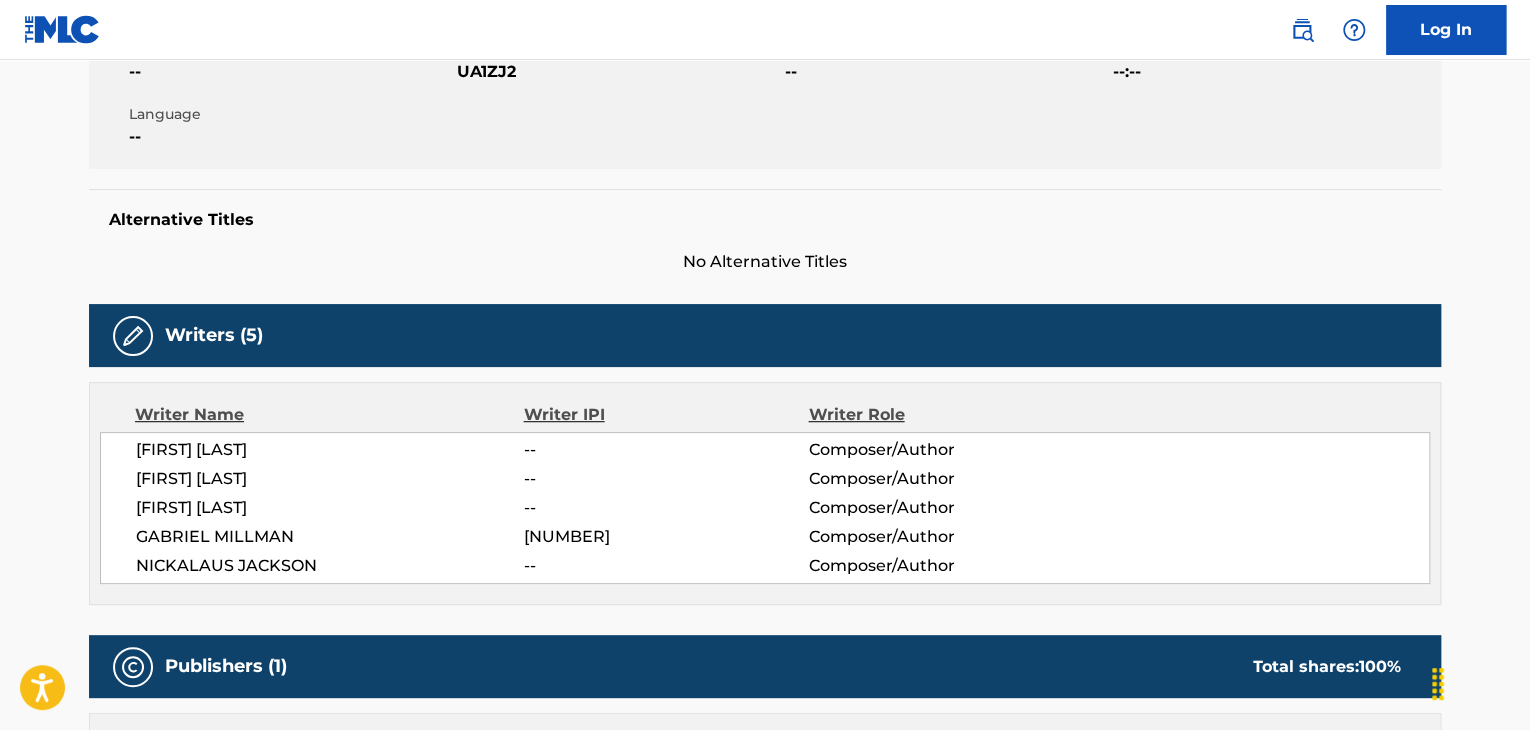 scroll, scrollTop: 0, scrollLeft: 0, axis: both 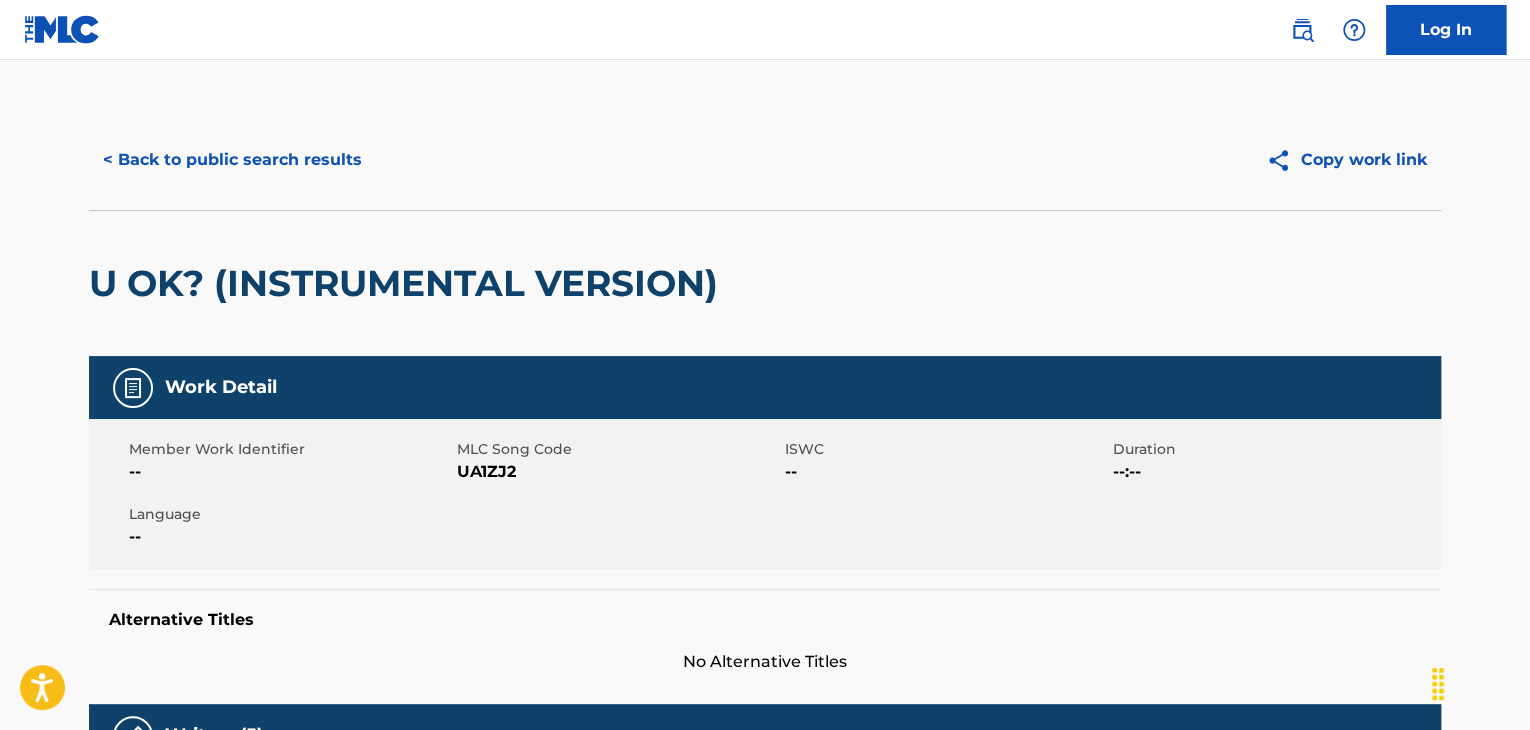 click on "UA1ZJ2" at bounding box center [618, 472] 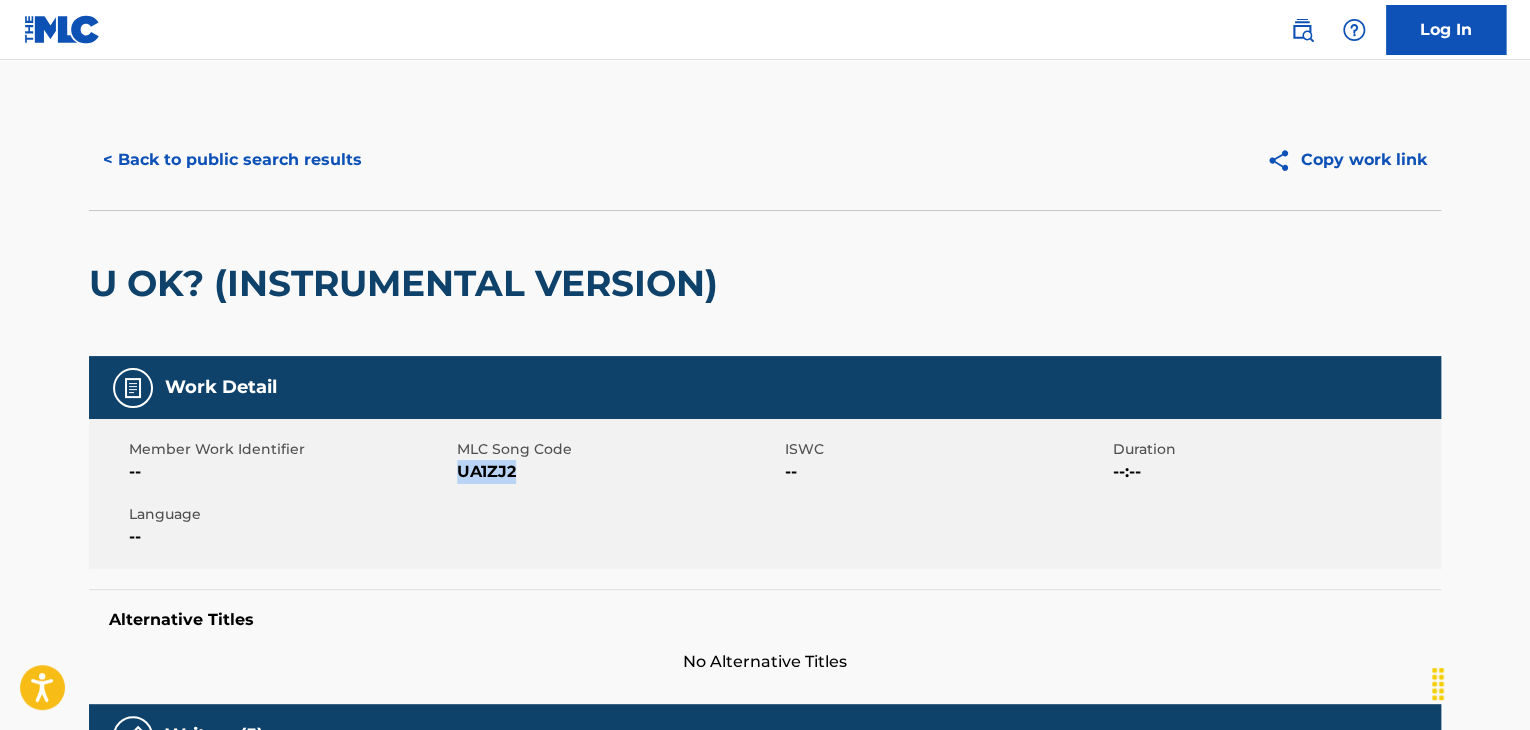 click on "UA1ZJ2" at bounding box center [618, 472] 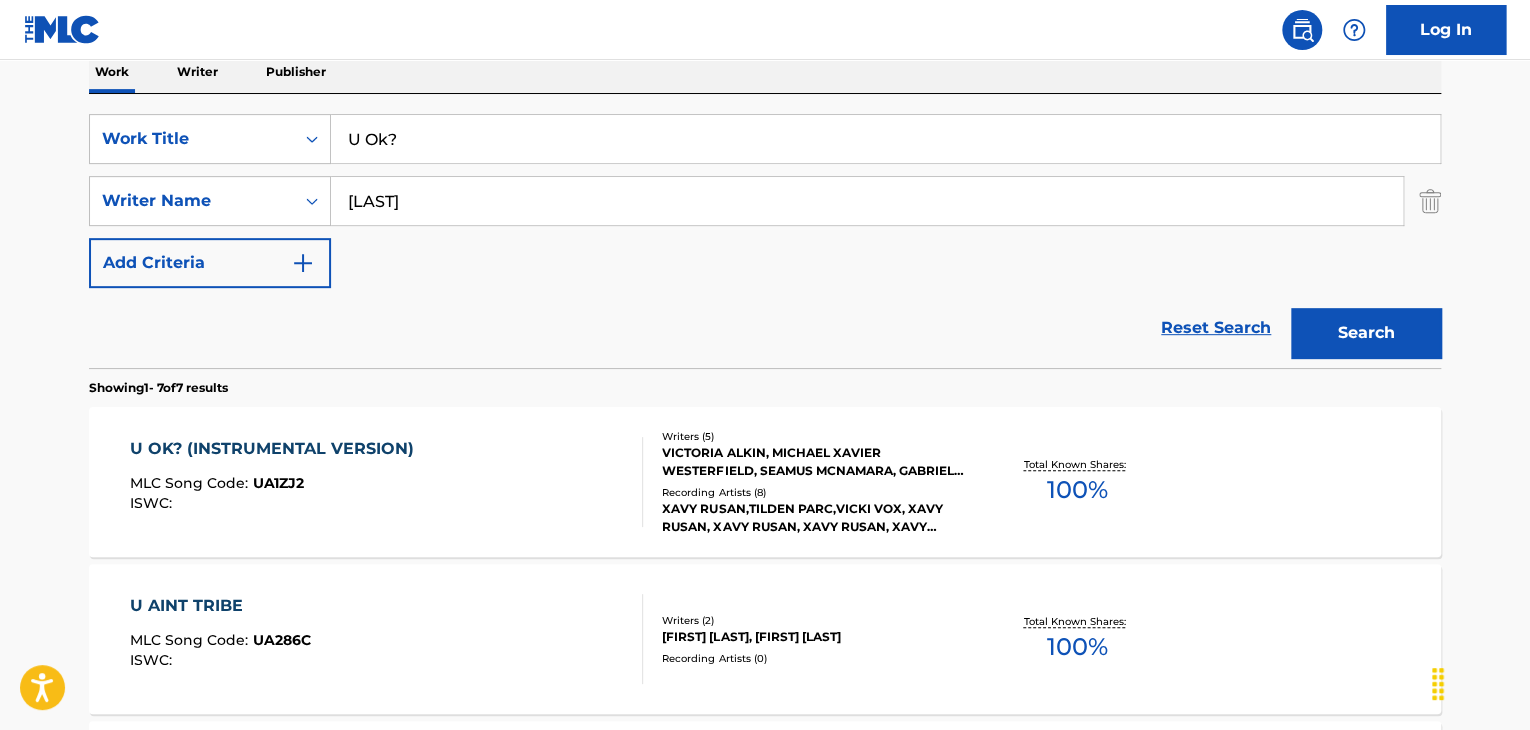 scroll, scrollTop: 300, scrollLeft: 0, axis: vertical 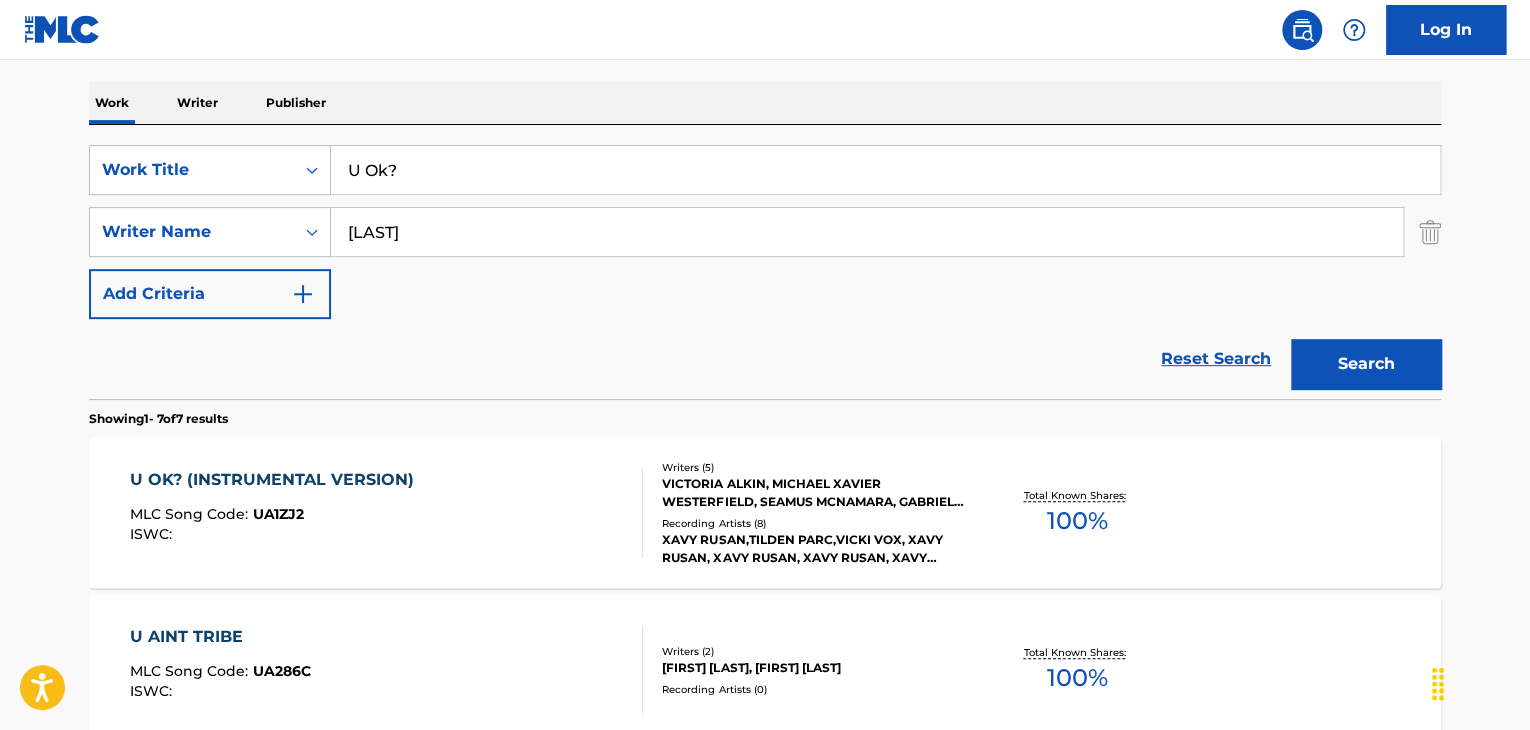 click on "U Ok?" at bounding box center [885, 170] 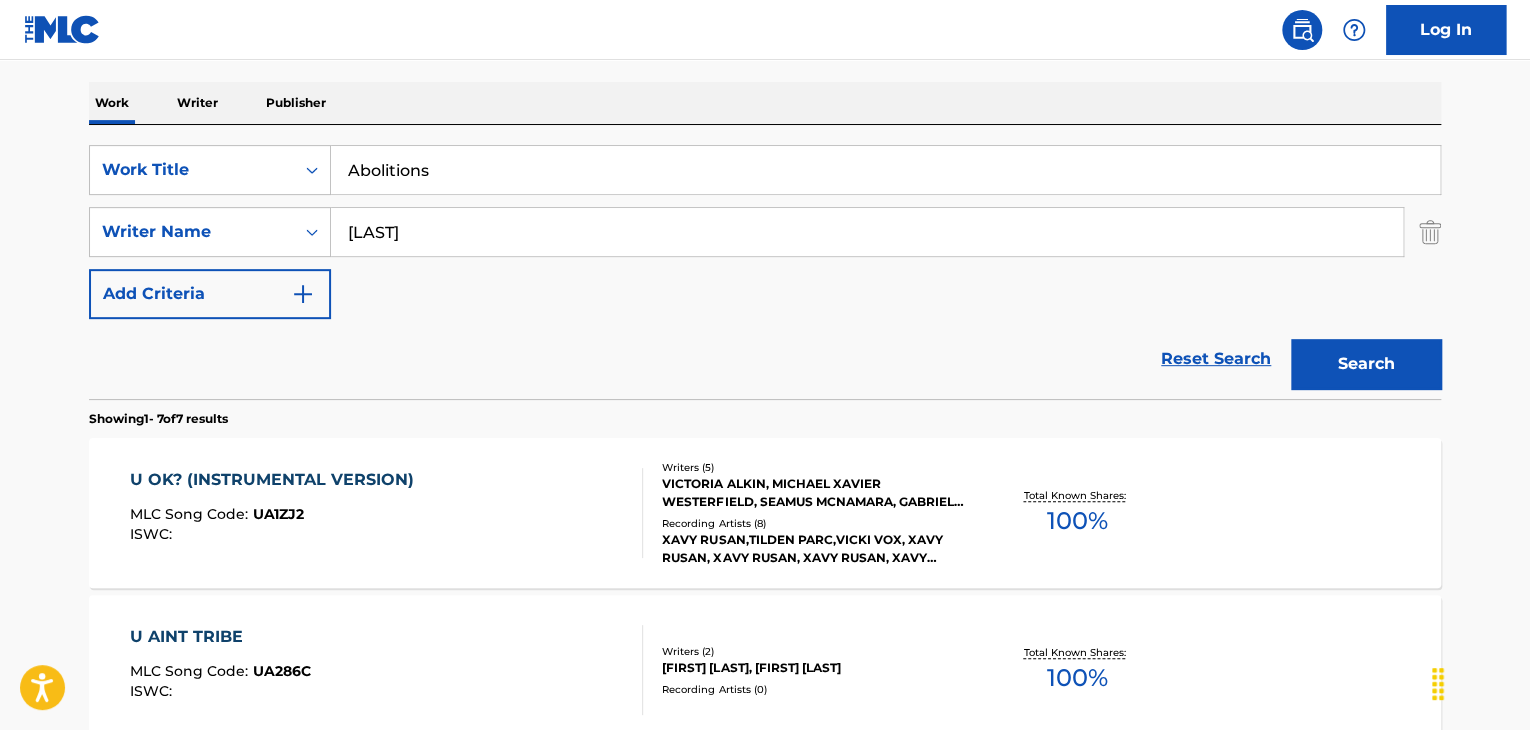 click on "The MLC Public Work Search The accuracy and completeness of The MLC's data is determined solely by our Members. It is not an authoritative source for recording information. Please   click here   for more information about the terms used in the database. Please review the Musical Works Database   Terms of Use Work Writer Publisher SearchWithCriteria6f119e04-7f9e-4640-b86d-387a0224e1ce Work Title Abolitions SearchWithCriteriad499b927-d941-4223-8e29-4df831f754db Writer Name Westerfield Add Criteria Reset Search Search Showing  1  -   7  of  7   results   U OK? (INSTRUMENTAL VERSION) MLC Song Code : UA1ZJ2 ISWC : Writers ( 5 ) [FIRST] [LAST], [FIRST] [LAST], [FIRST] [LAST], [FIRST] [LAST], [LAST] Recording Artists ( 8 ) [FIRST] [LAST], [FIRST] [LAST], [FIRST] [LAST], [FIRST] [LAST], [FIRST] [LAST], [FIRST] [LAST], [FIRST] [LAST] FEATURING [FIRST] [LAST] AND [FIRST] [LAST] Total Known Shares: 100 % U AINT TRIBE MLC Song Code : UA286C ISWC : Writers ( 2 ) [FIRST] [LAST], [FIRST] [LAST] 0 ) 100 % : ISWC" at bounding box center (765, 697) 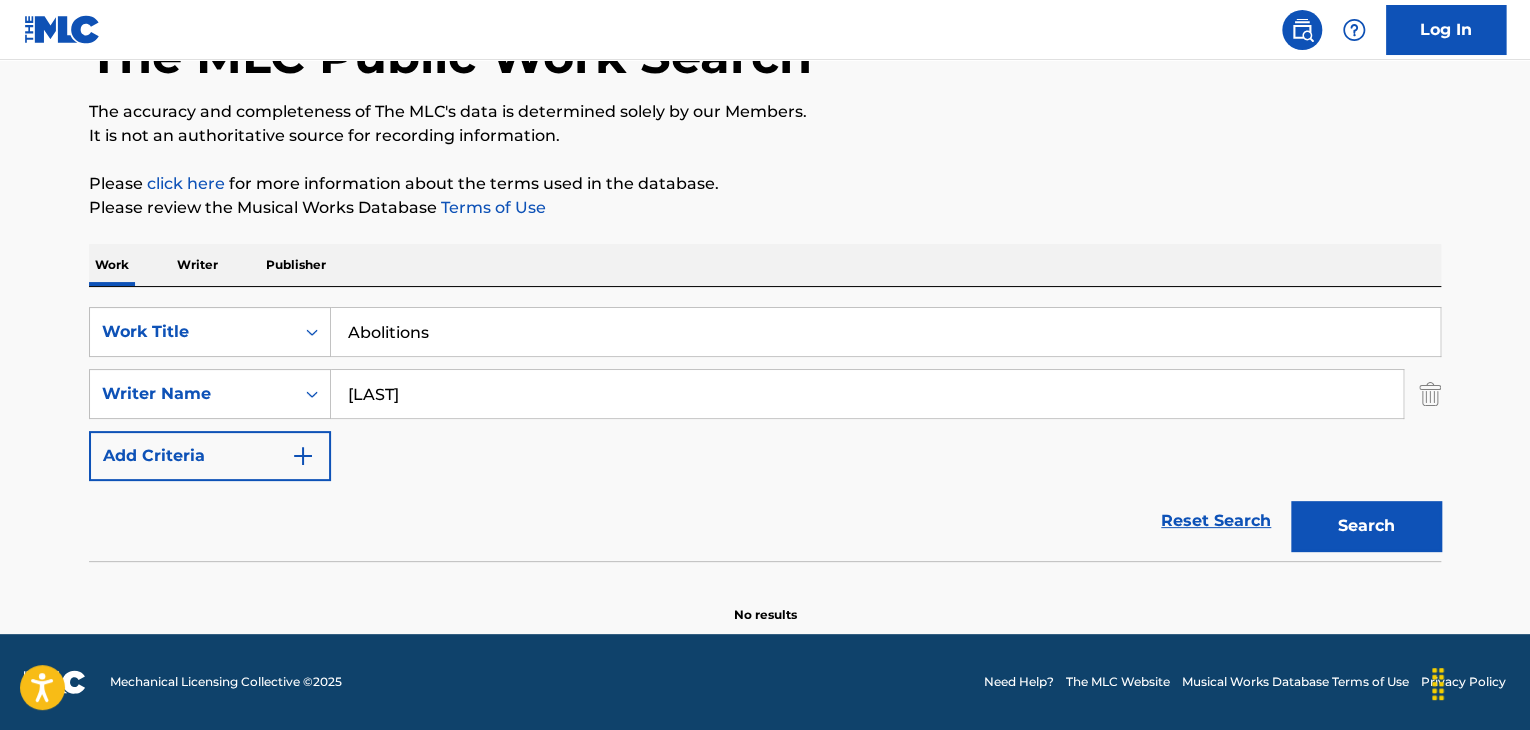 scroll, scrollTop: 138, scrollLeft: 0, axis: vertical 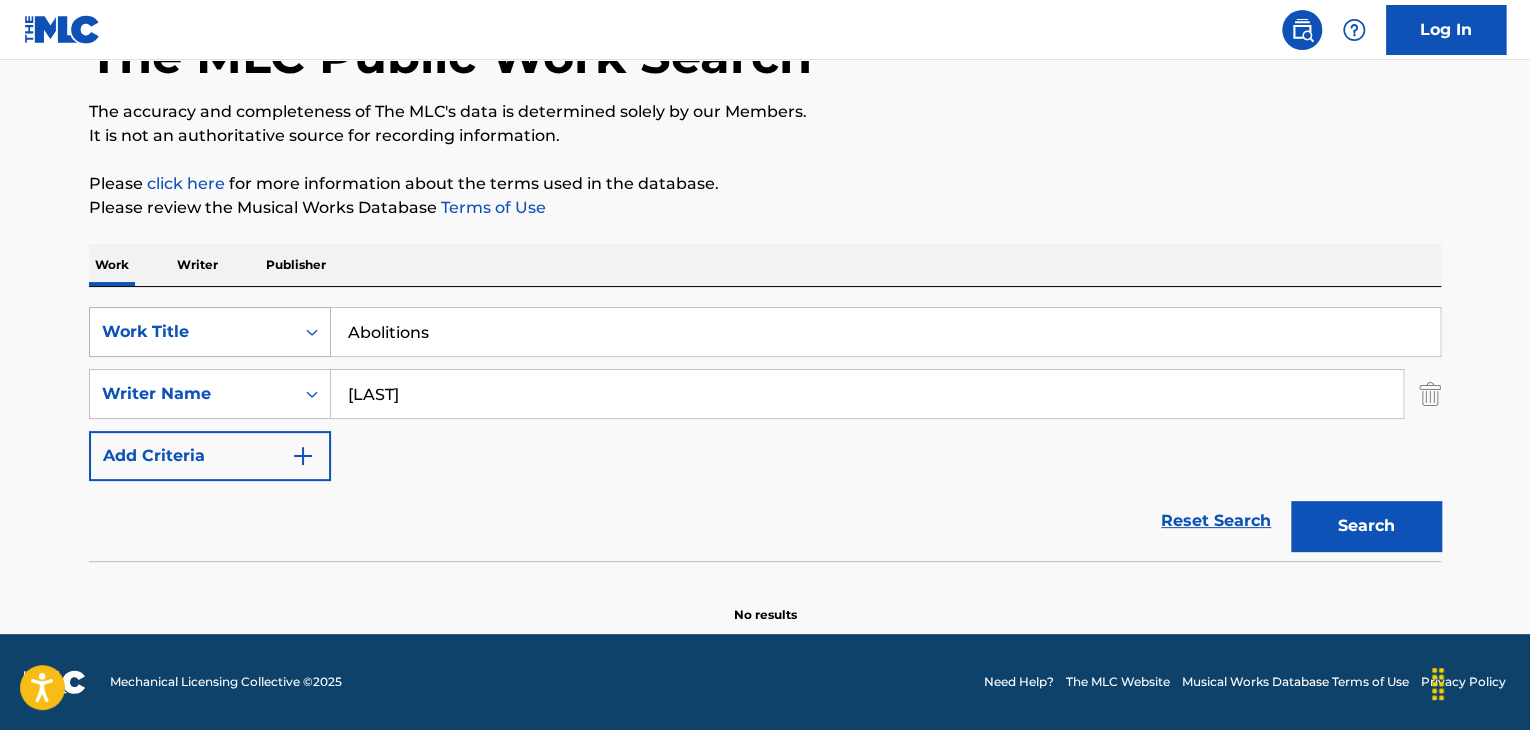 drag, startPoint x: 568, startPoint y: 327, endPoint x: 156, endPoint y: 319, distance: 412.07767 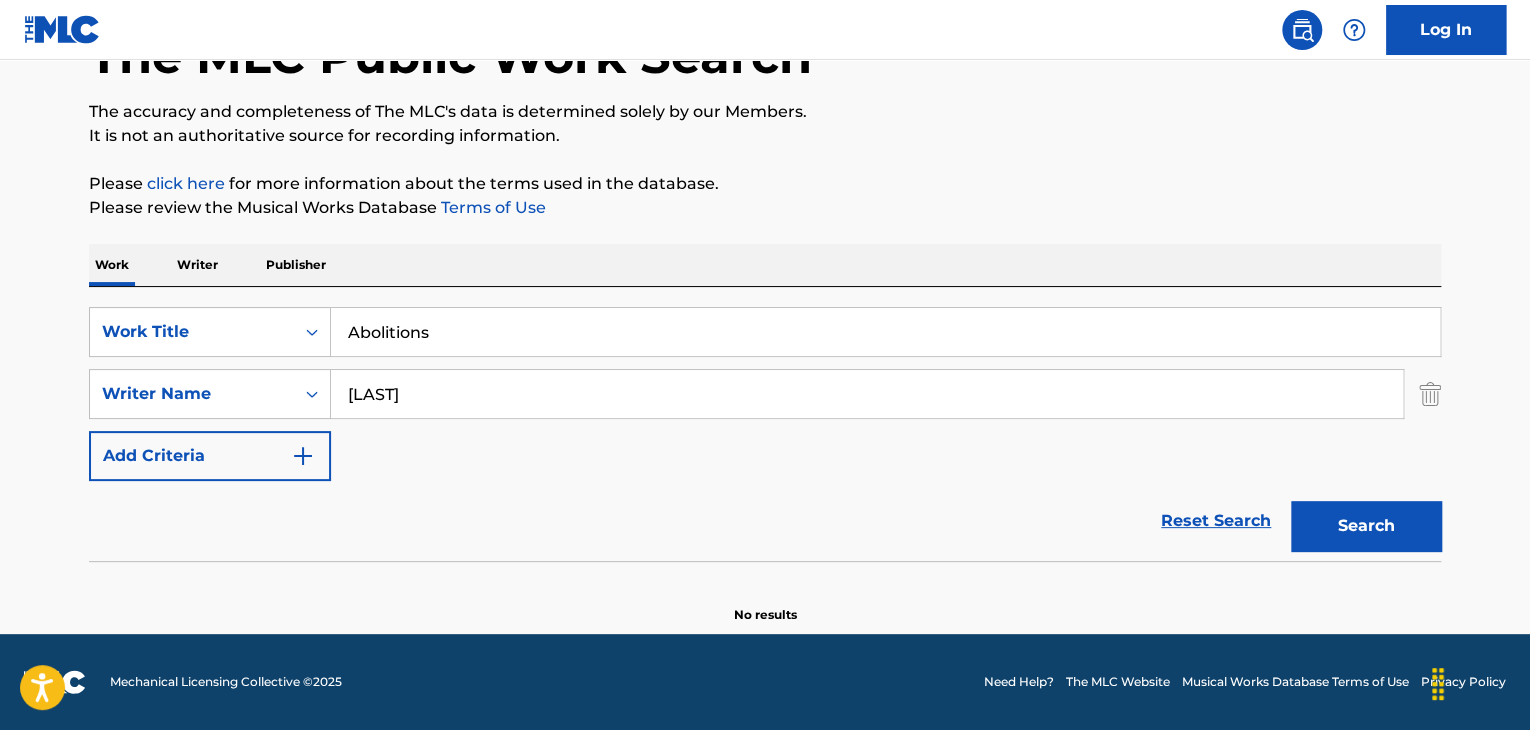paste on "Great Defense" 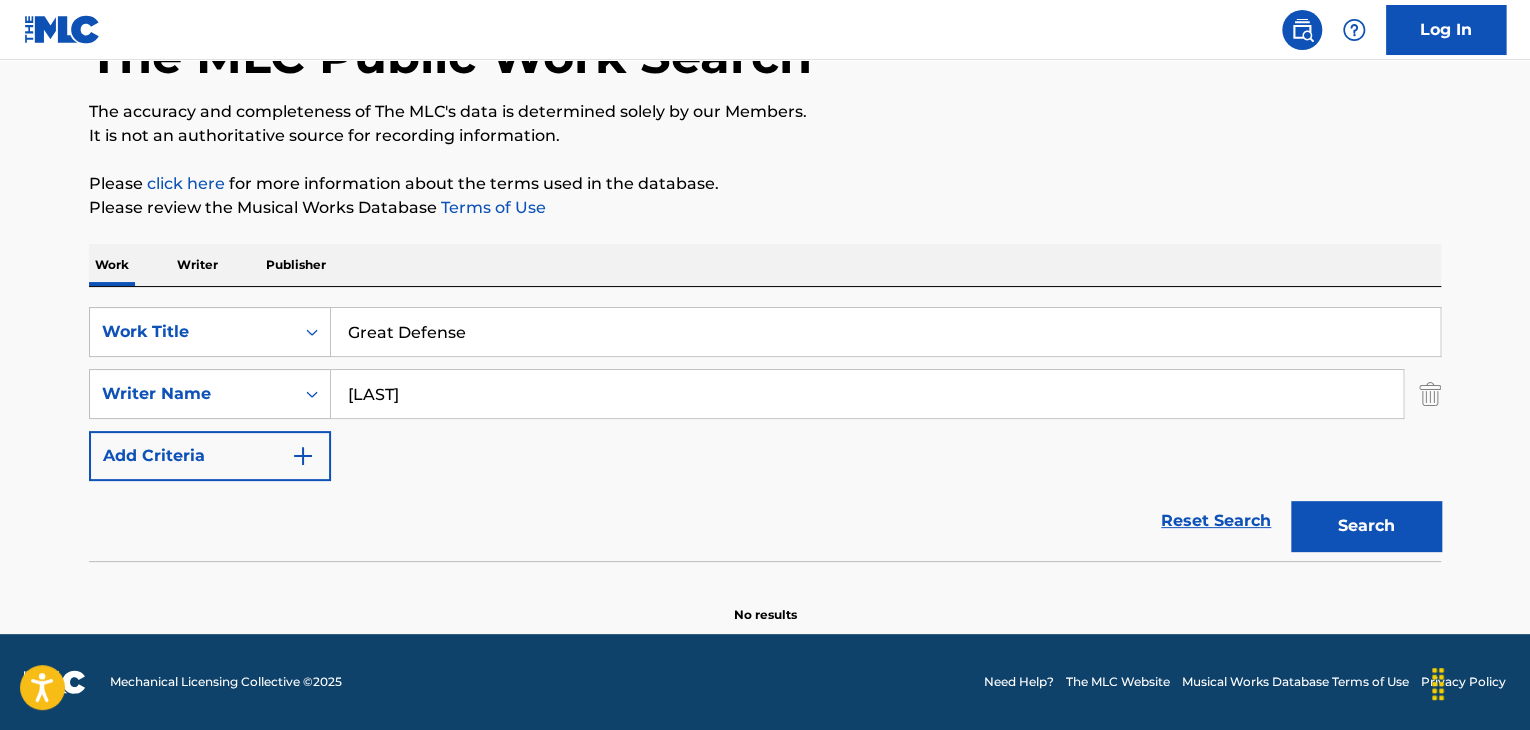 type on "Great Defense" 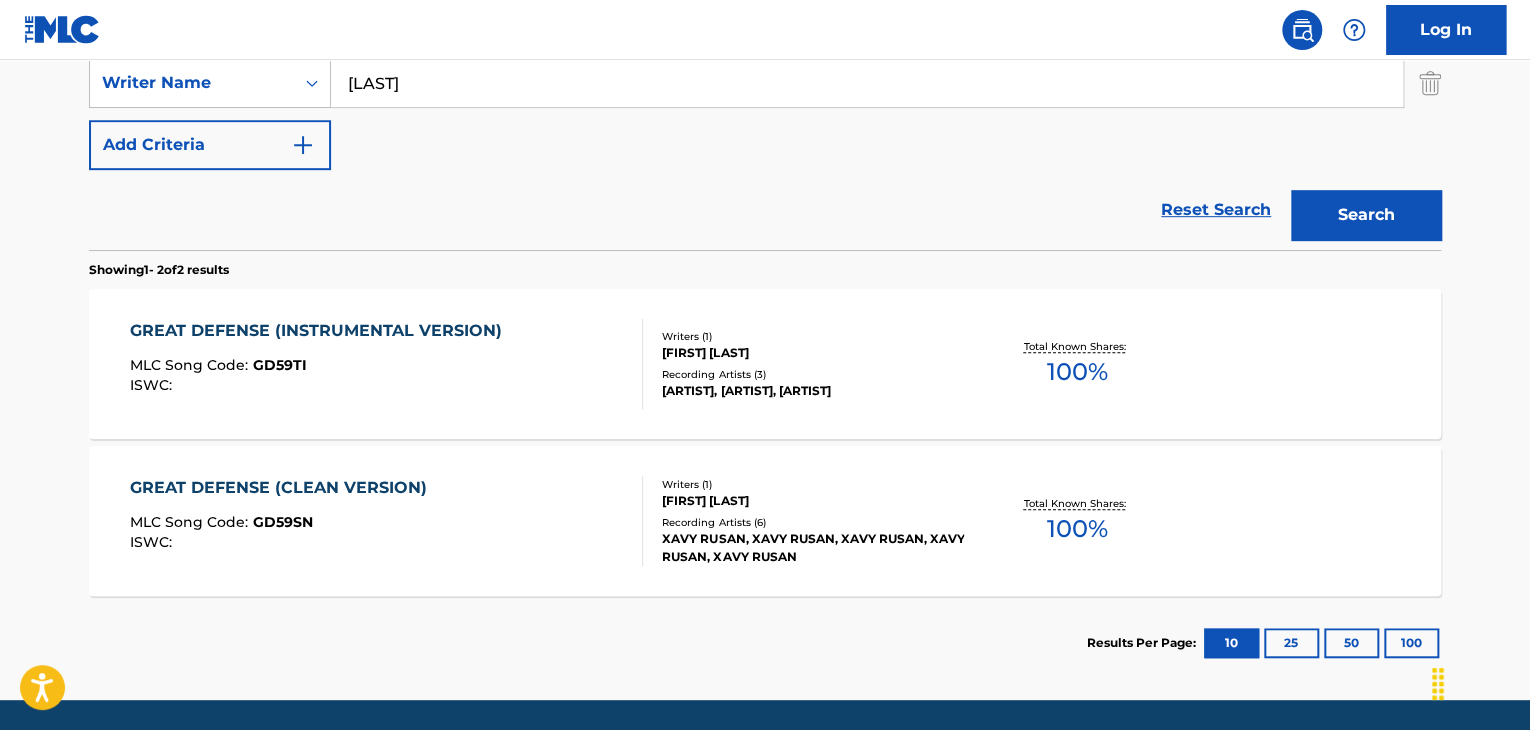 scroll, scrollTop: 415, scrollLeft: 0, axis: vertical 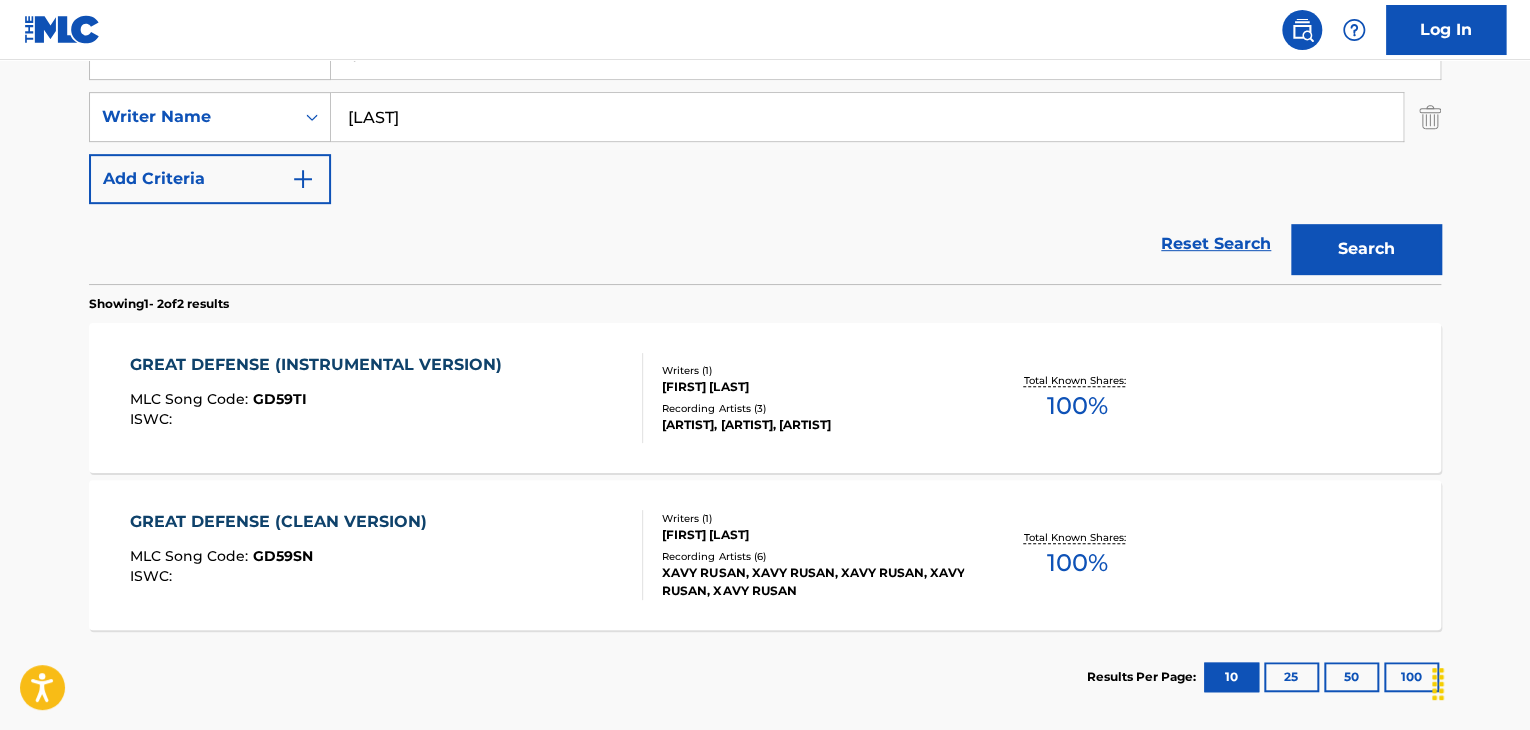 click on "GREAT DEFENSE (INSTRUMENTAL VERSION)" at bounding box center [321, 365] 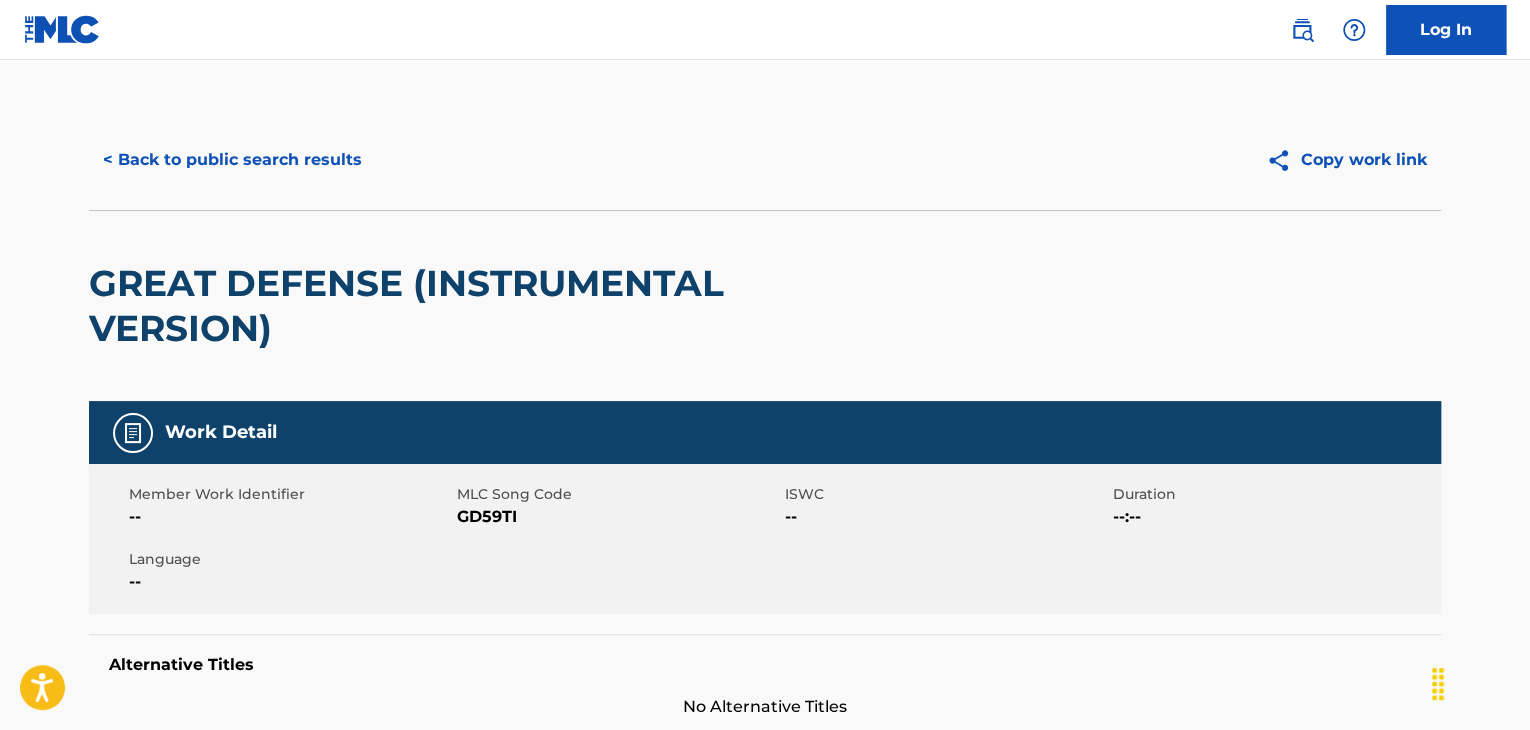 click on "GD59TI" at bounding box center [618, 517] 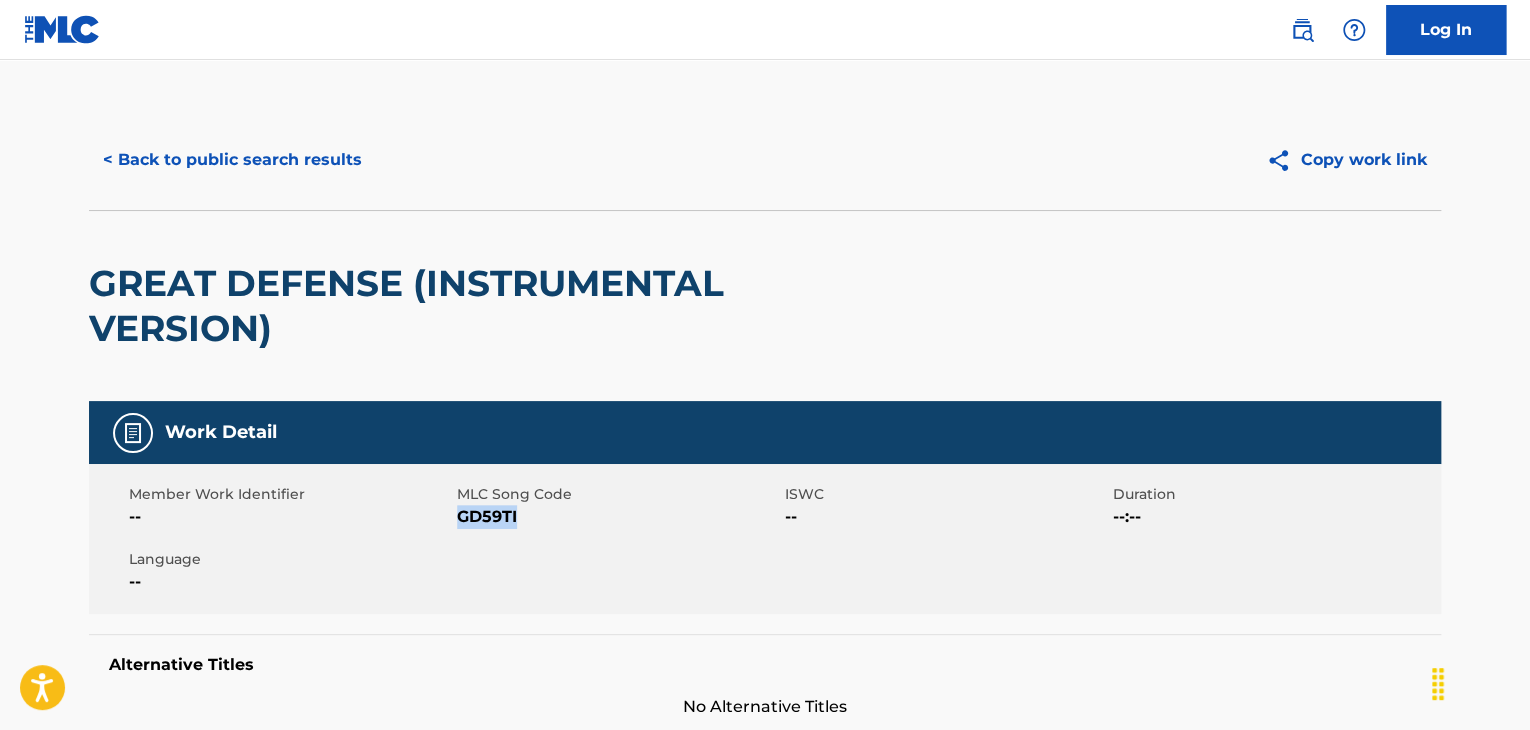 click on "GD59TI" at bounding box center (618, 517) 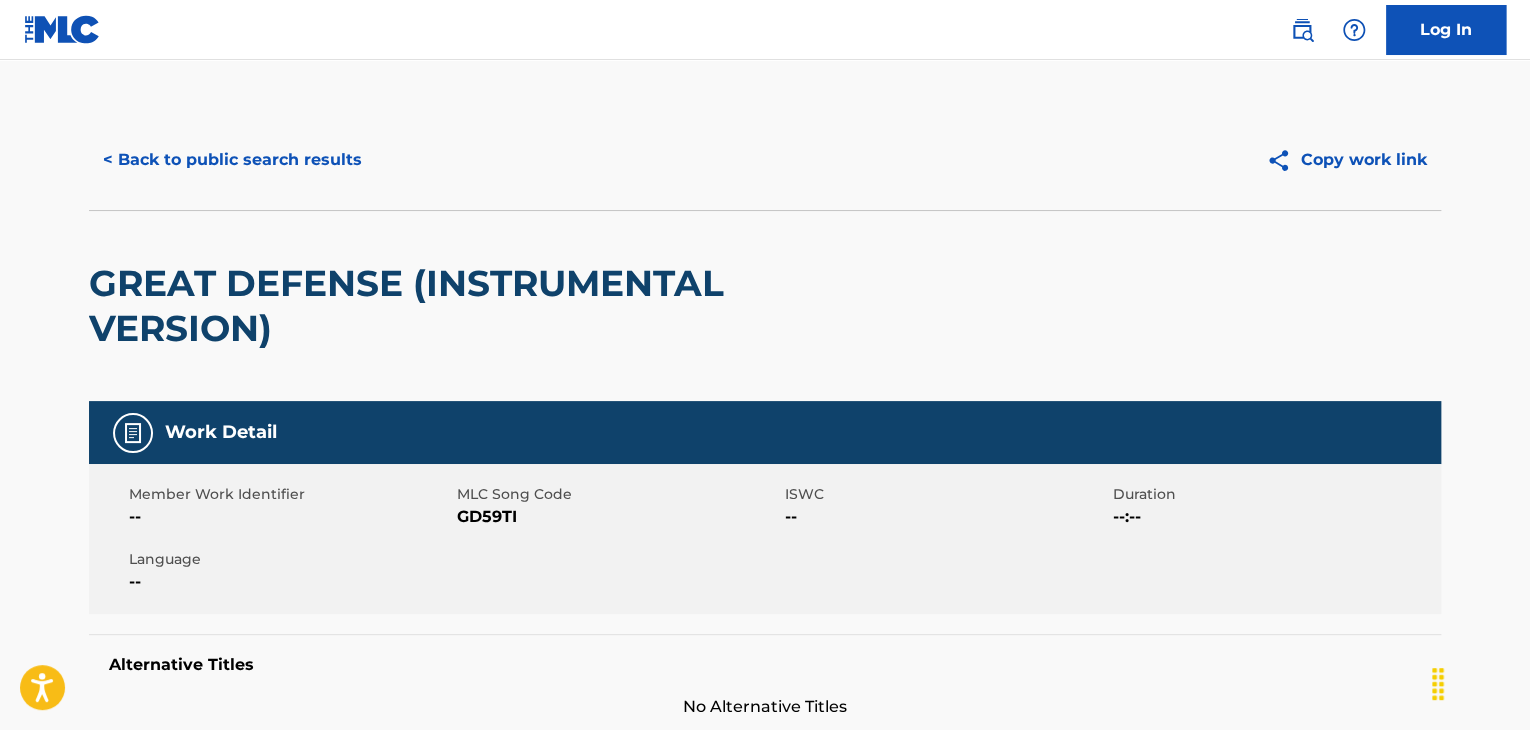 scroll, scrollTop: 400, scrollLeft: 0, axis: vertical 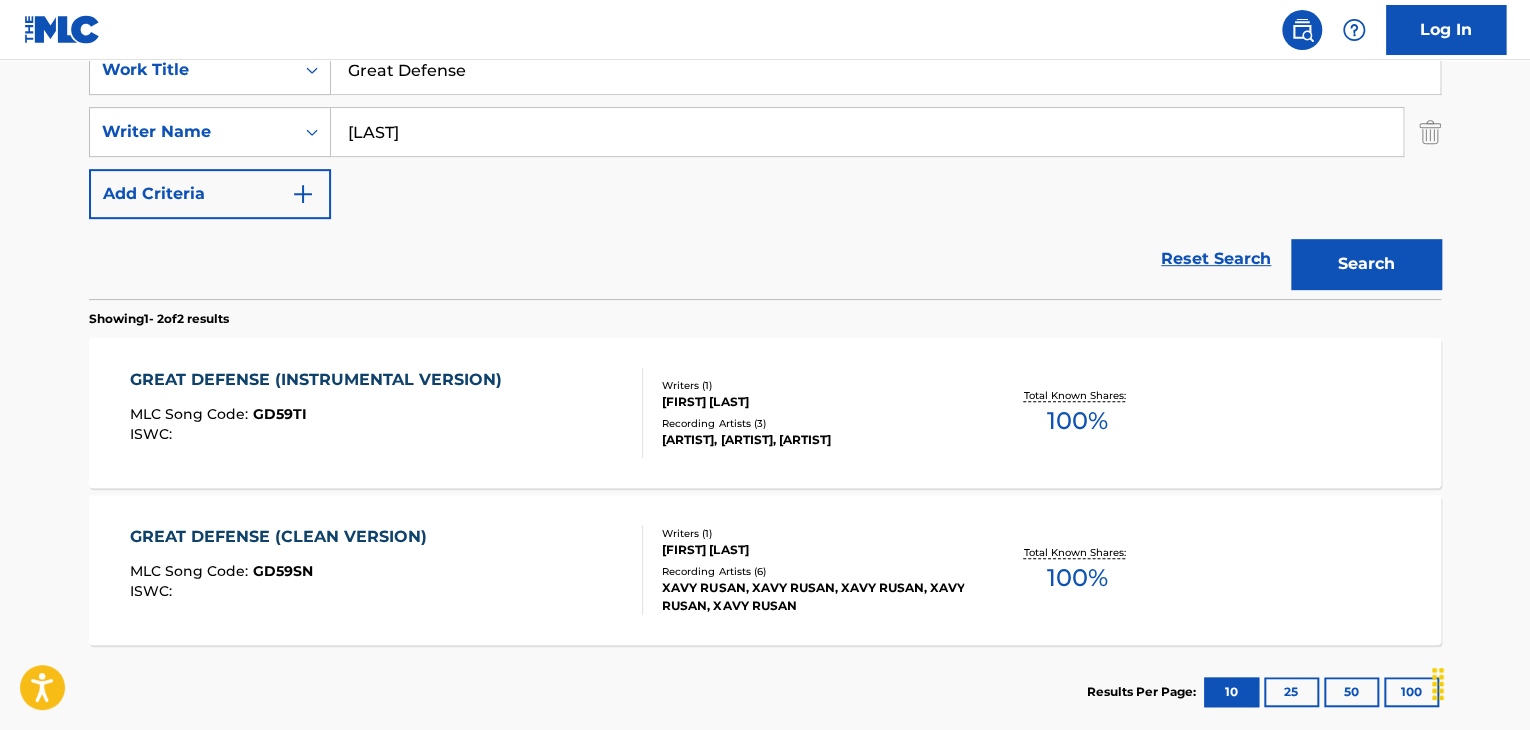 click on "MLC Song Code : GD59SN" at bounding box center [283, 574] 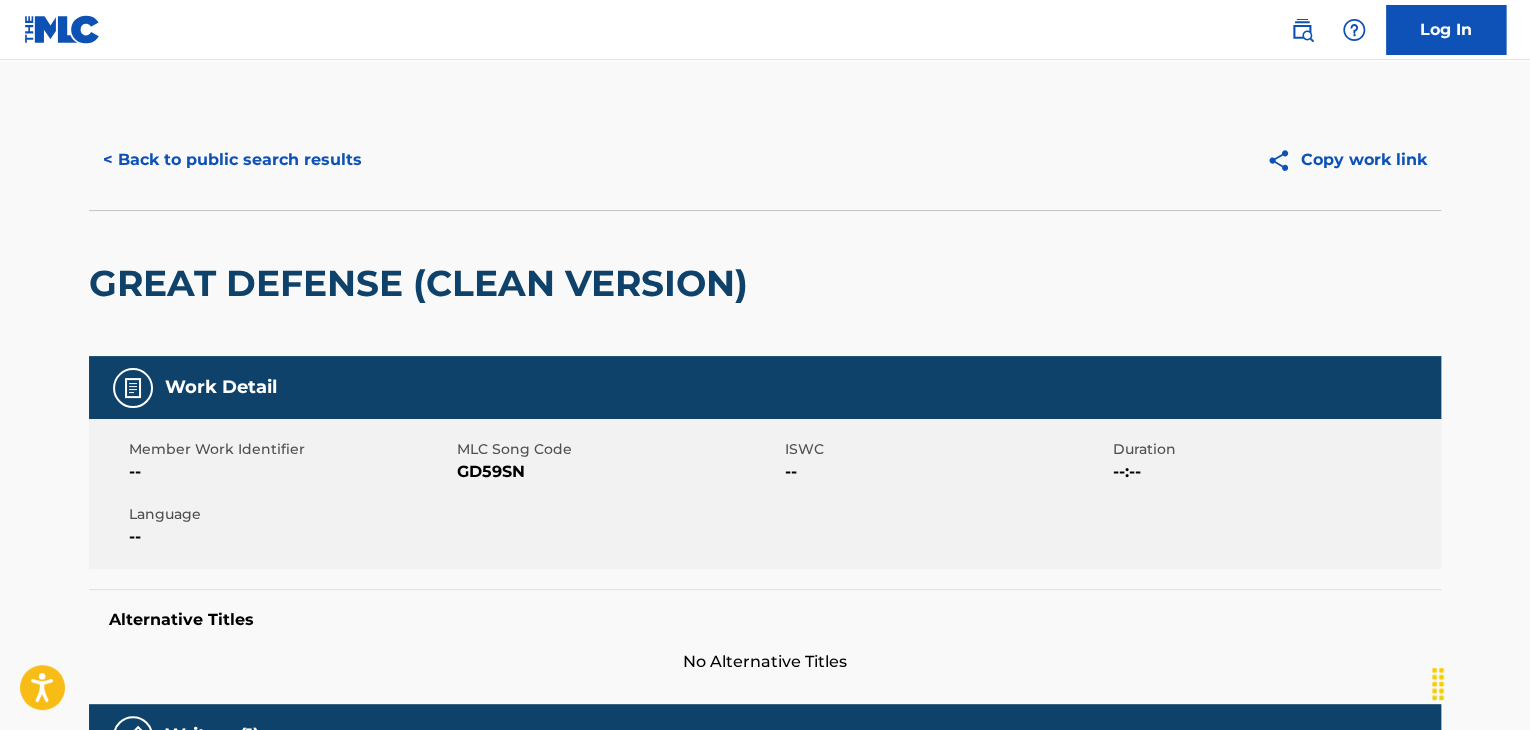 click on "GD59SN" at bounding box center (618, 472) 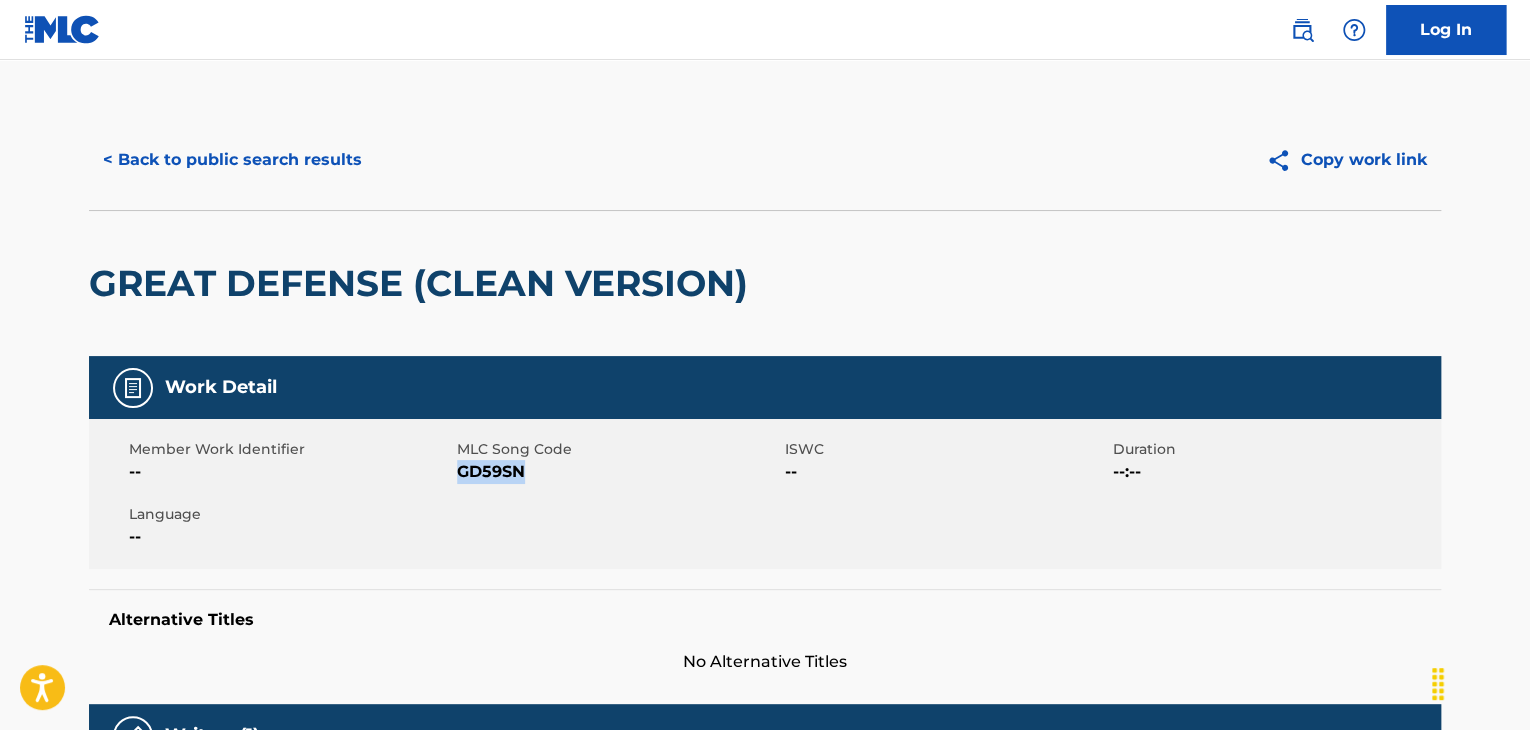 click on "GD59SN" at bounding box center [618, 472] 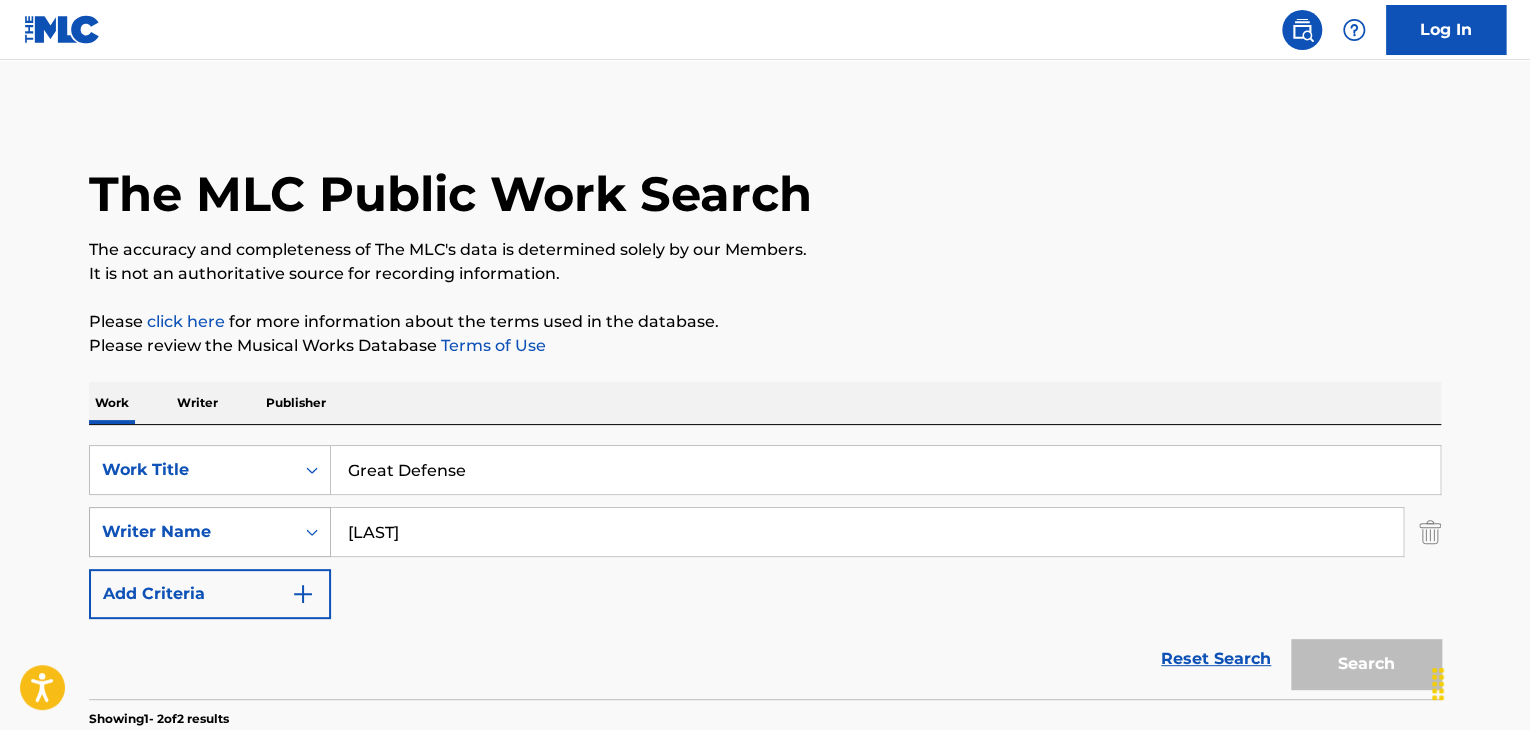 scroll, scrollTop: 400, scrollLeft: 0, axis: vertical 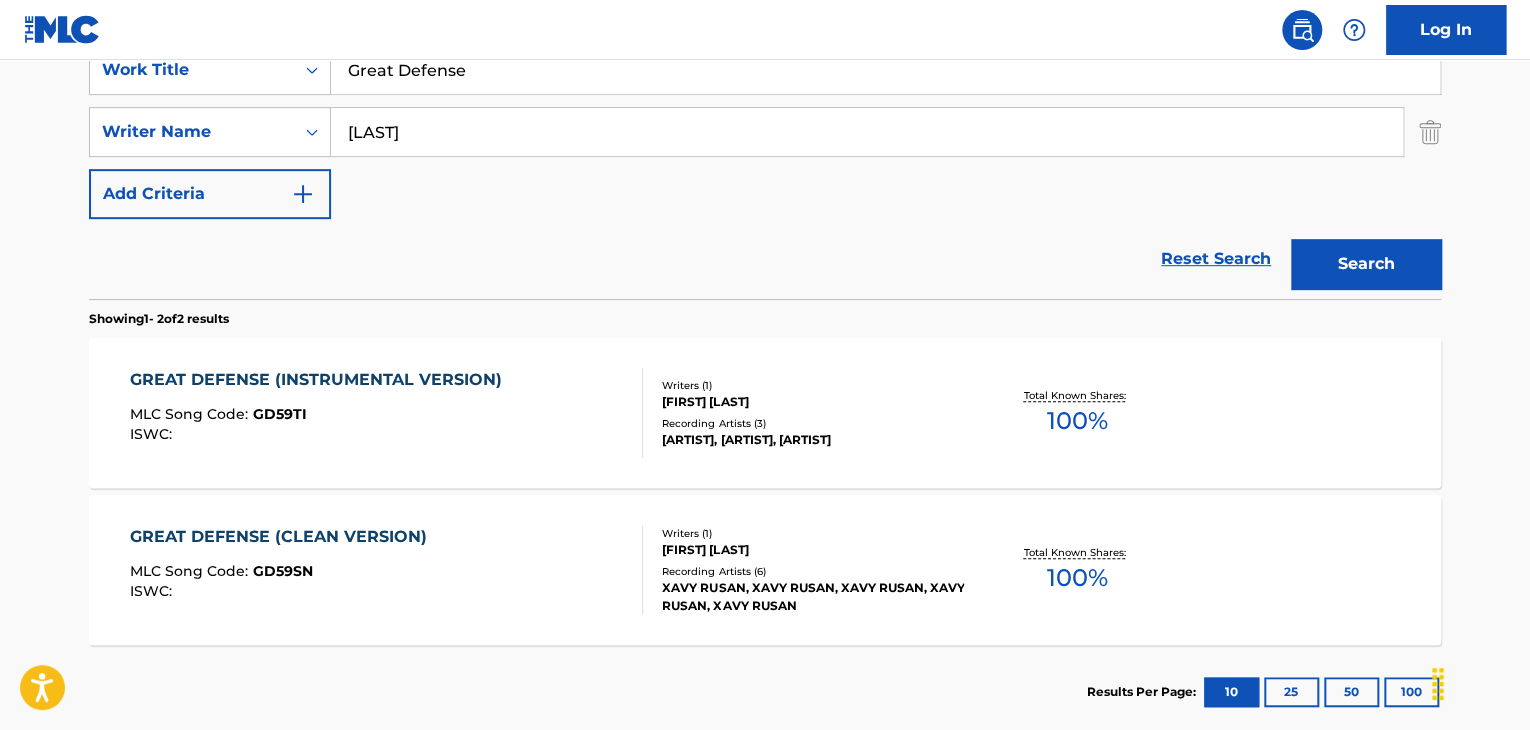 click on "Great Defense" at bounding box center [885, 70] 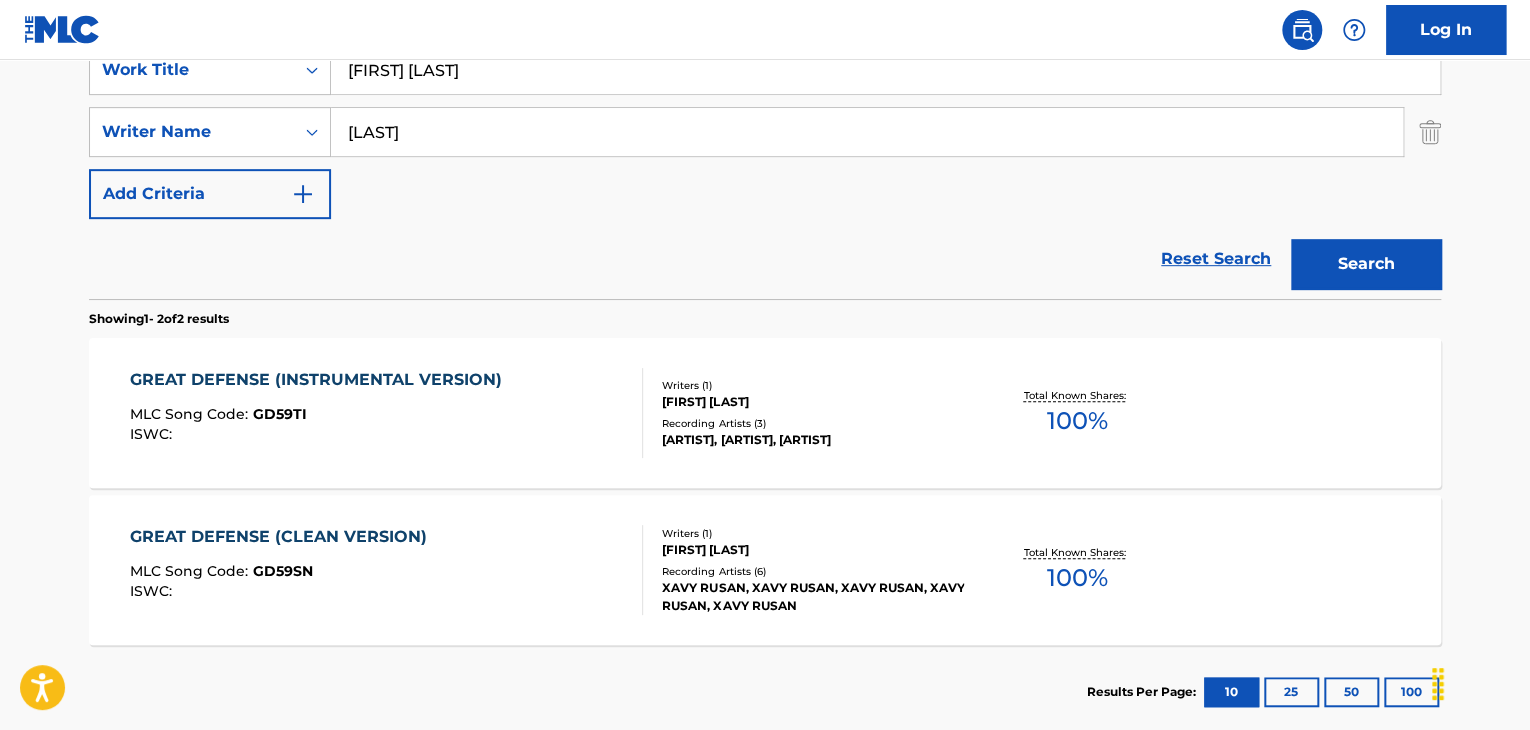 type on "[FIRST] [LAST]" 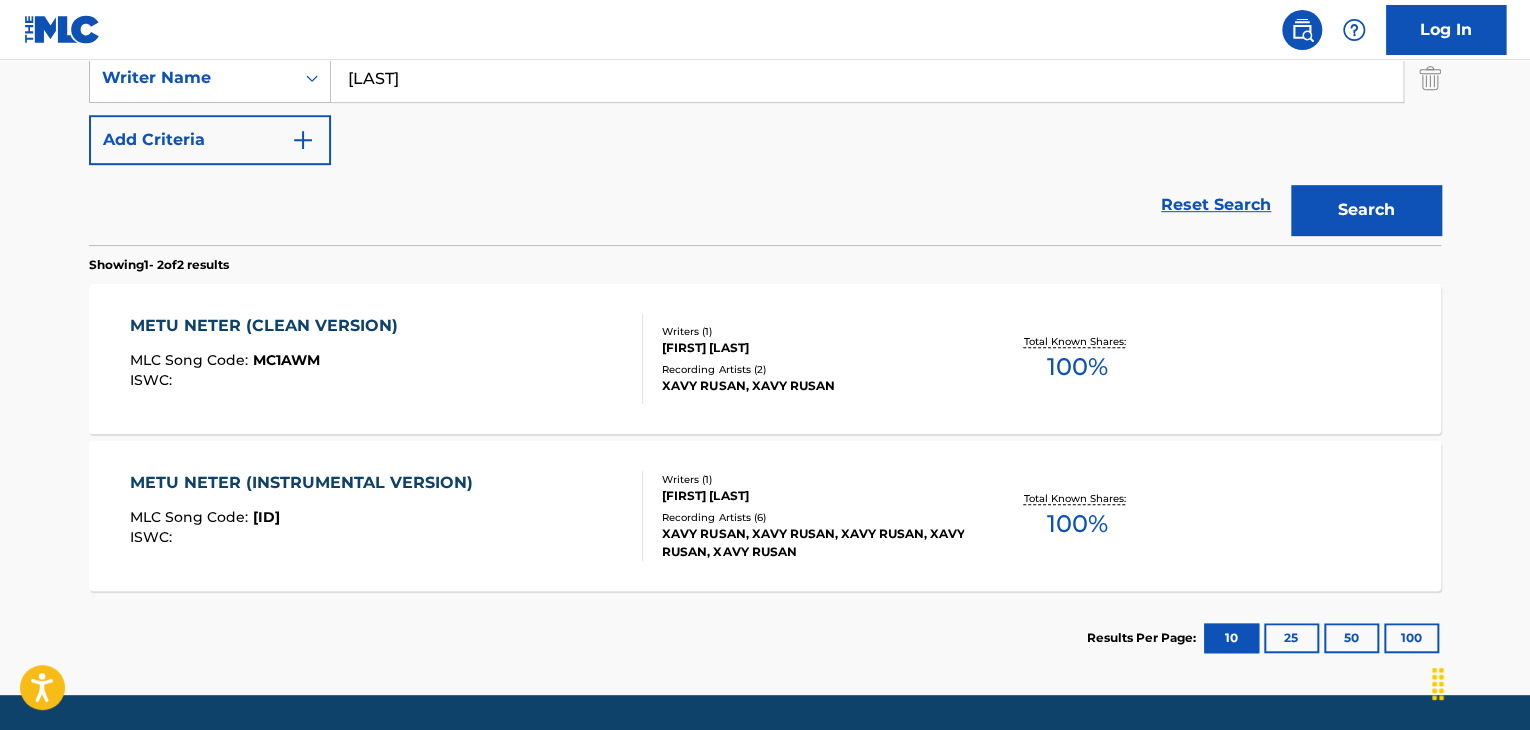 scroll, scrollTop: 500, scrollLeft: 0, axis: vertical 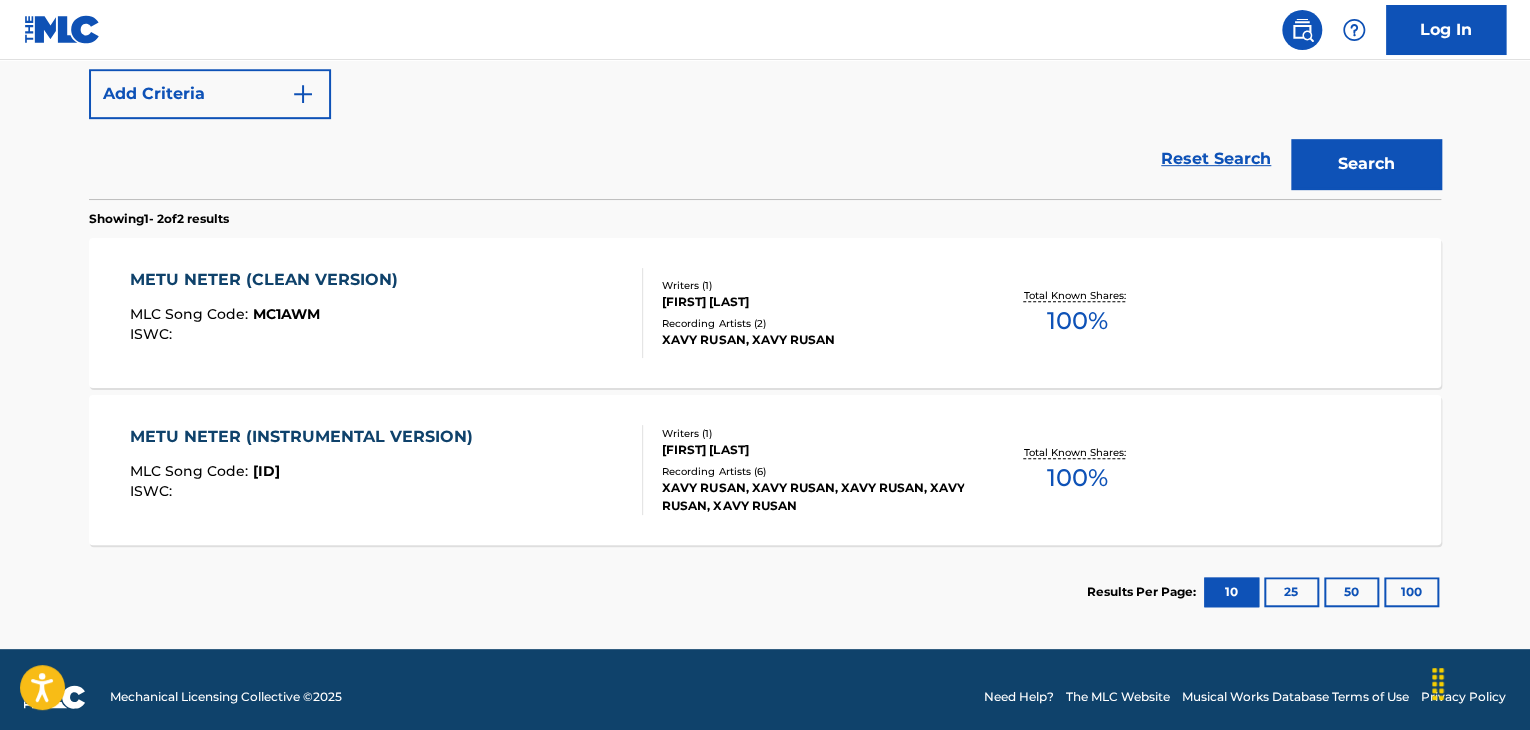 click on "MLC Song Code : MC1AWM" at bounding box center [269, 317] 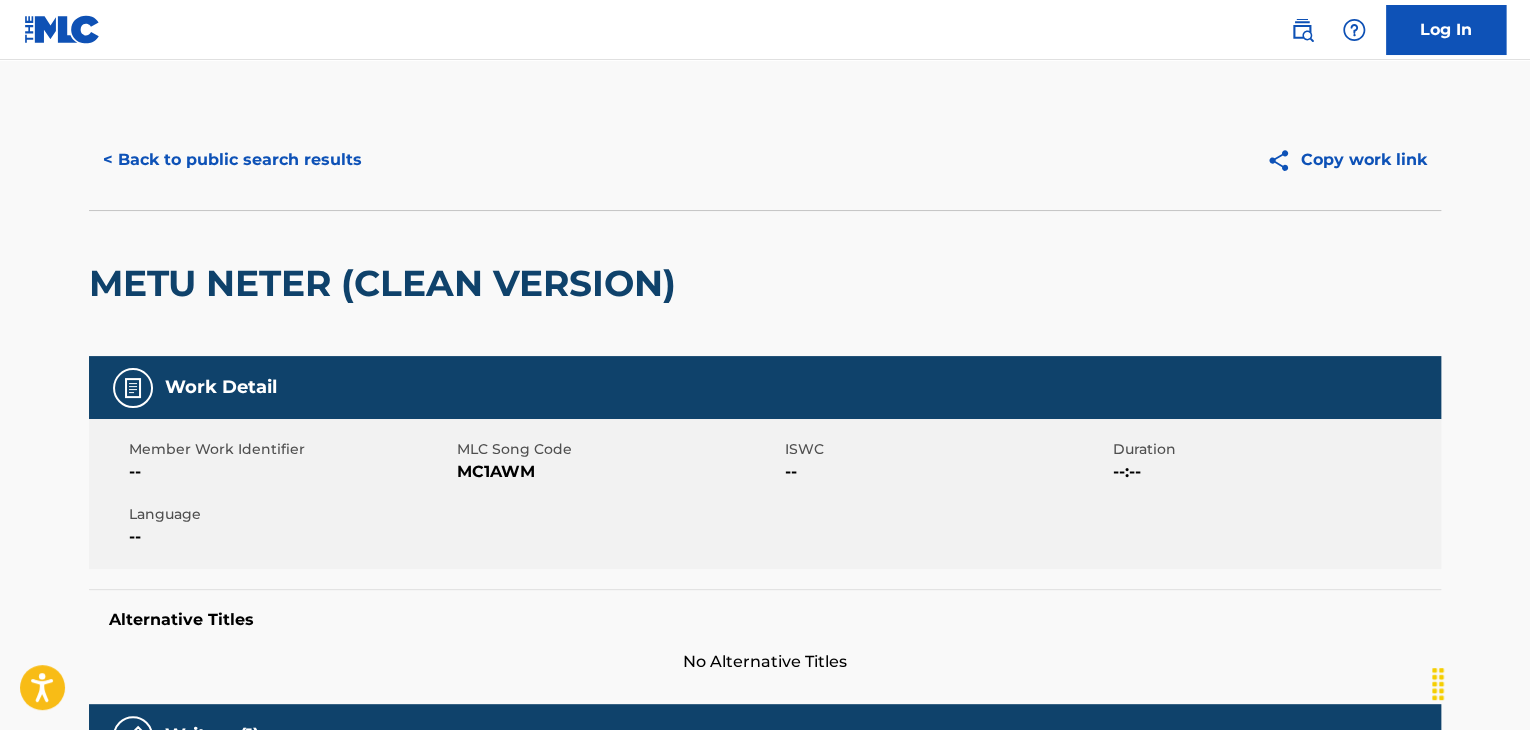 click on "MC1AWM" at bounding box center [618, 472] 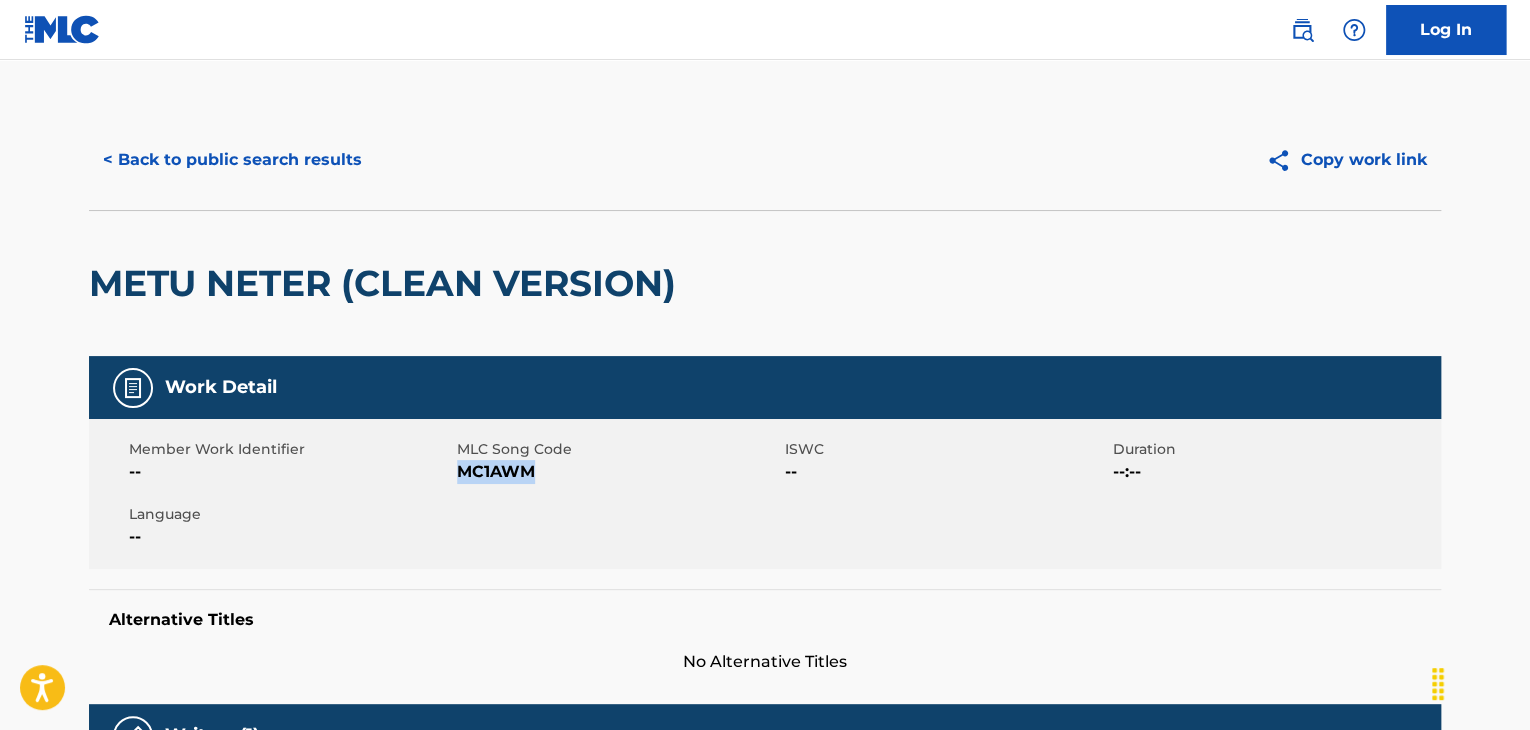 click on "MC1AWM" at bounding box center [618, 472] 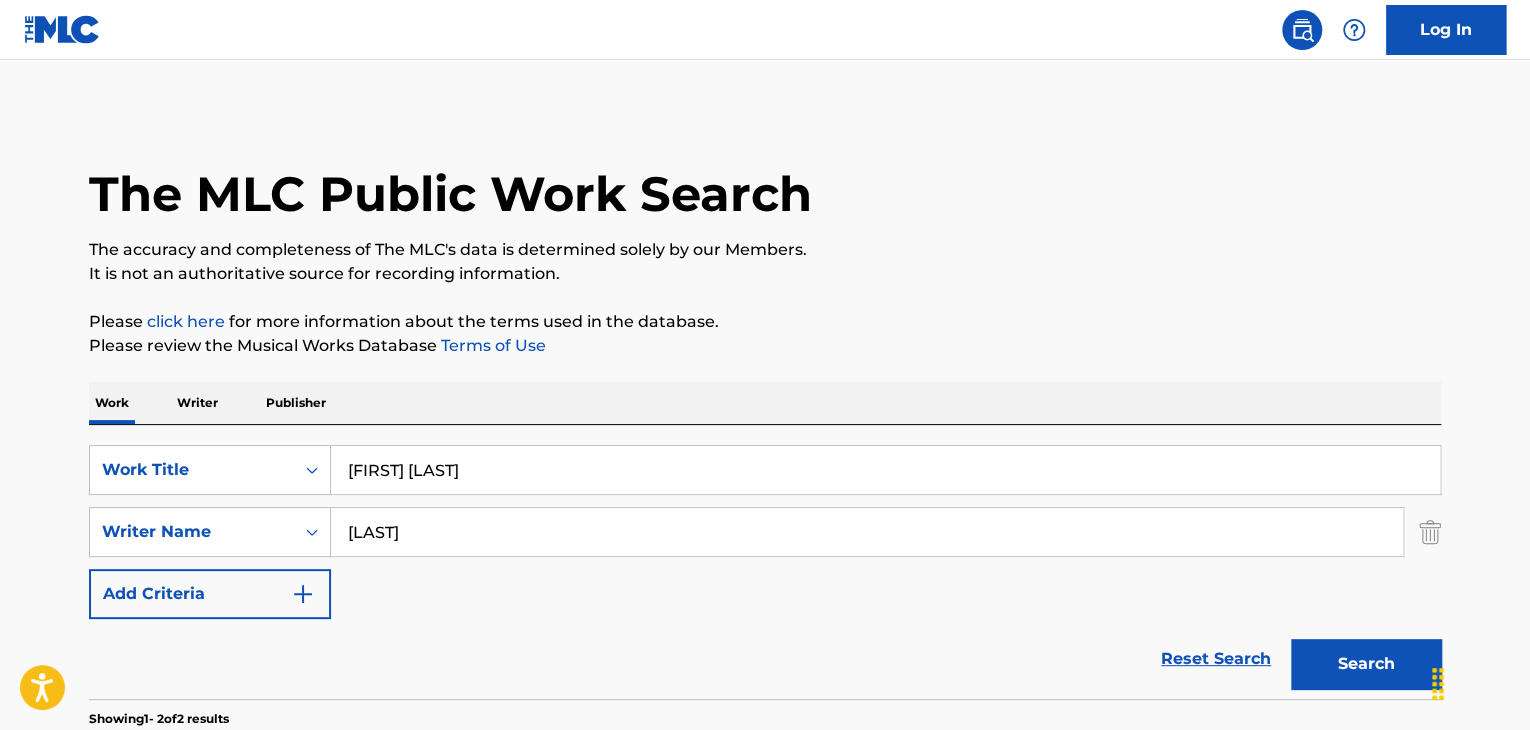 scroll, scrollTop: 400, scrollLeft: 0, axis: vertical 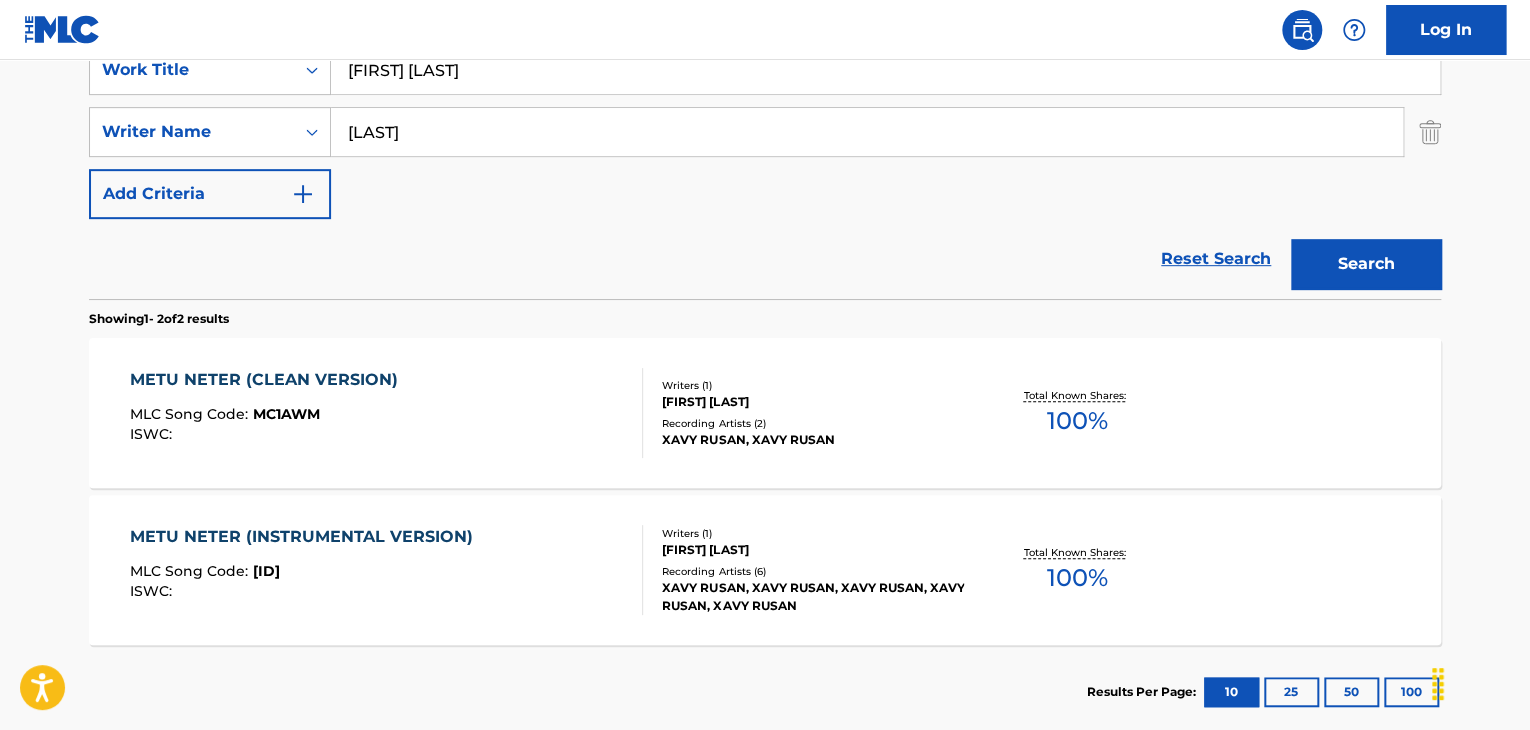 click on "ISWC :" at bounding box center (306, 591) 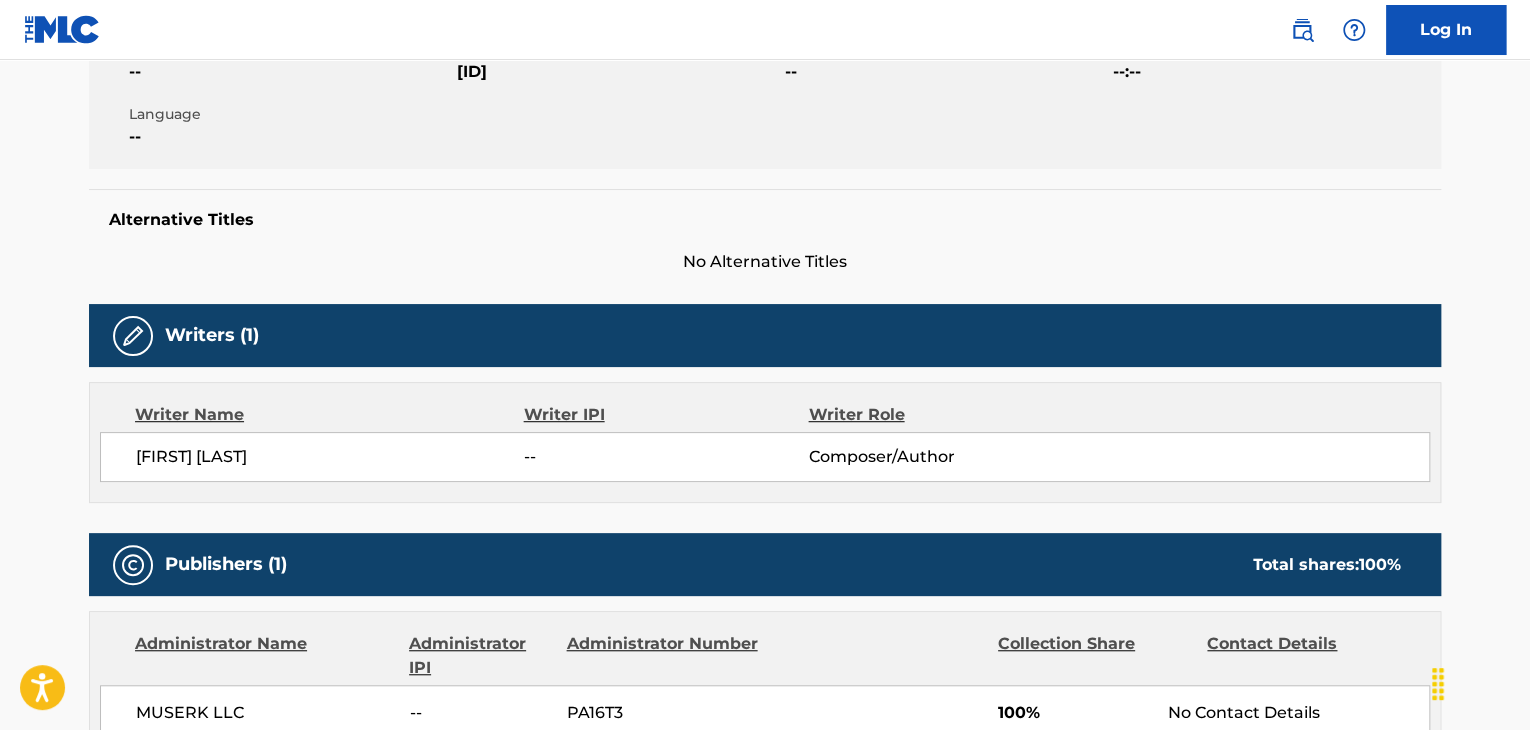 scroll, scrollTop: 0, scrollLeft: 0, axis: both 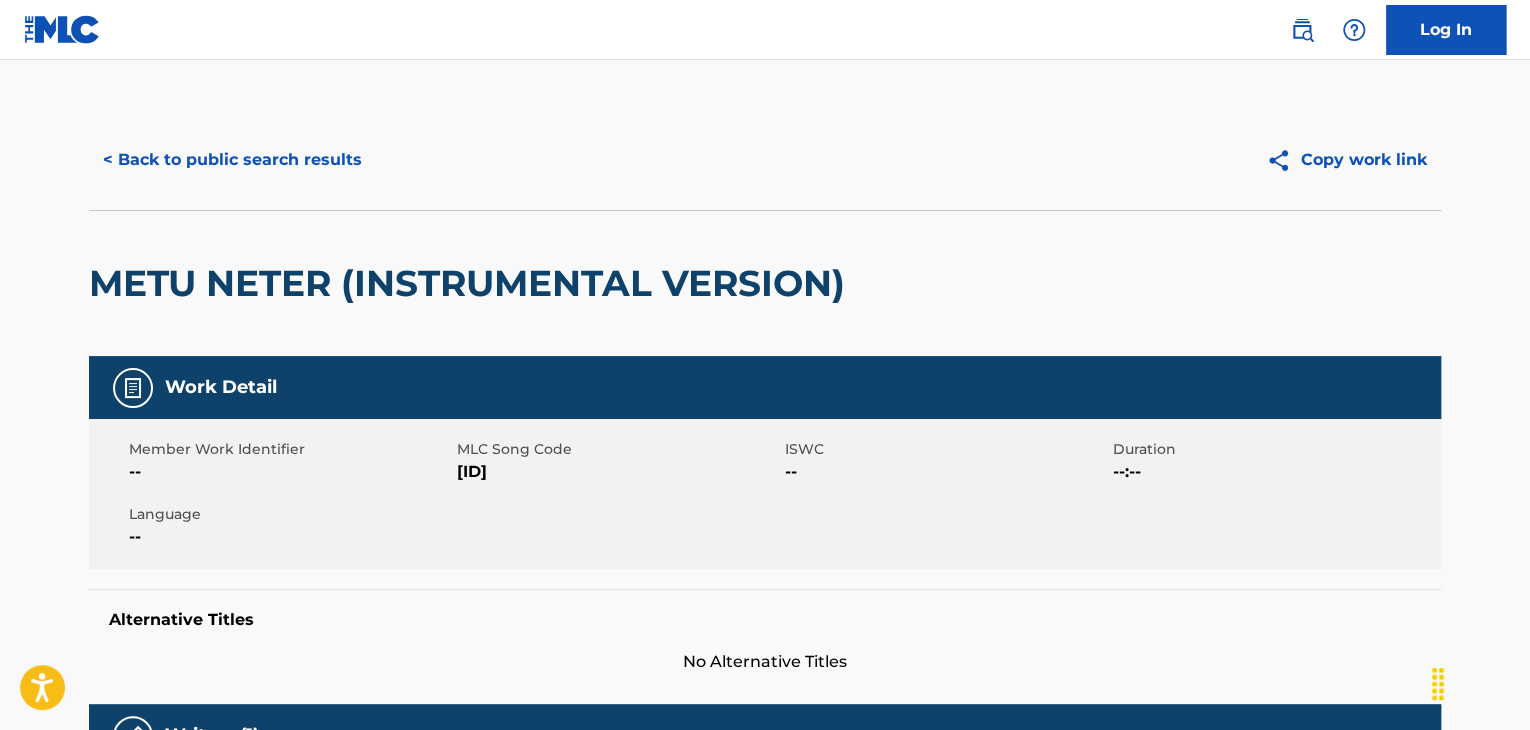 click on "[ID]" at bounding box center [618, 472] 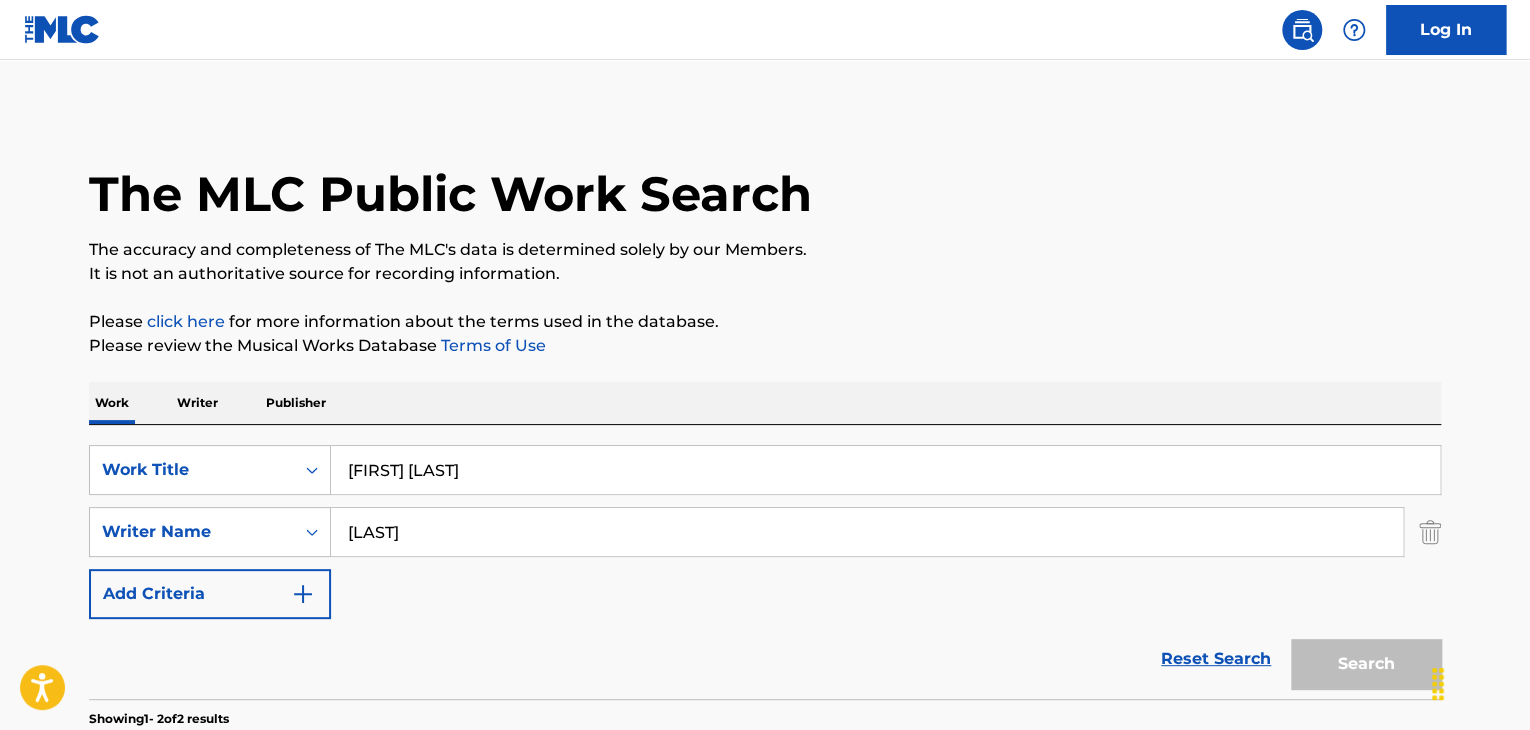 scroll, scrollTop: 400, scrollLeft: 0, axis: vertical 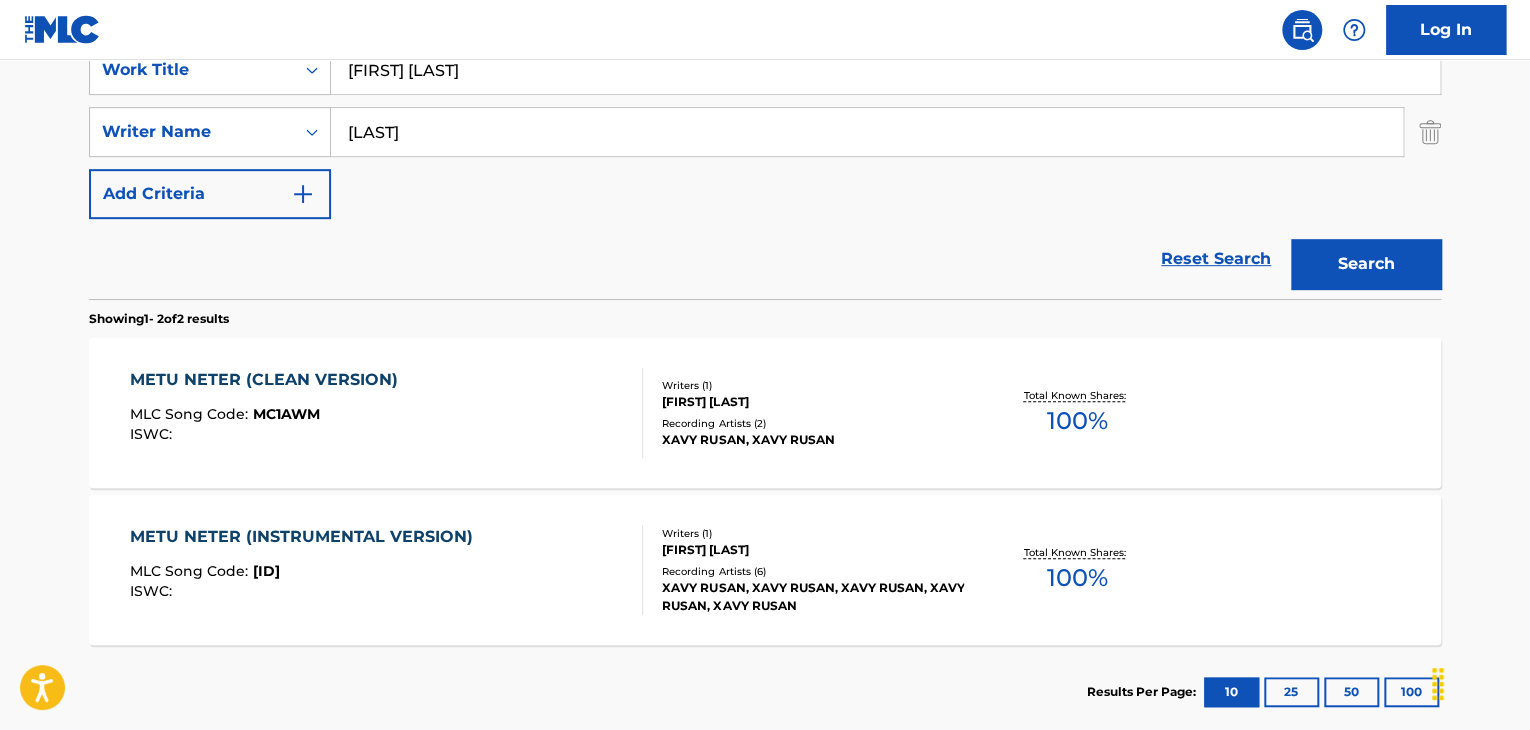 click on "[FIRST] [LAST]" at bounding box center [885, 70] 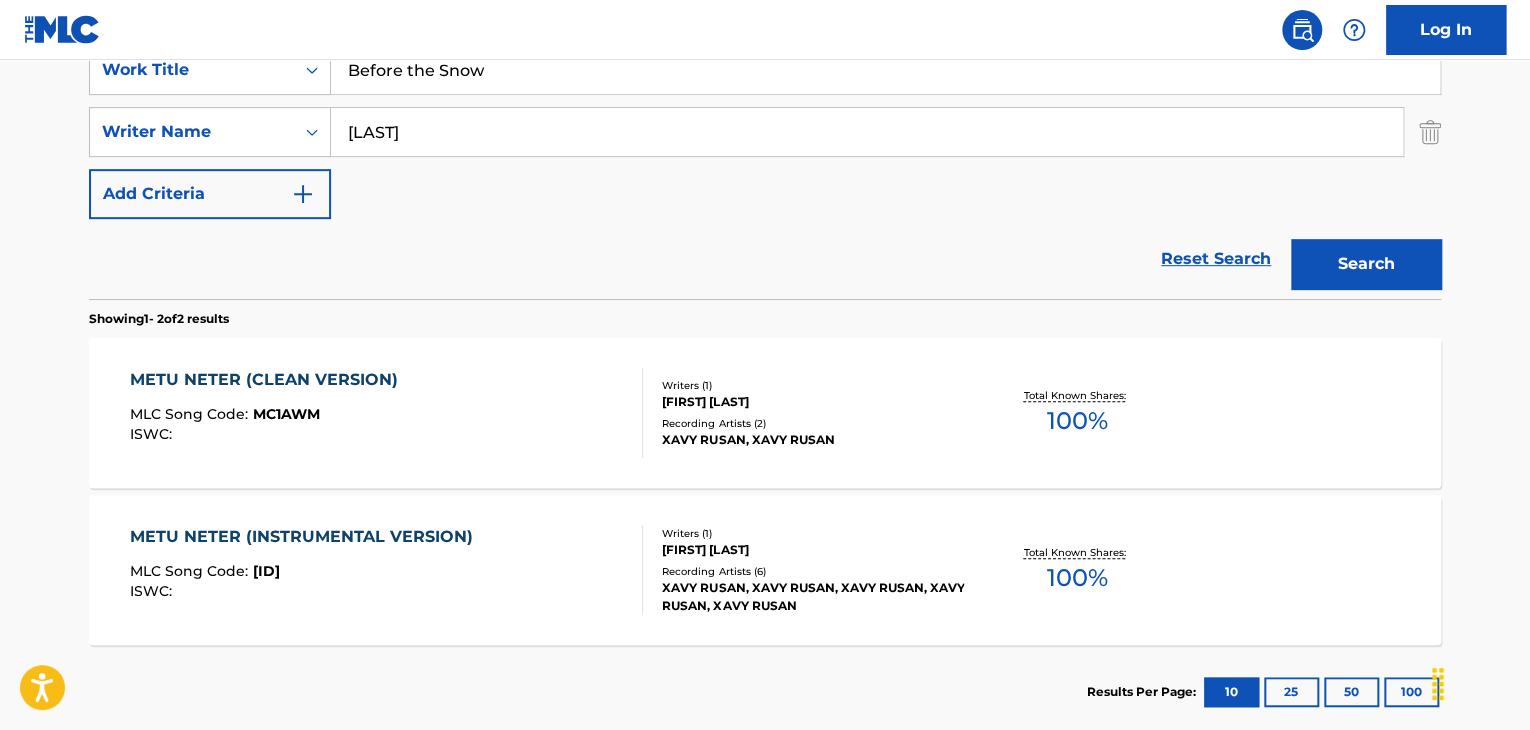 click on "Search" at bounding box center (1366, 264) 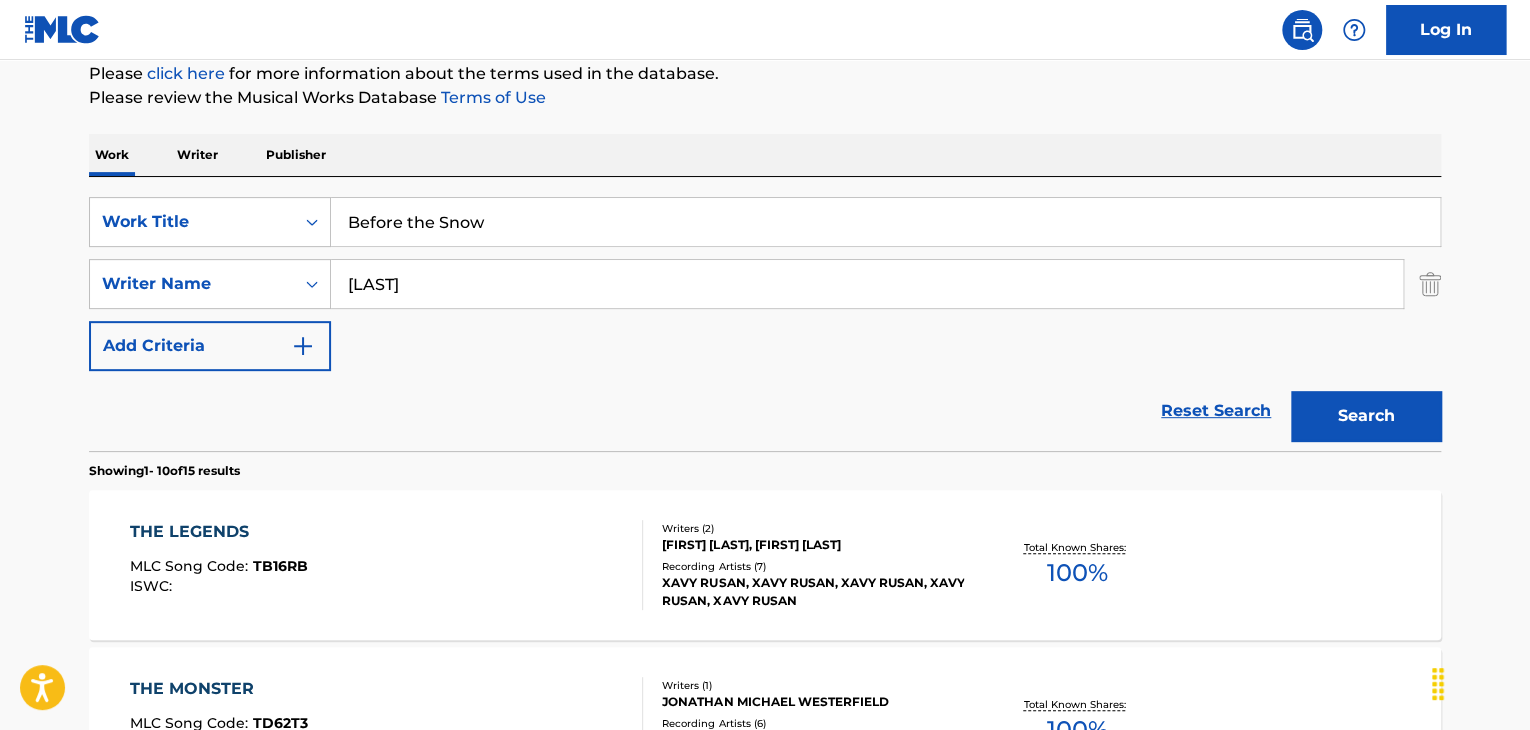 scroll, scrollTop: 0, scrollLeft: 0, axis: both 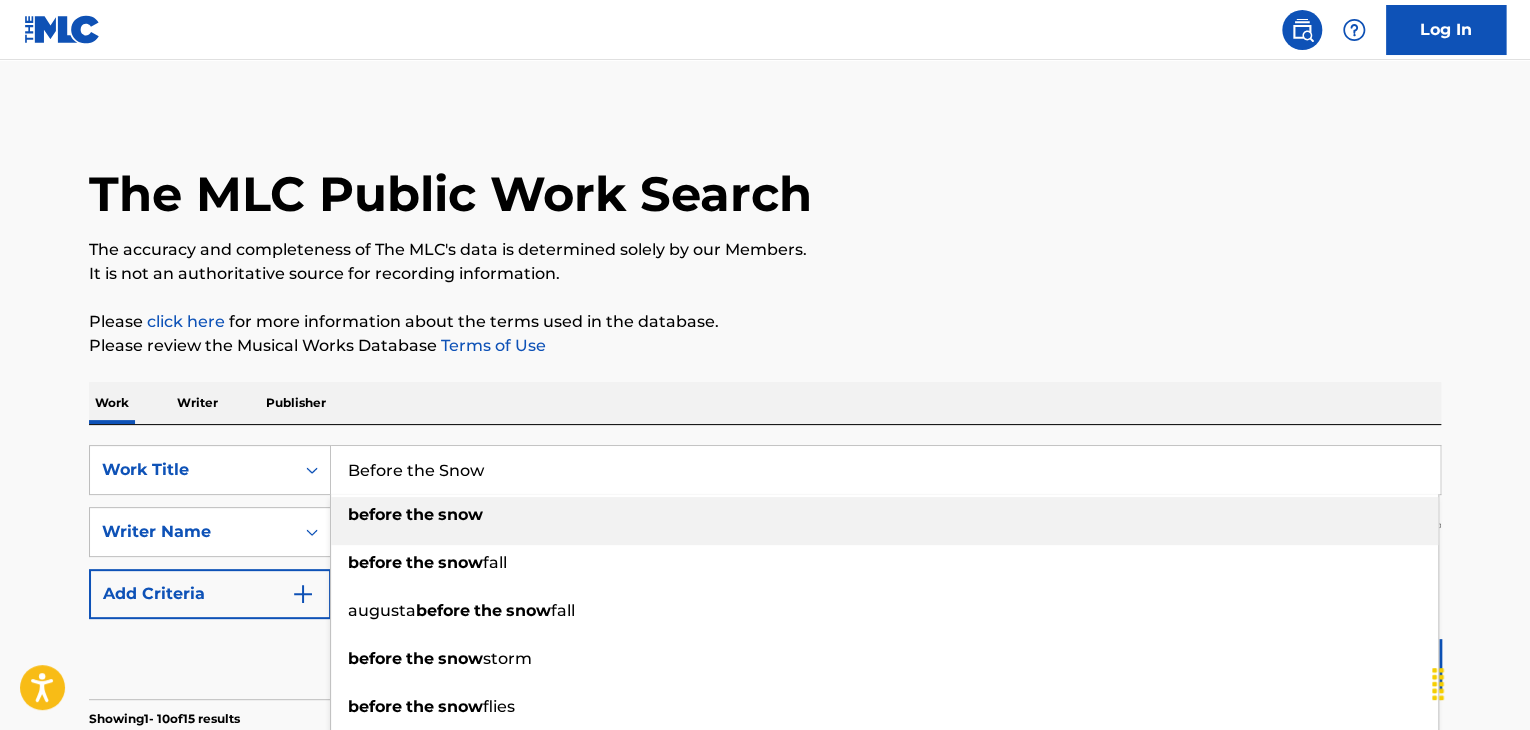drag, startPoint x: 346, startPoint y: 475, endPoint x: 50, endPoint y: 456, distance: 296.60916 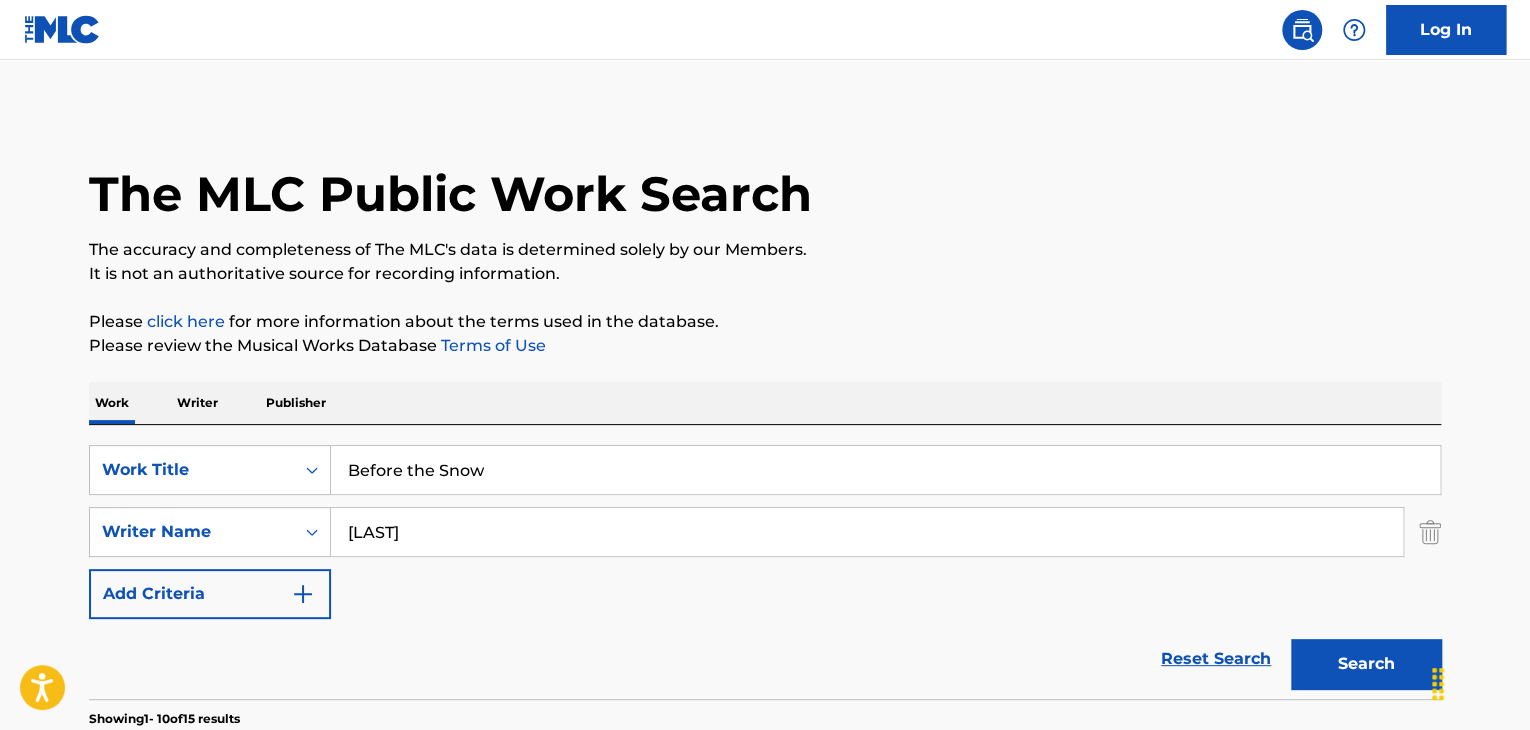 click on "The MLC Public Work Search The accuracy and completeness of The MLC's data is determined solely by our Members. It is not an authoritative source for recording information. Please   click here   for more information about the terms used in the database. Please review the Musical Works Database   Terms of Use Work Writer Publisher SearchWithCriteria6f119e04-7f9e-4640-b86d-387a0224e1ce Work Title Before the Snow SearchWithCriteriad499b927-d941-4223-8e29-4df831f754db Writer Name Westerfield Add Criteria Reset Search Search Showing  1  -   10  of  15   results   THE LEGENDS MLC Song Code : TB16RB ISWC : Writers ( 2 ) [FIRST] [LAST], [FIRST] [LAST] Recording Artists ( 7 ) [FIRST] [LAST], [FIRST] [LAST], [FIRST] [LAST], [FIRST] [LAST], [FIRST] [LAST] Total Known Shares: 100 % THE MONSTER MLC Song Code : TD62T3 ISWC : T9281647492 Writers ( 1 ) [FIRST] [LAST] Recording Artists ( 6 ) [FIRST] [LAST], [FIRST] [LAST], [FIRST] [LAST], [FIRST] [LAST], [FIRST] [LAST] Total Known Shares: 100 % OUT THE WAY MLC Song Code :" at bounding box center [765, 1257] 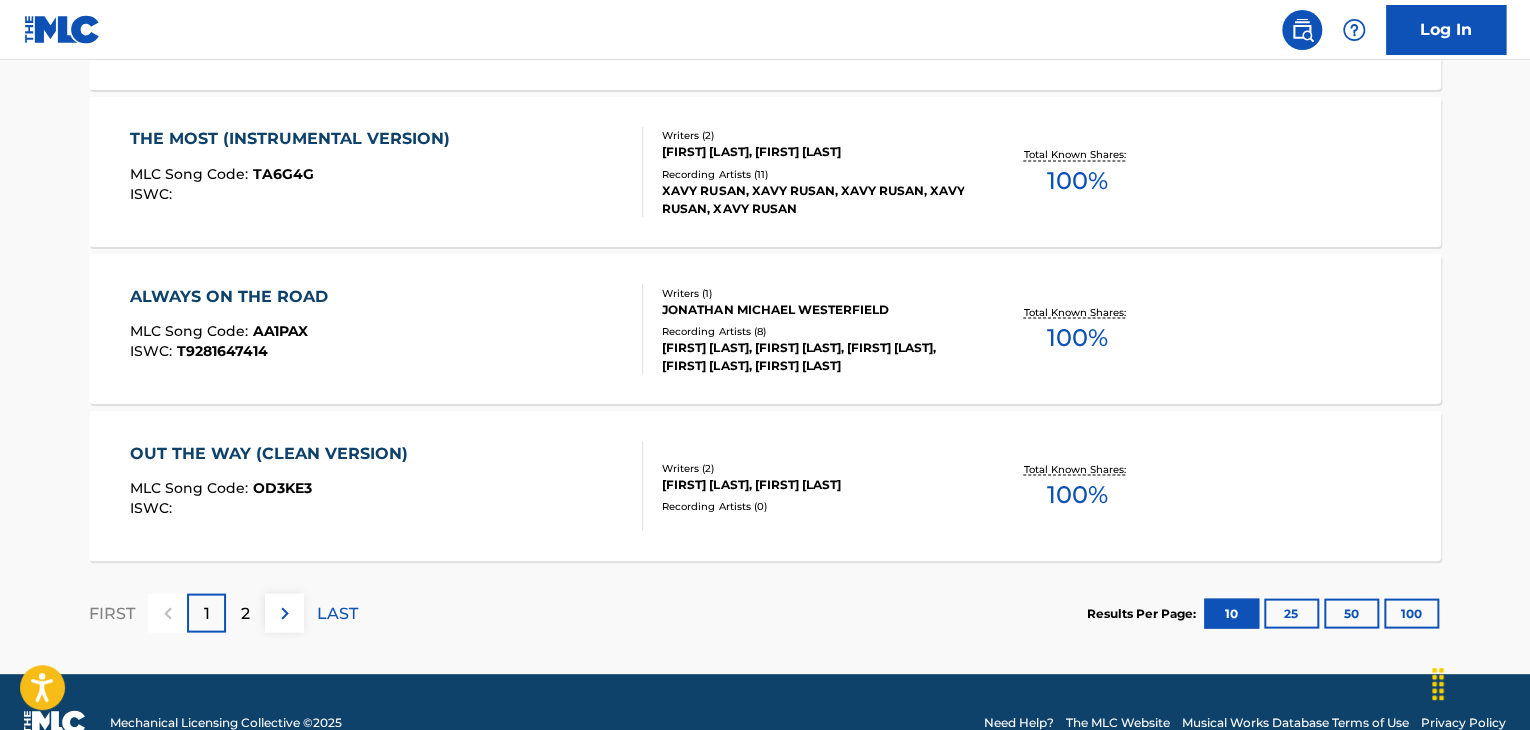 scroll, scrollTop: 1780, scrollLeft: 0, axis: vertical 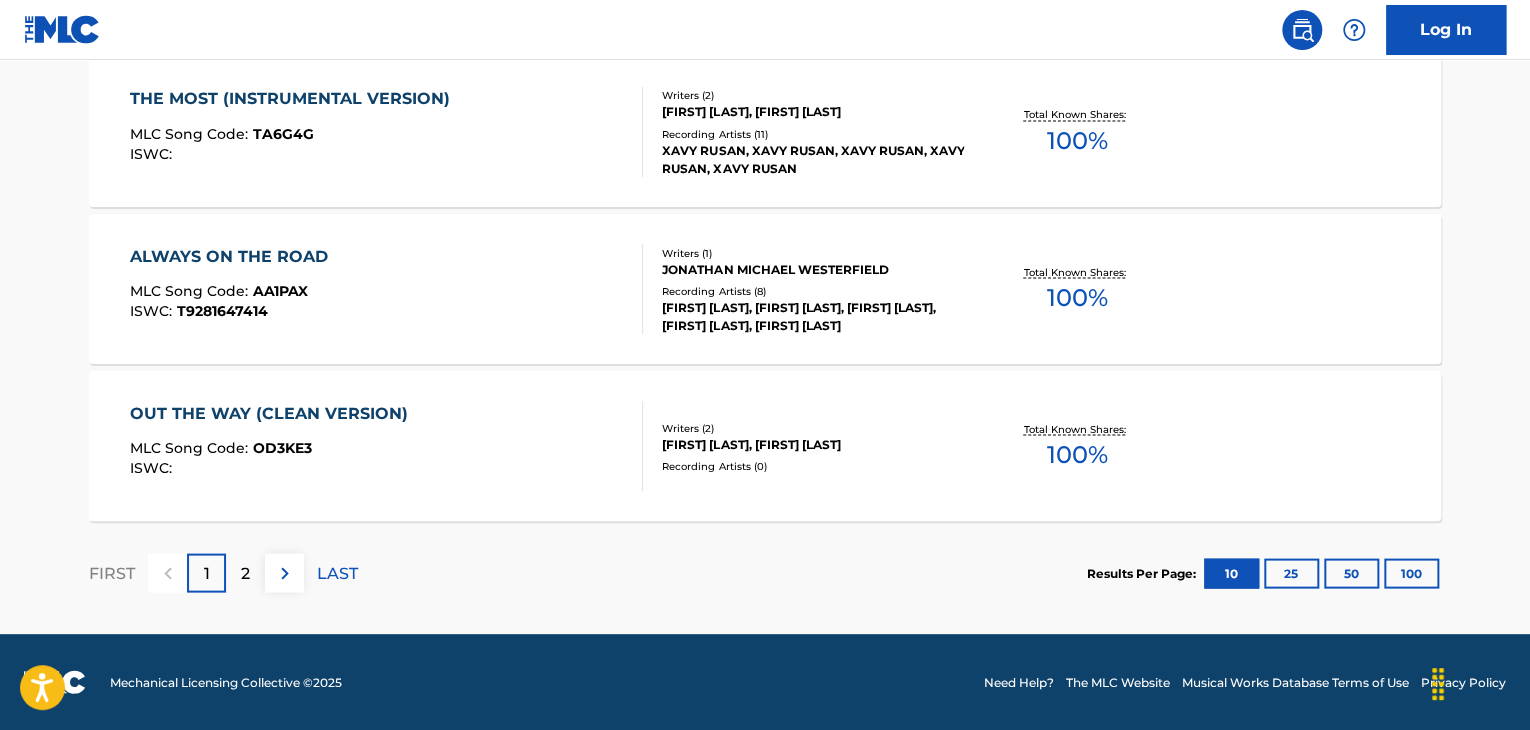 click on "25" at bounding box center (1291, 573) 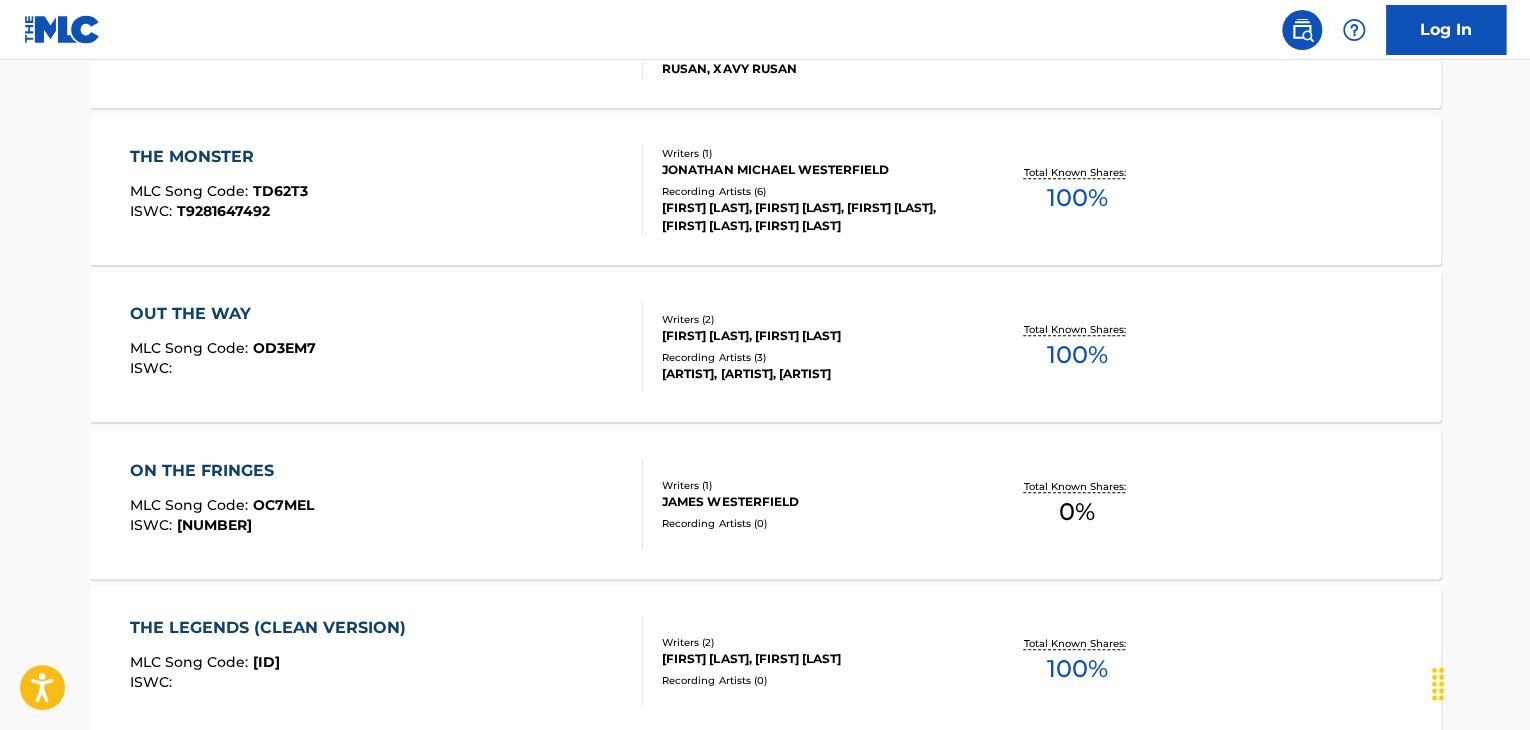 scroll, scrollTop: 104, scrollLeft: 0, axis: vertical 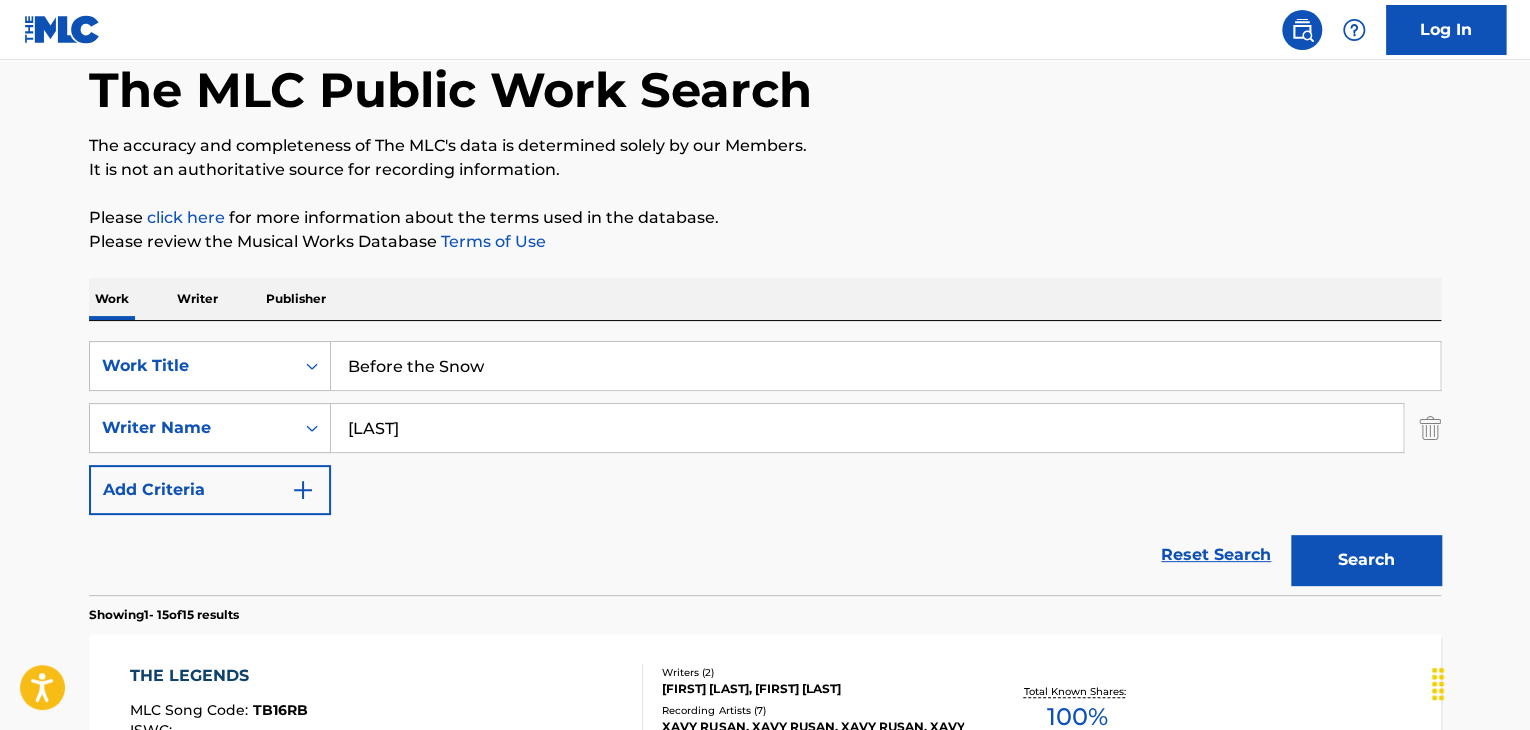 click on "Before the Snow" at bounding box center [885, 366] 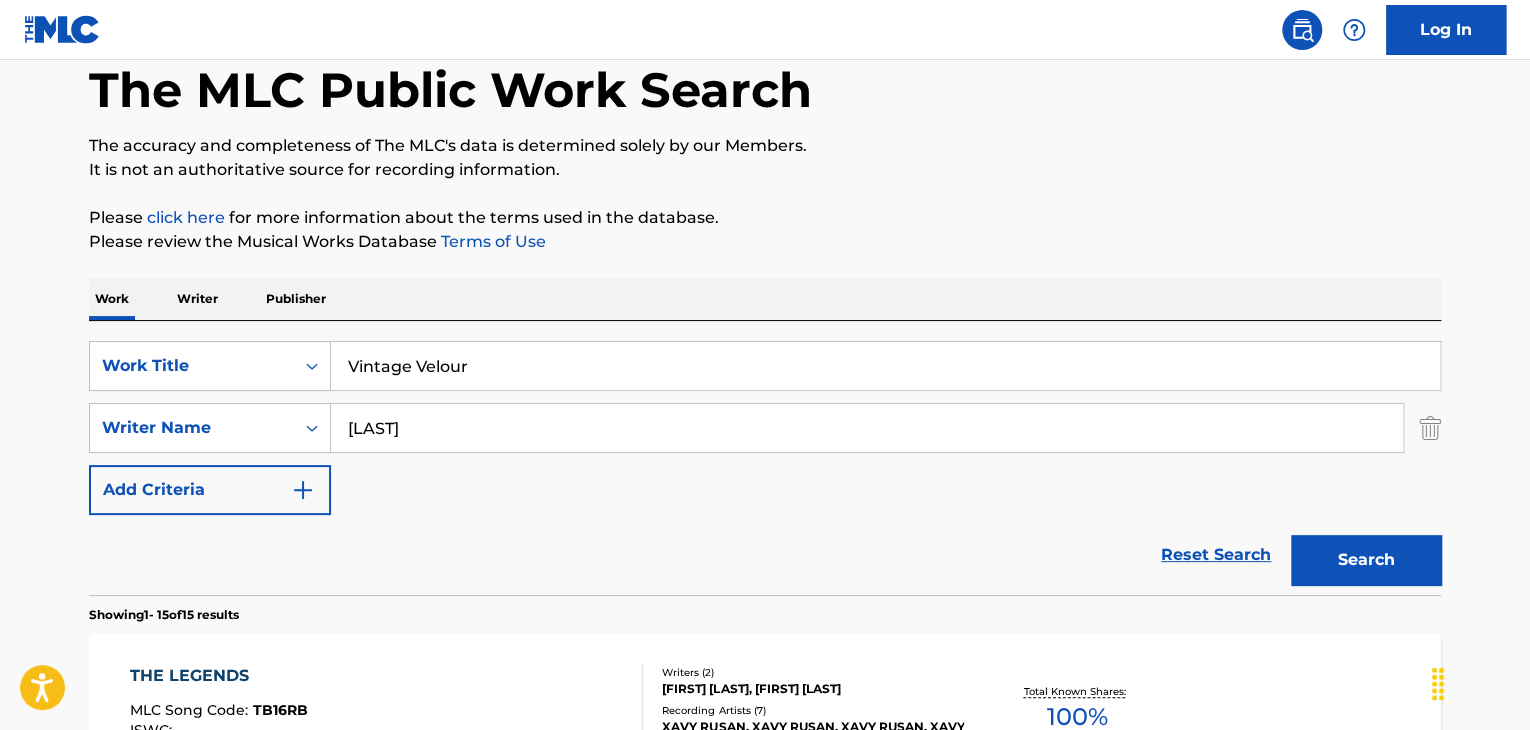 type on "Vintage Velour" 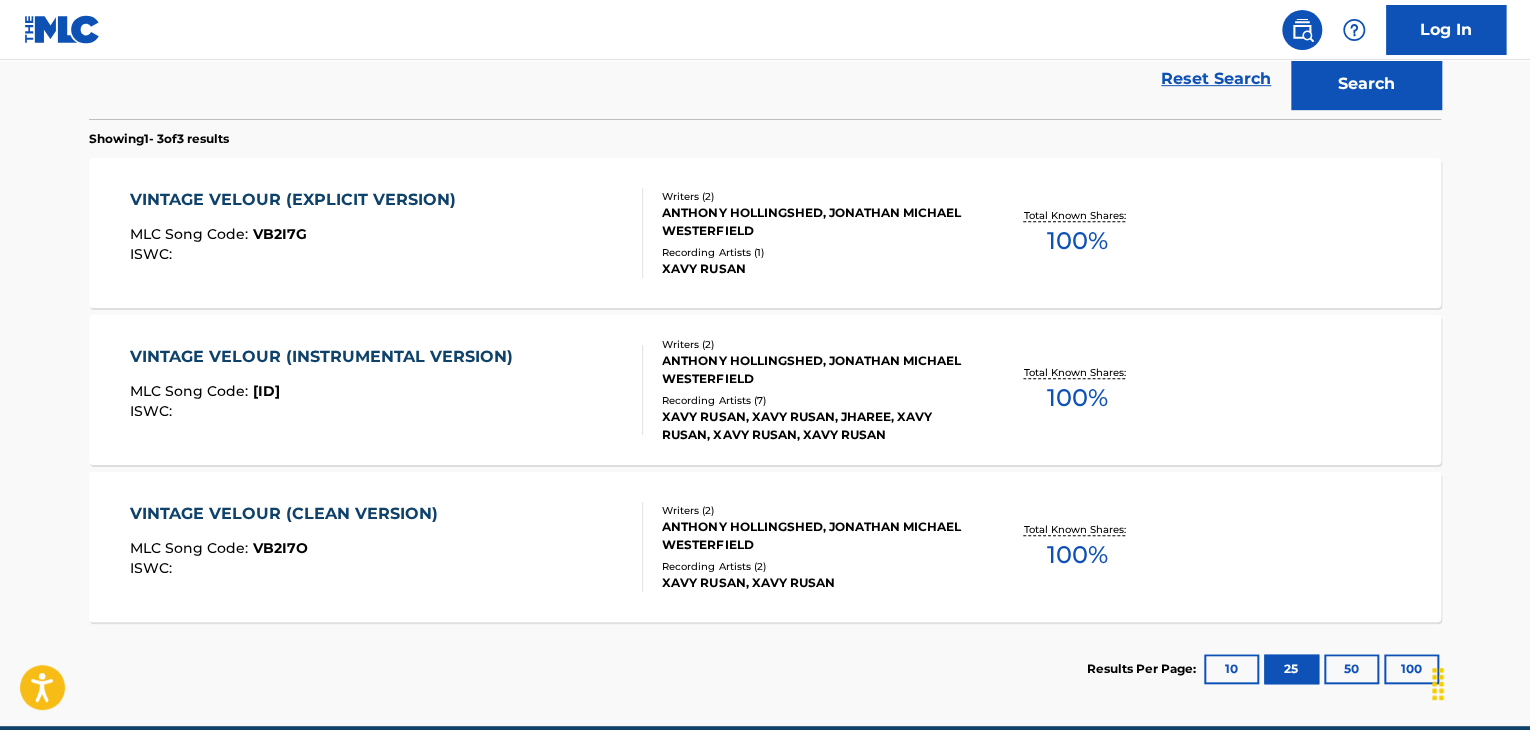 scroll, scrollTop: 604, scrollLeft: 0, axis: vertical 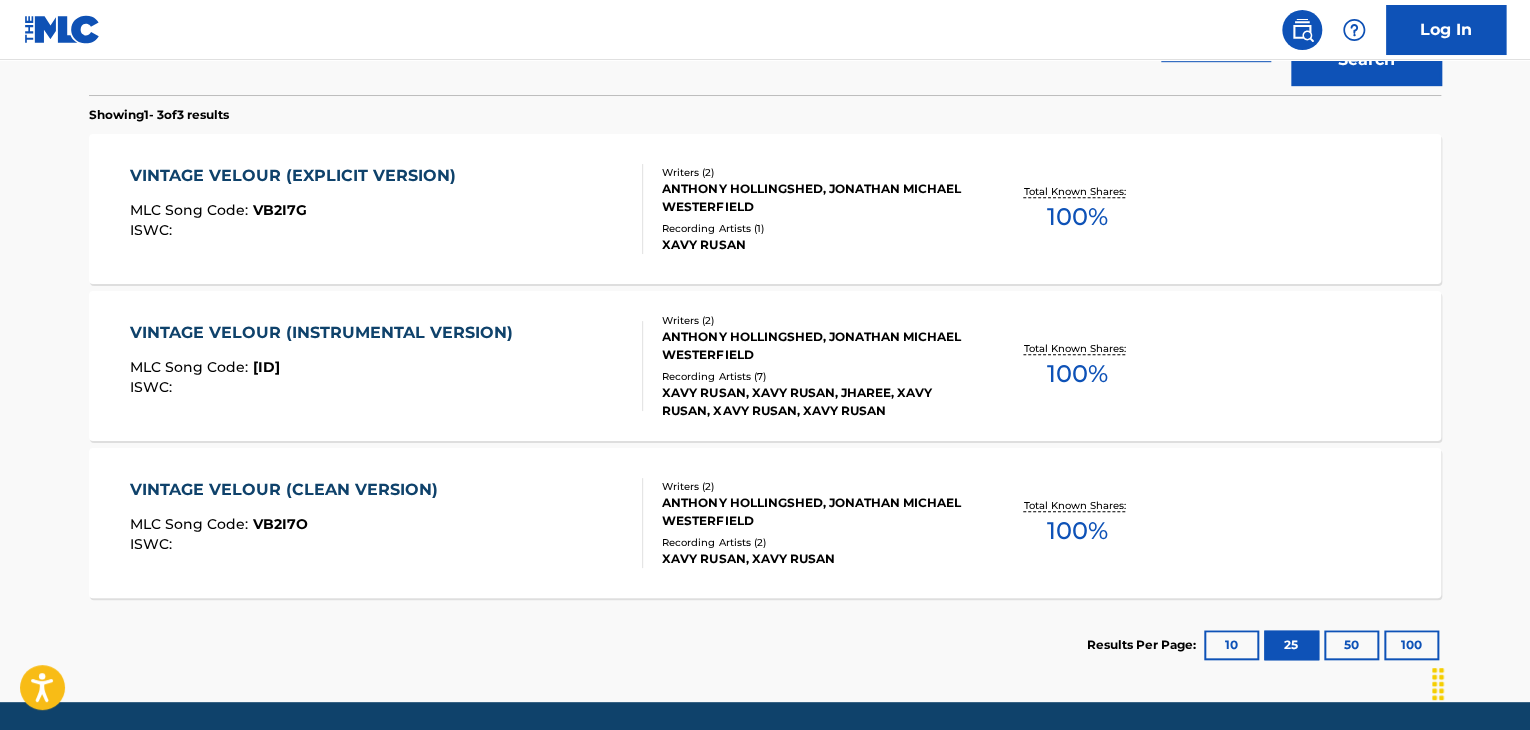 click on "ISWC :" at bounding box center (298, 230) 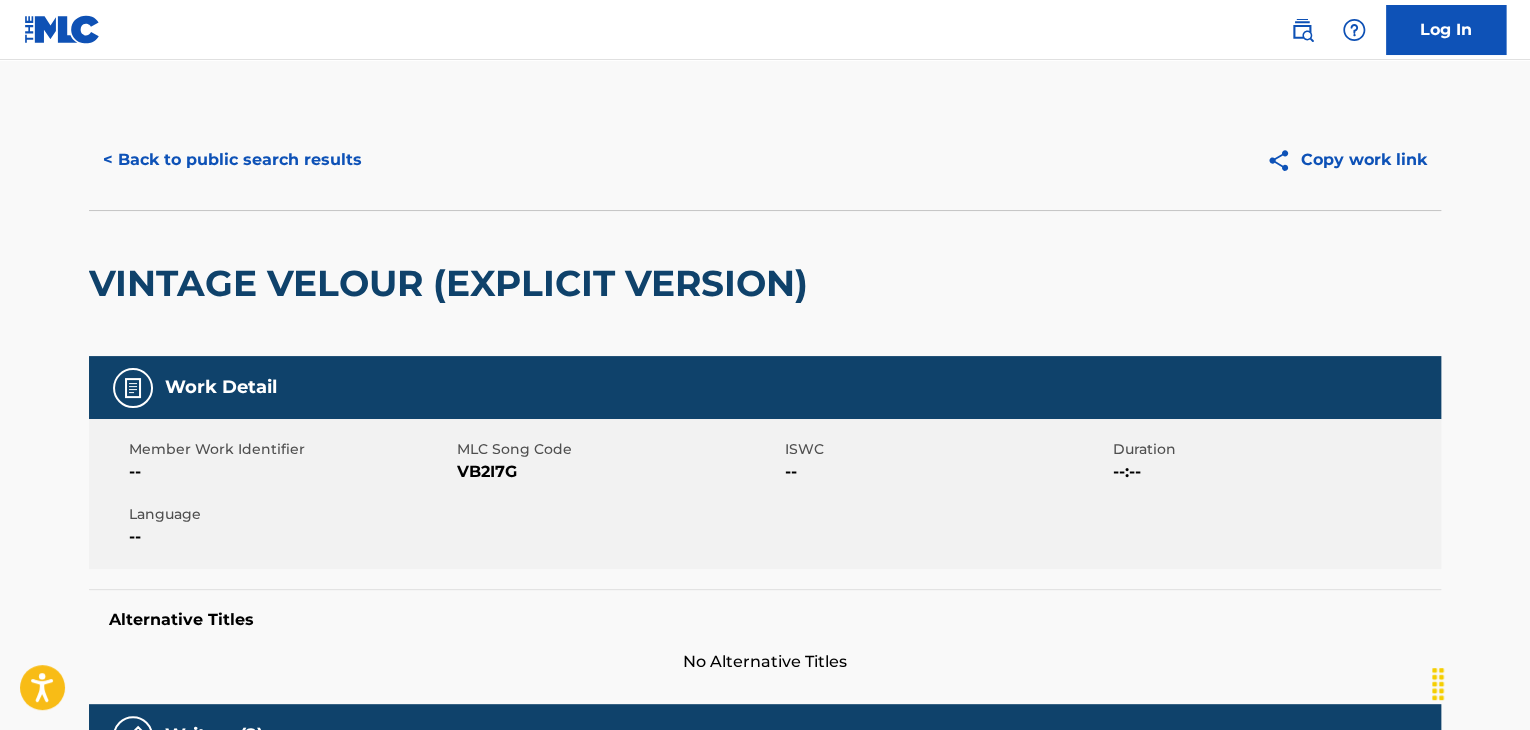 click on "VB2I7G" at bounding box center (618, 472) 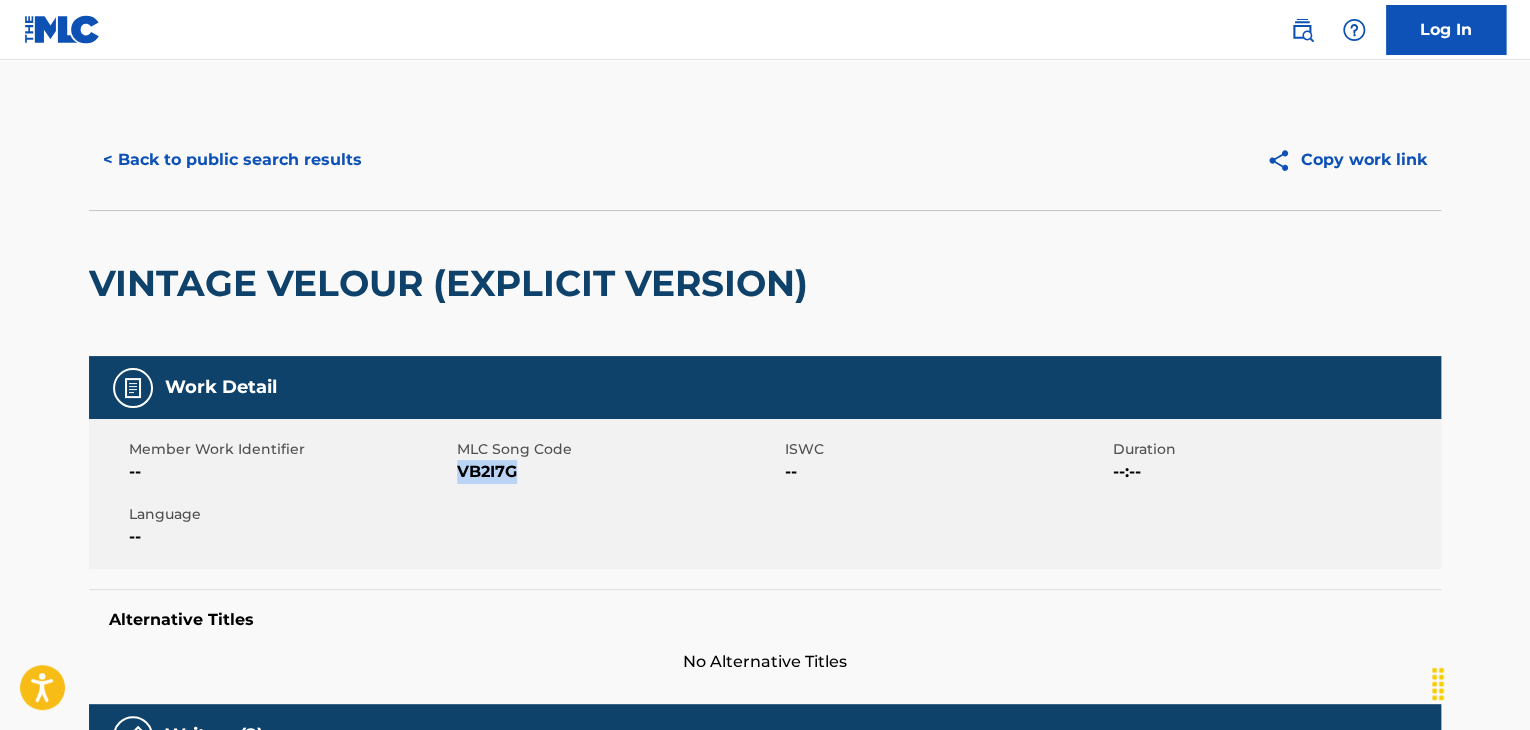 click on "VB2I7G" at bounding box center [618, 472] 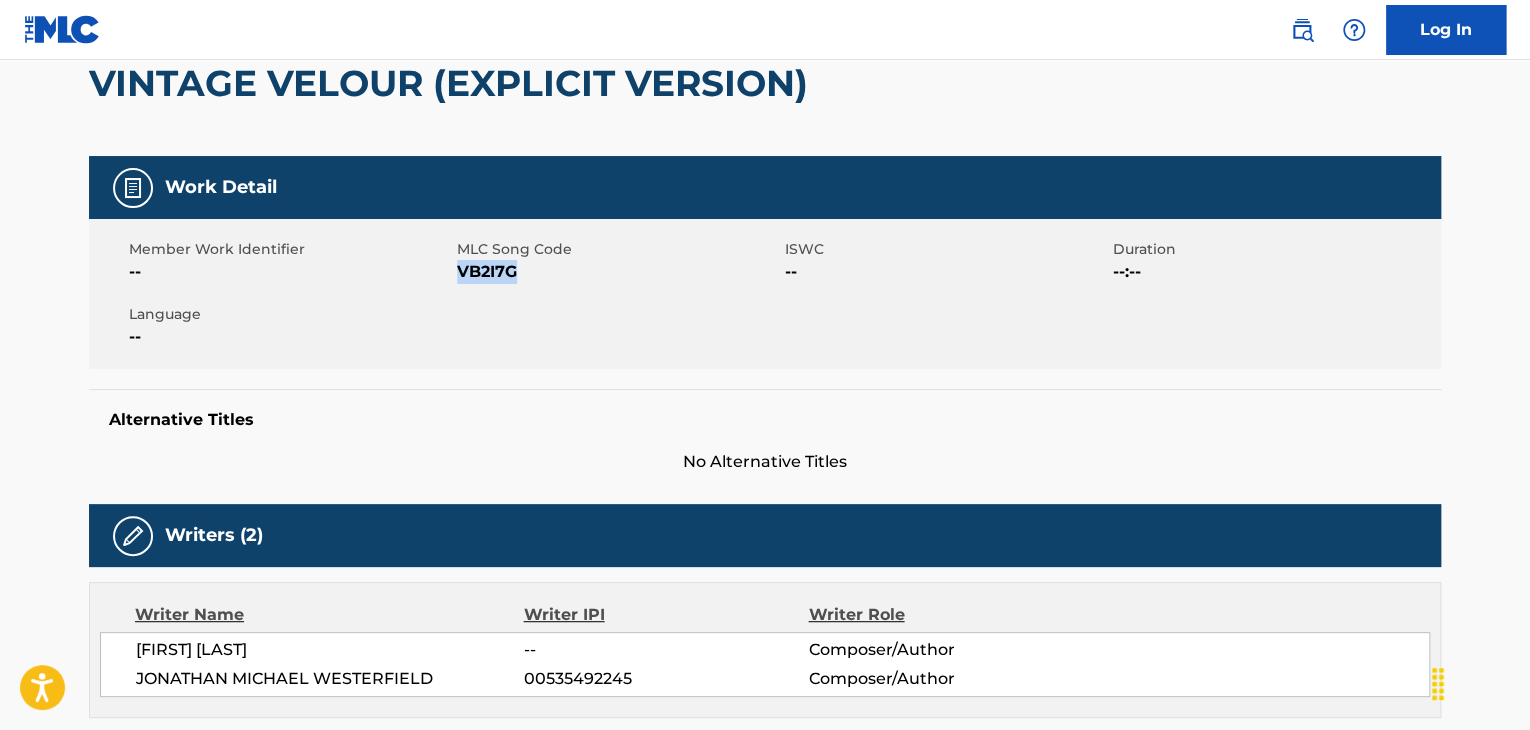 scroll, scrollTop: 0, scrollLeft: 0, axis: both 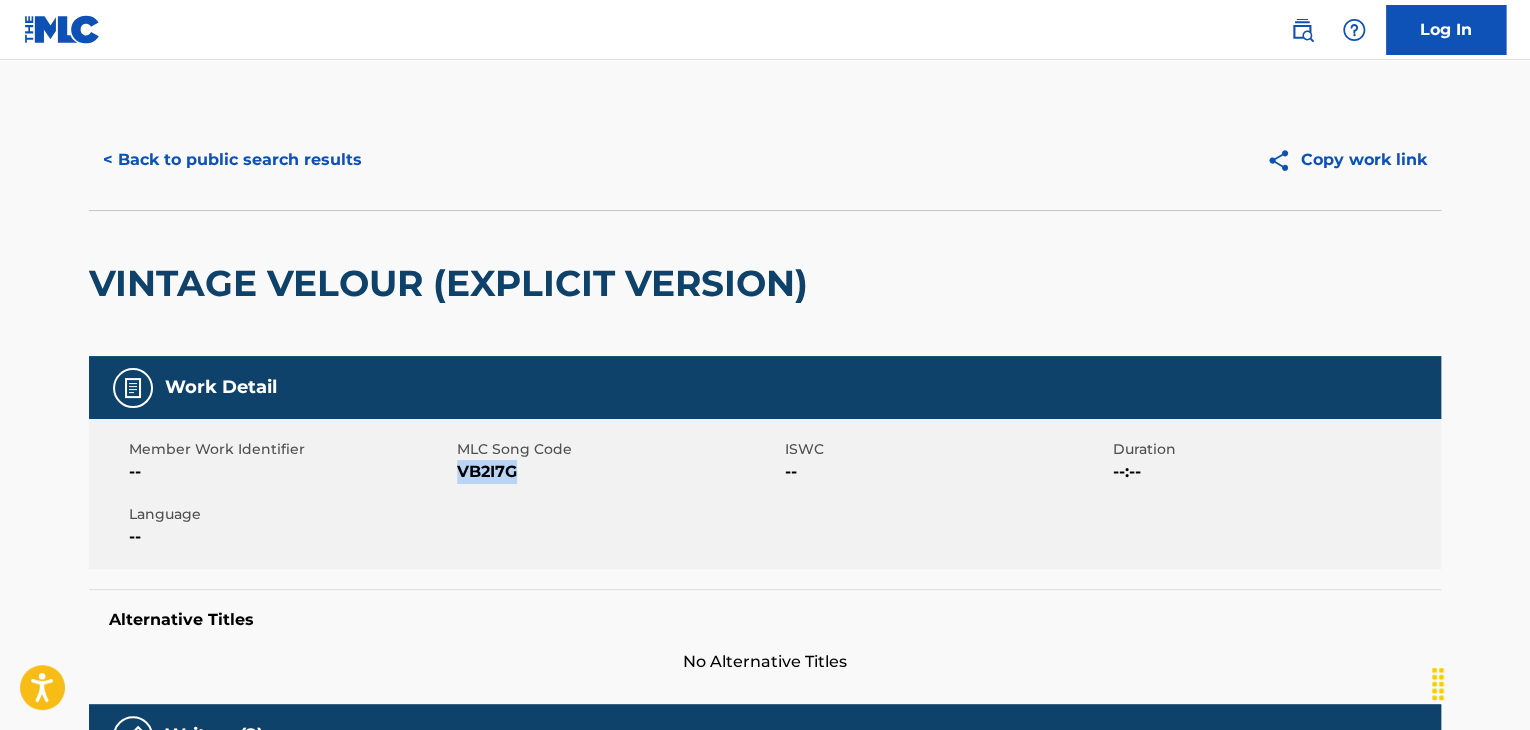 click on "< Back to public search results" at bounding box center [232, 160] 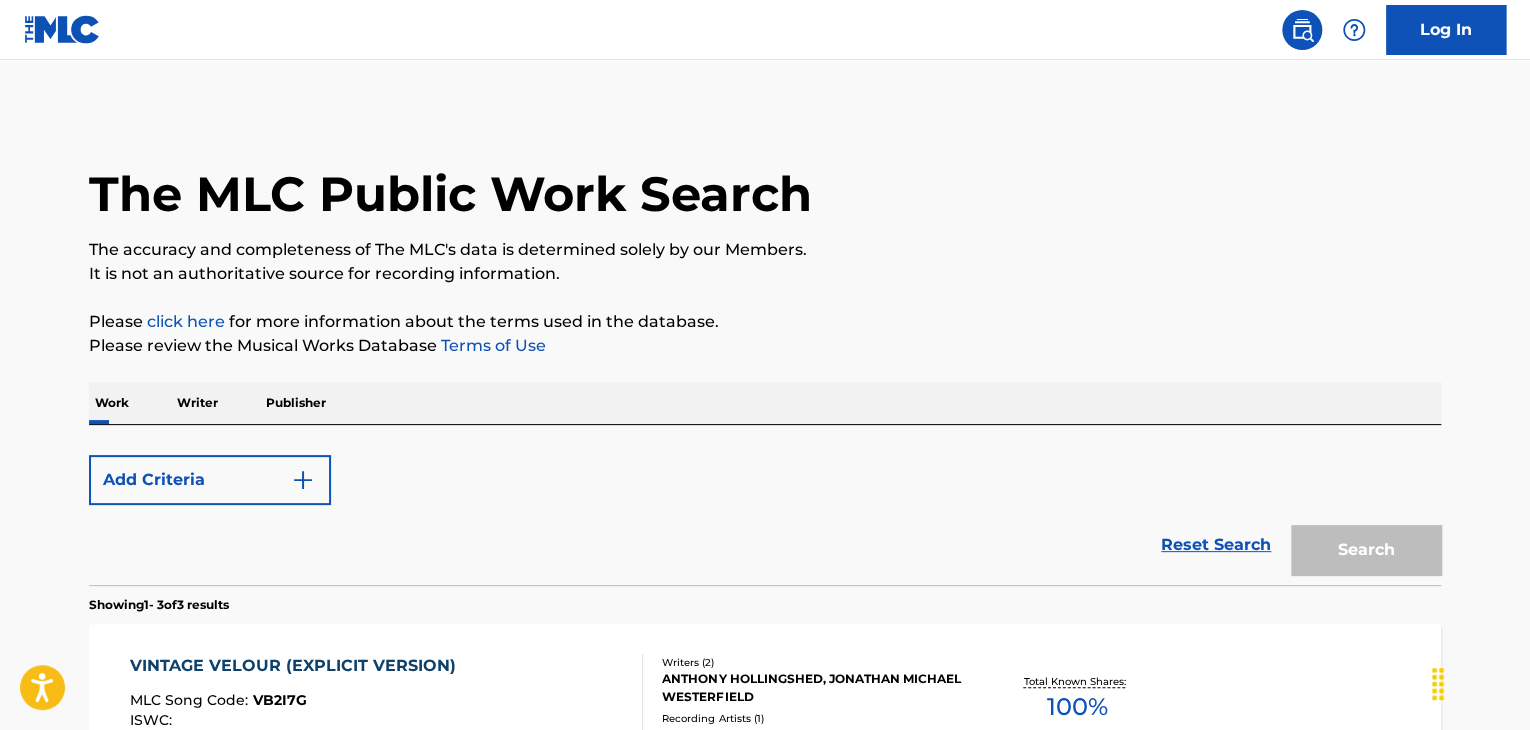 scroll, scrollTop: 672, scrollLeft: 0, axis: vertical 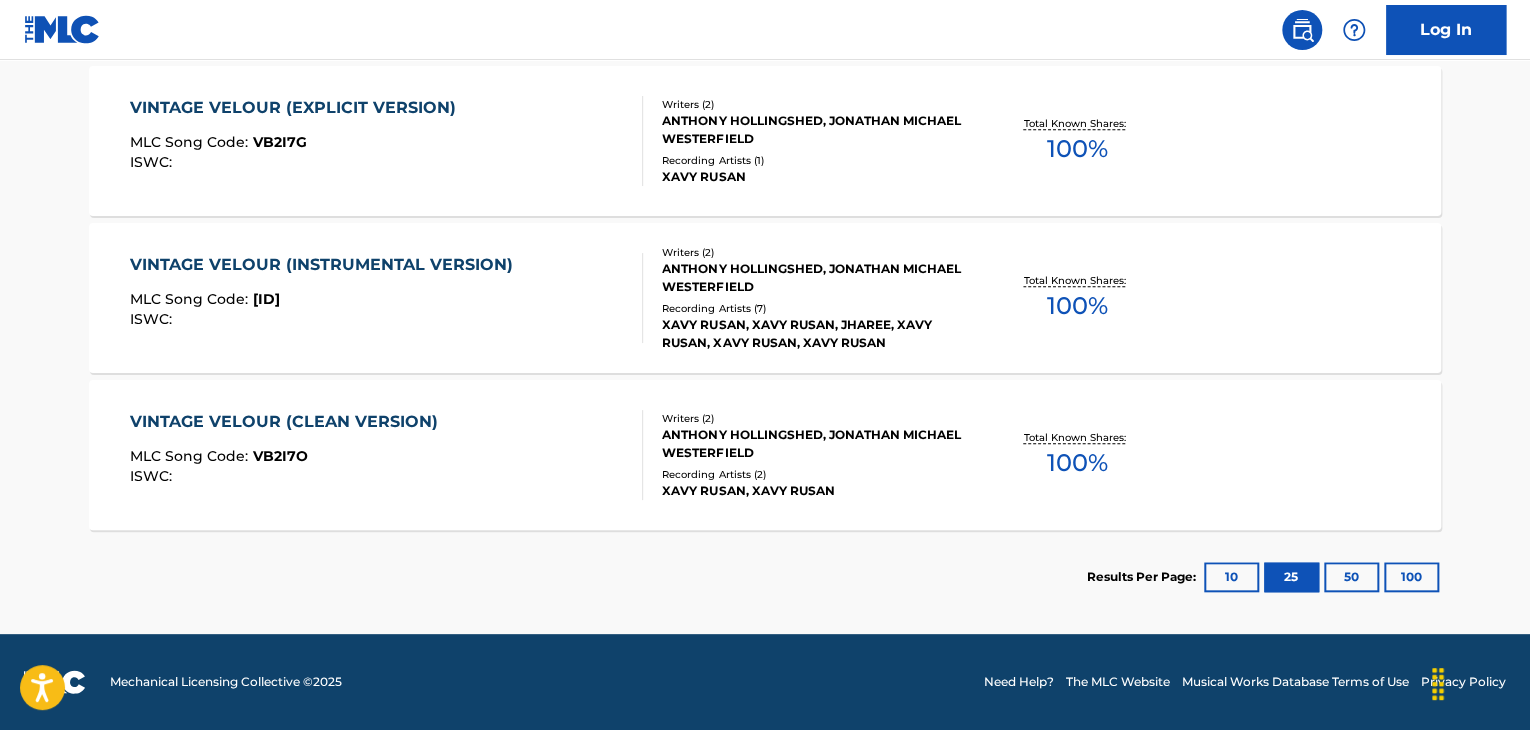 click on "VINTAGE VELOUR (INSTRUMENTAL VERSION) MLC Song Code : VB2I6A ISWC :" at bounding box center (326, 298) 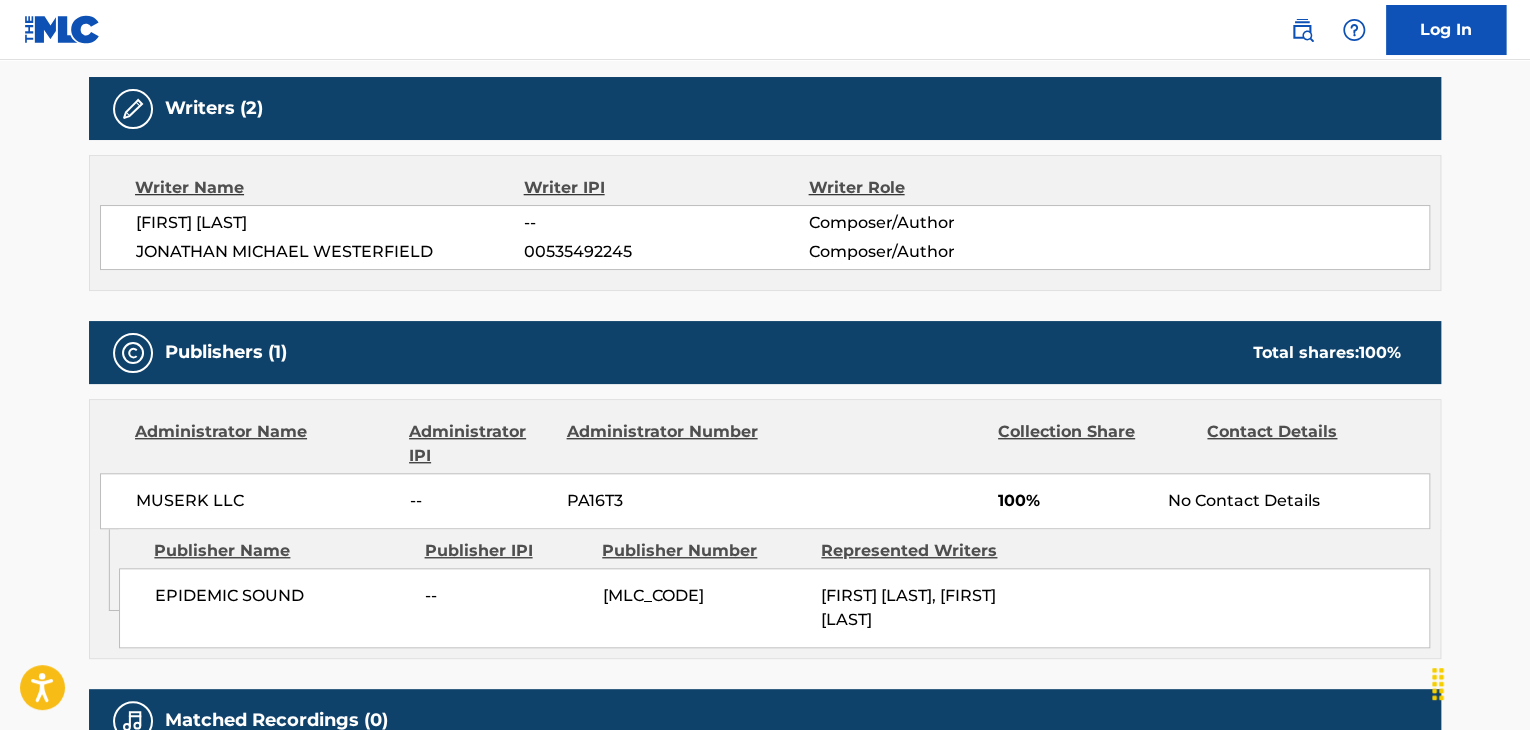 scroll, scrollTop: 0, scrollLeft: 0, axis: both 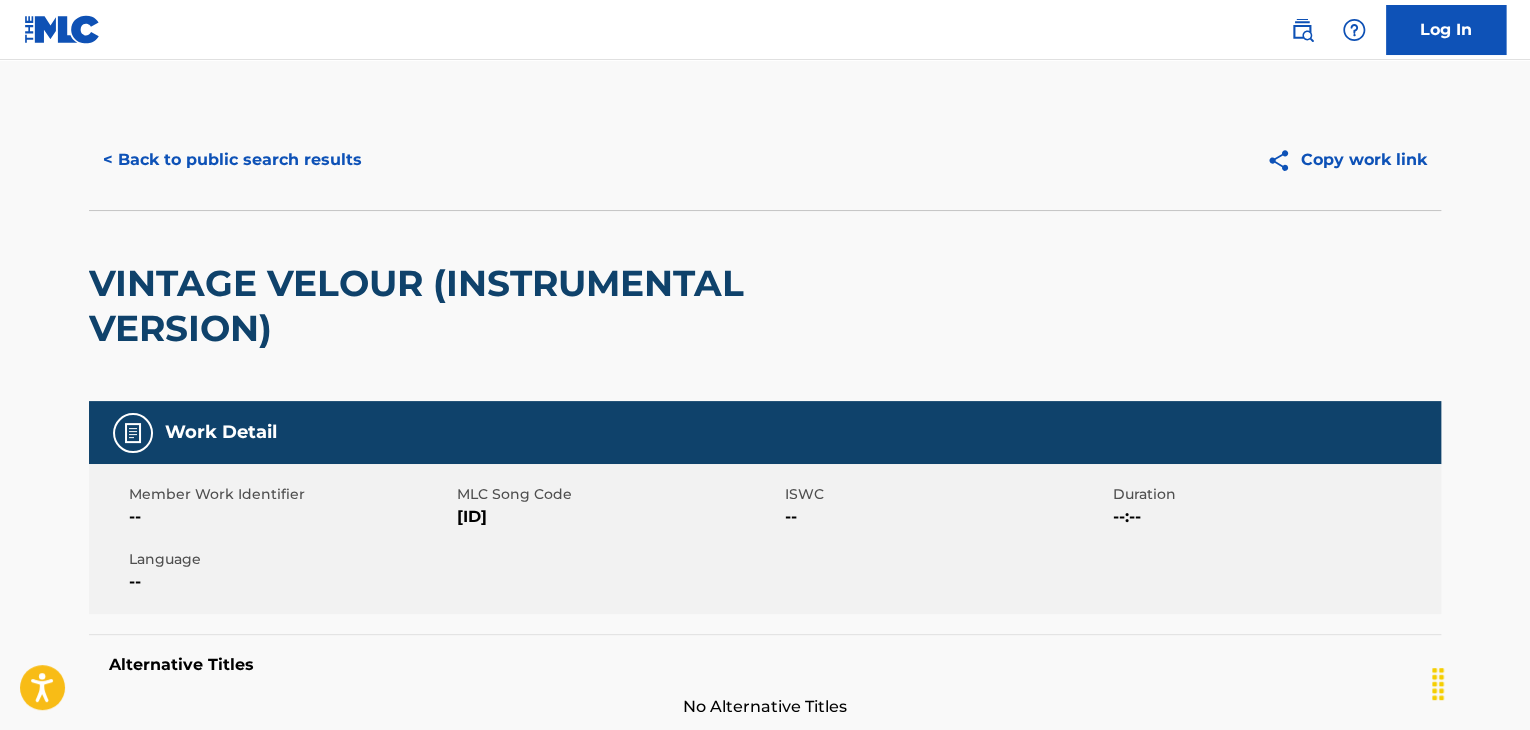 click on "[ID]" at bounding box center [618, 517] 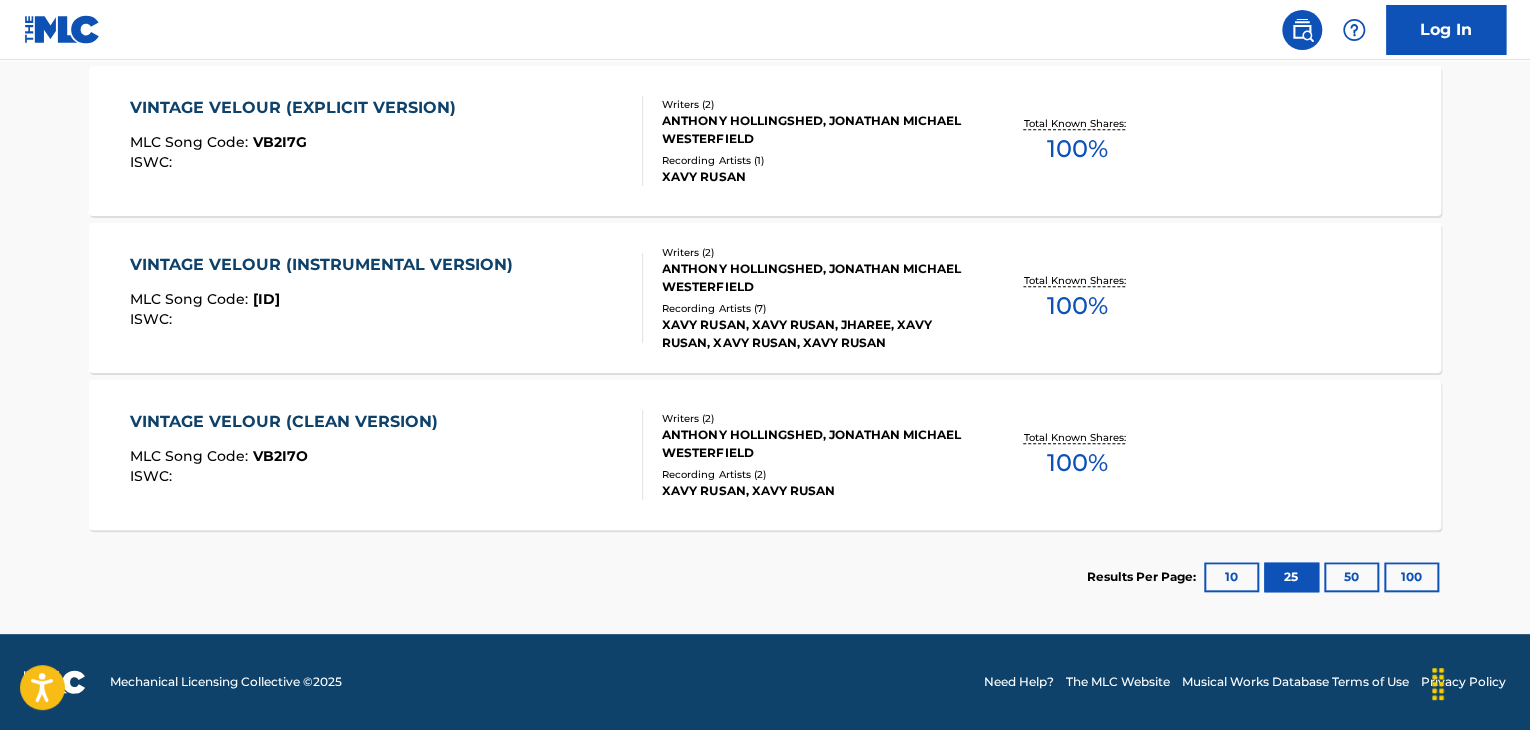 click on "MLC Song Code : VB2I7O" at bounding box center [289, 459] 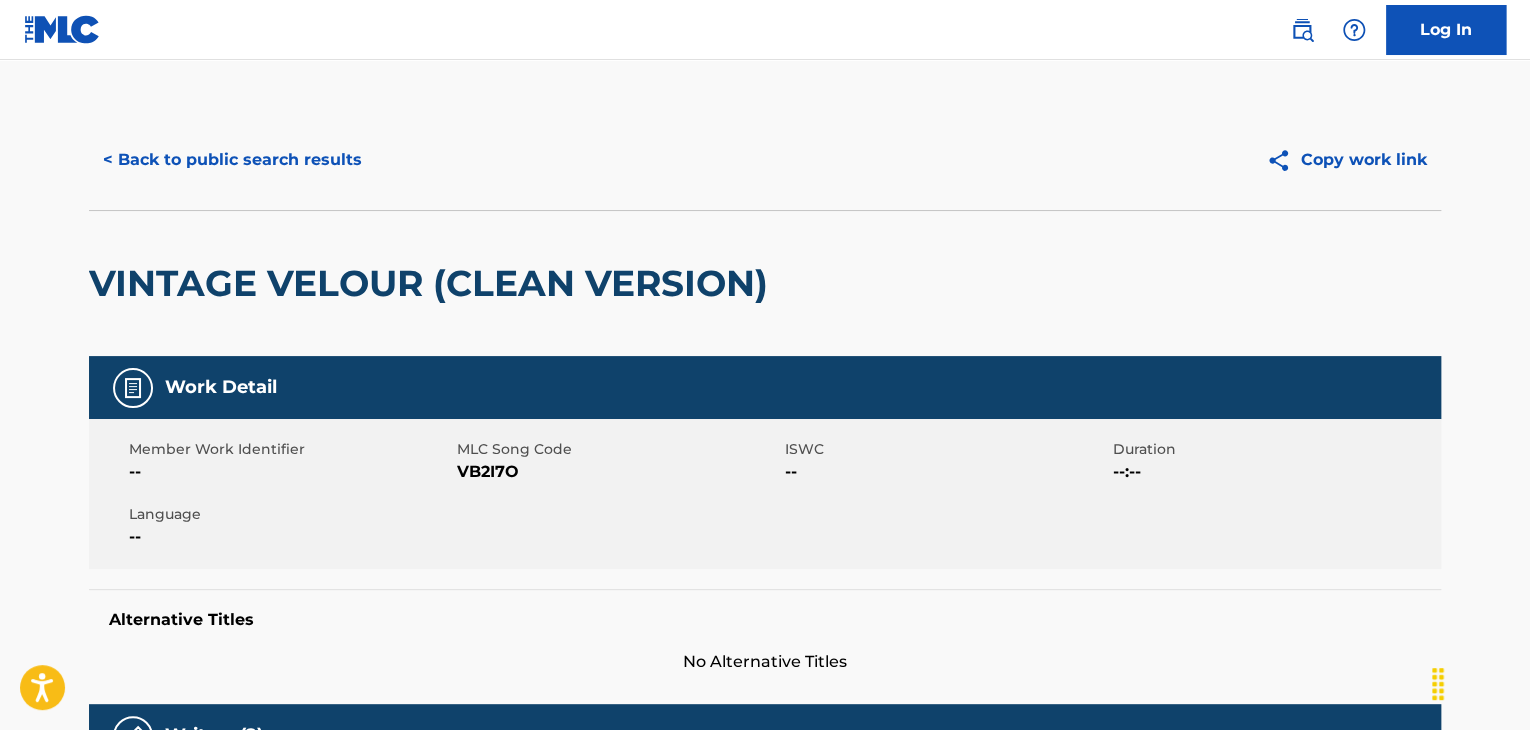 click on "Member Work Identifier --" at bounding box center (293, 461) 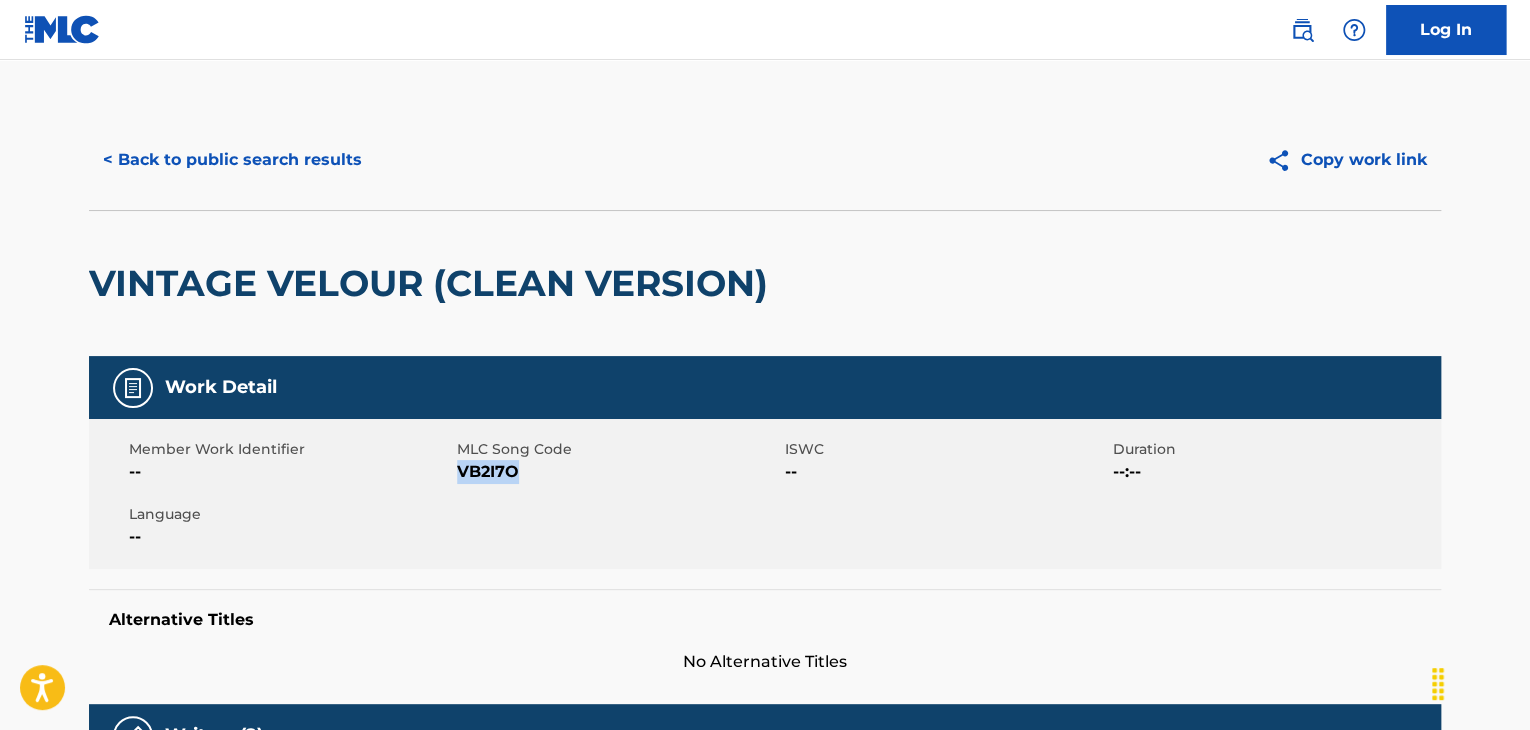 click on "VB2I7O" at bounding box center (618, 472) 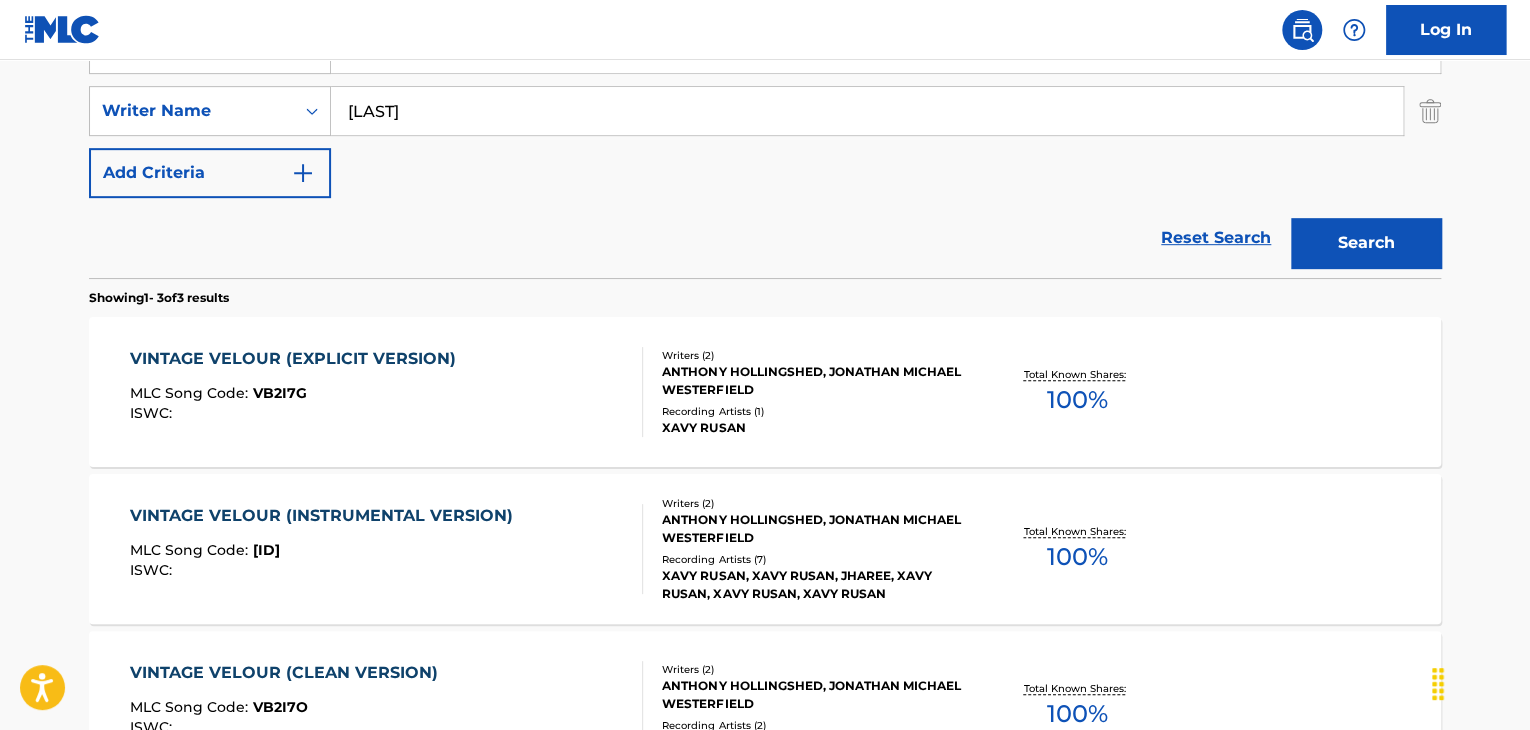 scroll, scrollTop: 372, scrollLeft: 0, axis: vertical 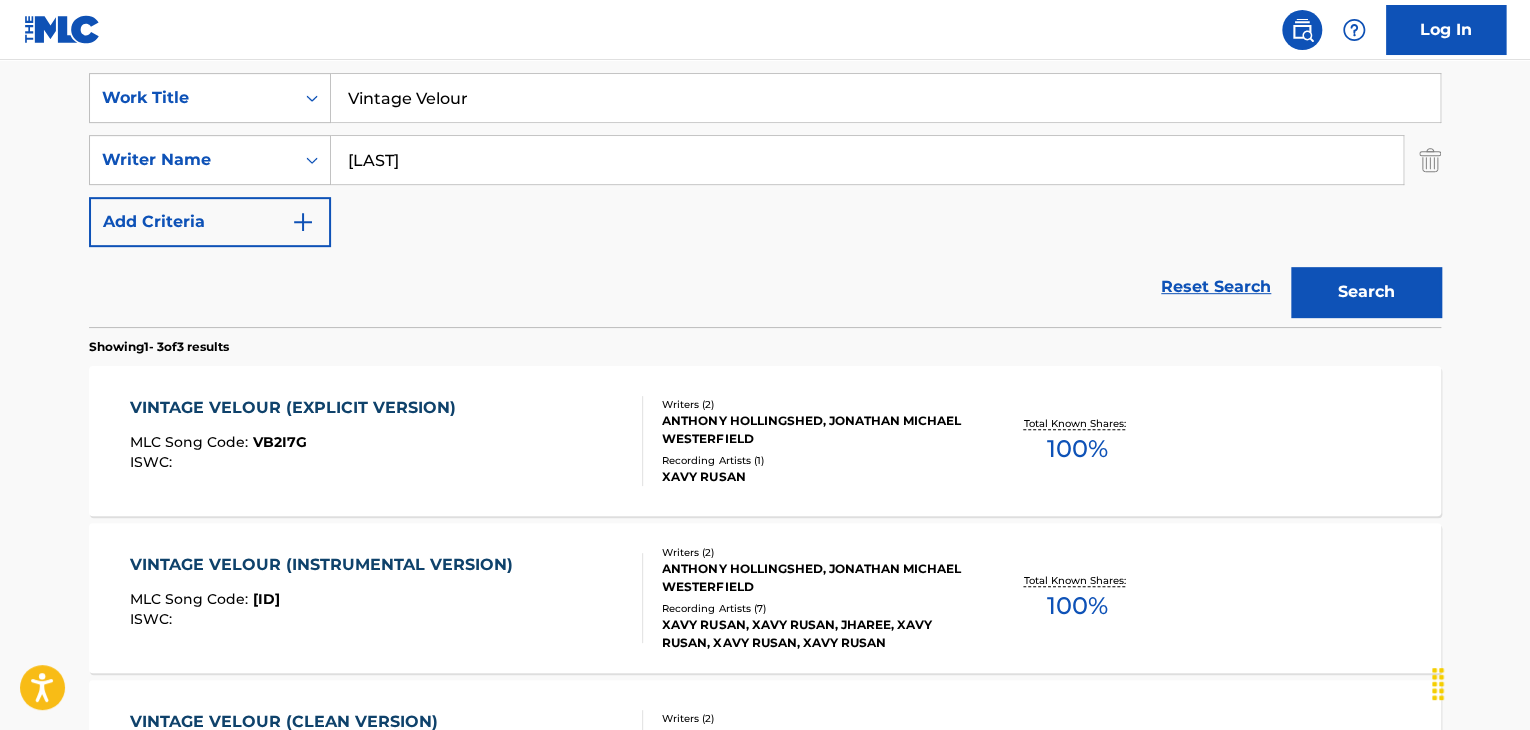 click on "Vintage Velour" at bounding box center (885, 98) 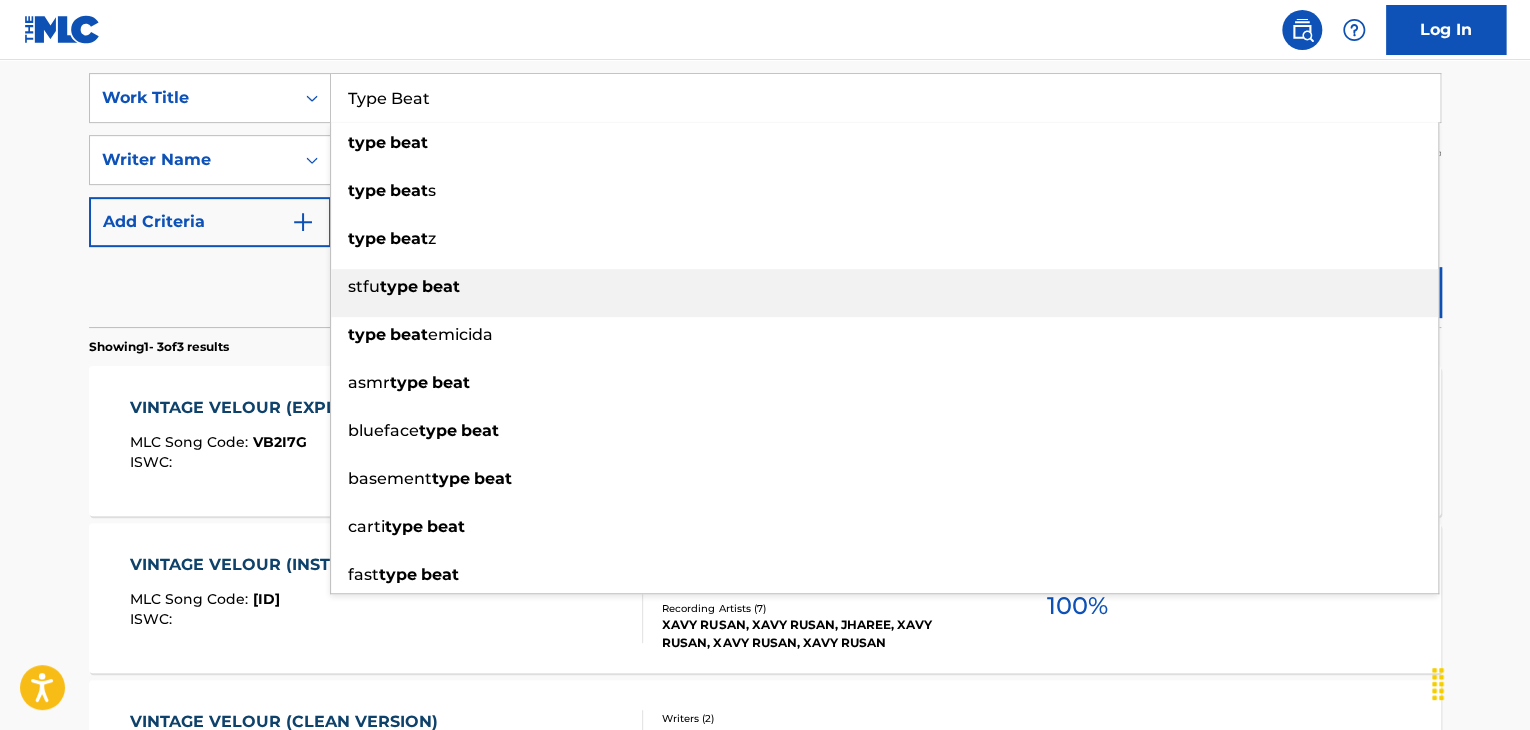 click on "stfu  type   beat" at bounding box center (884, 293) 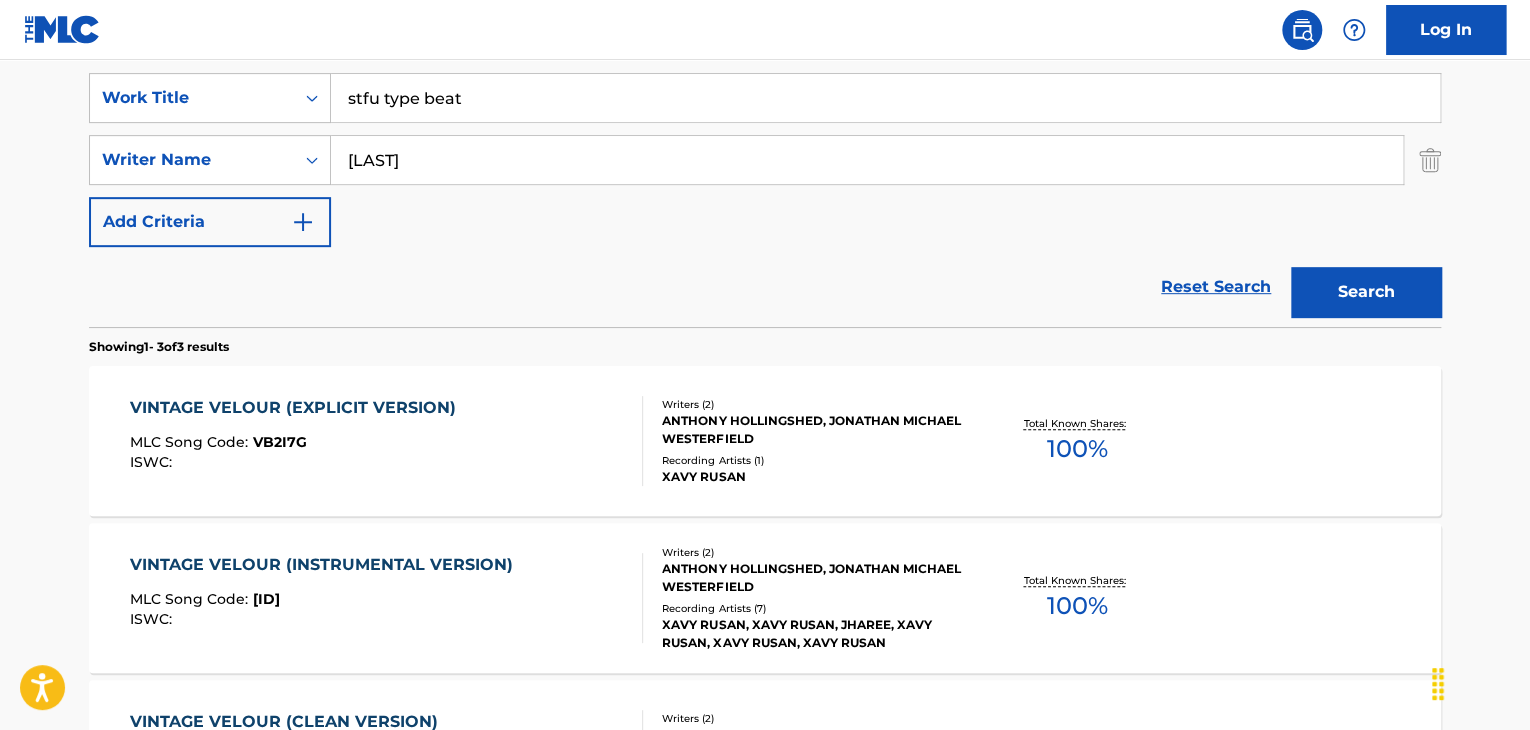 paste on "Type B" 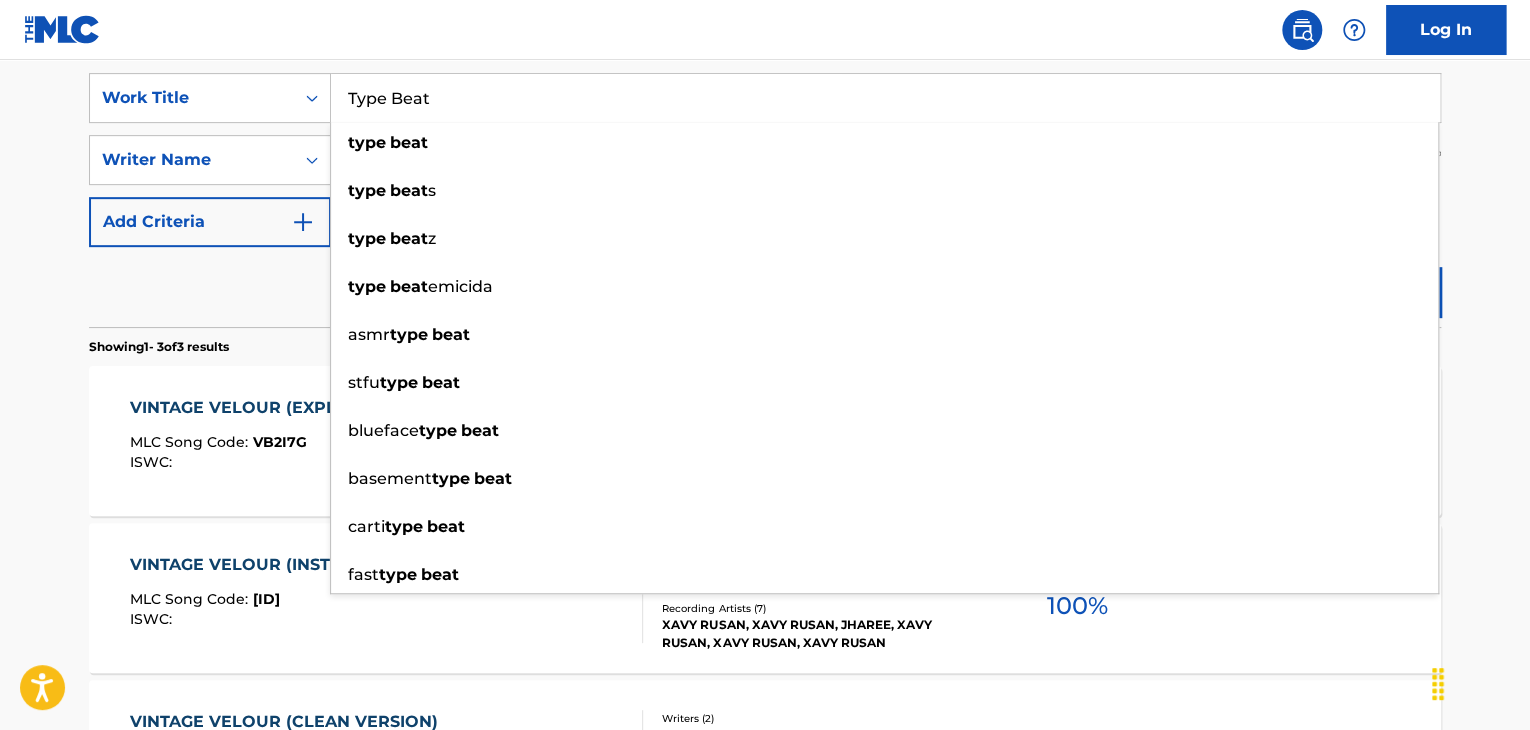 type on "Type Beat" 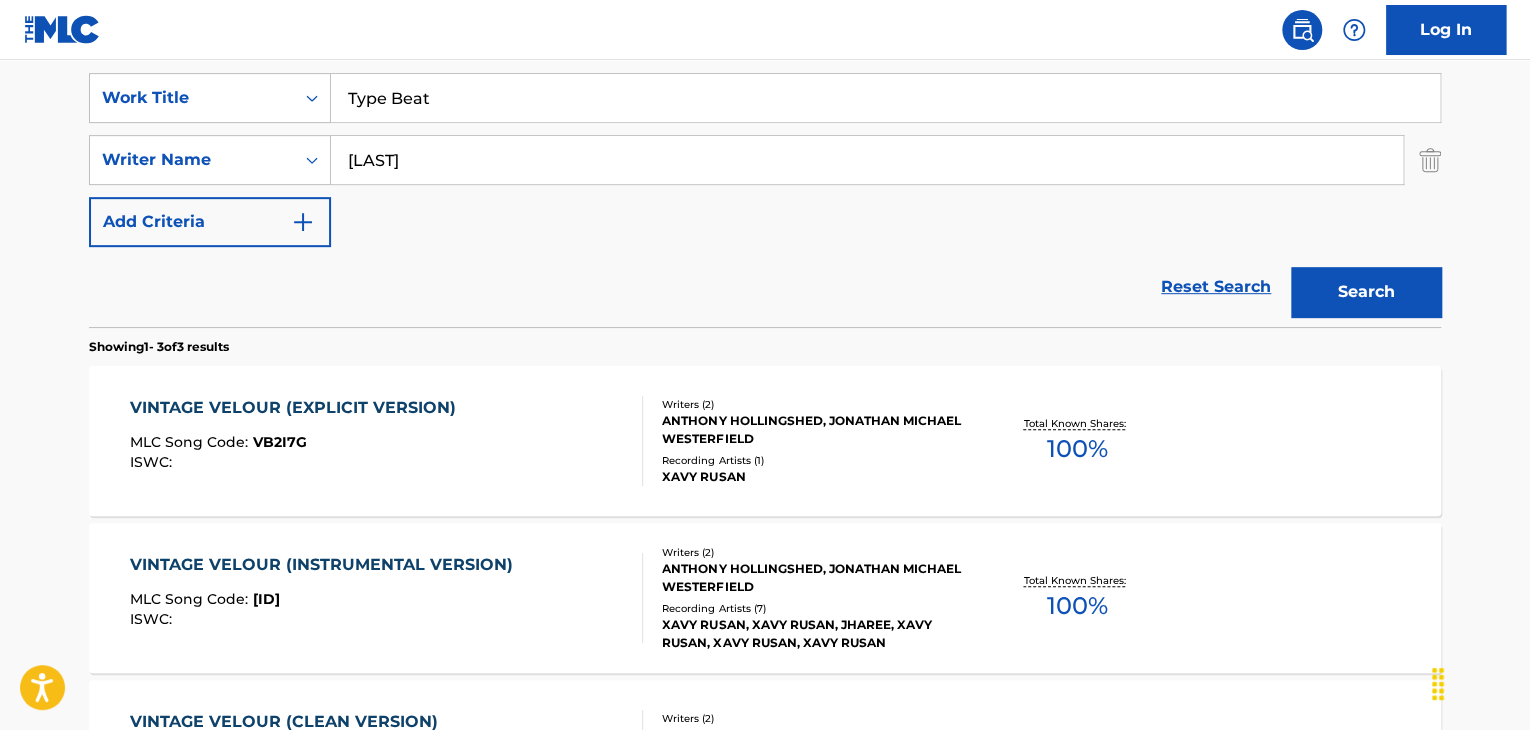 click on "Search" at bounding box center [1366, 292] 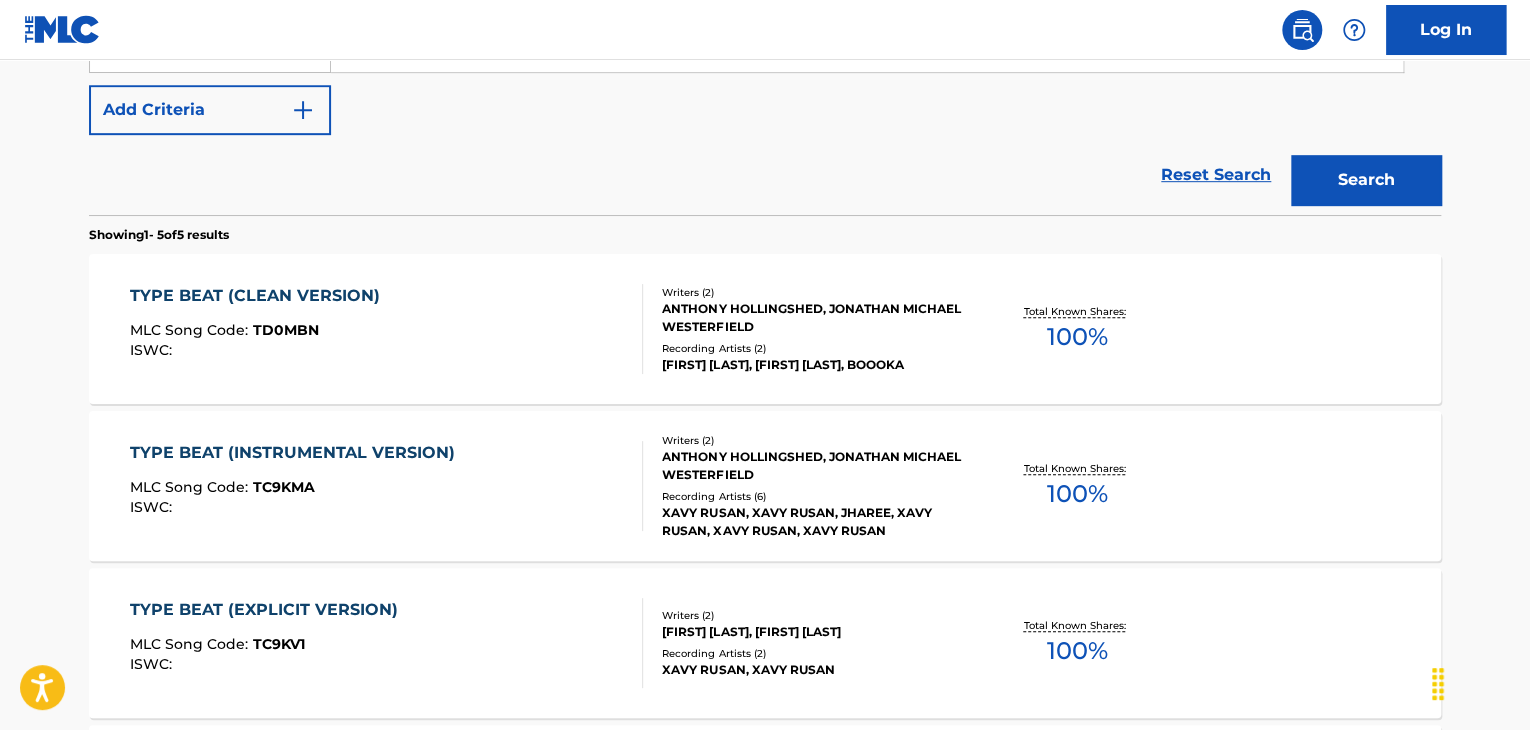 scroll, scrollTop: 386, scrollLeft: 0, axis: vertical 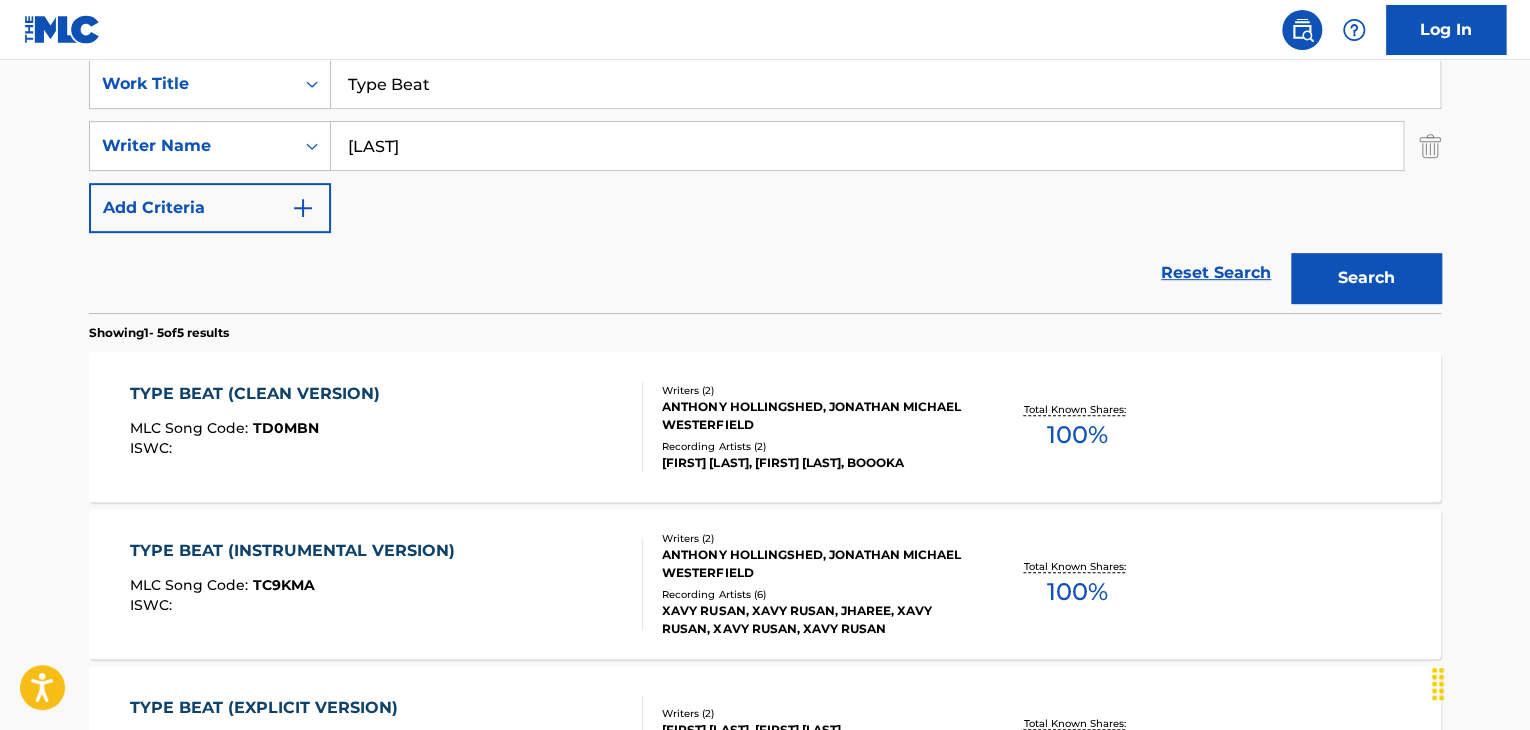 click on "TYPE BEAT (CLEAN VERSION) MLC Song Code : TD0MBN ISWC :" at bounding box center [260, 427] 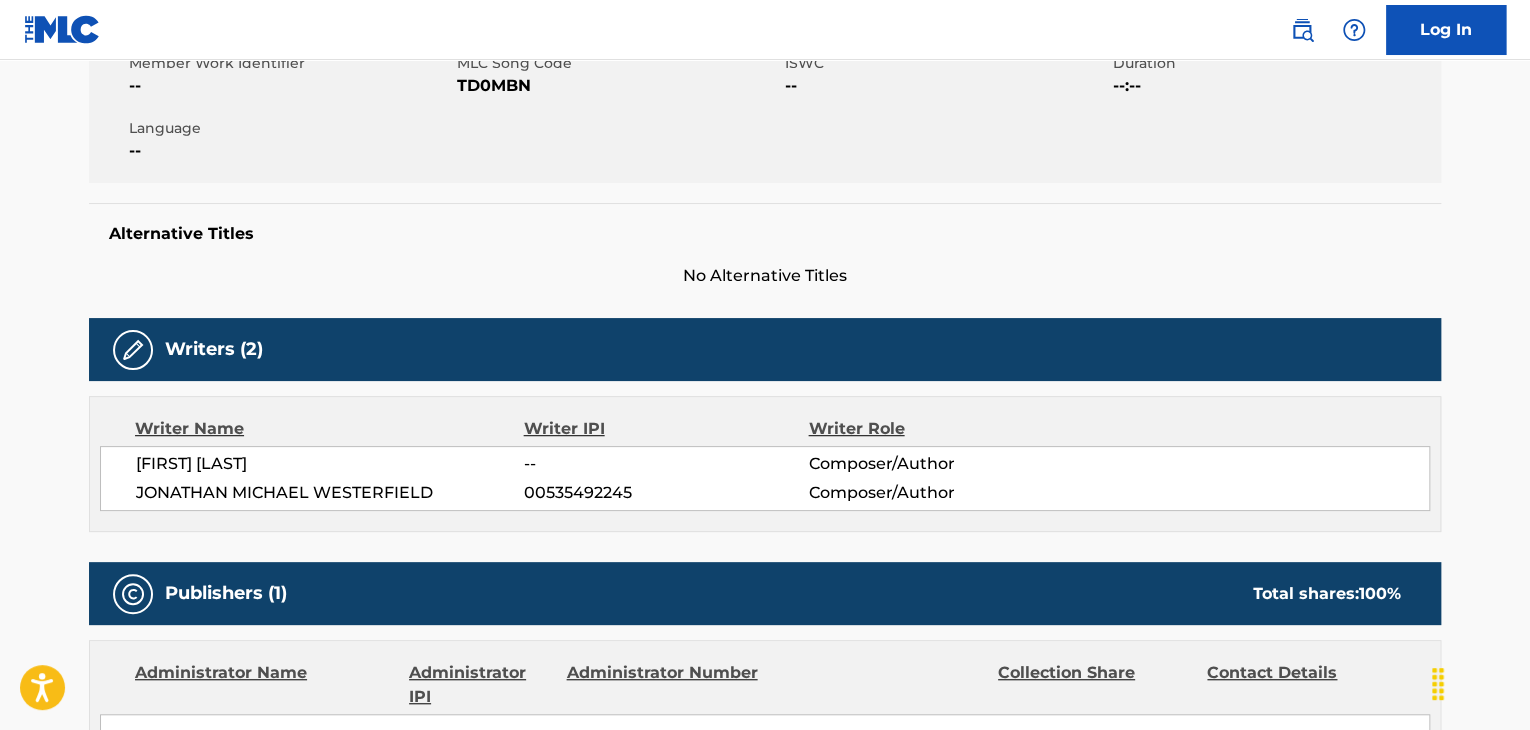 scroll, scrollTop: 0, scrollLeft: 0, axis: both 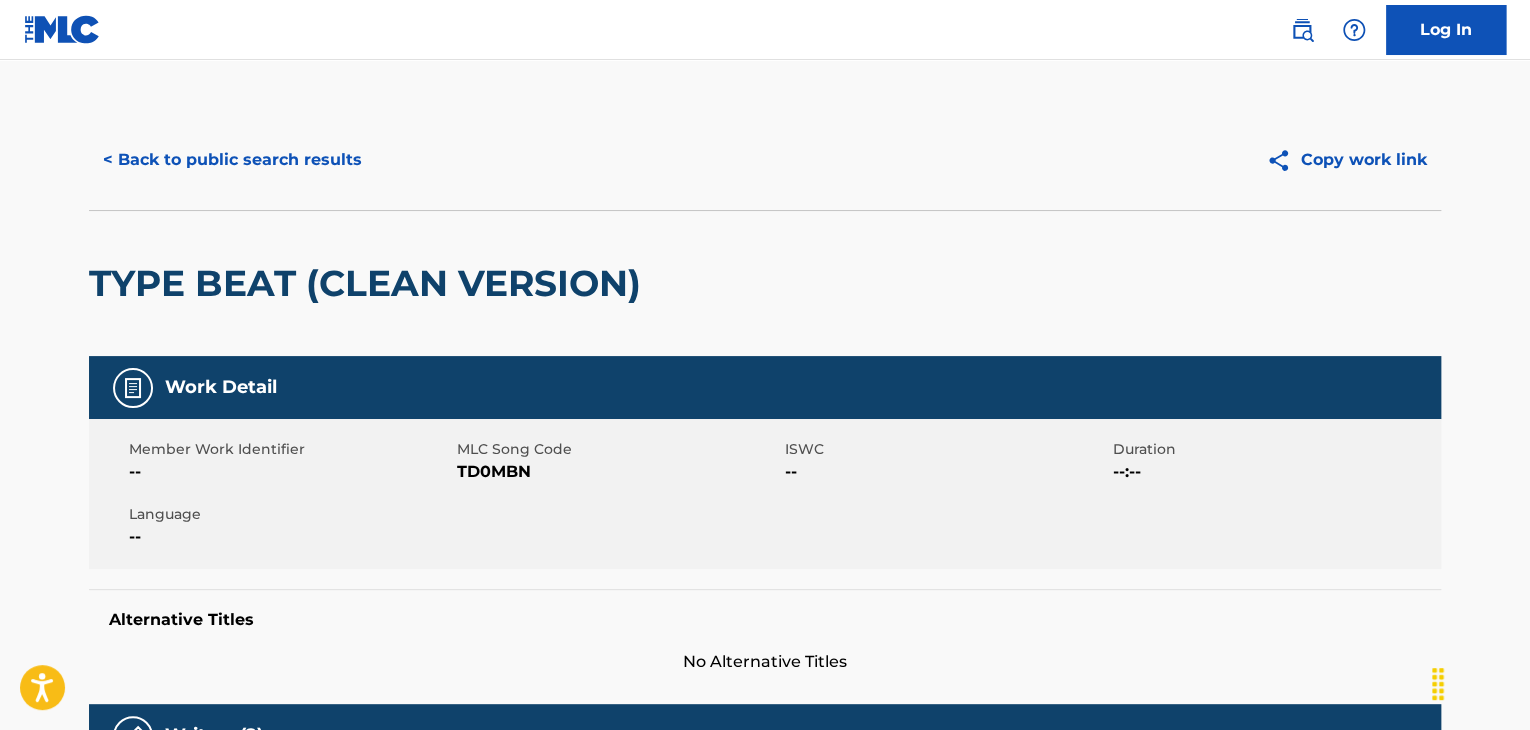 click on "TD0MBN" at bounding box center (618, 472) 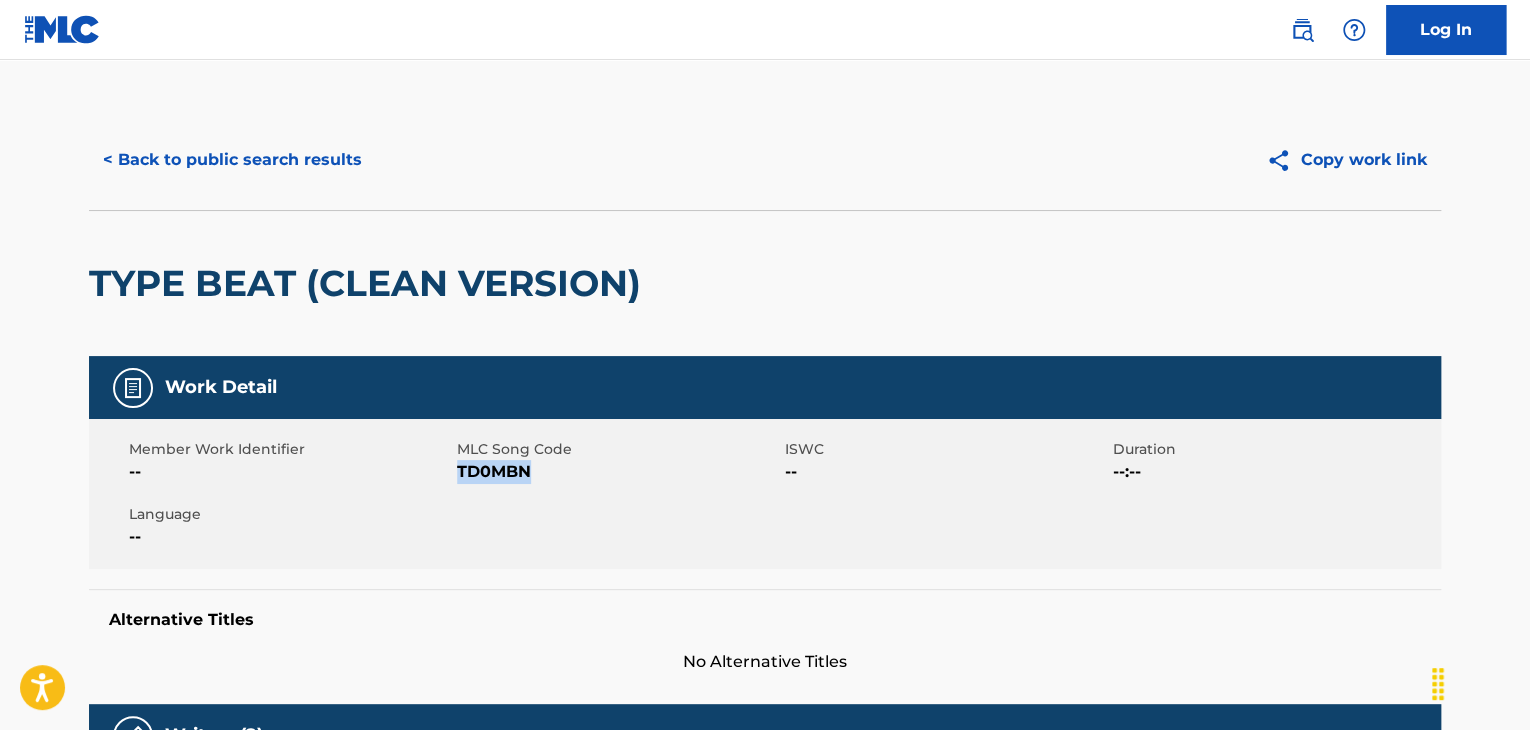click on "TD0MBN" at bounding box center (618, 472) 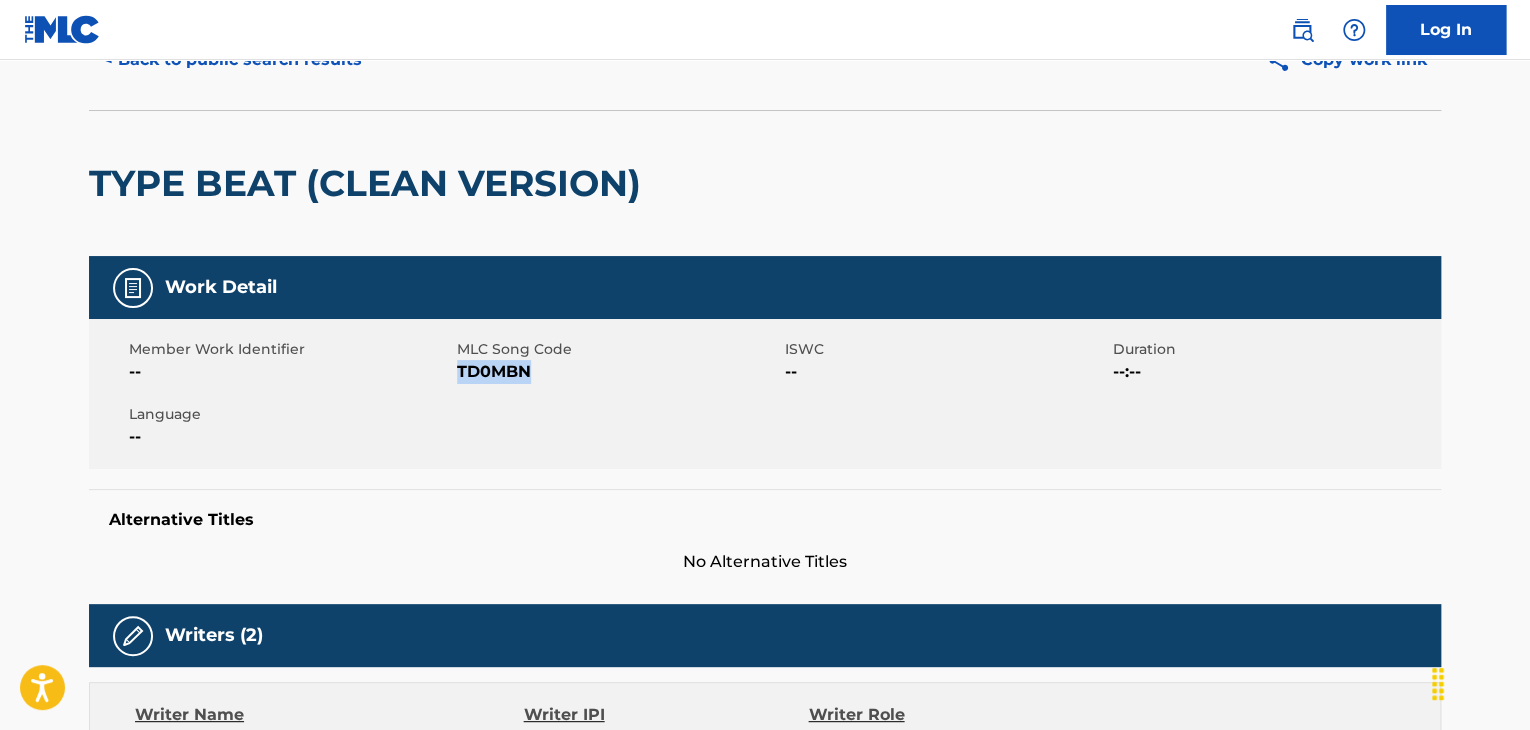 click on "< Back to public search results" at bounding box center [232, 60] 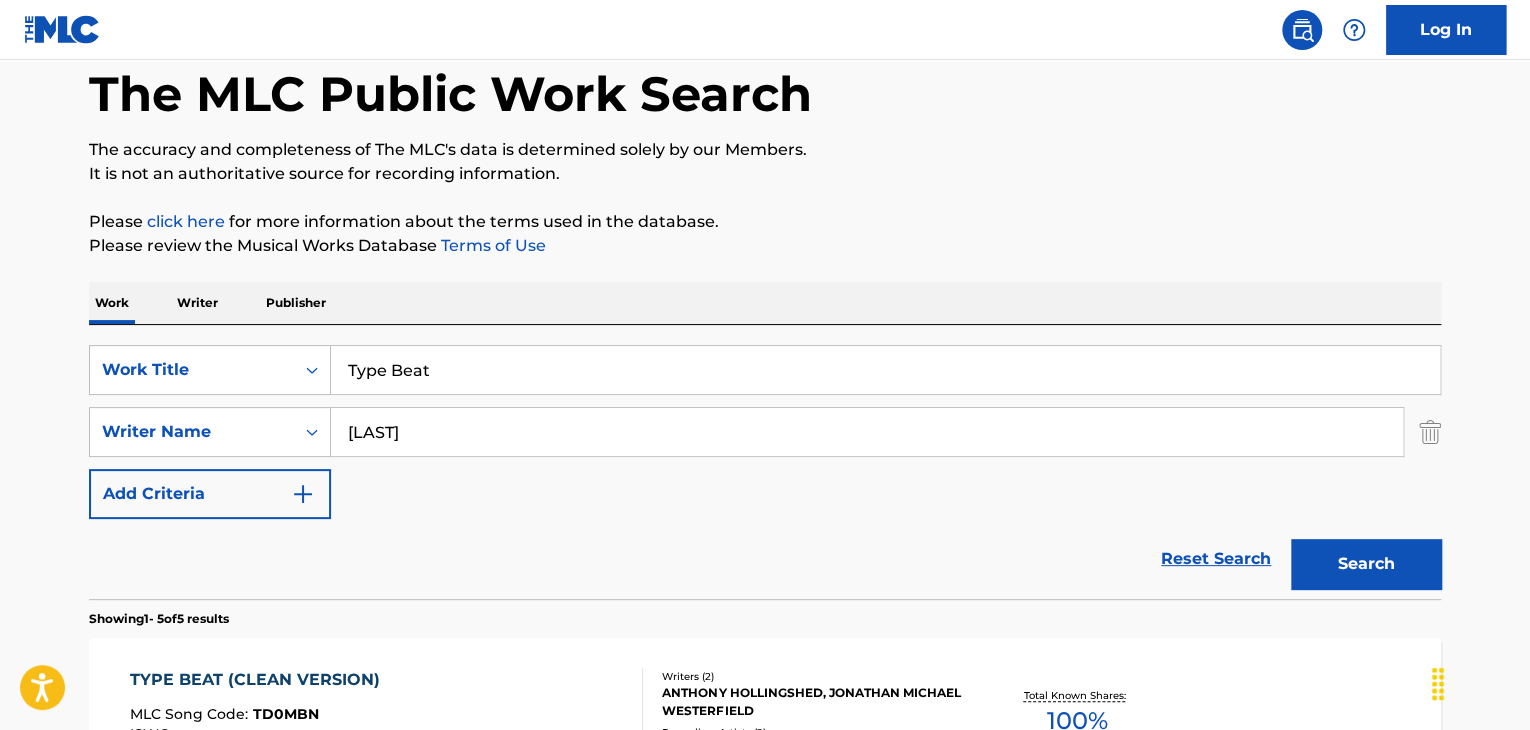 scroll, scrollTop: 386, scrollLeft: 0, axis: vertical 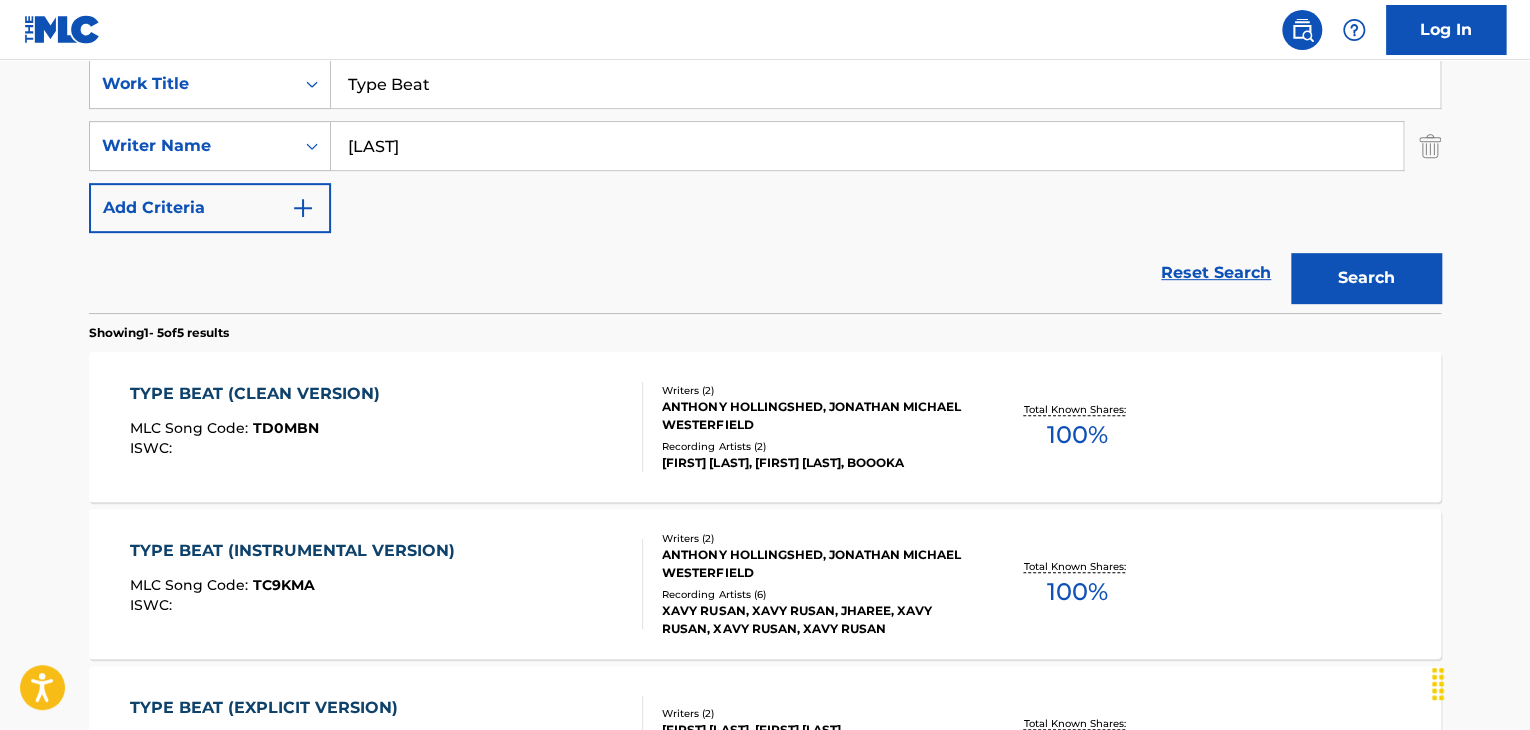 click on "TYPE BEAT (INSTRUMENTAL VERSION)" at bounding box center [297, 551] 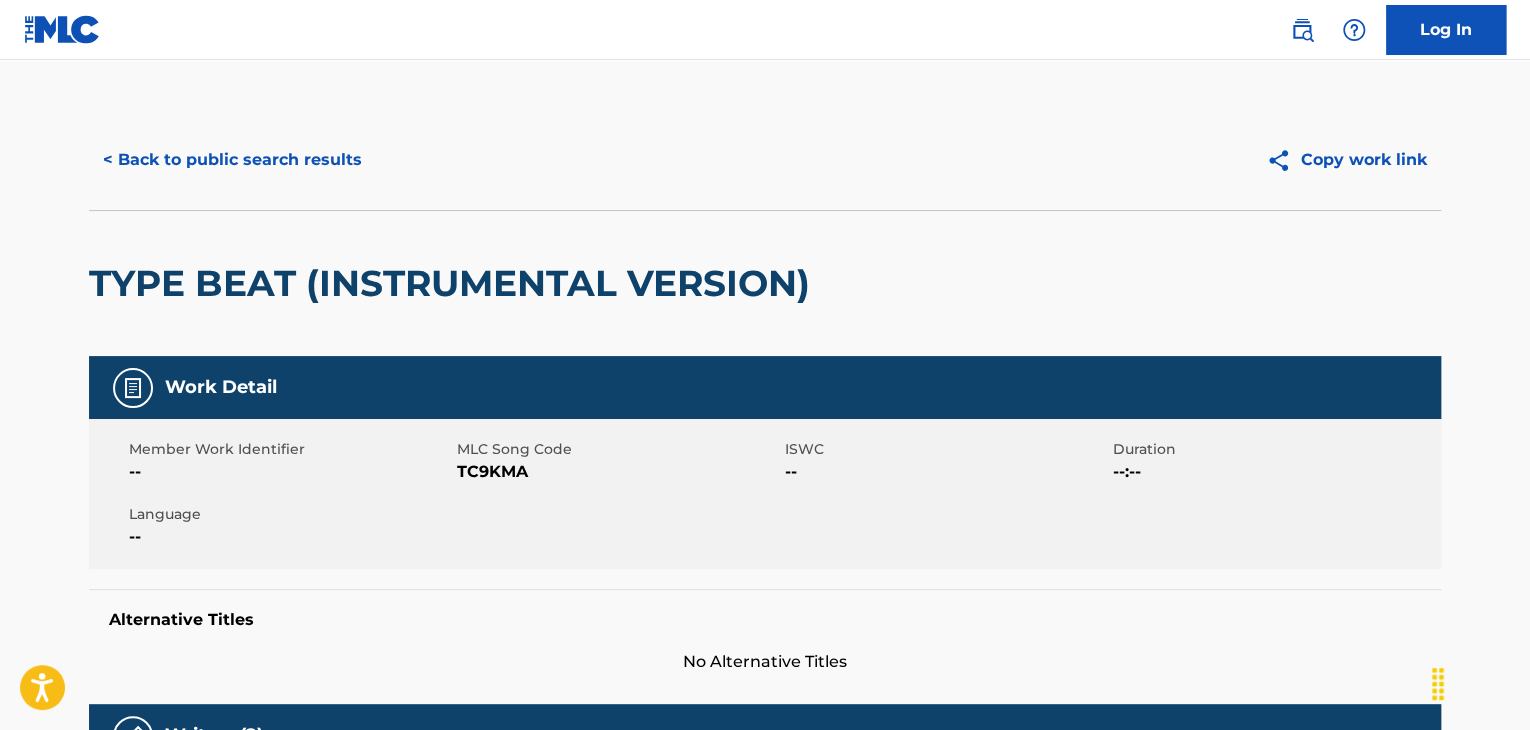 click on "Member Work Identifier -- MLC Song Code TC9KMA ISWC -- Duration --:-- Language --" at bounding box center [765, 494] 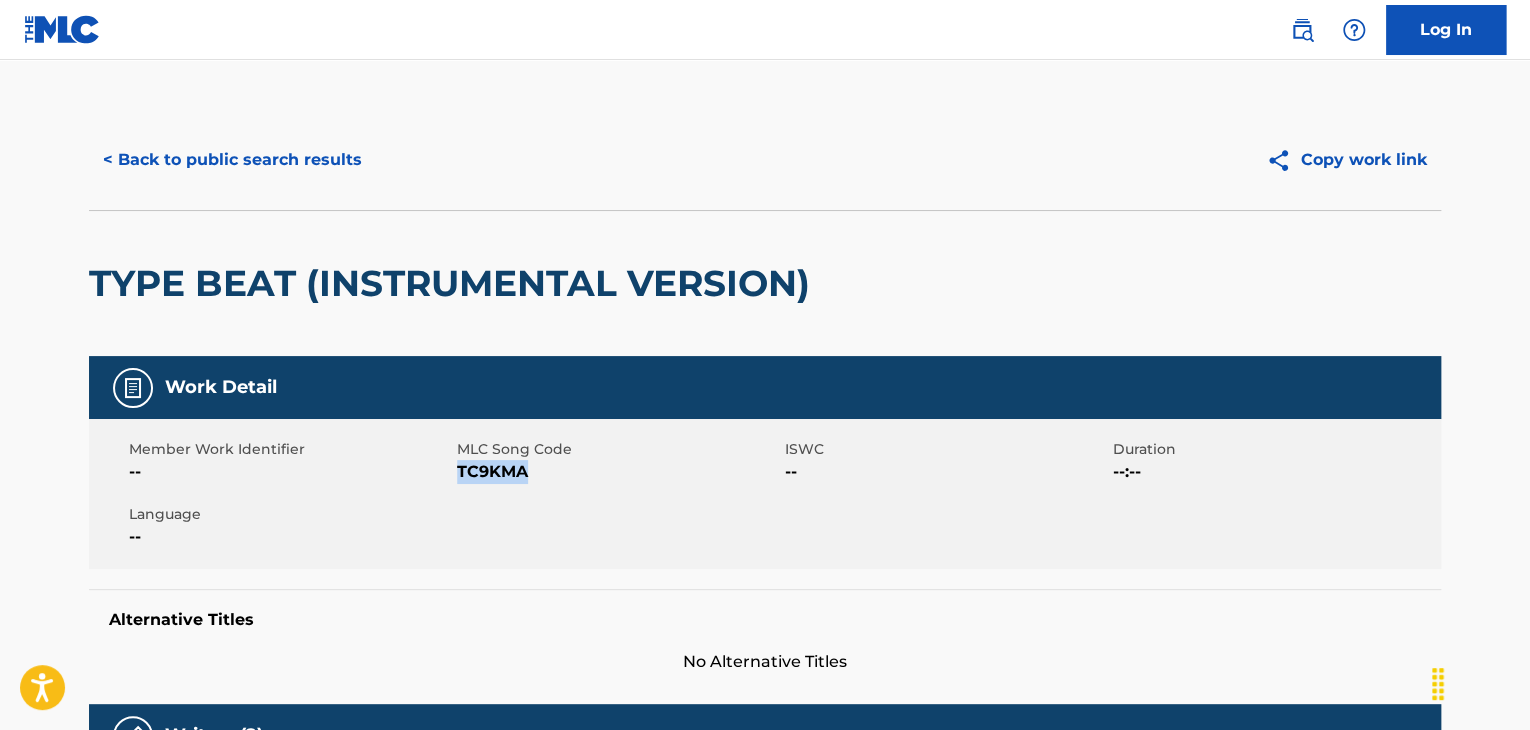 click on "TC9KMA" at bounding box center (618, 472) 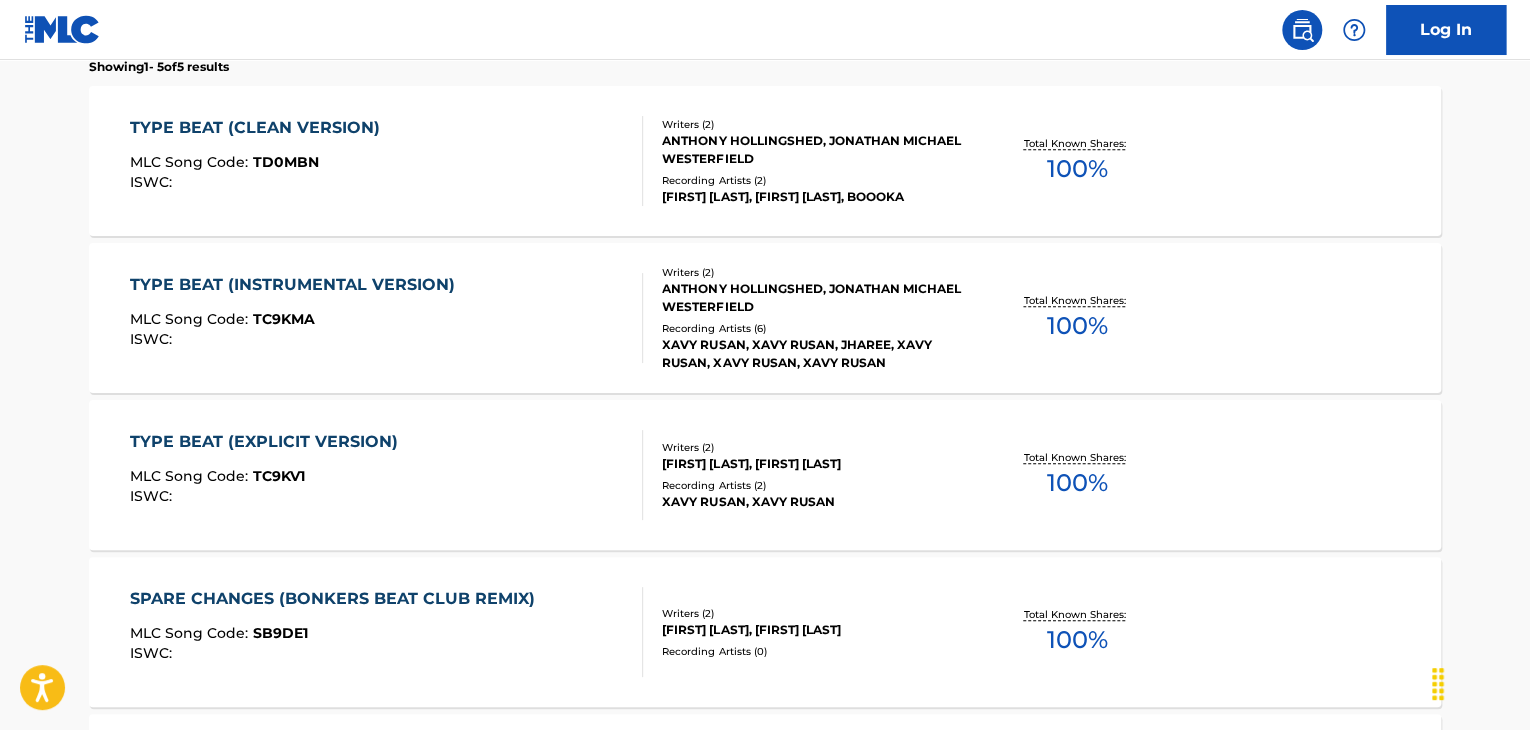 scroll, scrollTop: 686, scrollLeft: 0, axis: vertical 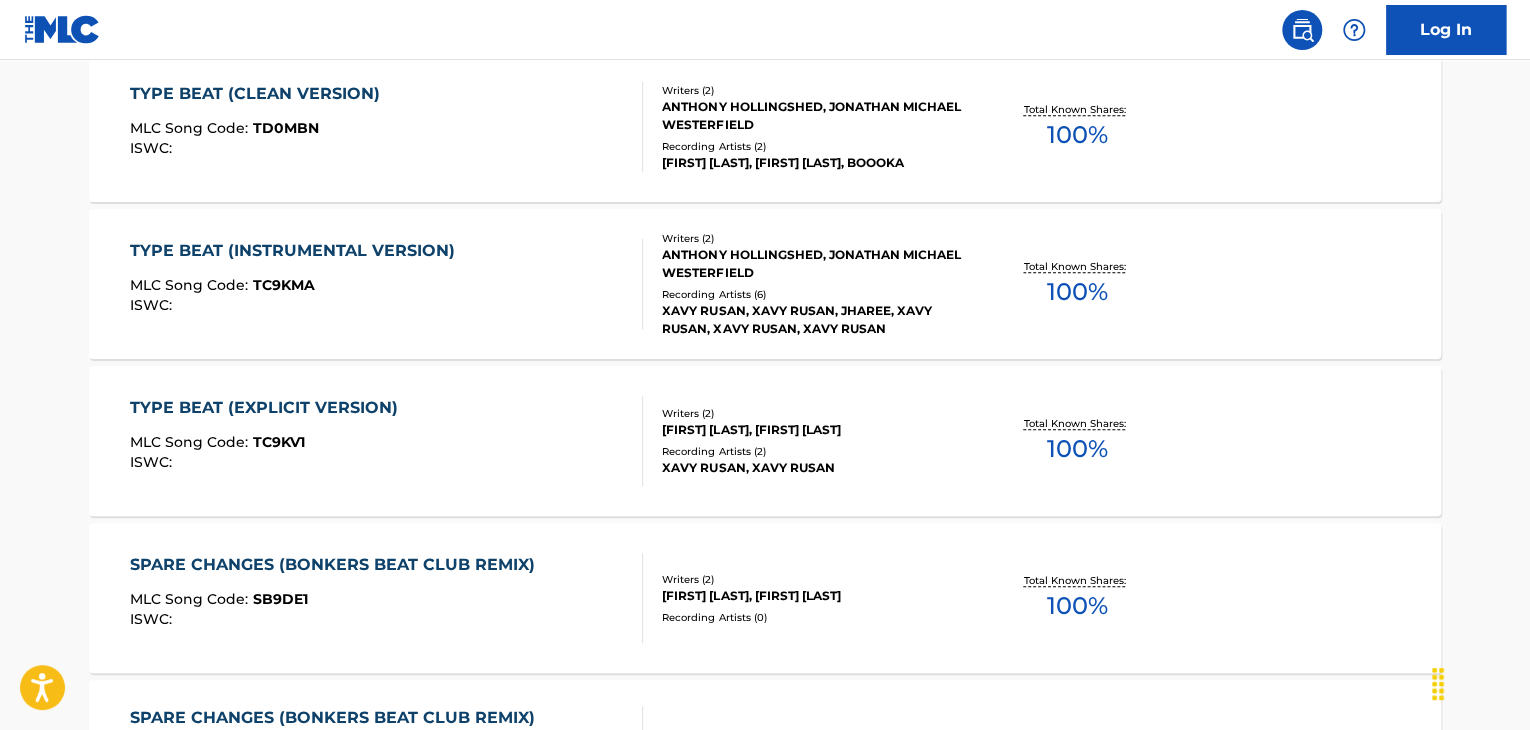 click on "TYPE BEAT (EXPLICIT VERSION) MLC Song Code : TC9KV1 ISWC :" at bounding box center (269, 441) 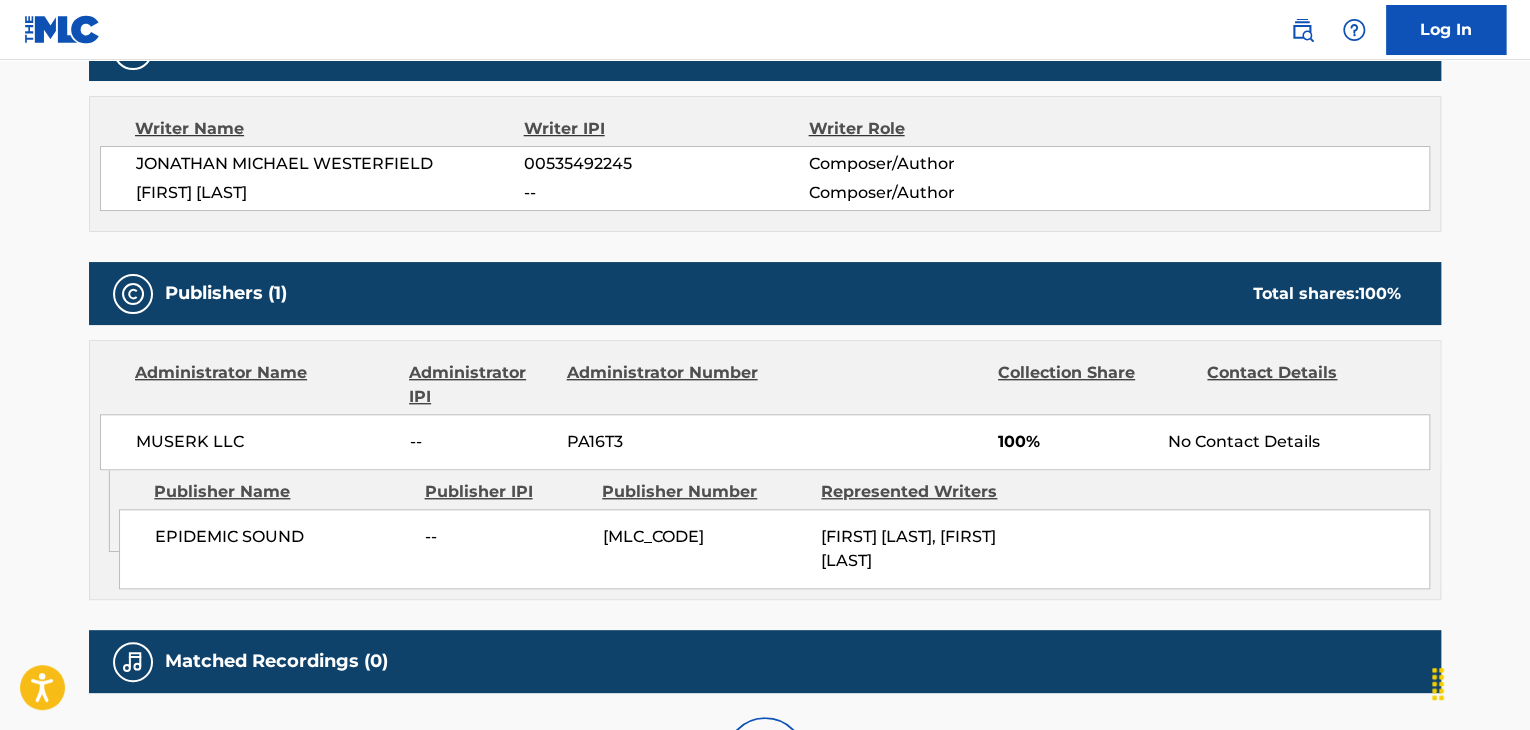 scroll, scrollTop: 0, scrollLeft: 0, axis: both 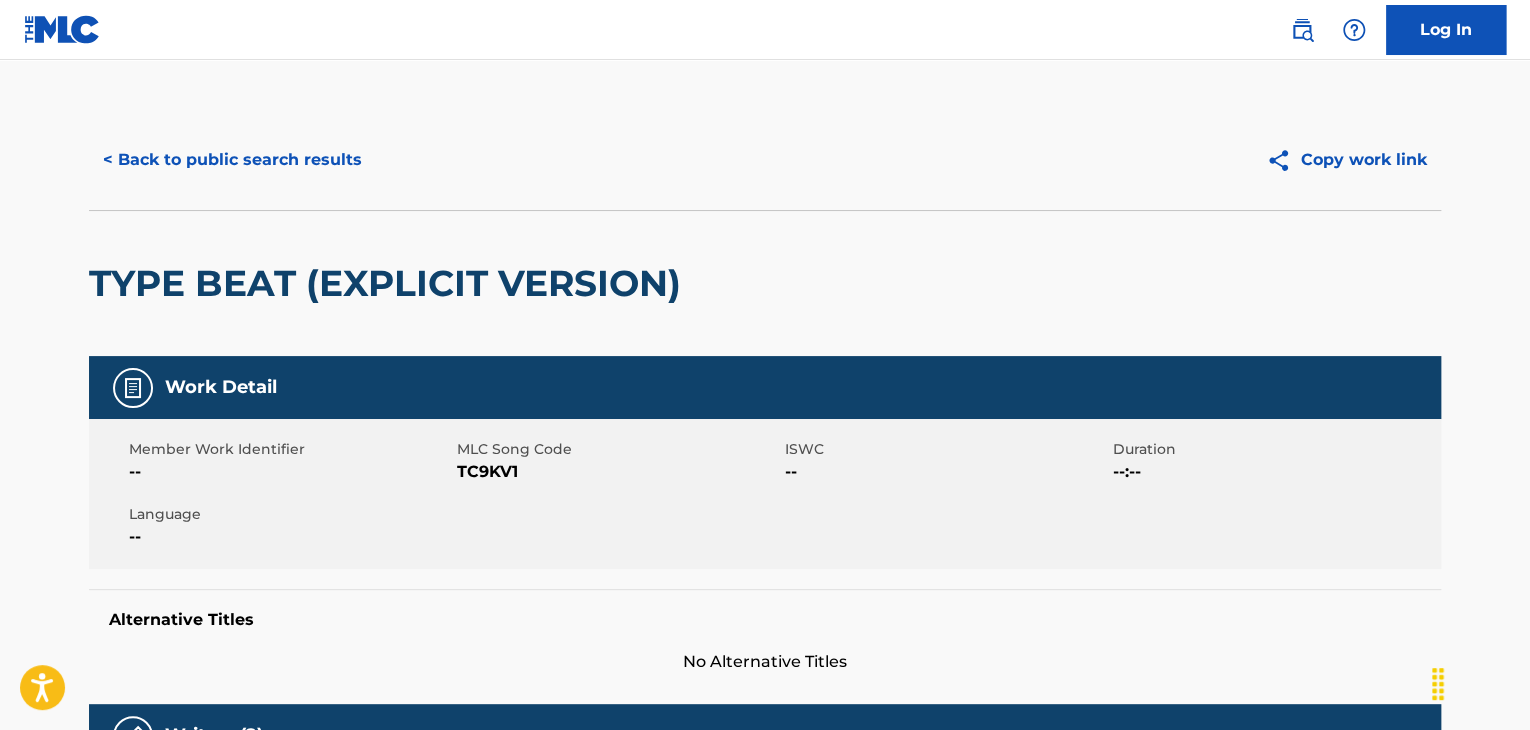 click on "TC9KV1" at bounding box center [618, 472] 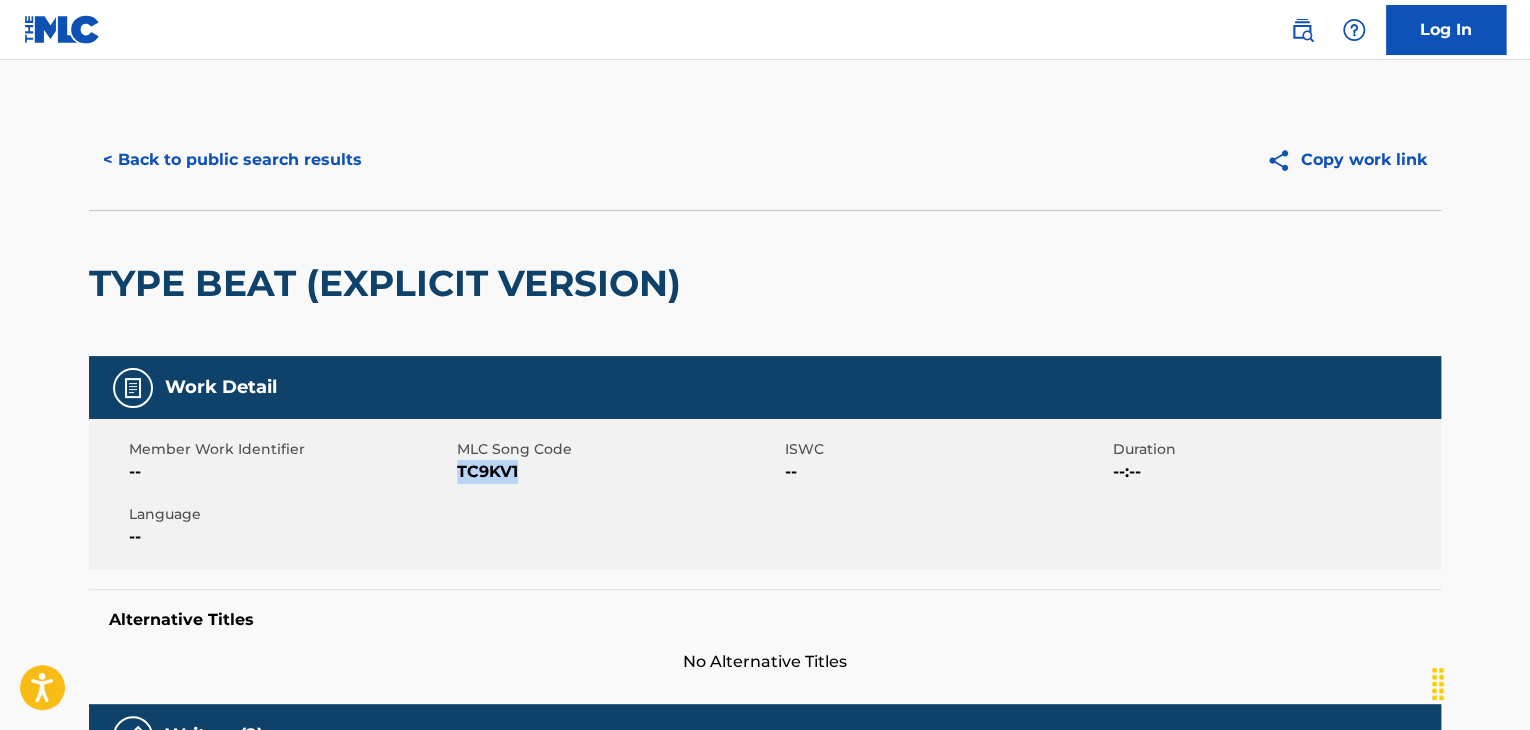 click on "TC9KV1" at bounding box center (618, 472) 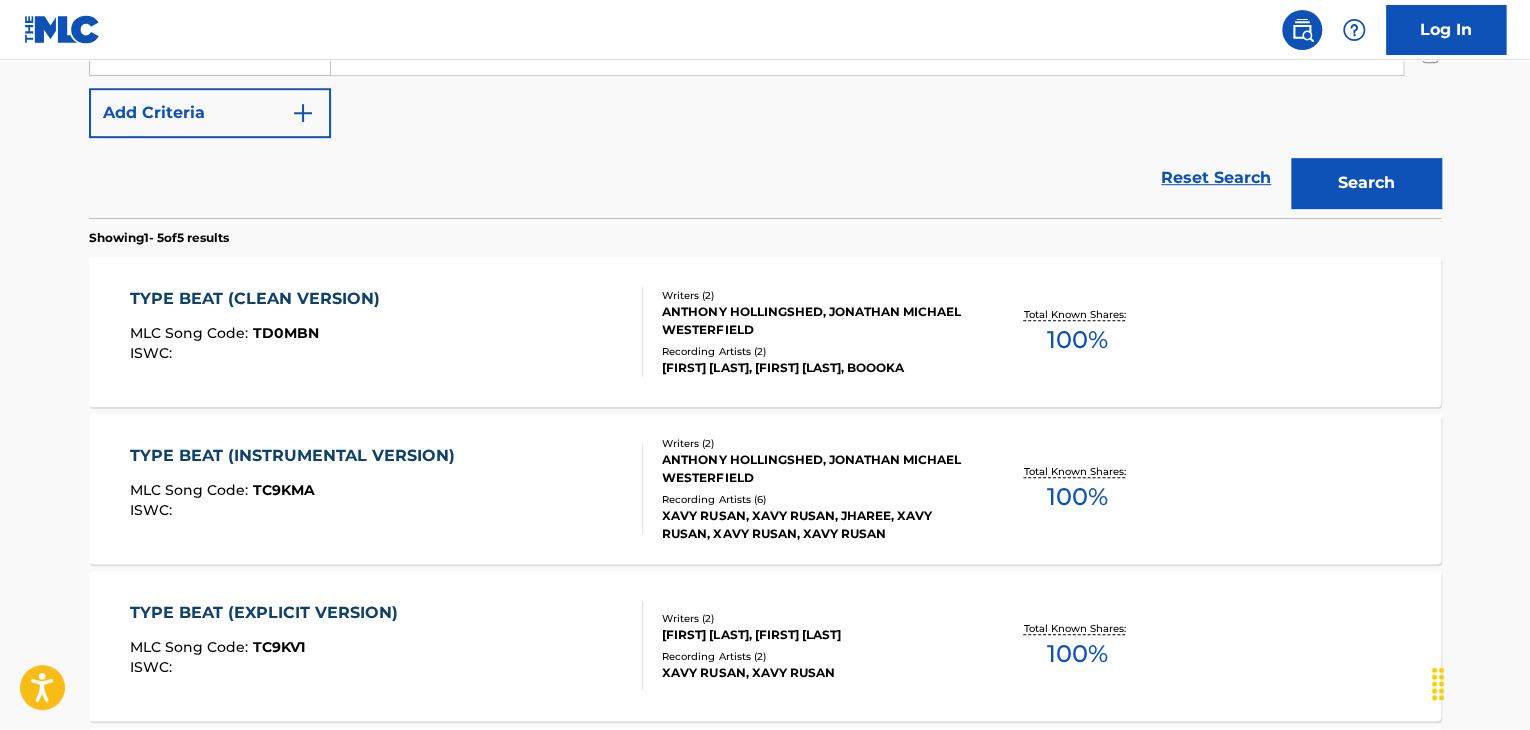 scroll, scrollTop: 200, scrollLeft: 0, axis: vertical 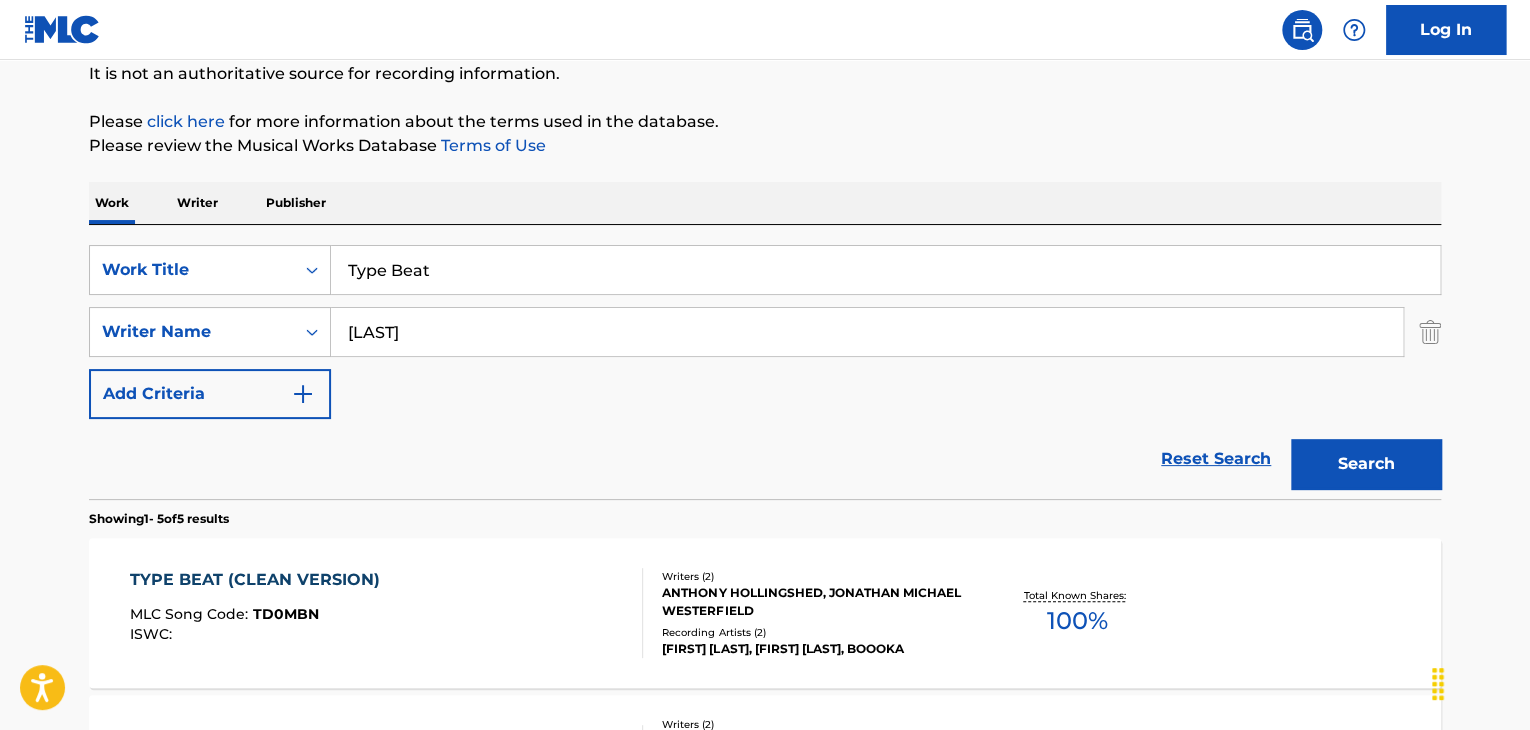 click on "Type Beat" at bounding box center [885, 270] 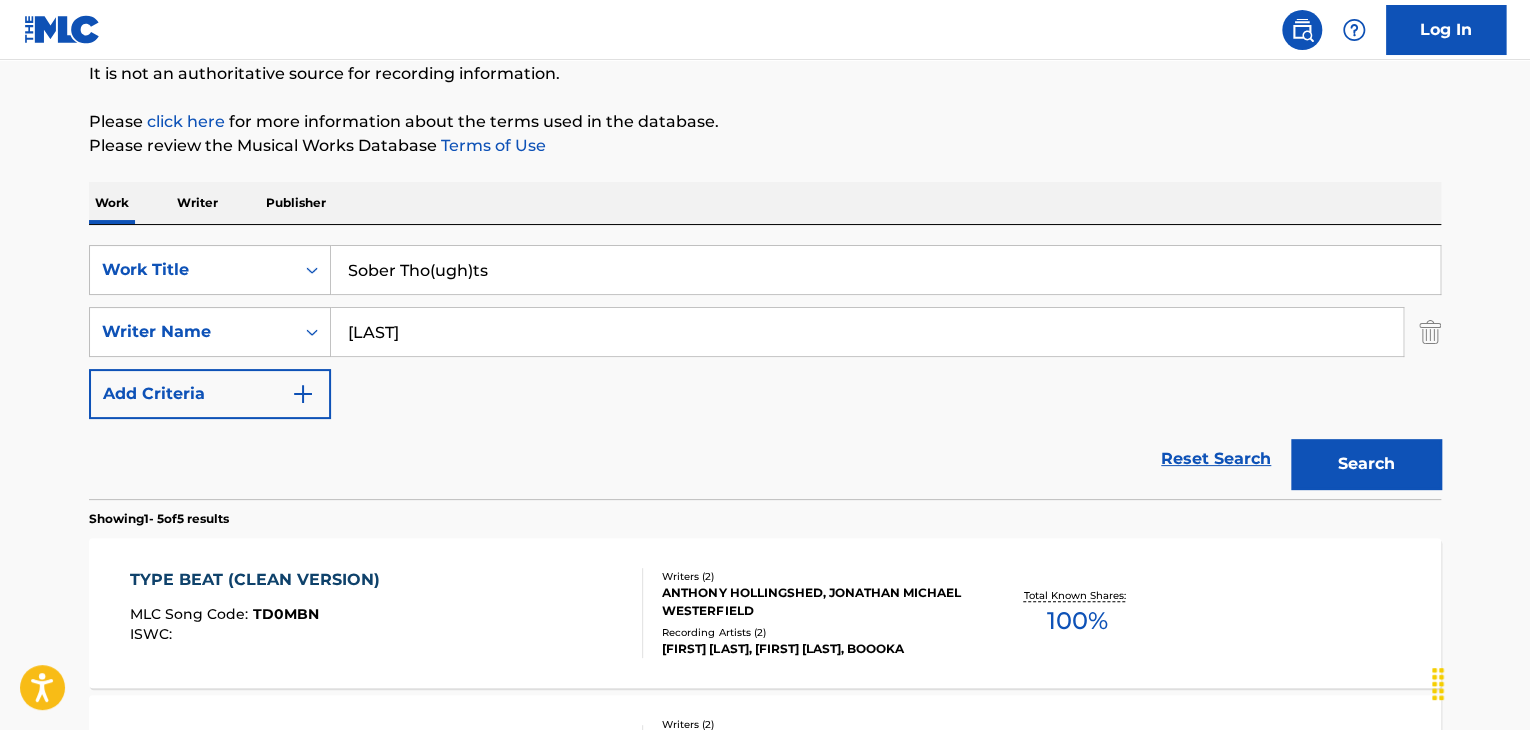 type on "Sober Tho(ugh)ts" 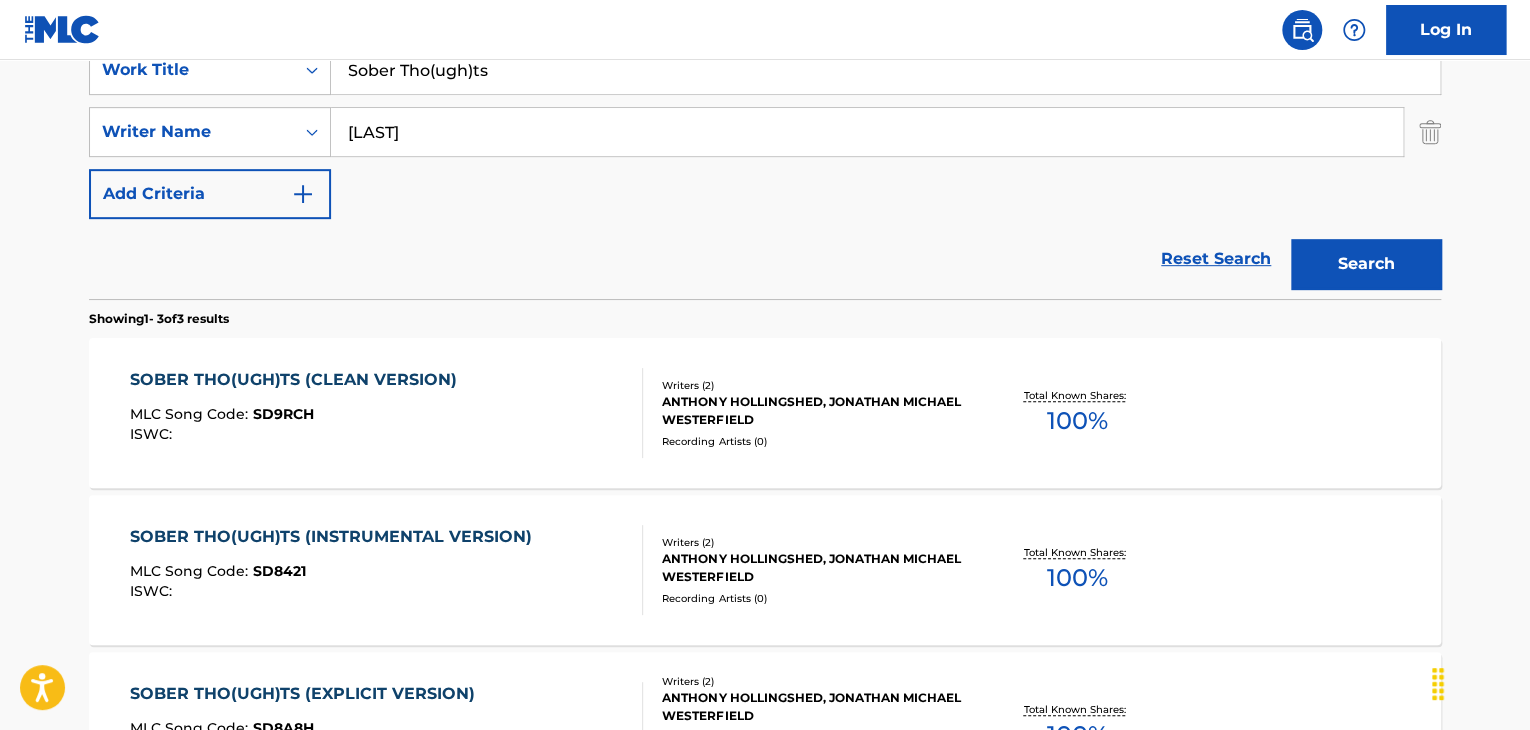 scroll, scrollTop: 600, scrollLeft: 0, axis: vertical 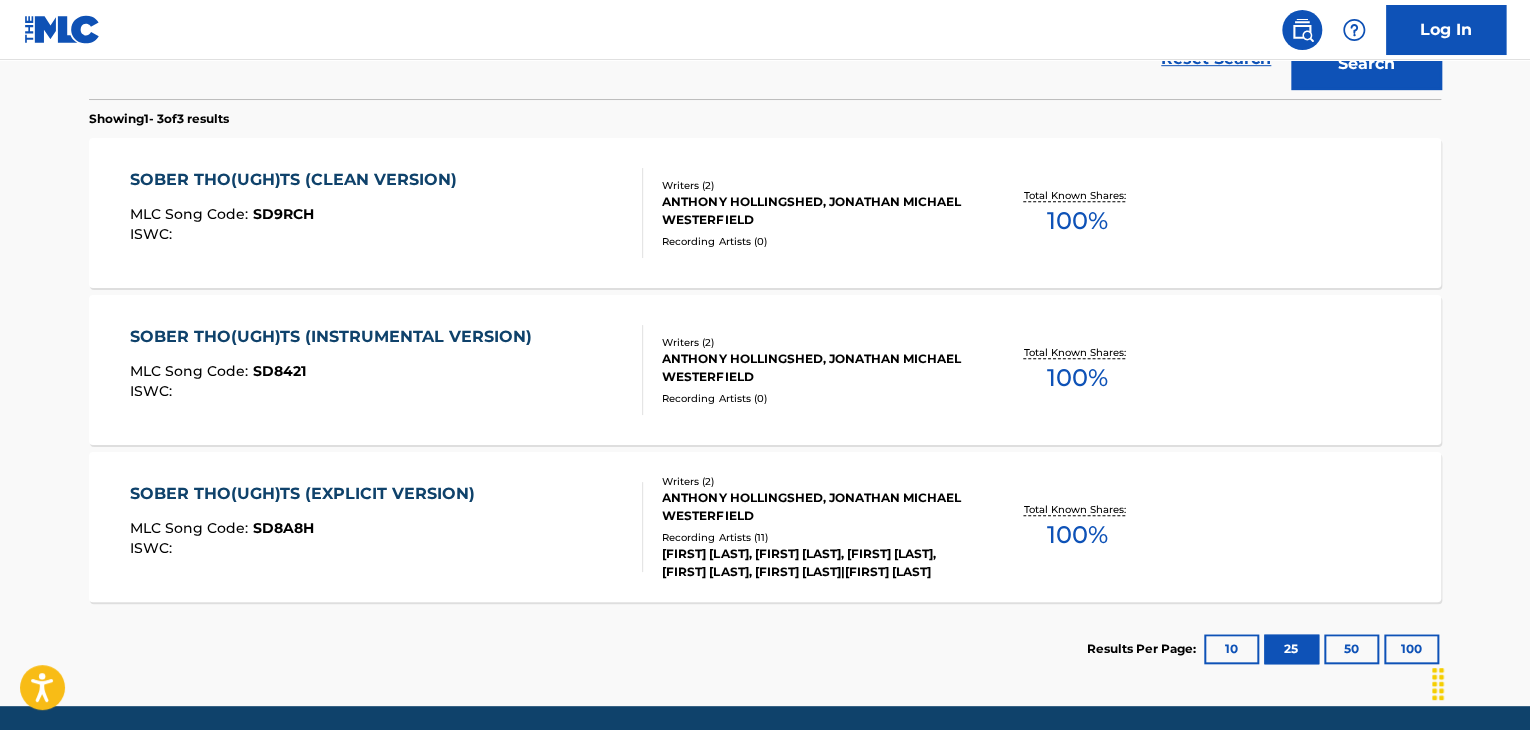 click on "SOBER THO(UGH)TS (CLEAN VERSION)" at bounding box center (298, 180) 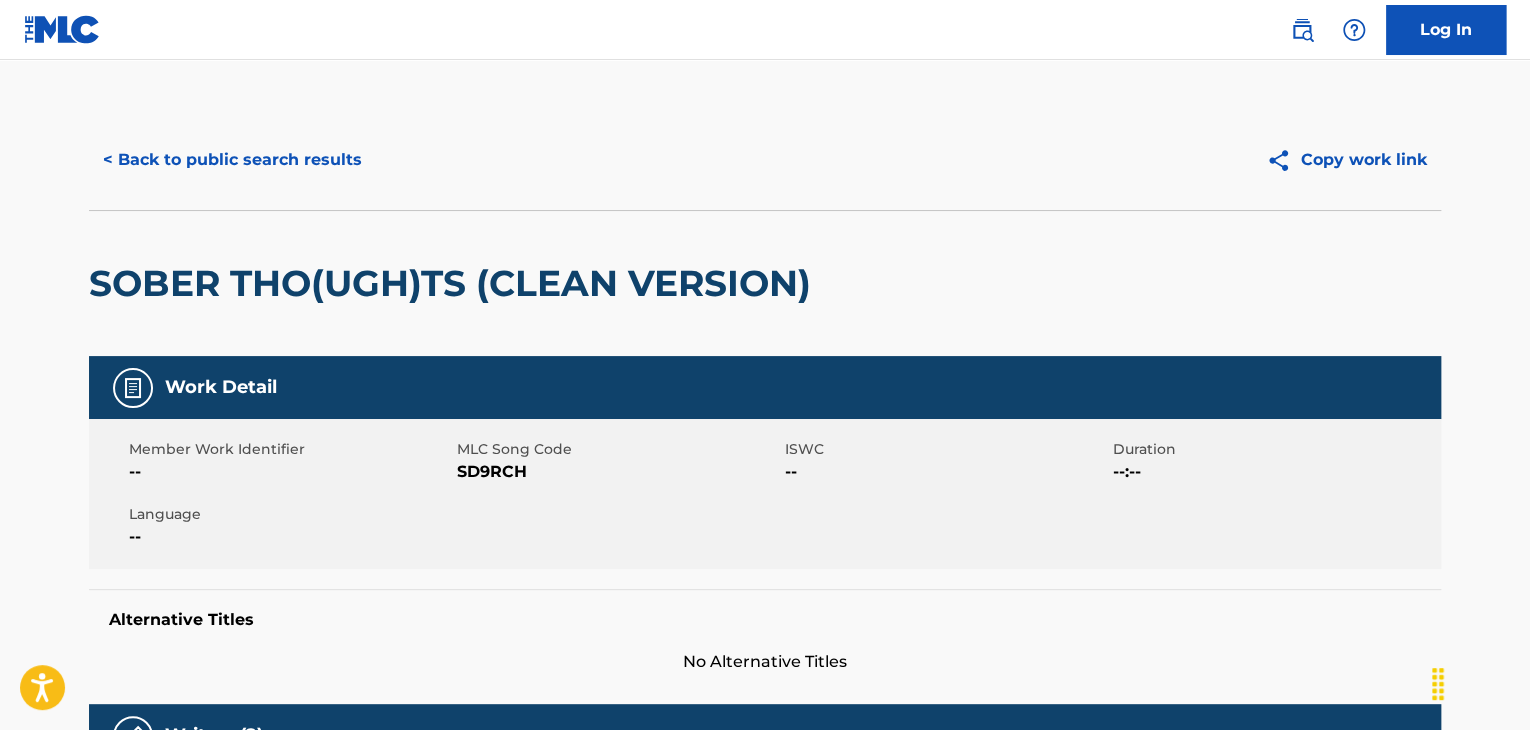 click on "SD9RCH" at bounding box center [618, 472] 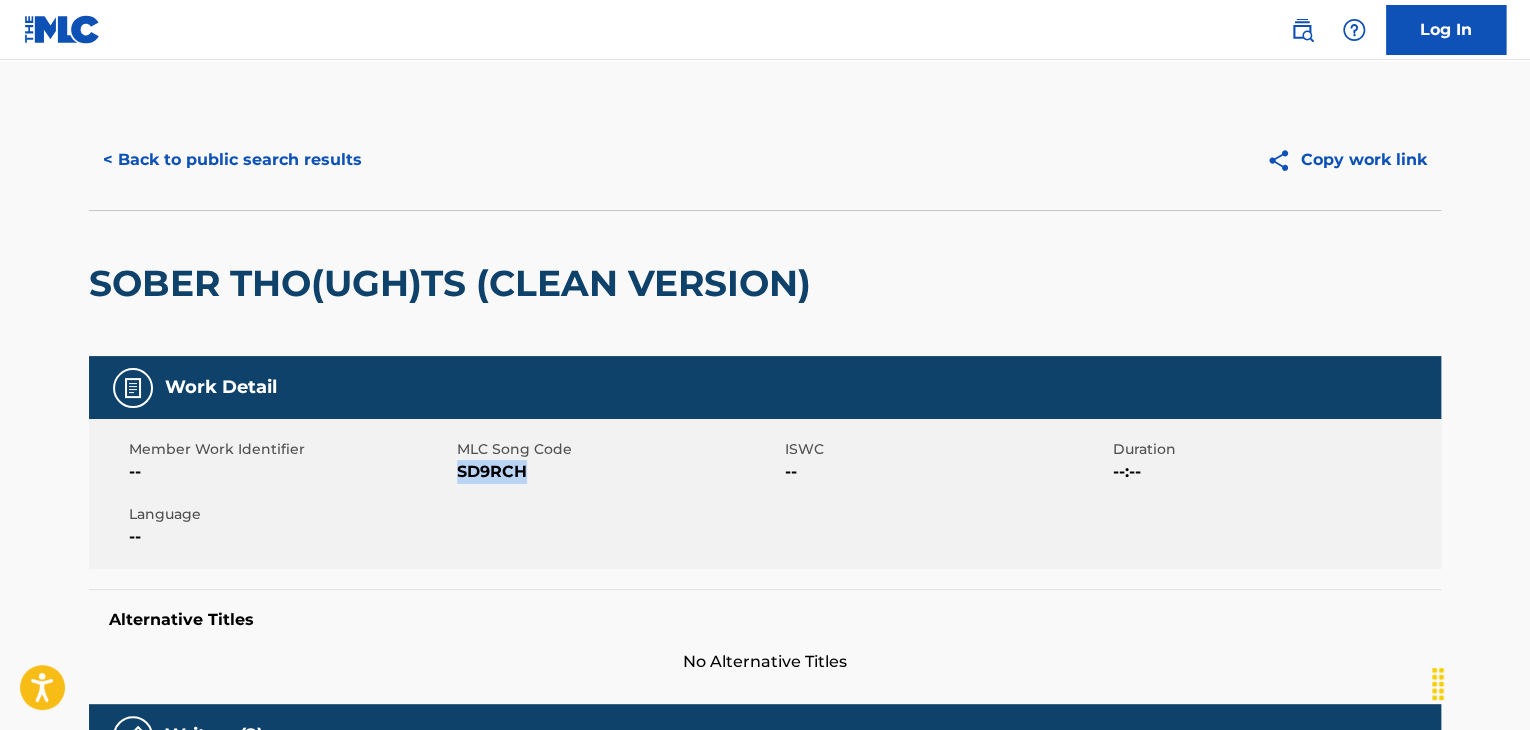 click on "SD9RCH" at bounding box center (618, 472) 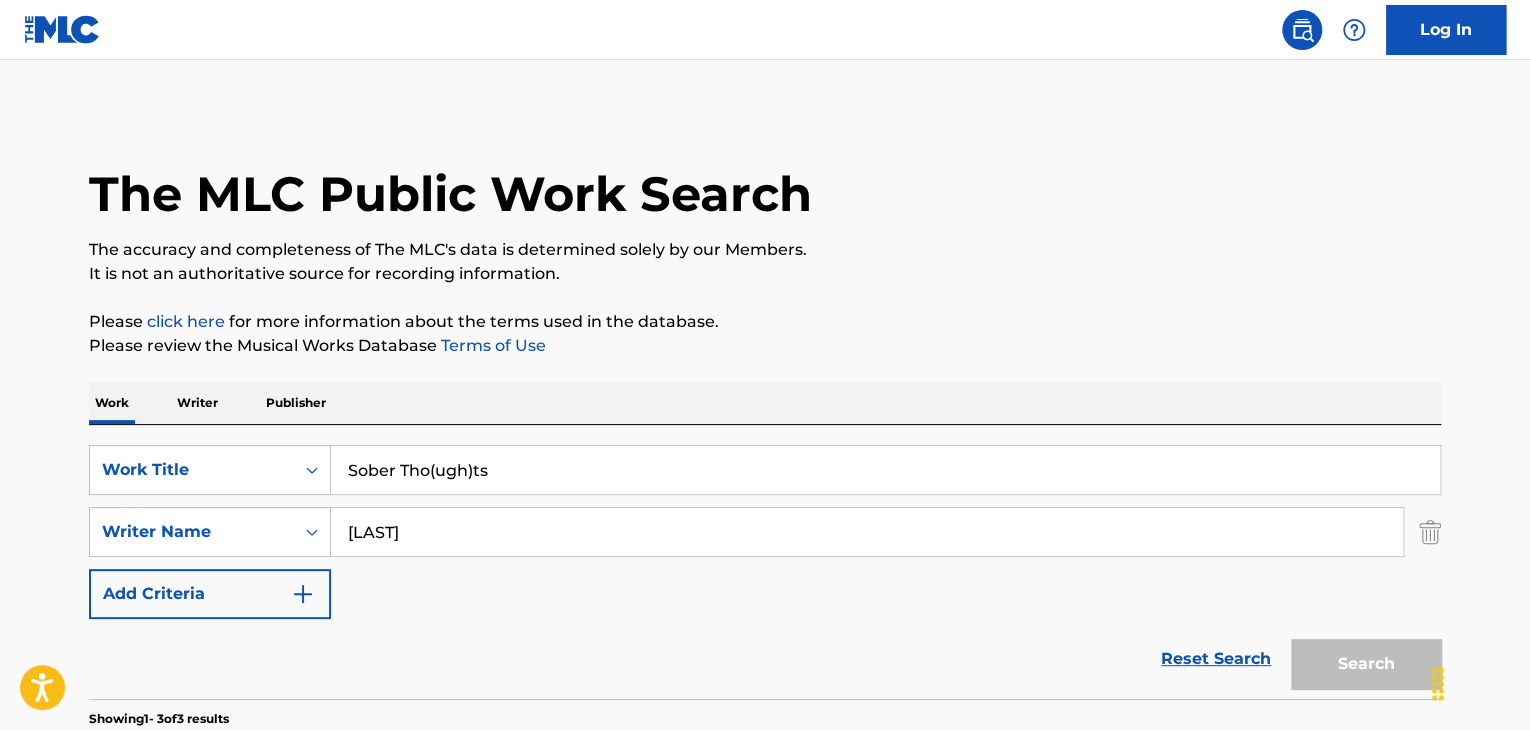 scroll, scrollTop: 672, scrollLeft: 0, axis: vertical 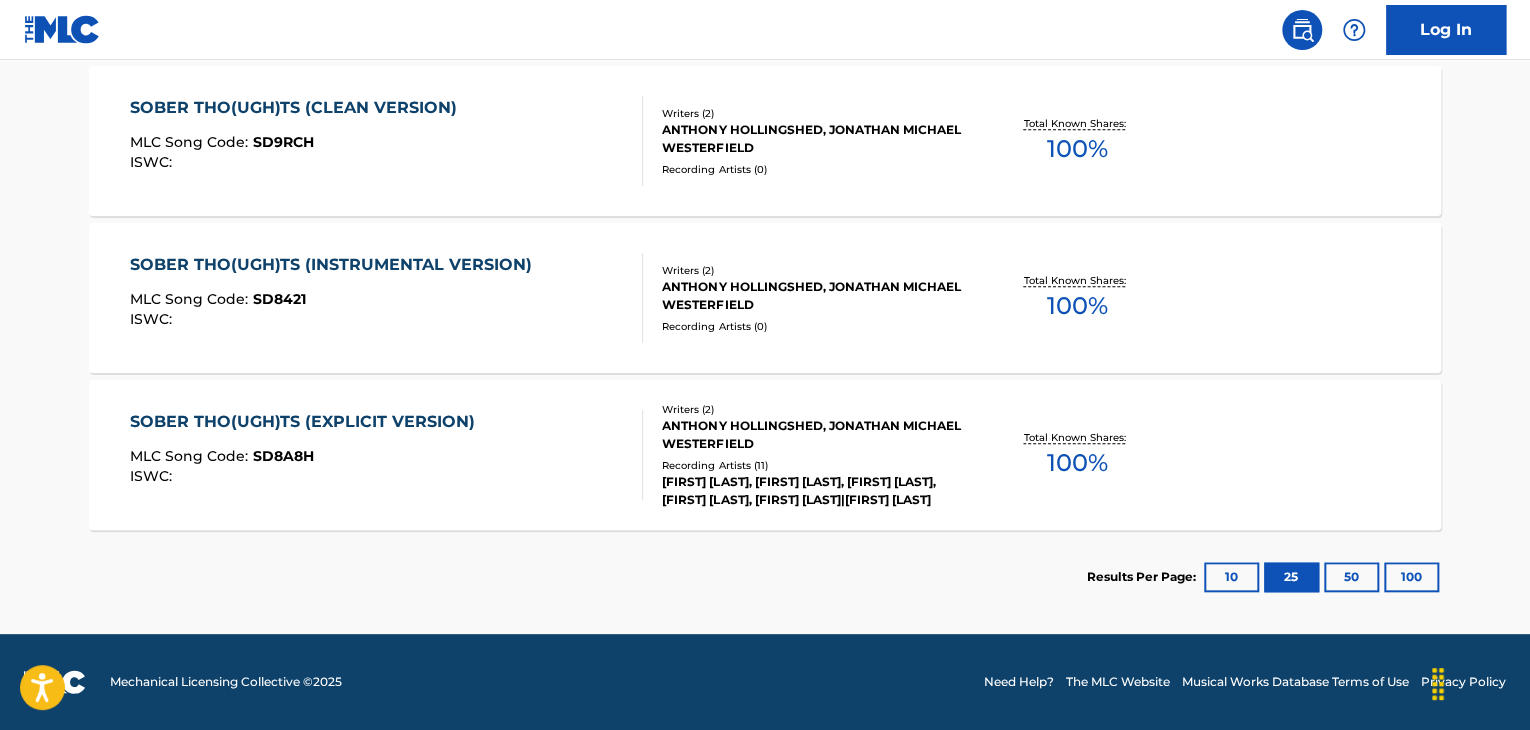 click on "ISWC :" at bounding box center [336, 319] 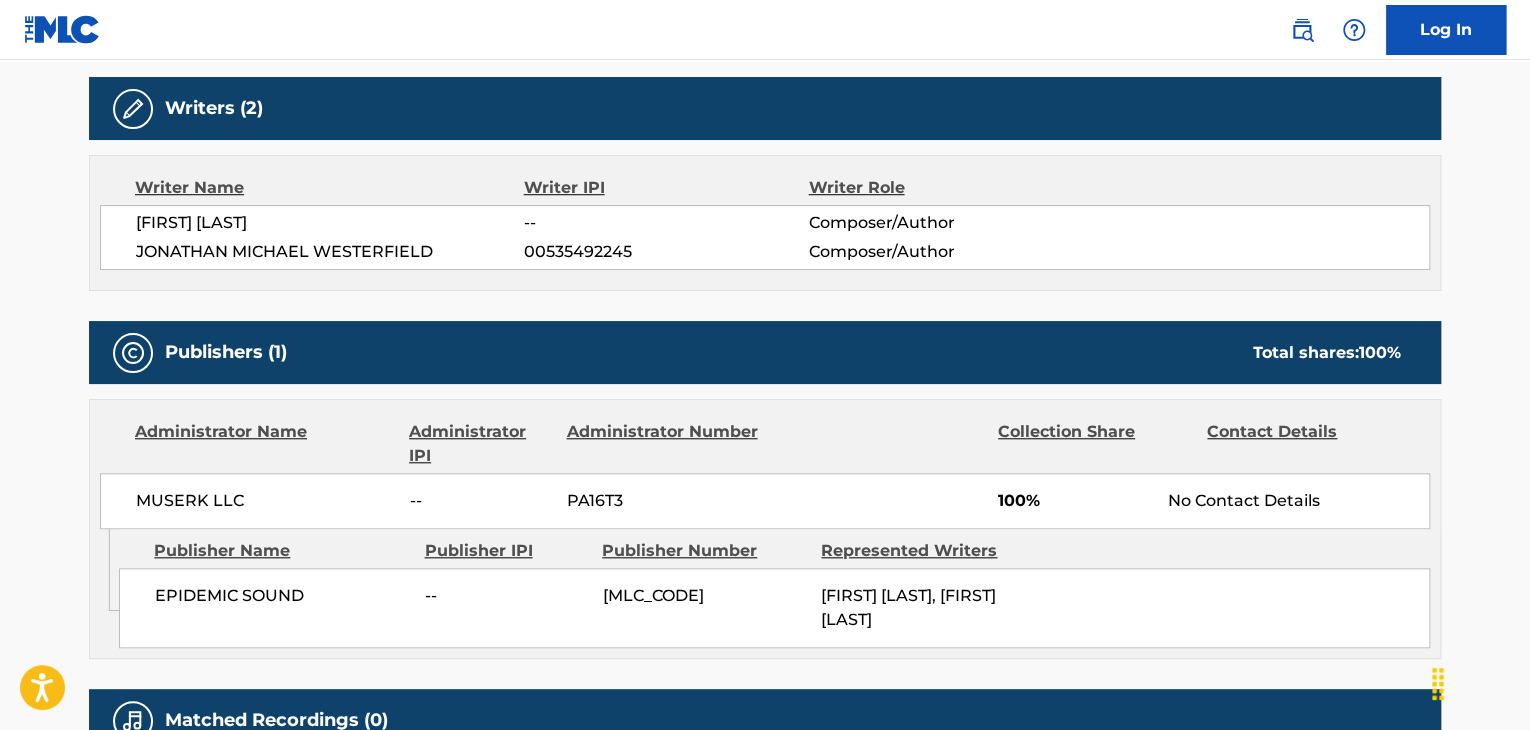 scroll, scrollTop: 0, scrollLeft: 0, axis: both 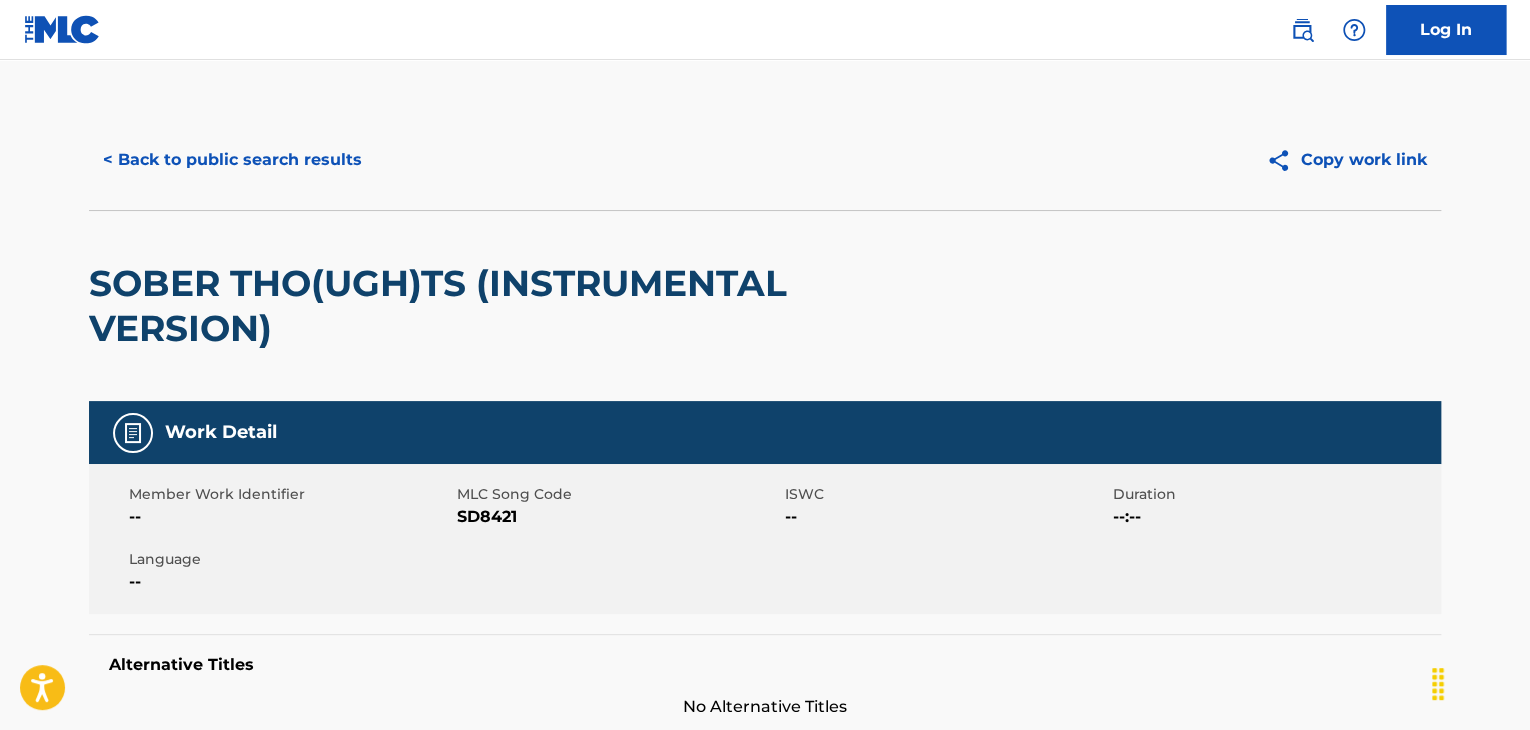 click on "Member Work Identifier -- MLC Song Code SD8421 ISWC -- Duration --:-- Language --" at bounding box center (765, 539) 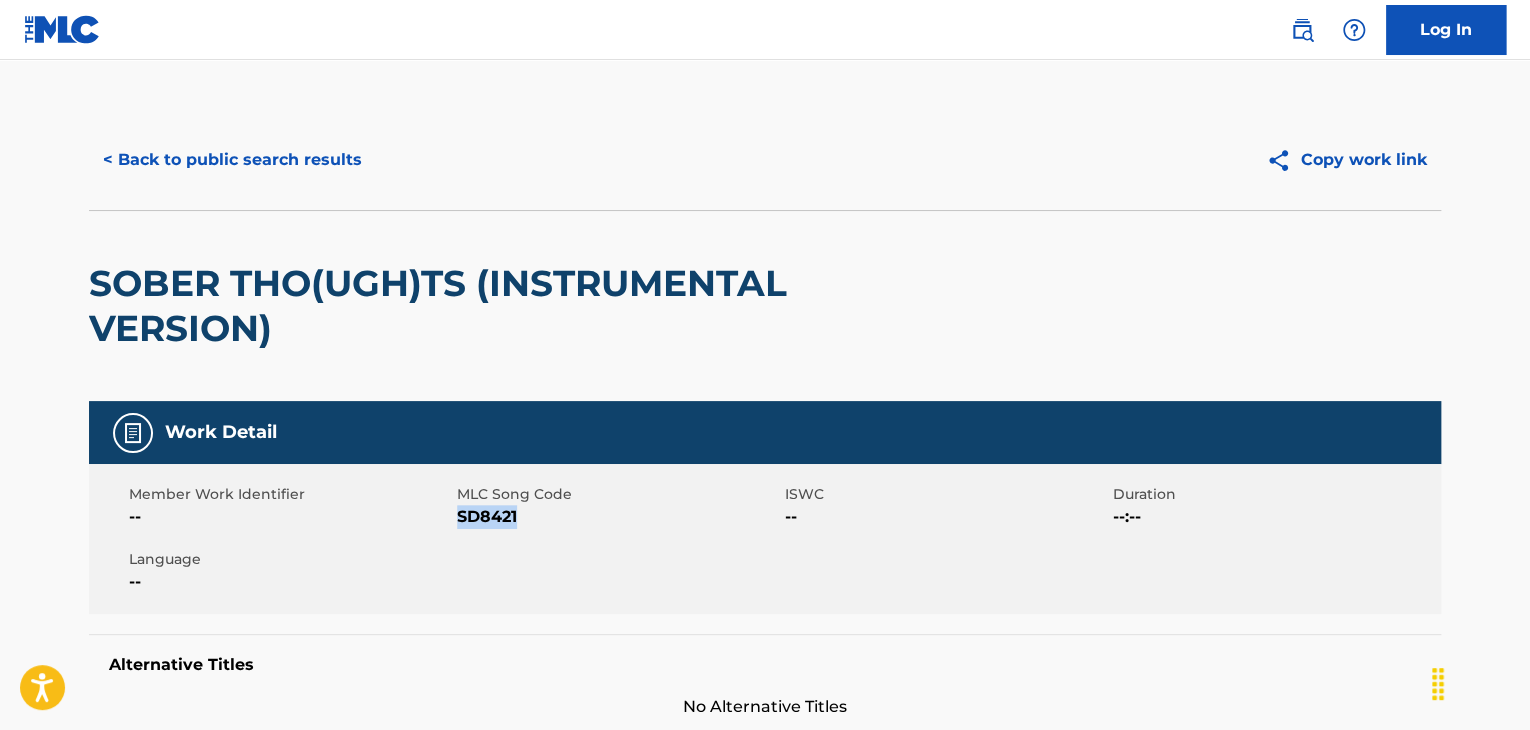 click on "Member Work Identifier -- MLC Song Code SD8421 ISWC -- Duration --:-- Language --" at bounding box center [765, 539] 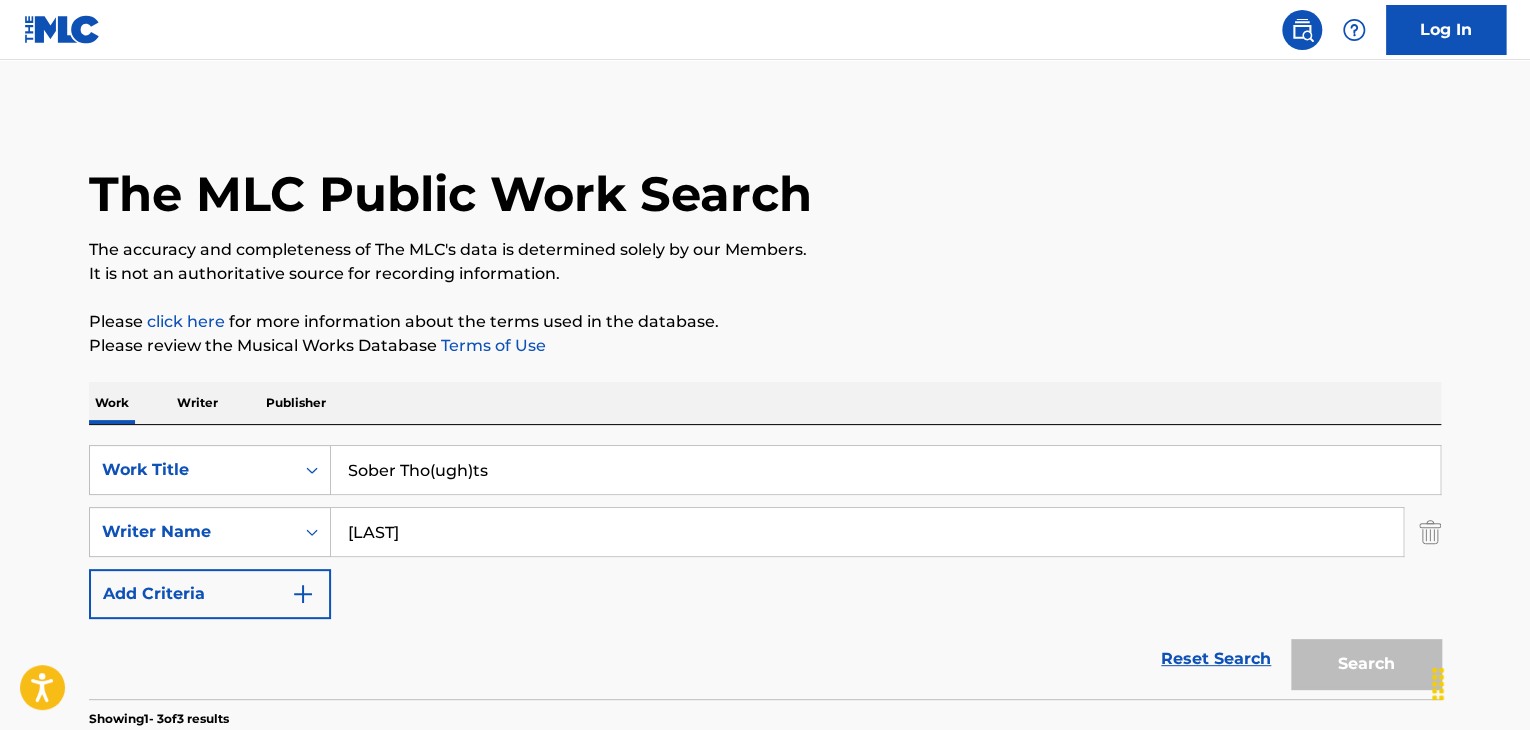 scroll, scrollTop: 672, scrollLeft: 0, axis: vertical 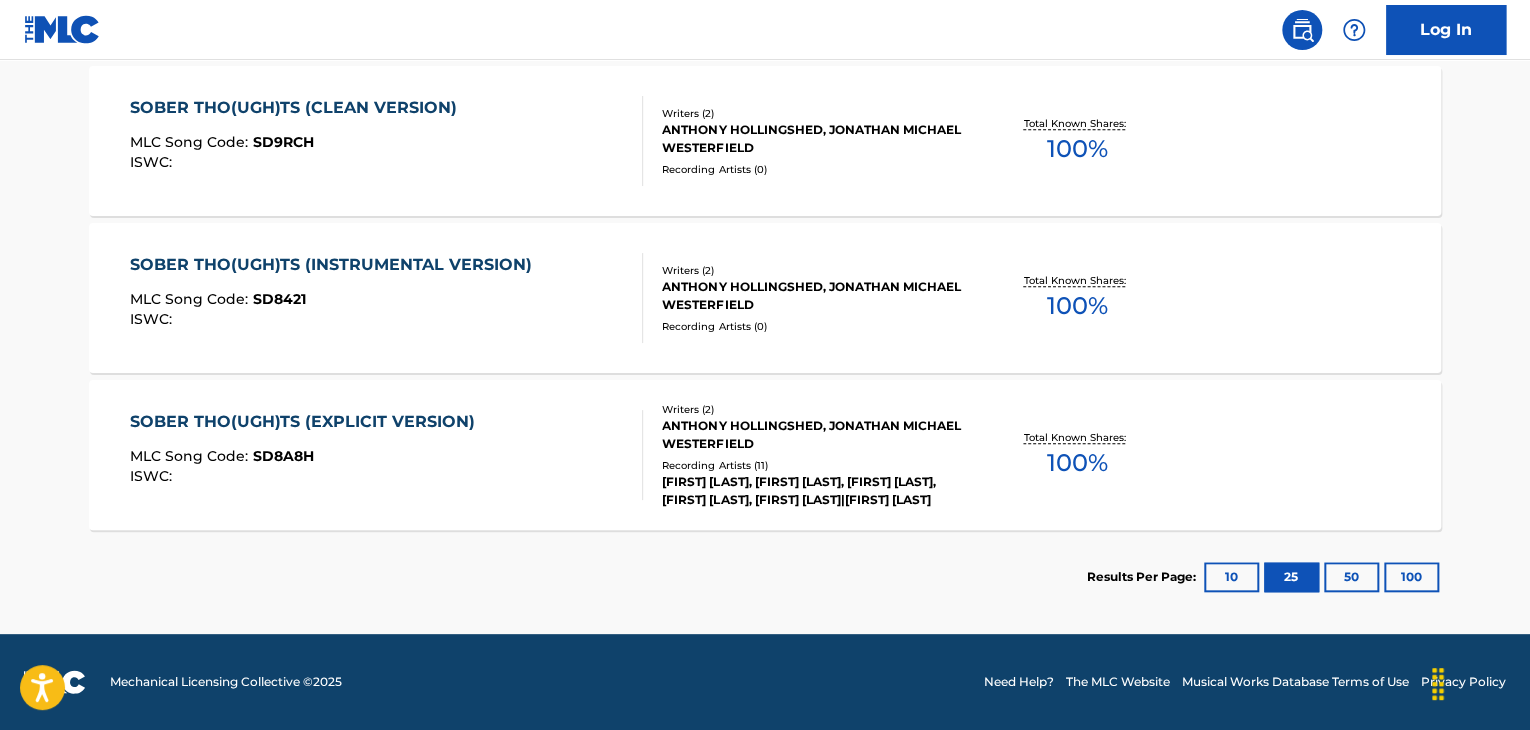 click on "ISWC :" at bounding box center [307, 476] 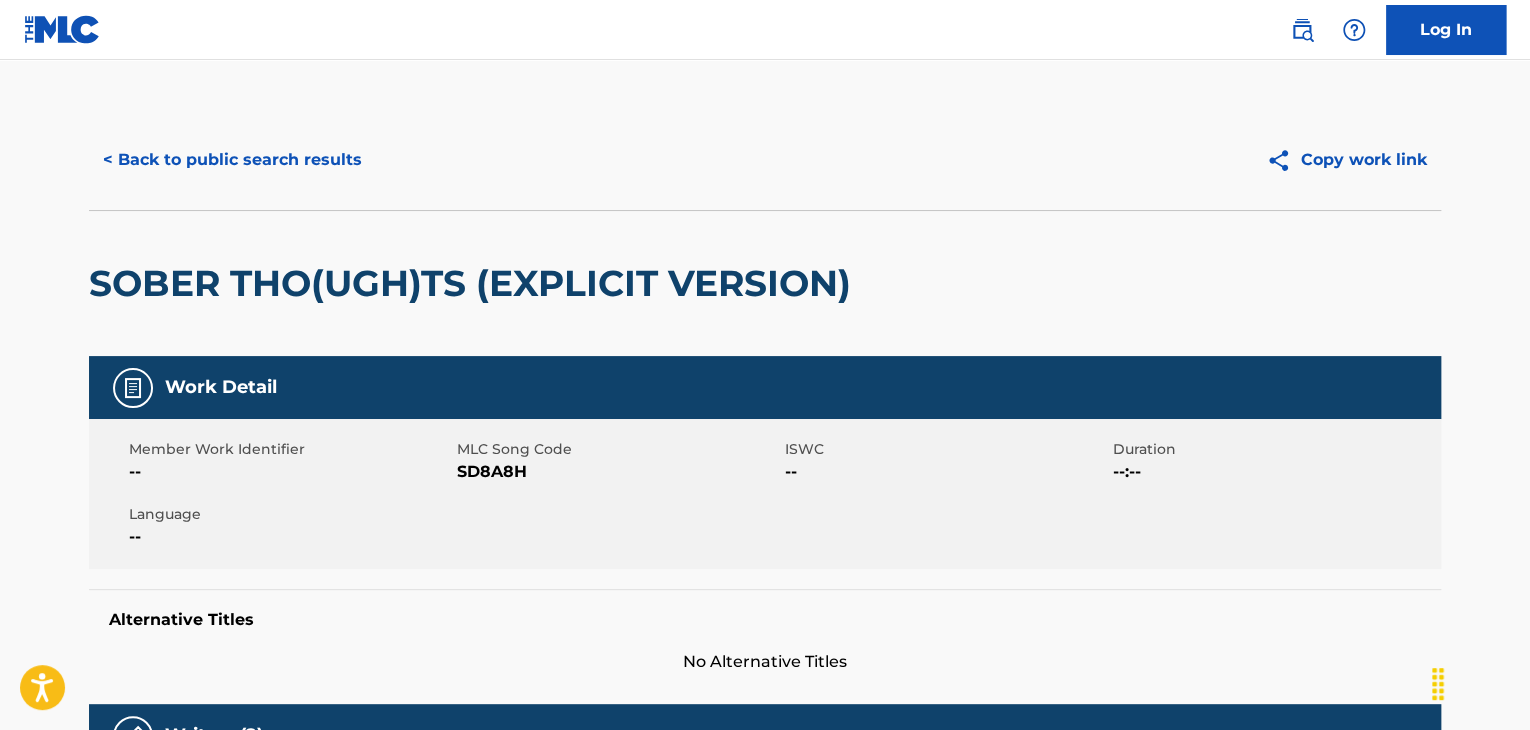 click on "SD8A8H" at bounding box center [618, 472] 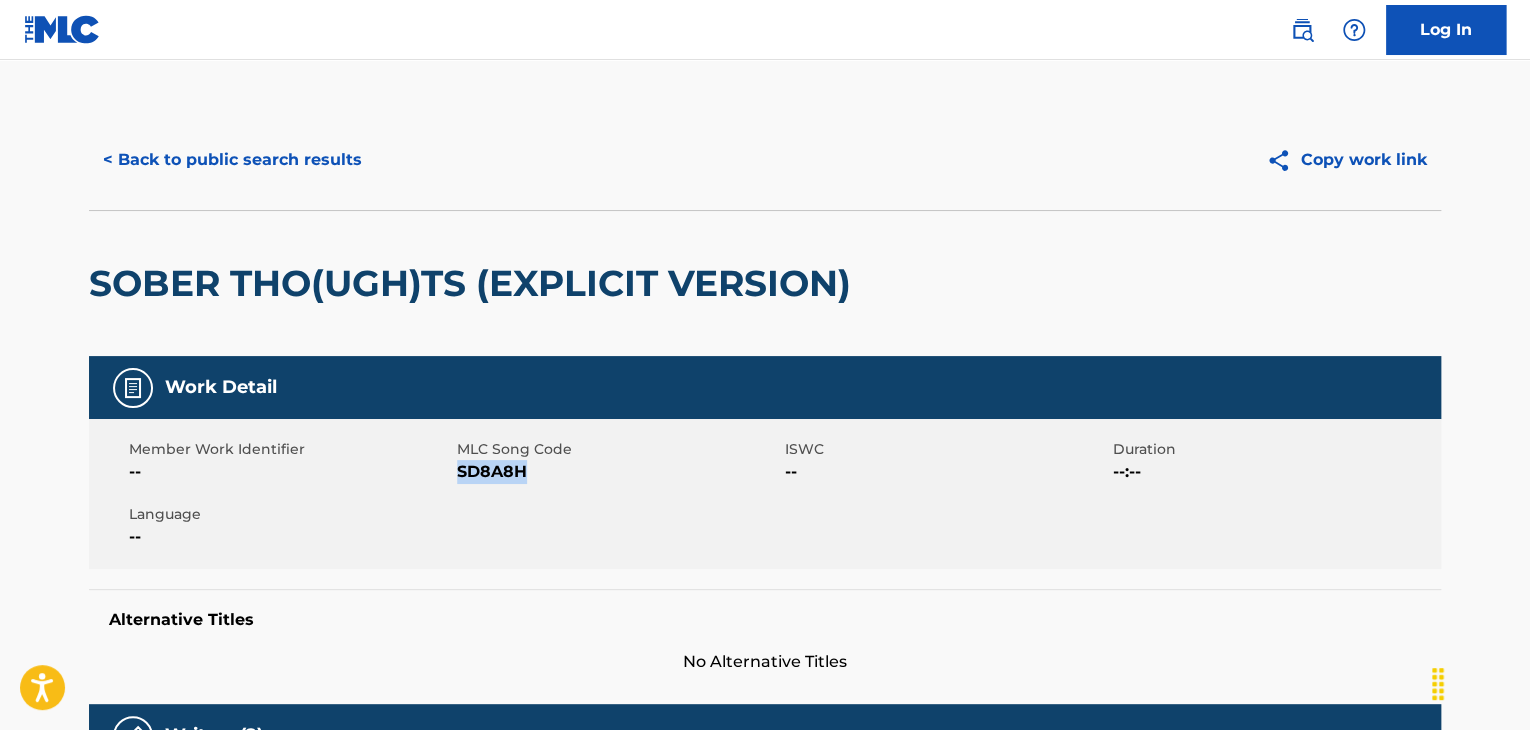 click on "SD8A8H" at bounding box center (618, 472) 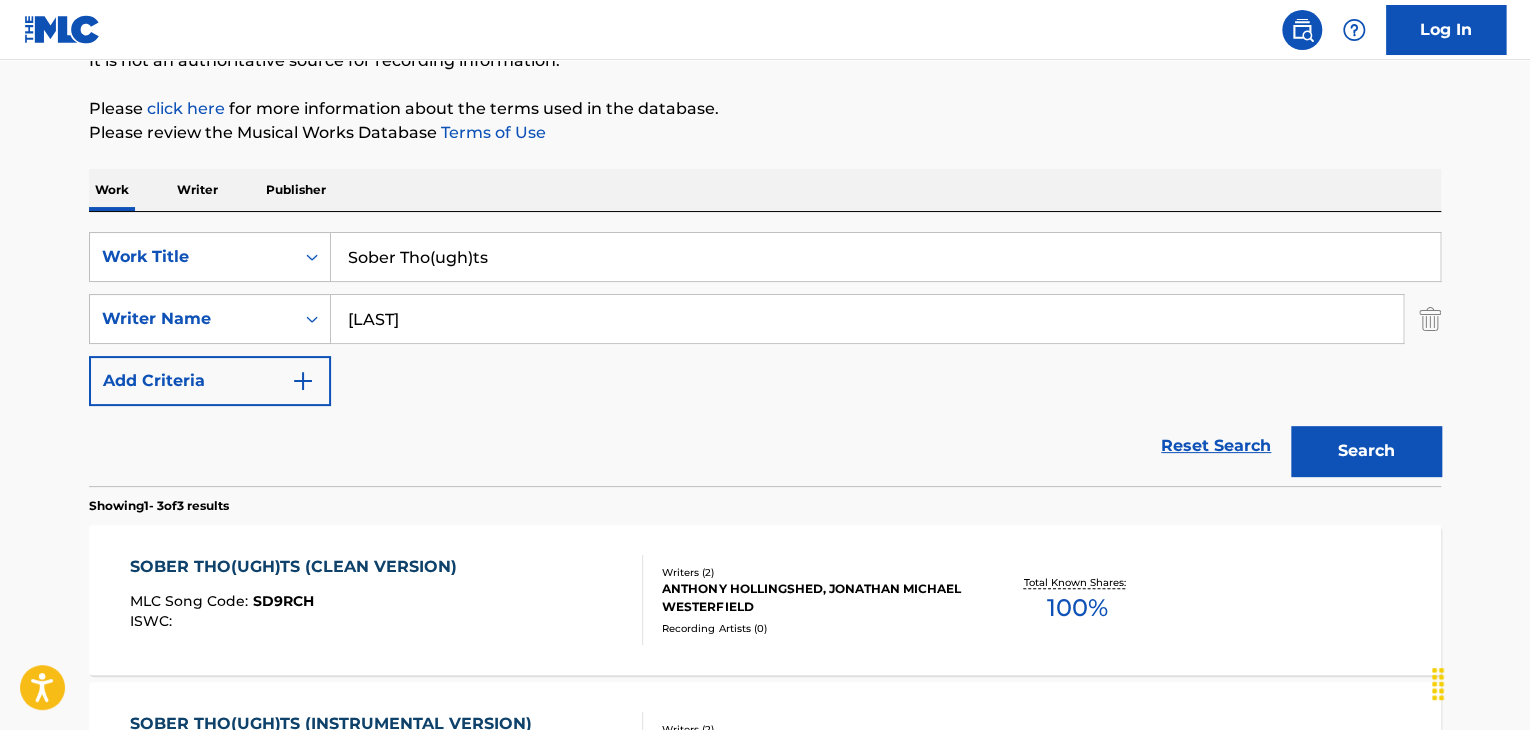 scroll, scrollTop: 172, scrollLeft: 0, axis: vertical 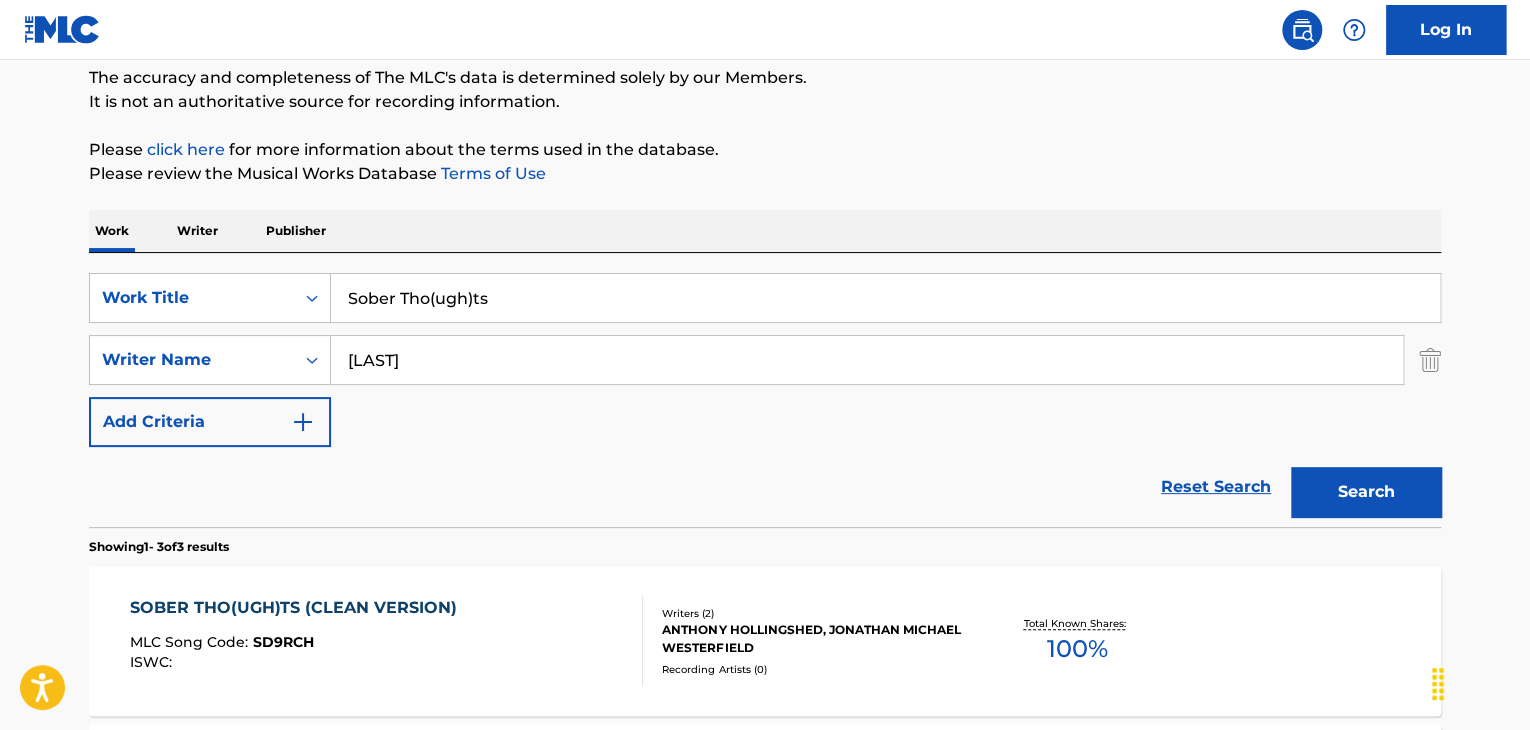 click on "Sober Tho(ugh)ts" at bounding box center (885, 298) 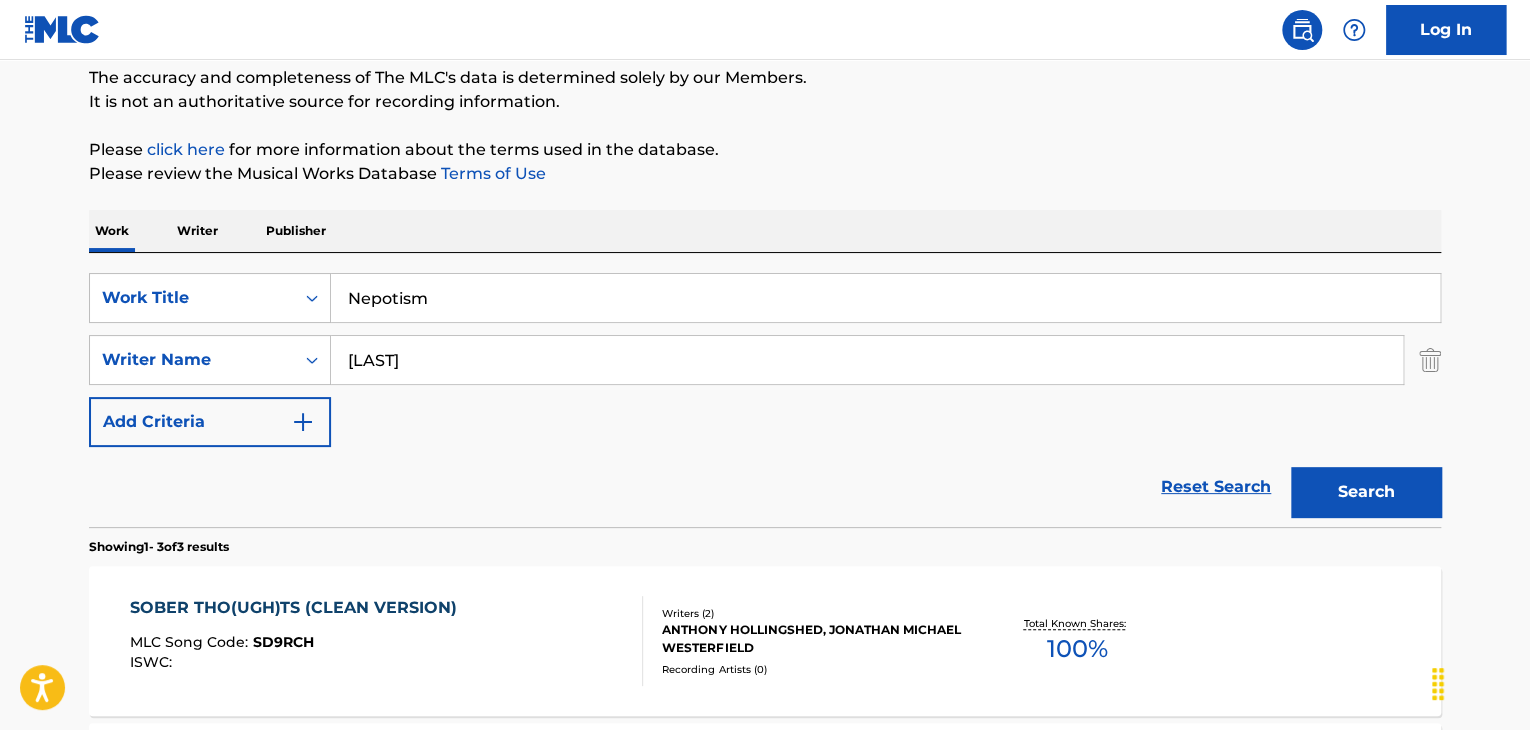 type on "Nepotism" 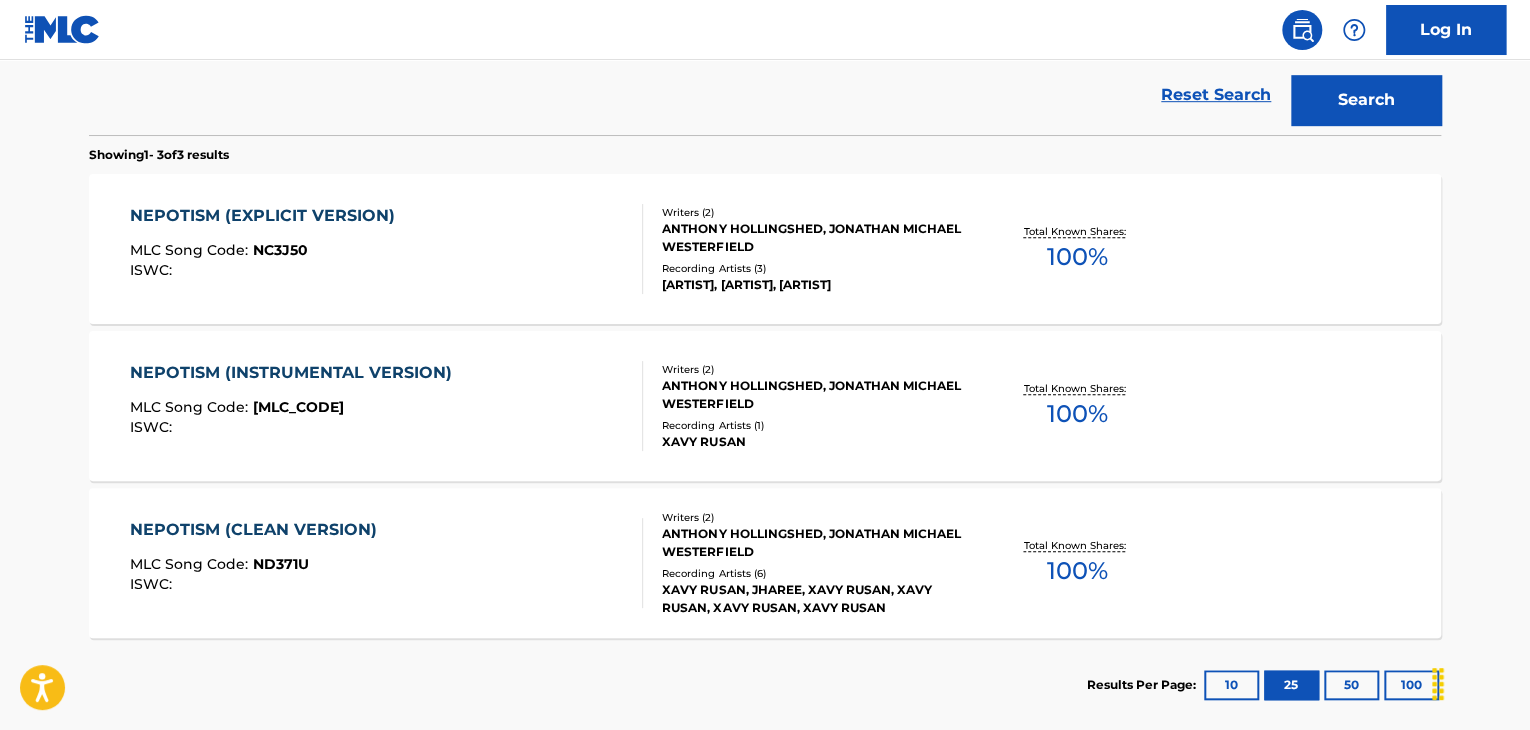 scroll, scrollTop: 572, scrollLeft: 0, axis: vertical 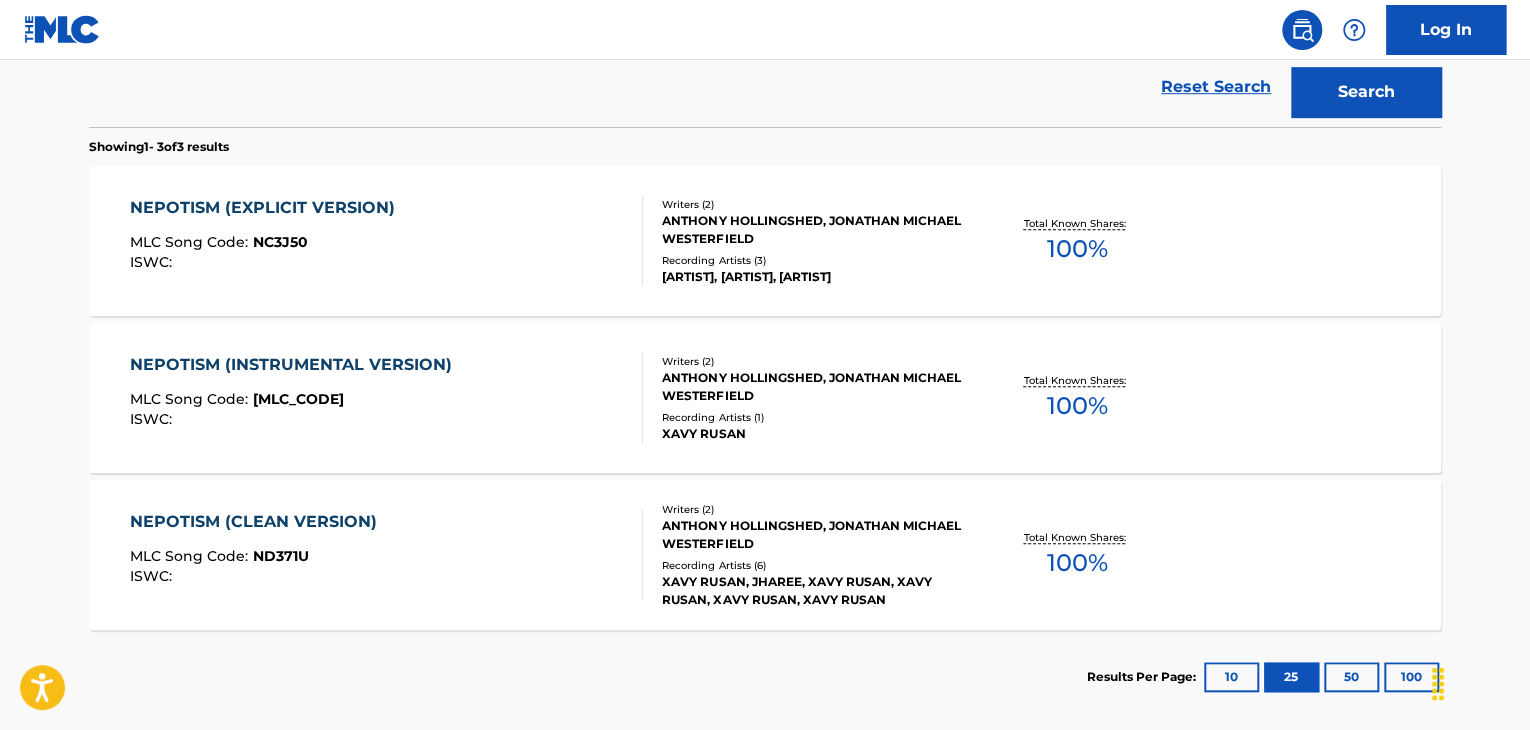 click on "NEPOTISM (EXPLICIT VERSION) MLC Song Code : NC3J50 ISWC :" at bounding box center (387, 241) 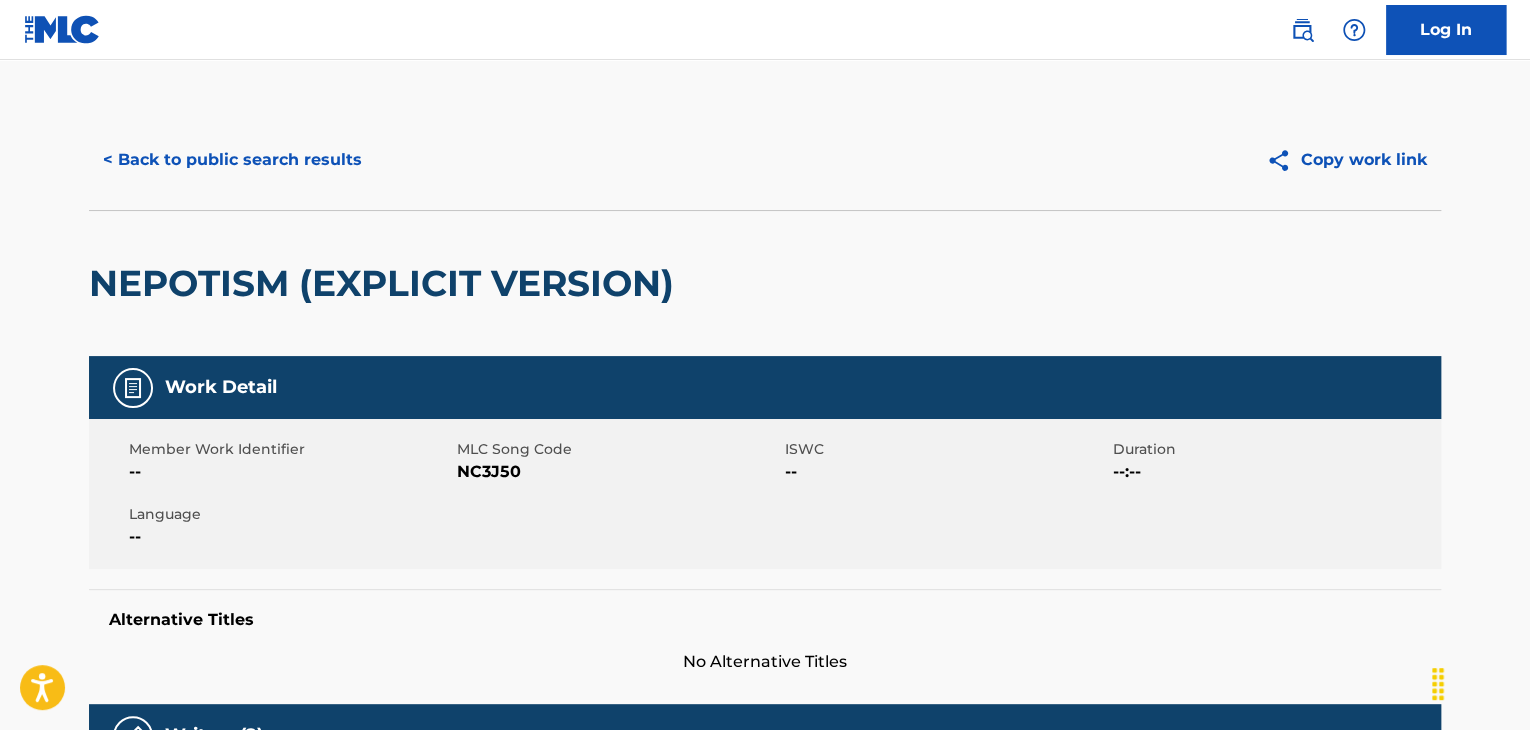 click on "NC3J50" at bounding box center (618, 472) 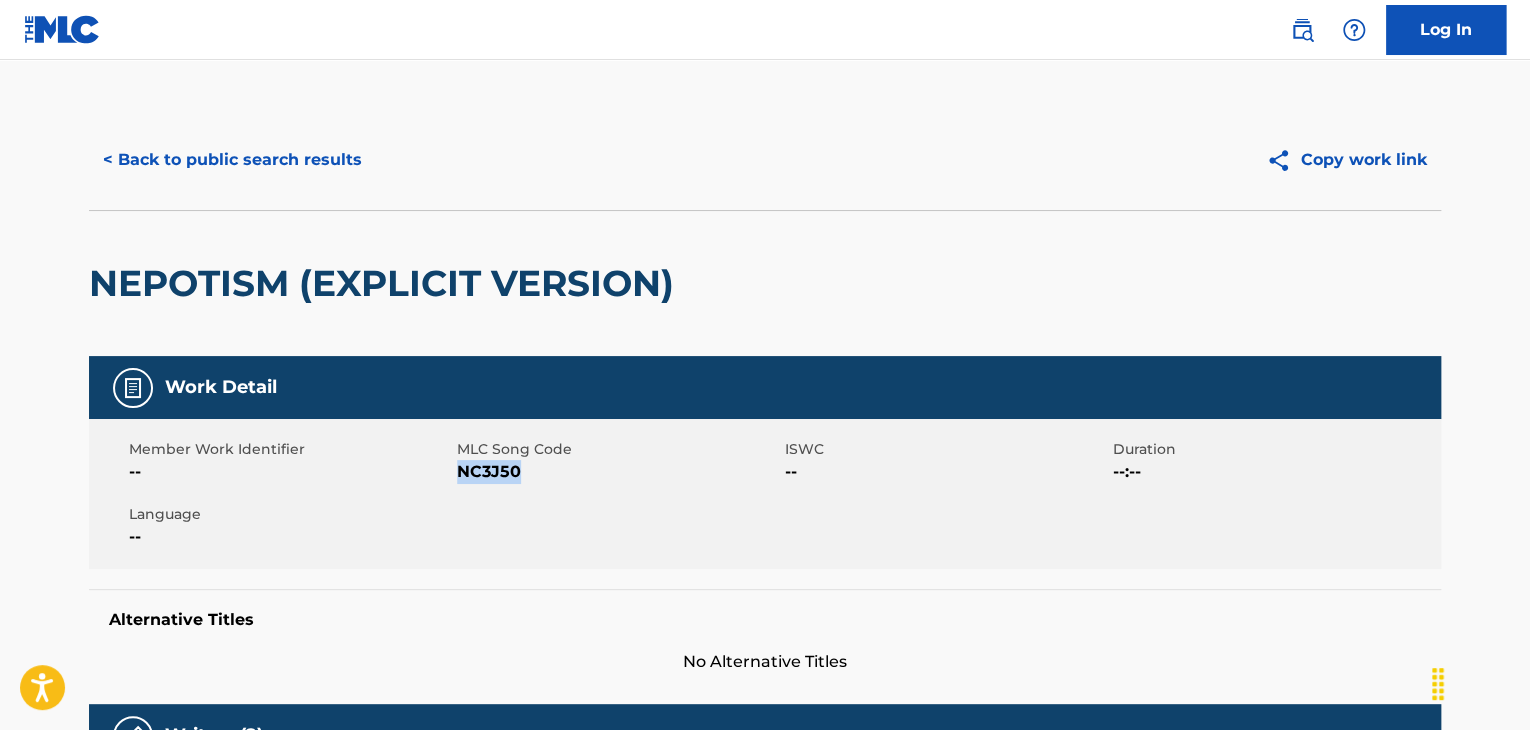click on "NC3J50" at bounding box center (618, 472) 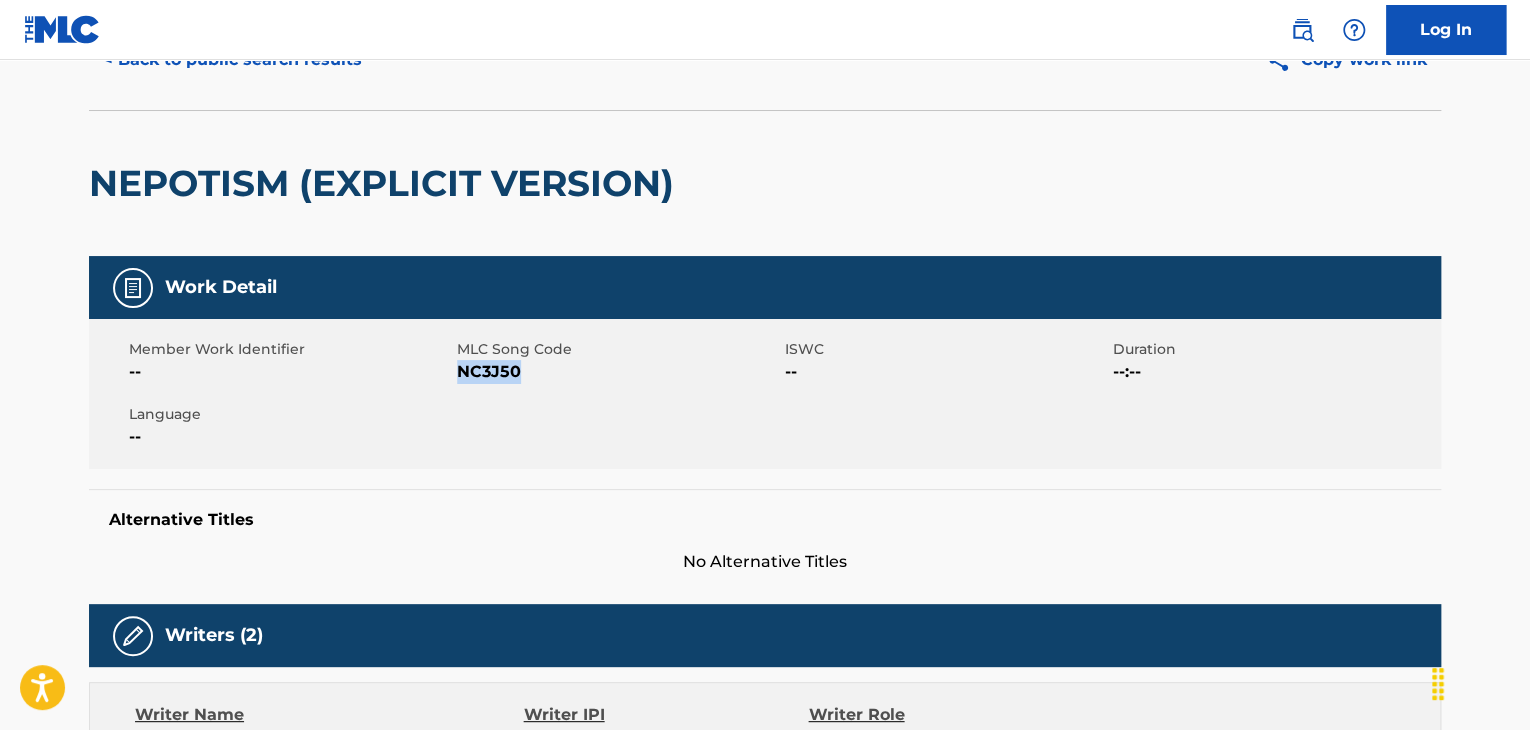 click on "< Back to public search results" at bounding box center (232, 60) 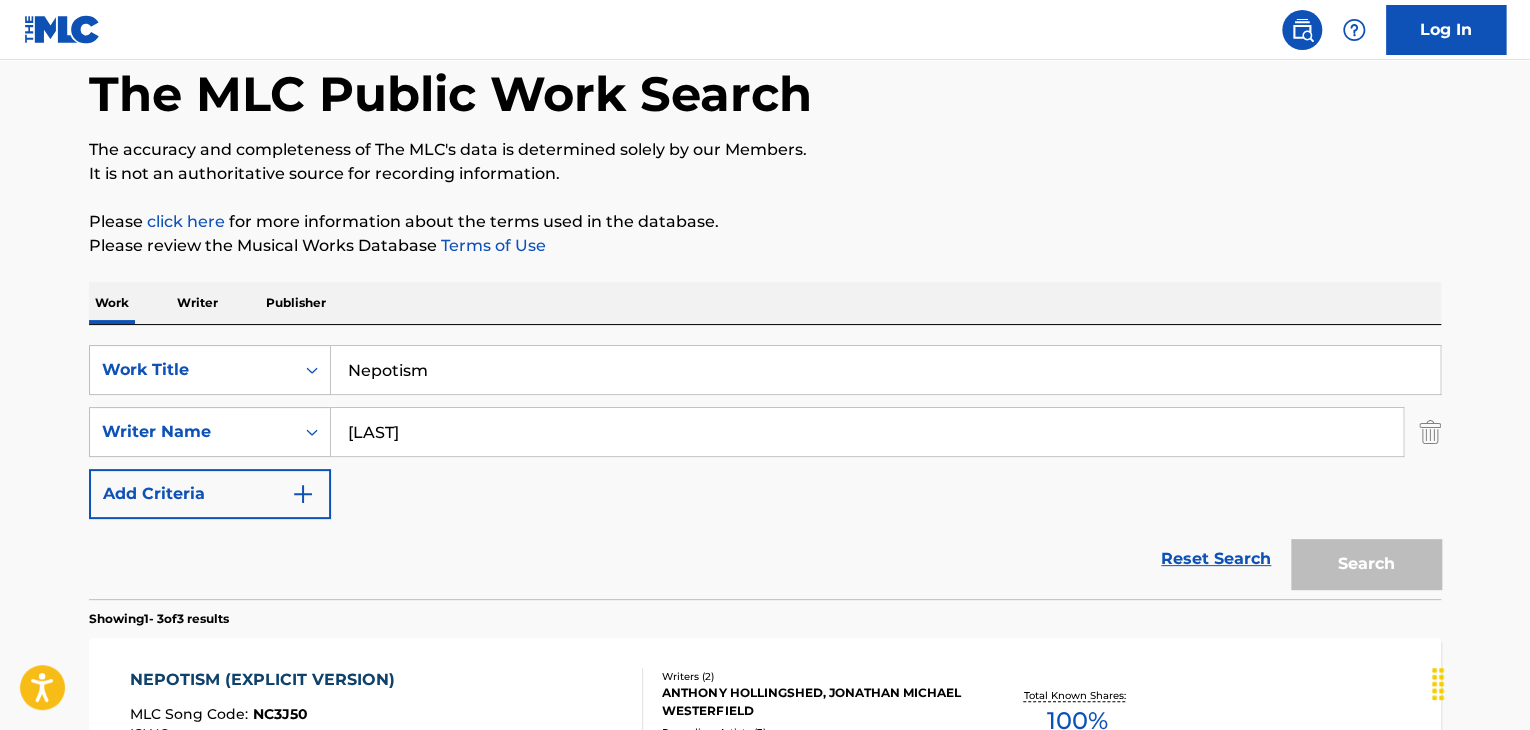 scroll, scrollTop: 672, scrollLeft: 0, axis: vertical 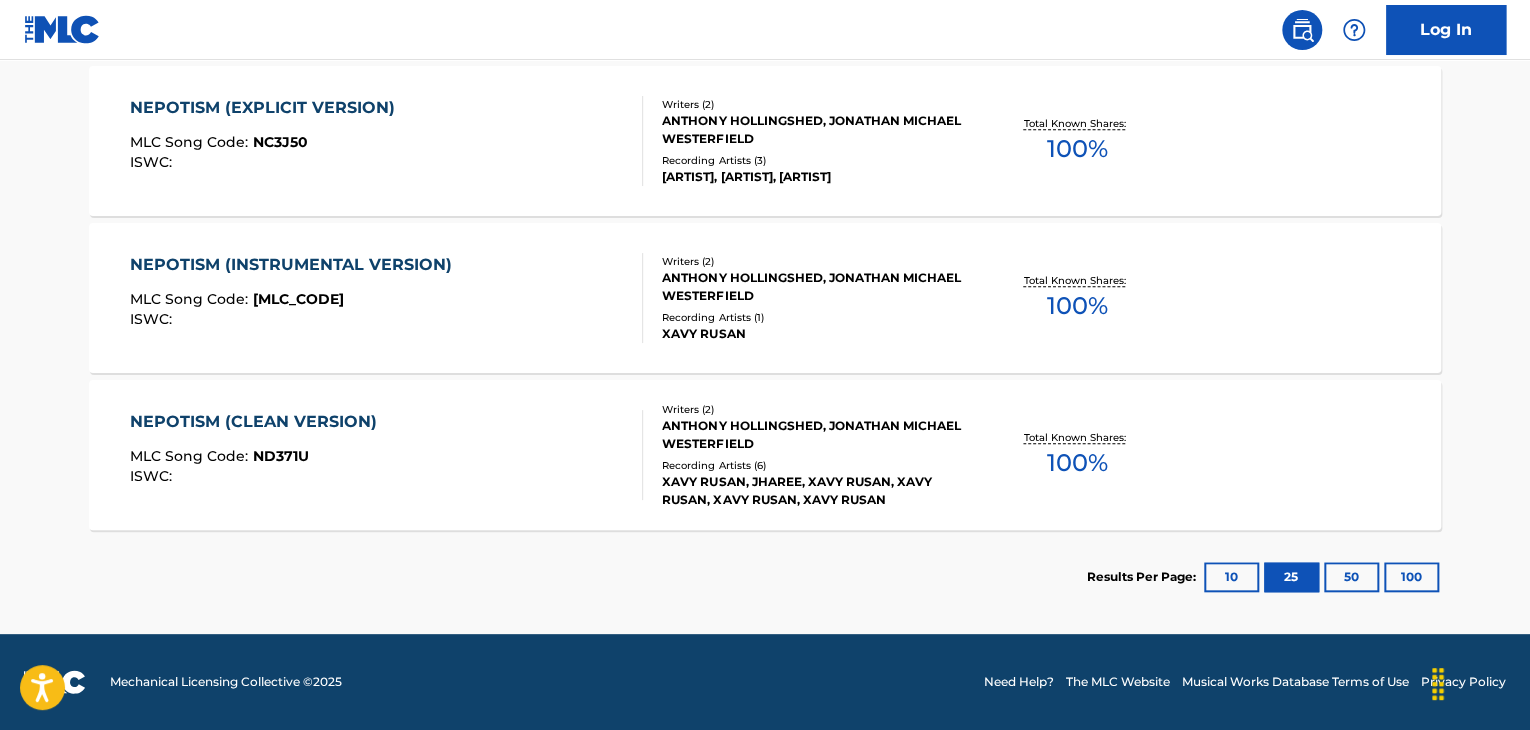 click on "MLC Song Code : NC3CNN" at bounding box center [296, 302] 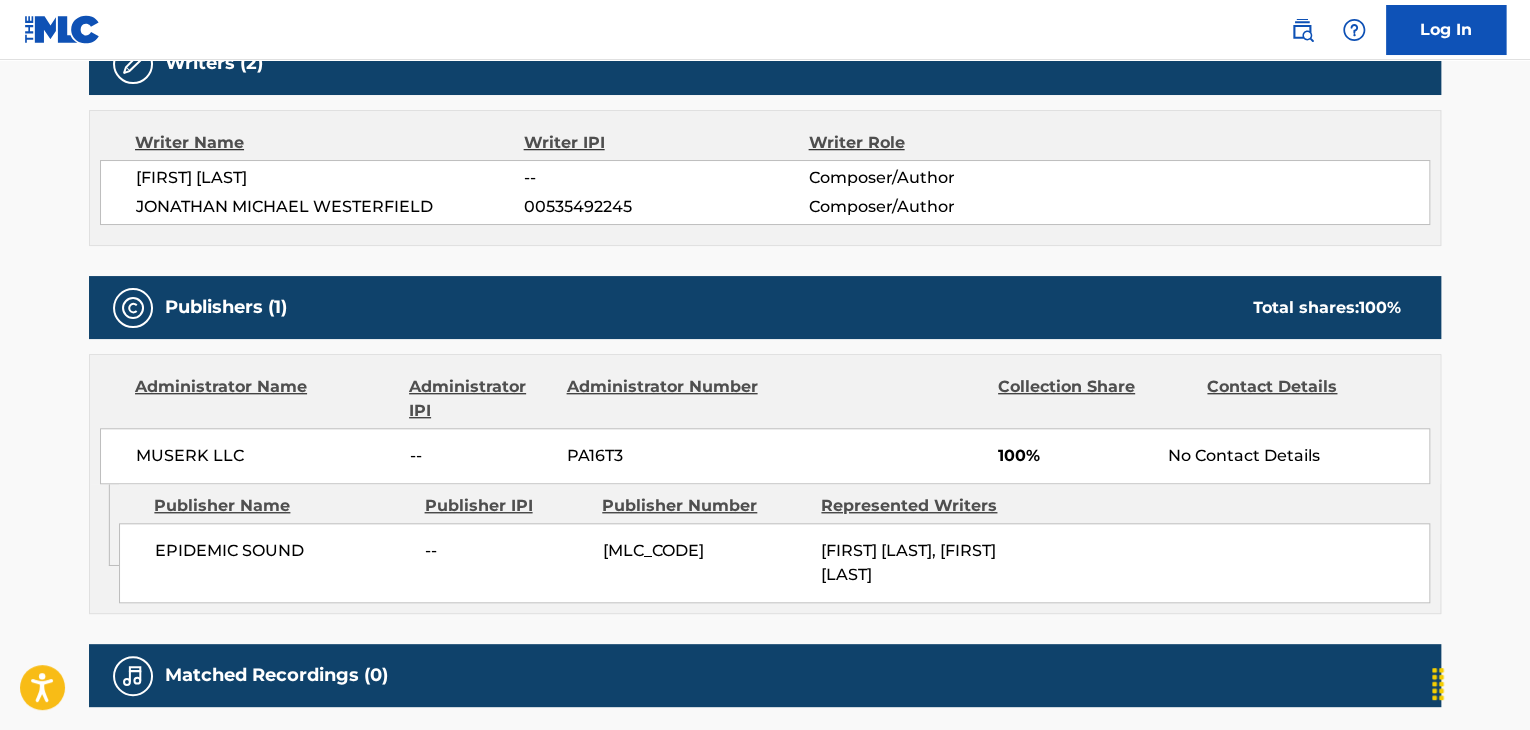 scroll, scrollTop: 0, scrollLeft: 0, axis: both 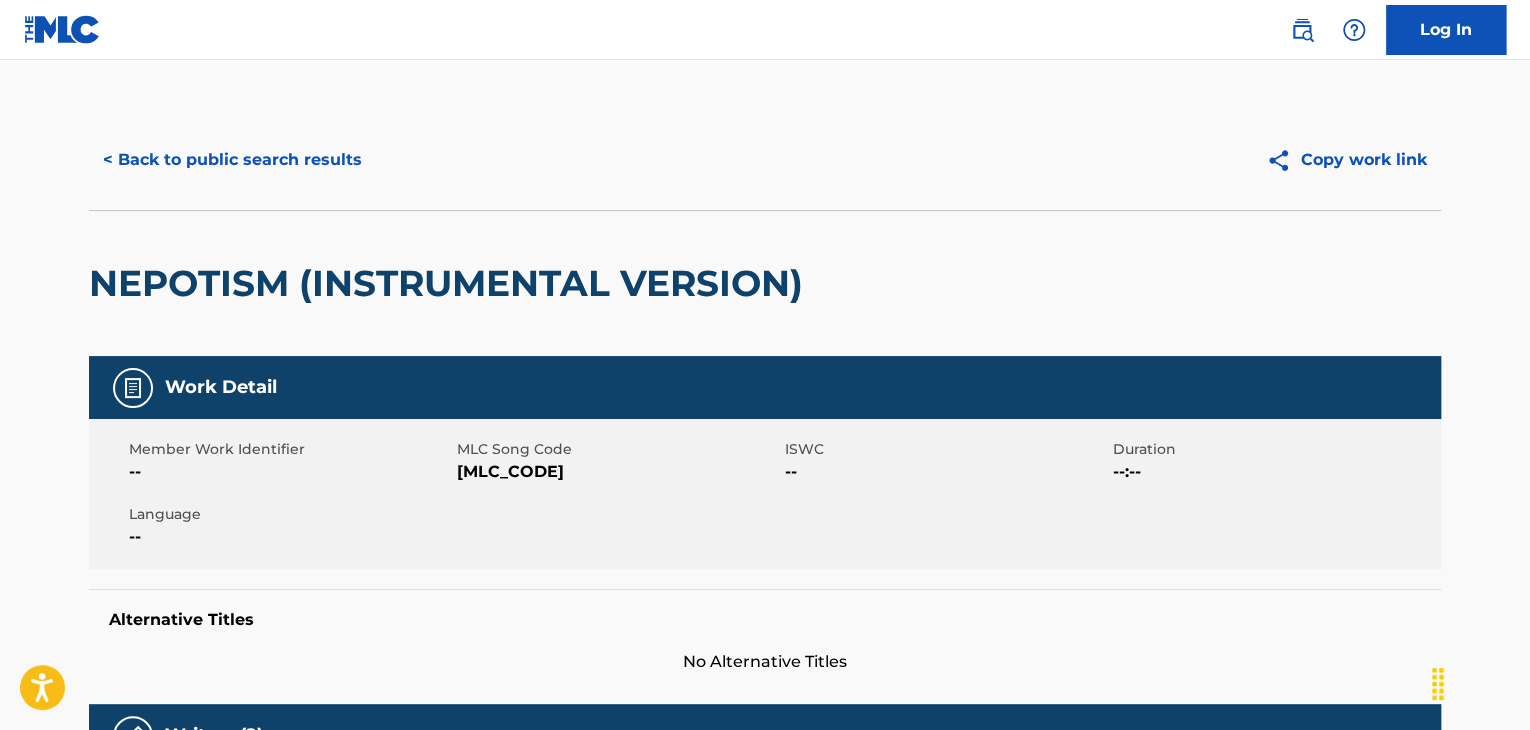 click on "[MLC_CODE]" at bounding box center (618, 472) 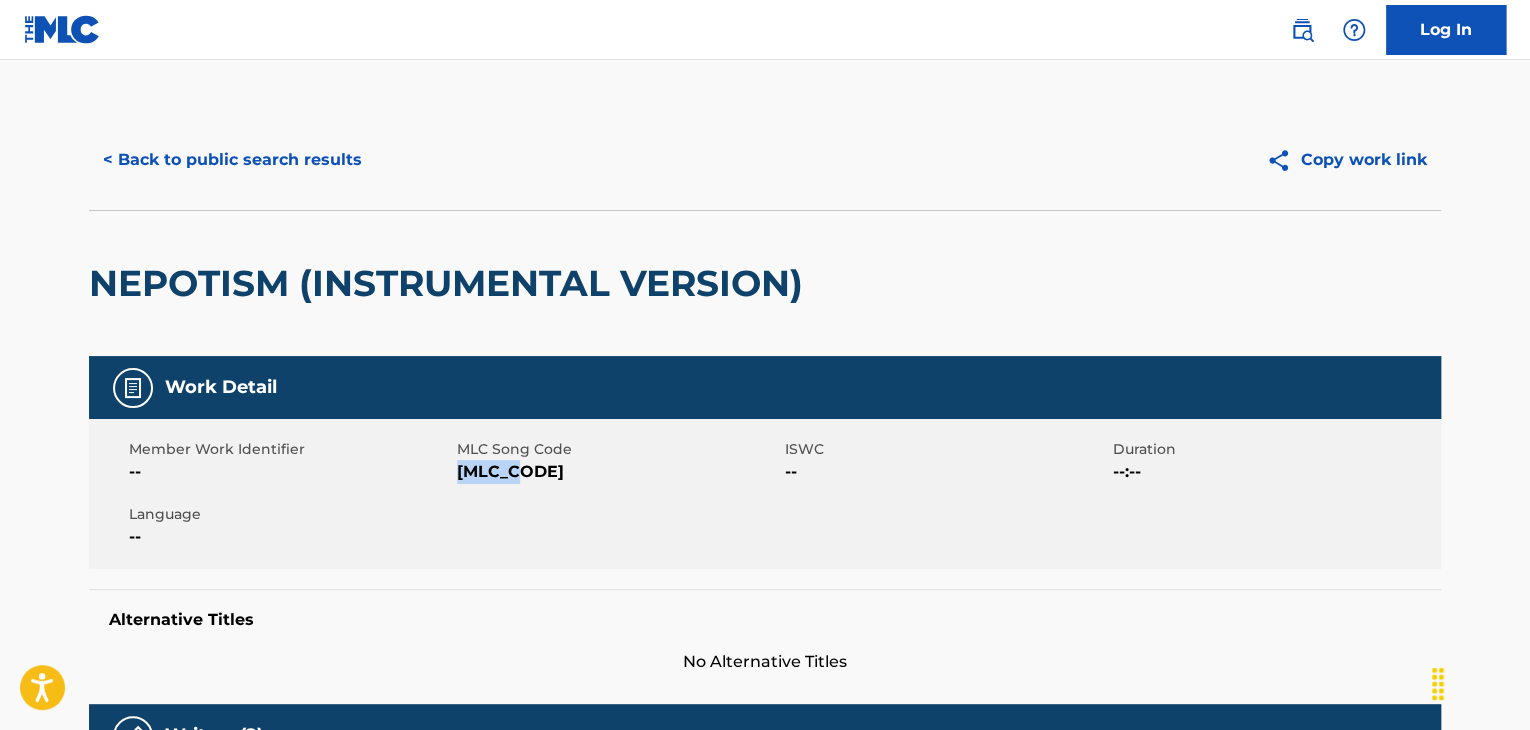 click on "[MLC_CODE]" at bounding box center [618, 472] 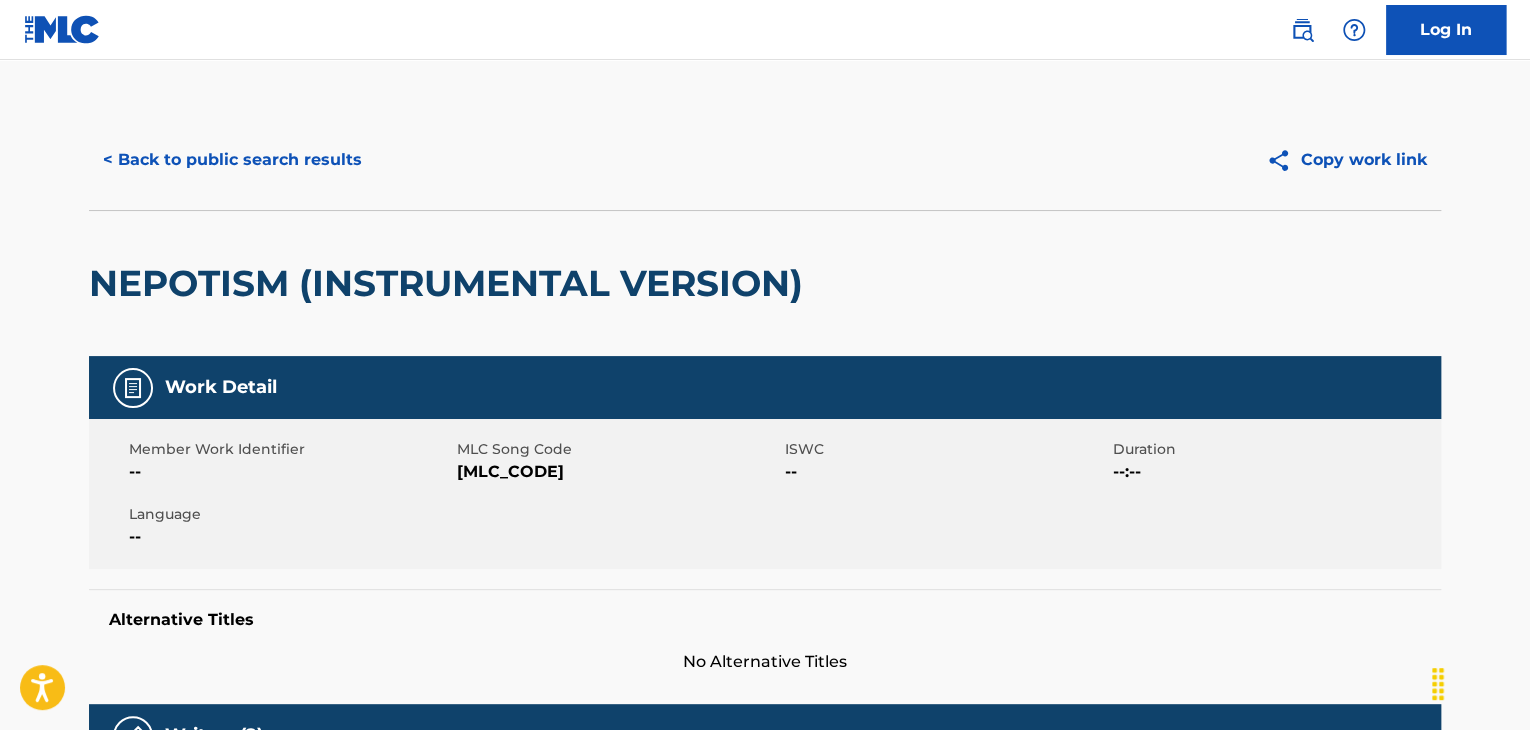 click on "< Back to public search results Copy work link" at bounding box center (765, 160) 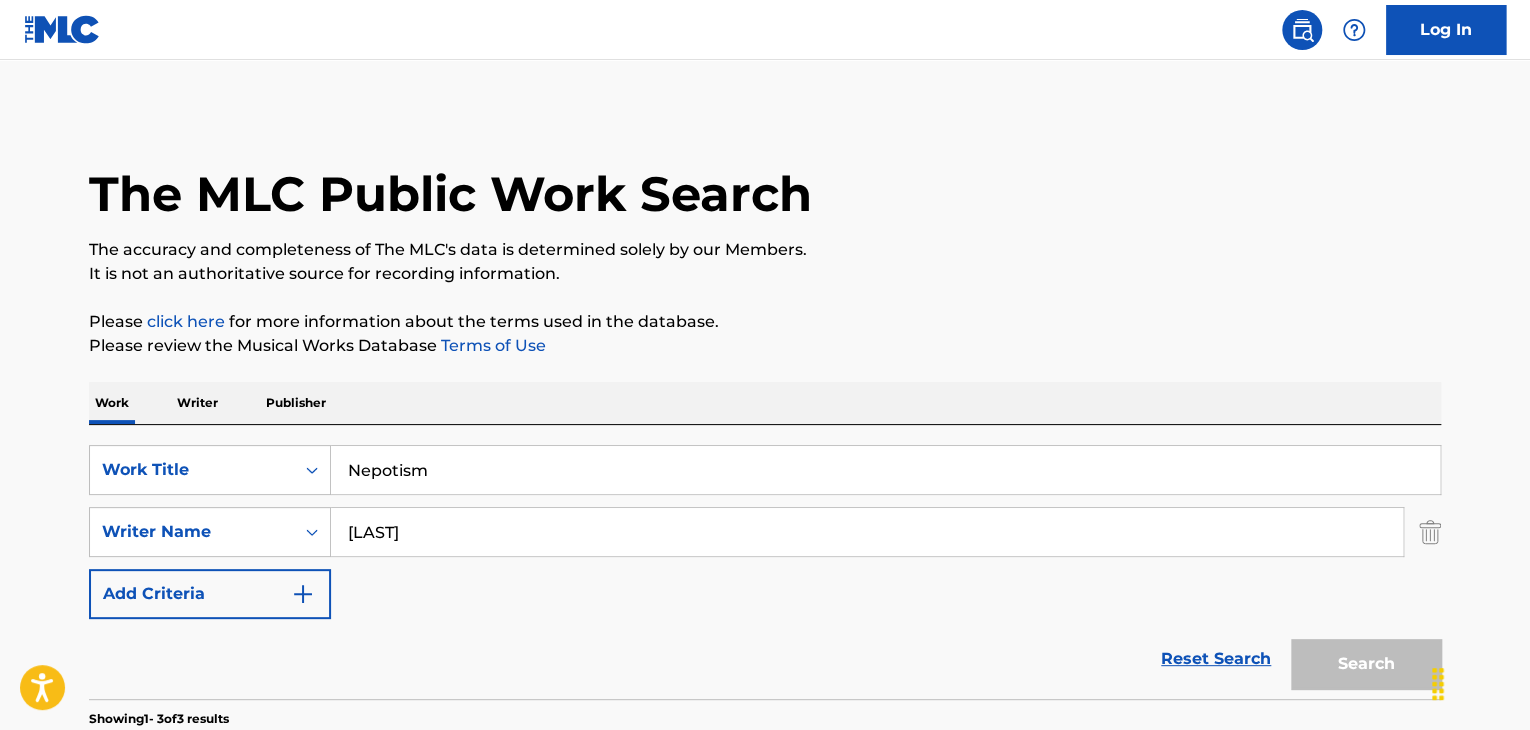 scroll, scrollTop: 672, scrollLeft: 0, axis: vertical 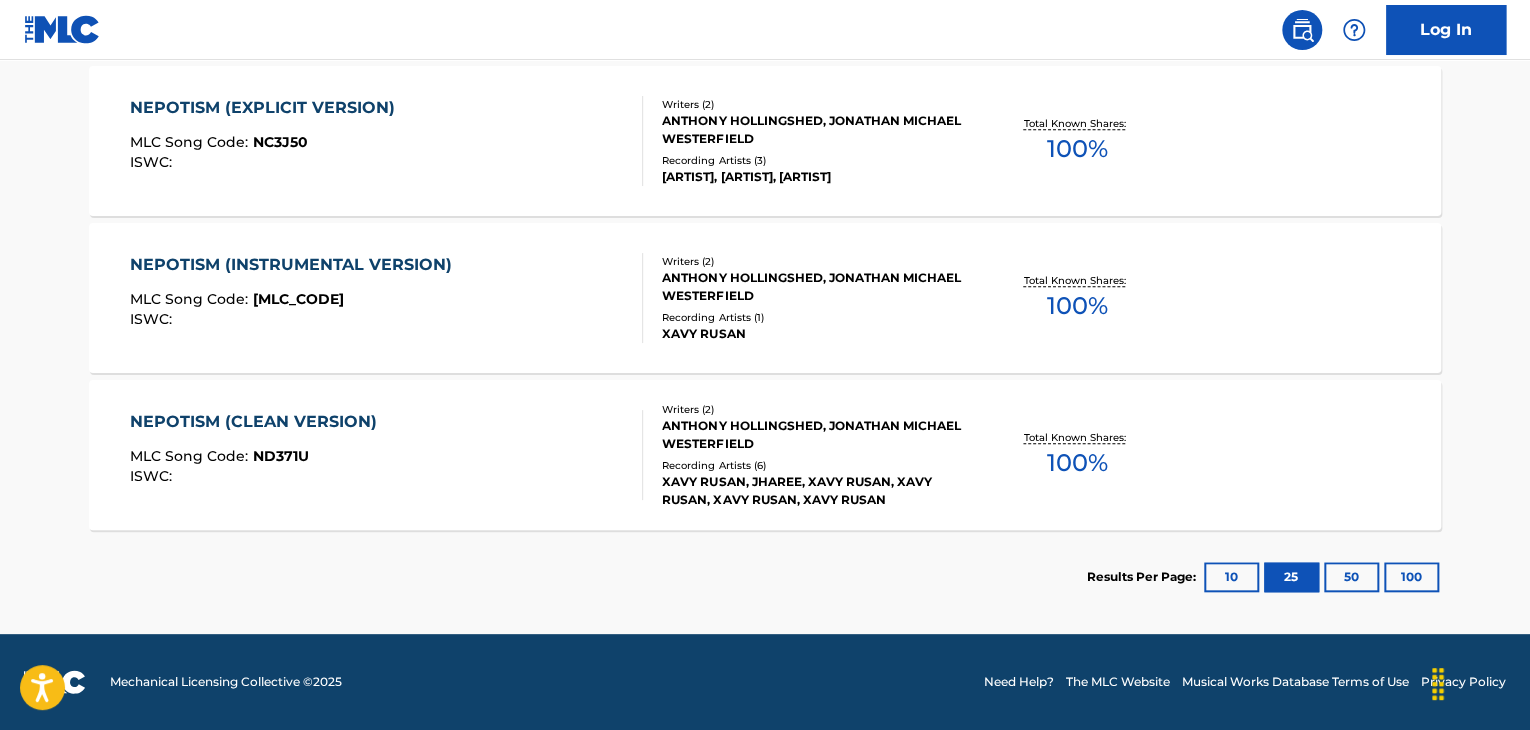 click on "MLC Song Code : ND371U" at bounding box center [258, 459] 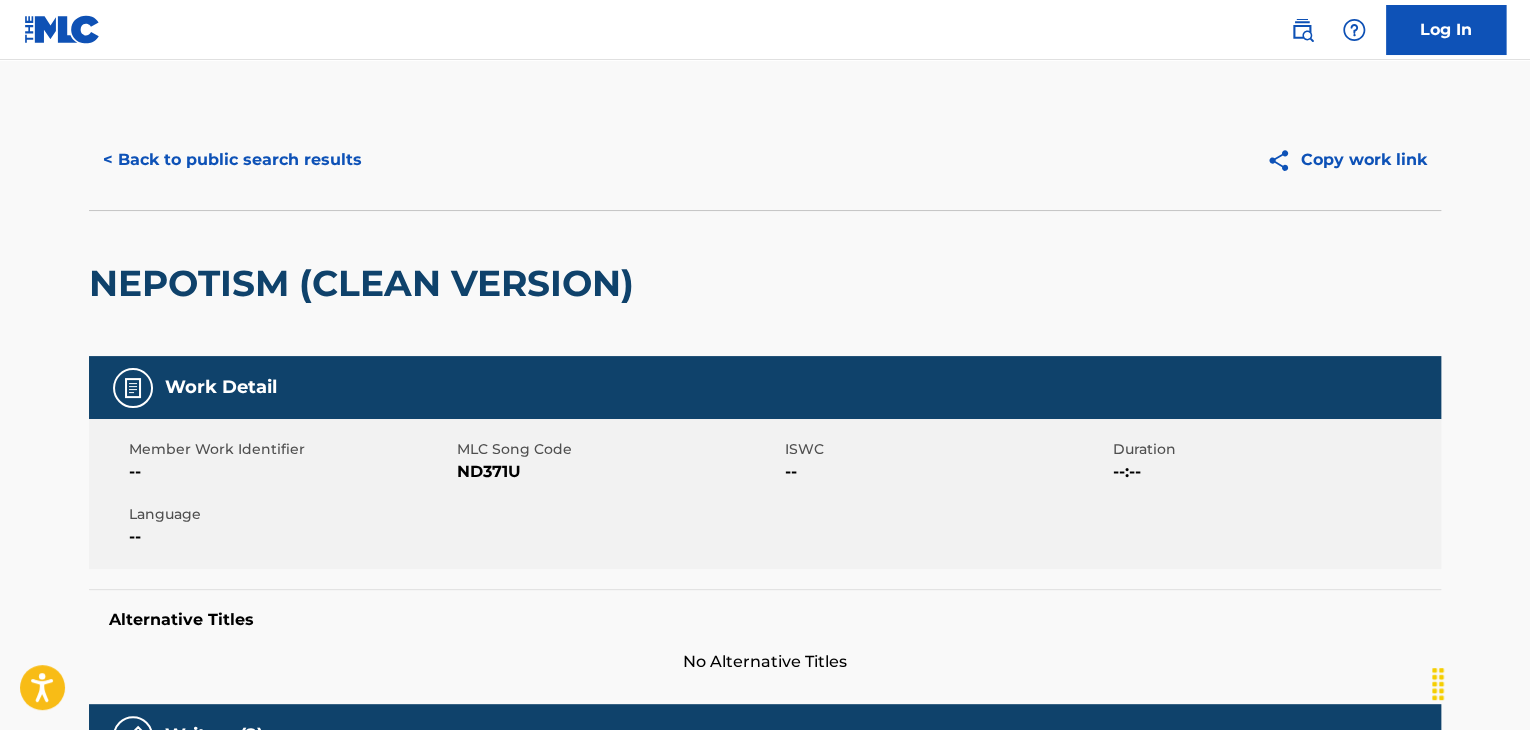 click on "ND371U" at bounding box center (618, 472) 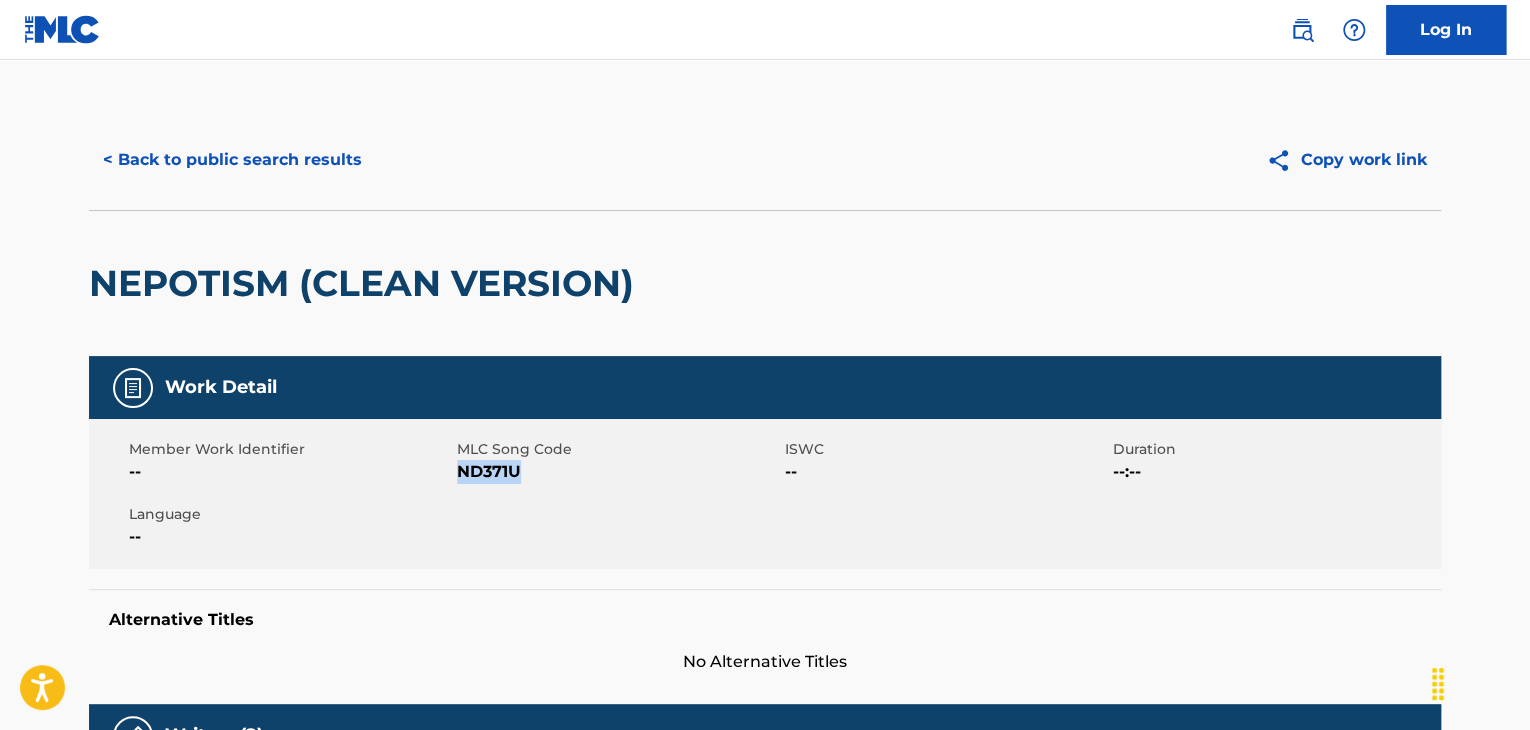 click on "ND371U" at bounding box center [618, 472] 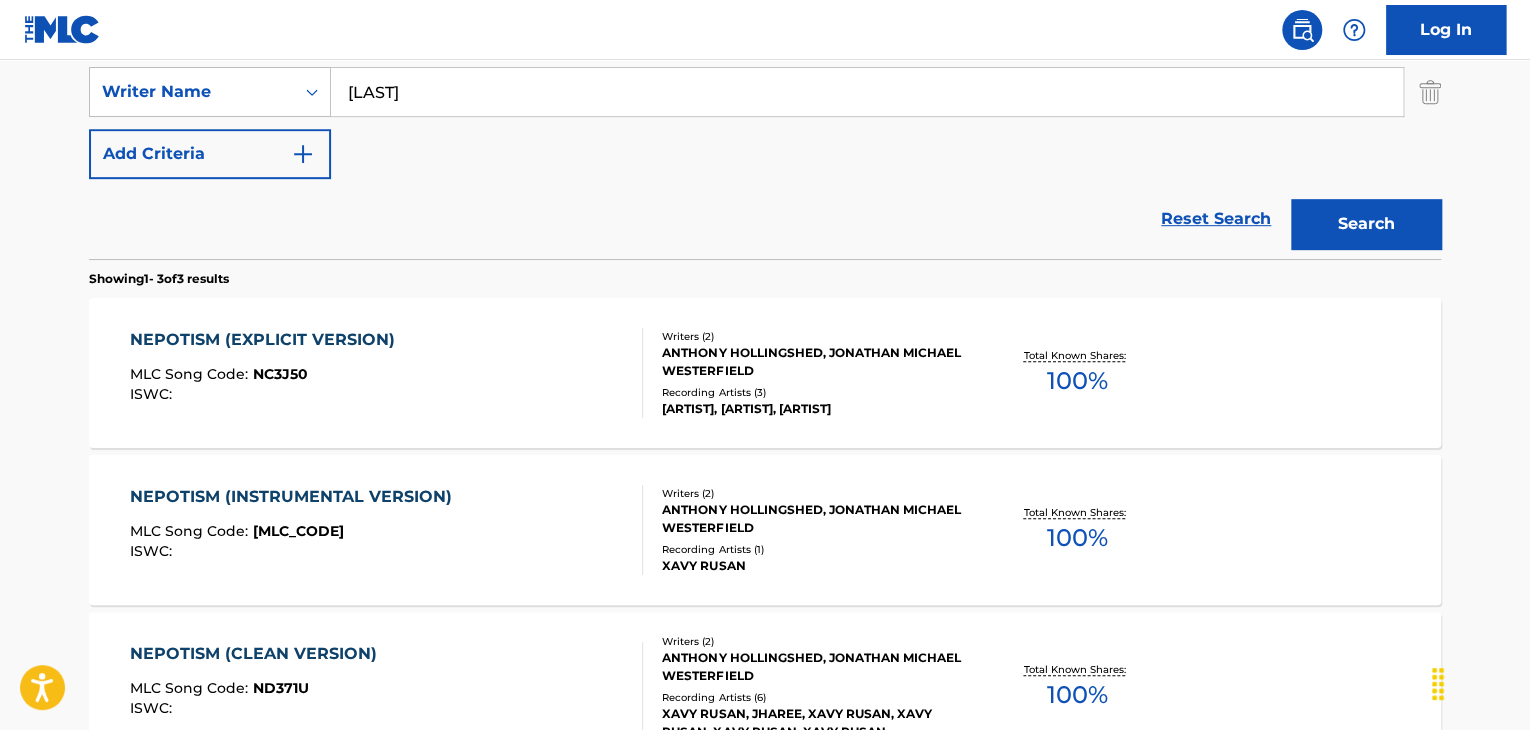 scroll, scrollTop: 272, scrollLeft: 0, axis: vertical 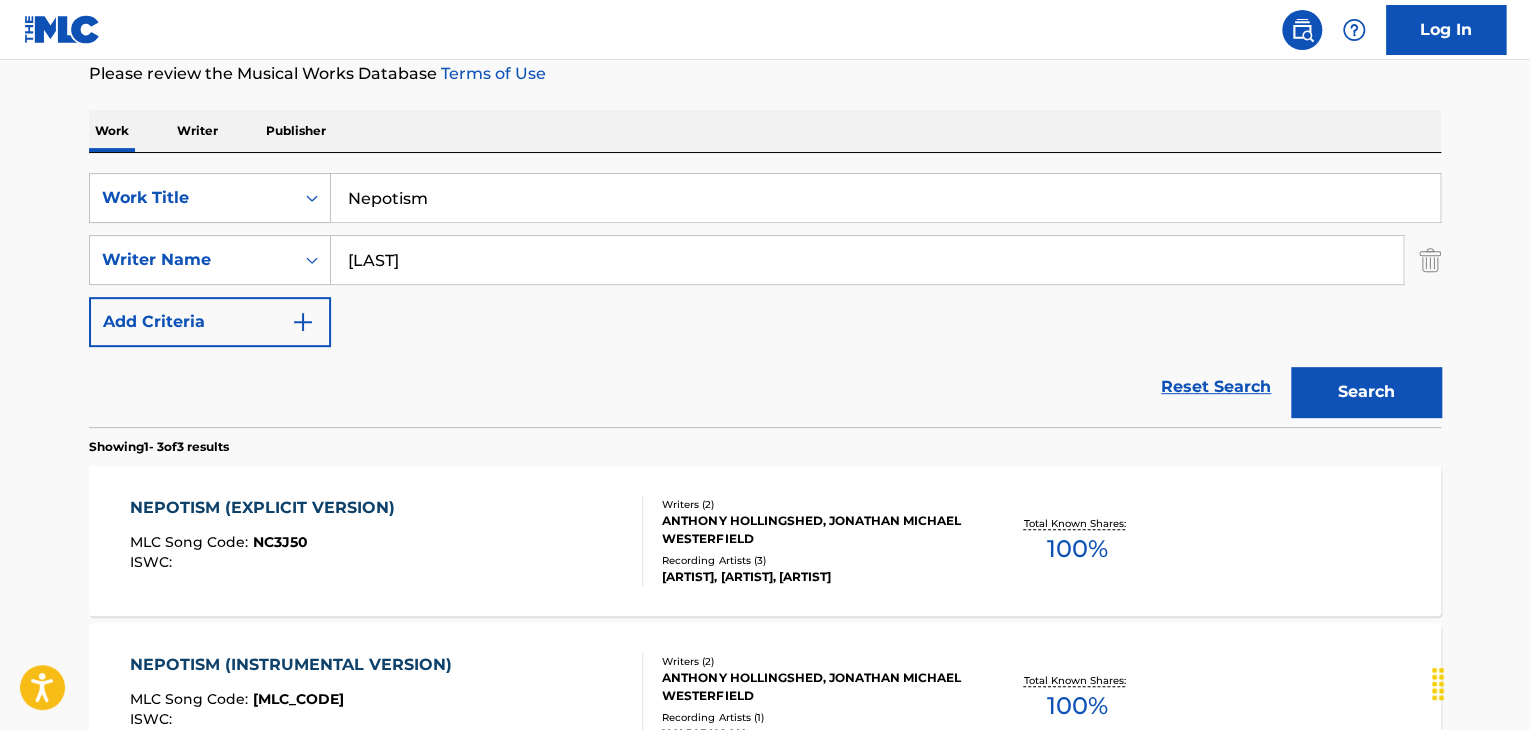 click on "Nepotism" at bounding box center [885, 198] 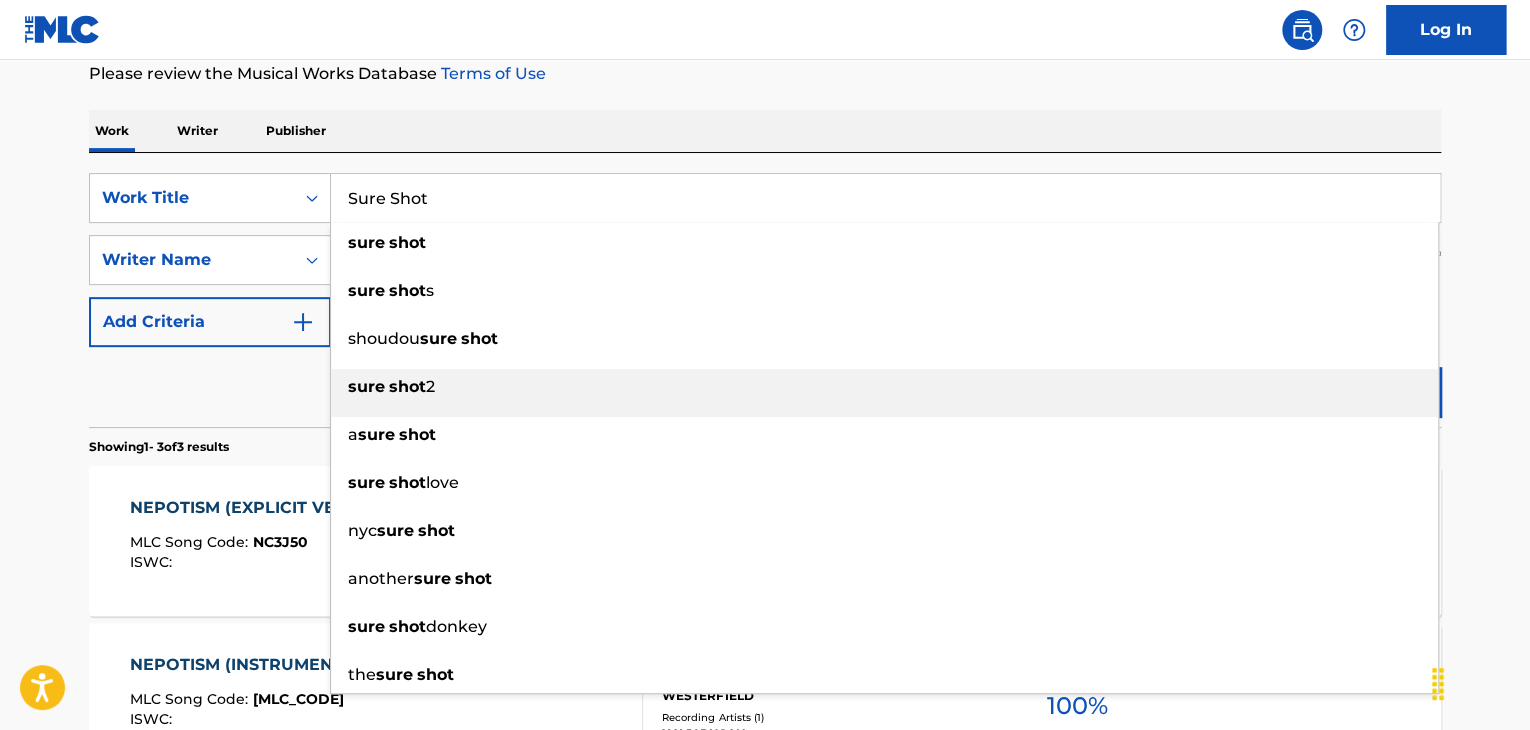 type on "Sure Shot" 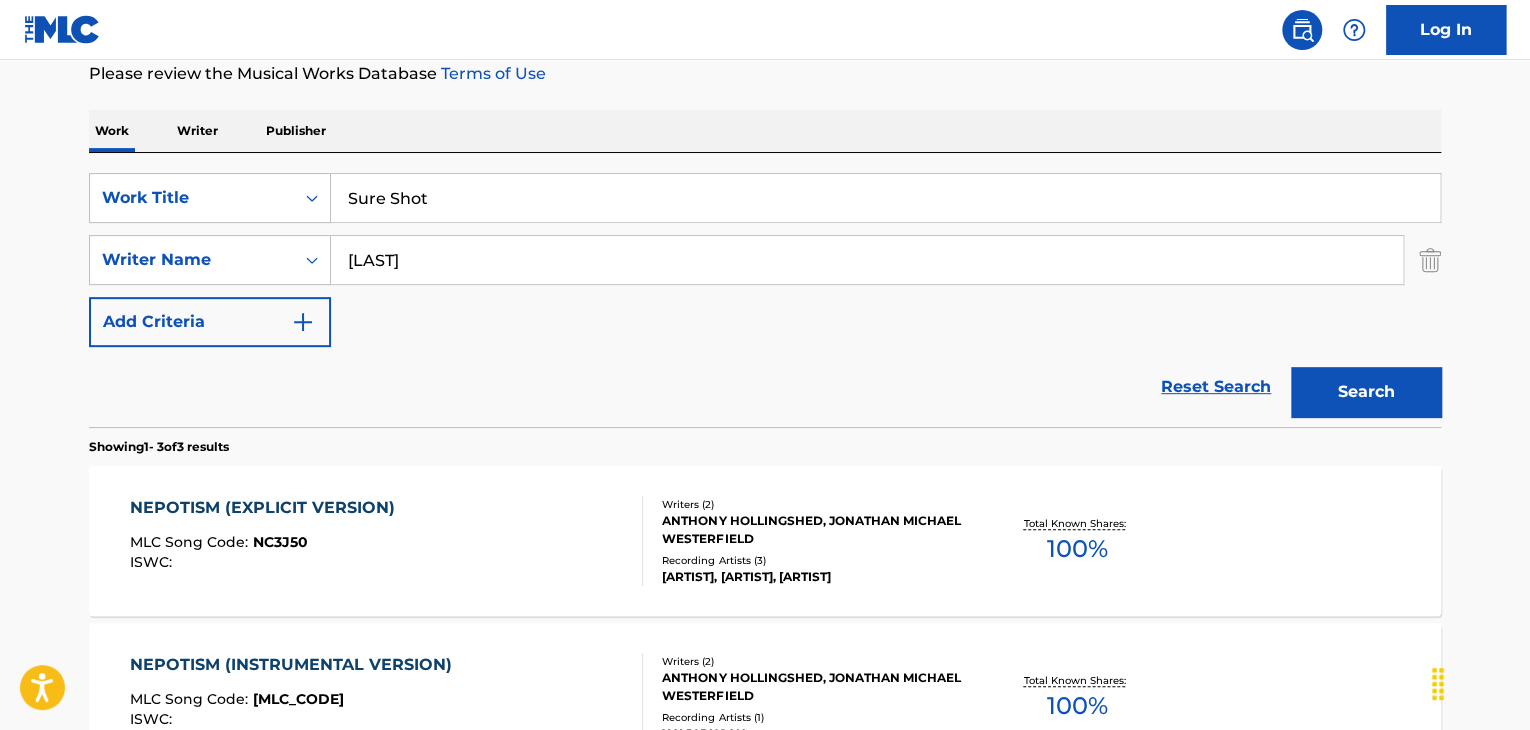 click on "The MLC Public Work Search The accuracy and completeness of The MLC's data is determined solely by our Members. It is not an authoritative source for recording information. Please   click here   for more information about the terms used in the database. Please review the Musical Works Database   Terms of Use Work Writer Publisher SearchWithCriteria6f119e04-7f9e-4640-b86d-387a0224e1ce Work Title Sure Shot SearchWithCriteriad499b927-d941-4223-8e29-4df831f754db Writer Name [LAST] Add Criteria Reset Search Search Showing  1  -   3  of  3   results   NEPOTISM (EXPLICIT VERSION) MLC Song Code : NC3J50 ISWC : Writers ( 2 ) [FIRST] [LAST], [FIRST] [LAST] Recording Artists ( 3 ) [ARTIST], [ARTIST], [ARTIST] Total Known Shares: 100 % NEPOTISM (INSTRUMENTAL VERSION) MLC Song Code : NC3CNN ISWC : Writers ( 2 ) [FIRST] [LAST], [FIRST] [LAST] Recording Artists ( 1 ) [ARTIST] Total Known Shares: 100 % NEPOTISM (CLEAN VERSION) MLC Song Code : ND371U ISWC : Writers ( 2 ) 6 )" at bounding box center (765, 411) 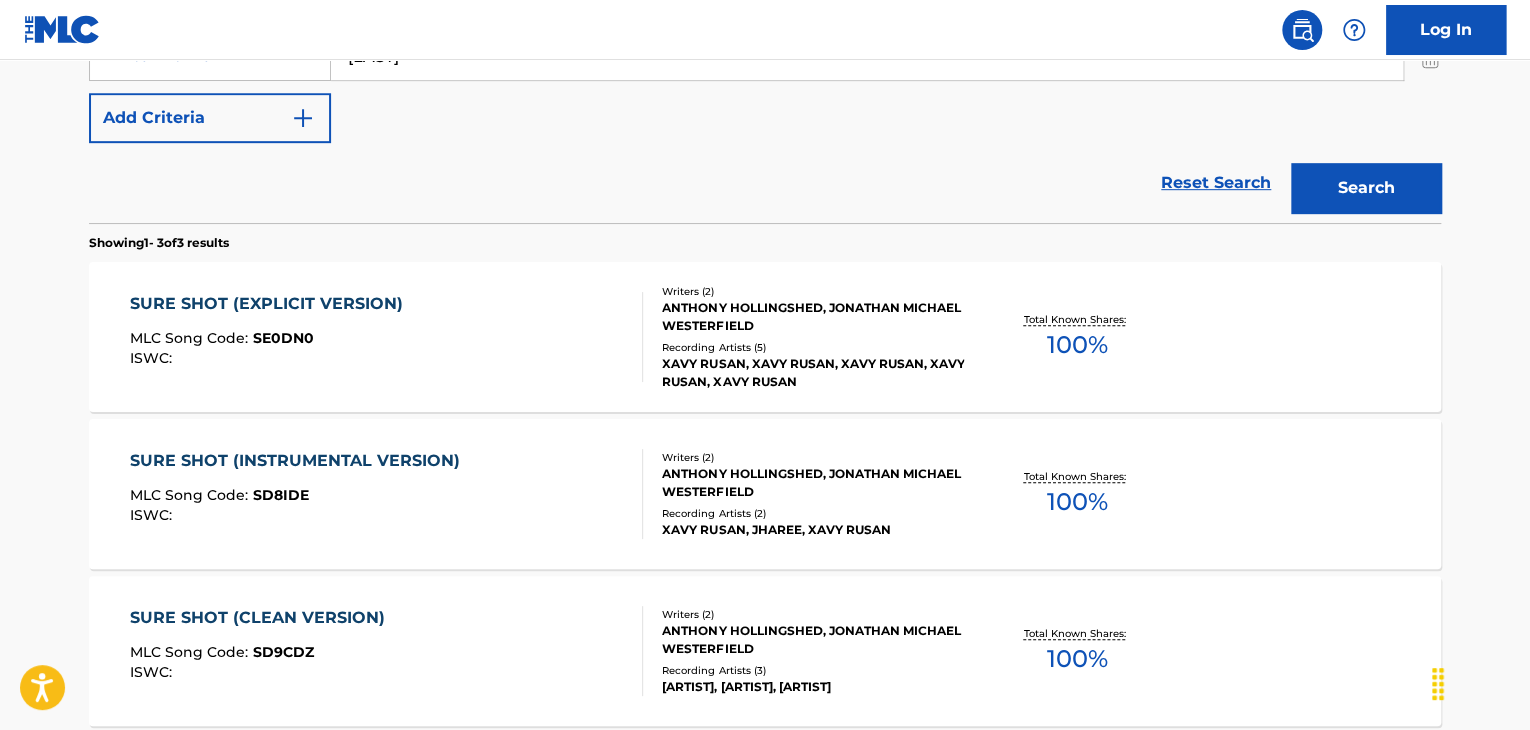 scroll, scrollTop: 472, scrollLeft: 0, axis: vertical 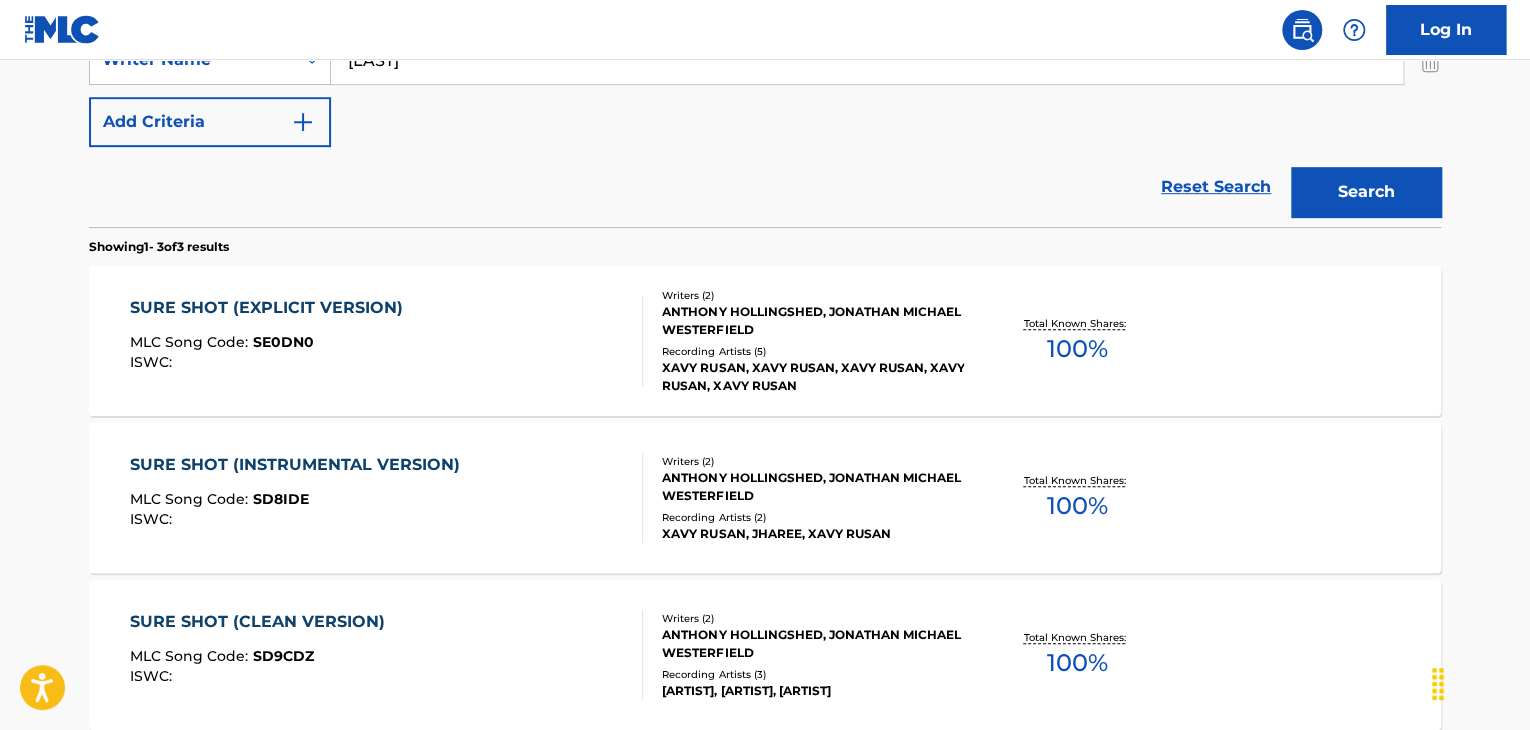 click on "SURE SHOT (EXPLICIT VERSION)" at bounding box center [271, 308] 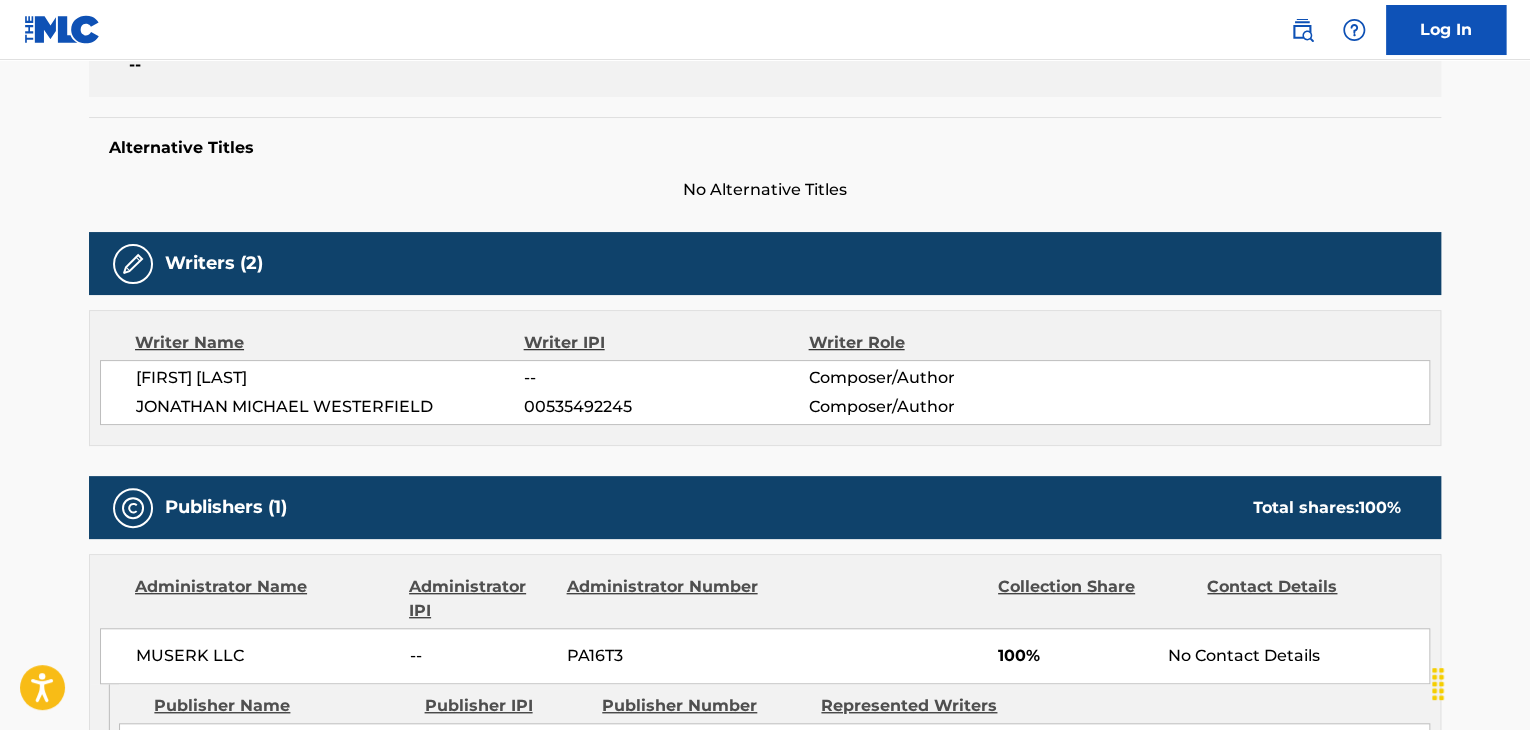 scroll, scrollTop: 0, scrollLeft: 0, axis: both 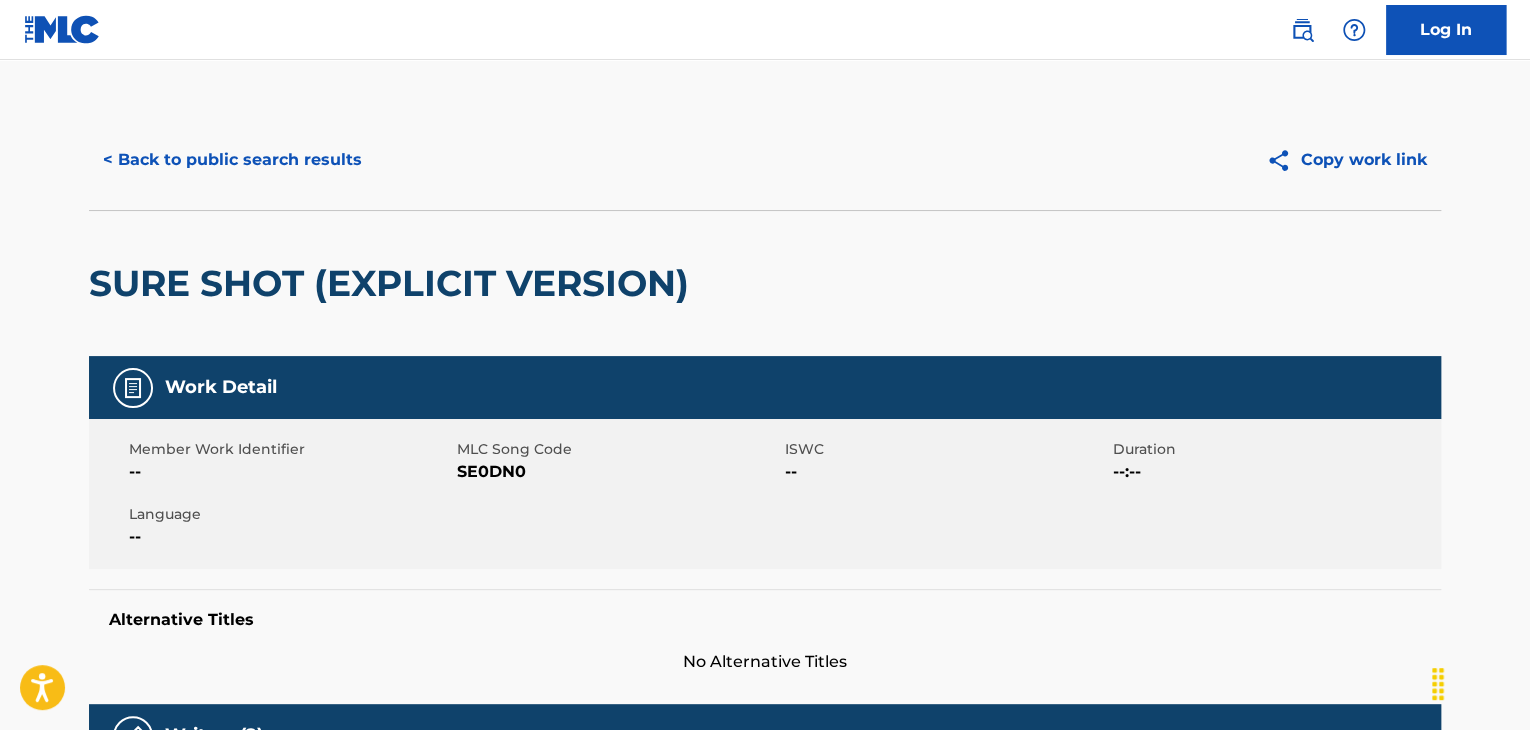 click on "SE0DN0" at bounding box center (618, 472) 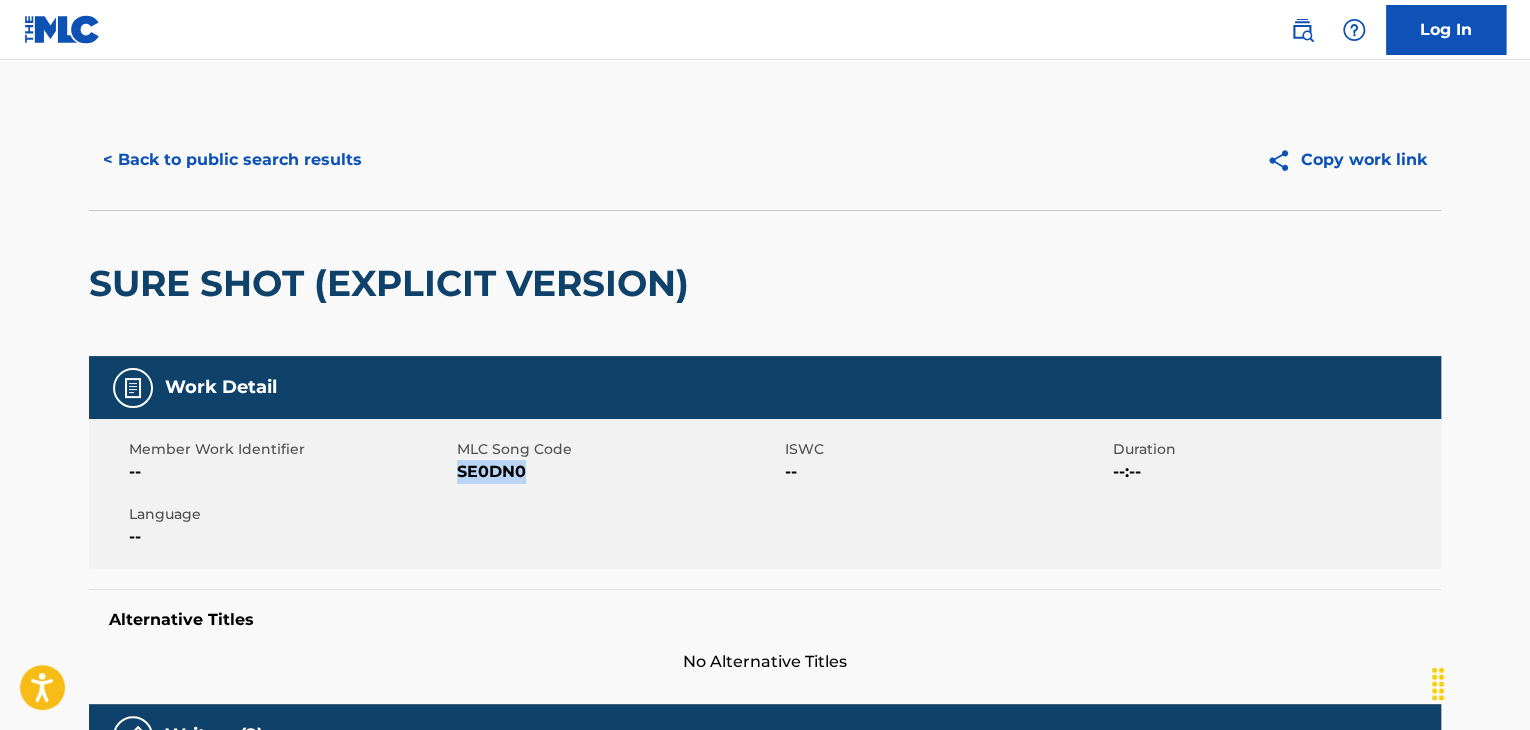 click on "SE0DN0" at bounding box center (618, 472) 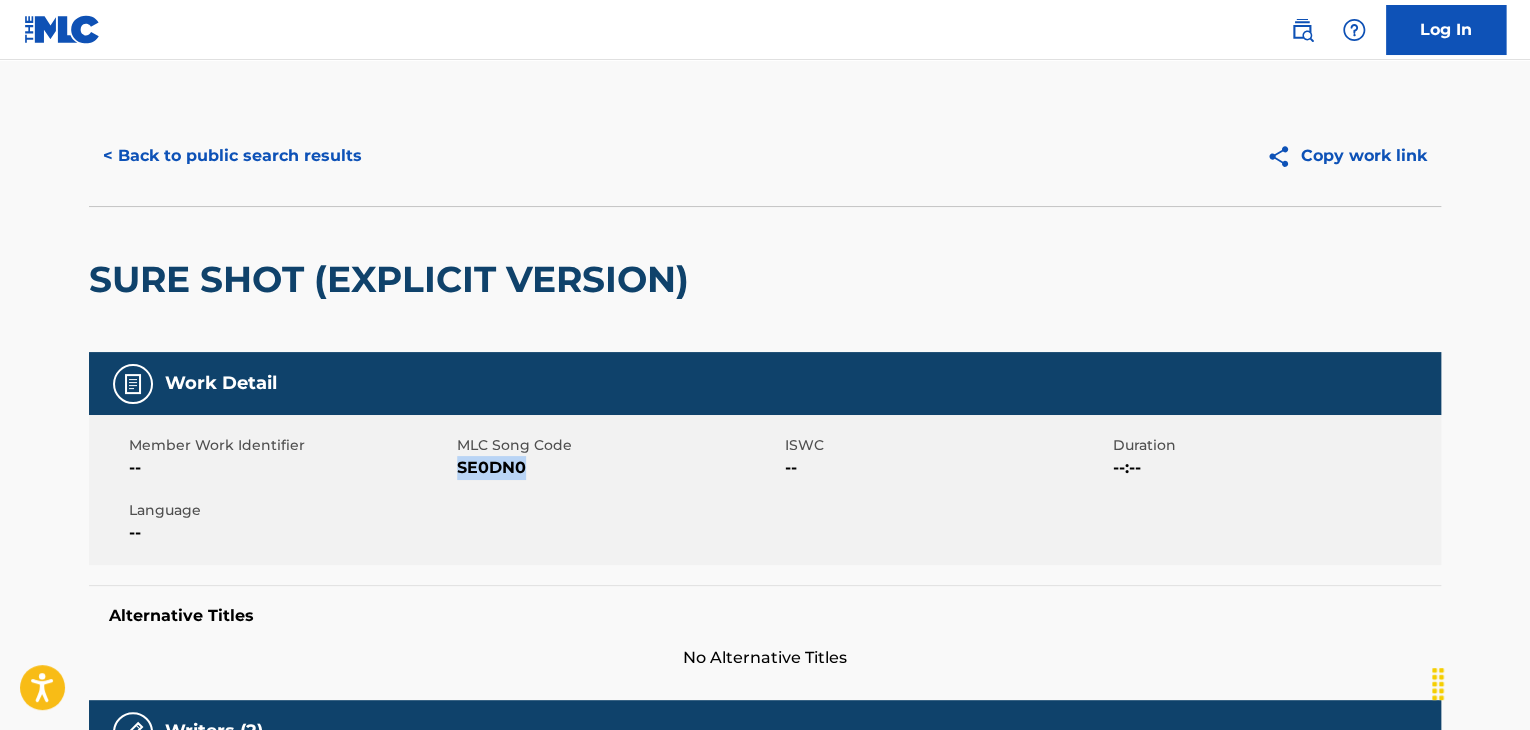 scroll, scrollTop: 0, scrollLeft: 0, axis: both 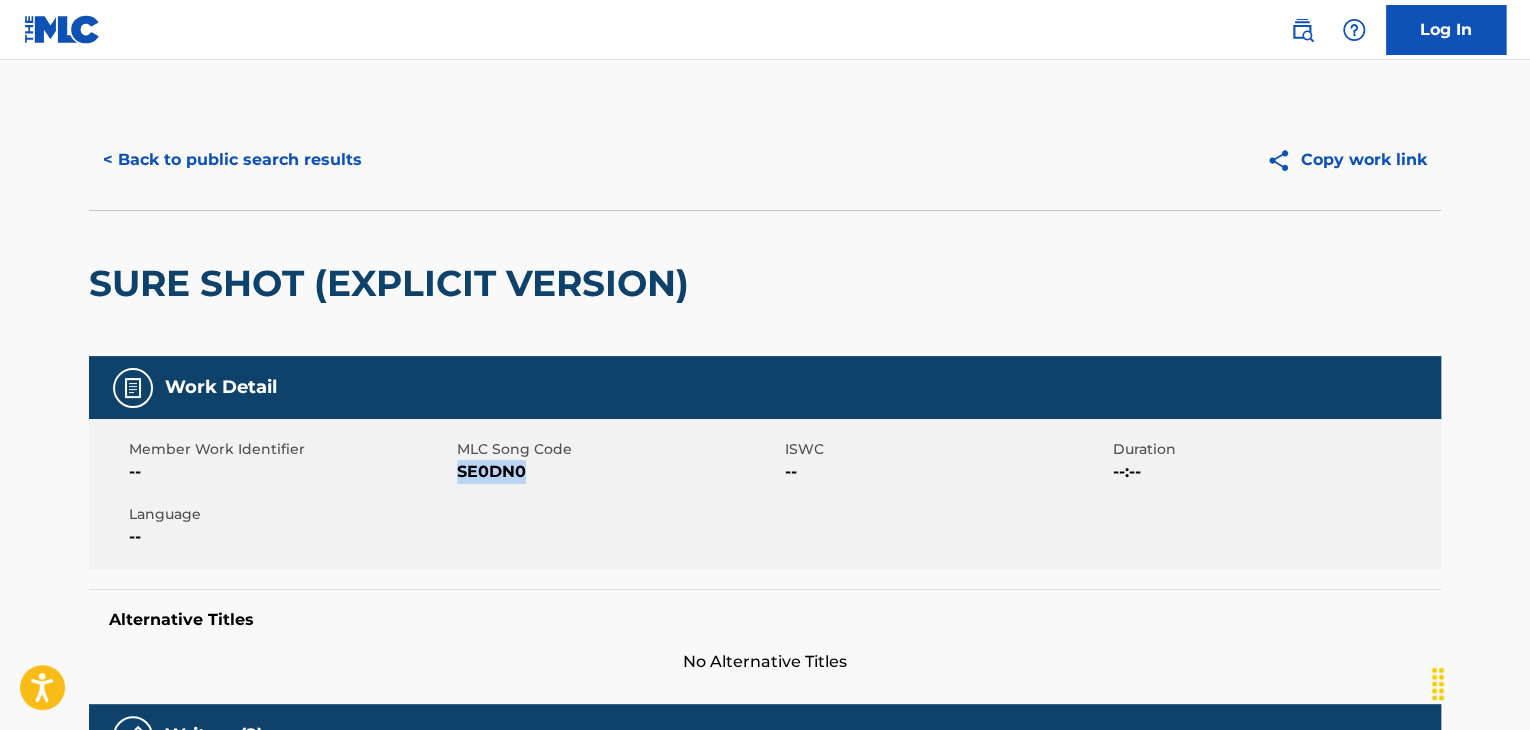 click on "< Back to public search results" at bounding box center (232, 160) 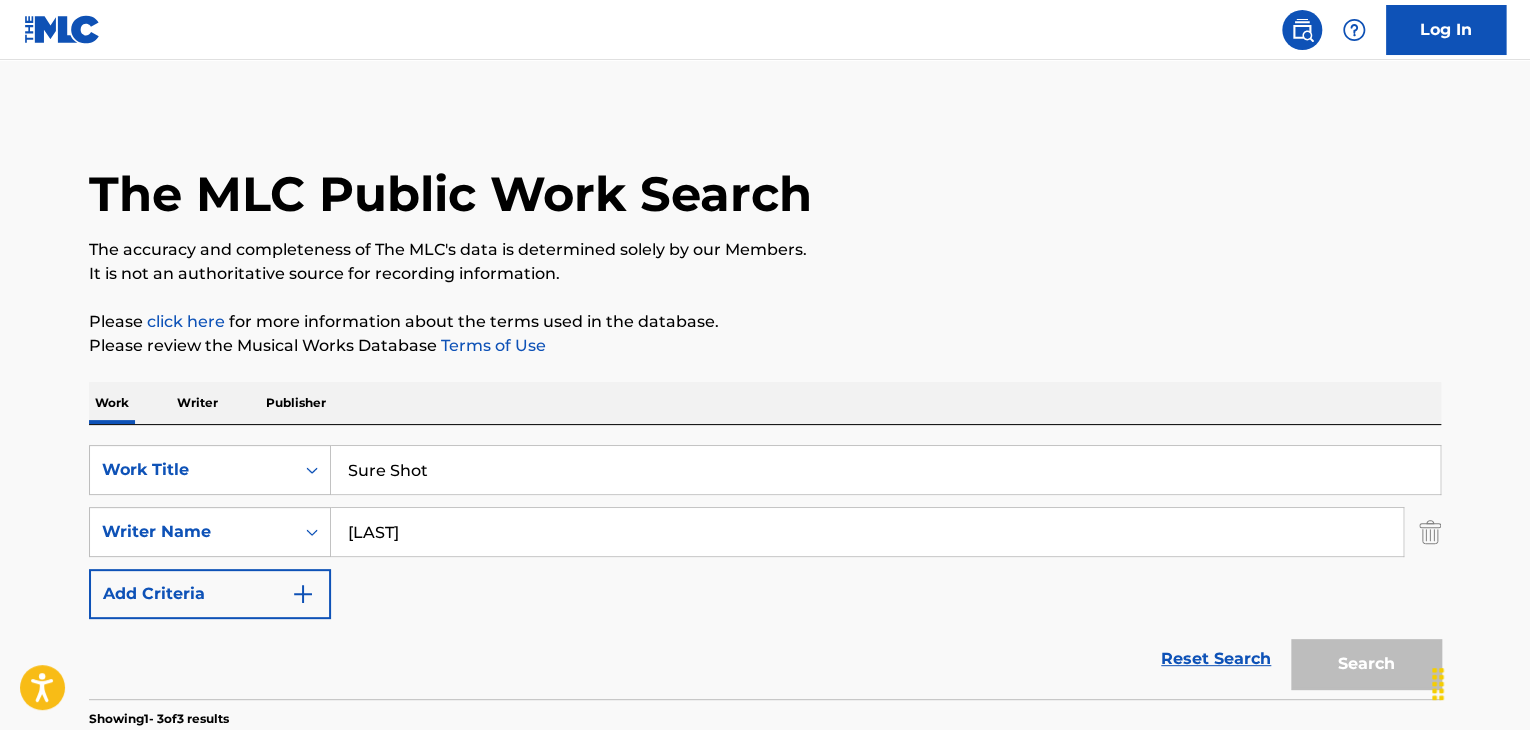 scroll, scrollTop: 585, scrollLeft: 0, axis: vertical 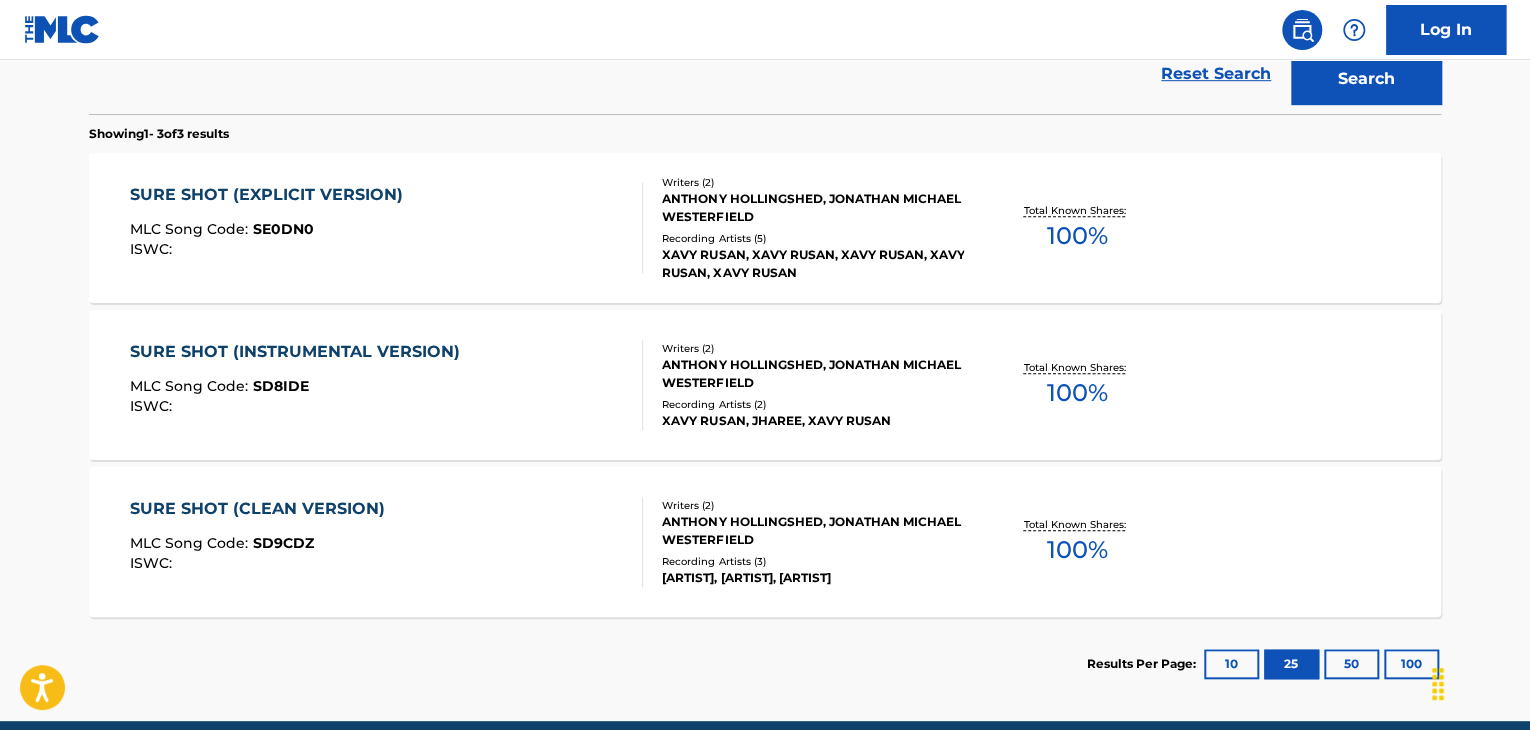 click on "MLC Song Code : SD8IDE" at bounding box center (300, 389) 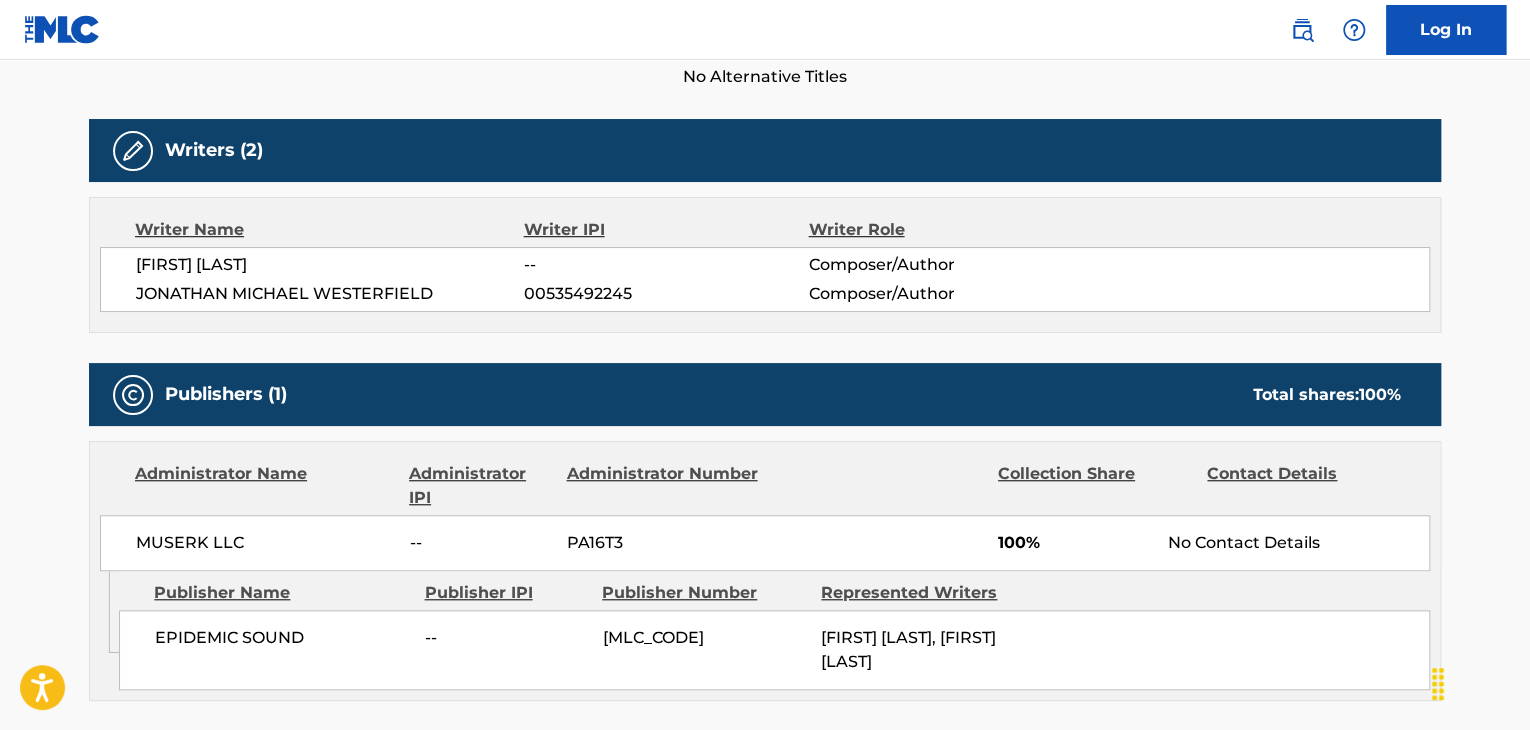 scroll, scrollTop: 0, scrollLeft: 0, axis: both 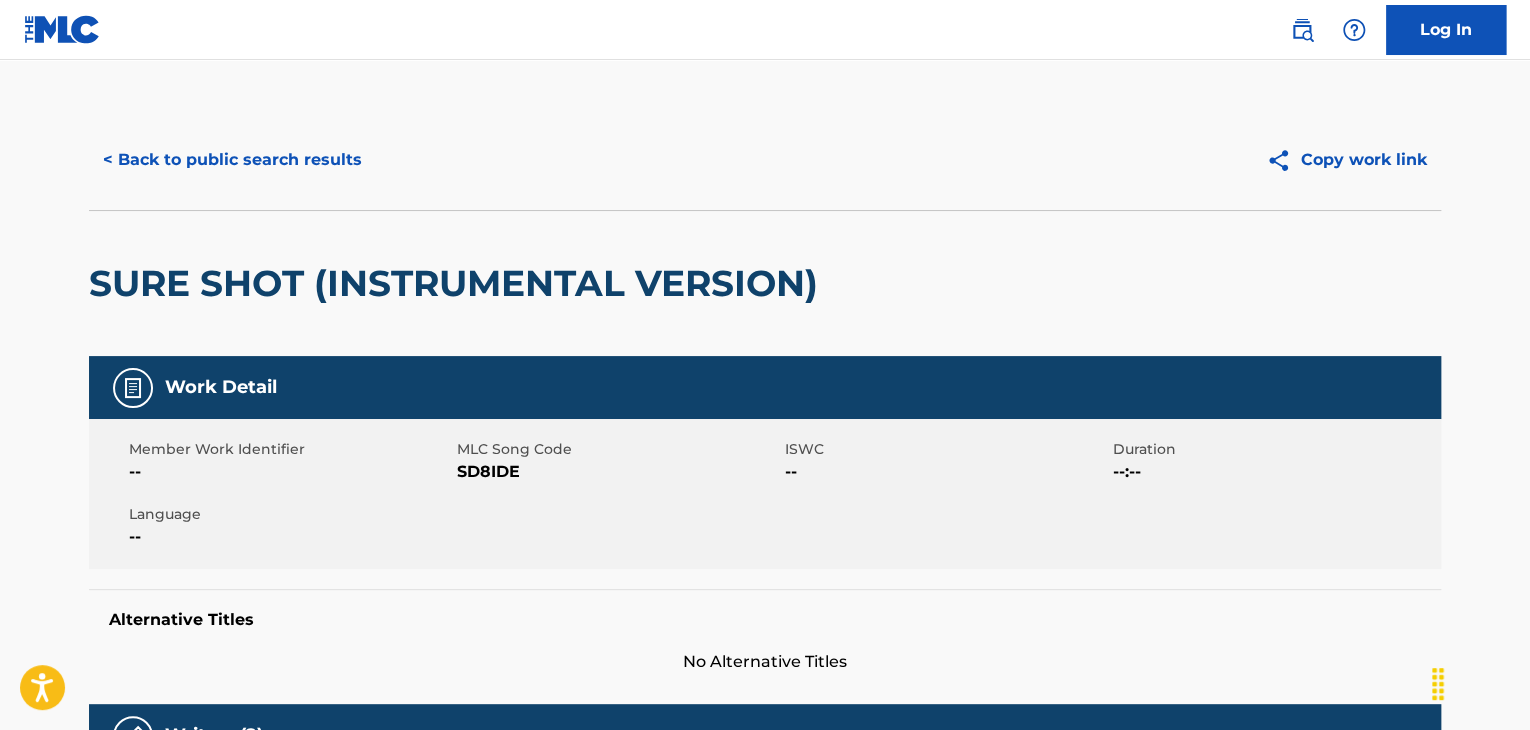 click on "SD8IDE" at bounding box center (618, 472) 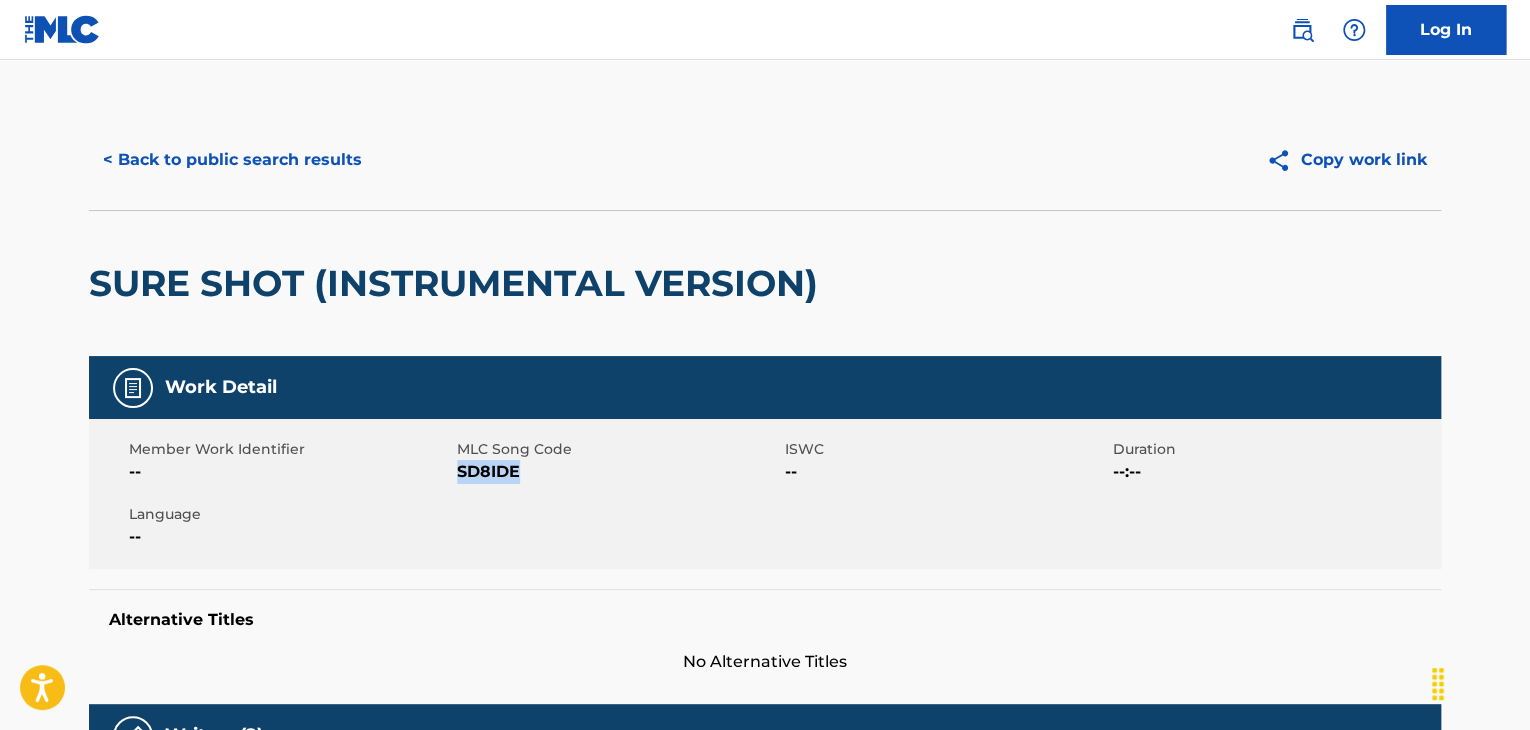 click on "SD8IDE" at bounding box center [618, 472] 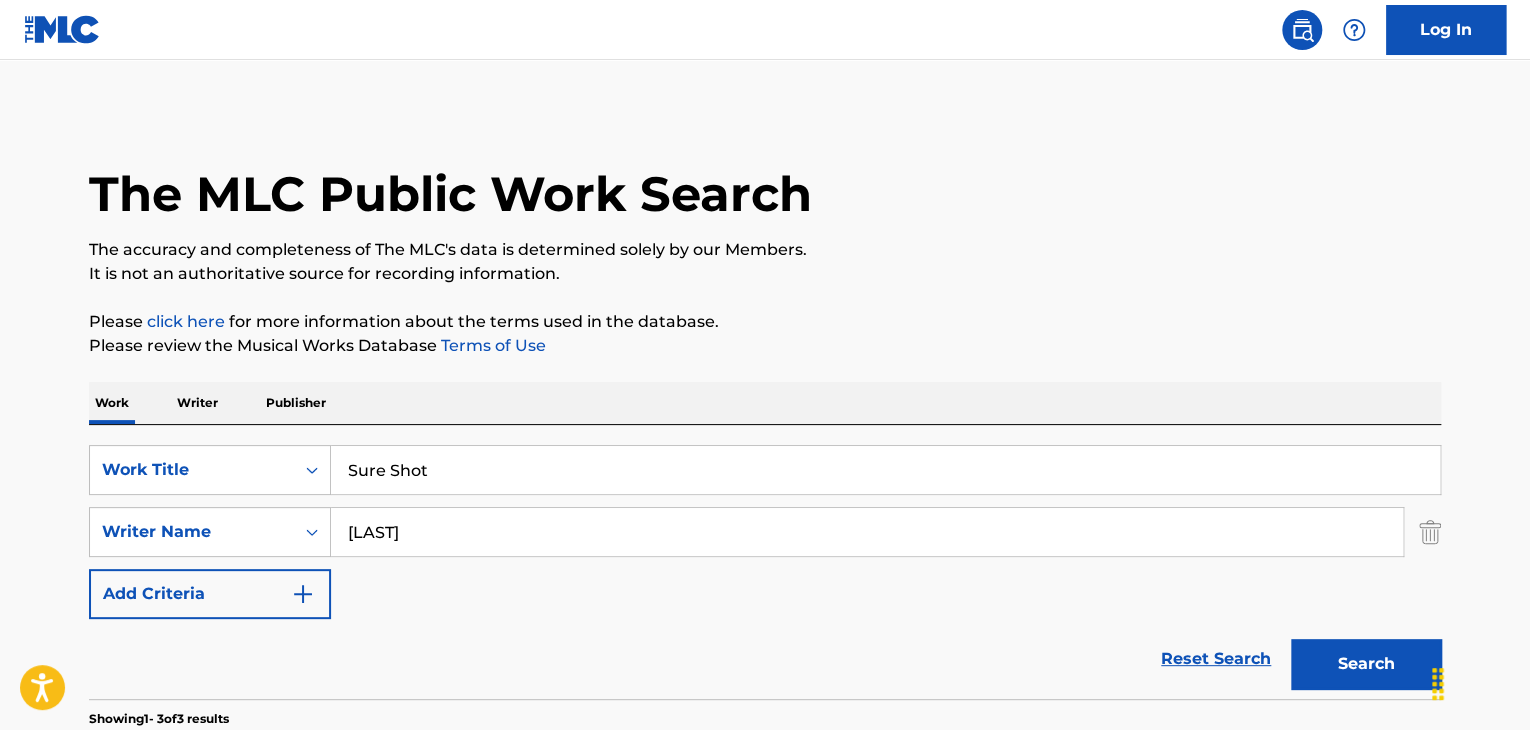 scroll, scrollTop: 672, scrollLeft: 0, axis: vertical 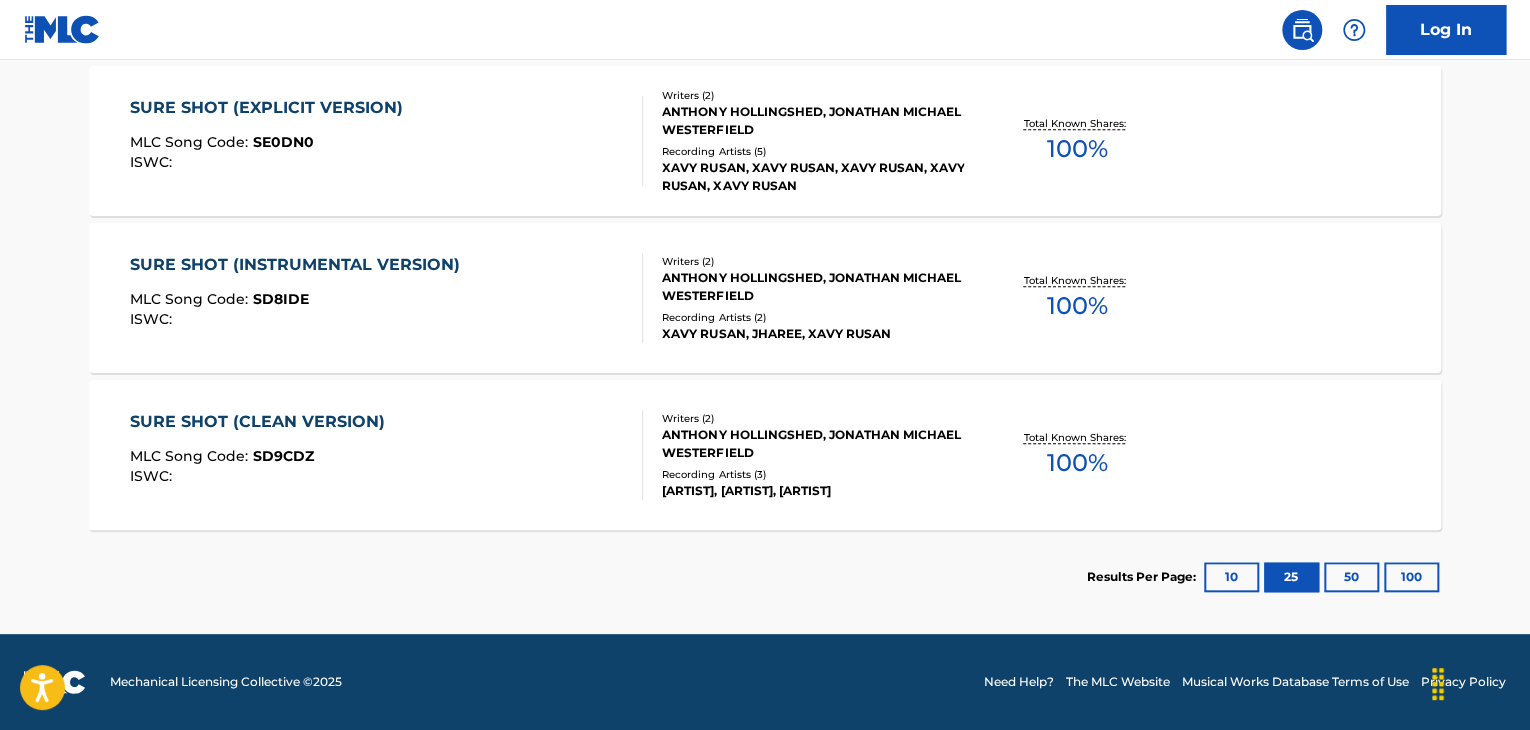 click on "SURE SHOT (CLEAN VERSION)" at bounding box center (262, 422) 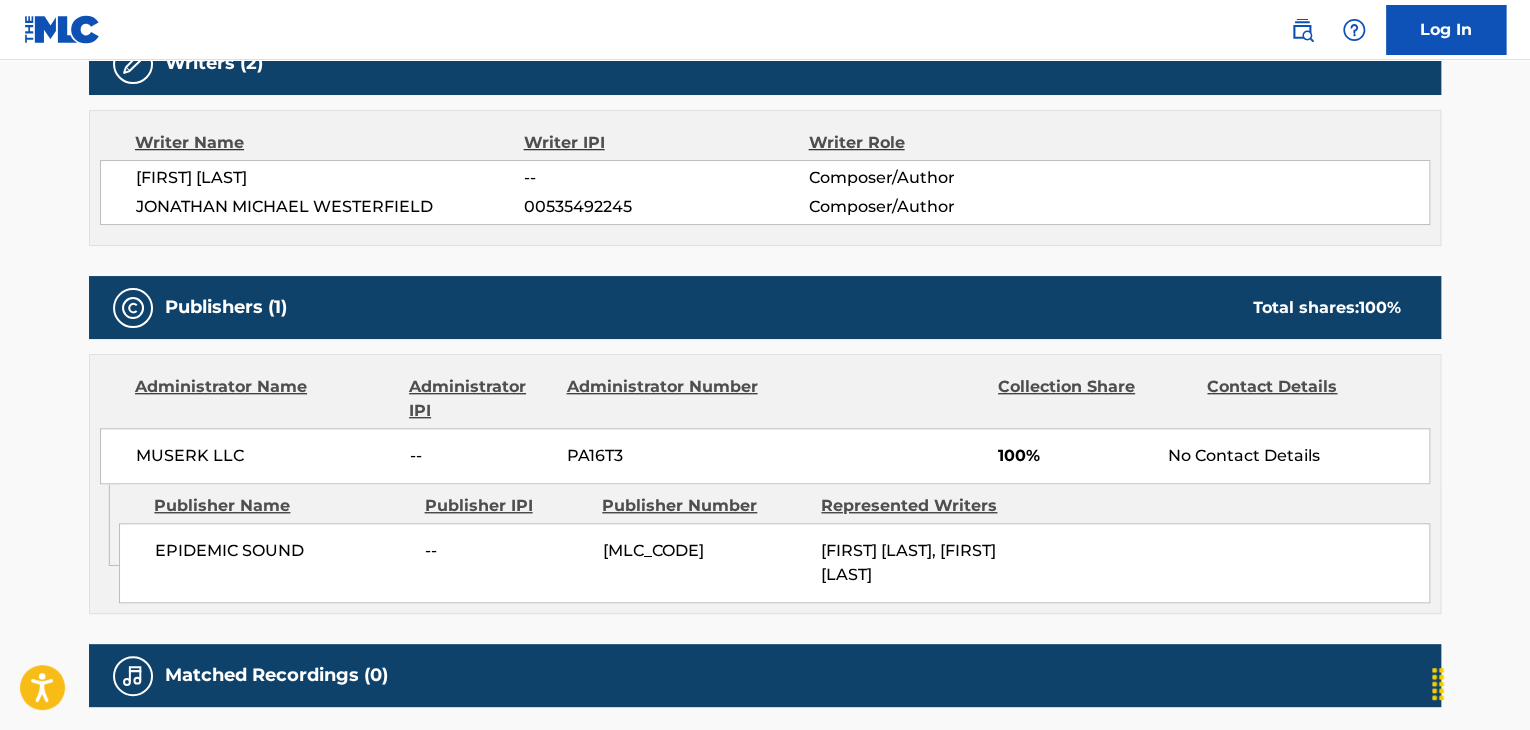 scroll, scrollTop: 0, scrollLeft: 0, axis: both 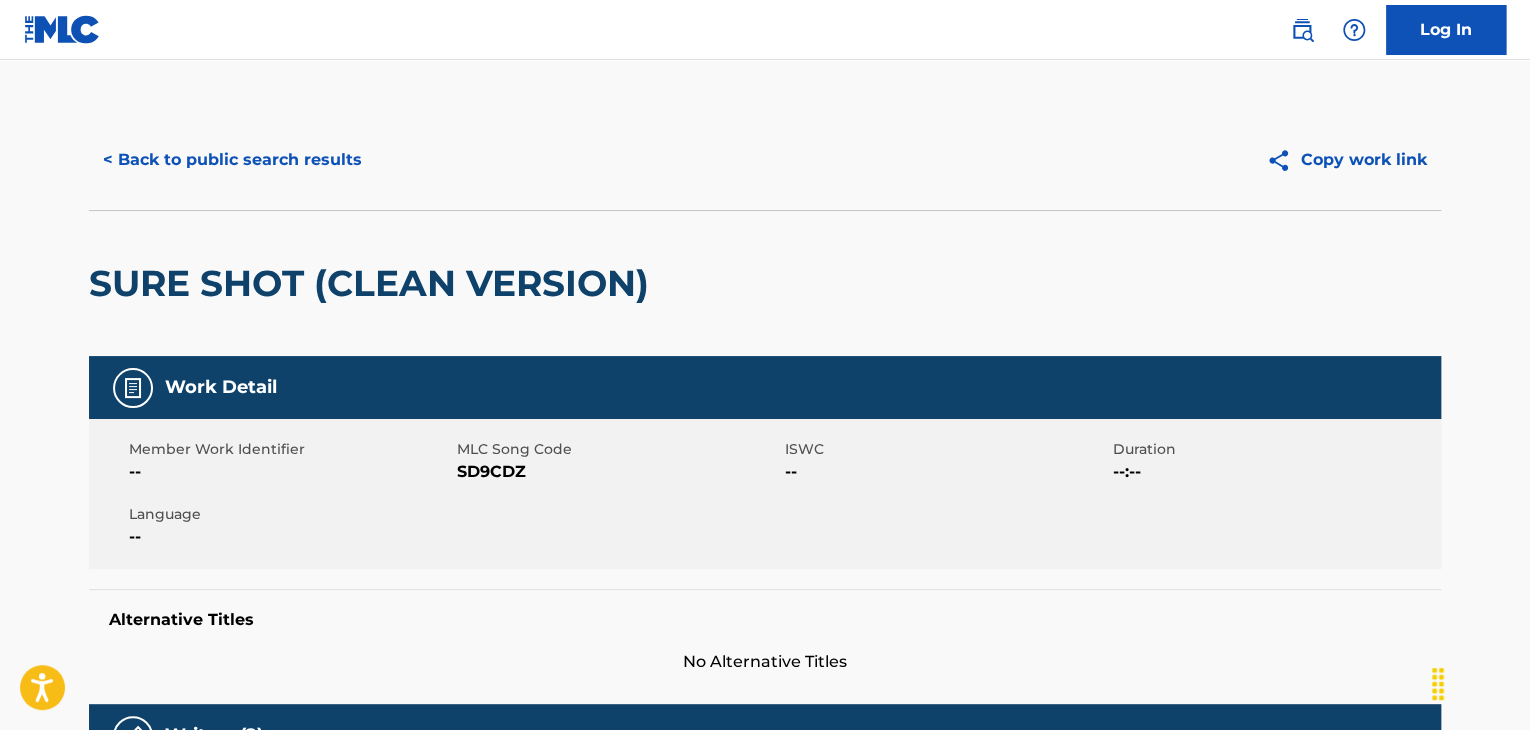 click on "SD9CDZ" at bounding box center [618, 472] 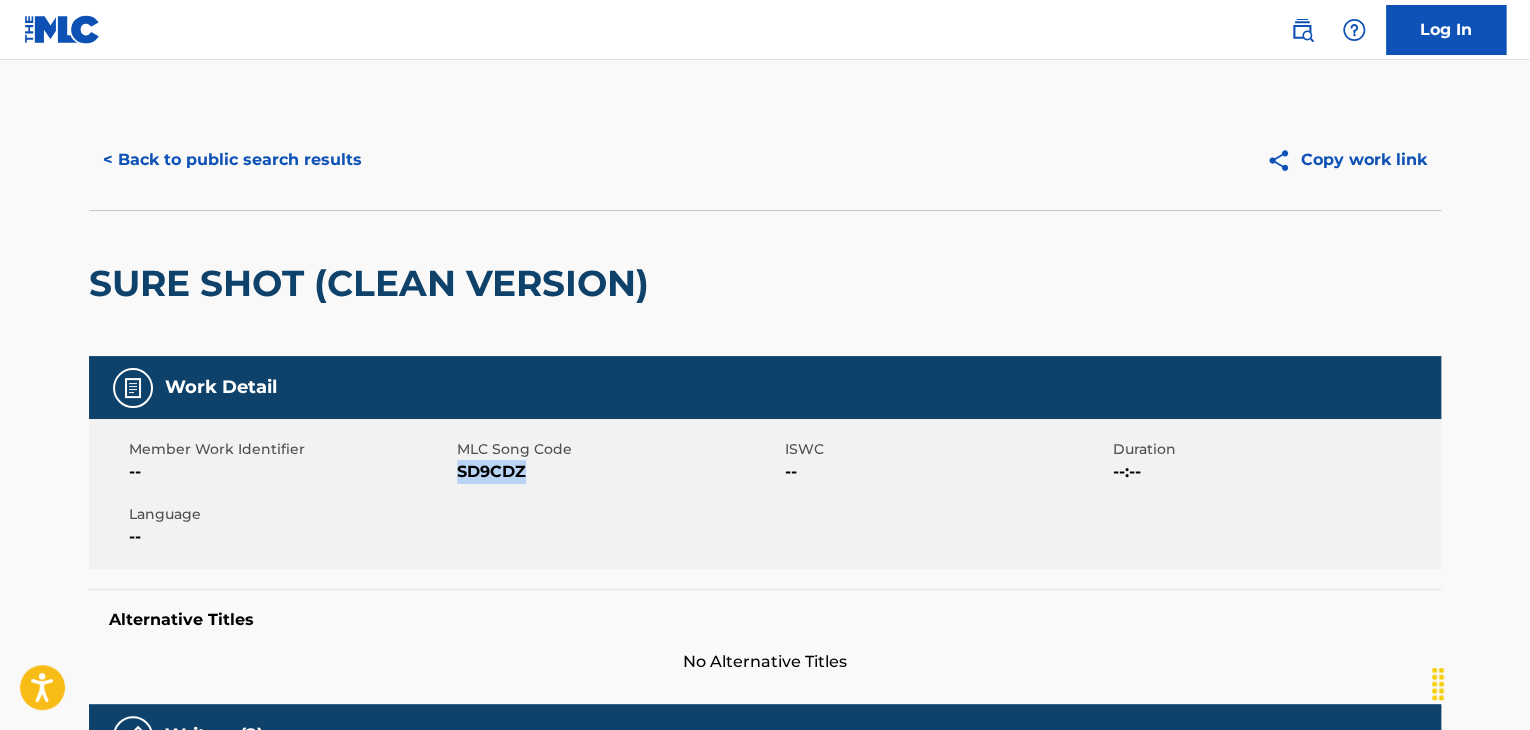 click on "SD9CDZ" at bounding box center [618, 472] 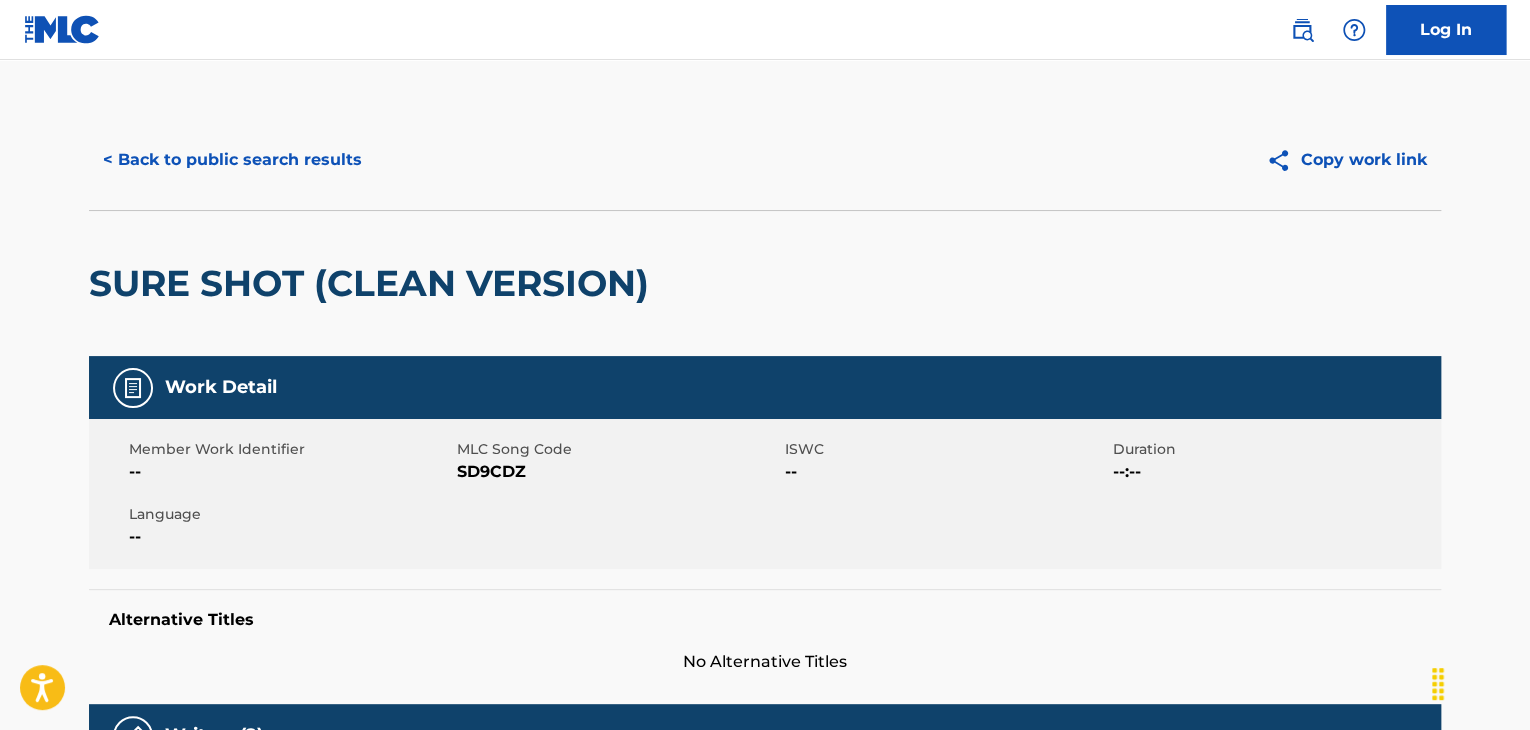 click on "< Back to public search results Copy work link" at bounding box center [765, 160] 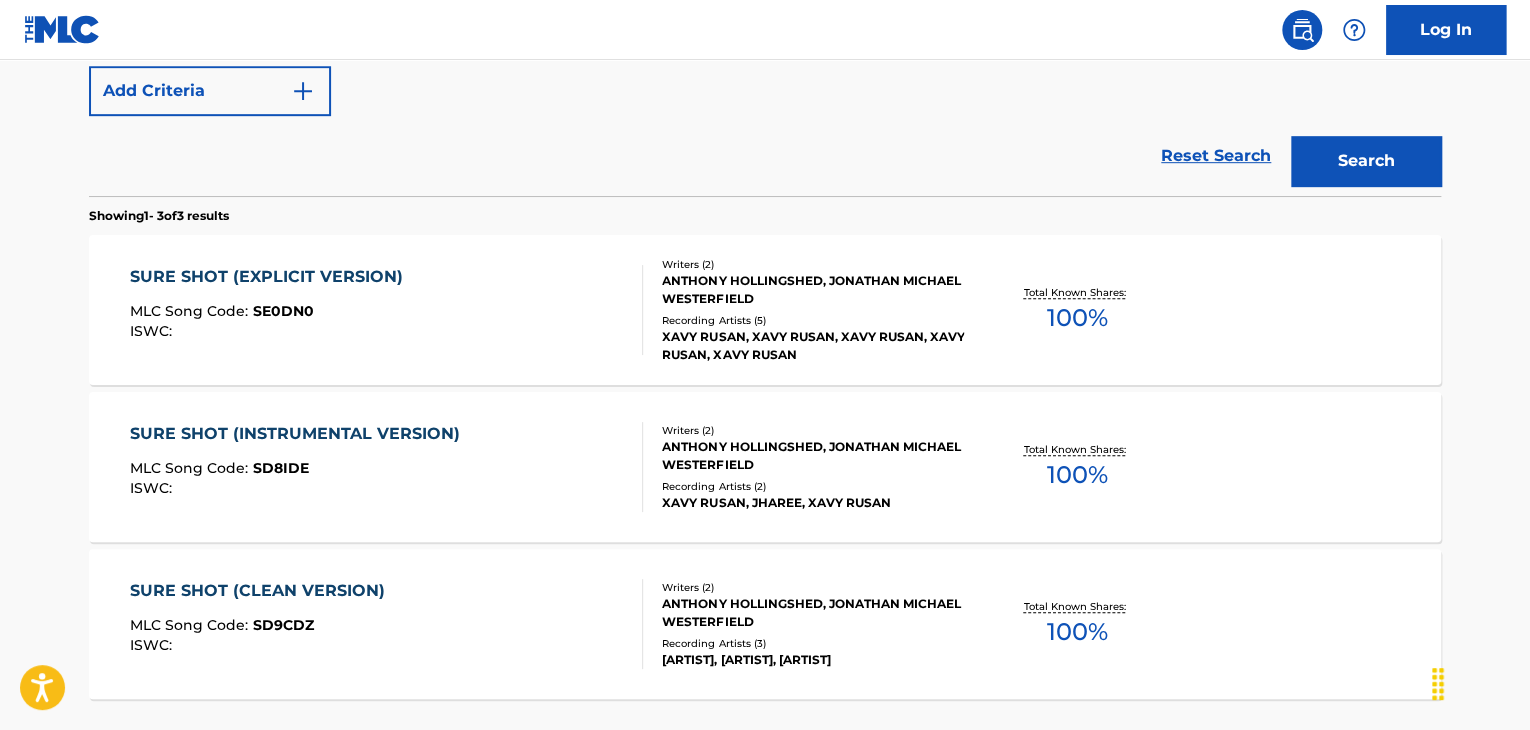scroll, scrollTop: 372, scrollLeft: 0, axis: vertical 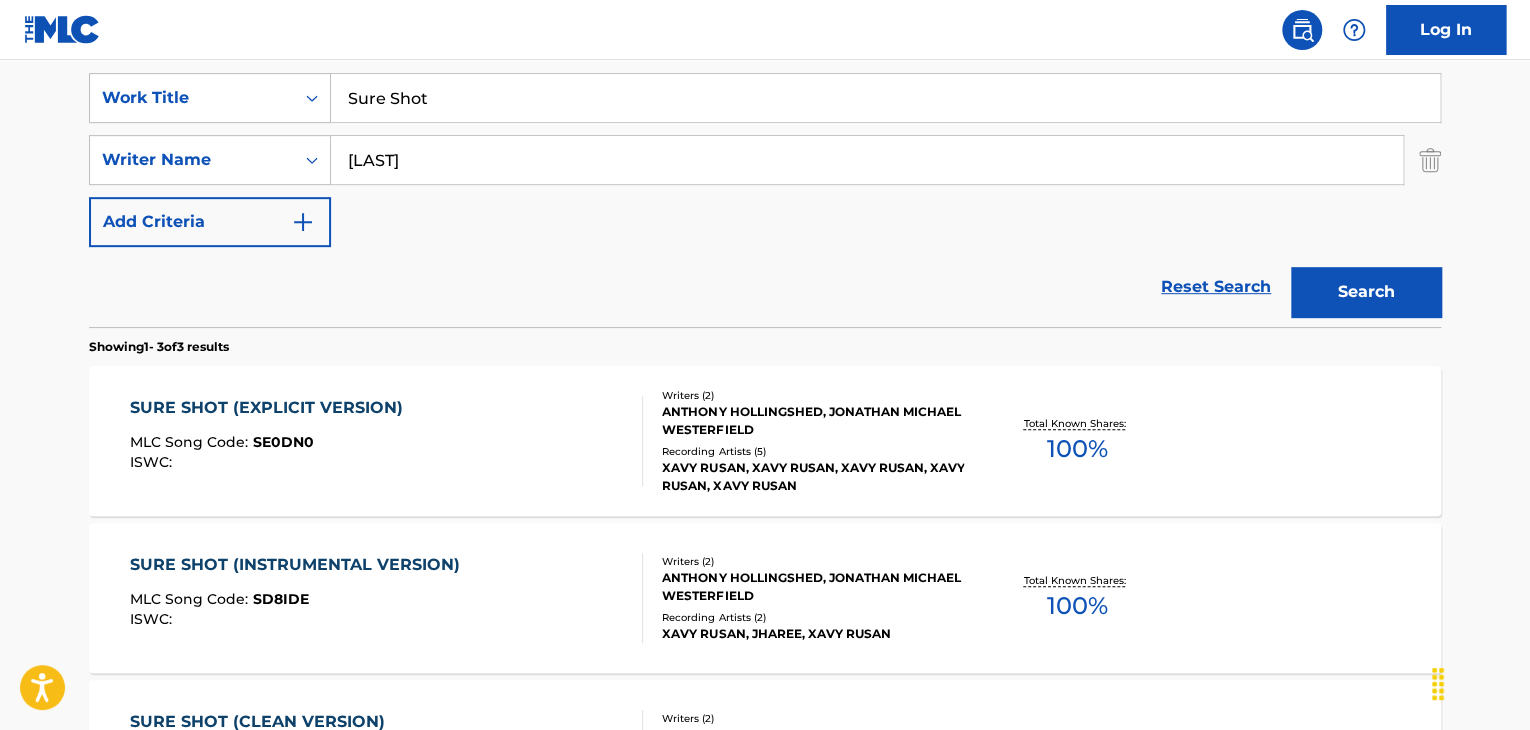 click on "Sure Shot" at bounding box center (885, 98) 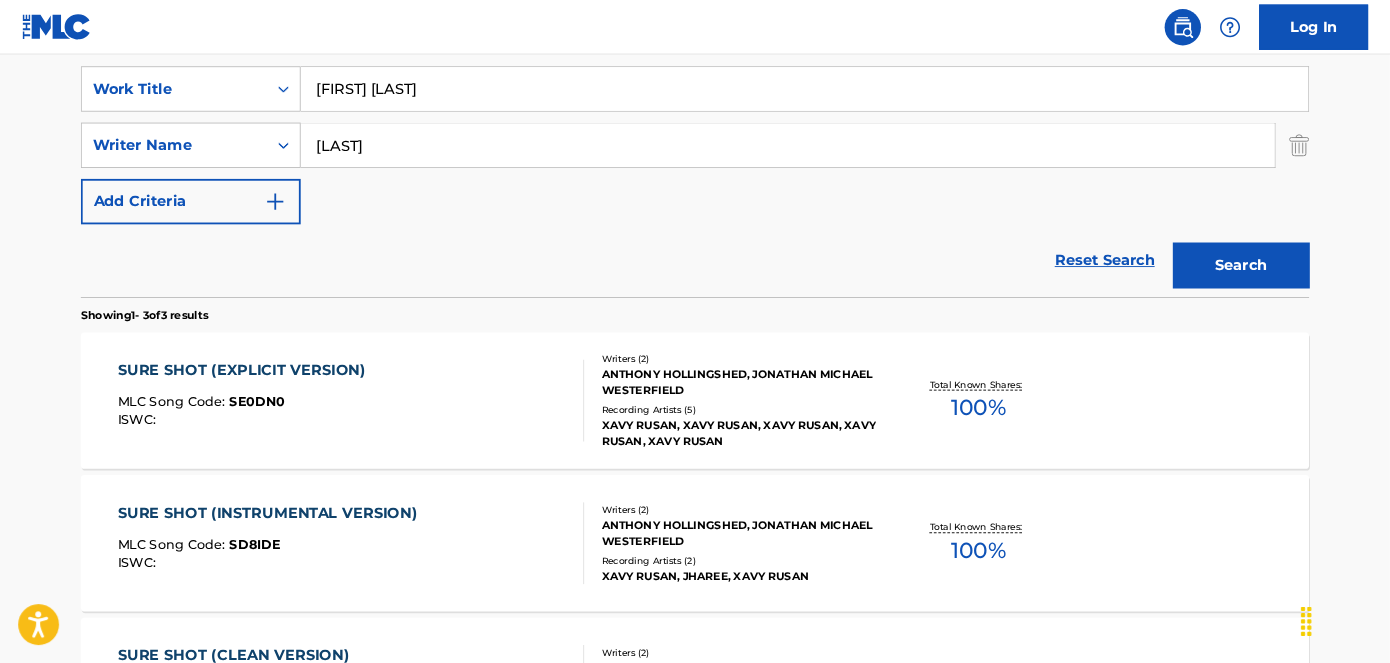 scroll, scrollTop: 372, scrollLeft: 0, axis: vertical 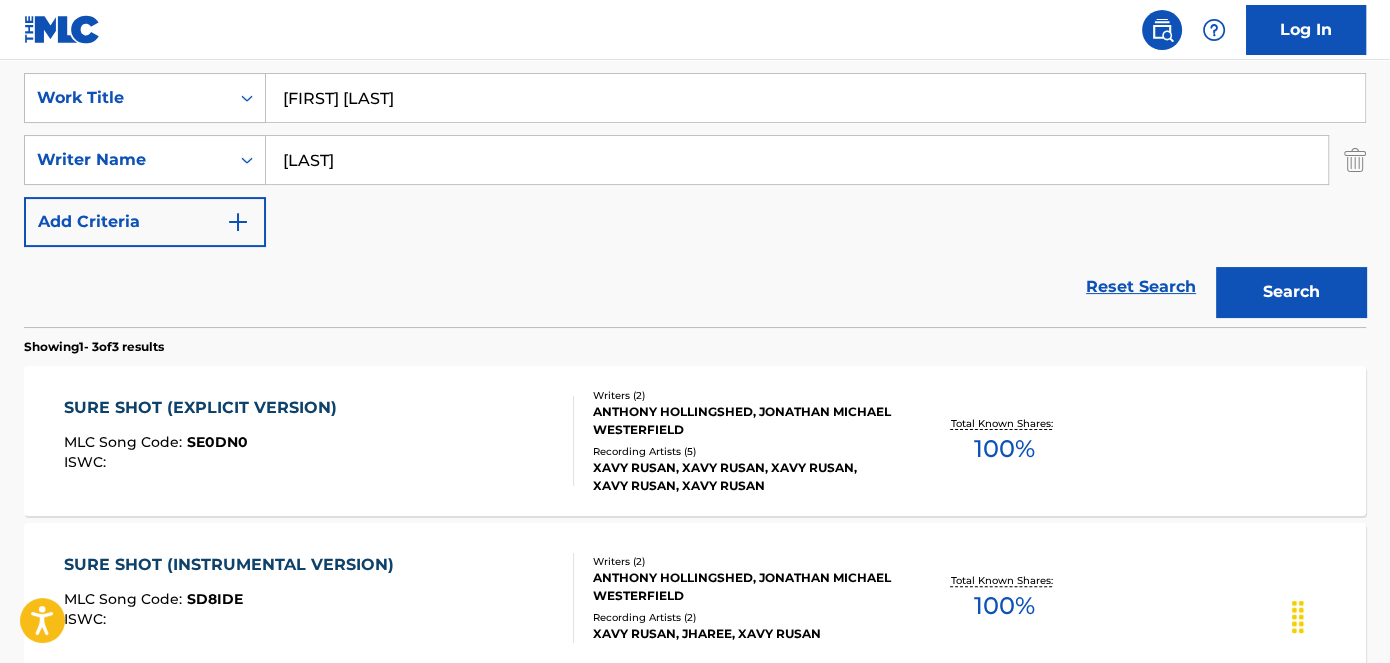 type on "[FIRST] [LAST]" 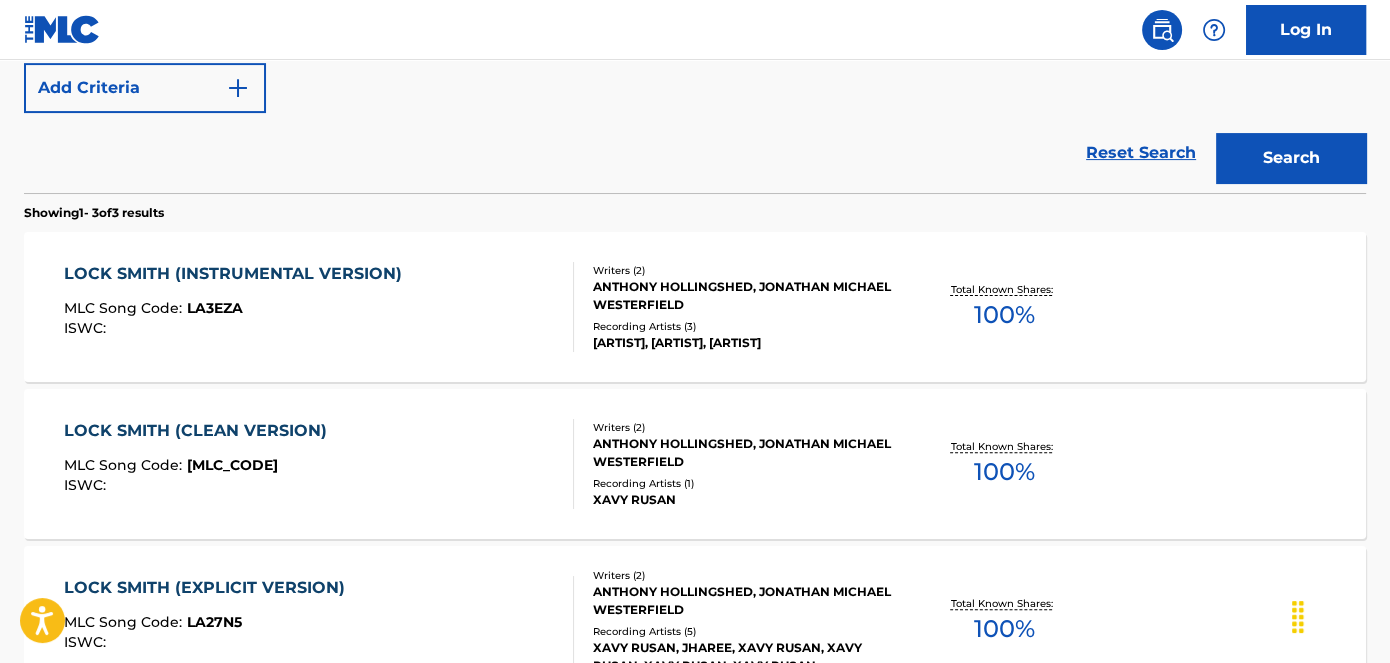 scroll, scrollTop: 465, scrollLeft: 0, axis: vertical 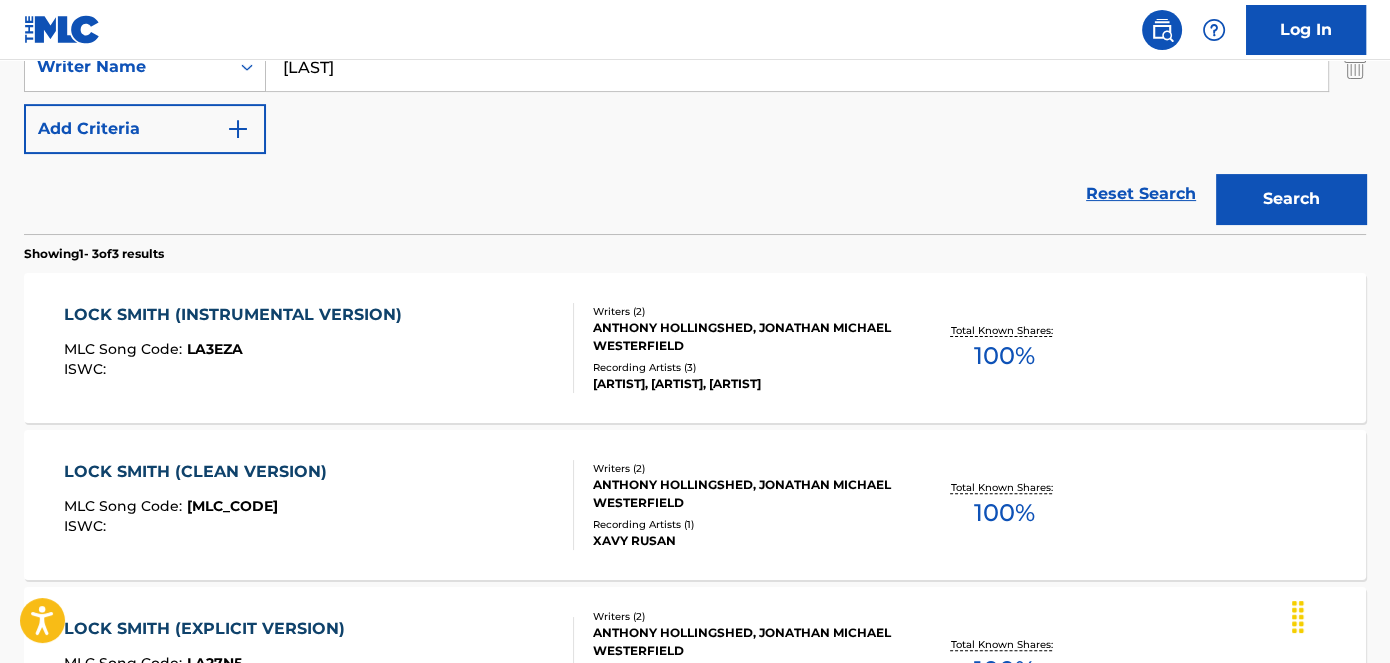 click on "LOCK SMITH (INSTRUMENTAL VERSION)" at bounding box center (238, 315) 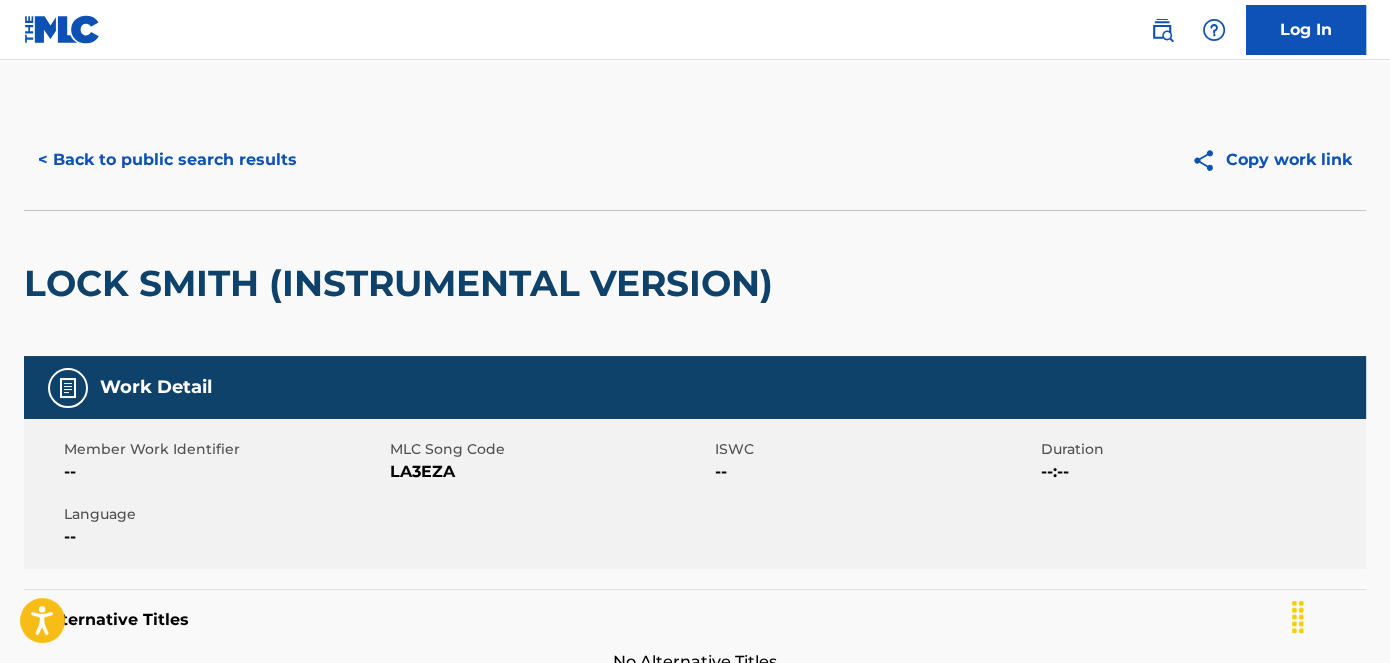 click on "LA3EZA" at bounding box center (550, 472) 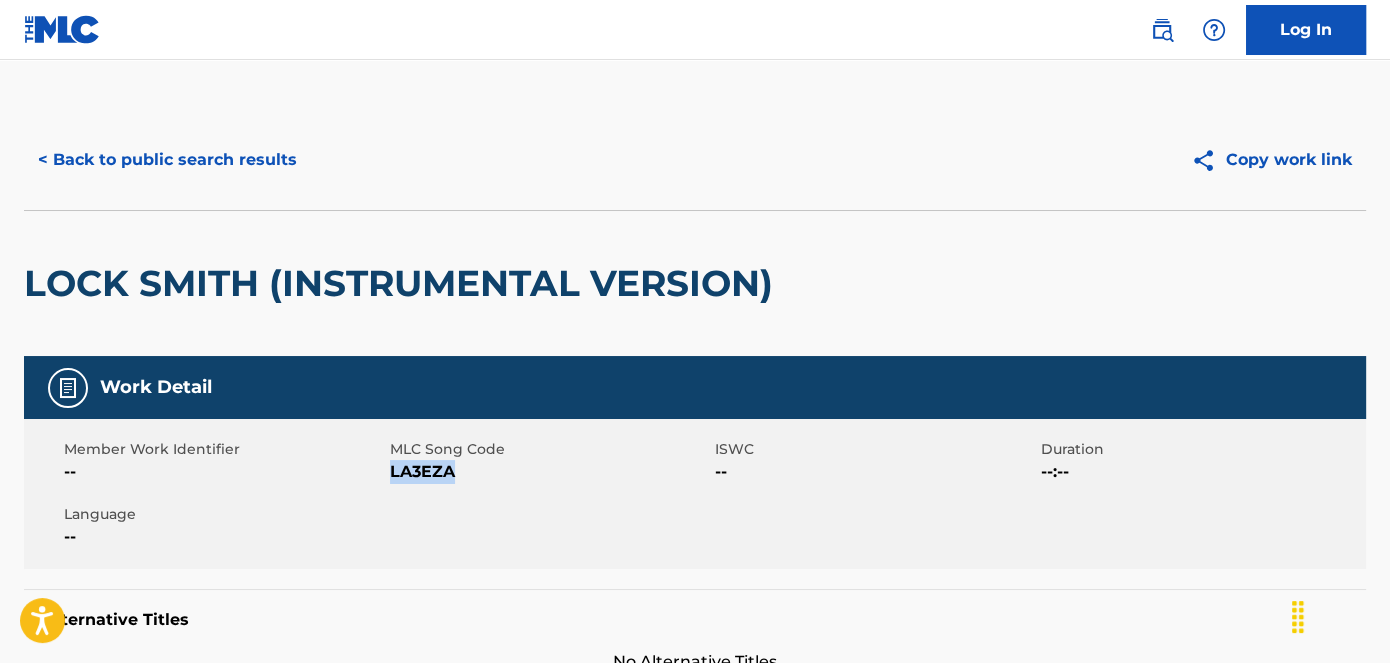 click on "LA3EZA" at bounding box center (550, 472) 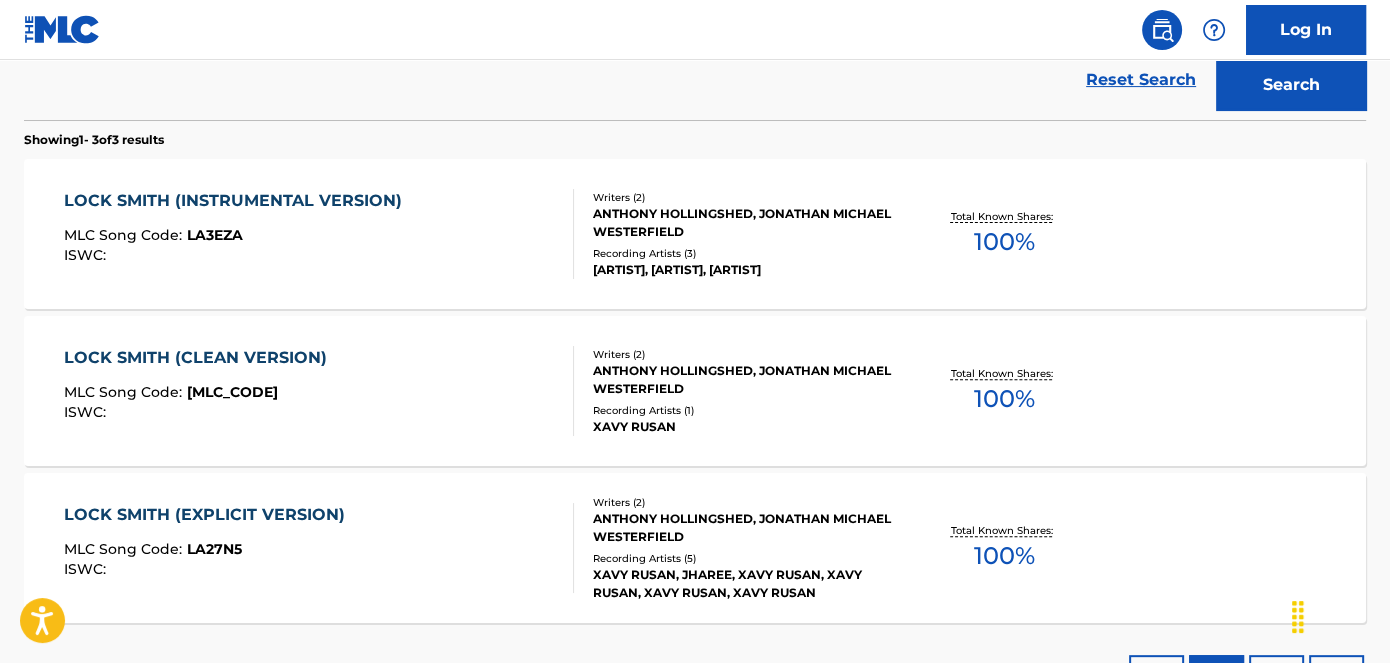 click on "MLC Song Code : [ID]" at bounding box center (200, 395) 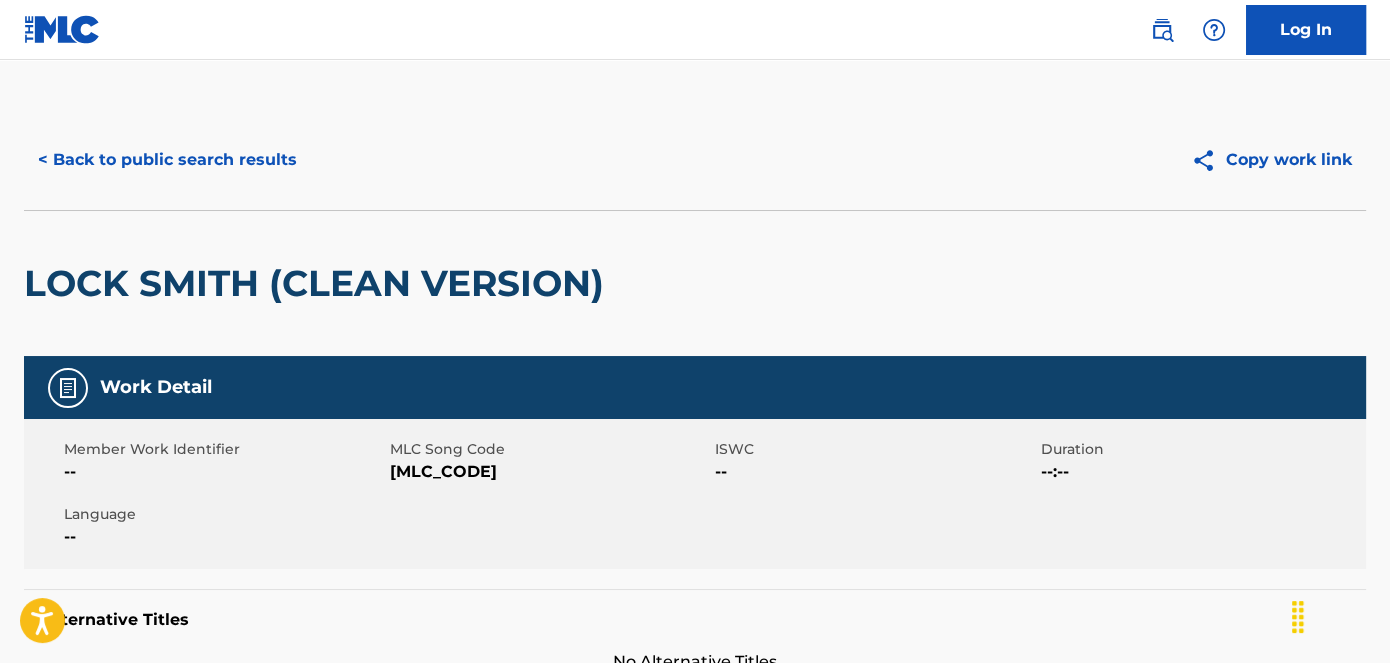 click on "[MLC_CODE]" at bounding box center [550, 472] 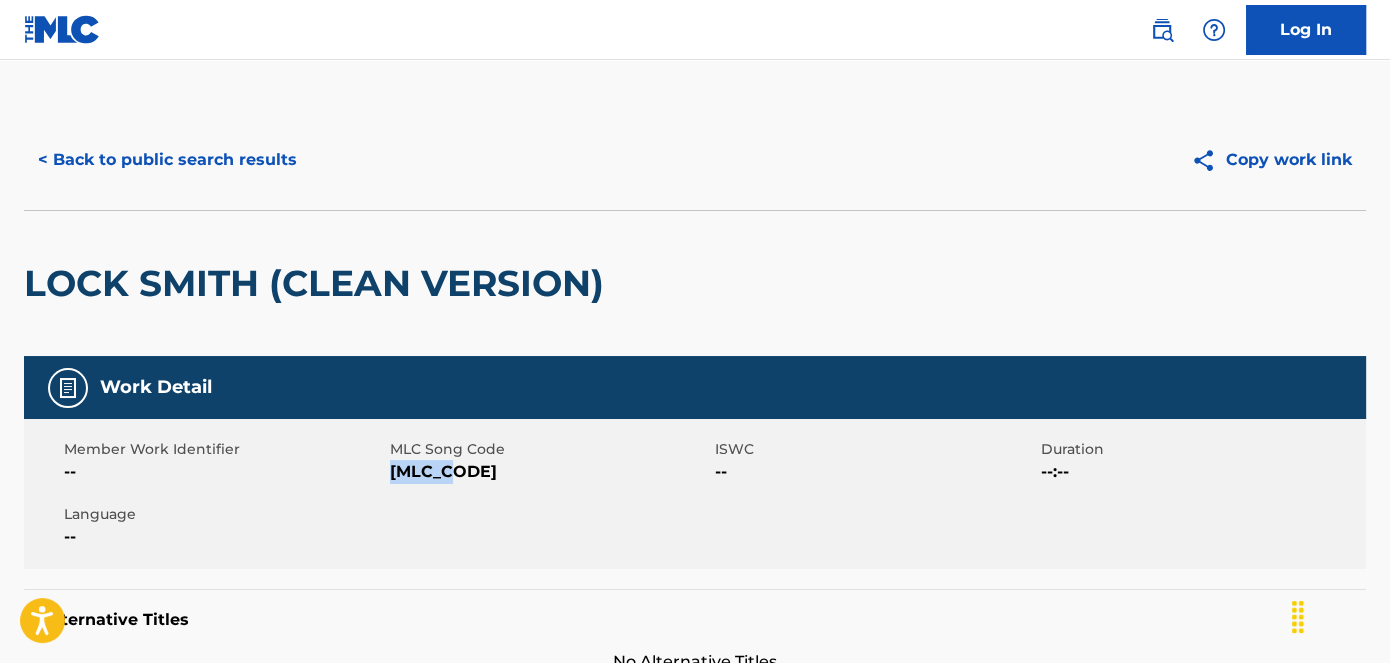 click on "[MLC_CODE]" at bounding box center (550, 472) 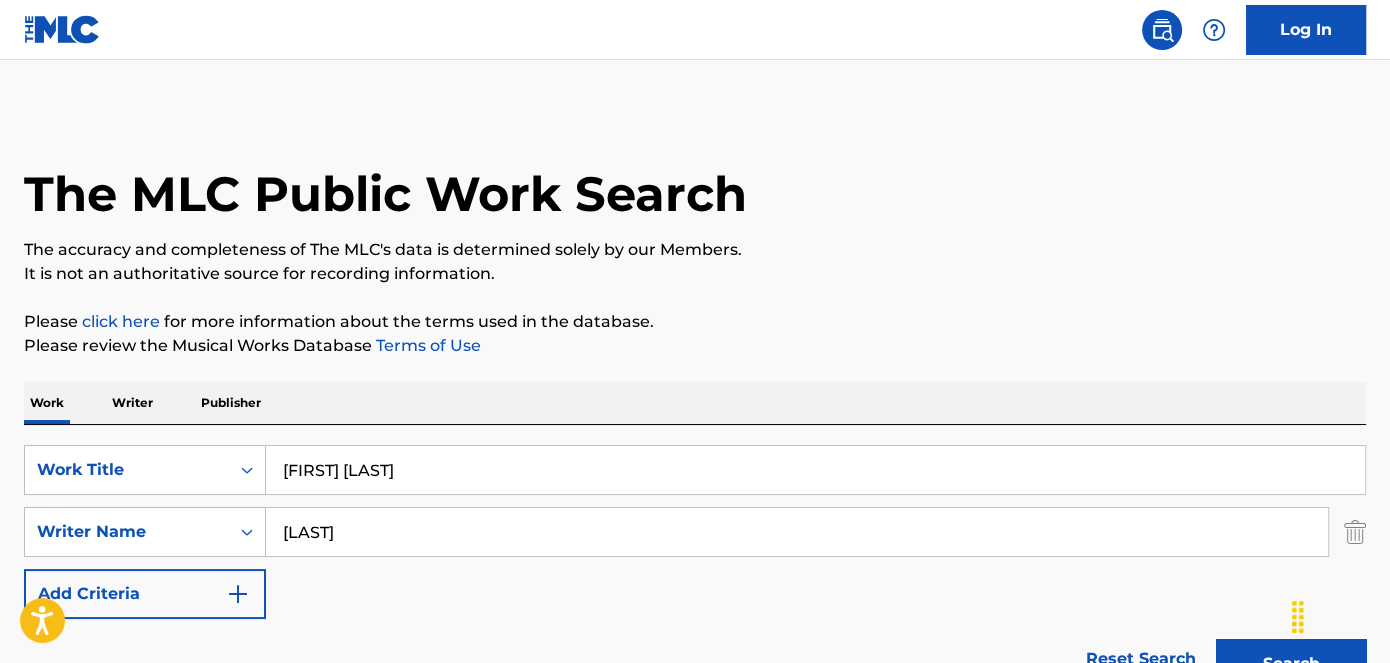 scroll, scrollTop: 693, scrollLeft: 0, axis: vertical 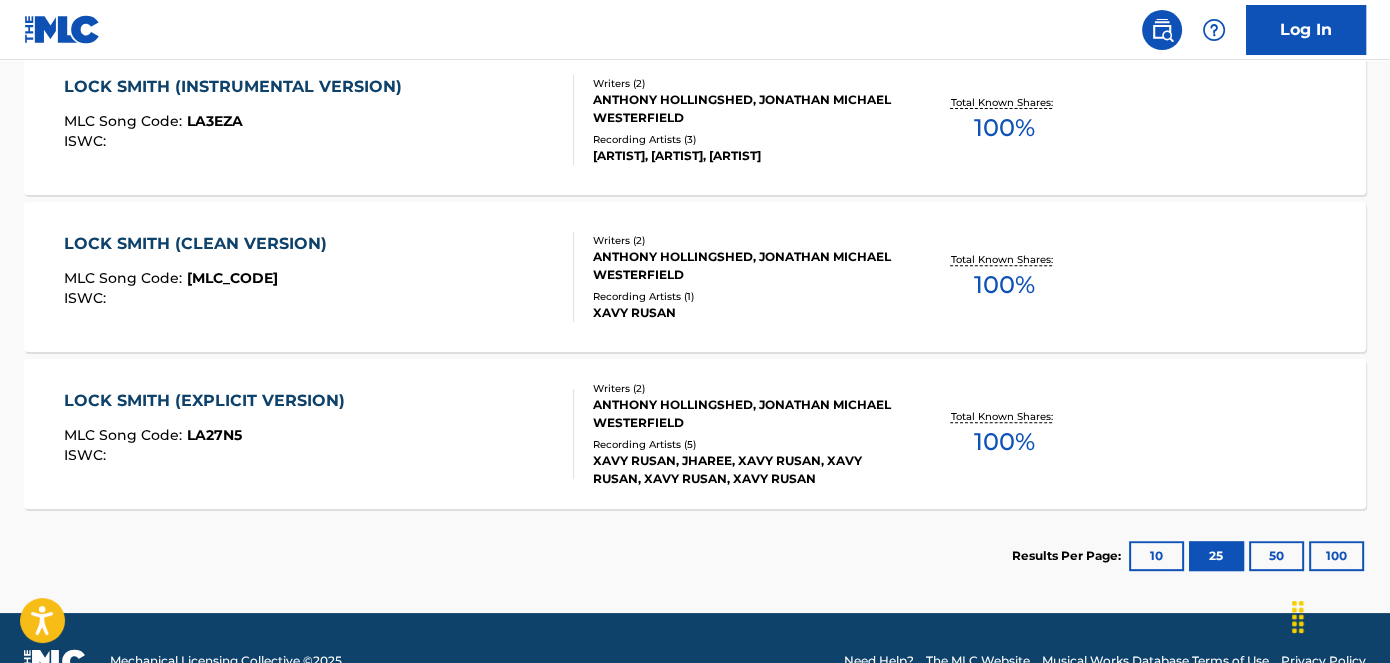 click on "LOCK SMITH (EXPLICIT VERSION) MLC Song Code : LA27N5 ISWC :" at bounding box center (319, 434) 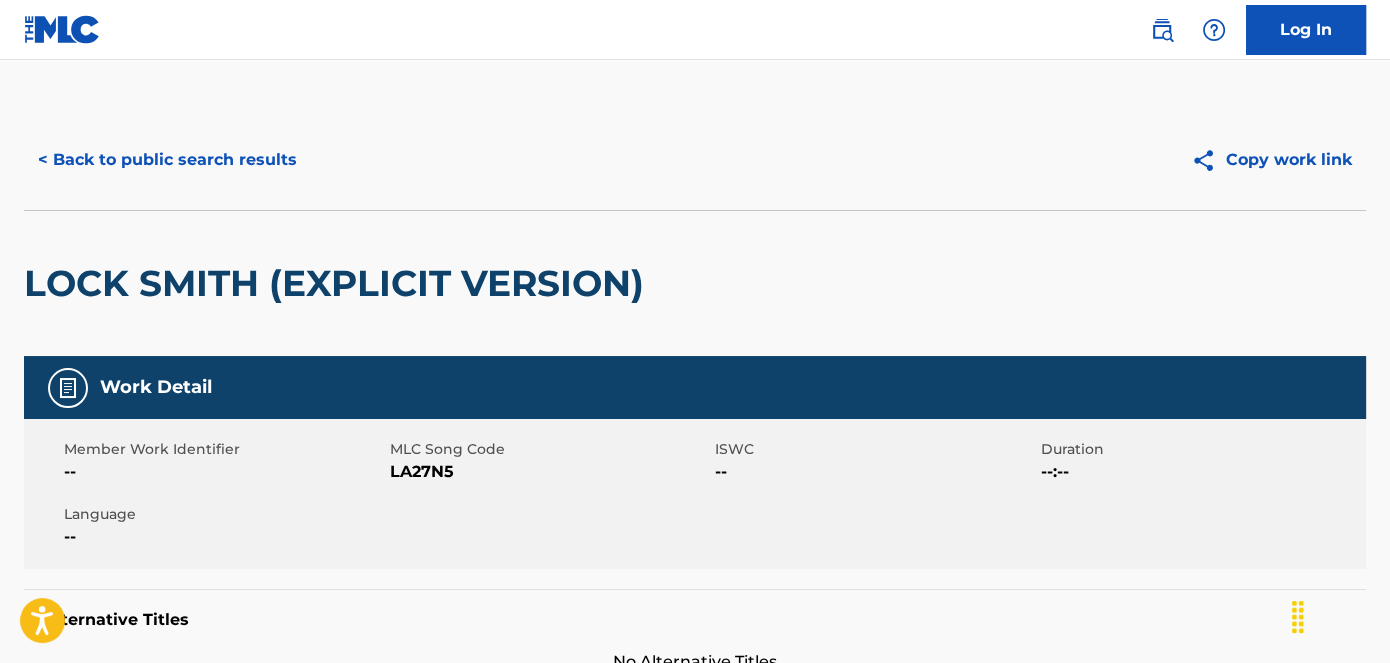 click on "LA27N5" at bounding box center [550, 472] 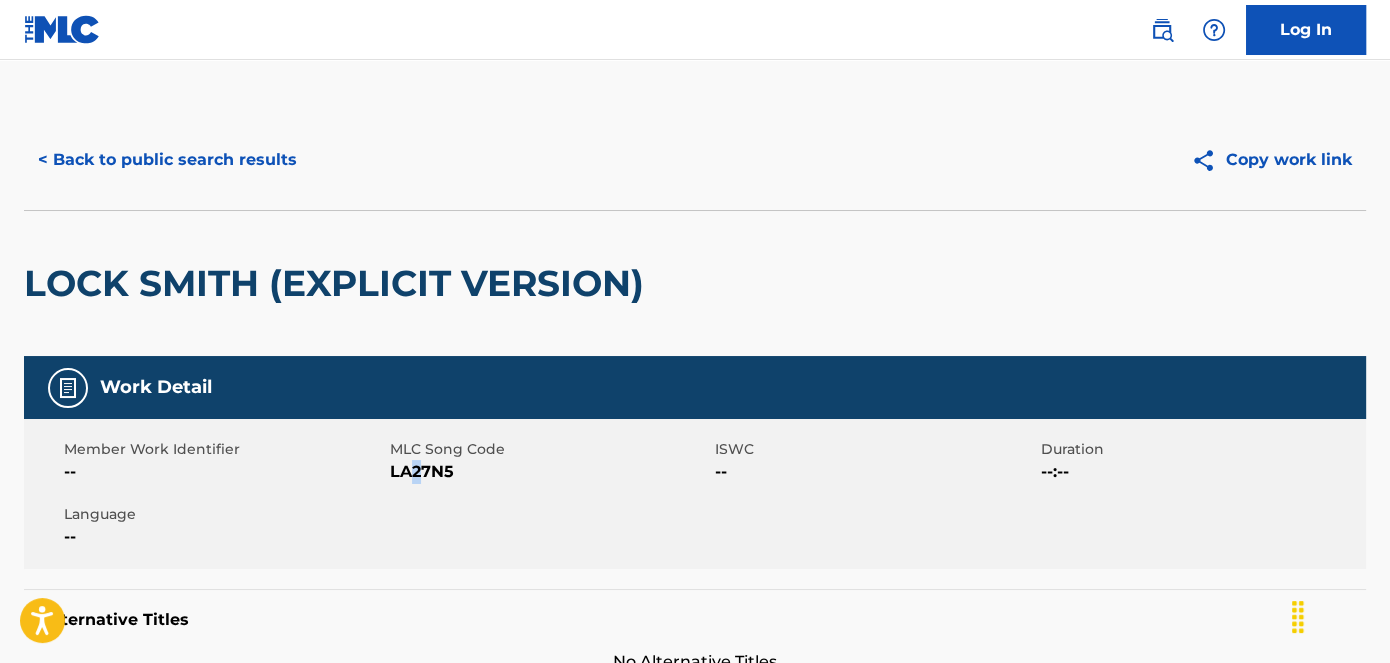 click on "LA27N5" at bounding box center [550, 472] 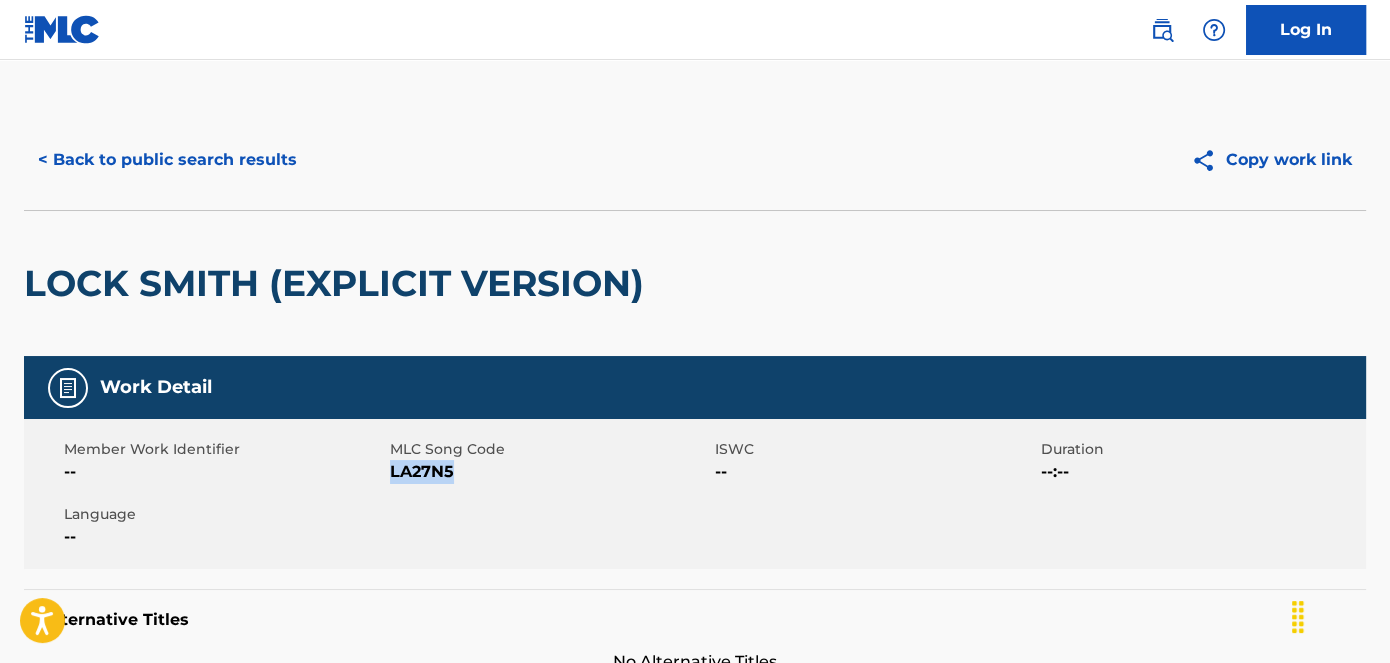 click on "LA27N5" at bounding box center (550, 472) 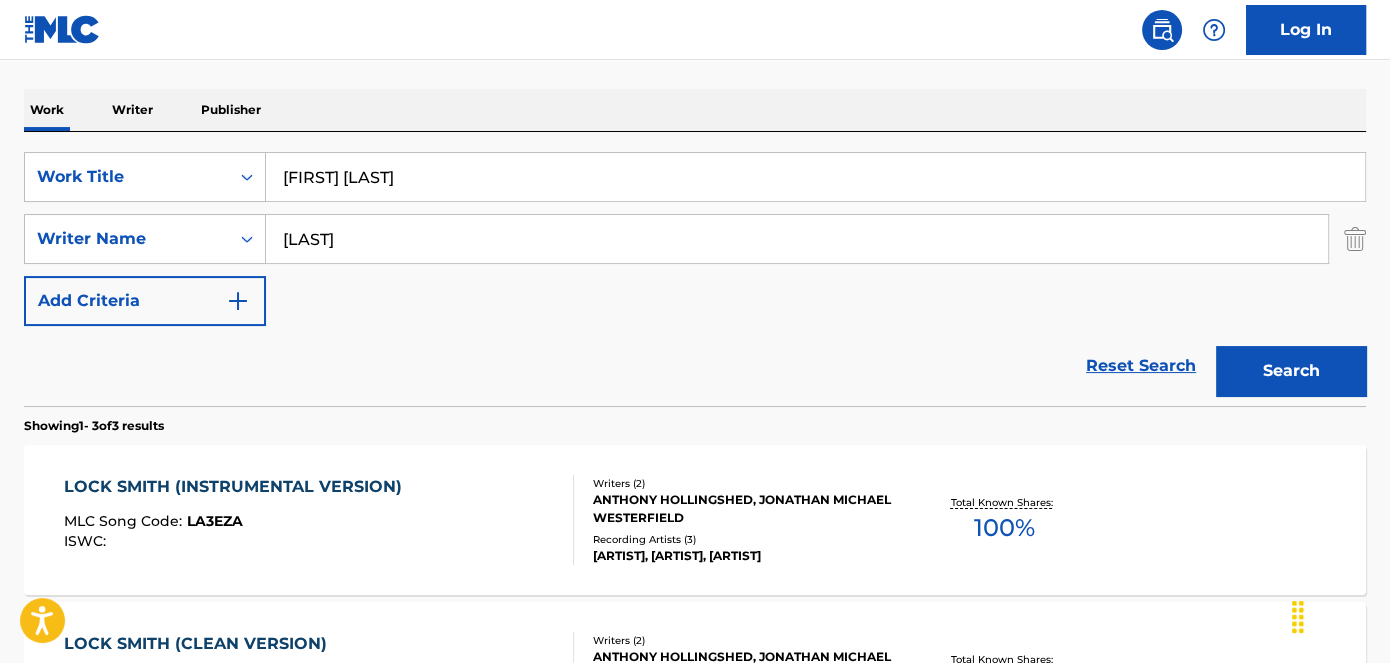 scroll, scrollTop: 282, scrollLeft: 0, axis: vertical 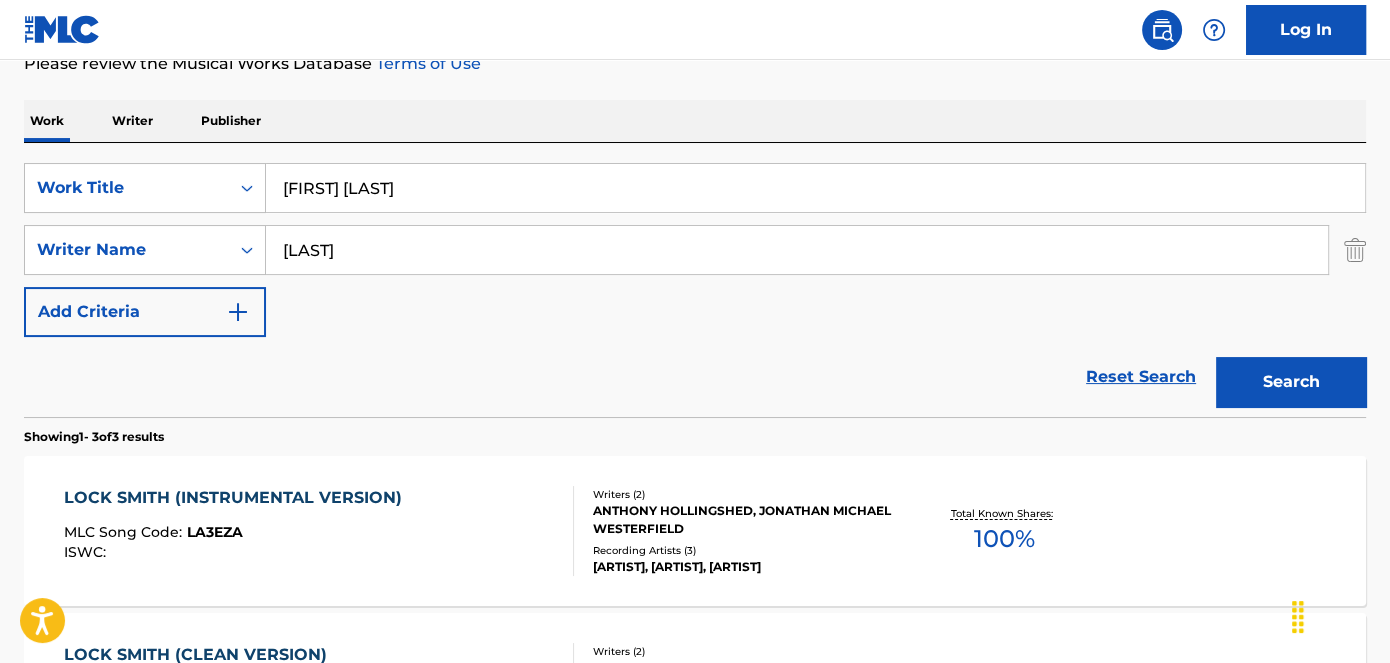 click on "[FIRST] [LAST]" at bounding box center (815, 188) 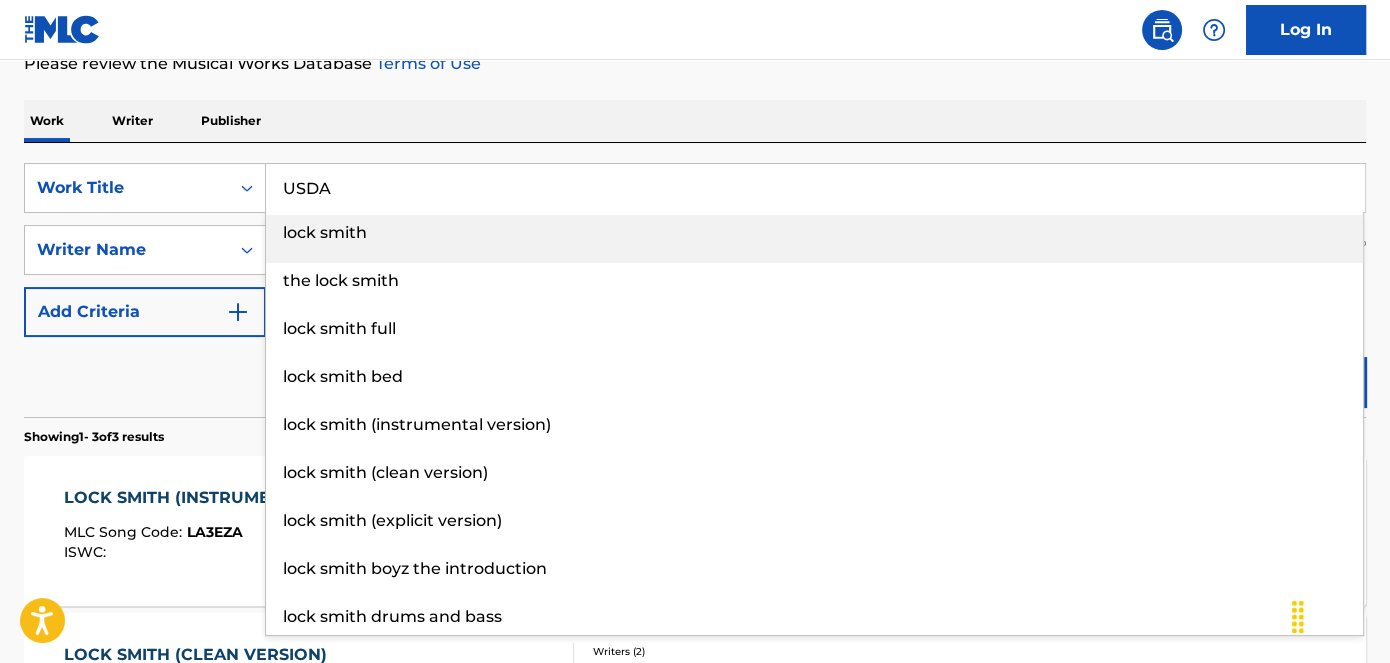 type on "USDA" 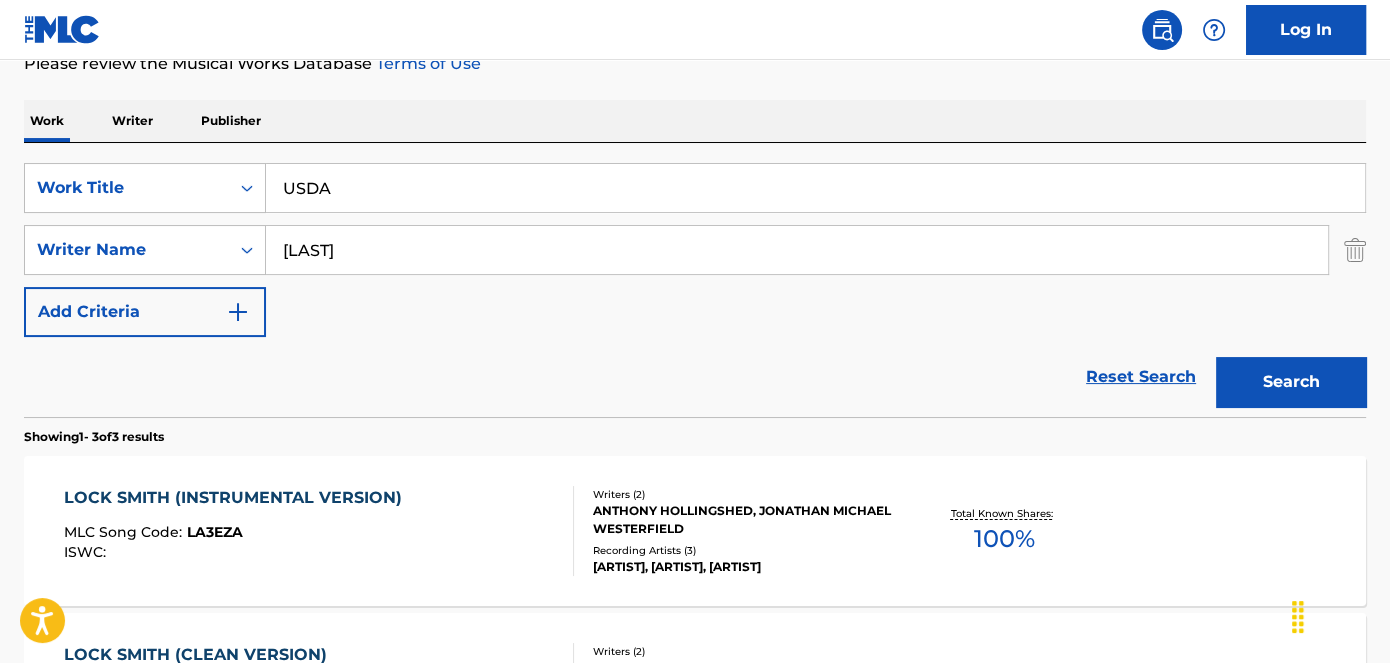 click on "The MLC Public Work Search The accuracy and completeness of The MLC's data is determined solely by our Members. It is not an authoritative source for recording information. Please   click here   for more information about the terms used in the database. Please review the Musical Works Database   Terms of Use Work Writer Publisher SearchWithCriteria6f119e04-7f9e-4640-b86d-387a0224e1ce Work Title USDA SearchWithCriteriad499b927-d941-4223-8e29-4df831f754db Writer Name Westerfield Add Criteria Reset Search Search Showing  1  -   3  of  3   results   LOCK SMITH (INSTRUMENTAL VERSION) MLC Song Code : LA3EZA ISWC : Writers ( 2 ) [FIRST] [LAST], [FIRST] [LAST] Recording Artists ( 3 ) [FIRST] [LAST], [FIRST] [LAST], [FIRST] [LAST] Total Known Shares: 100 % LOCK SMITH (CLEAN VERSION) MLC Song Code : LA27QB ISWC : Writers ( 2 ) [FIRST] [LAST], [FIRST] [LAST] Recording Artists ( 1 ) [FIRST] [LAST] Total Known Shares: 100 % LOCK SMITH (EXPLICIT VERSION) MLC Song Code : LA27N5 ISWC : Writers ( 2 ) 5" at bounding box center (695, 421) 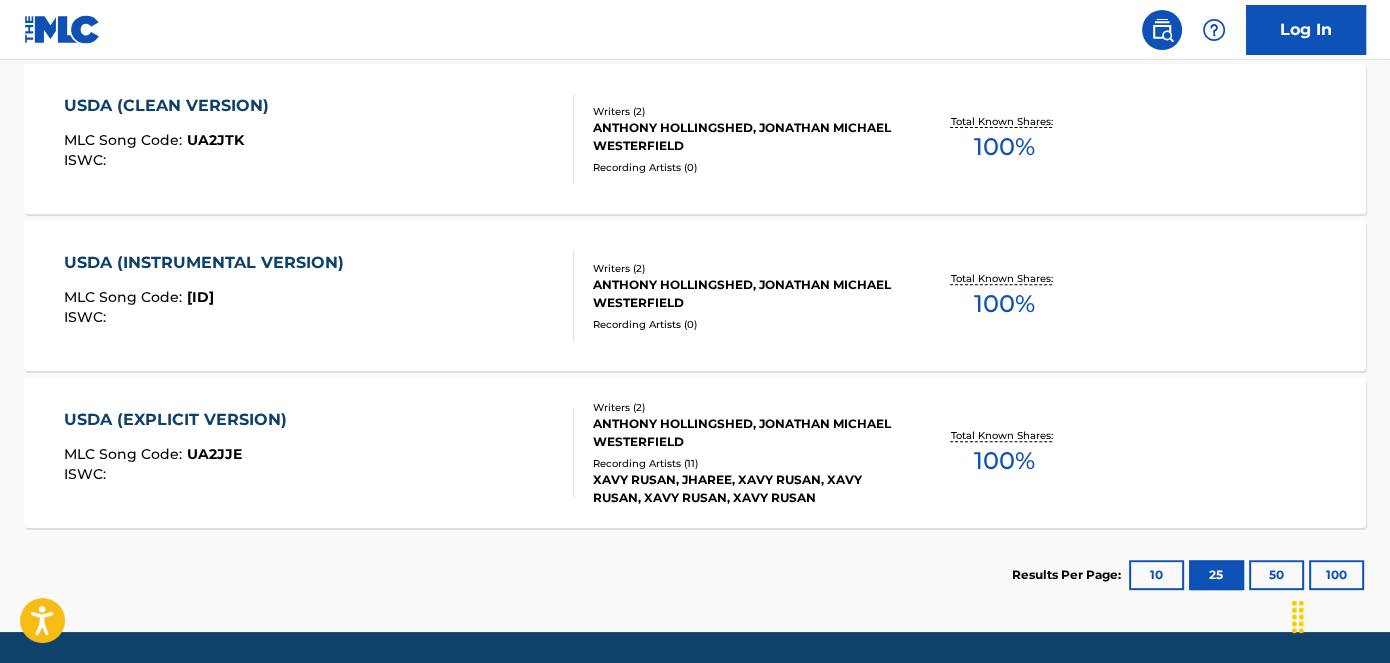 scroll, scrollTop: 646, scrollLeft: 0, axis: vertical 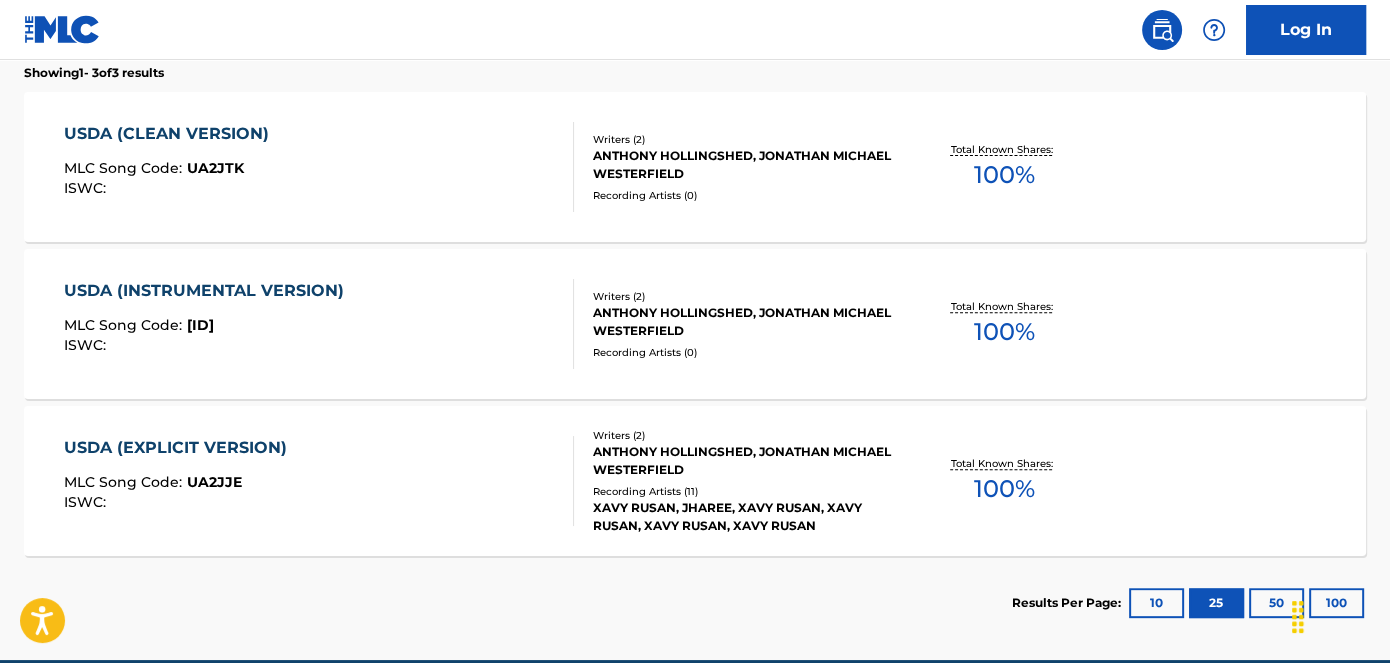 click on "USDA (CLEAN VERSION) MLC Song Code : UA2JTK ISWC :" at bounding box center [319, 167] 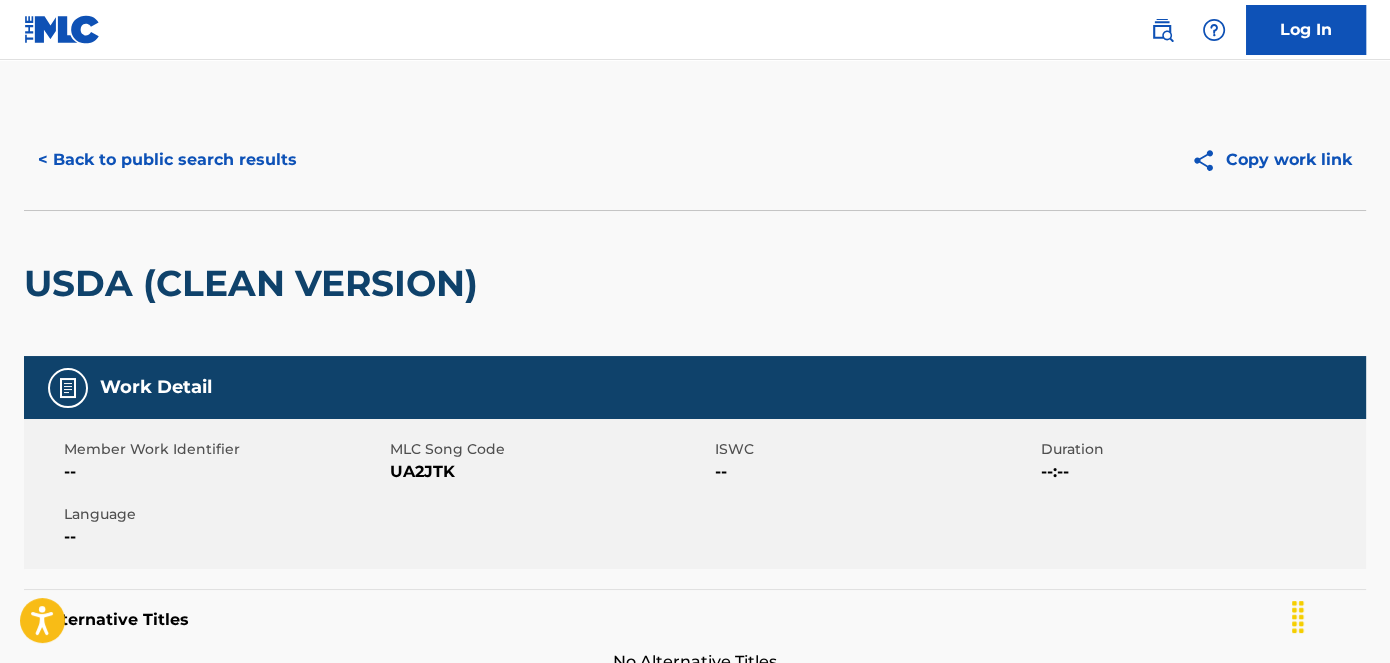 click on "UA2JTK" at bounding box center (550, 472) 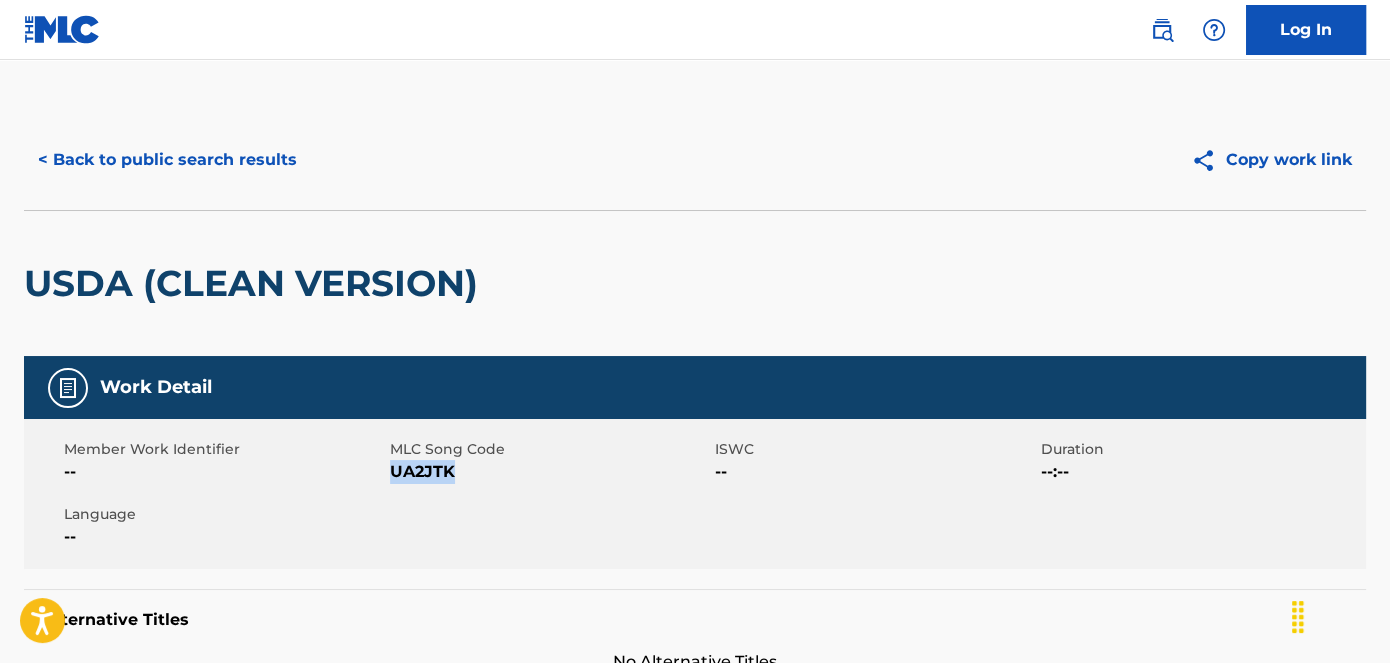 click on "UA2JTK" at bounding box center [550, 472] 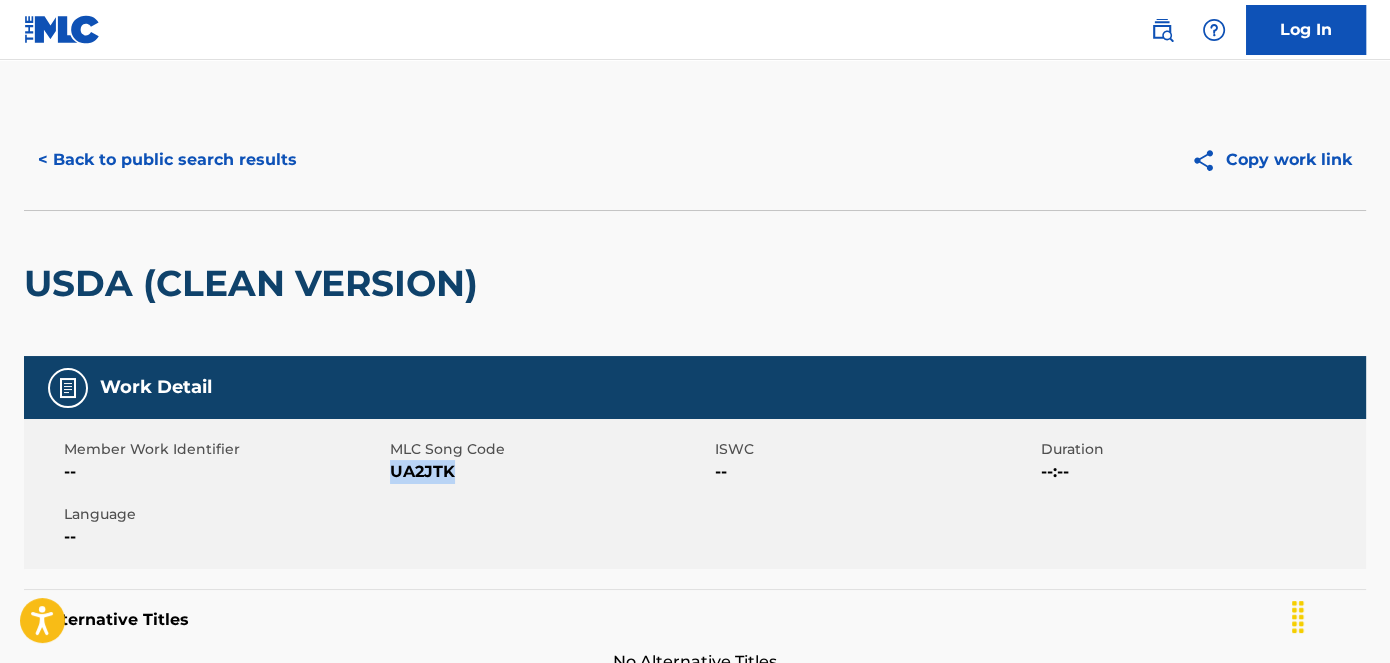 click on "< Back to public search results" at bounding box center [167, 160] 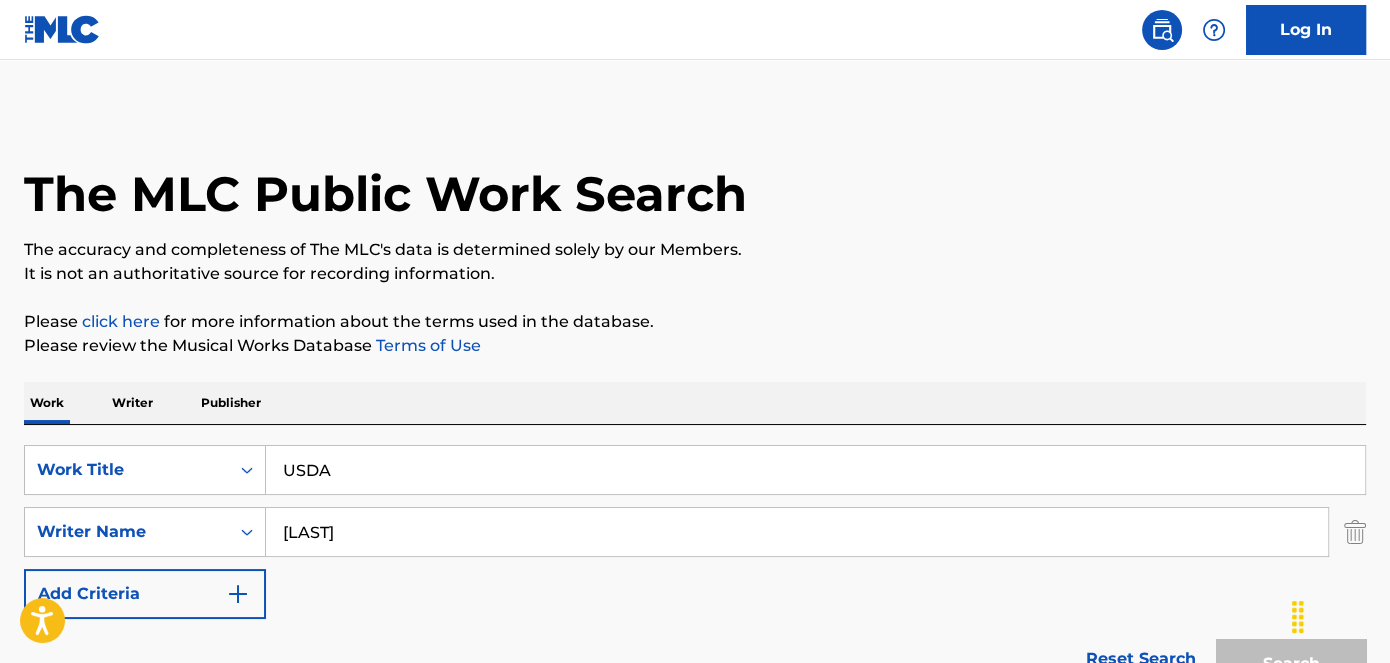 scroll, scrollTop: 737, scrollLeft: 0, axis: vertical 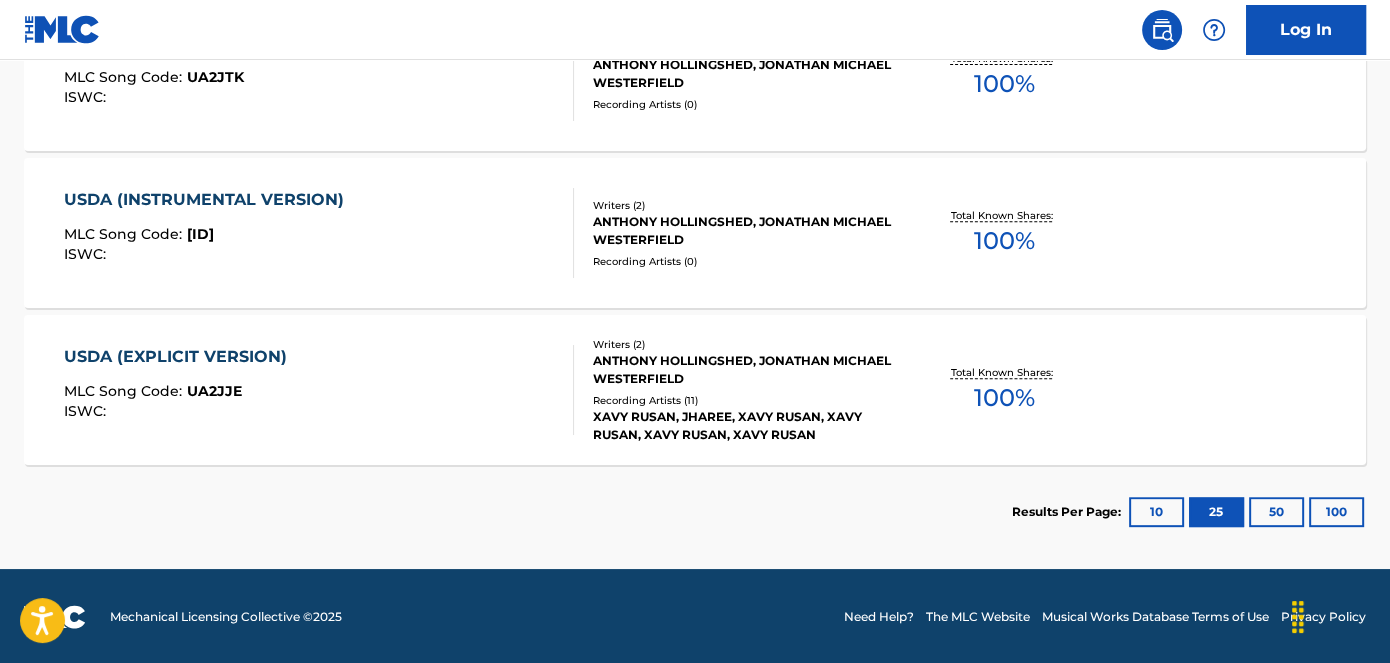 click on "MLC Song Code : [MLC_CODE]" at bounding box center (209, 237) 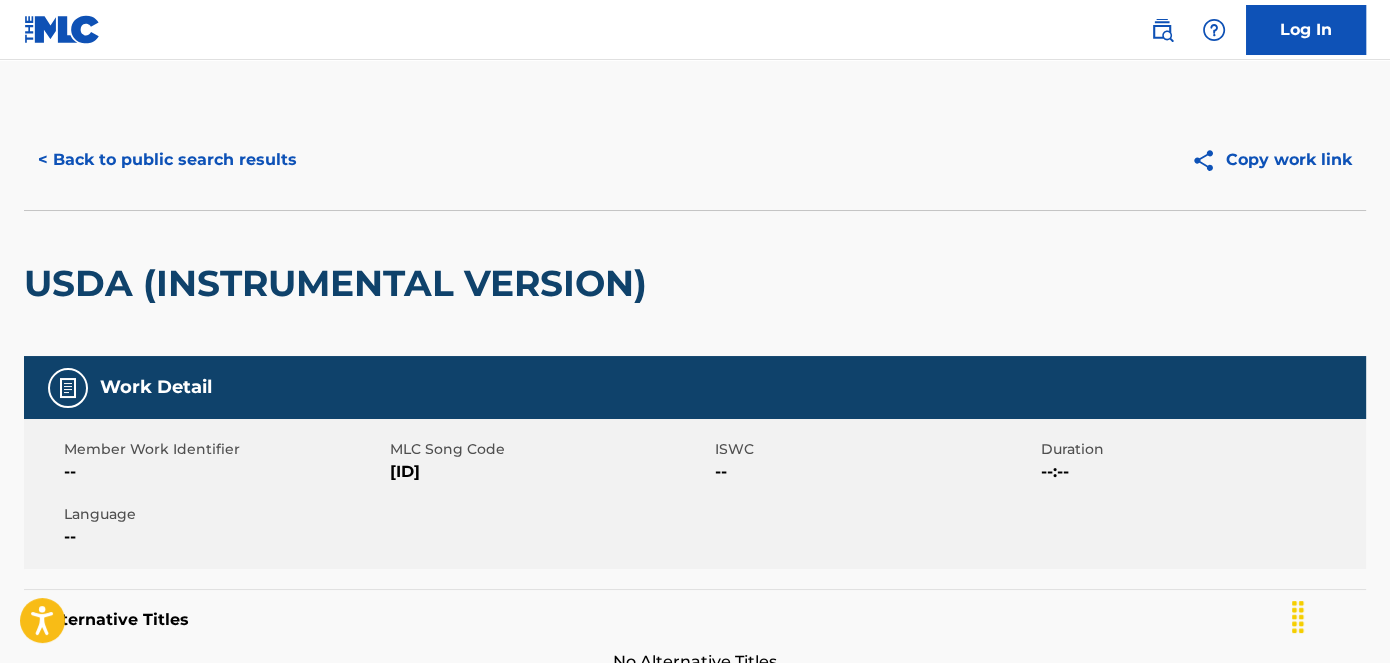 click on "[ID]" at bounding box center (550, 472) 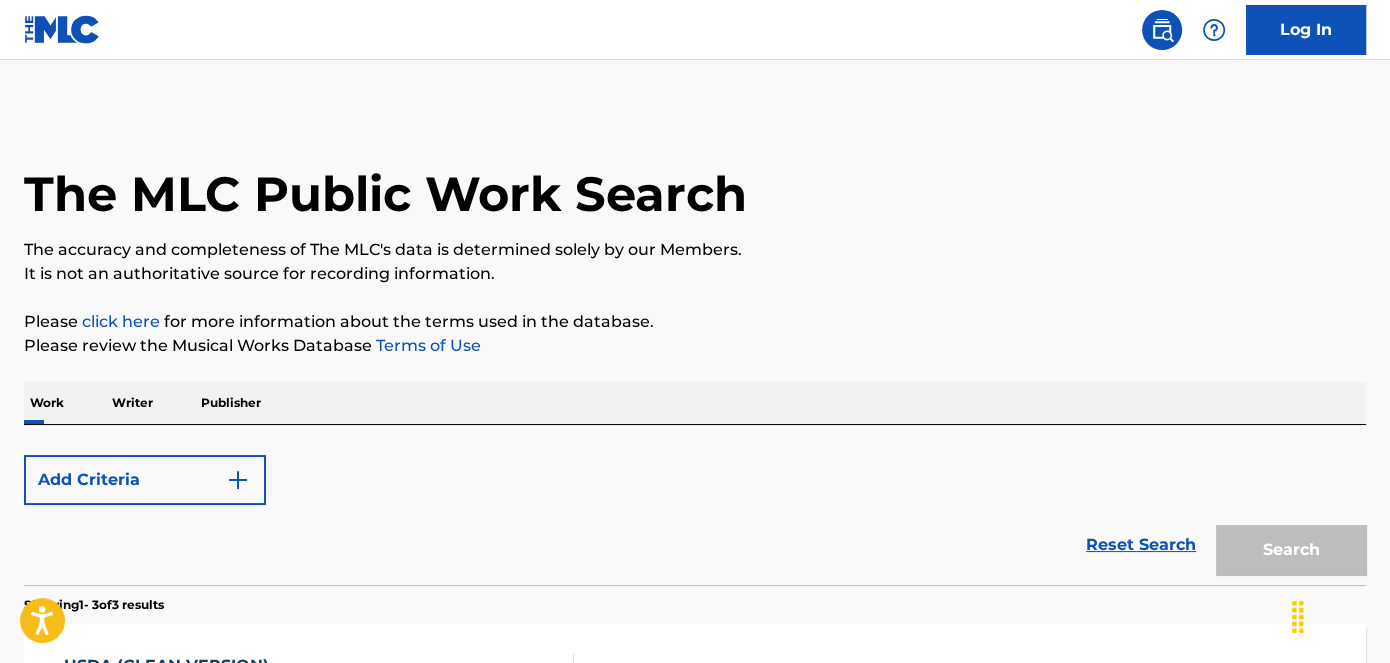 scroll, scrollTop: 737, scrollLeft: 0, axis: vertical 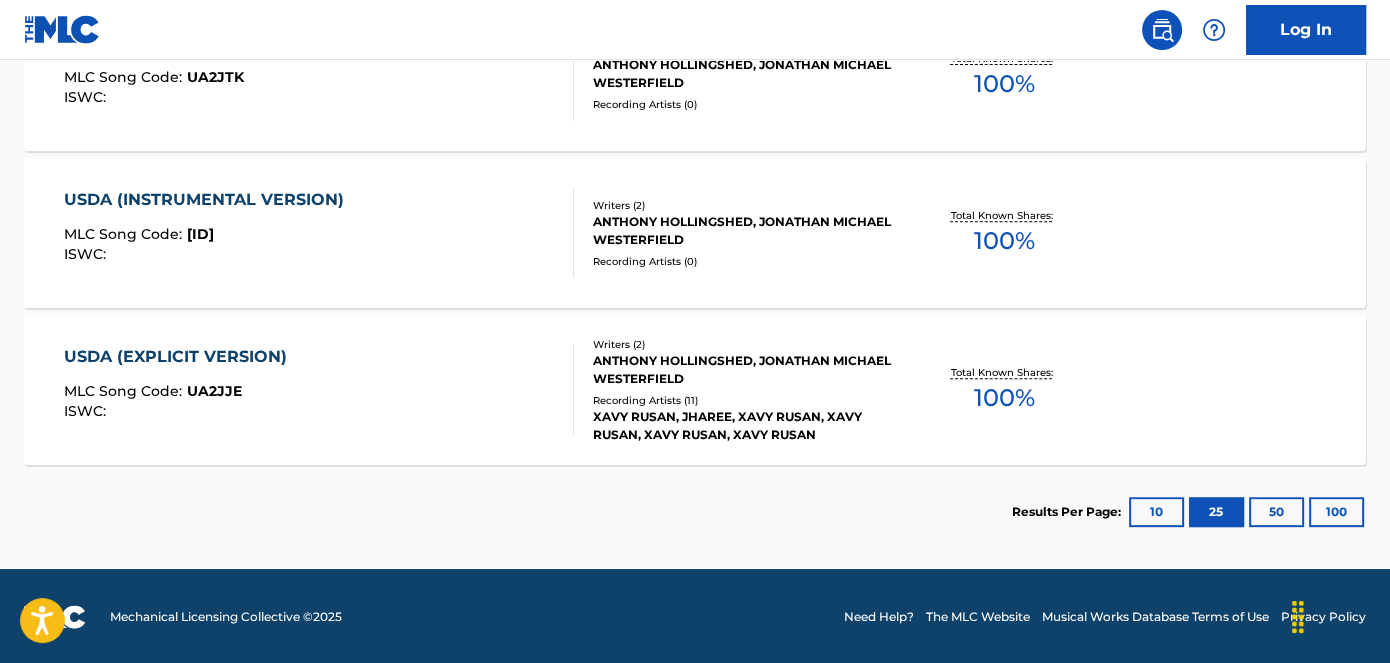 click on "MLC Song Code : UA2JJE ISWC :" at bounding box center [180, 390] 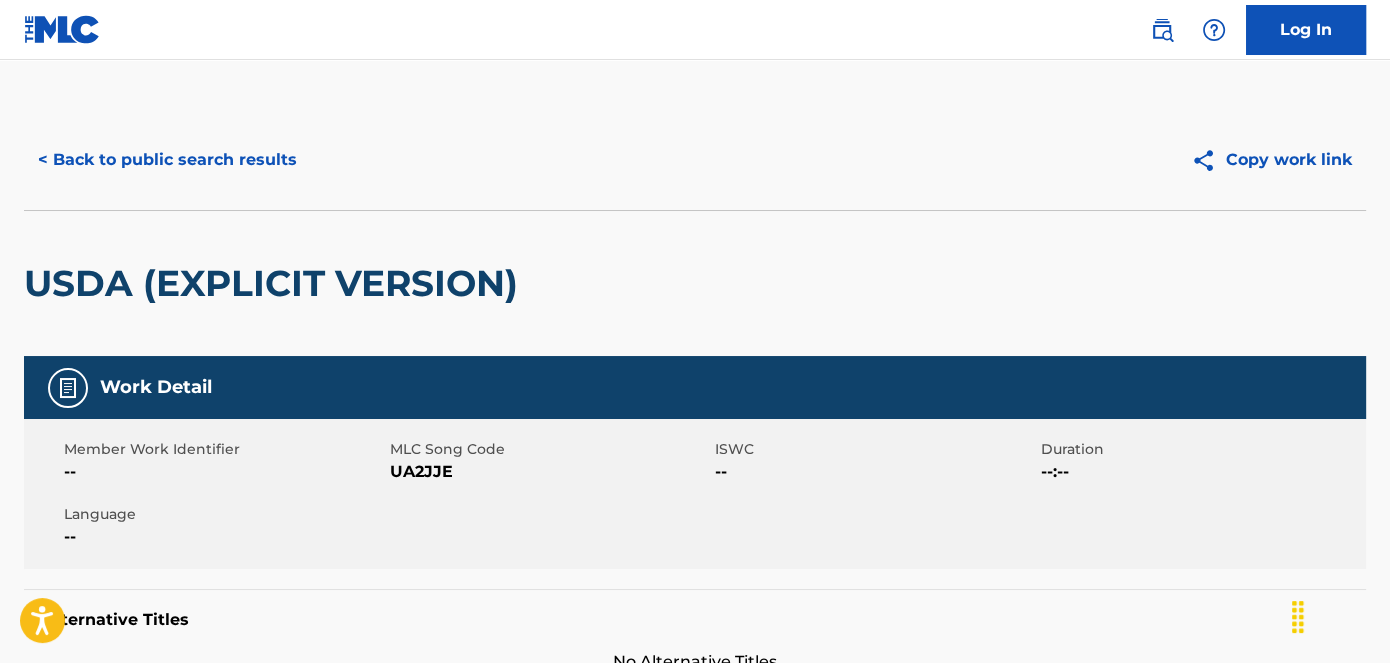 click on "UA2JJE" at bounding box center (550, 472) 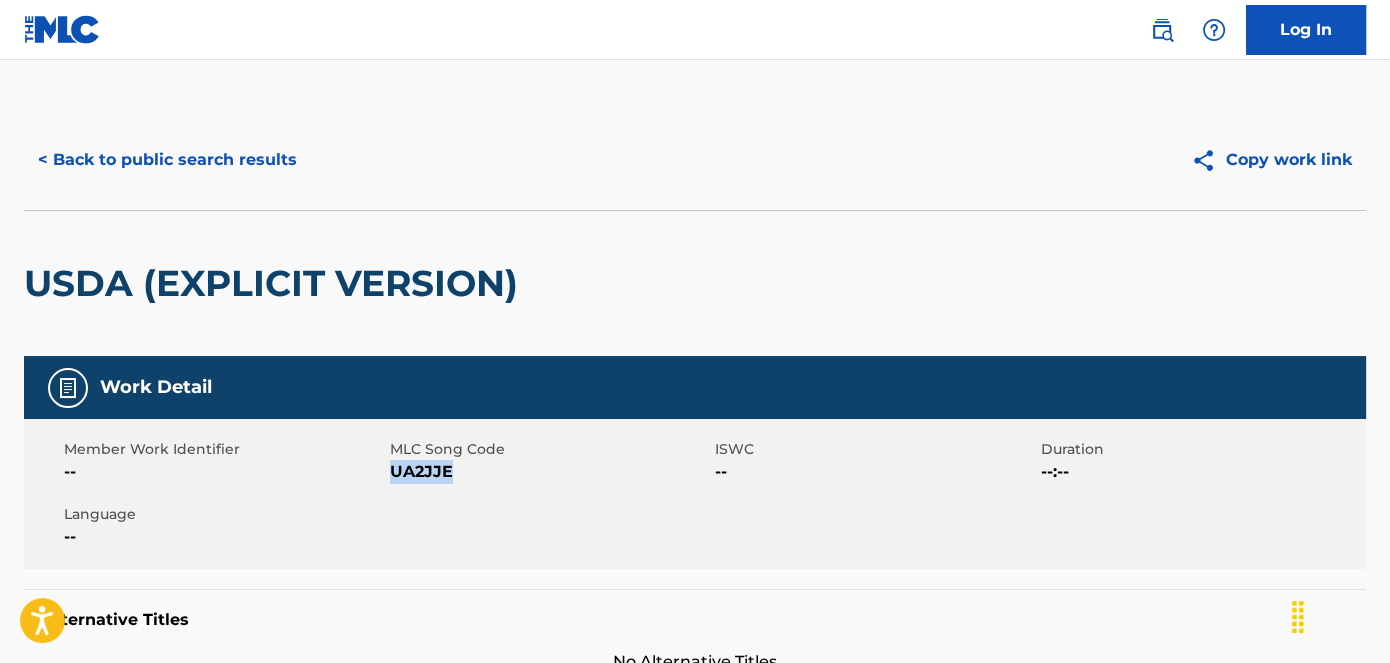 click on "UA2JJE" at bounding box center (550, 472) 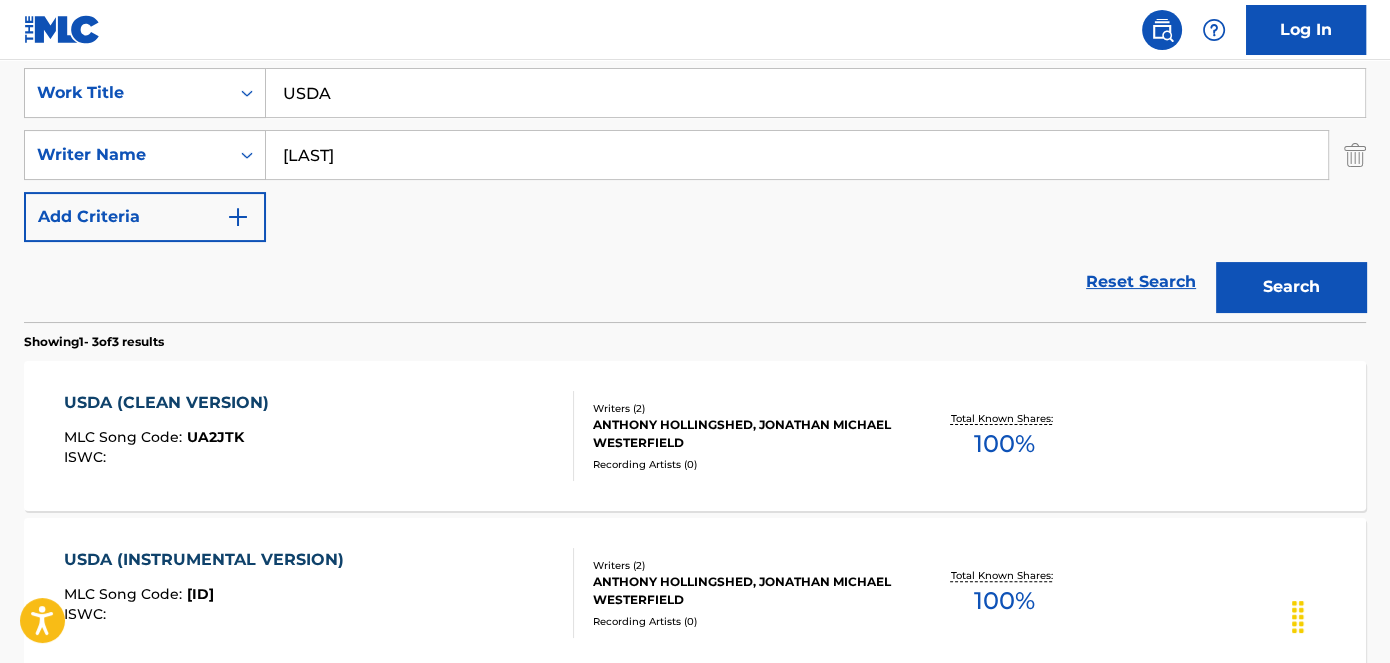 scroll, scrollTop: 373, scrollLeft: 0, axis: vertical 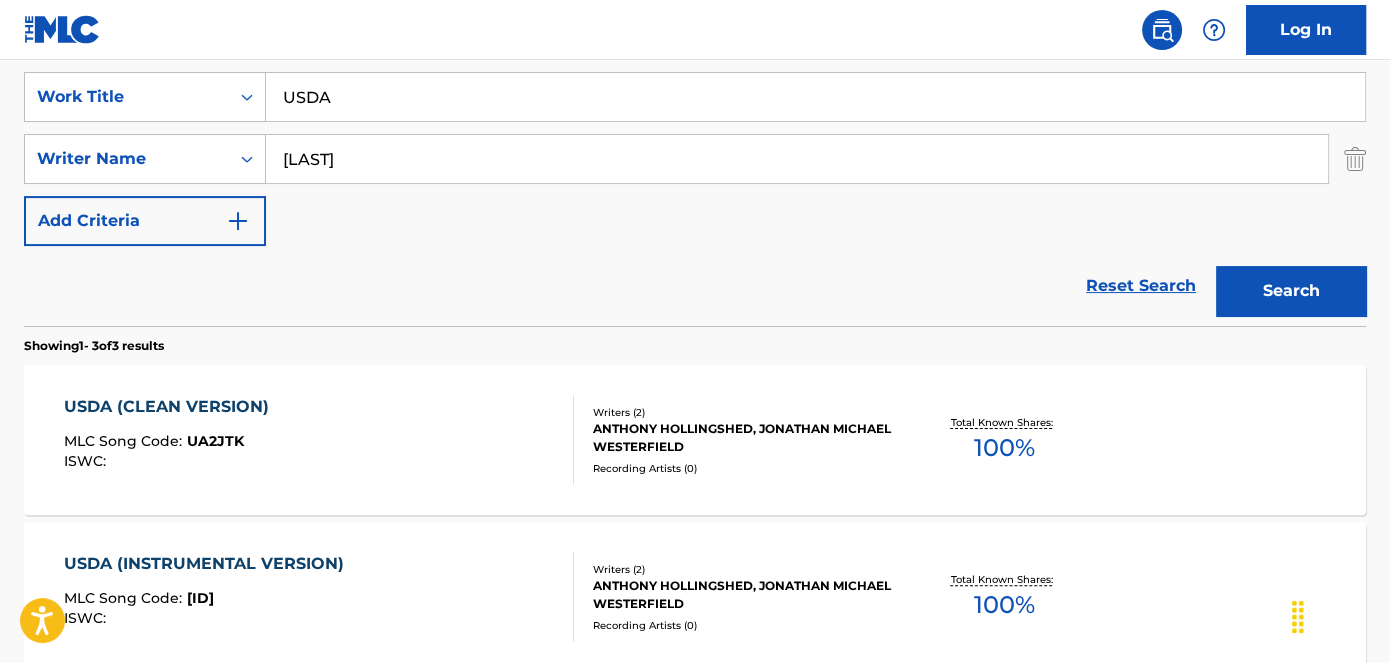 click on "USDA" at bounding box center (815, 97) 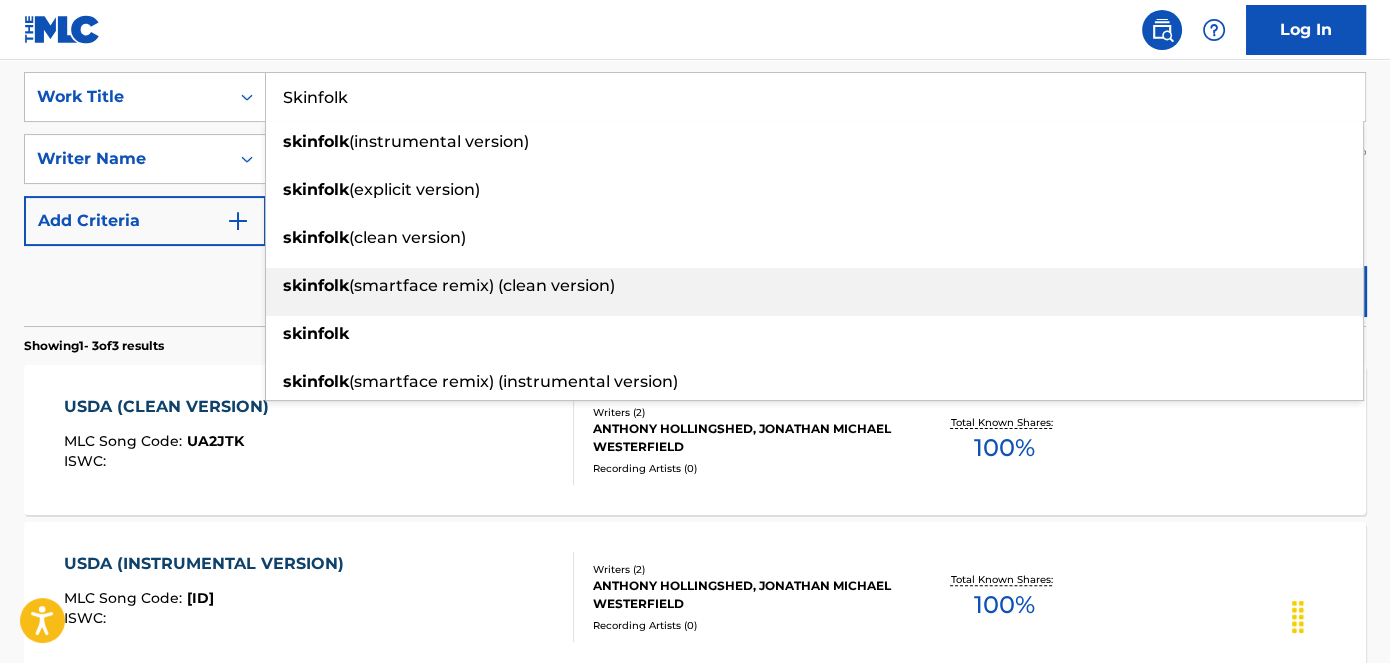 click on "skinfolk  (smartface remix) (clean version)" at bounding box center (814, 286) 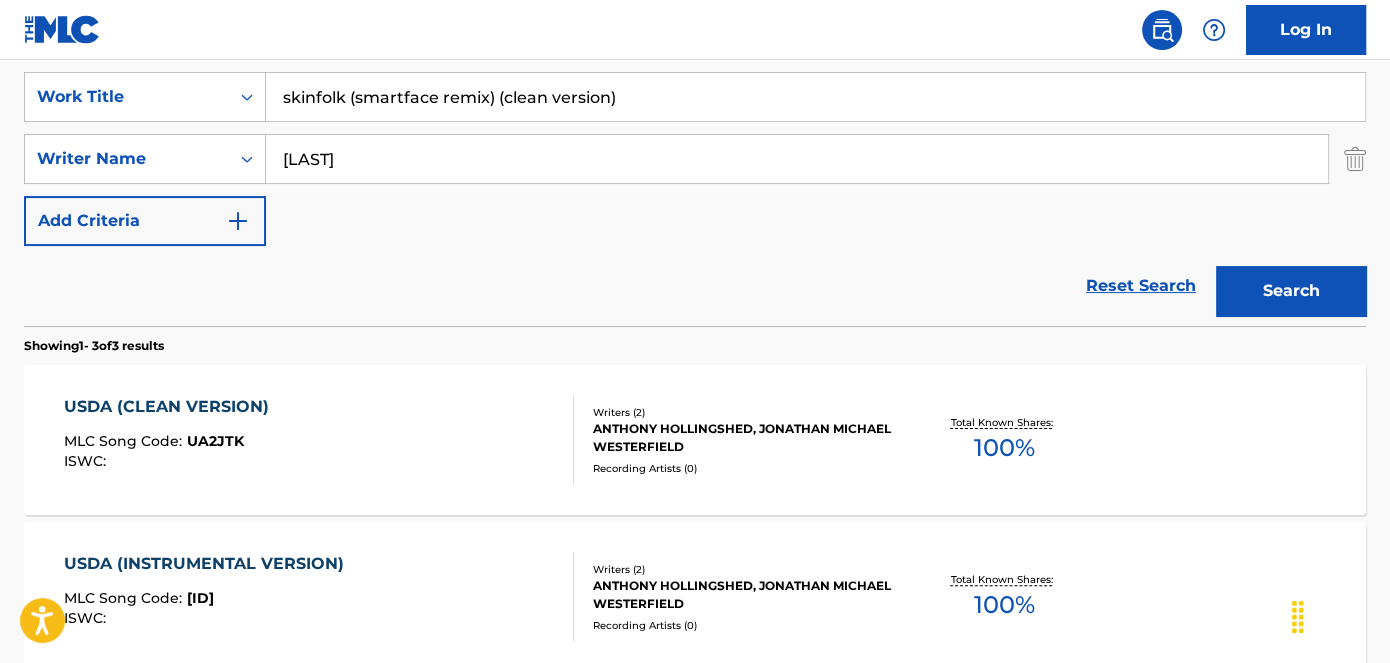 click on "skinfolk (smartface remix) (clean version)" at bounding box center (815, 97) 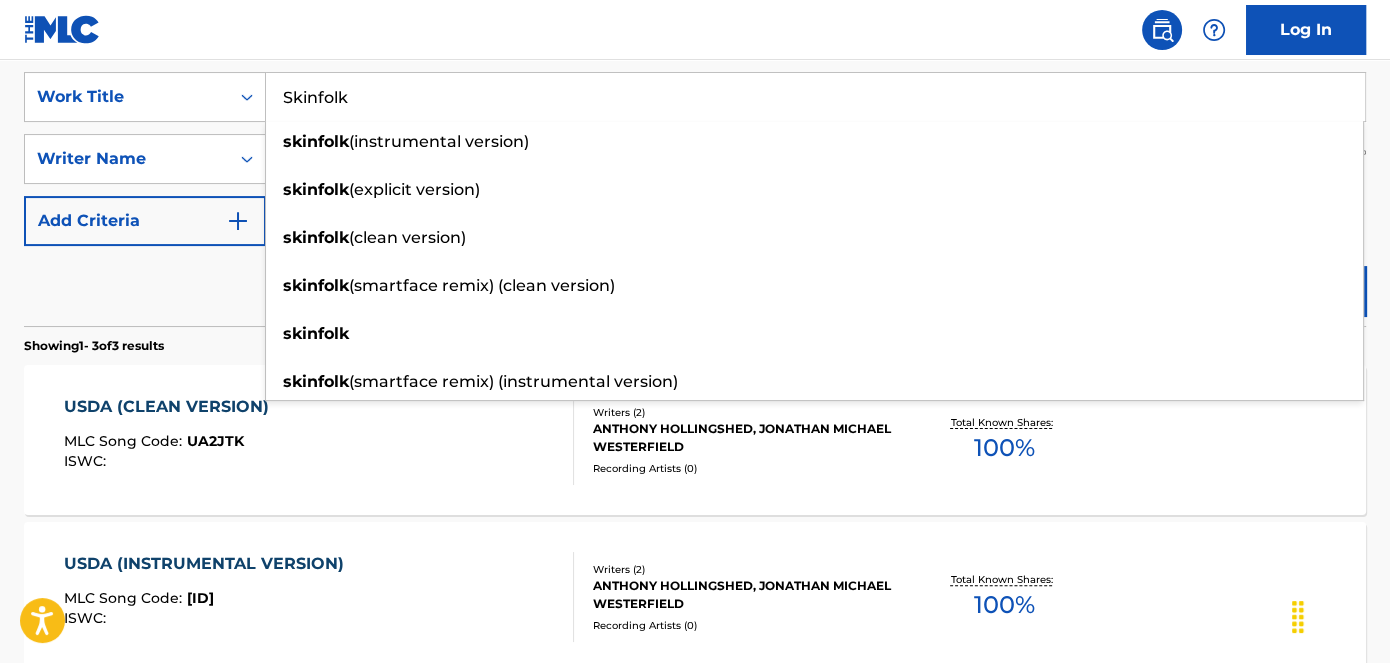 type on "Skinfolk" 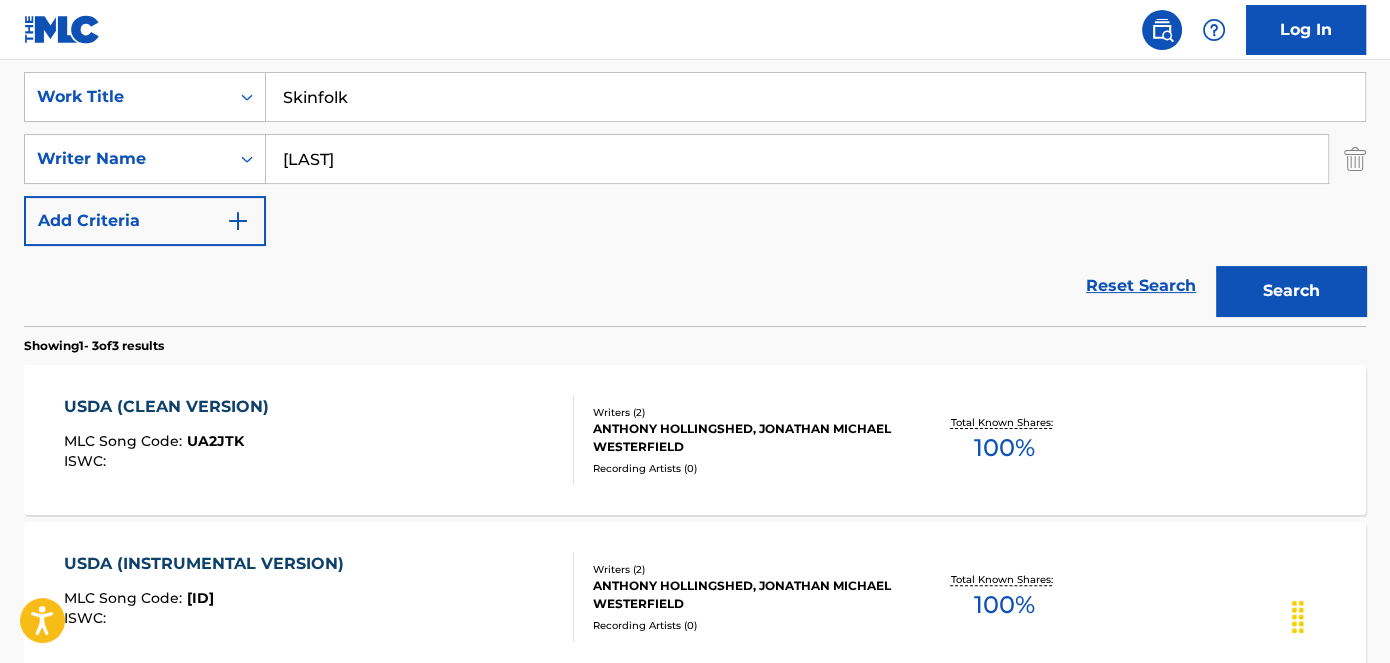 click on "Search" at bounding box center [1291, 291] 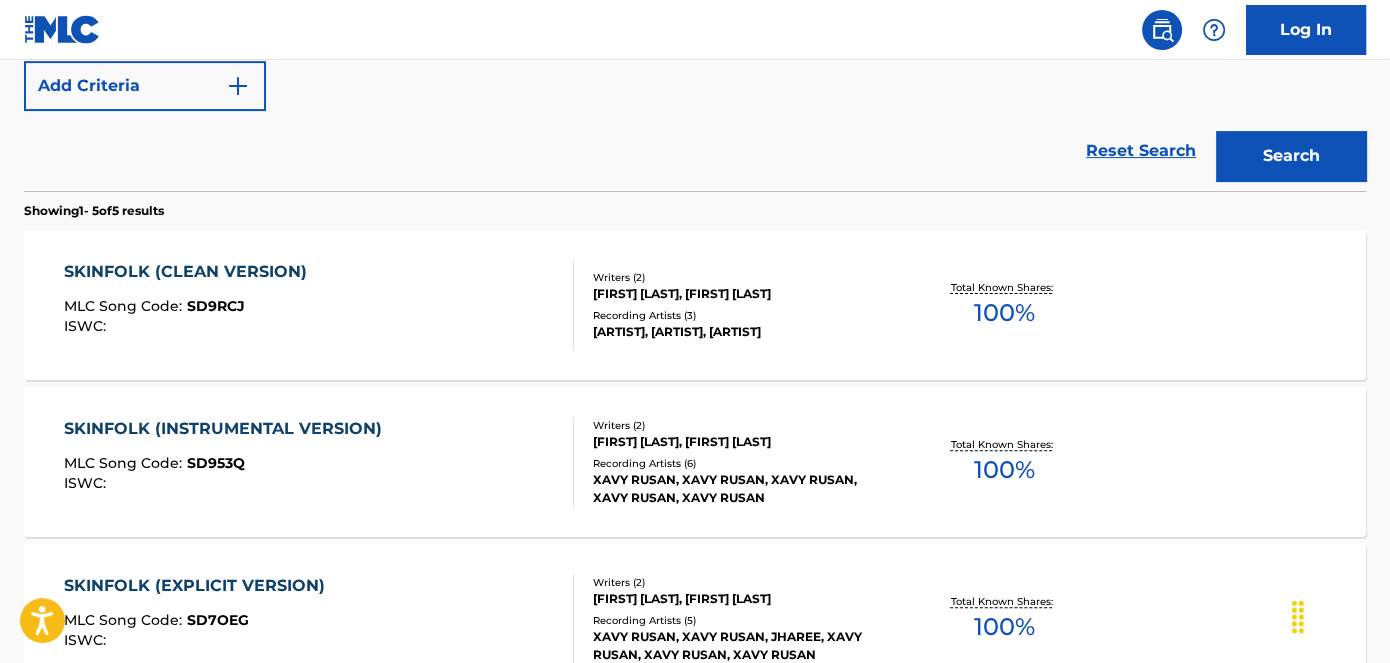 scroll, scrollTop: 506, scrollLeft: 0, axis: vertical 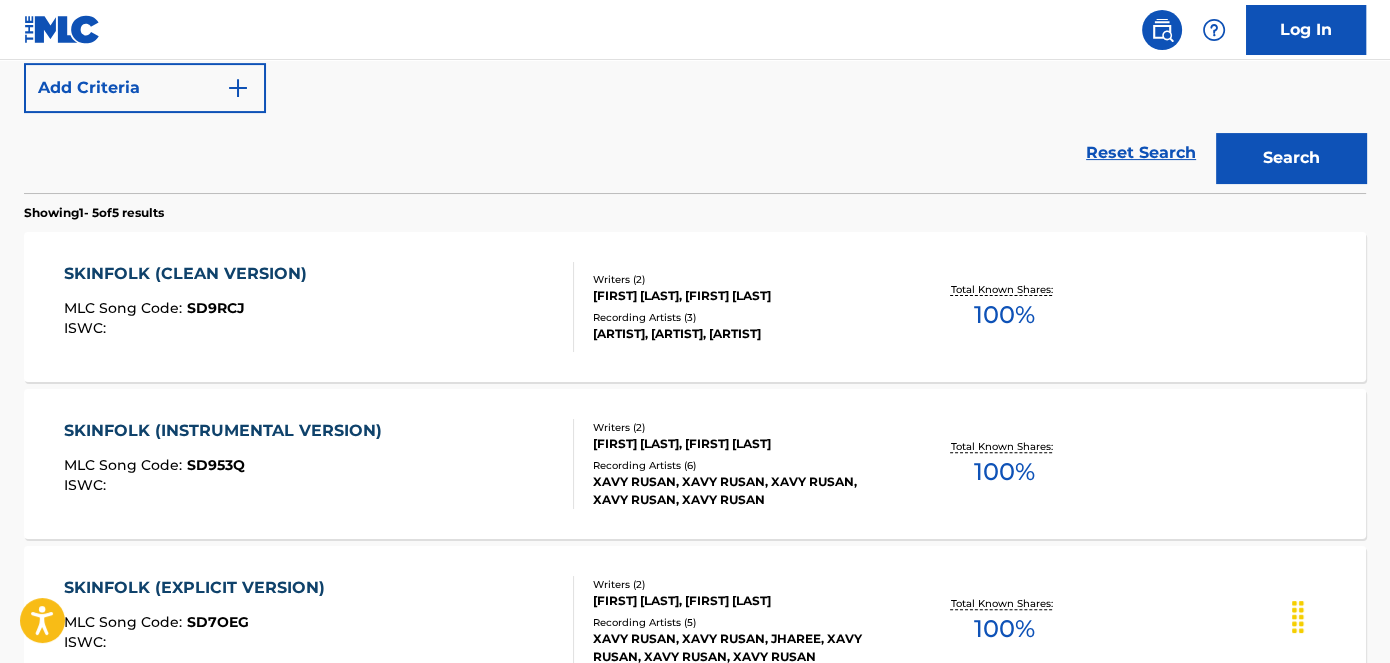 click on "SKINFOLK (CLEAN VERSION) MLC Song Code : SD9RCJ ISWC :" at bounding box center [319, 307] 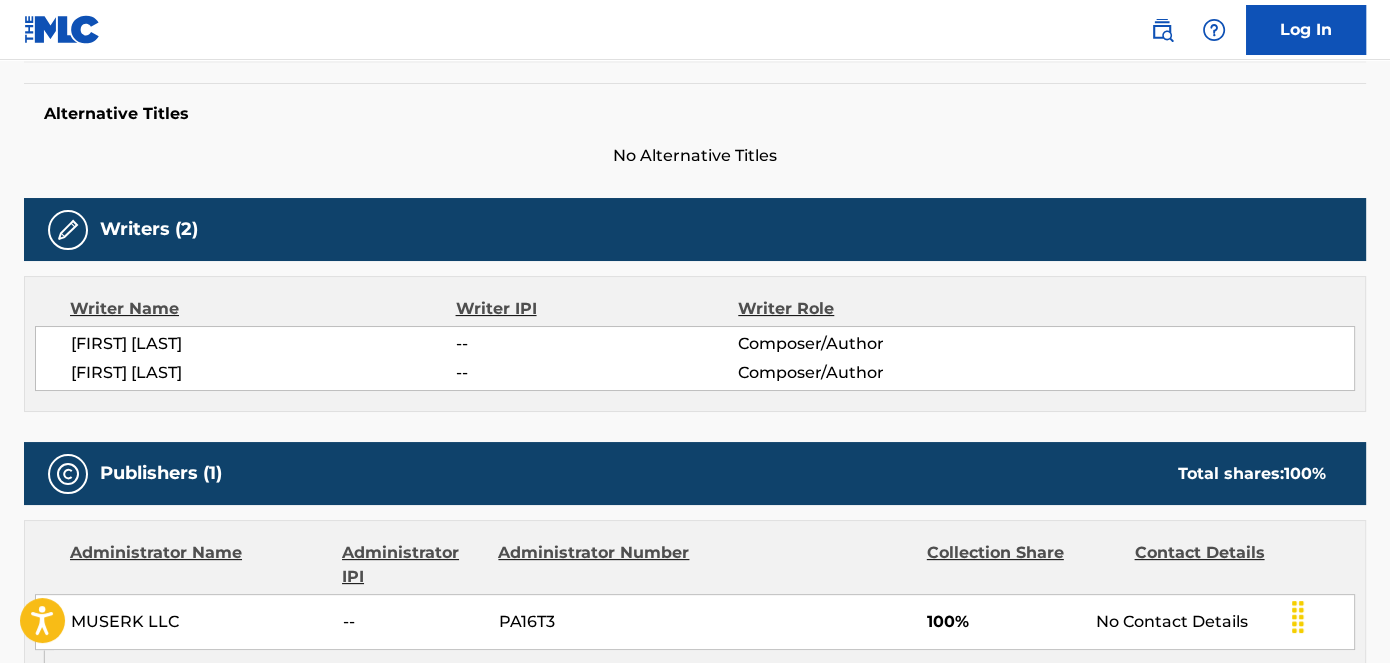 scroll, scrollTop: 0, scrollLeft: 0, axis: both 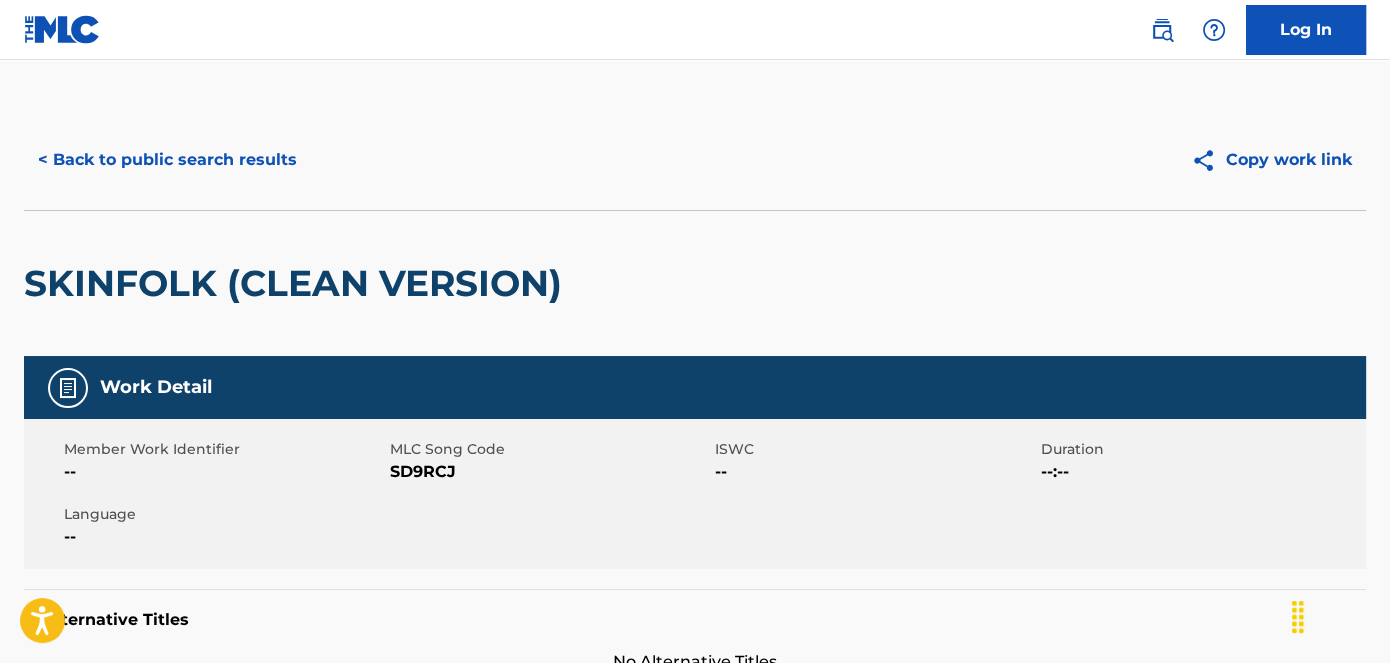click on "SD9RCJ" at bounding box center [550, 472] 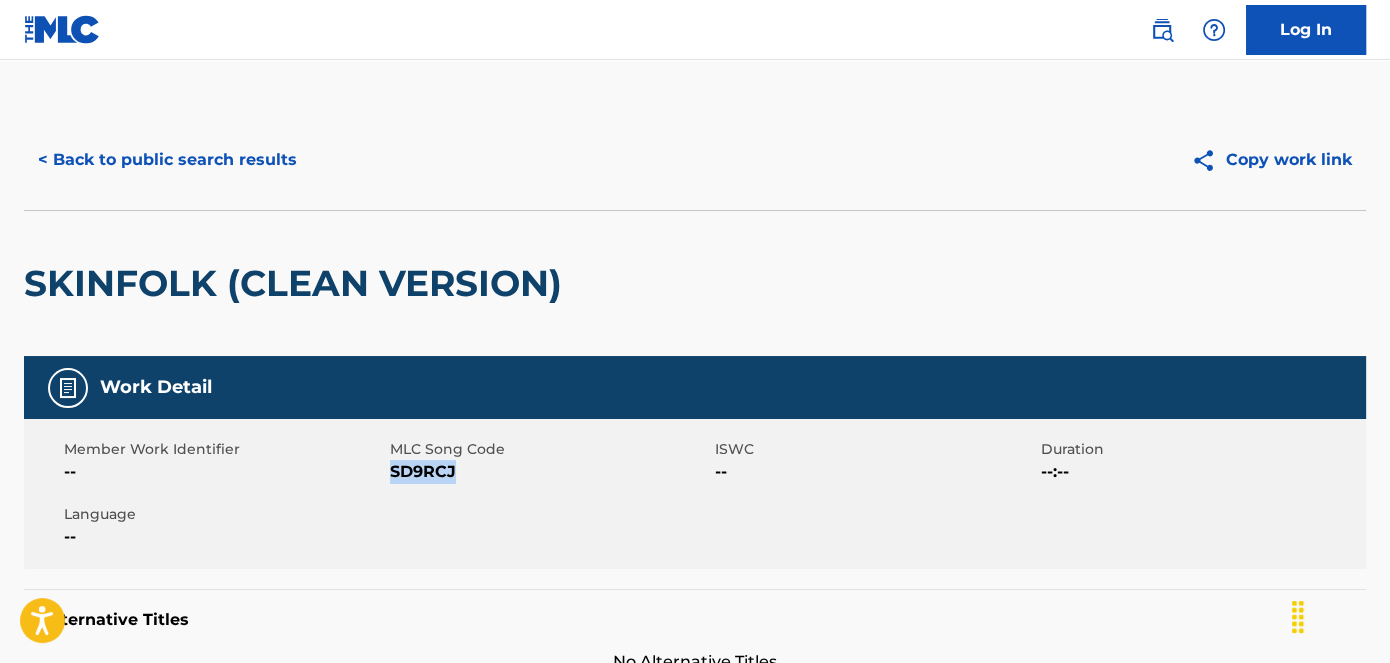 click on "SD9RCJ" at bounding box center (550, 472) 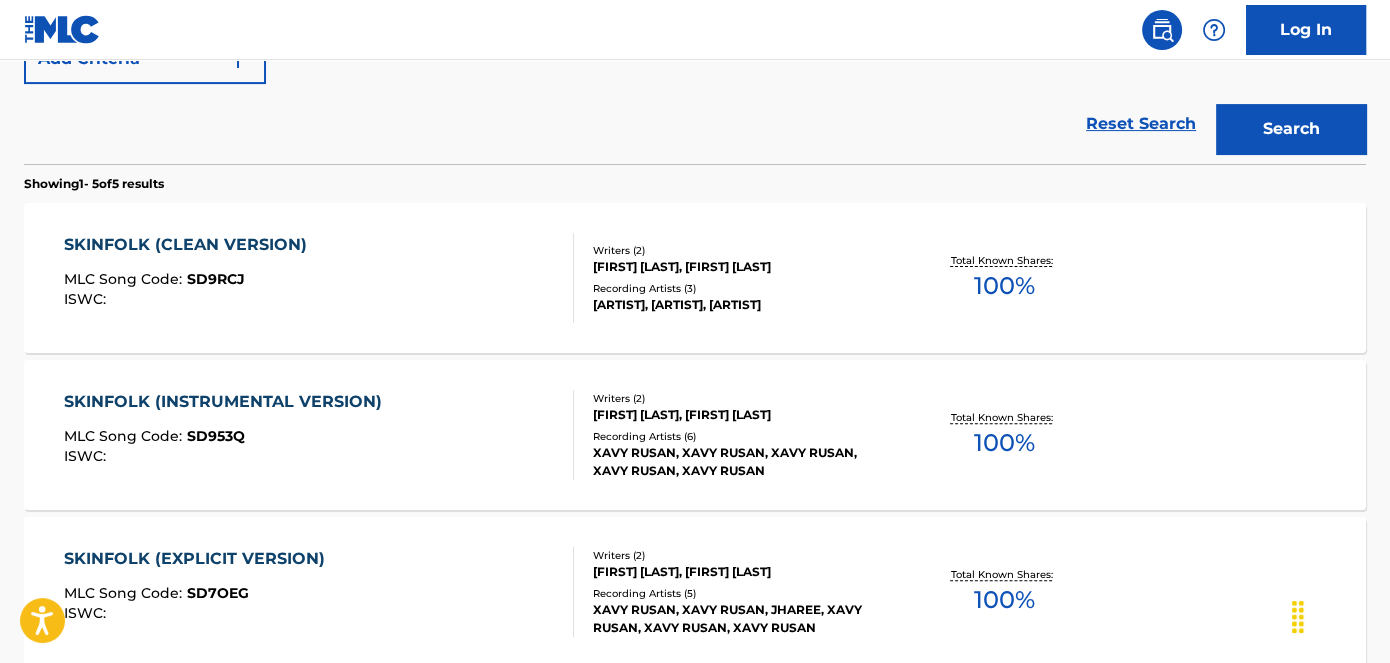 scroll, scrollTop: 621, scrollLeft: 0, axis: vertical 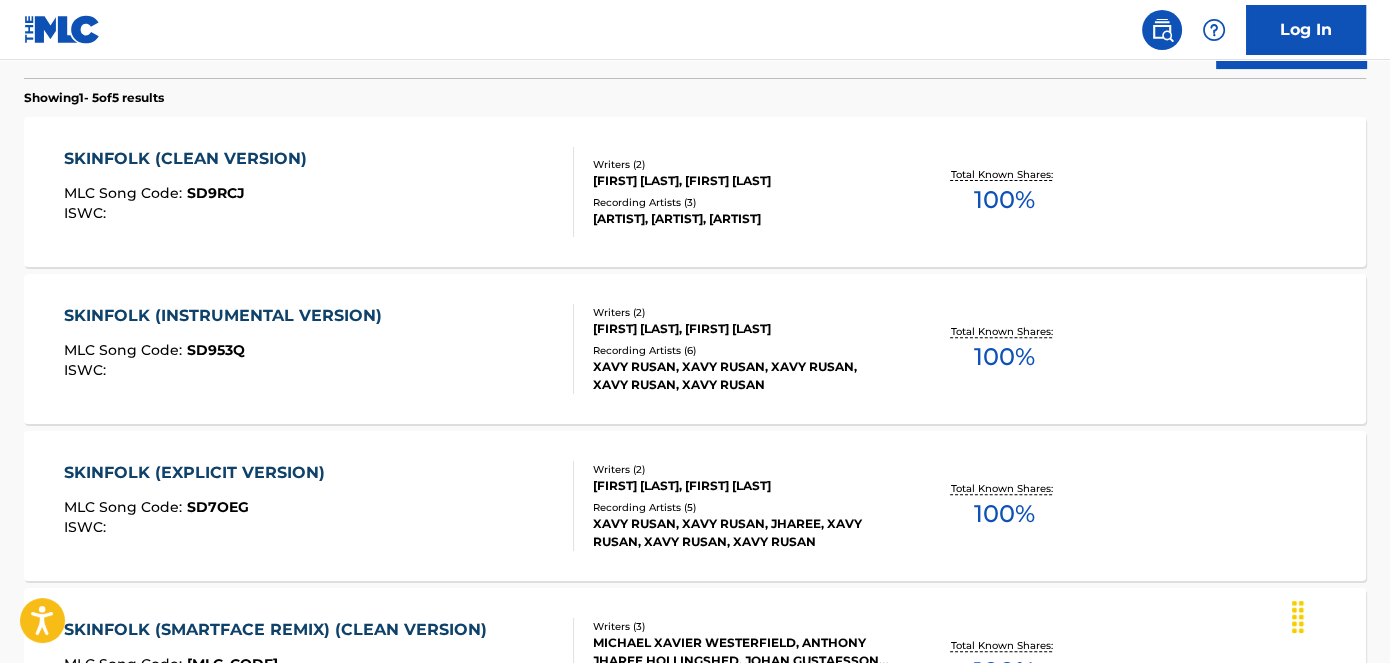 click on "SKINFOLK (INSTRUMENTAL VERSION)" at bounding box center (228, 316) 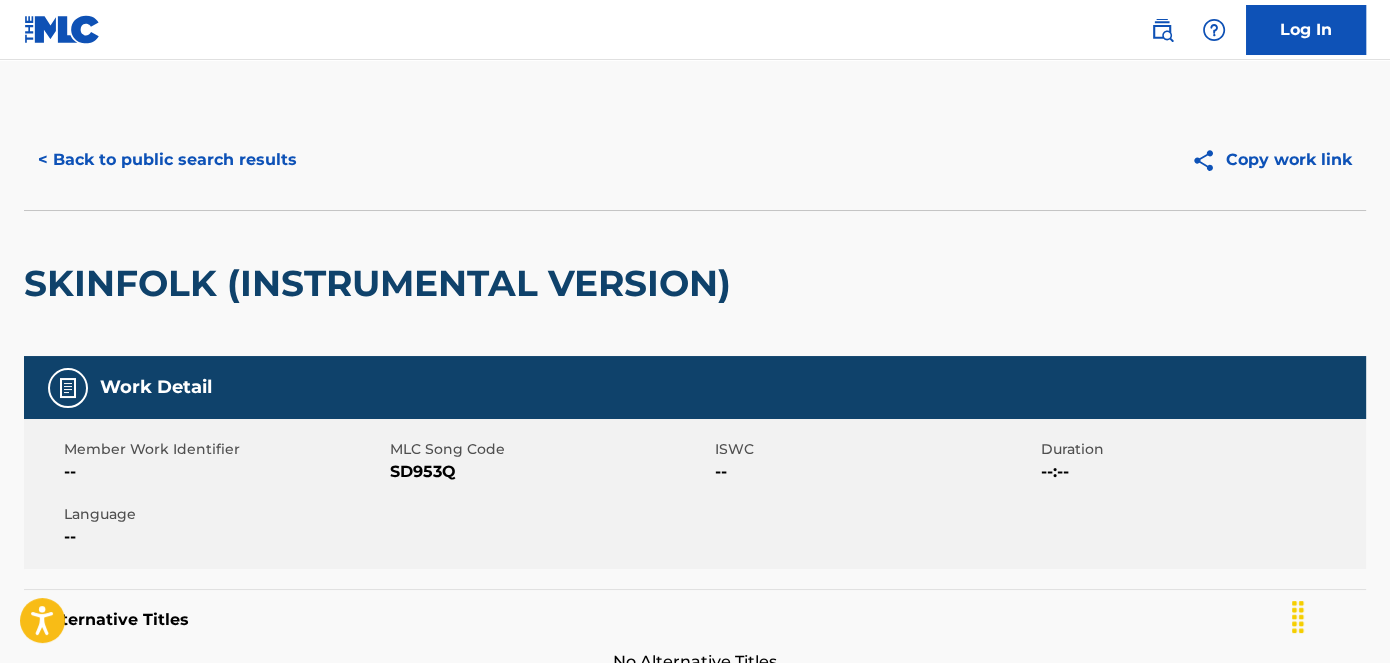 click on "SD953Q" at bounding box center [550, 472] 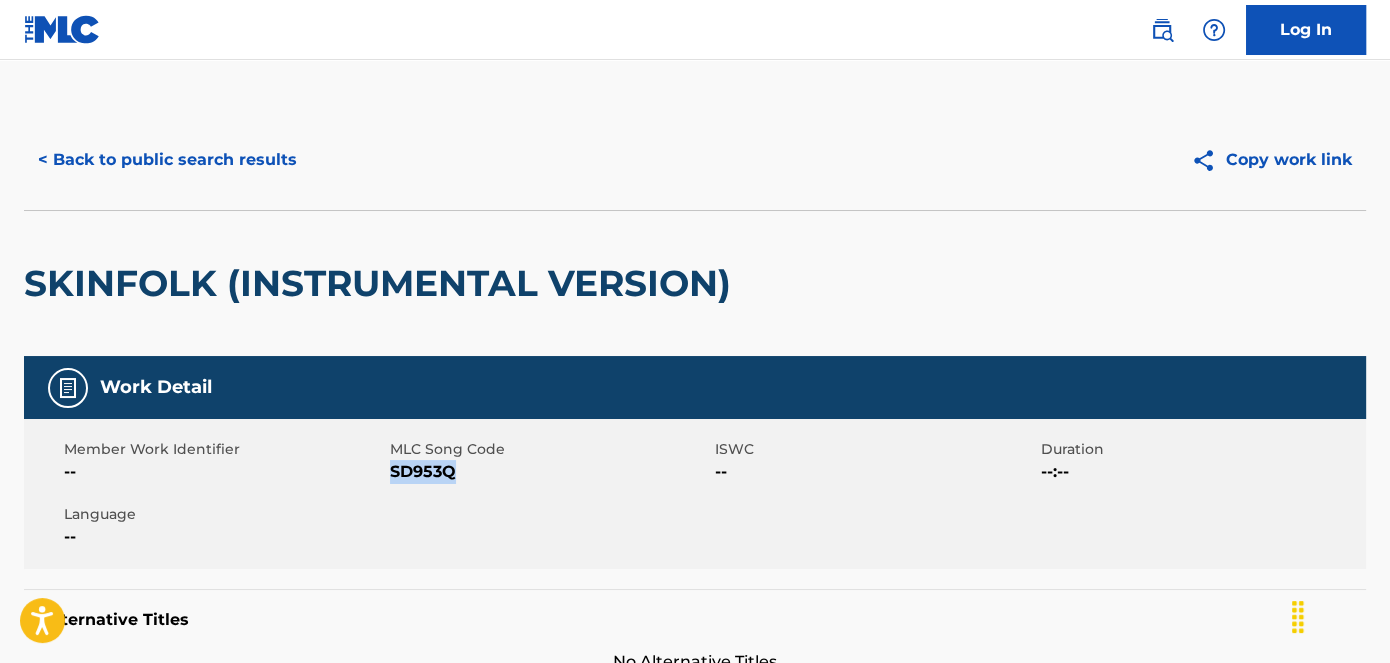 click on "SD953Q" at bounding box center (550, 472) 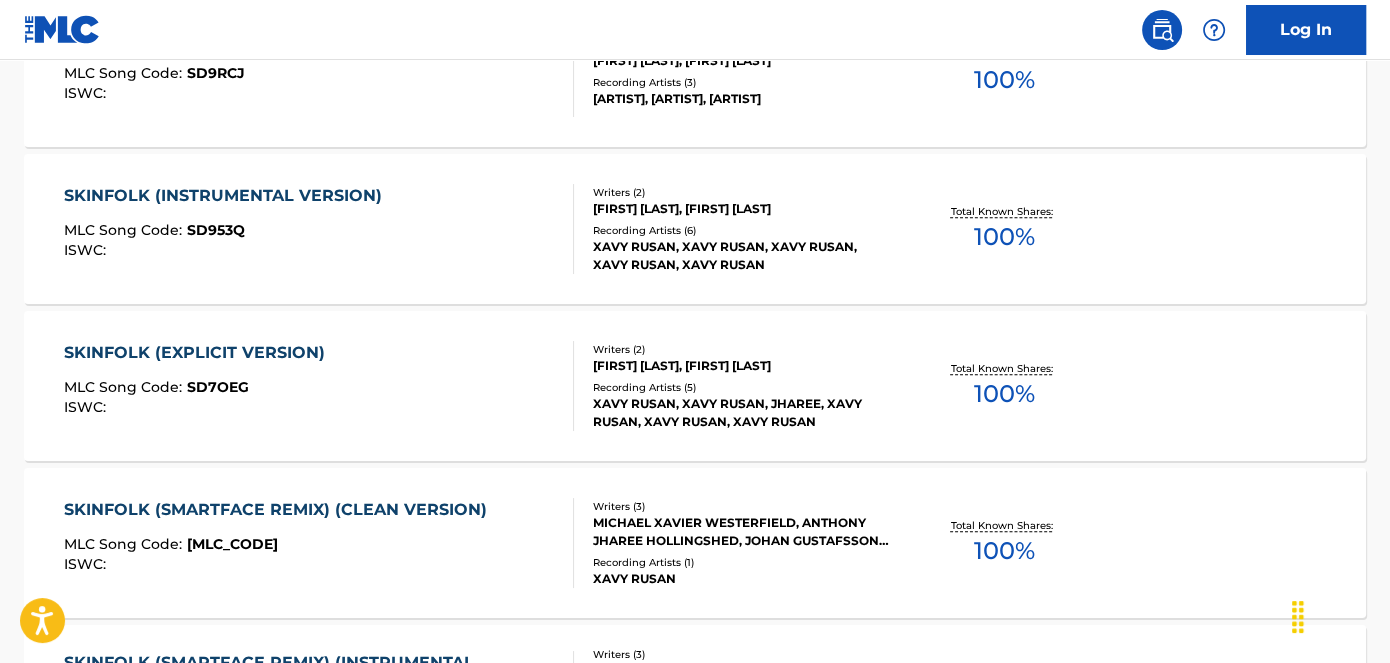 scroll, scrollTop: 826, scrollLeft: 0, axis: vertical 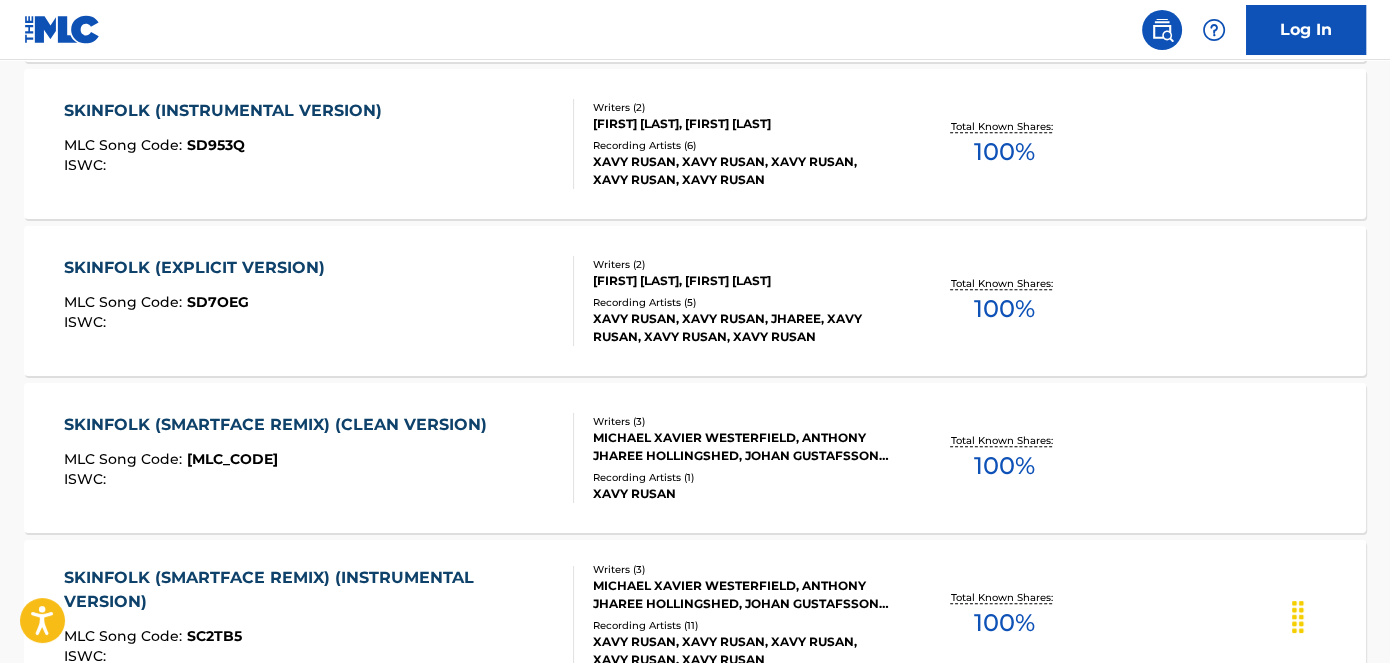 click on "SKINFOLK (EXPLICIT VERSION) MLC Song Code : SD7OEG ISWC :" at bounding box center (319, 301) 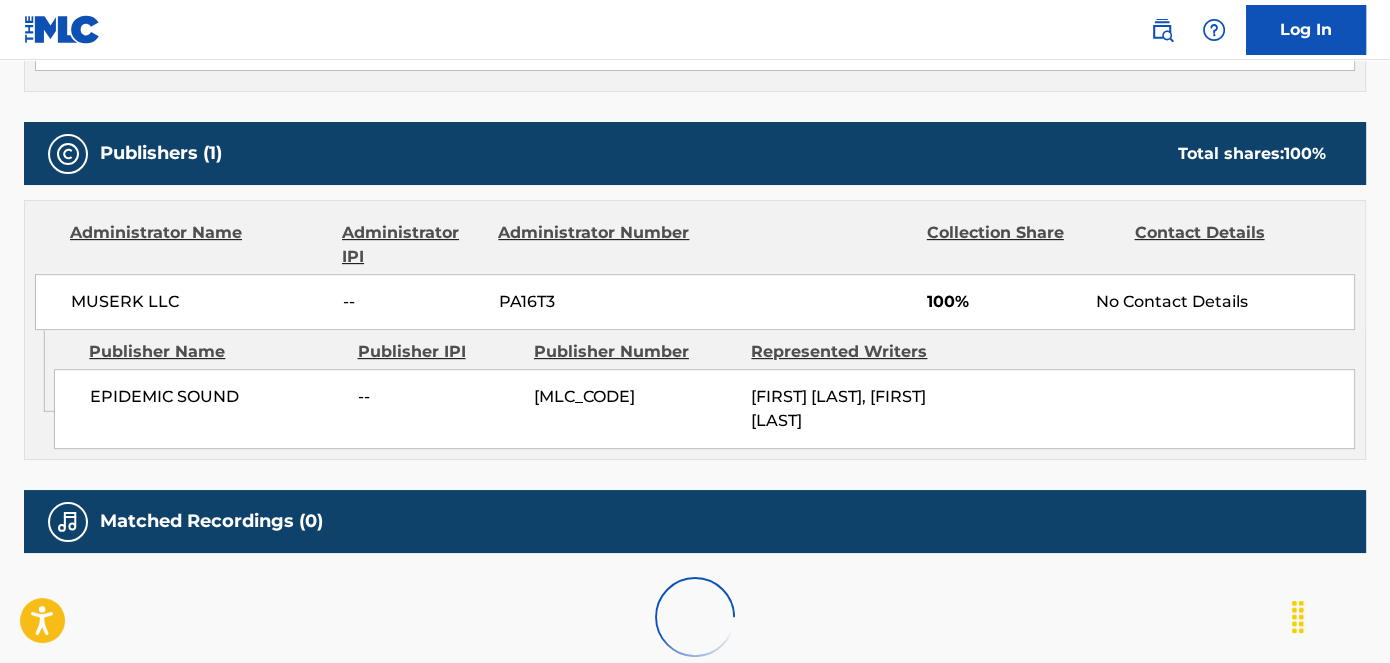 scroll, scrollTop: 0, scrollLeft: 0, axis: both 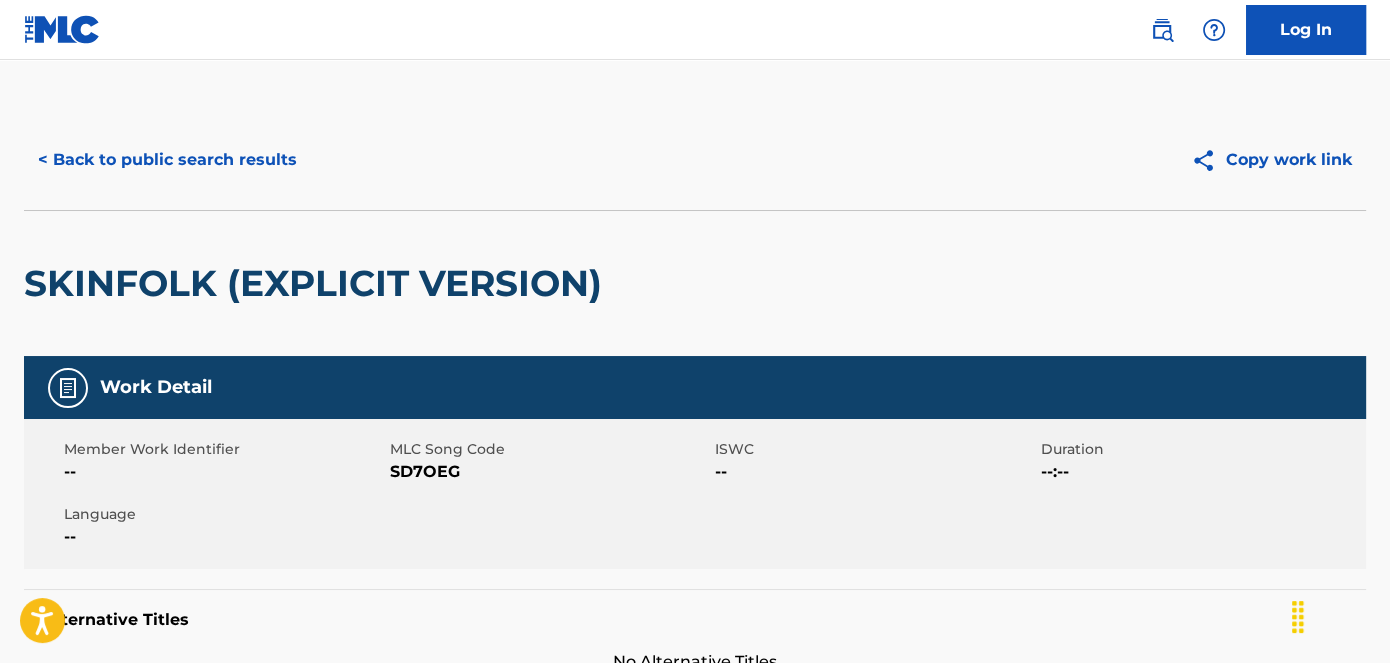 click on "SD7OEG" at bounding box center (550, 472) 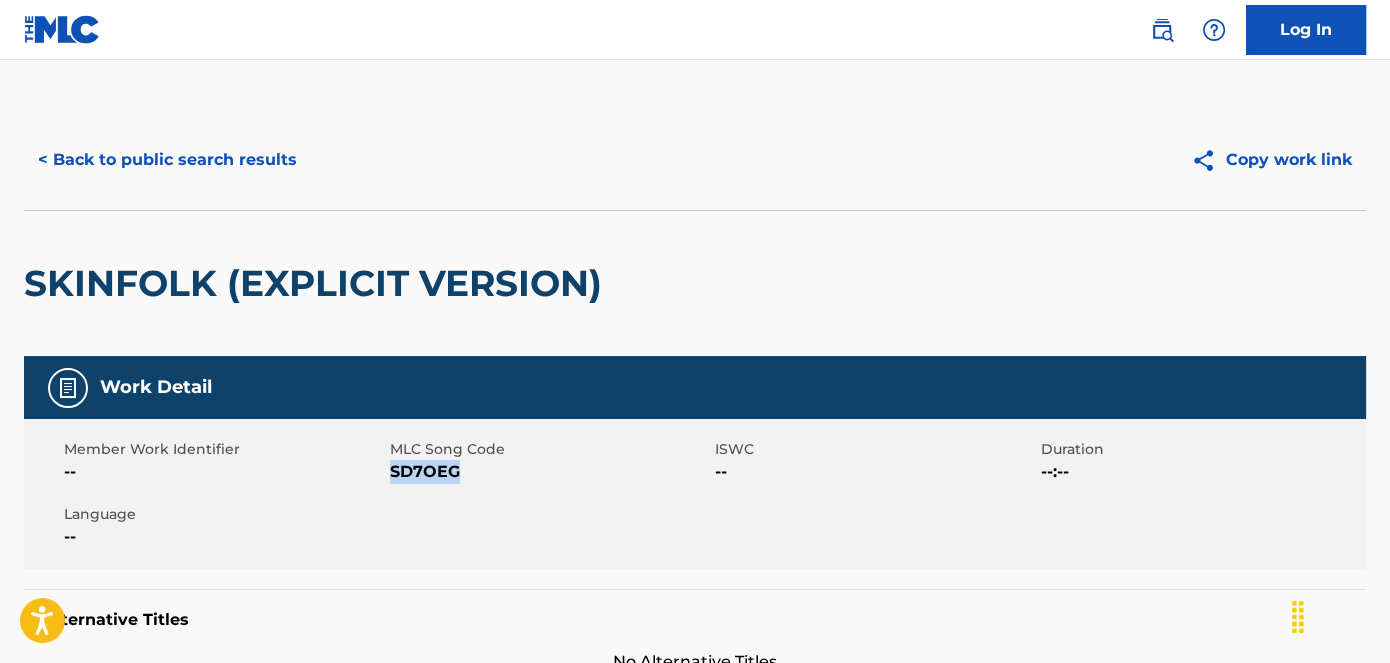 click on "SD7OEG" at bounding box center (550, 472) 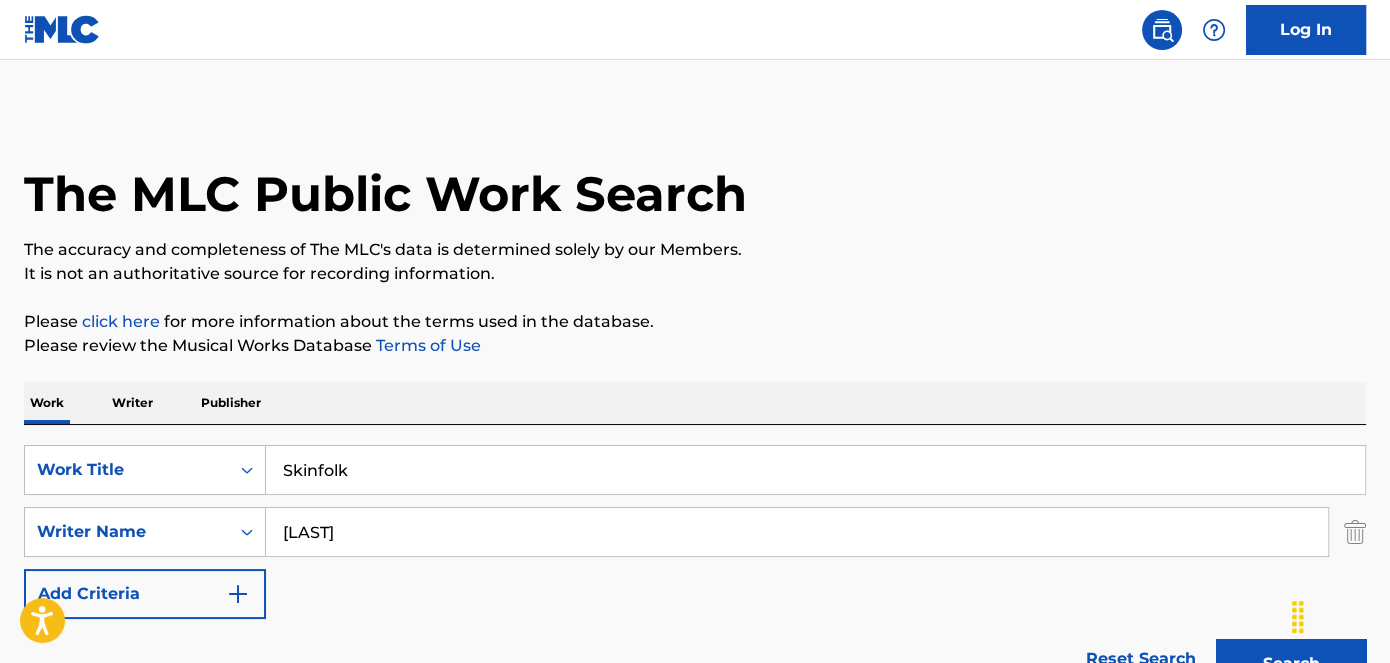 scroll, scrollTop: 940, scrollLeft: 0, axis: vertical 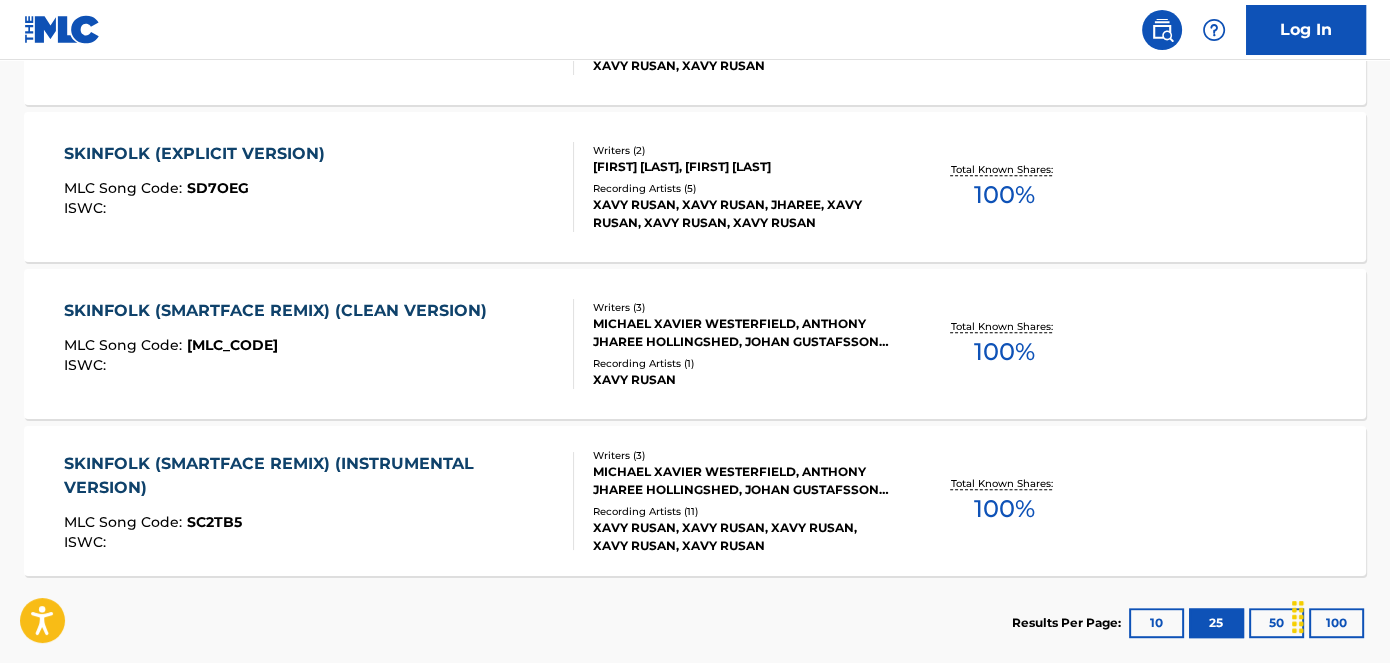 click on "MLC Song Code : SC2TB6" at bounding box center [280, 348] 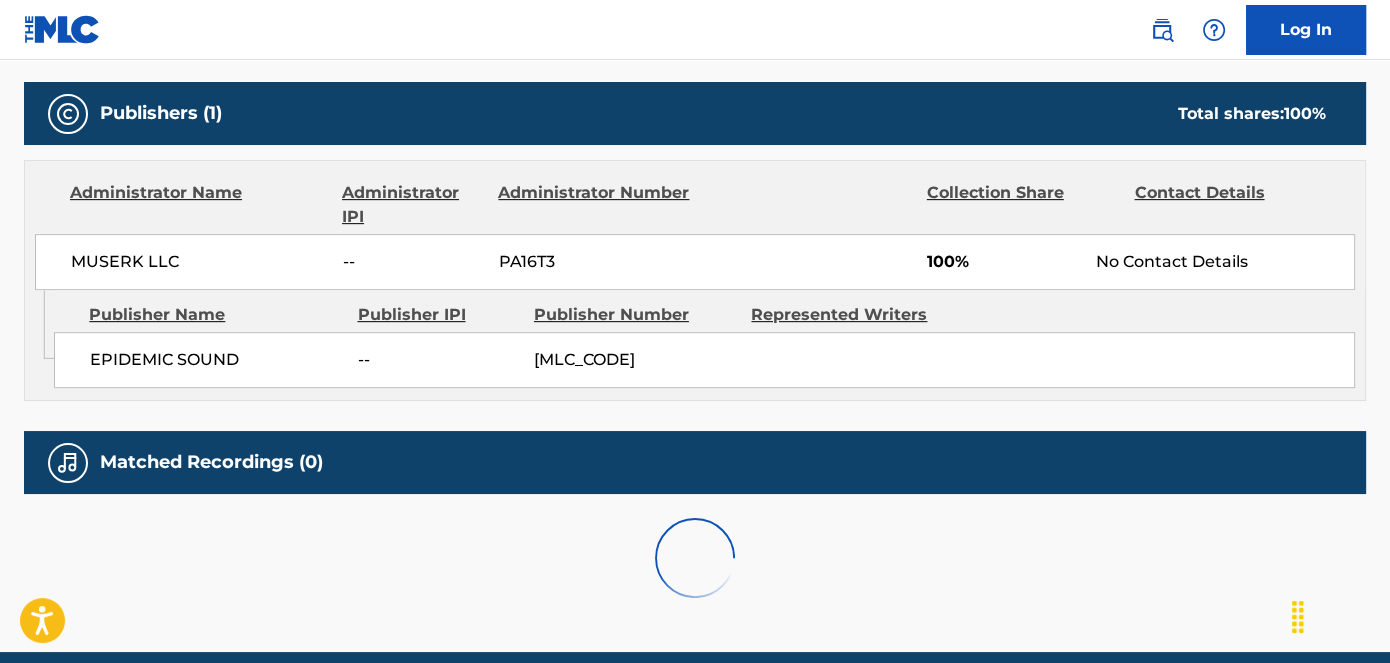 scroll, scrollTop: 0, scrollLeft: 0, axis: both 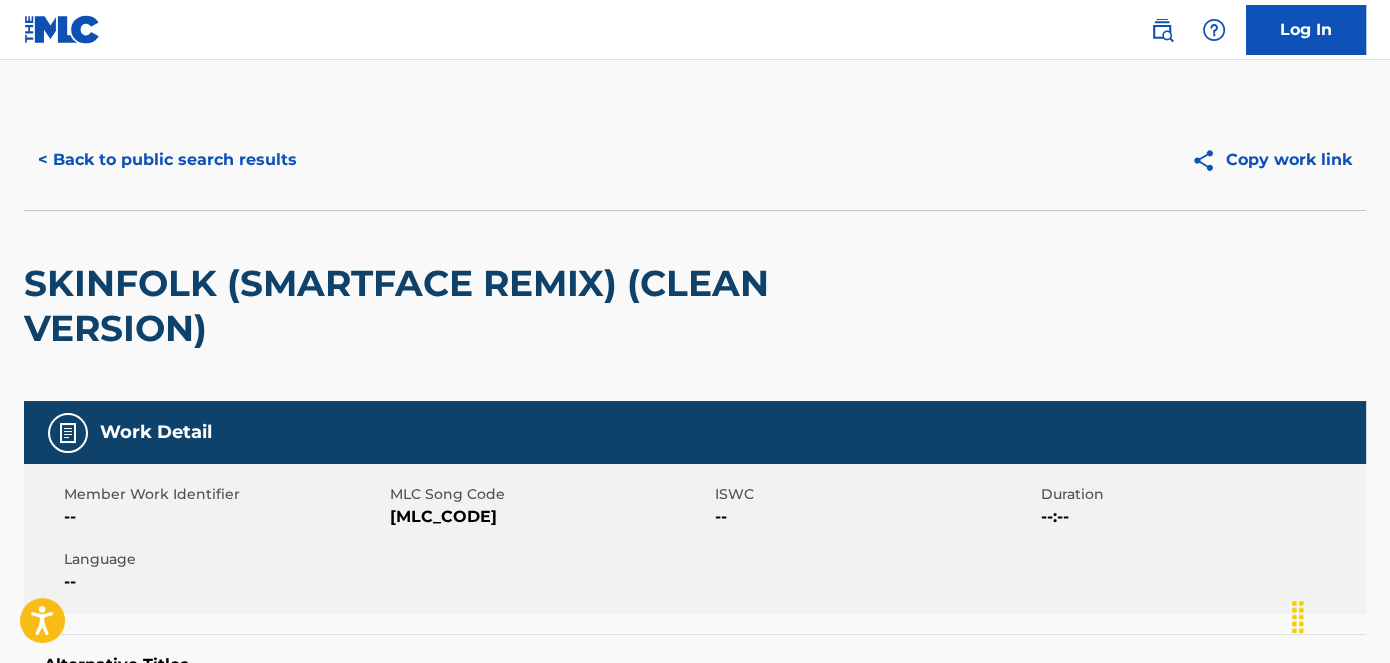 click on "[MLC_CODE]" at bounding box center [550, 517] 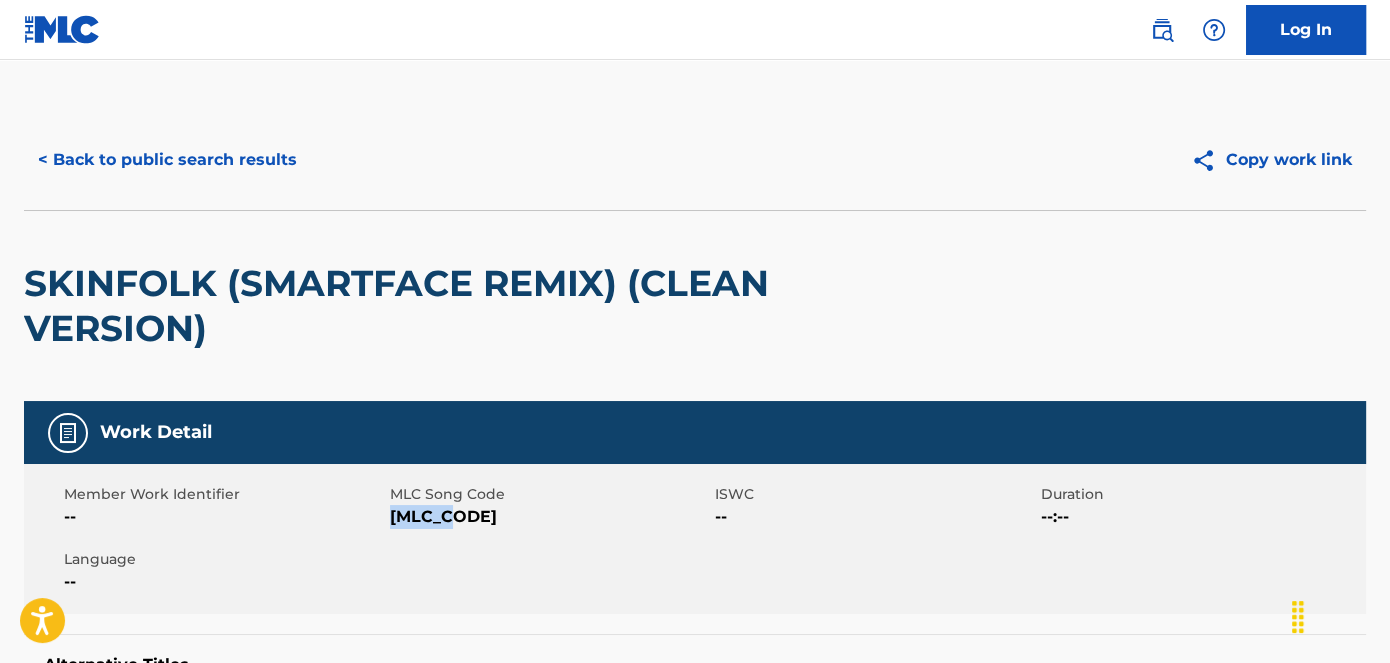 click on "[MLC_CODE]" at bounding box center (550, 517) 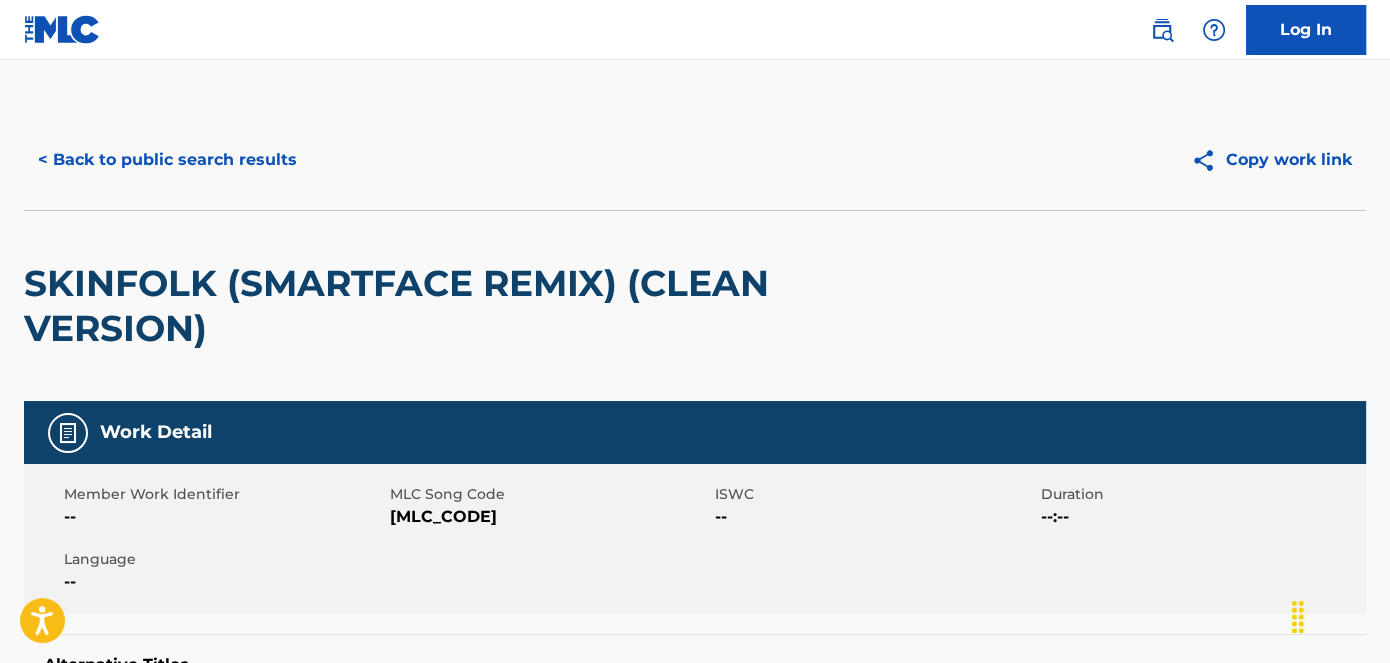 scroll, scrollTop: 1052, scrollLeft: 0, axis: vertical 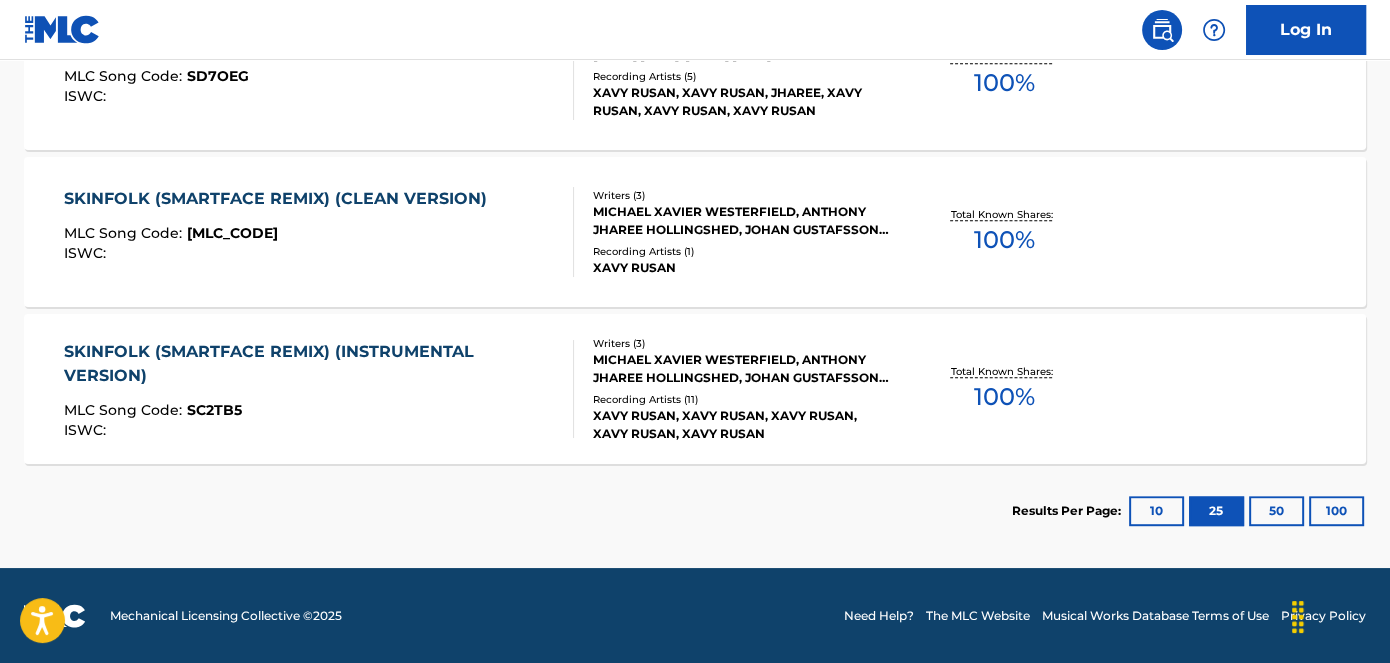 click on "SC2TB5" at bounding box center (214, 410) 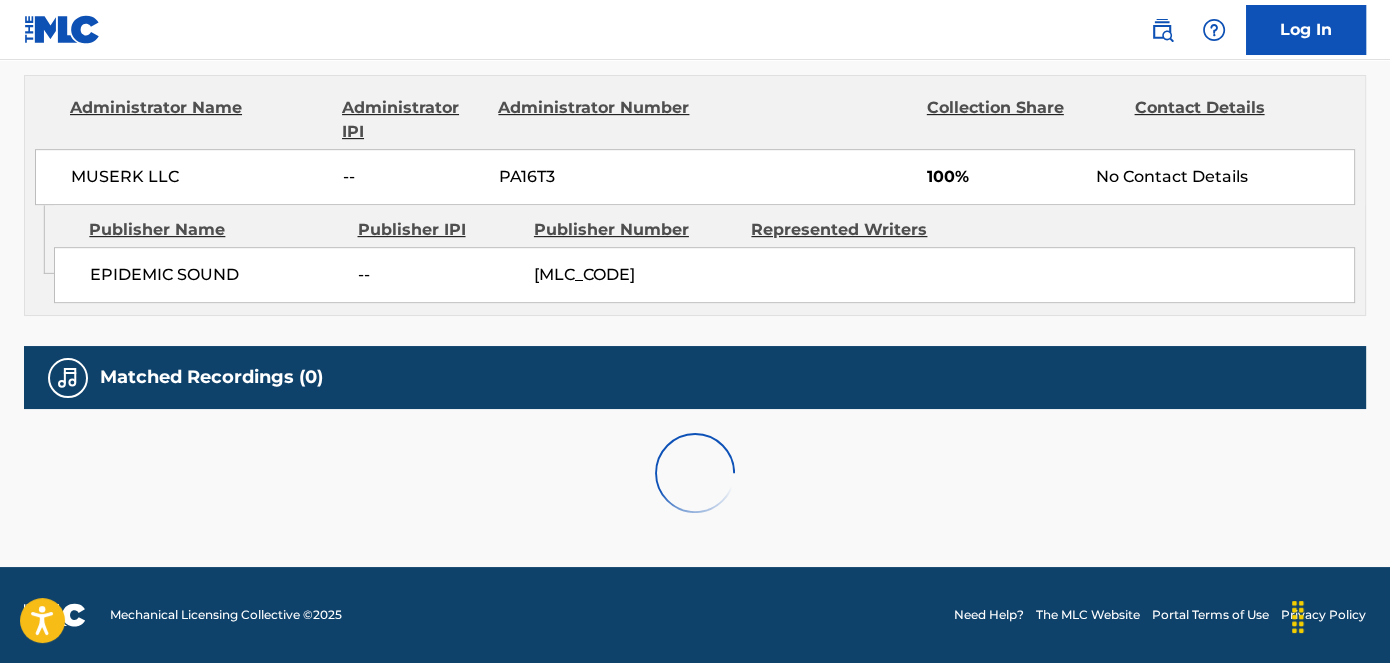 scroll, scrollTop: 0, scrollLeft: 0, axis: both 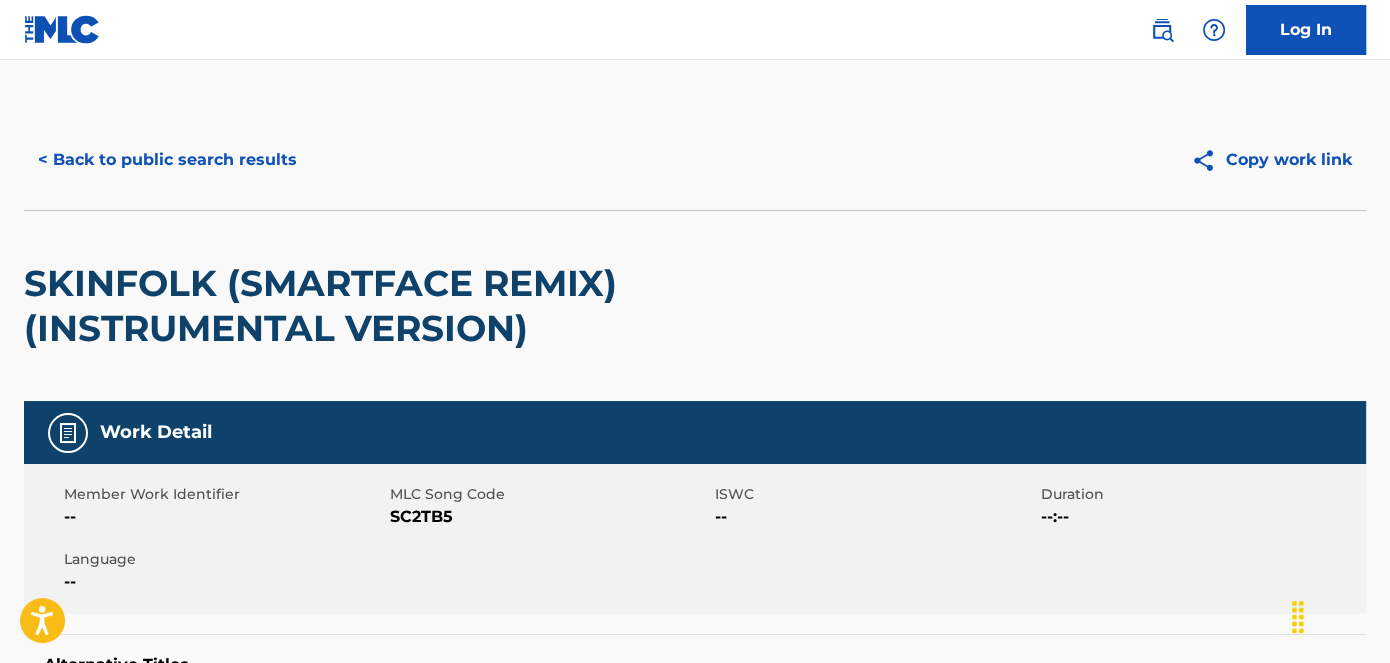 click on "SC2TB5" at bounding box center (550, 517) 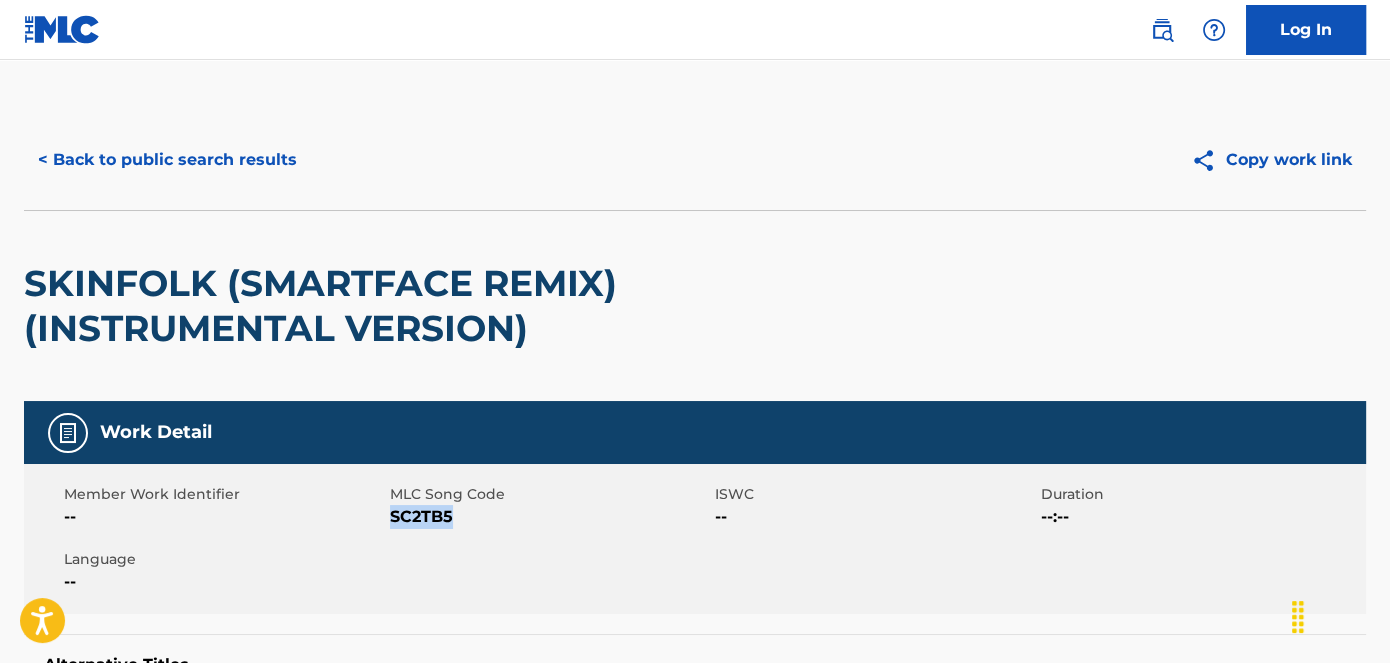 click on "SC2TB5" at bounding box center [550, 517] 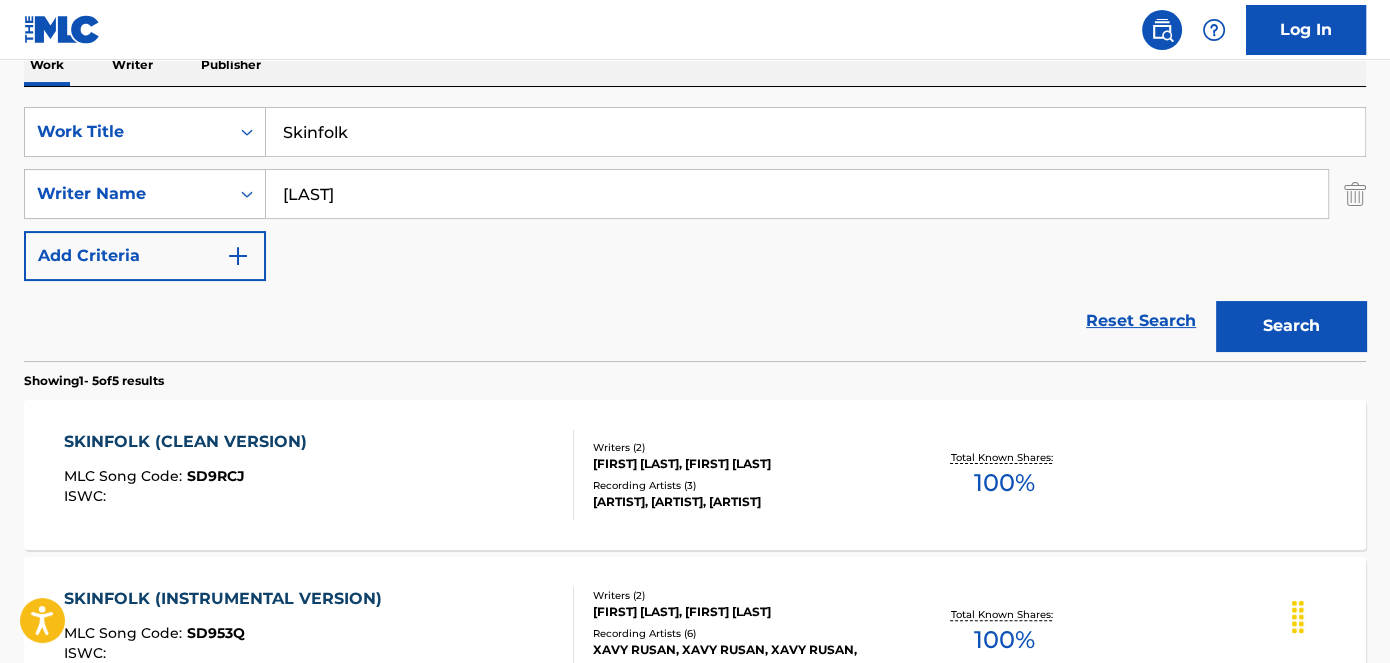scroll, scrollTop: 143, scrollLeft: 0, axis: vertical 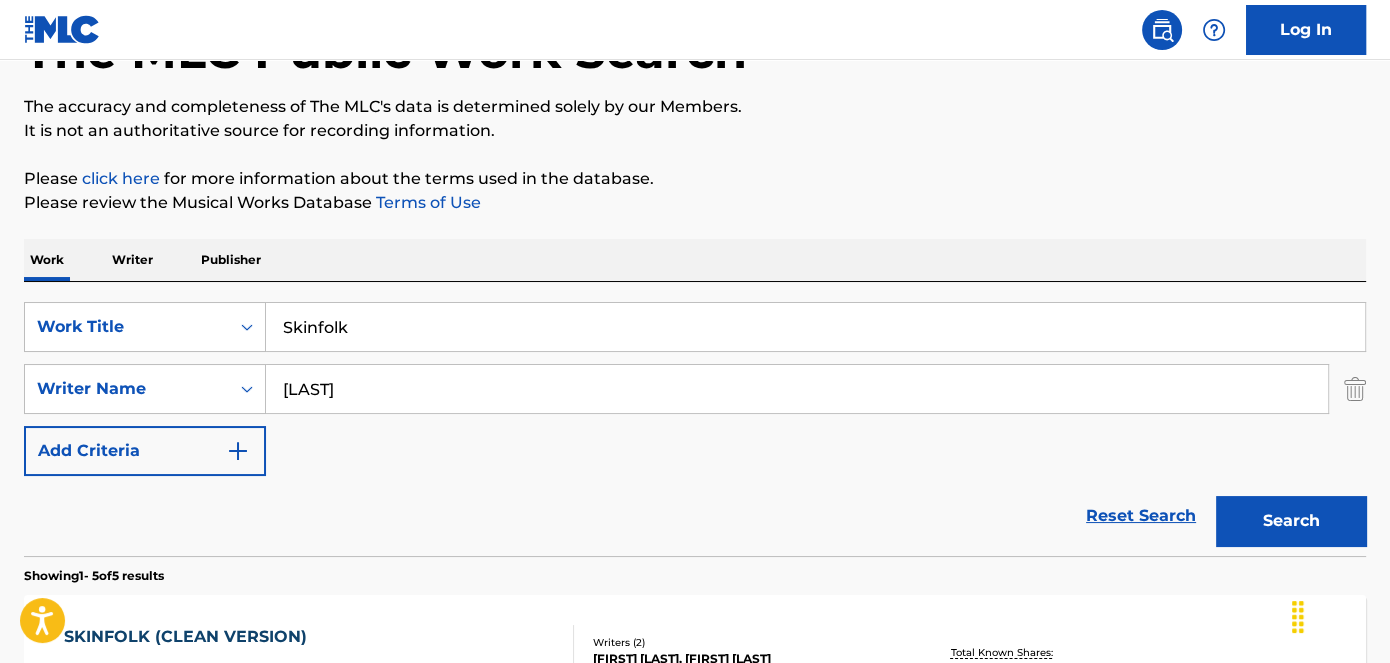 click on "Skinfolk" at bounding box center [815, 327] 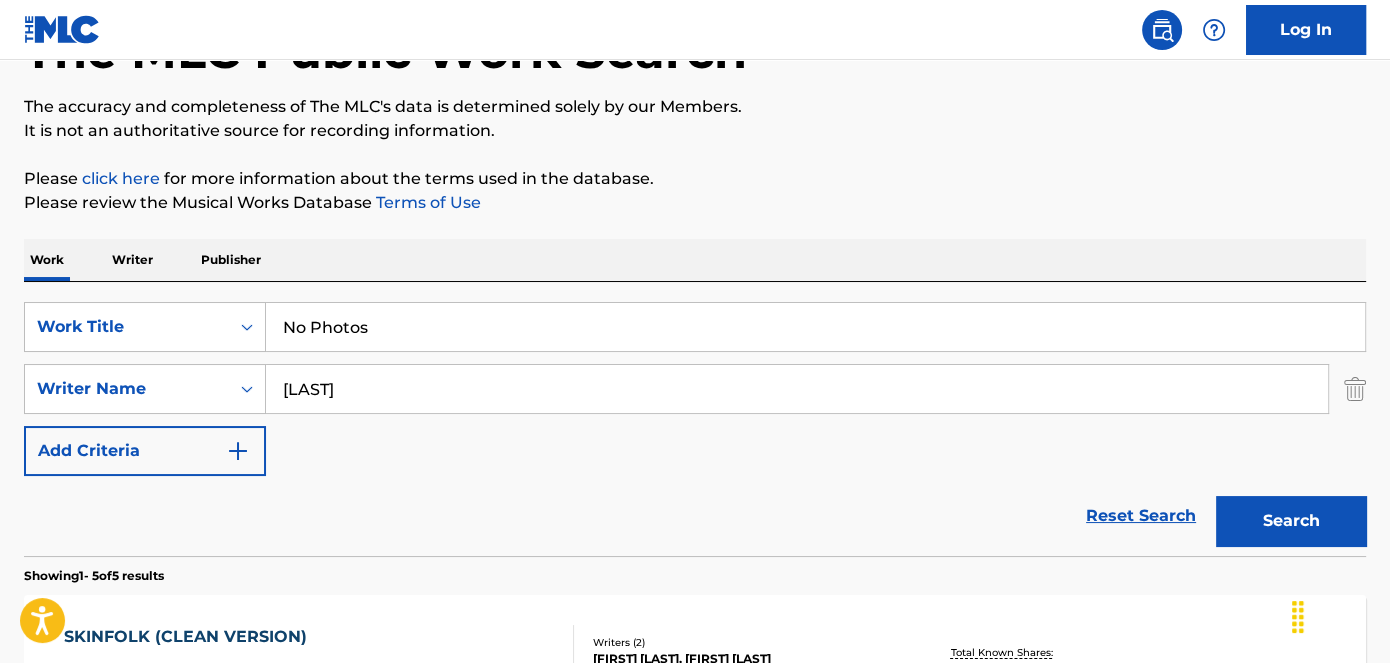 type on "No Photos" 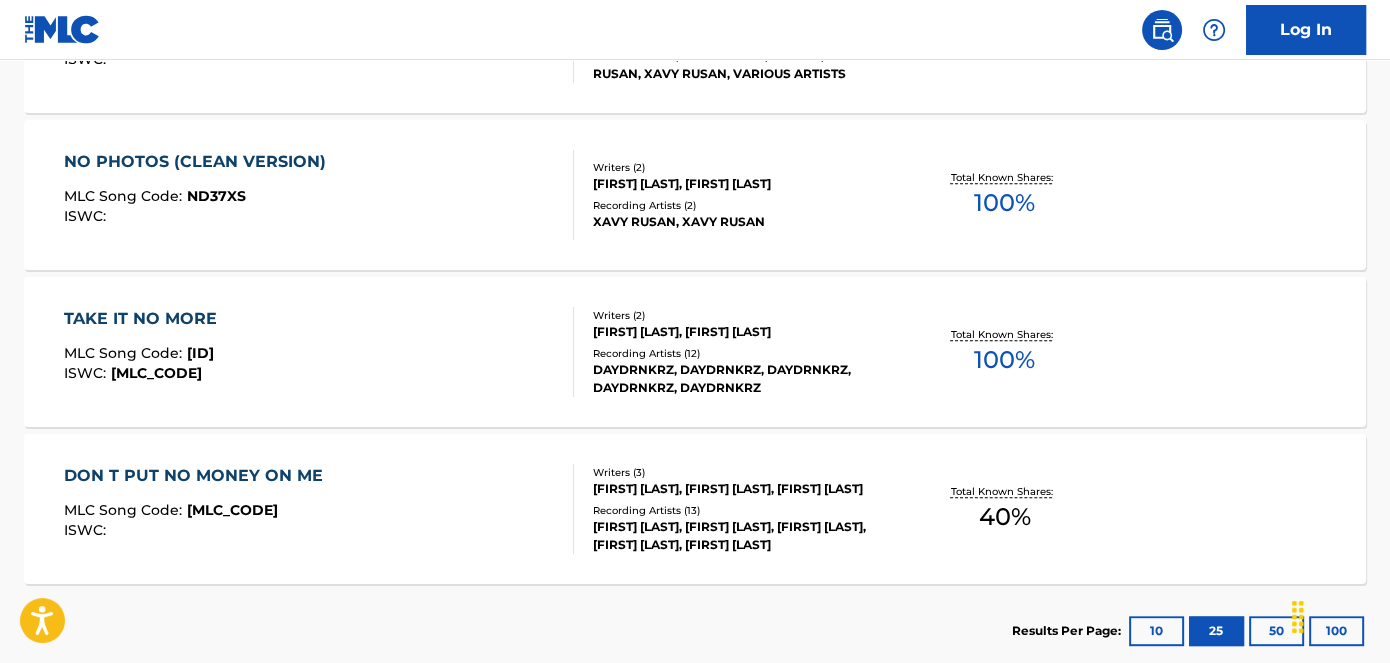 scroll, scrollTop: 622, scrollLeft: 0, axis: vertical 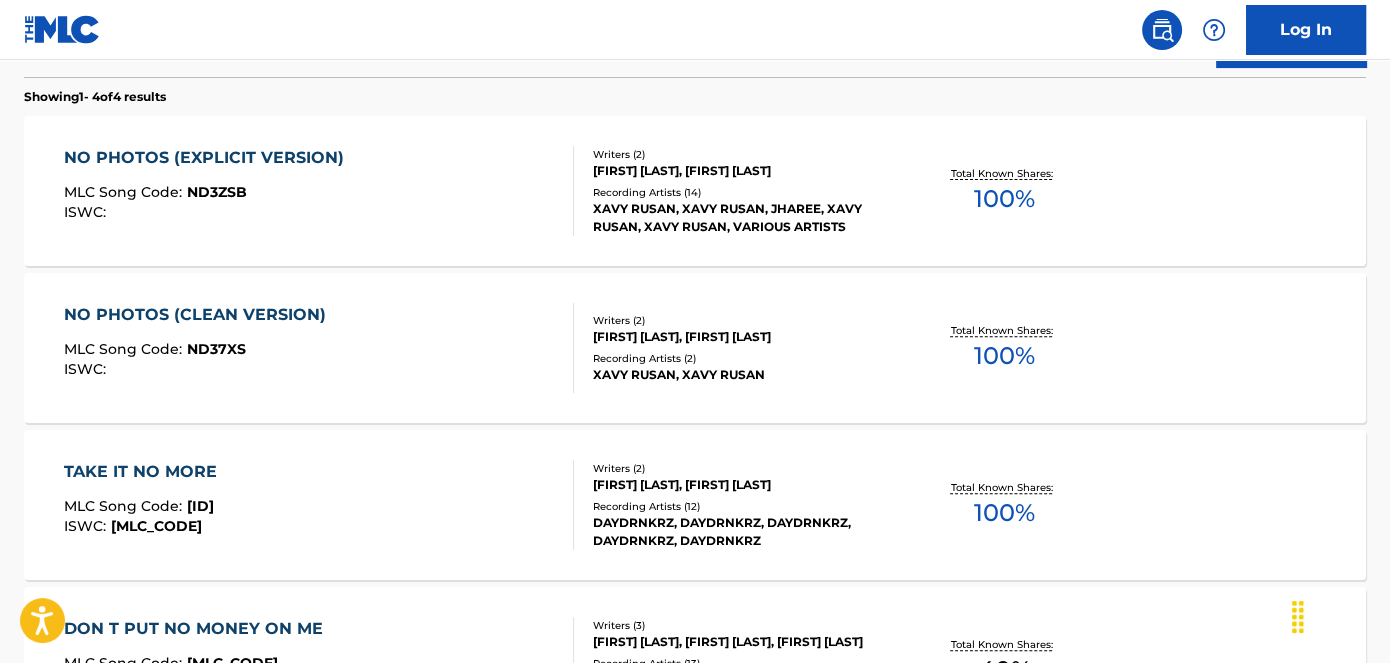 click on "NO PHOTOS (EXPLICIT VERSION) MLC Song Code : ND3ZSB ISWC :" at bounding box center [209, 191] 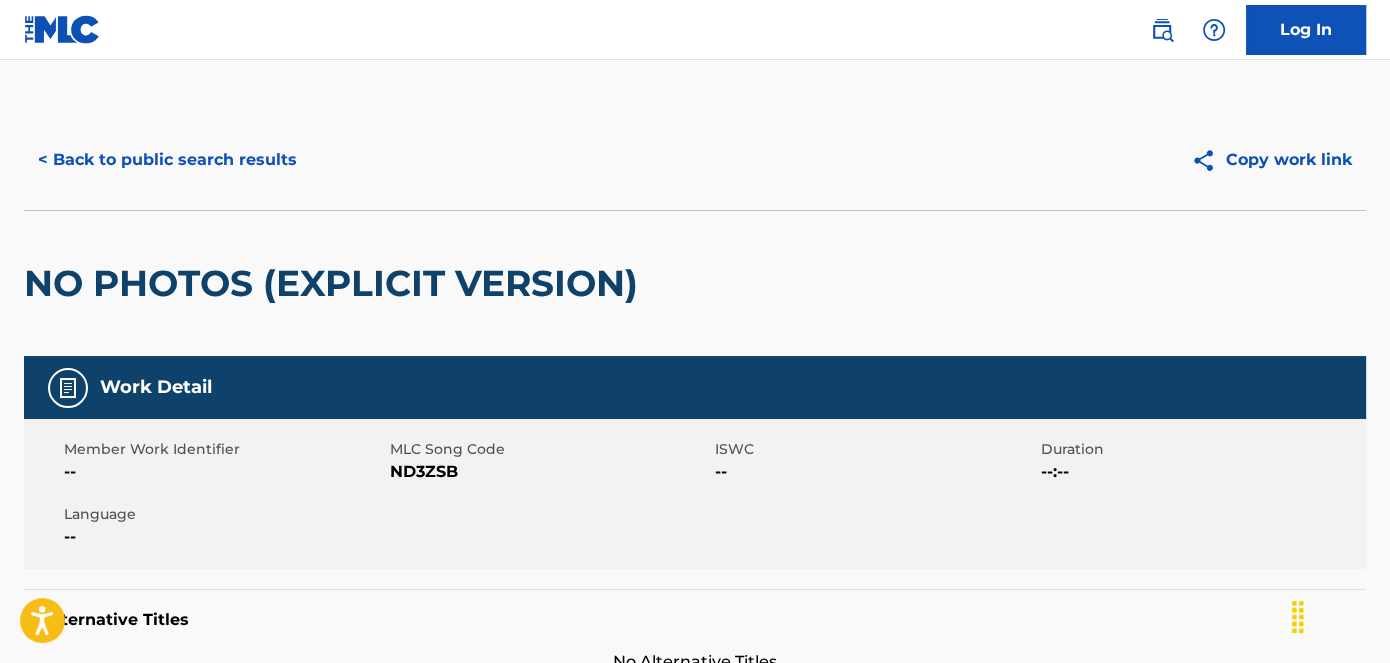 click on "Member Work Identifier -- MLC Song Code ND3ZSB ISWC -- Duration --:-- Language --" at bounding box center [695, 494] 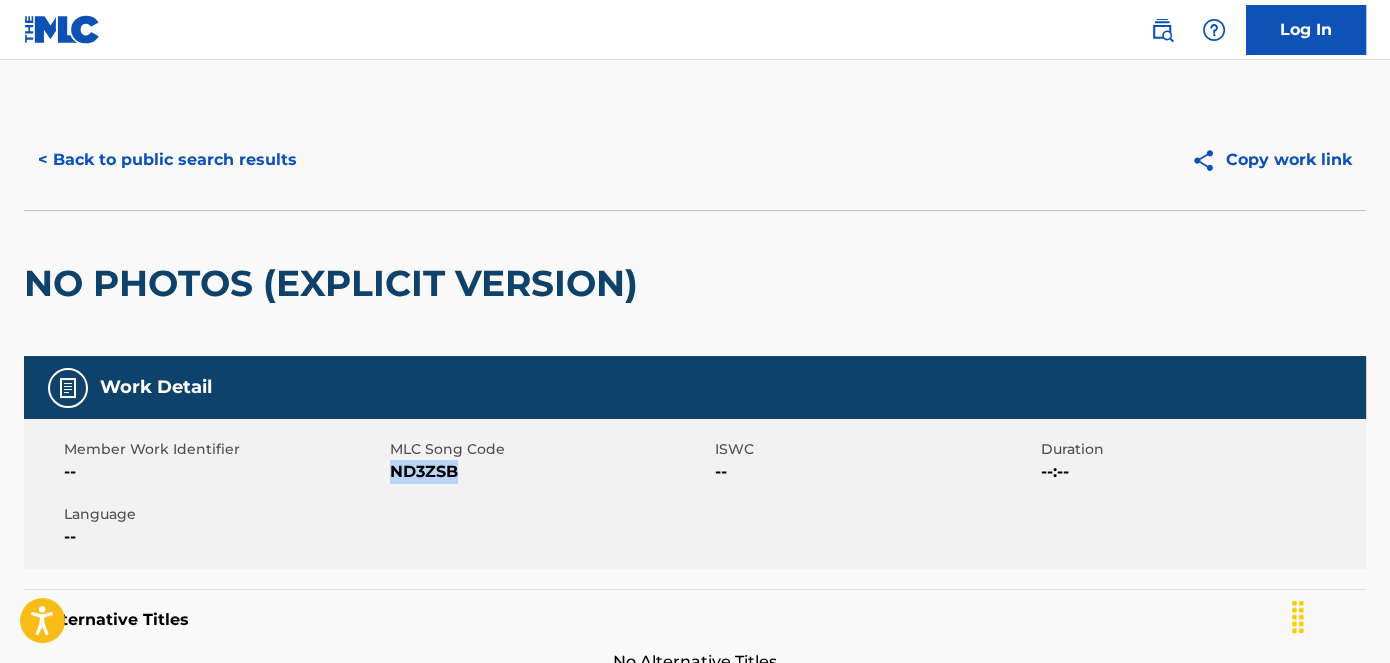 click on "ND3ZSB" at bounding box center [550, 472] 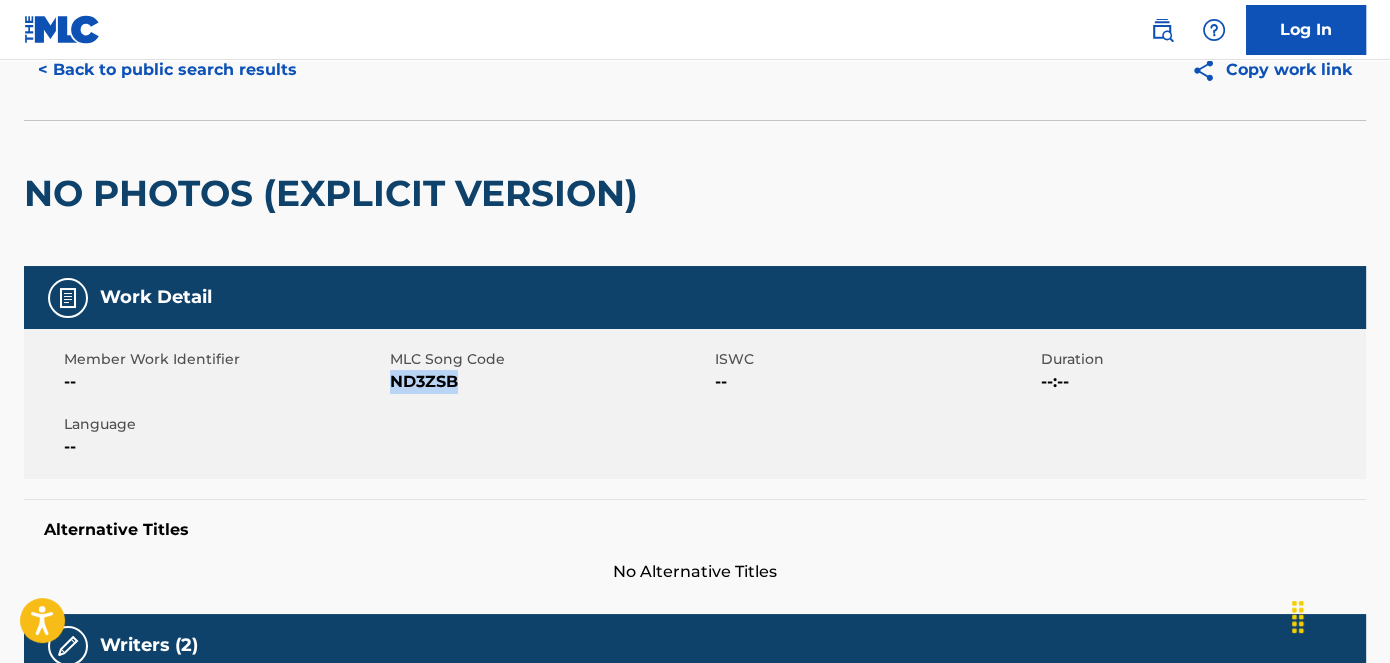 click on "< Back to public search results" at bounding box center (167, 70) 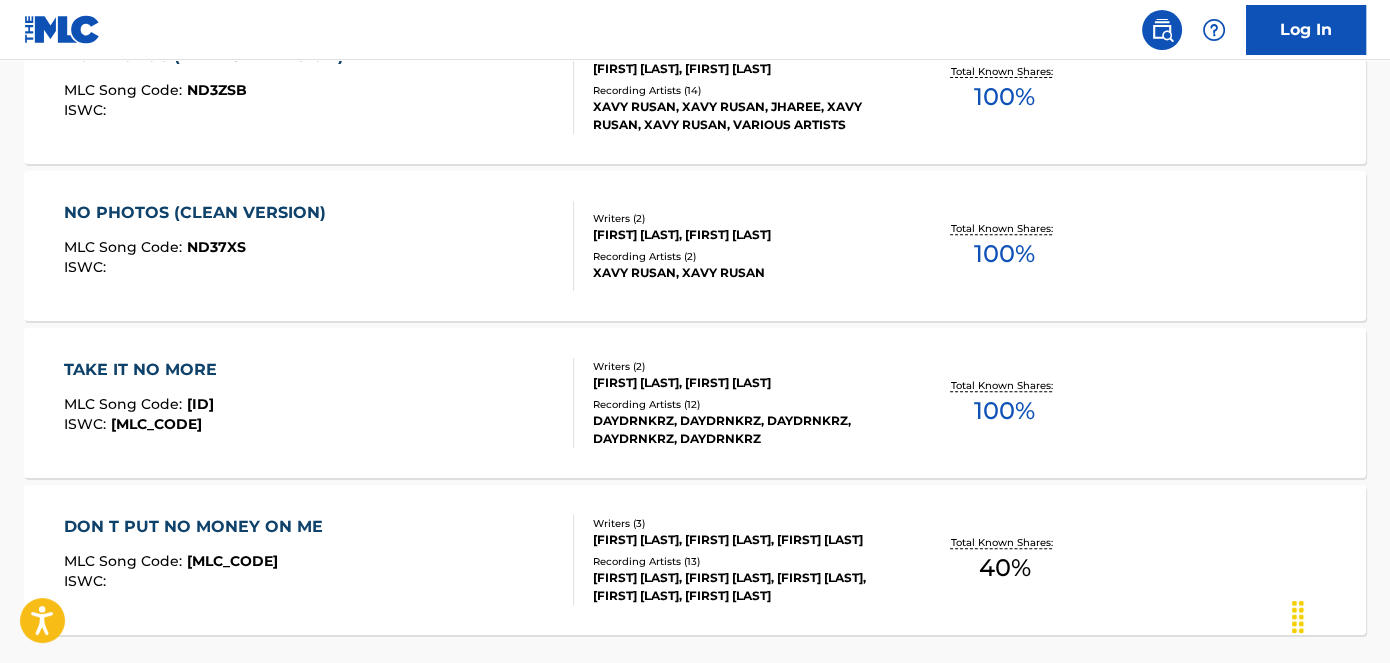 scroll, scrollTop: 645, scrollLeft: 0, axis: vertical 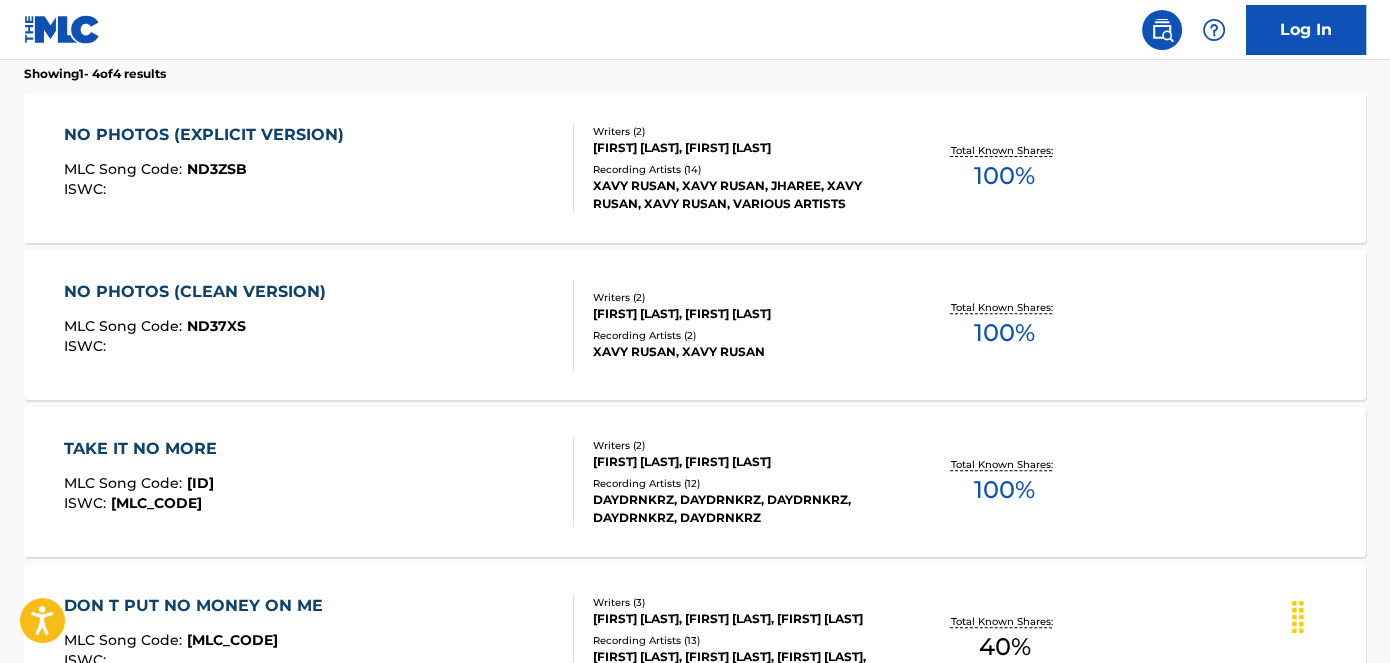 click on "MLC Song Code : [ID]" at bounding box center [200, 329] 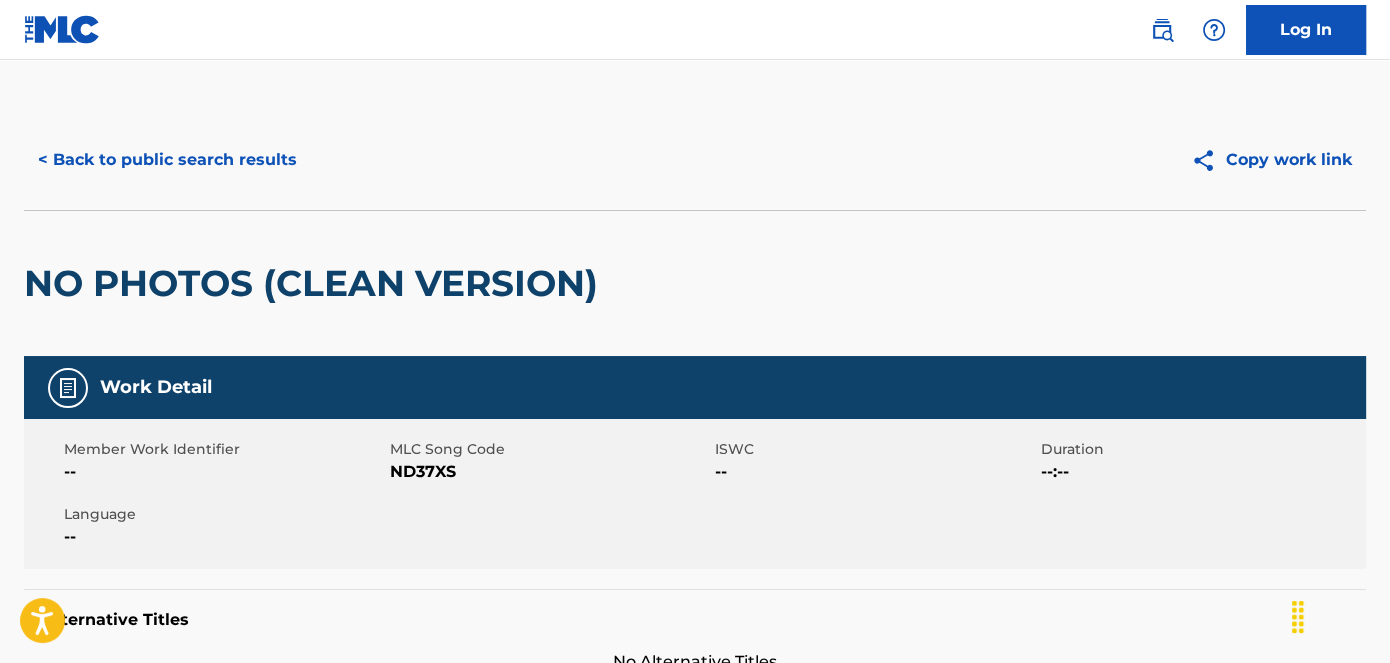 click on "ND37XS" at bounding box center [550, 472] 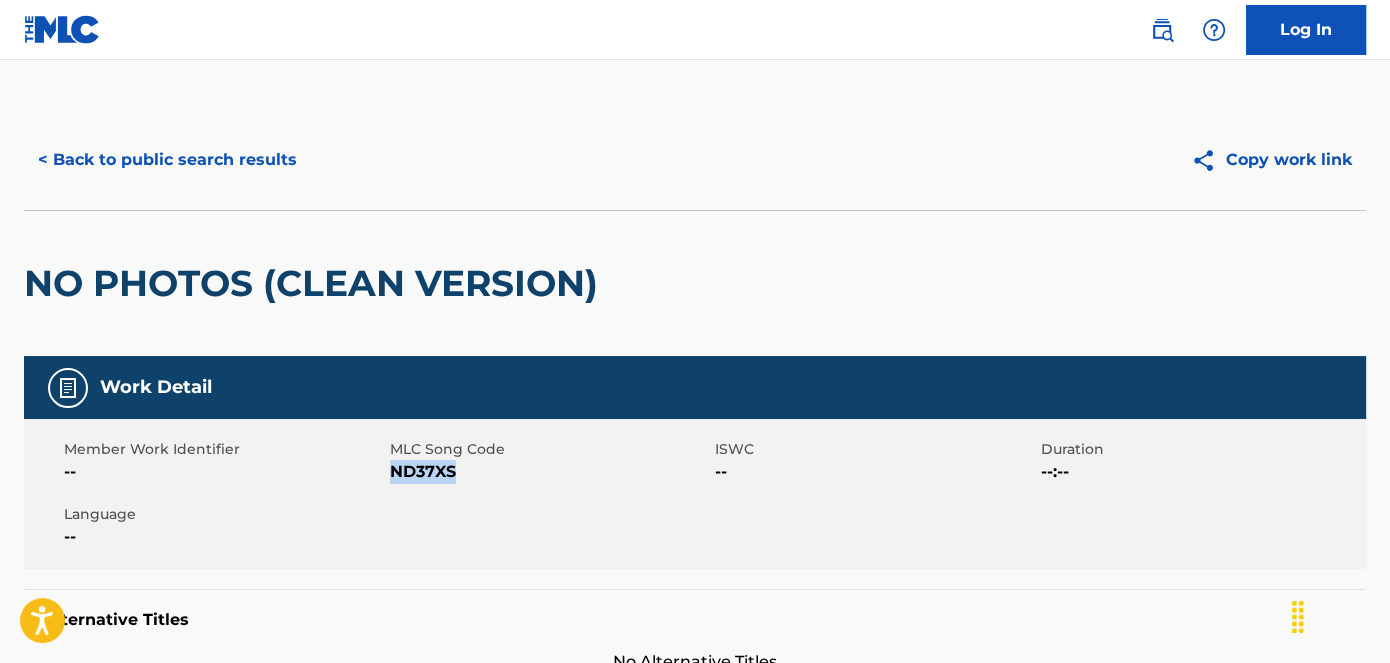 click on "ND37XS" at bounding box center (550, 472) 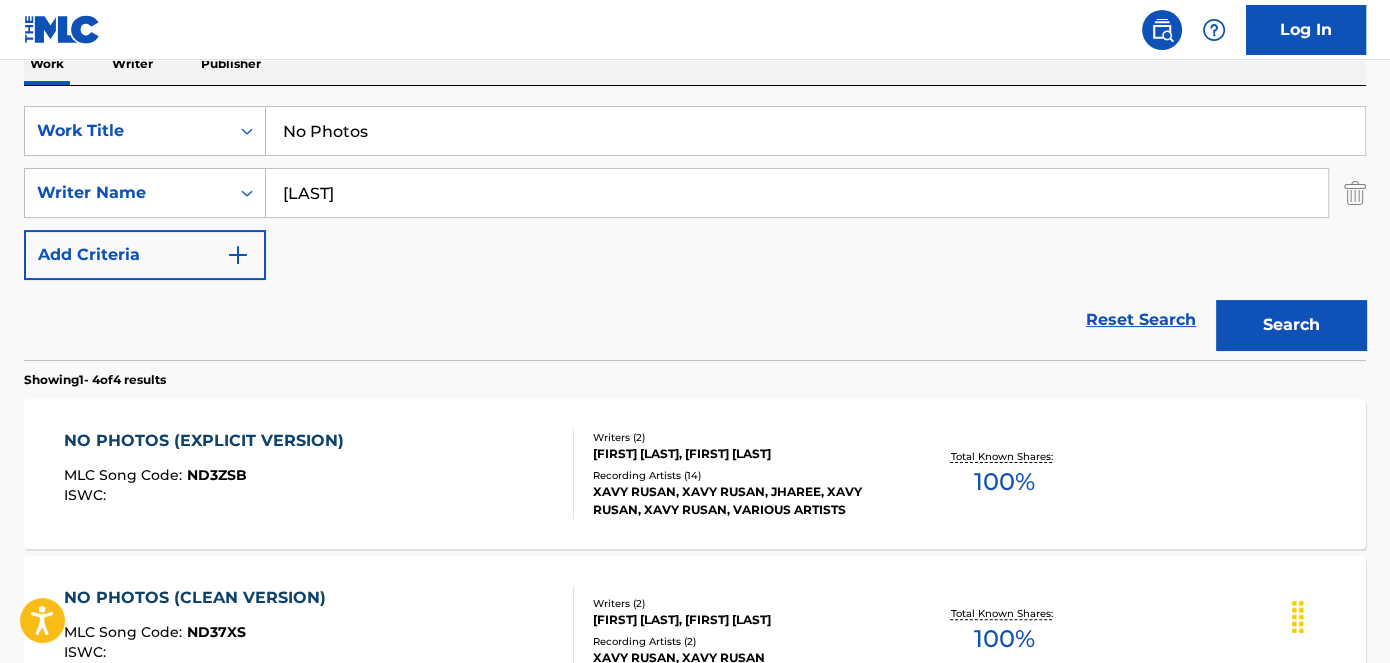 scroll, scrollTop: 304, scrollLeft: 0, axis: vertical 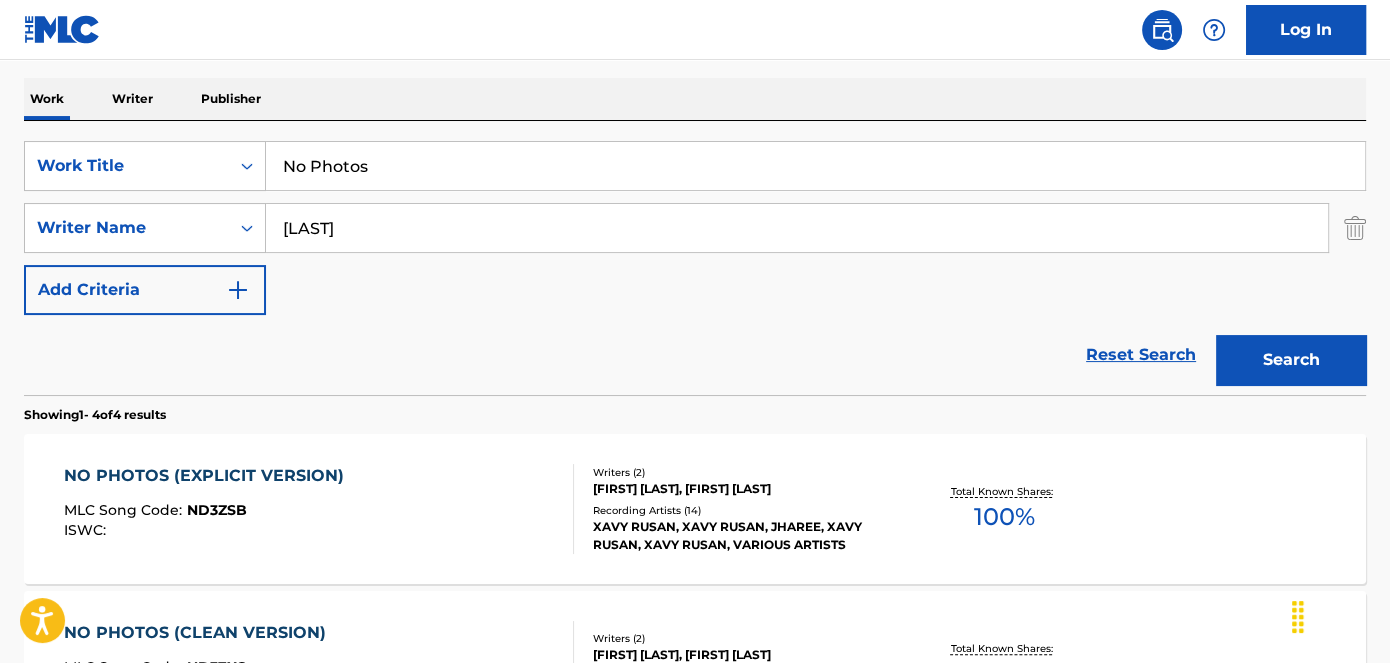 click on "No Photos" at bounding box center (815, 166) 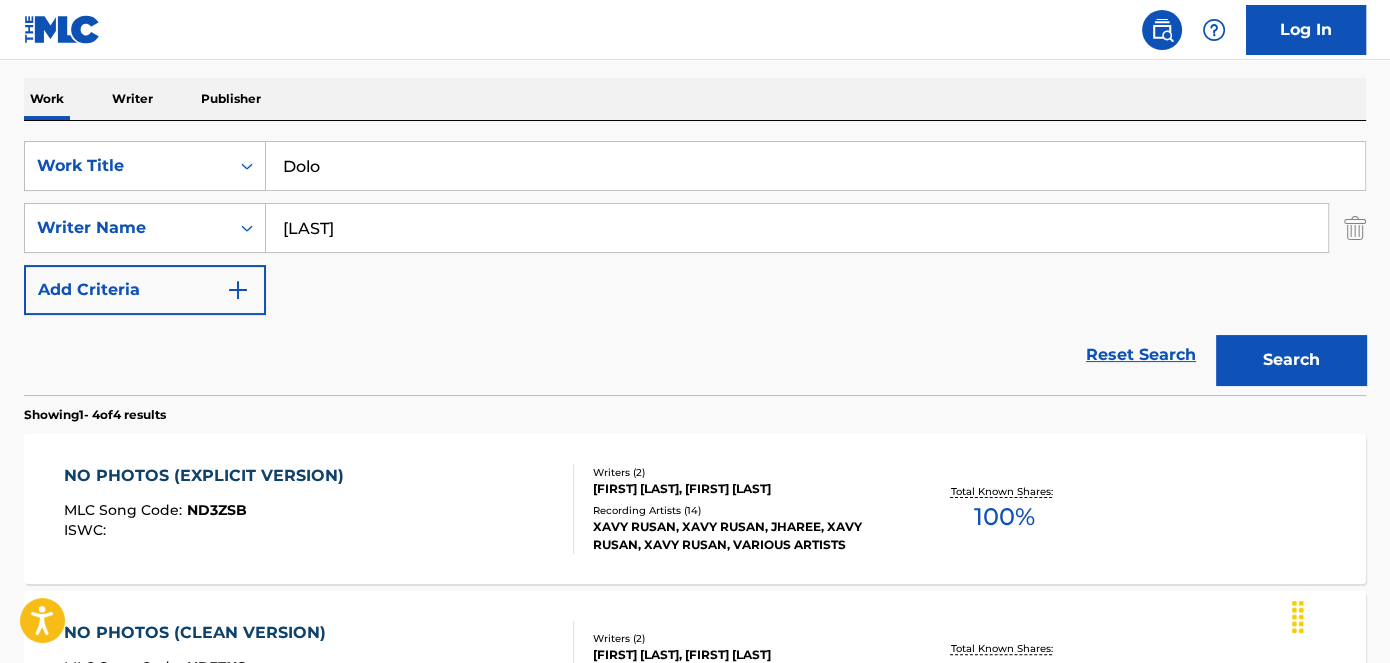 type on "Dolo" 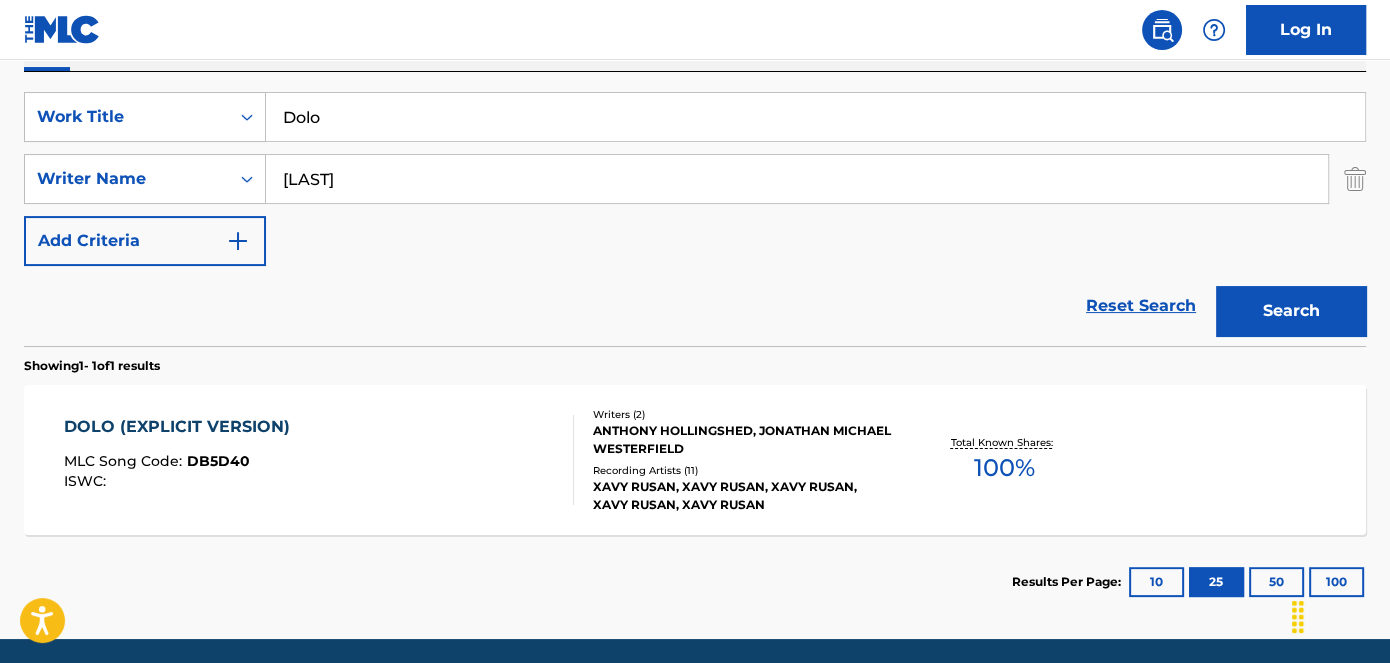 scroll, scrollTop: 424, scrollLeft: 0, axis: vertical 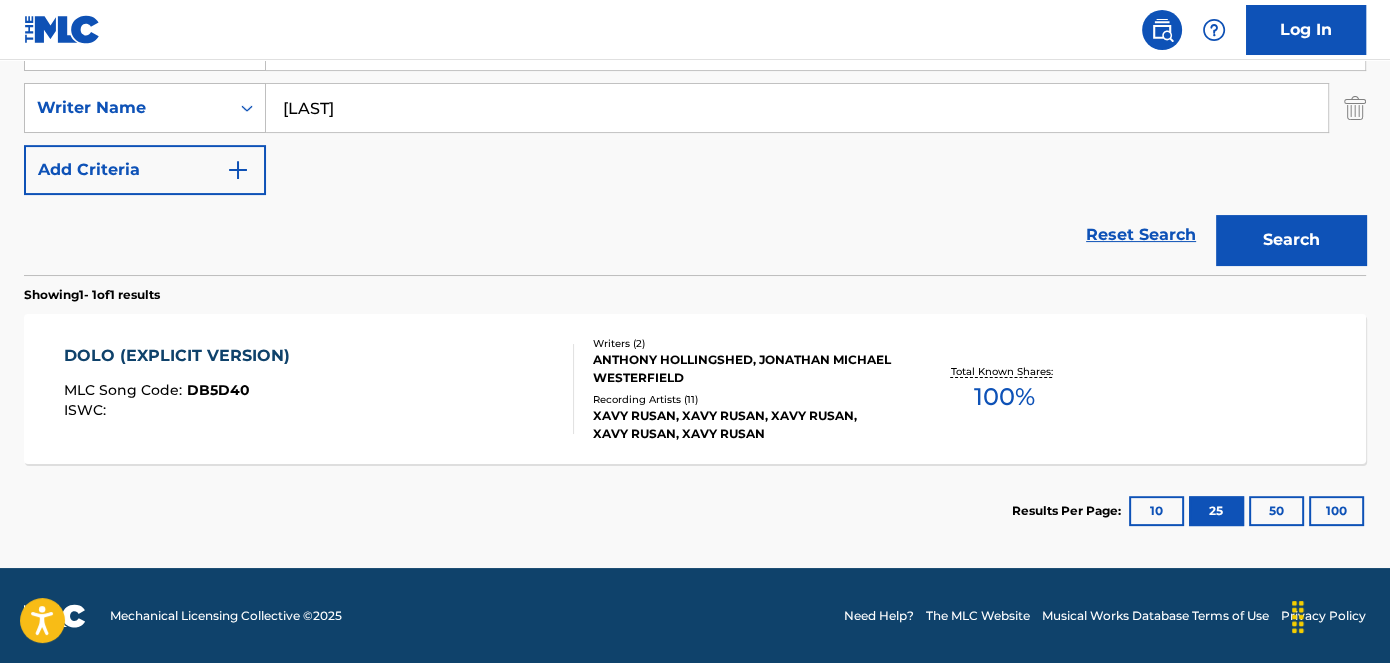 click on "DOLO (EXPLICIT VERSION) MLC Song Code : DB5D40 ISWC :" at bounding box center (319, 389) 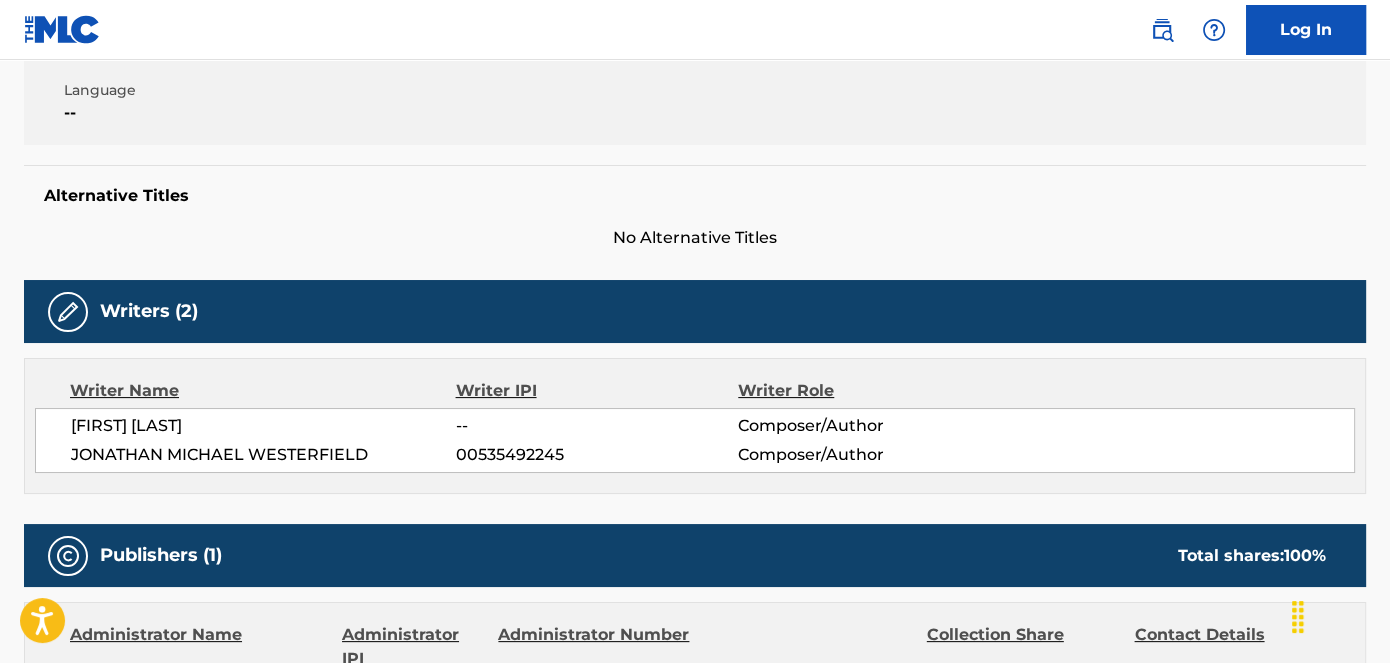 scroll, scrollTop: 0, scrollLeft: 0, axis: both 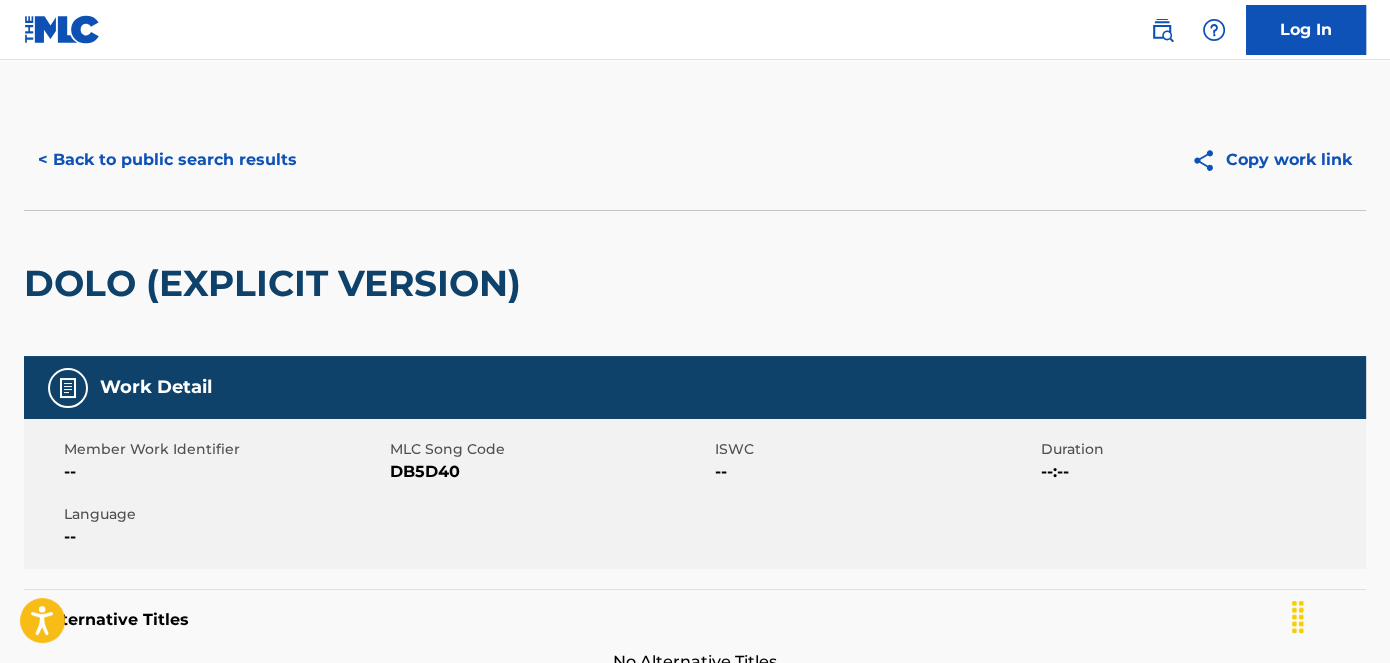 click on "DB5D40" at bounding box center [550, 472] 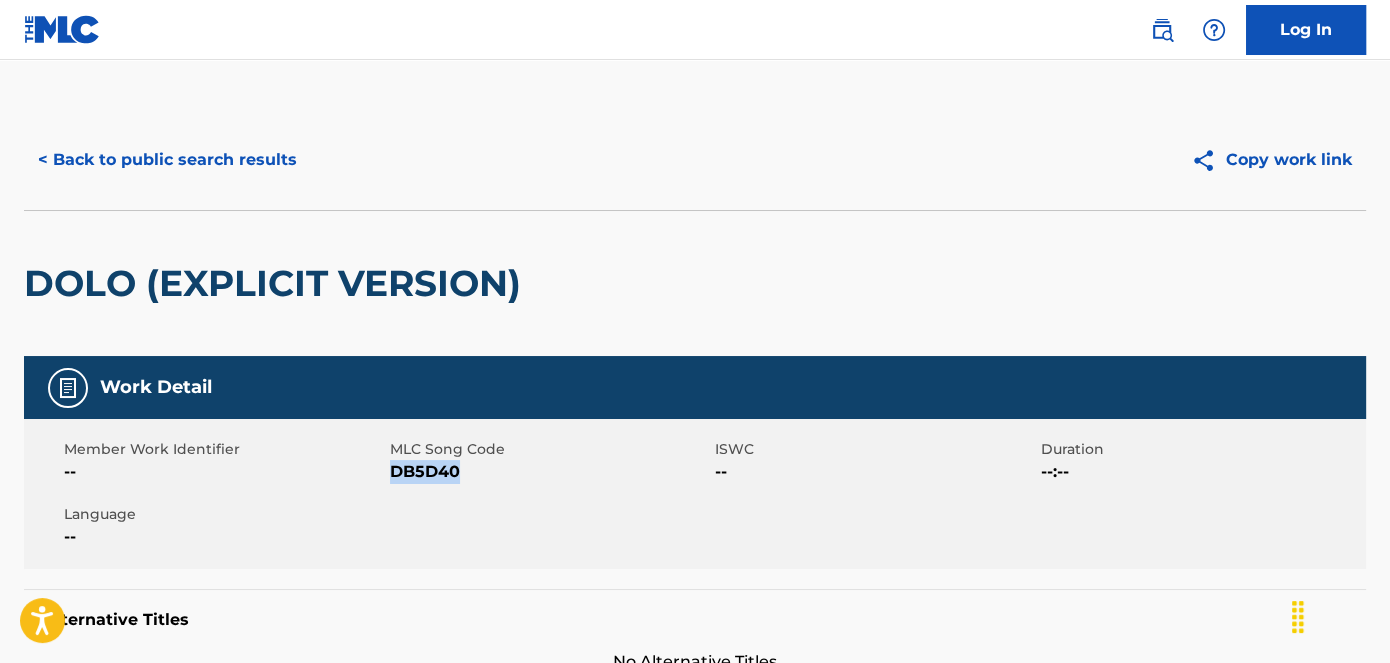 click on "DB5D40" at bounding box center [550, 472] 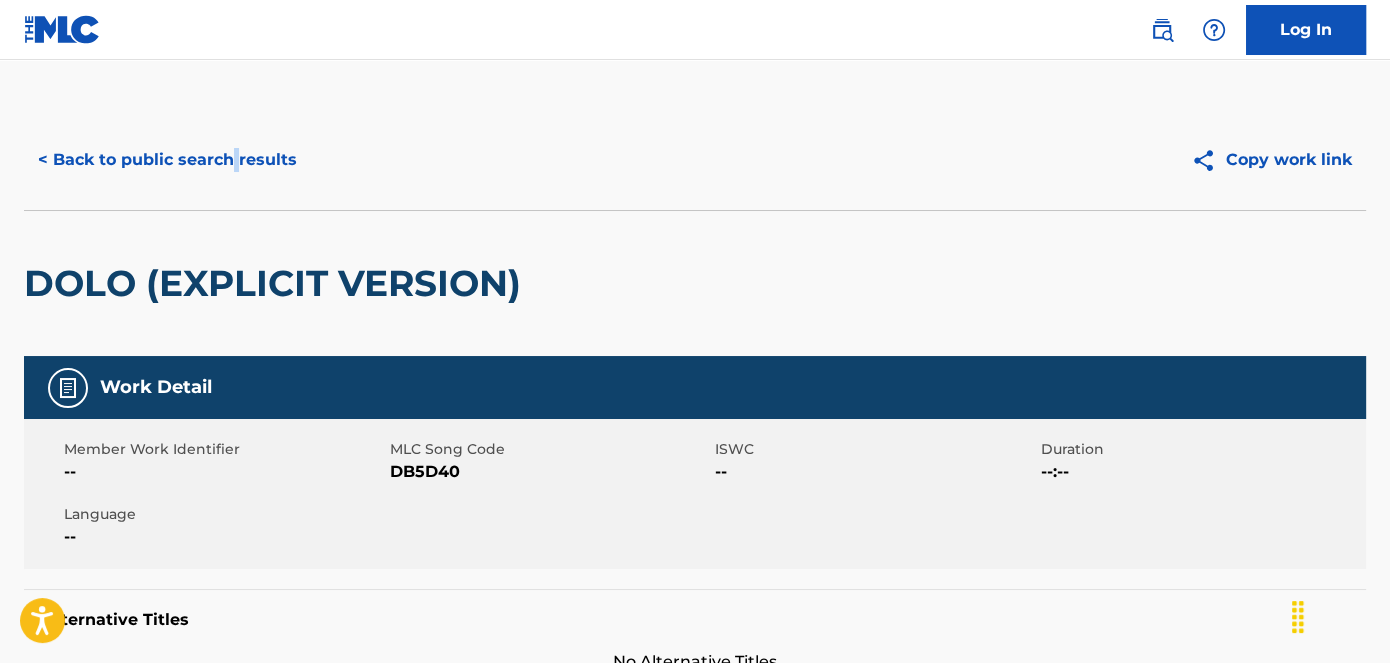drag, startPoint x: 235, startPoint y: 190, endPoint x: 230, endPoint y: 168, distance: 22.561028 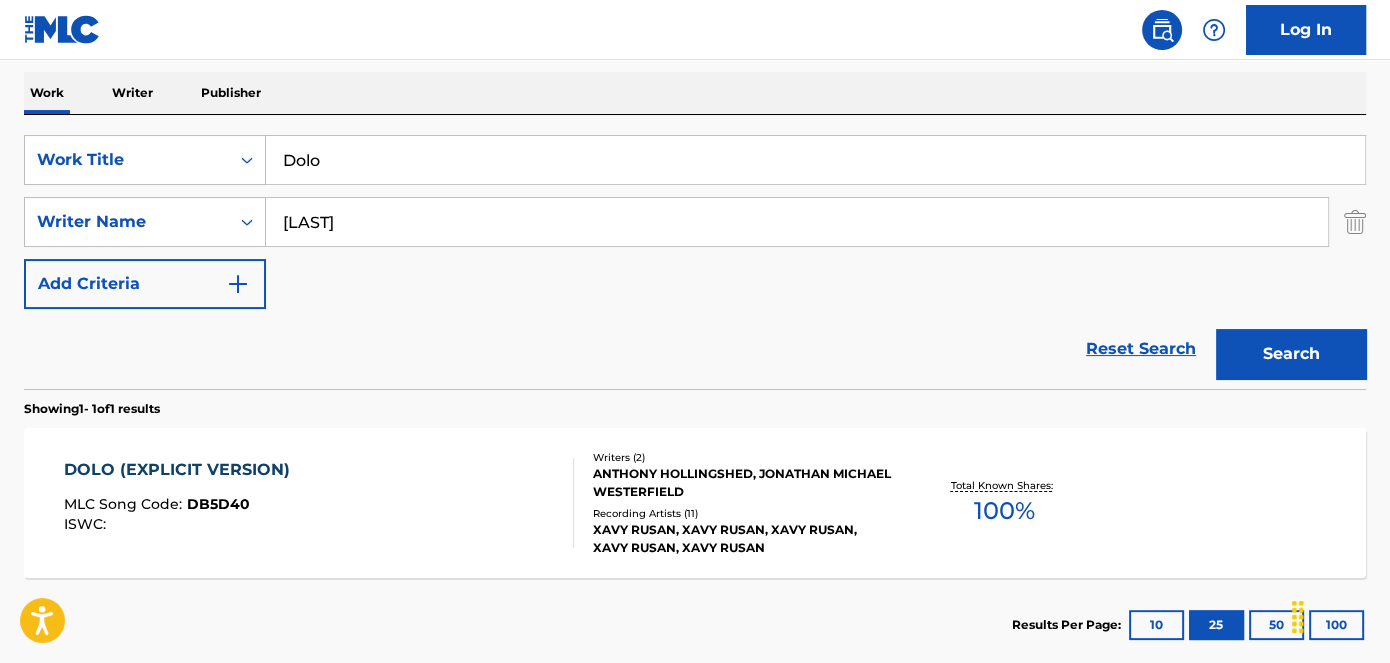 click on "Dolo" at bounding box center [815, 160] 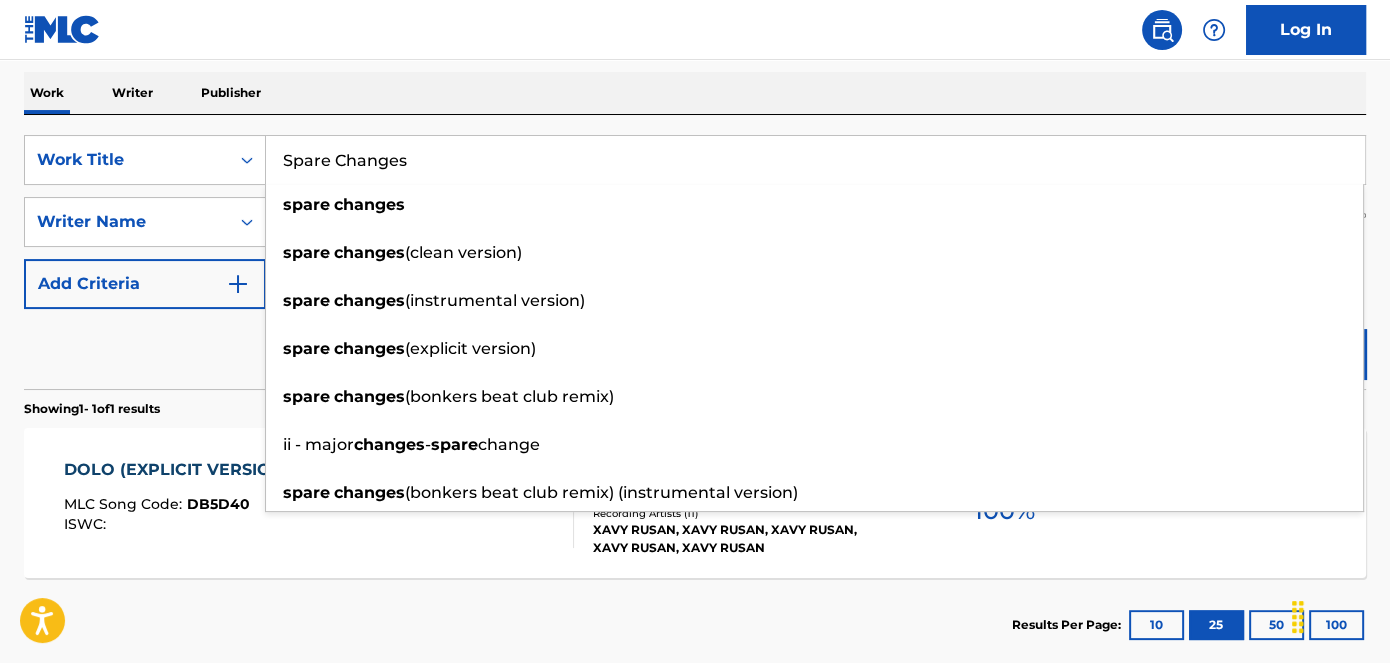 type on "Spare Changes" 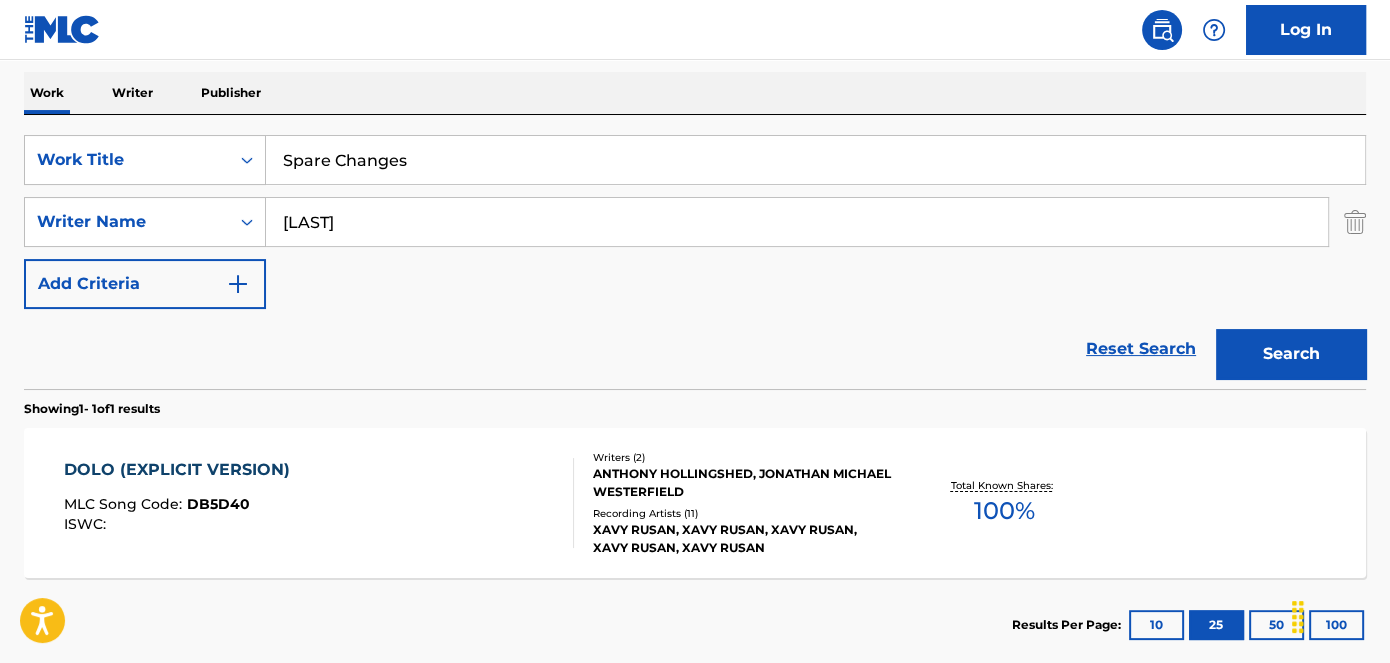 click on "Search" at bounding box center (1291, 354) 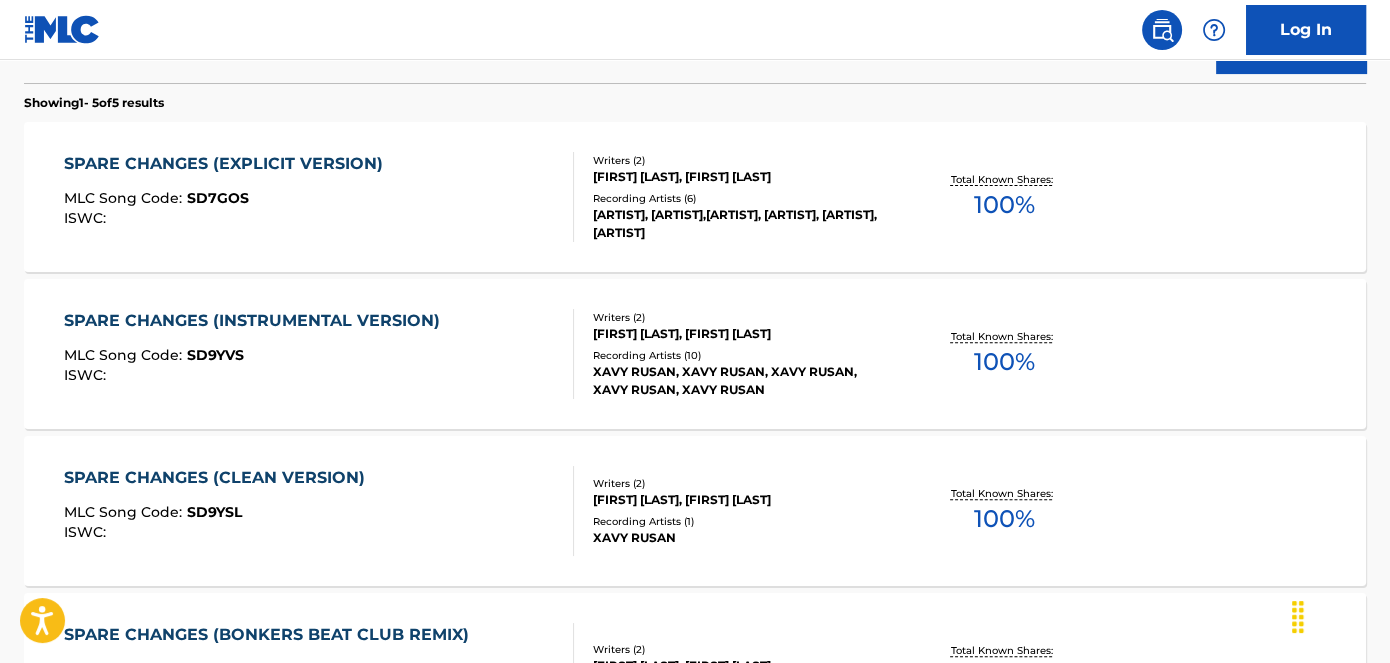 scroll, scrollTop: 506, scrollLeft: 0, axis: vertical 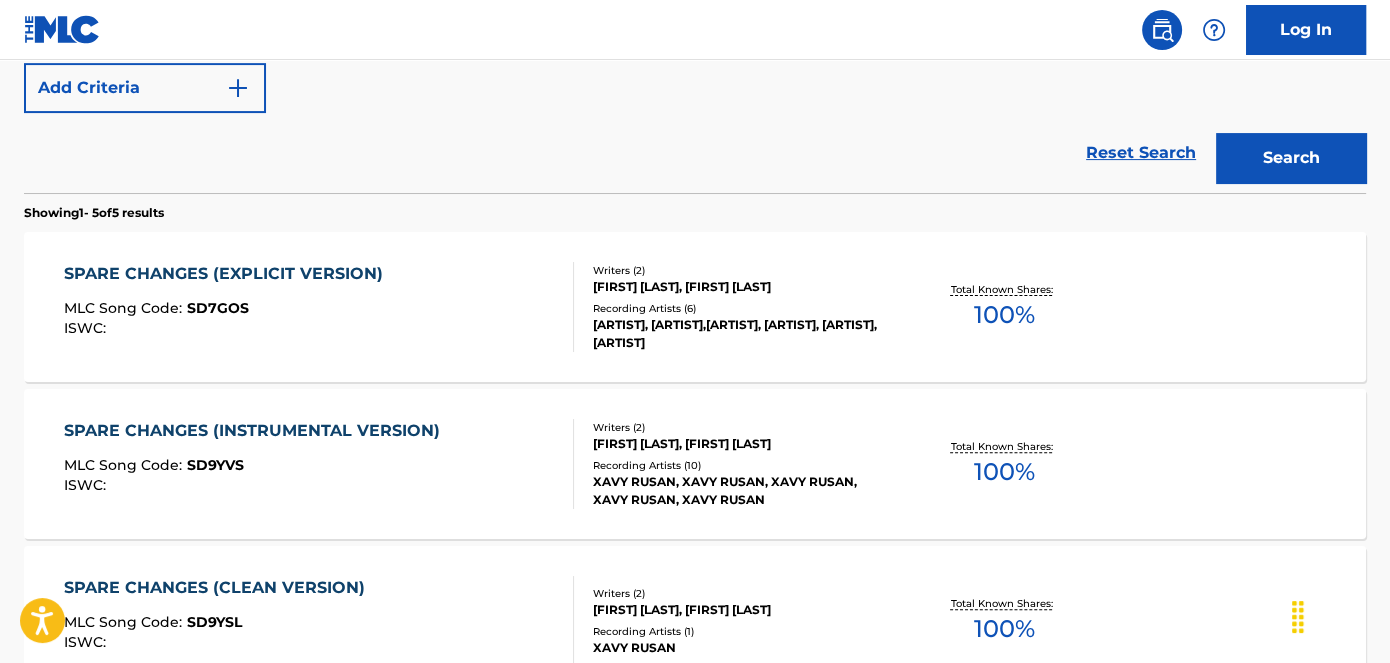 click on "MLC Song Code : SD7GOS" at bounding box center [228, 311] 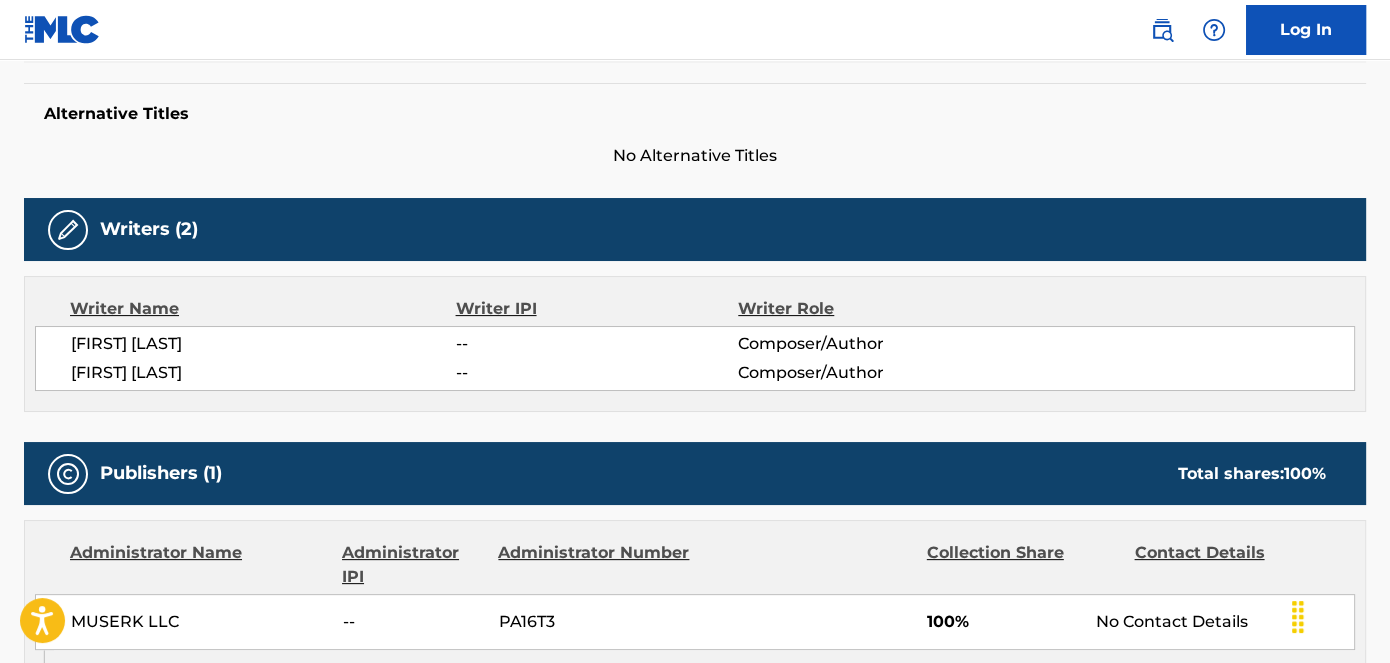 scroll, scrollTop: 0, scrollLeft: 0, axis: both 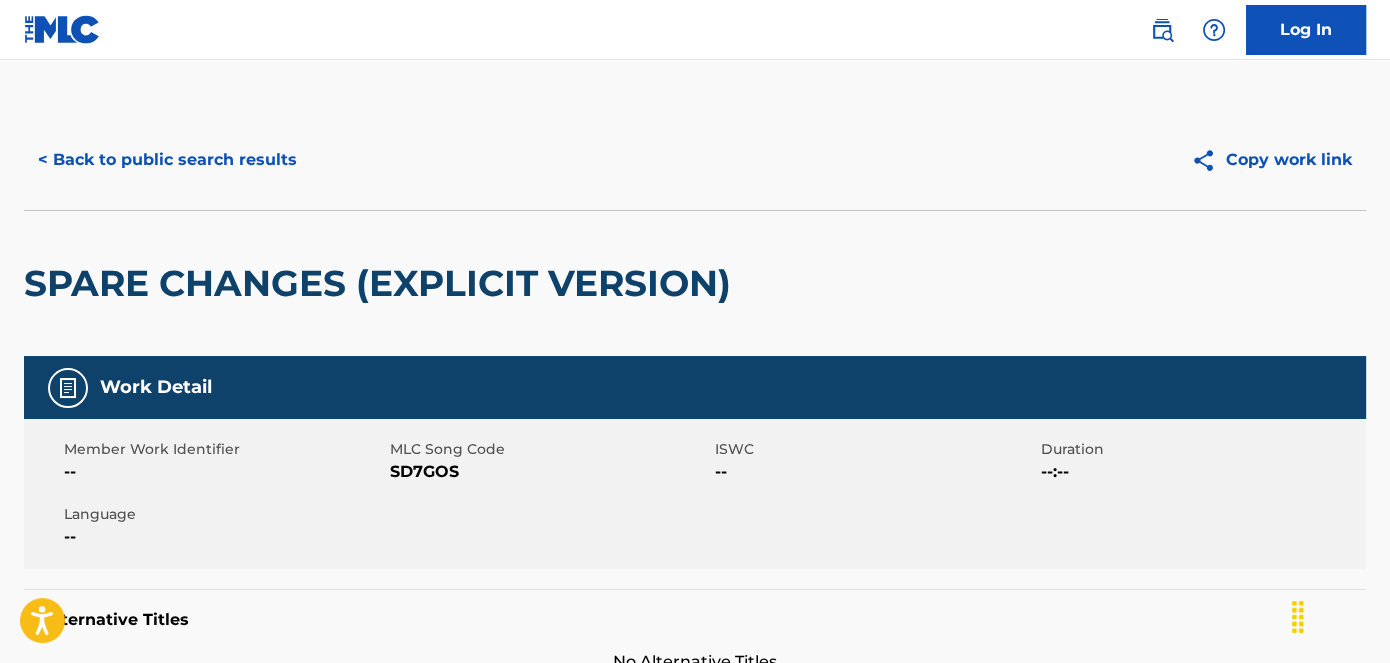 click on "Member Work Identifier -- MLC Song Code SD7GOS ISWC -- Duration --:-- Language --" at bounding box center [695, 494] 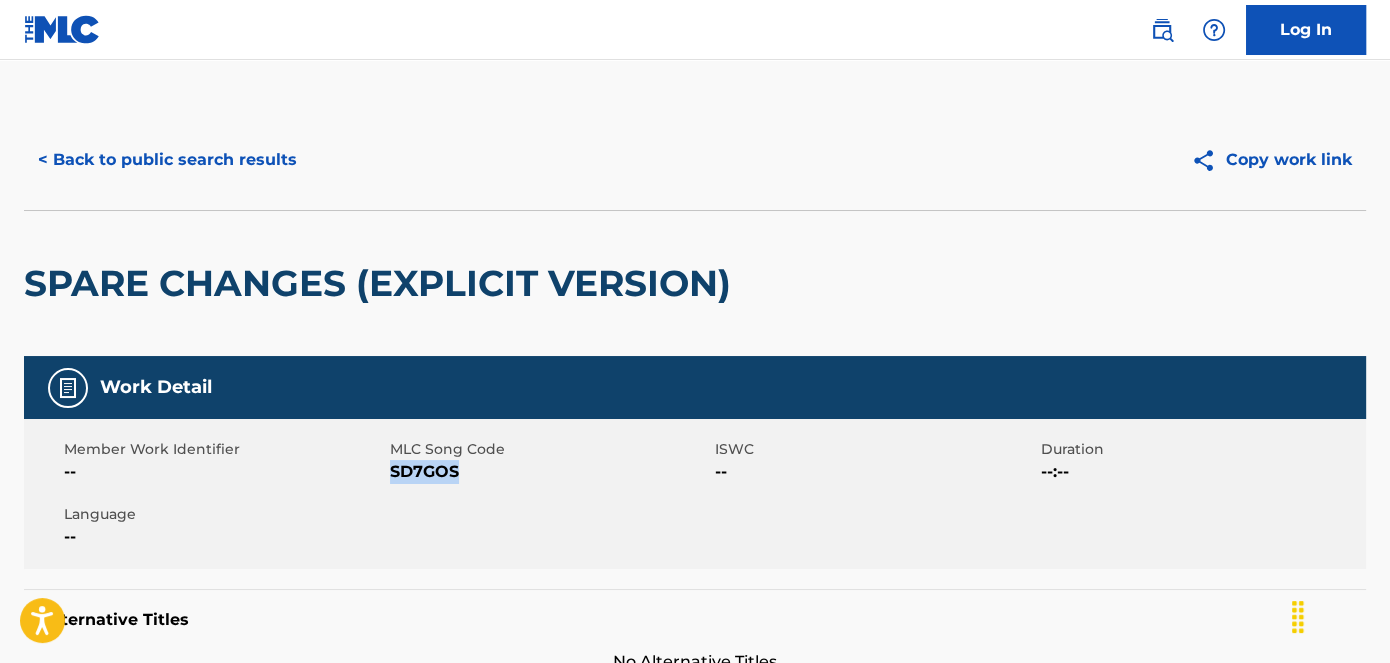 click on "SD7GOS" at bounding box center (550, 472) 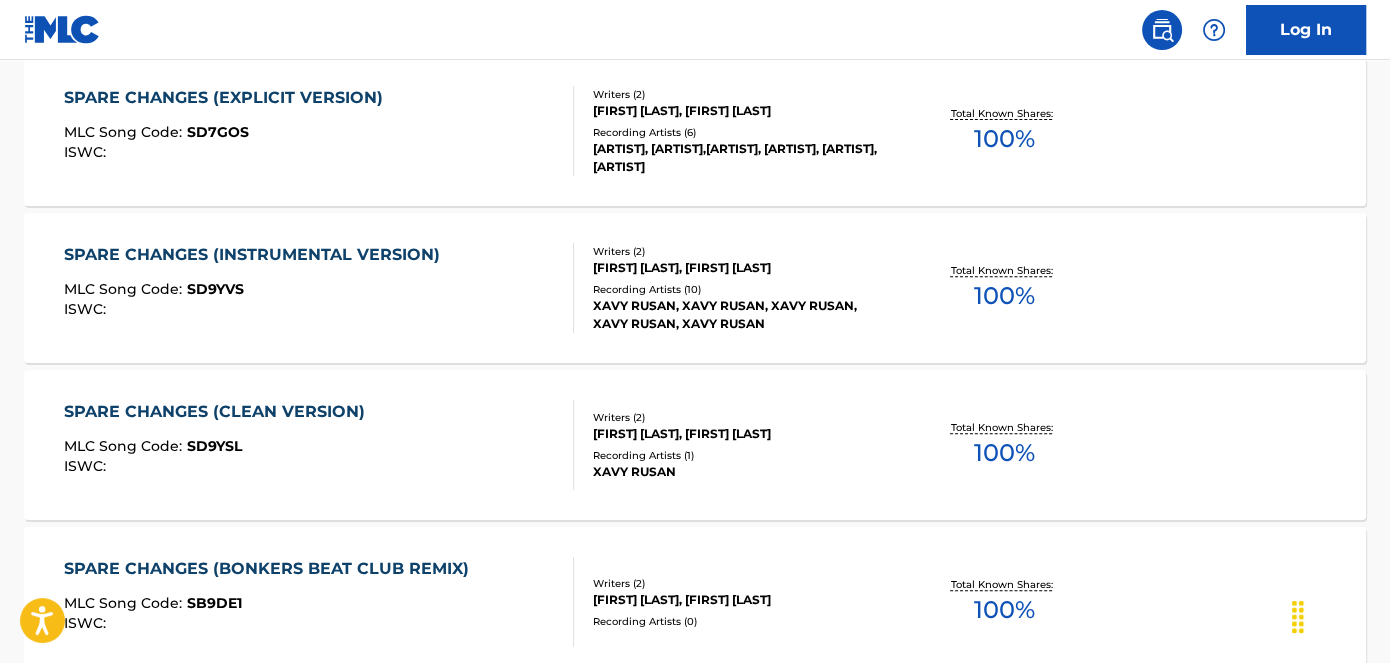scroll, scrollTop: 712, scrollLeft: 0, axis: vertical 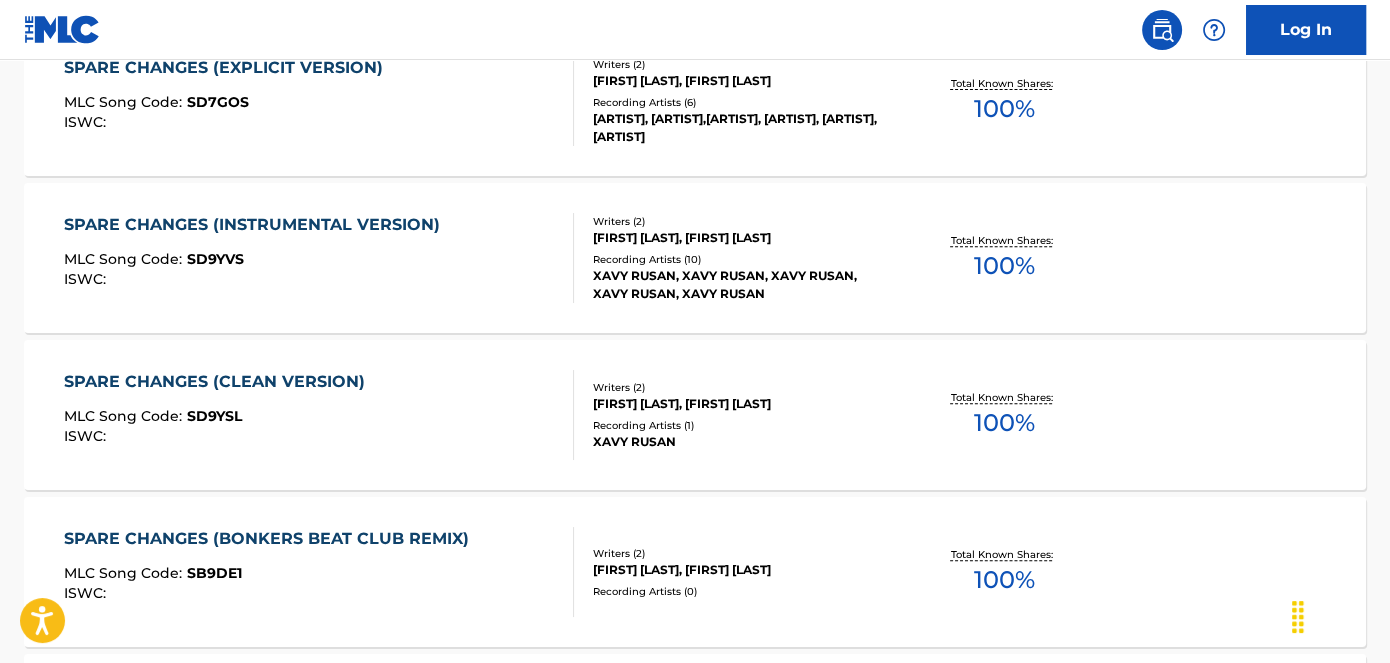 click on "SPARE CHANGES (INSTRUMENTAL VERSION) MLC Song Code : SD9YVS ISWC :" at bounding box center (257, 258) 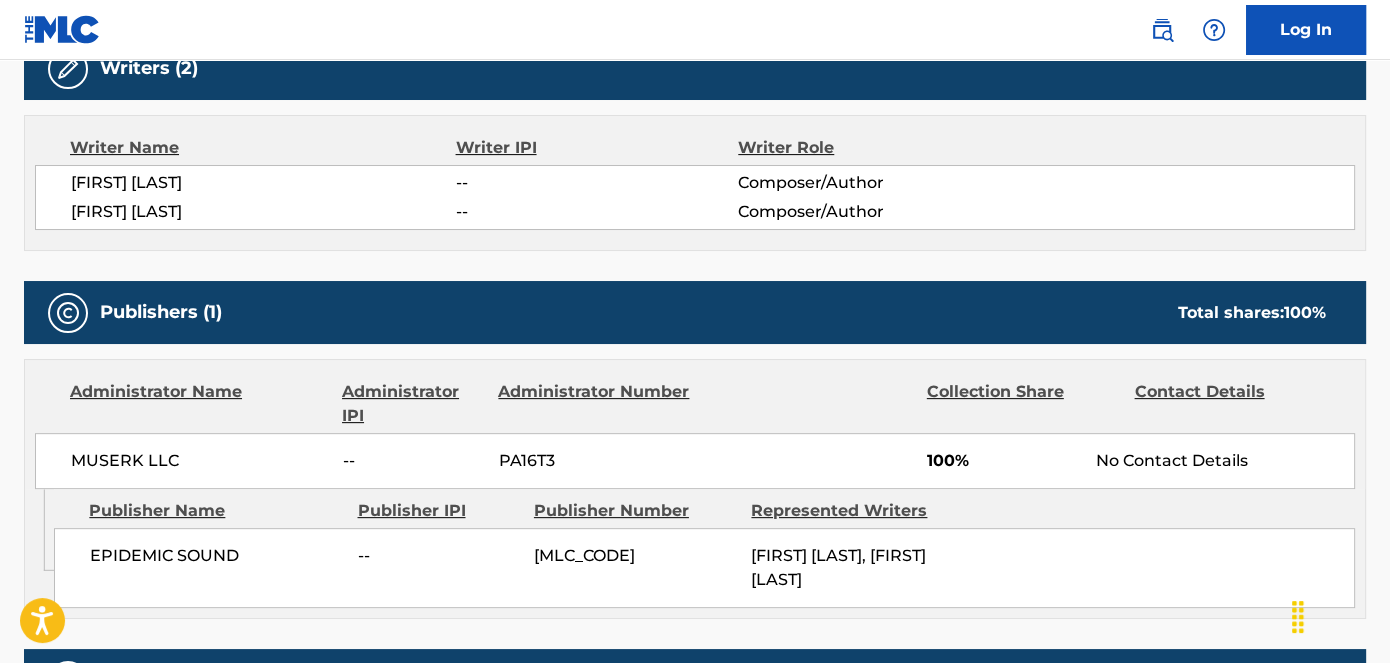 scroll, scrollTop: 0, scrollLeft: 0, axis: both 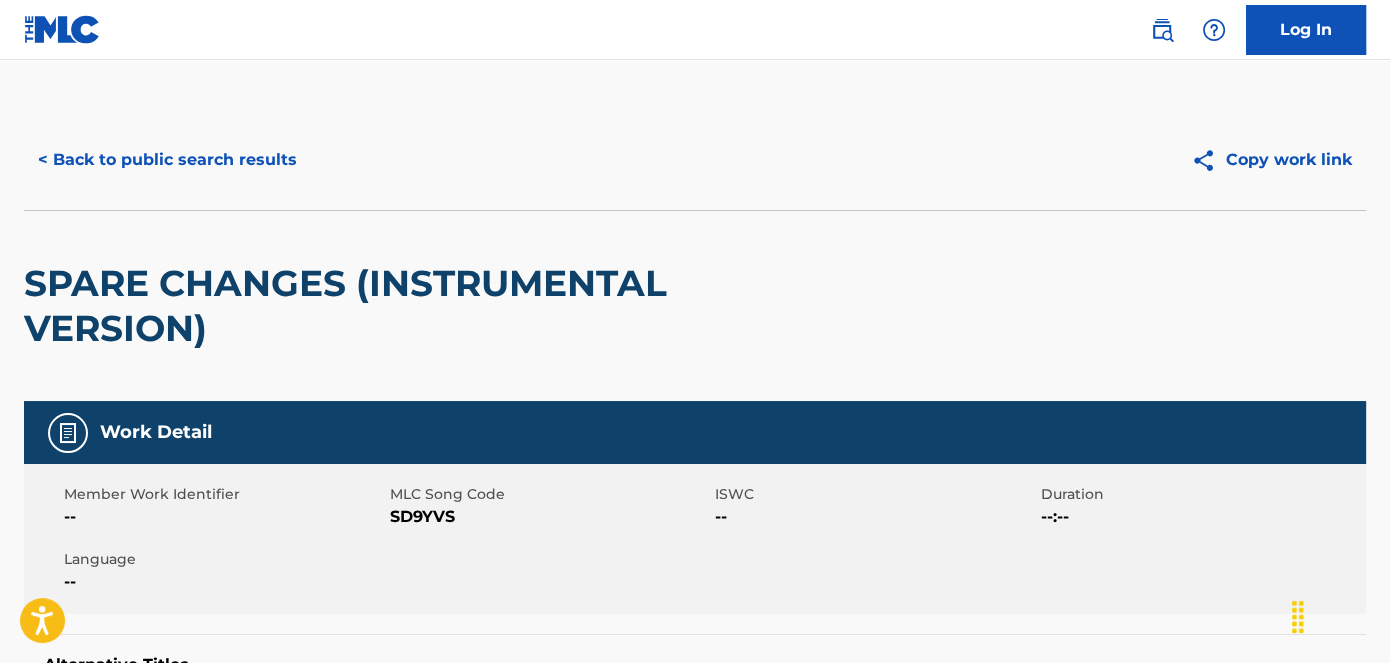 click on "SD9YVS" at bounding box center (550, 517) 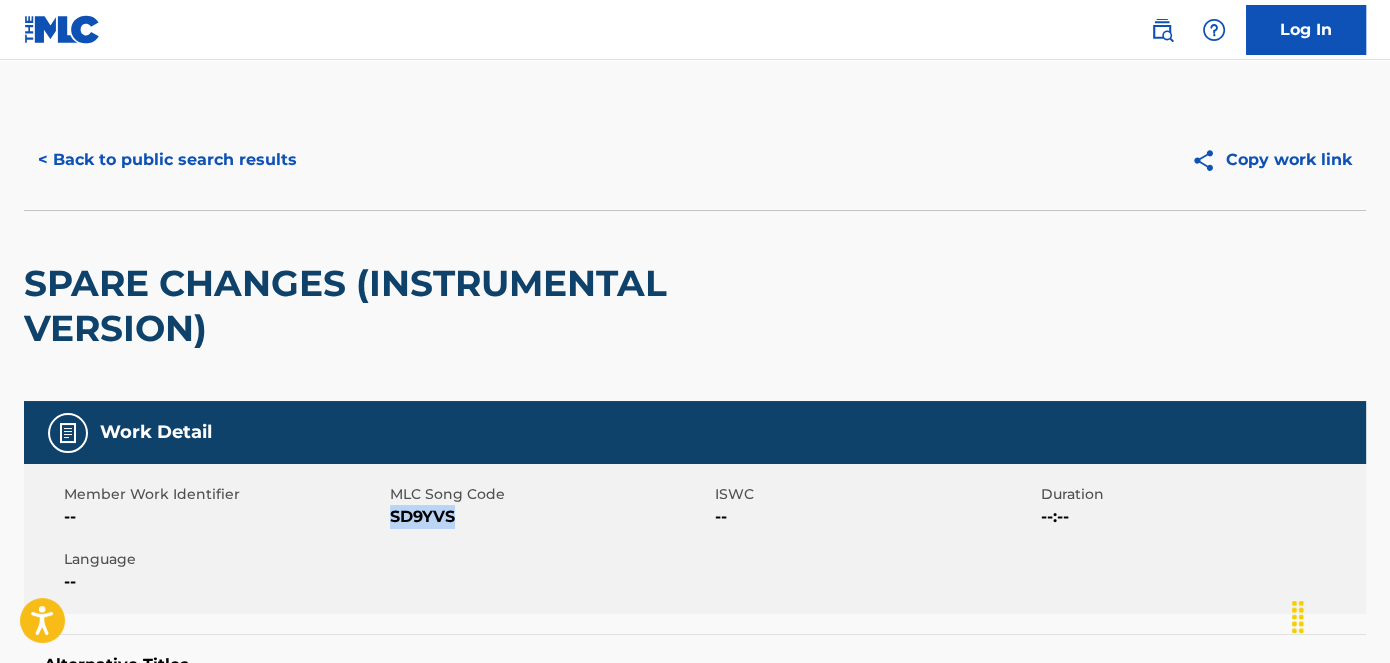 click on "SD9YVS" at bounding box center [550, 517] 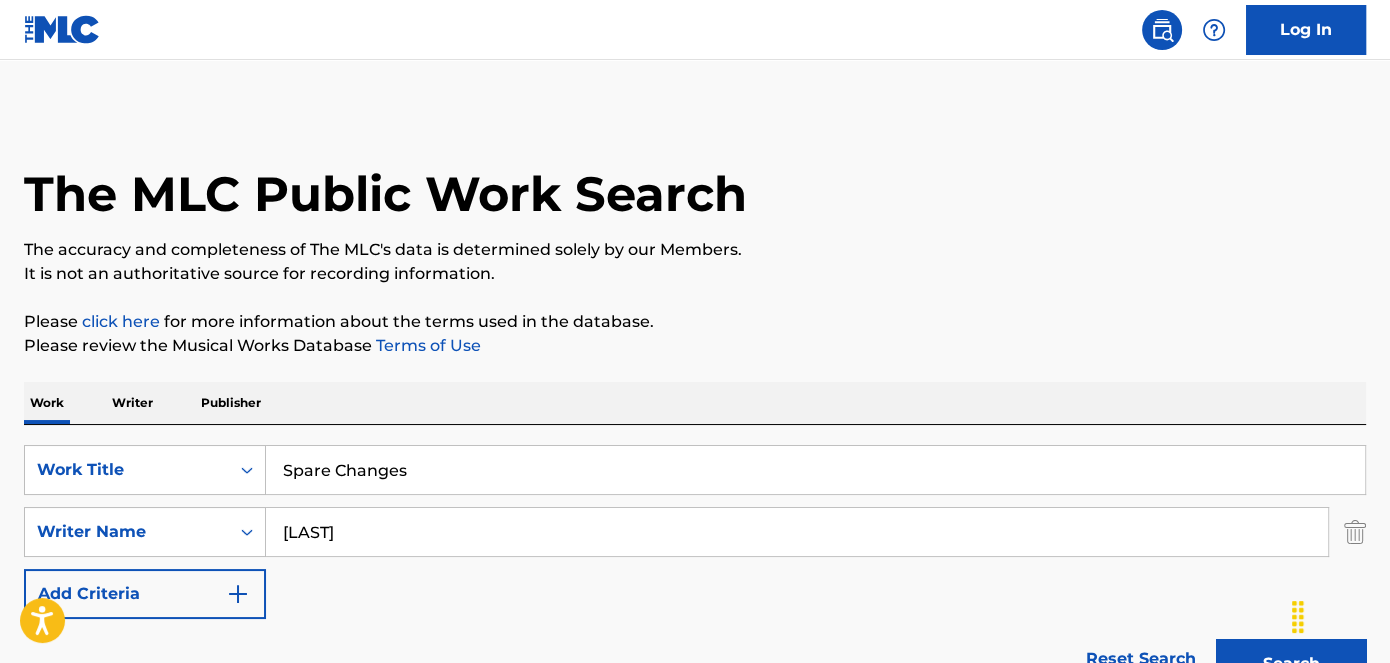 scroll, scrollTop: 826, scrollLeft: 0, axis: vertical 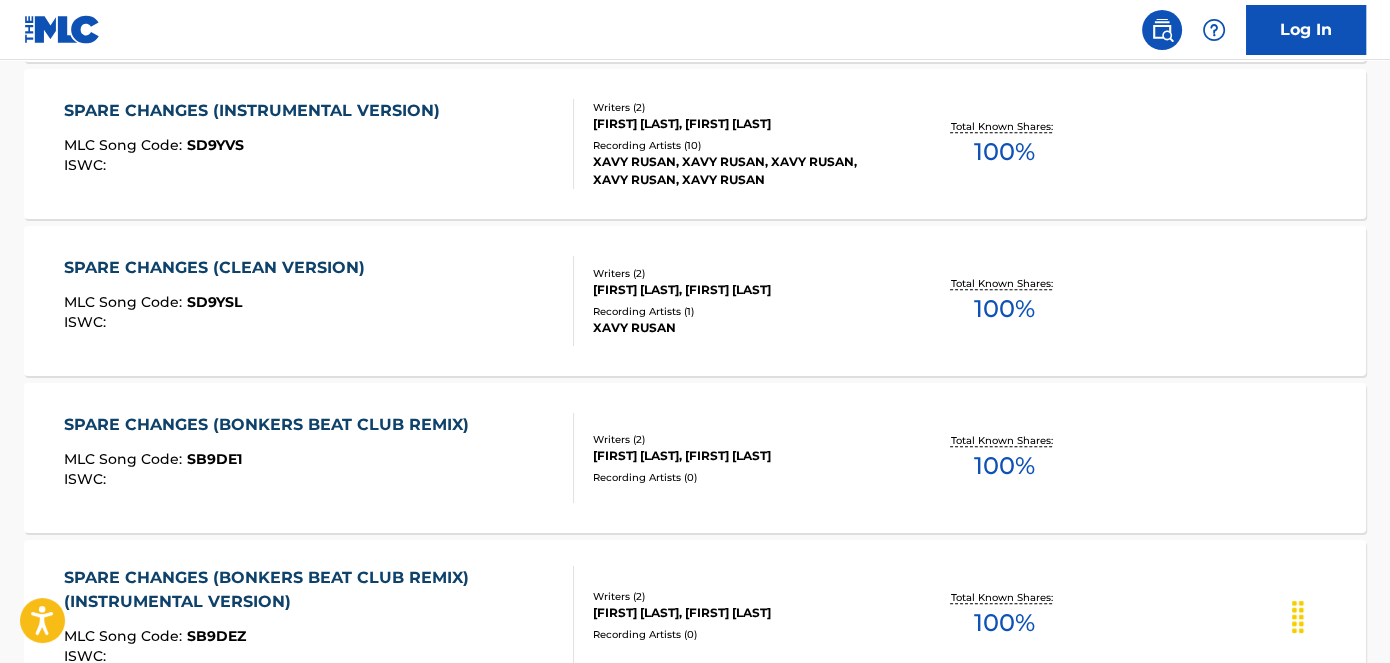 click on "SPARE CHANGES (BONKERS BEAT CLUB REMIX) MLC Song Code : SB9DE1 ISWC :" at bounding box center (271, 458) 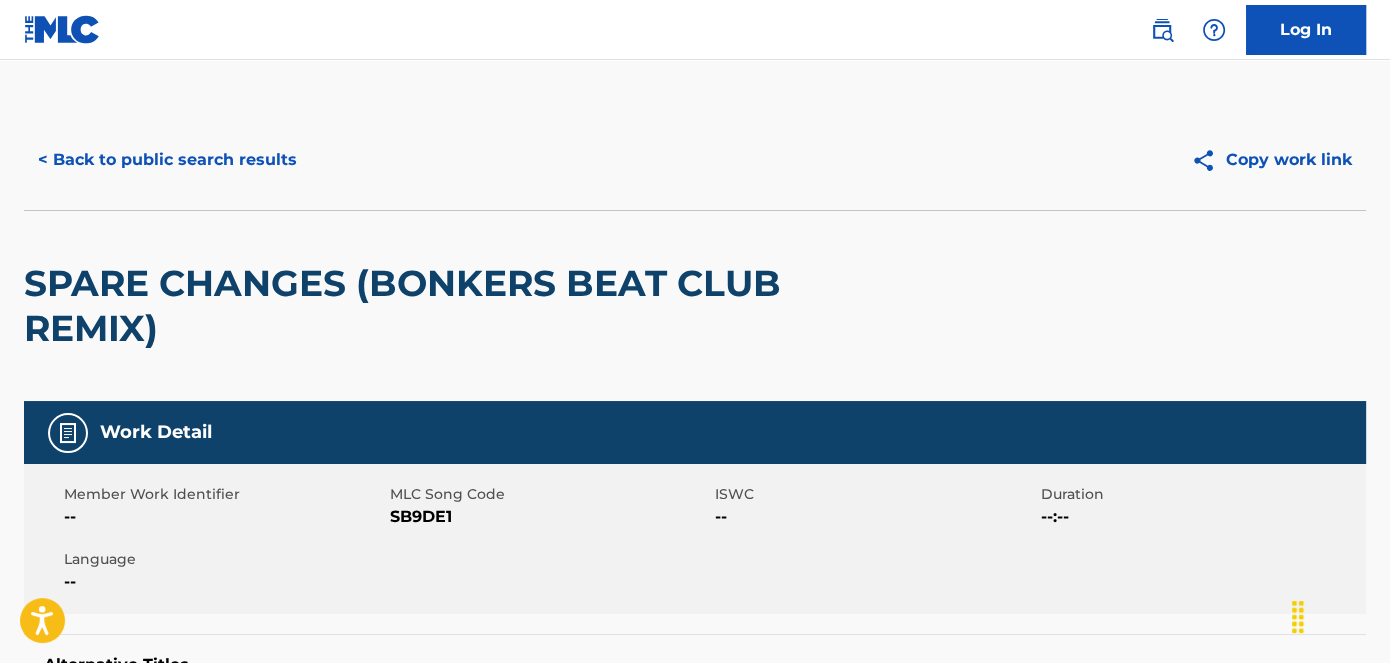 click on "SB9DE1" at bounding box center (550, 517) 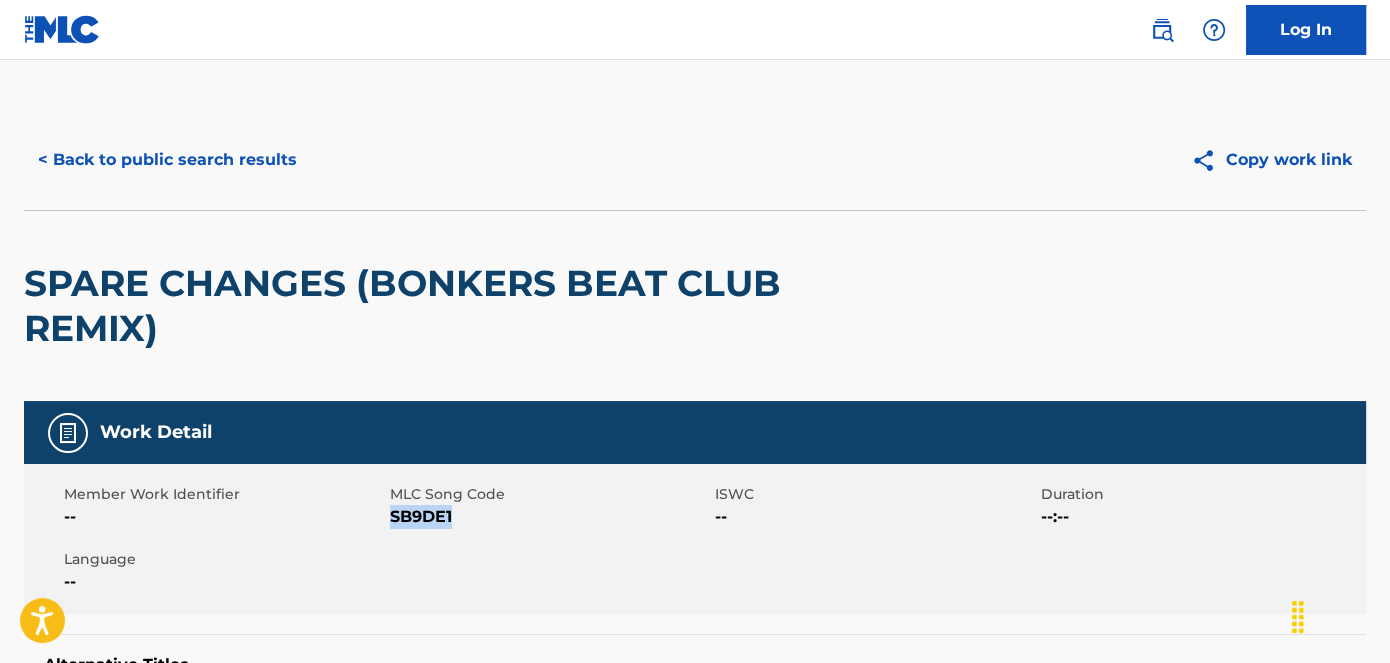 click on "SB9DE1" at bounding box center [550, 517] 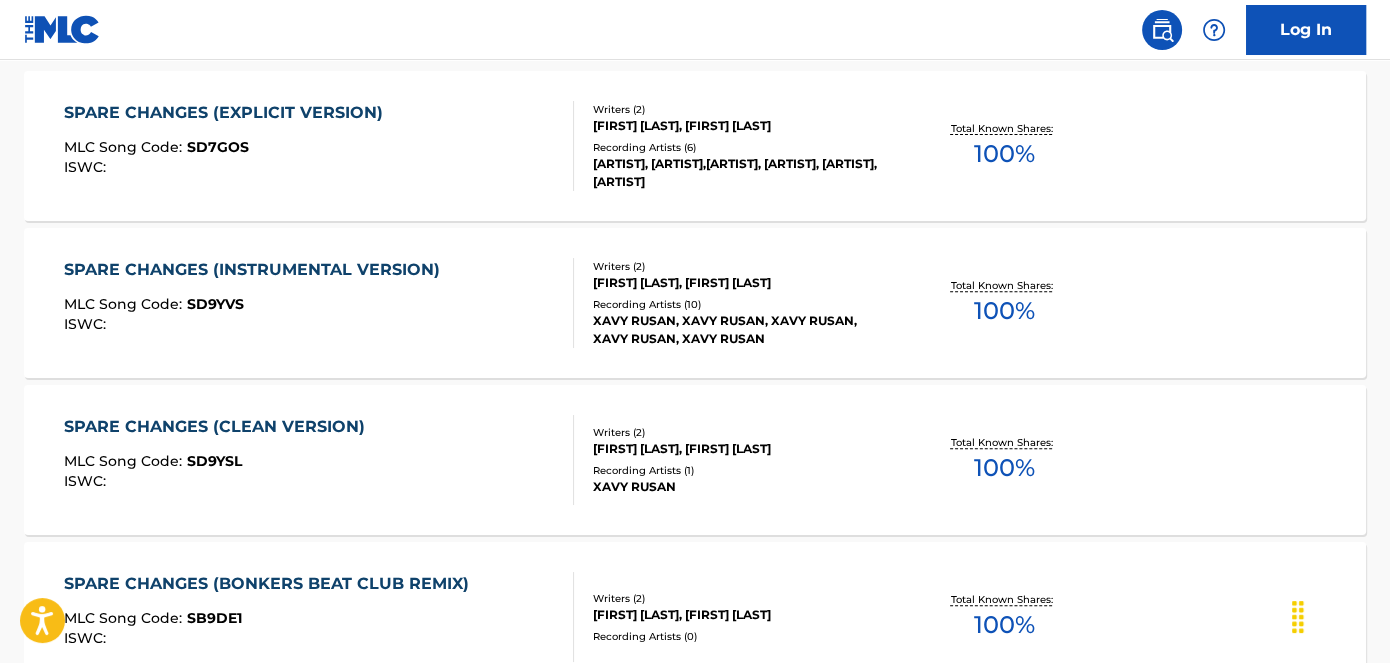 scroll, scrollTop: 758, scrollLeft: 0, axis: vertical 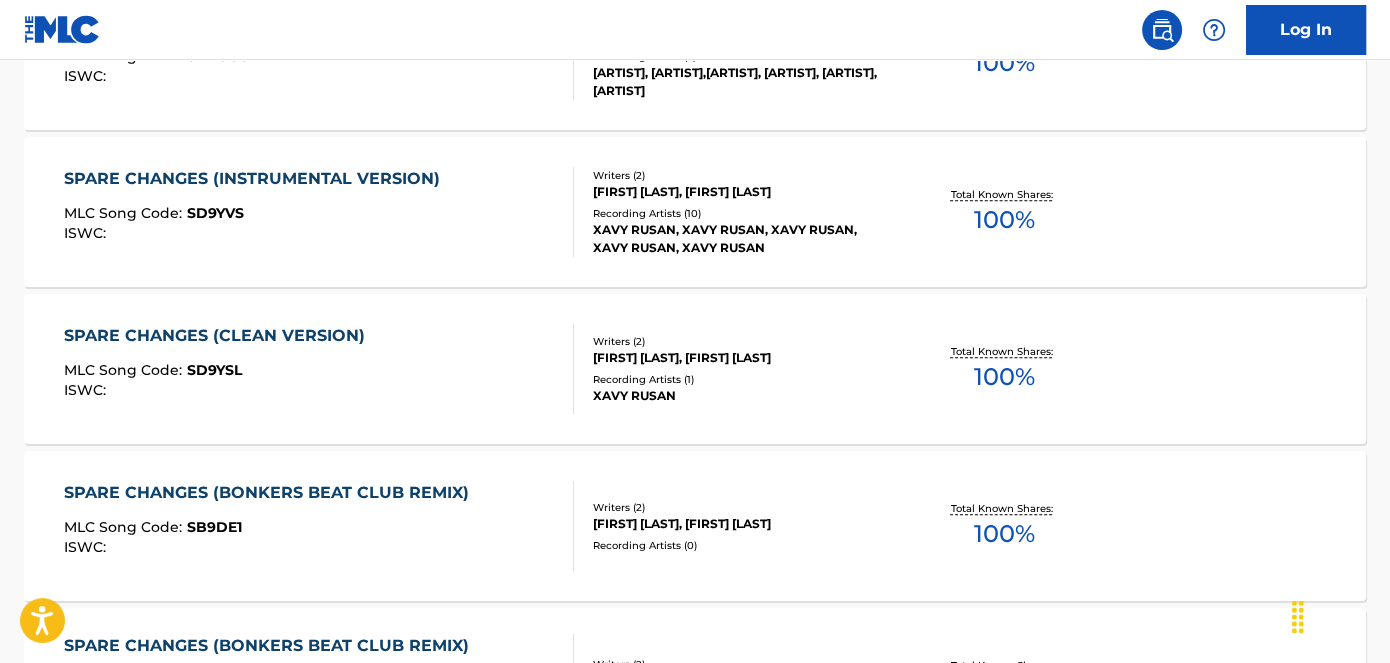 click on "SPARE CHANGES (CLEAN VERSION) MLC Song Code : SD9YSL ISWC :" at bounding box center [219, 369] 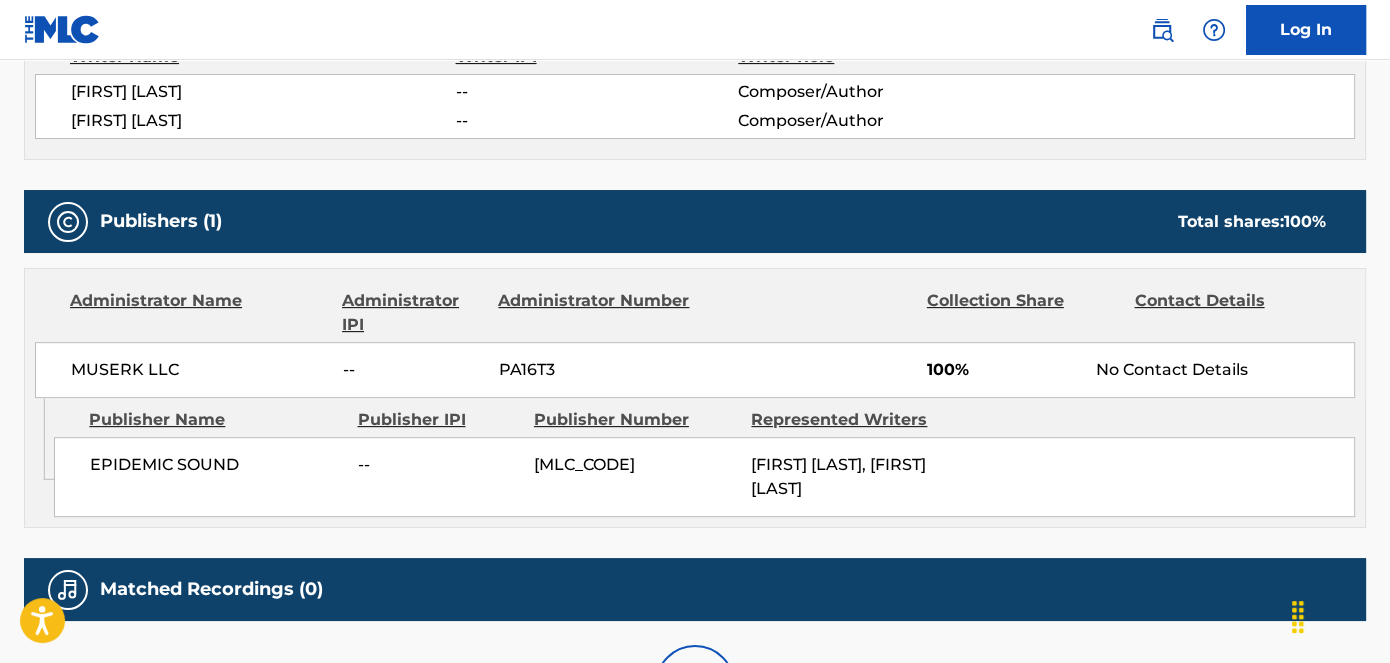 scroll, scrollTop: 0, scrollLeft: 0, axis: both 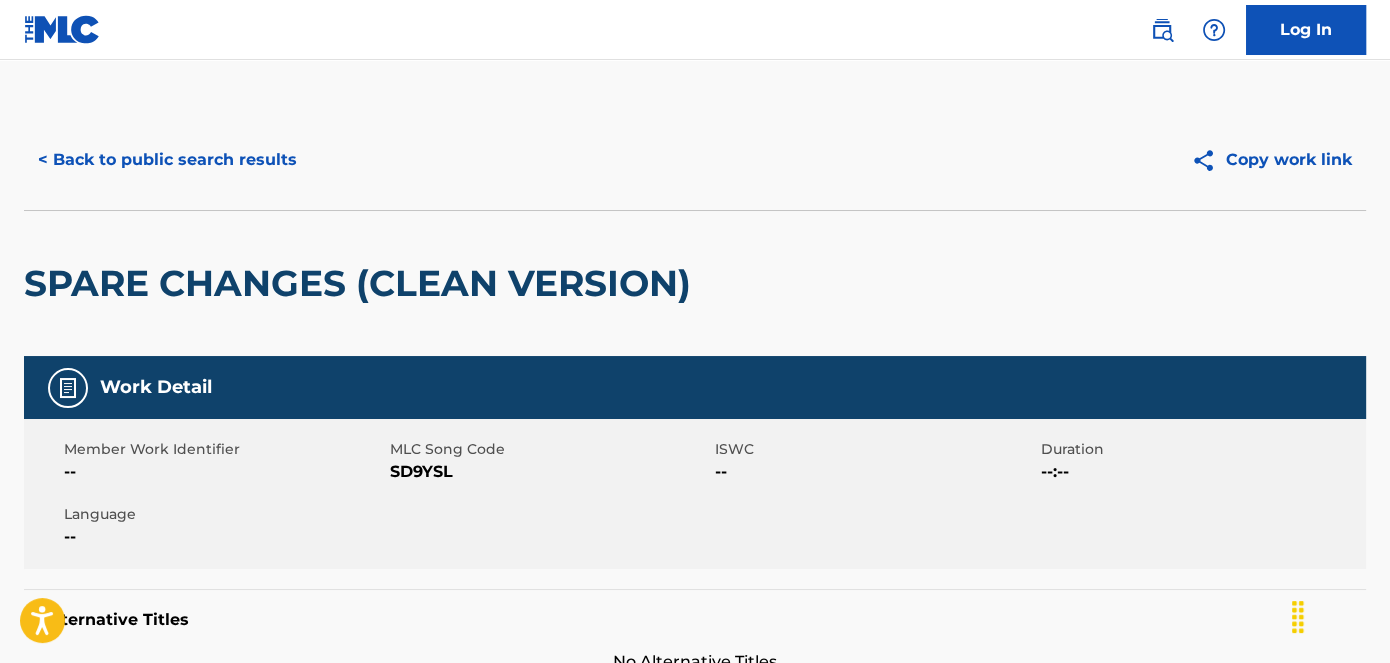 click on "--" at bounding box center [224, 472] 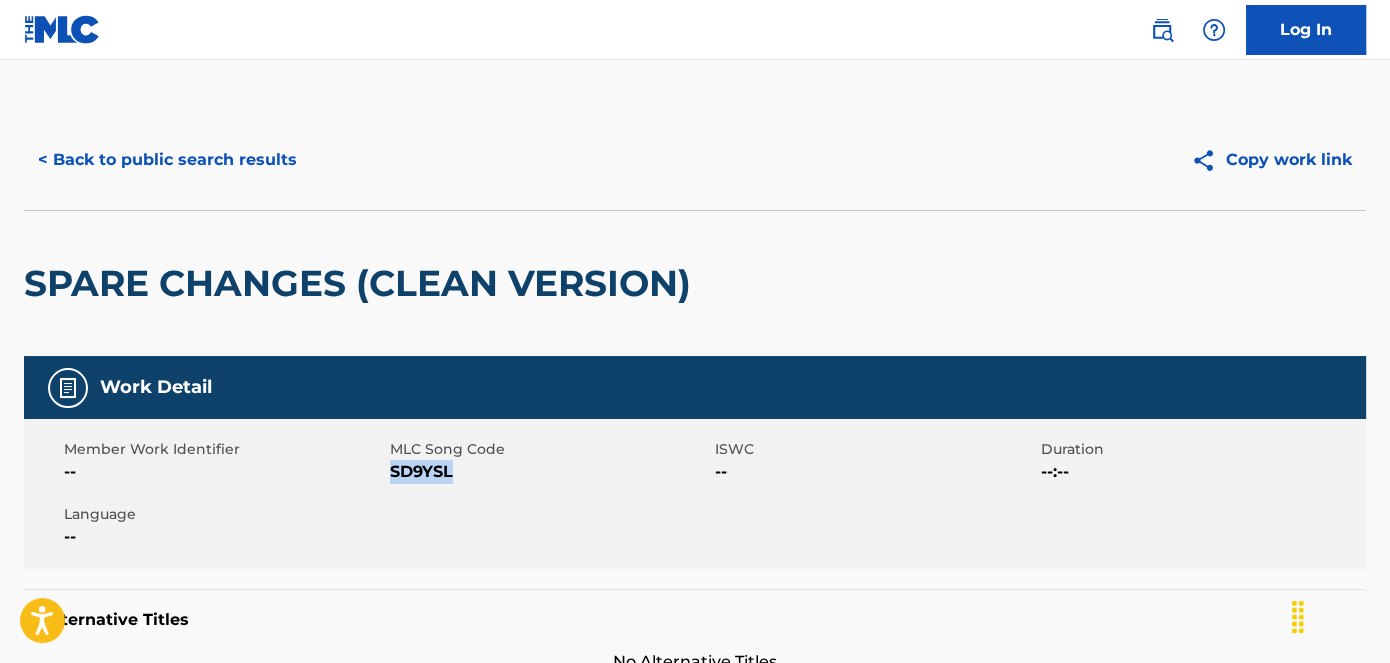 click on "SD9YSL" at bounding box center [550, 472] 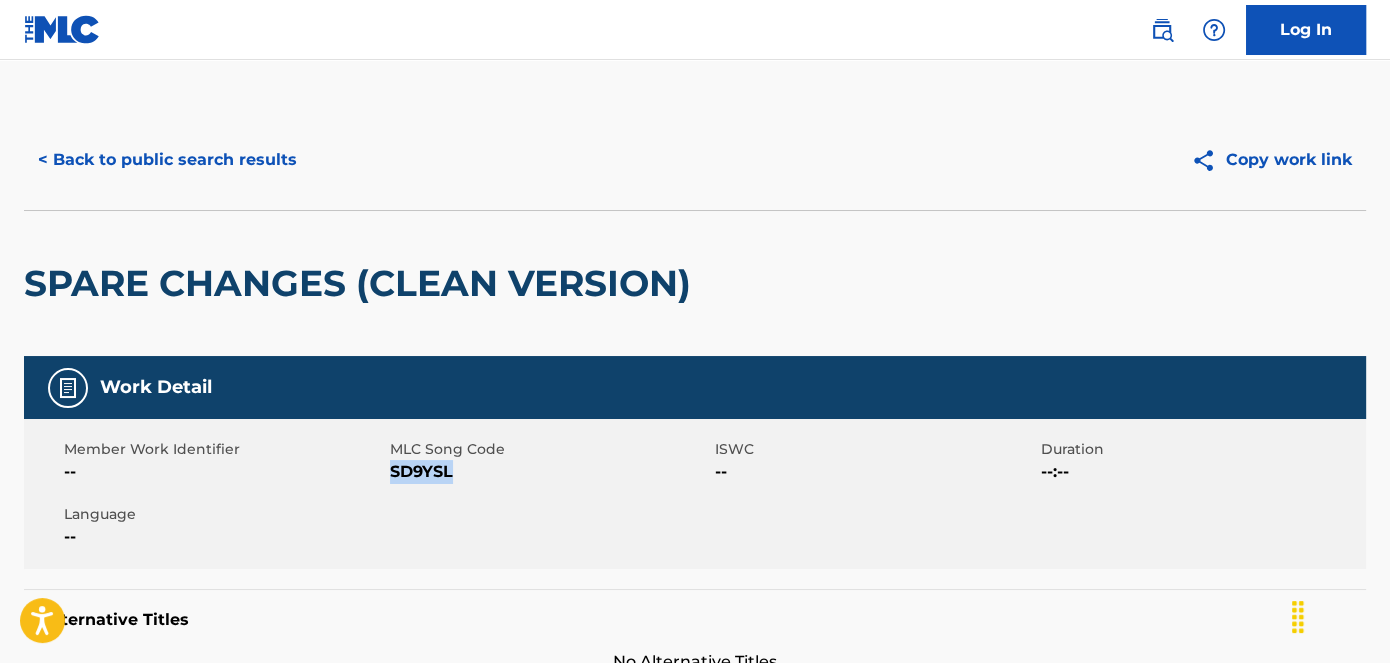 click on "< Back to public search results" at bounding box center (167, 160) 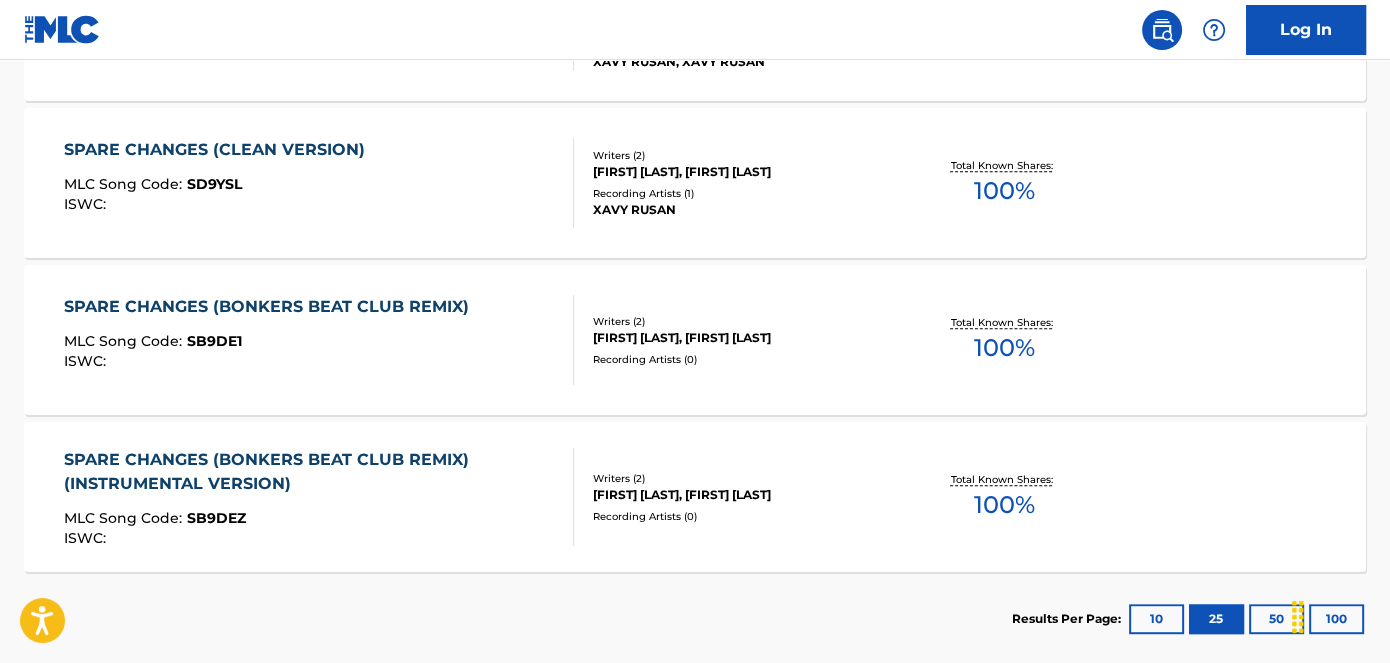 scroll, scrollTop: 1052, scrollLeft: 0, axis: vertical 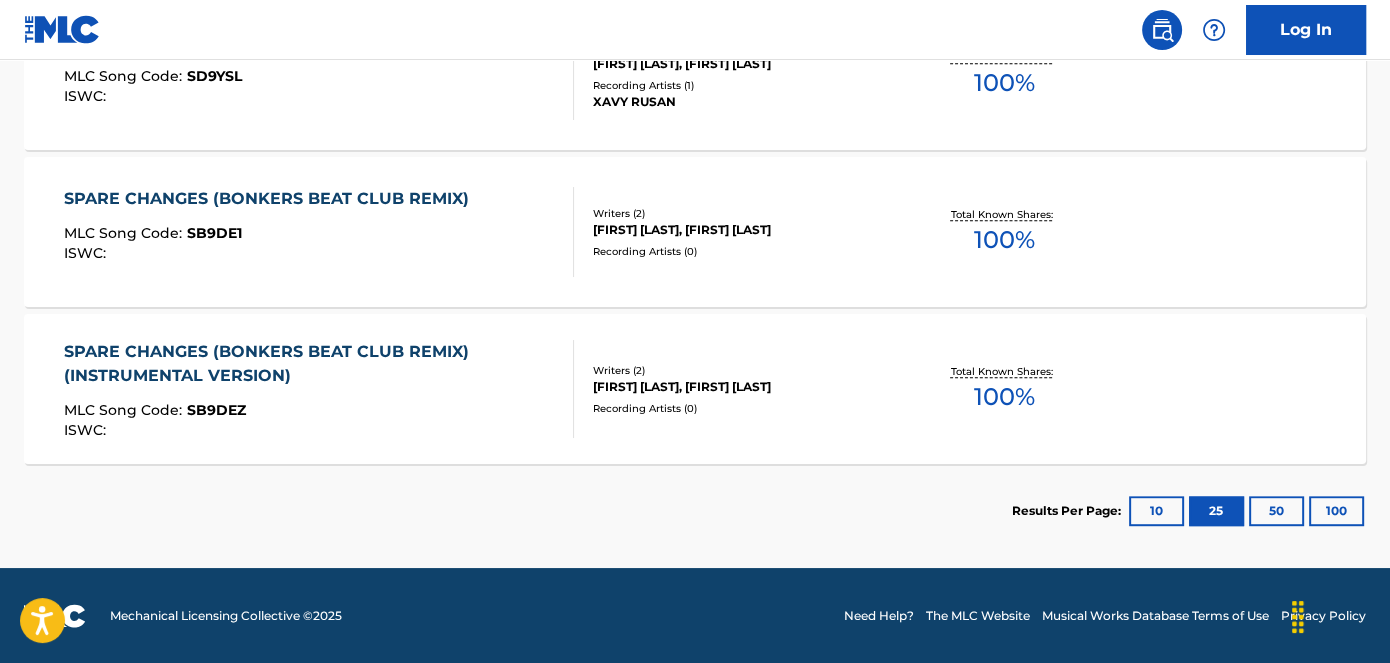 click on "SPARE CHANGES (BONKERS BEAT CLUB REMIX) (INSTRUMENTAL VERSION) MLC Song Code : SB9DEZ ISWC :" at bounding box center (310, 389) 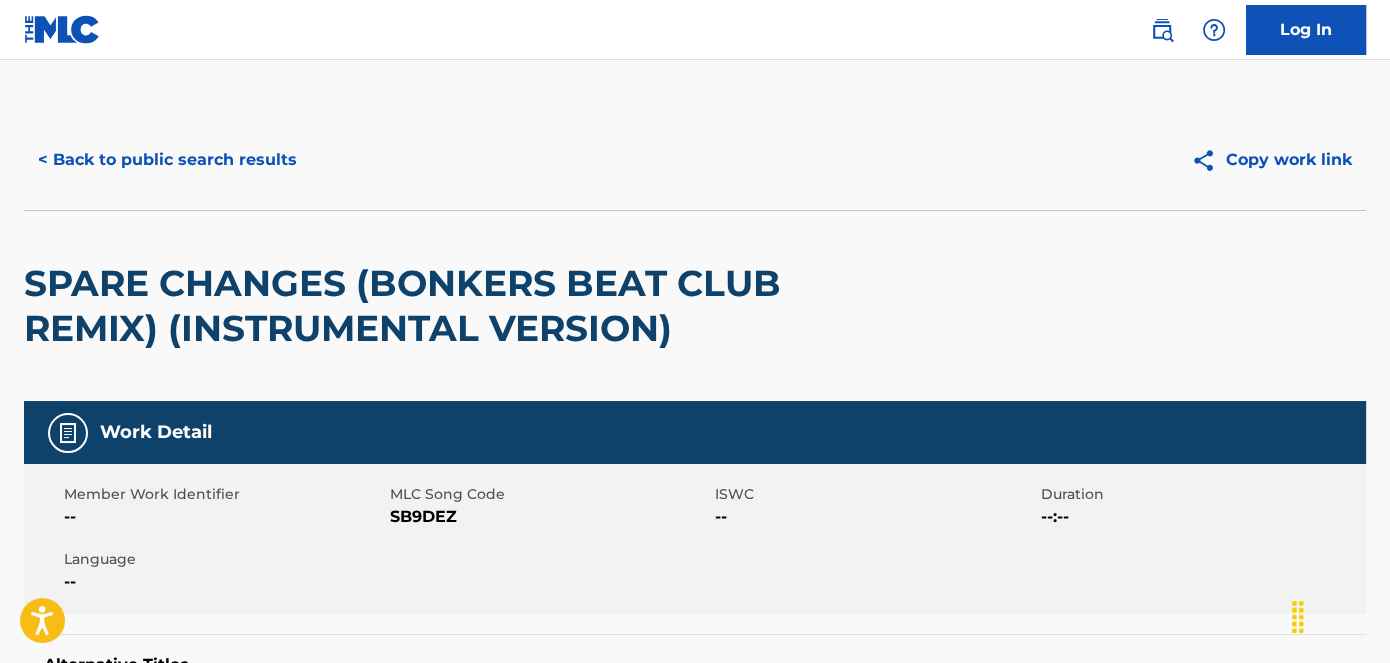 click on "SB9DEZ" at bounding box center [550, 517] 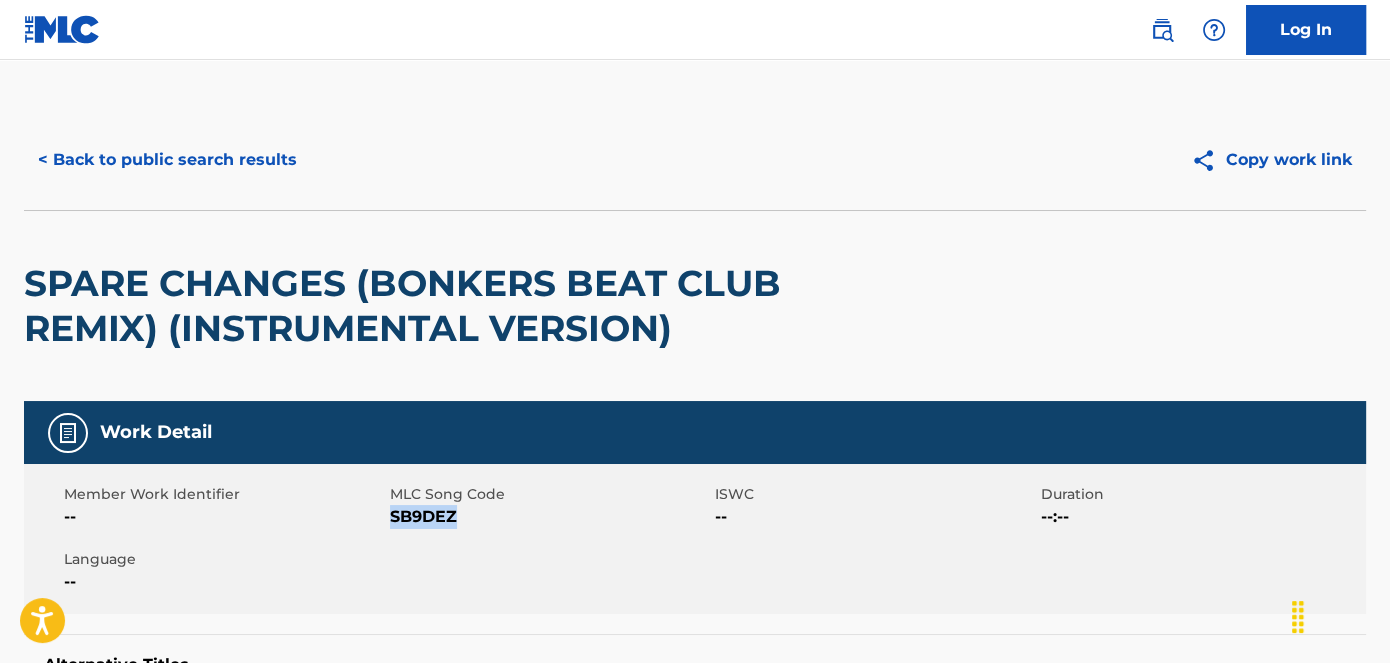click on "SB9DEZ" at bounding box center [550, 517] 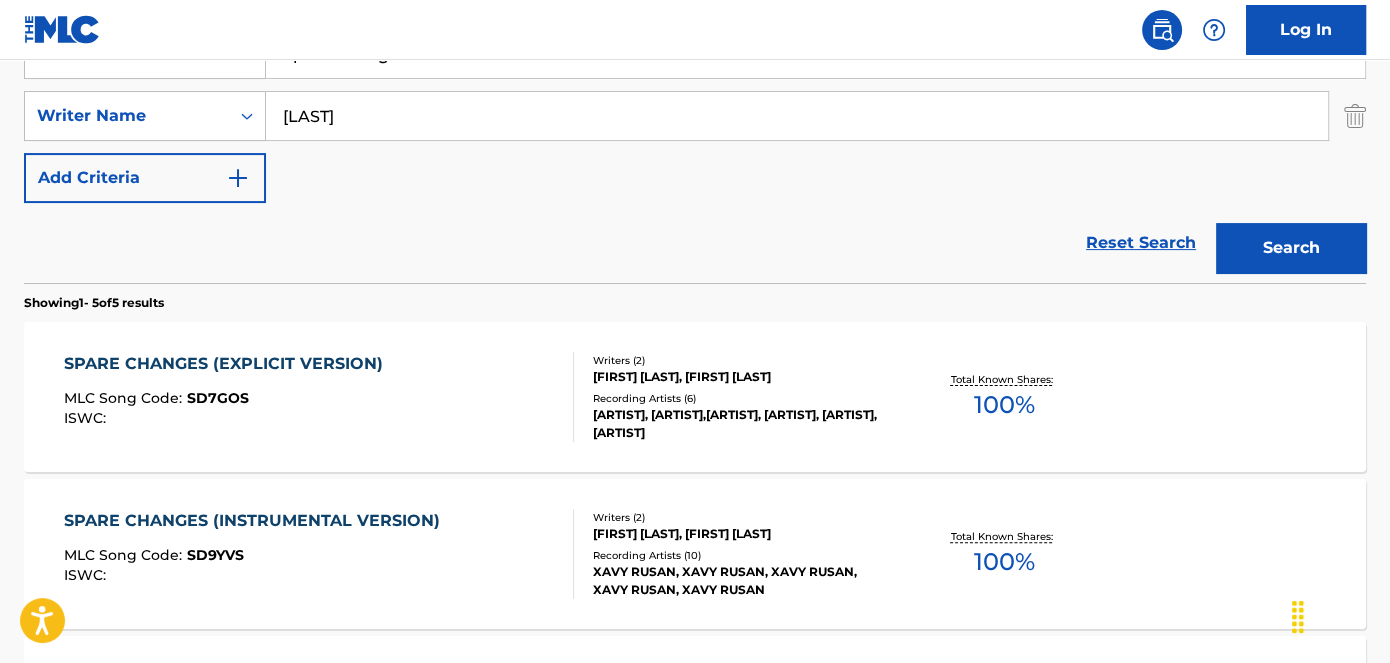 scroll, scrollTop: 234, scrollLeft: 0, axis: vertical 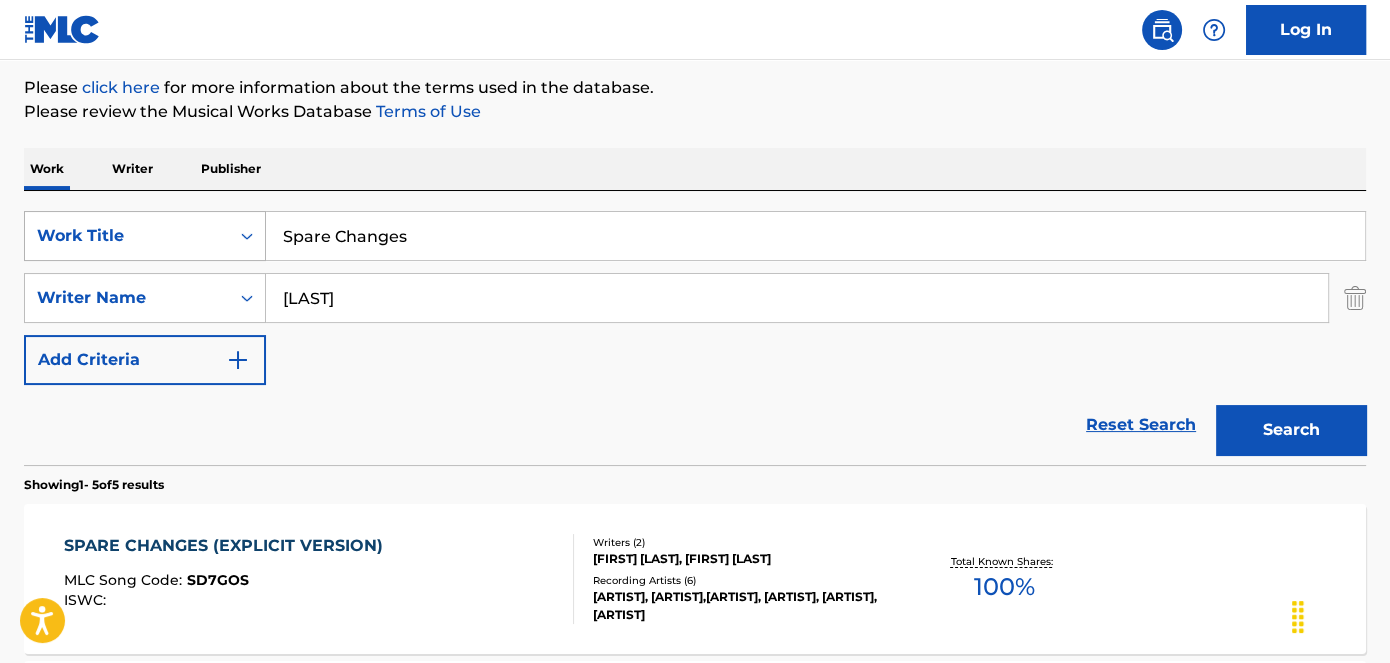 drag, startPoint x: 403, startPoint y: 242, endPoint x: 235, endPoint y: 242, distance: 168 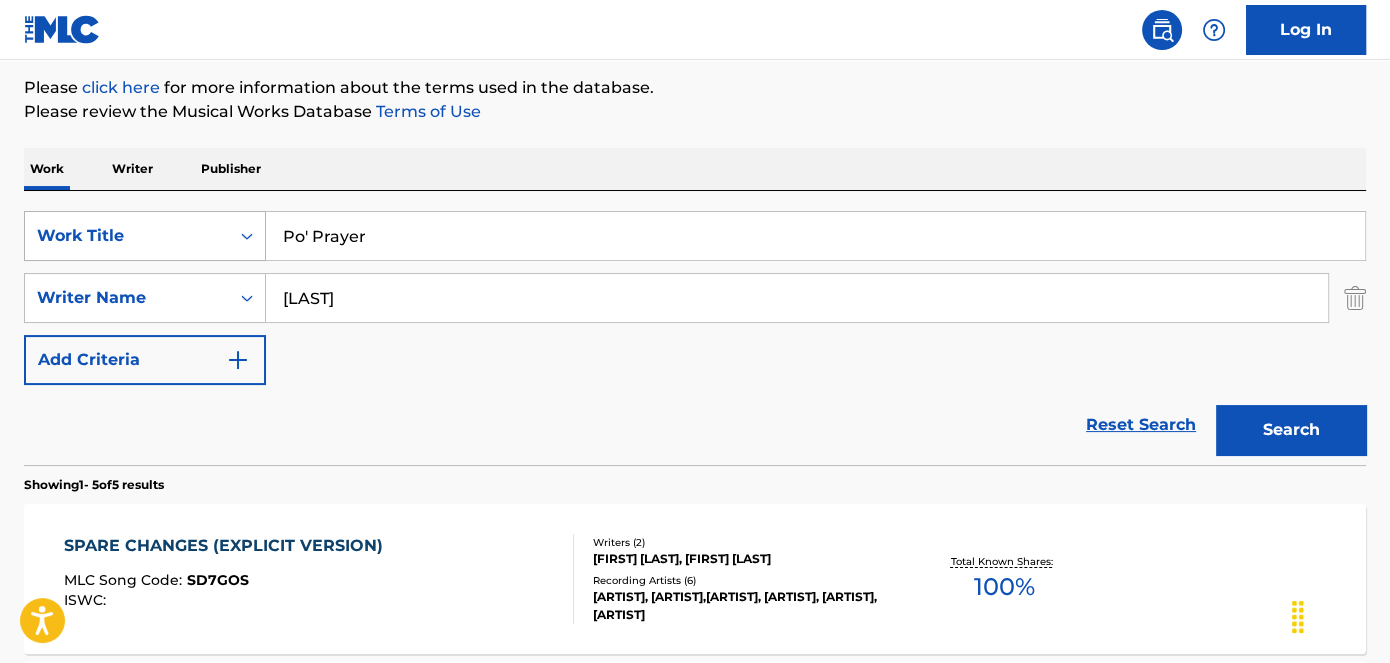type on "Po' Prayer" 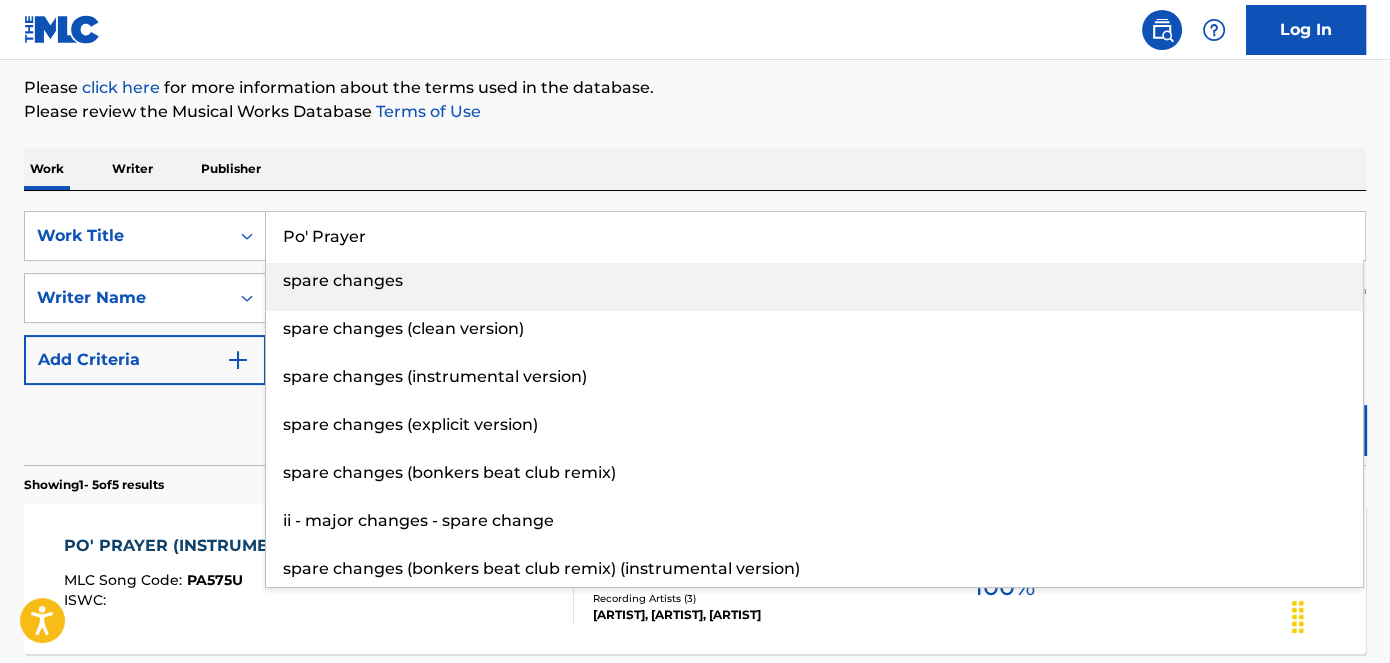 click on "The MLC Public Work Search The accuracy and completeness of The MLC's data is determined solely by our Members. It is not an authoritative source for recording information. Please   click here   for more information about the terms used in the database. Please review the Musical Works Database   Terms of Use Work Writer Publisher SearchWithCriteria6f119e04-7f9e-4640-b86d-387a0224e1ce Work Title Po' Prayer spare changes spare changes (clean version) spare changes (instrumental version) spare changes (explicit version) spare changes (bonkers beat club remix) ii - major changes - spare change spare changes (bonkers beat club remix) (instrumental version) SearchWithCriteriad499b927-d941-4223-8e29-4df831f754db Writer Name [LAST] Add Criteria Reset Search Search Showing  1  -   5  of  5   results   PO' PRAYER (INSTRUMENTAL VERSION) MLC Song Code : PA575U ISWC : Writers ( 2 ) [FIRST] [LAST], [FIRST] [LAST] Recording Artists ( 3 ) [ARTIST], [ARTIST], [ARTIST] Total Known Shares: 100 % :" at bounding box center [695, 626] 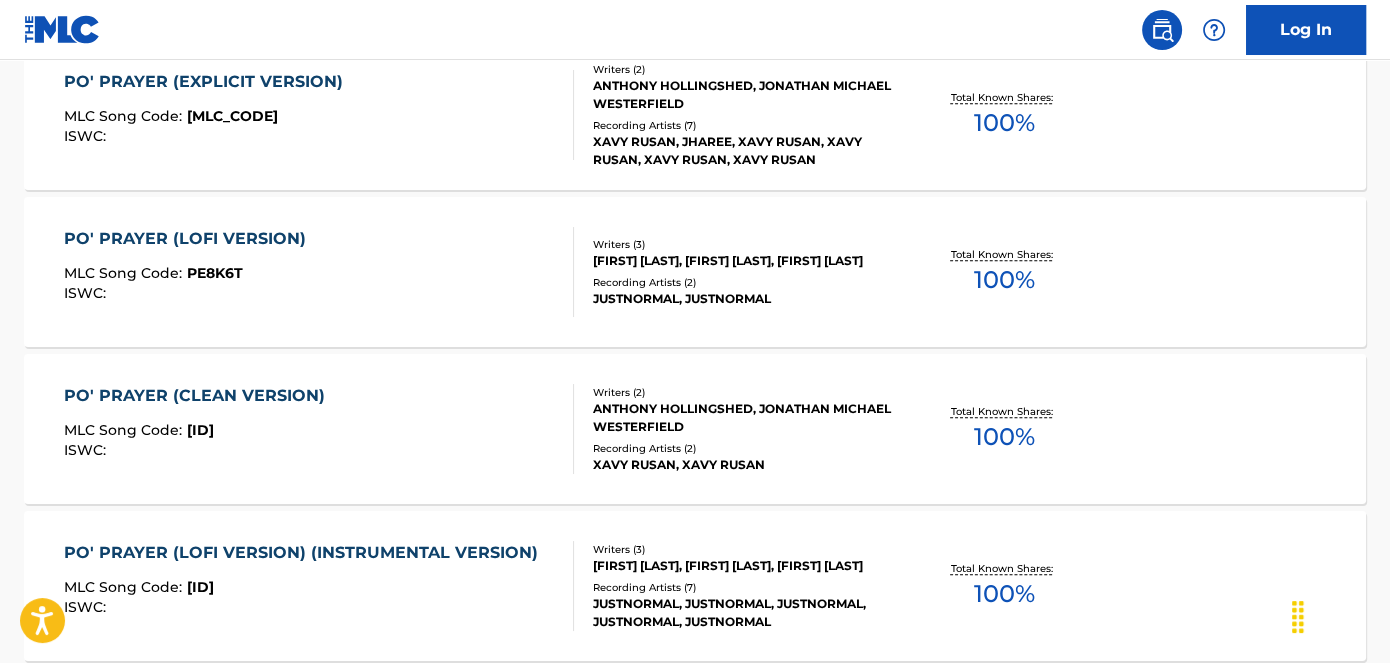 scroll, scrollTop: 416, scrollLeft: 0, axis: vertical 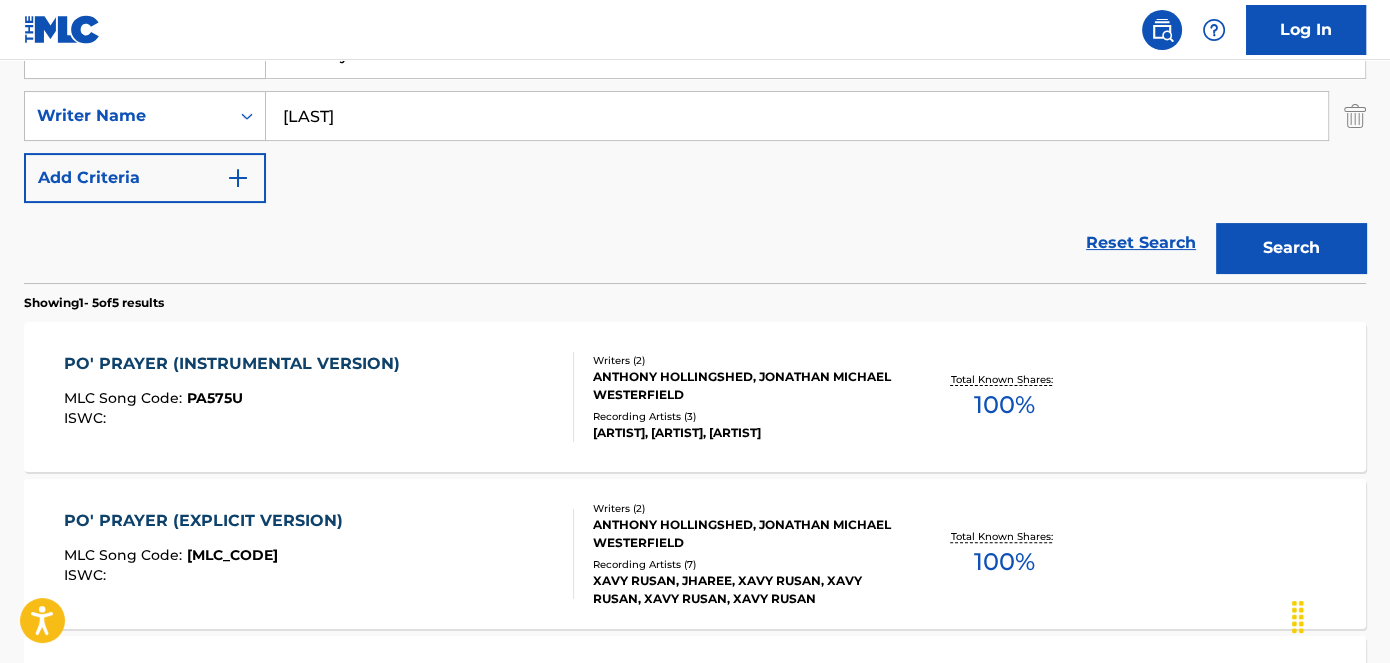 click on "MLC Song Code : PA575U" at bounding box center (237, 401) 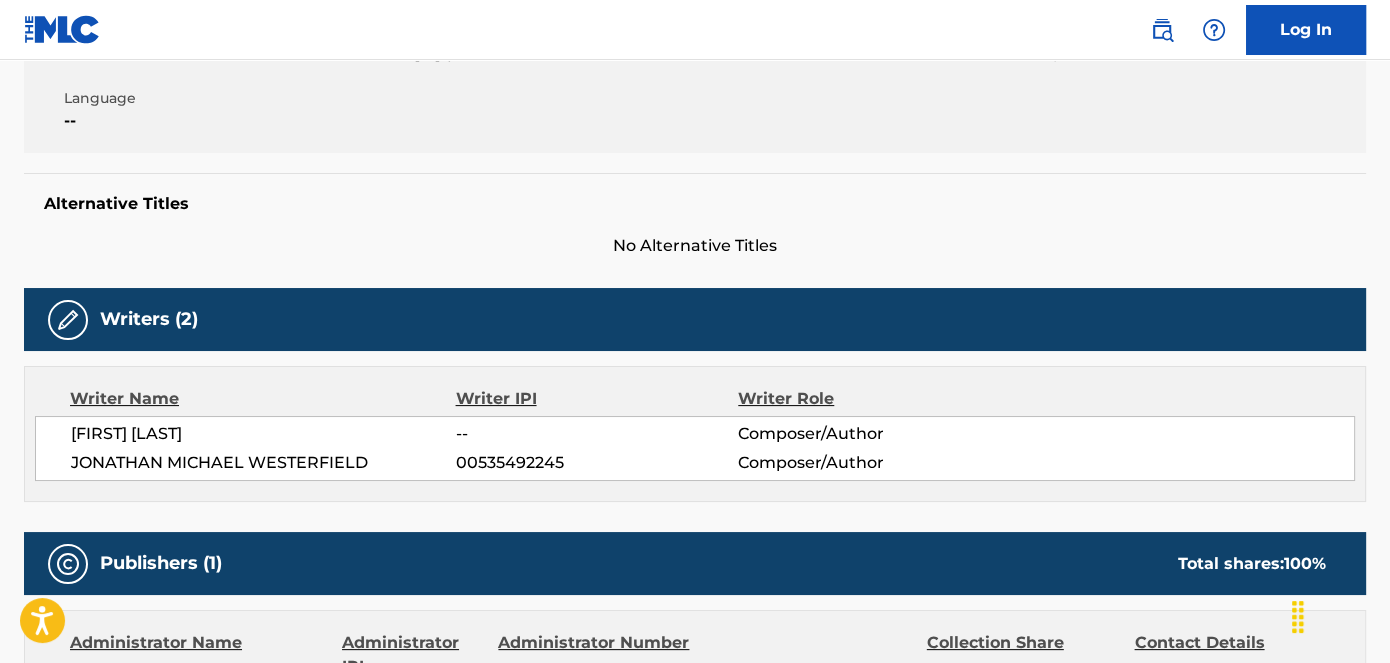 scroll, scrollTop: 0, scrollLeft: 0, axis: both 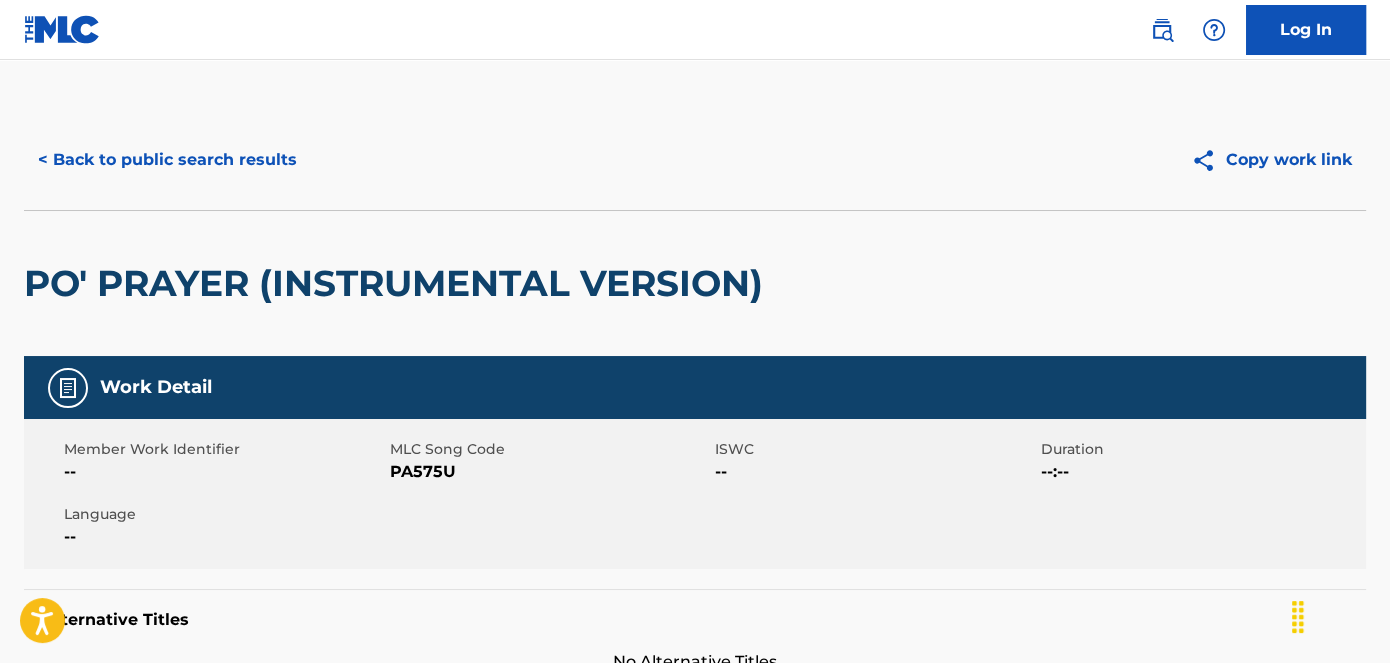click on "PA575U" at bounding box center (550, 472) 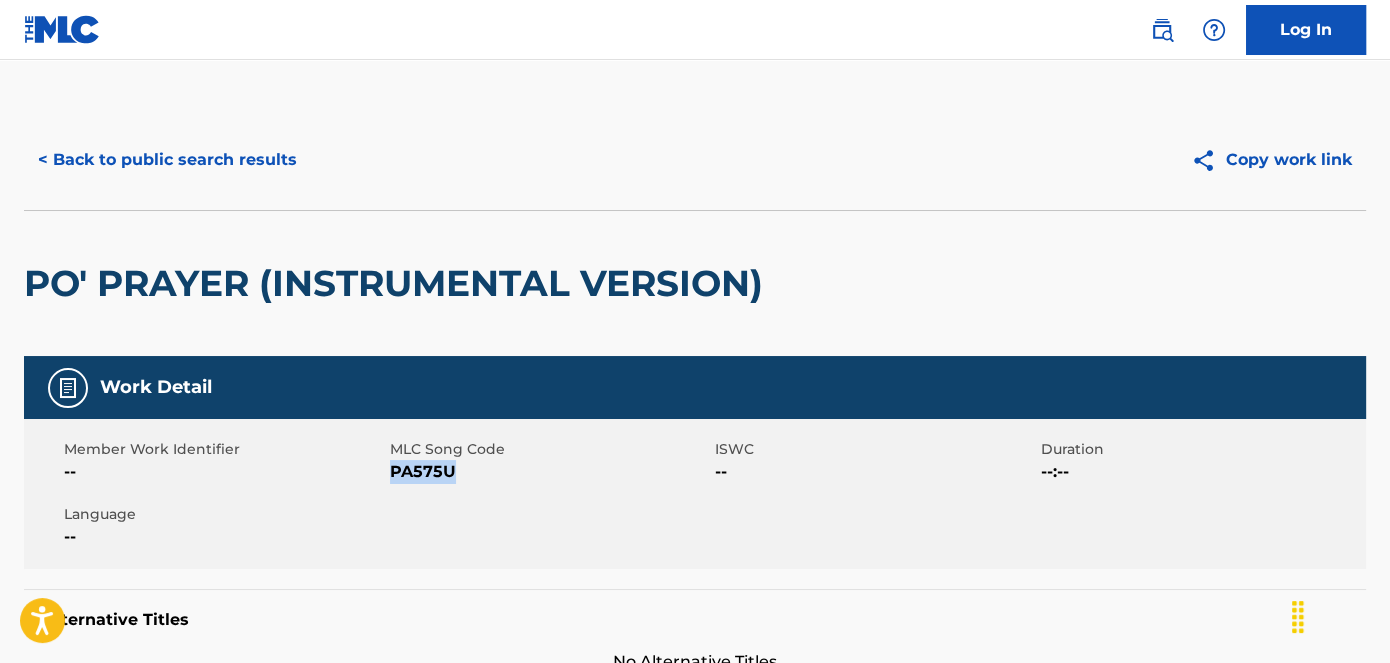 click on "PA575U" at bounding box center [550, 472] 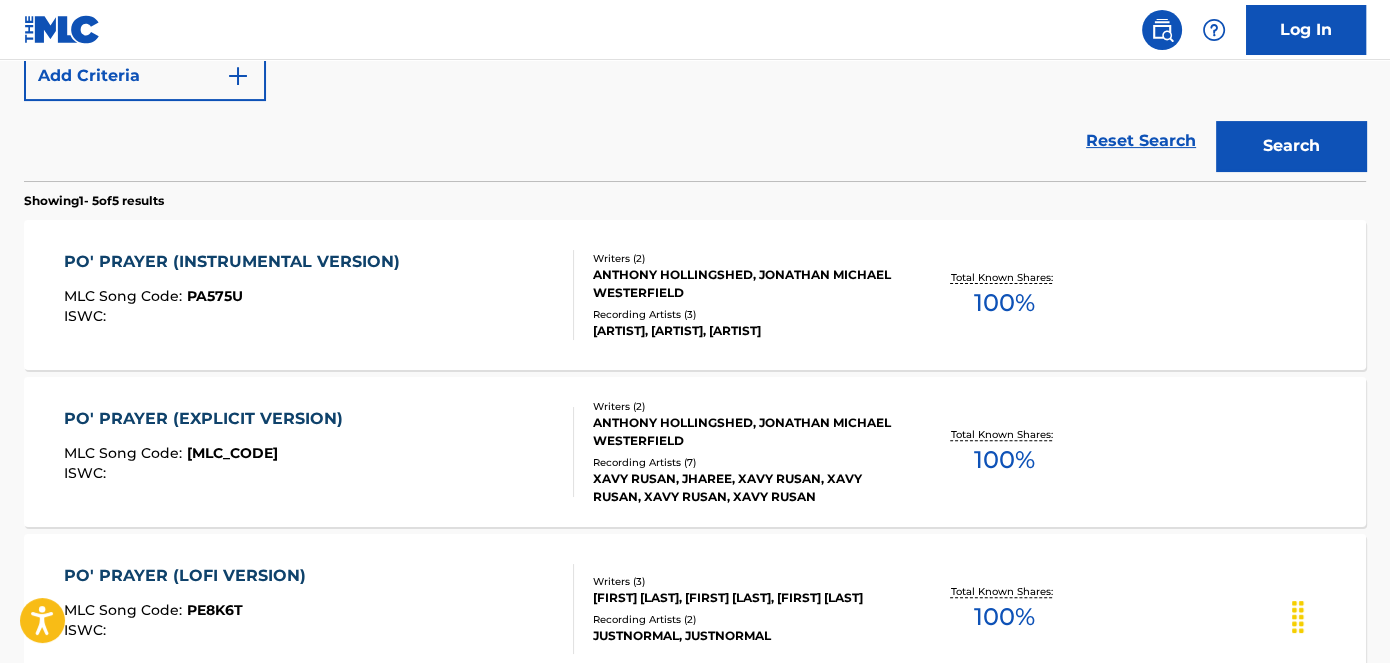 scroll, scrollTop: 597, scrollLeft: 0, axis: vertical 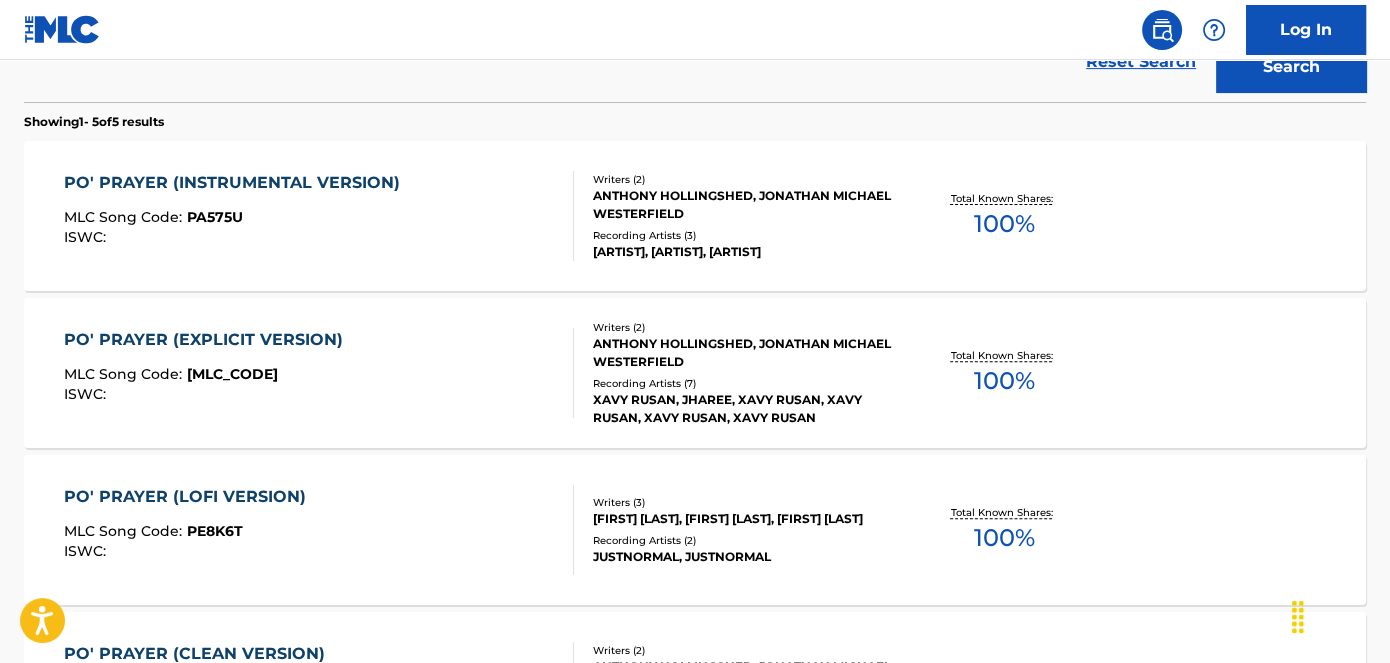 click on "ISWC :" at bounding box center (208, 394) 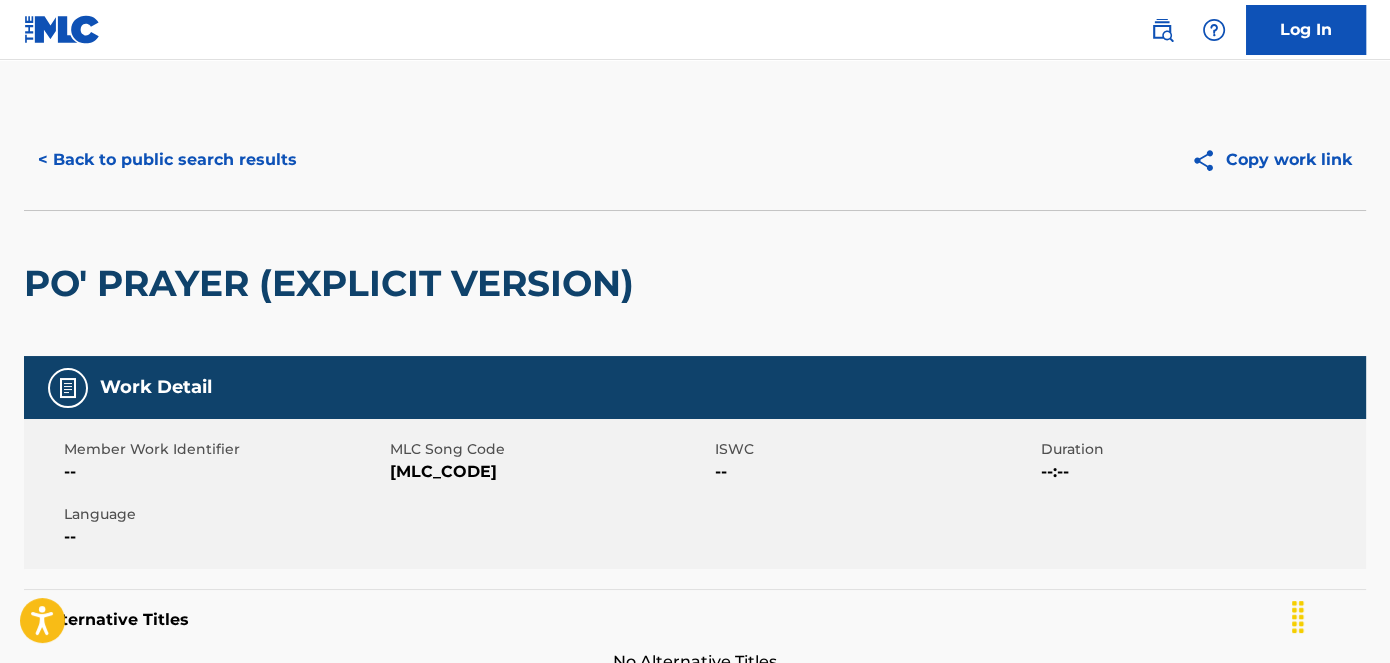click on "Member Work Identifier -- MLC Song Code PA54S4 ISWC -- Duration --:-- Language --" at bounding box center [695, 494] 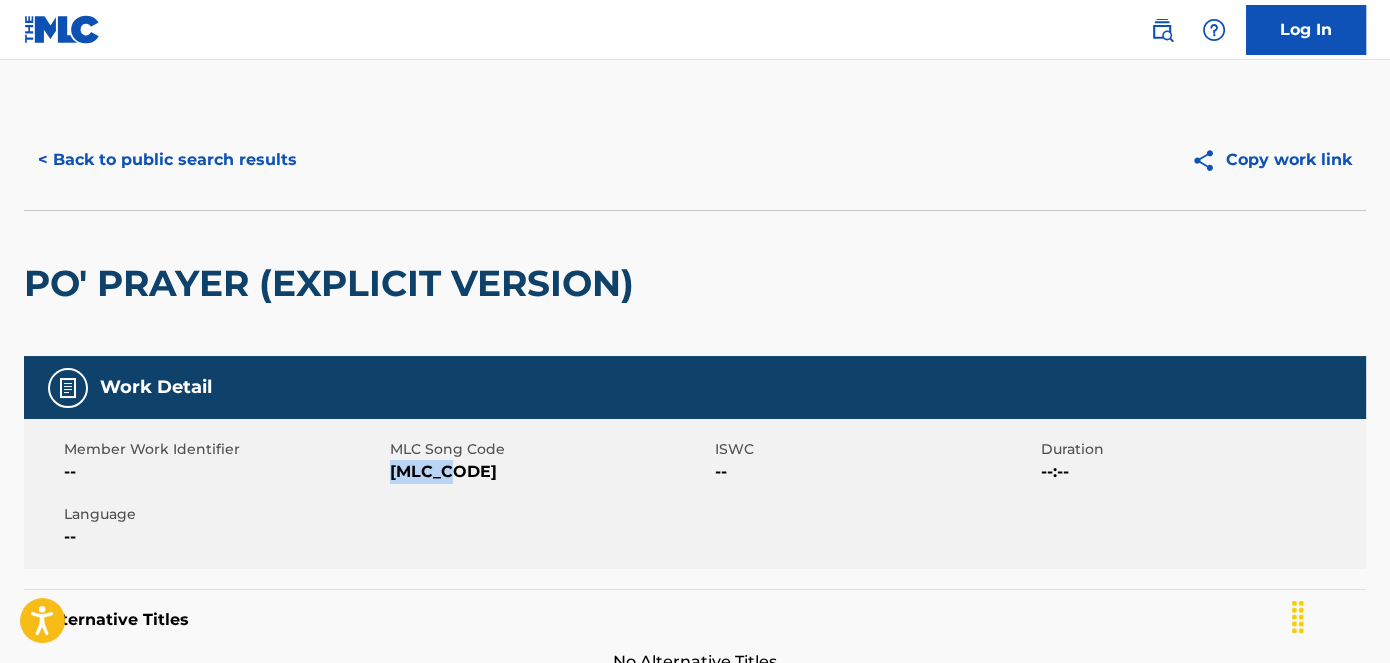click on "[MLC_CODE]" at bounding box center (550, 472) 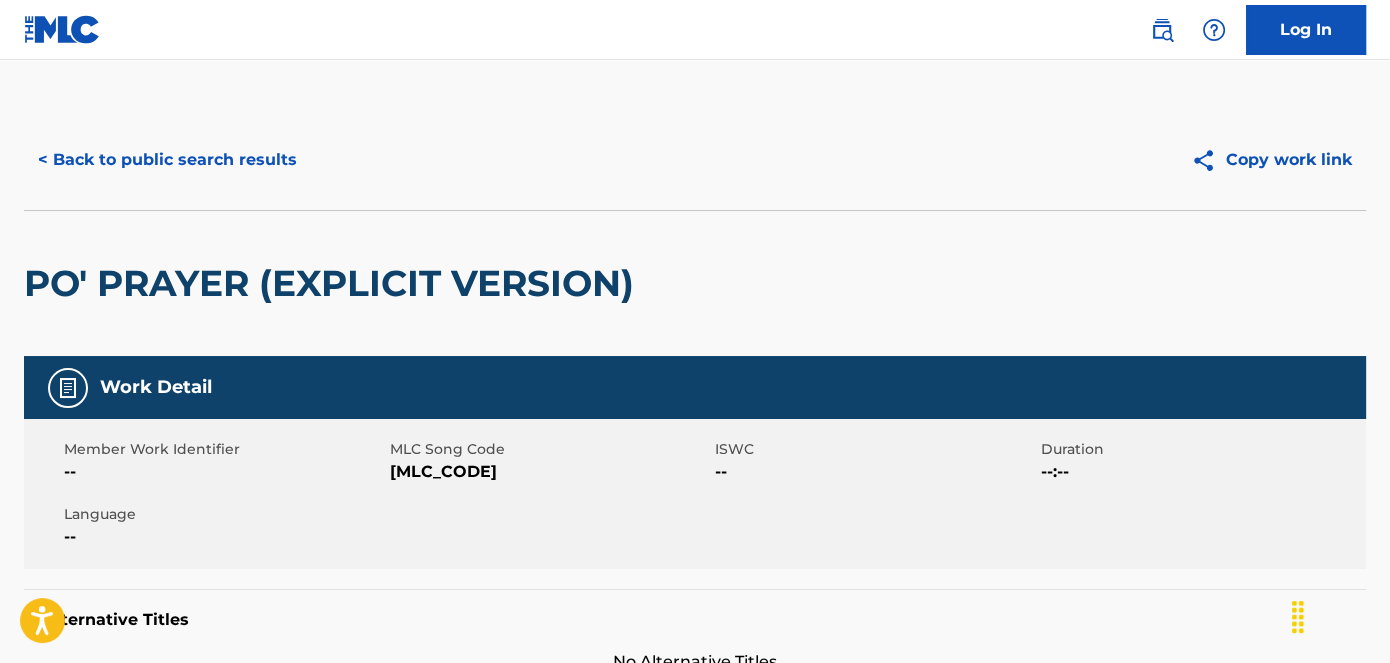 scroll, scrollTop: 712, scrollLeft: 0, axis: vertical 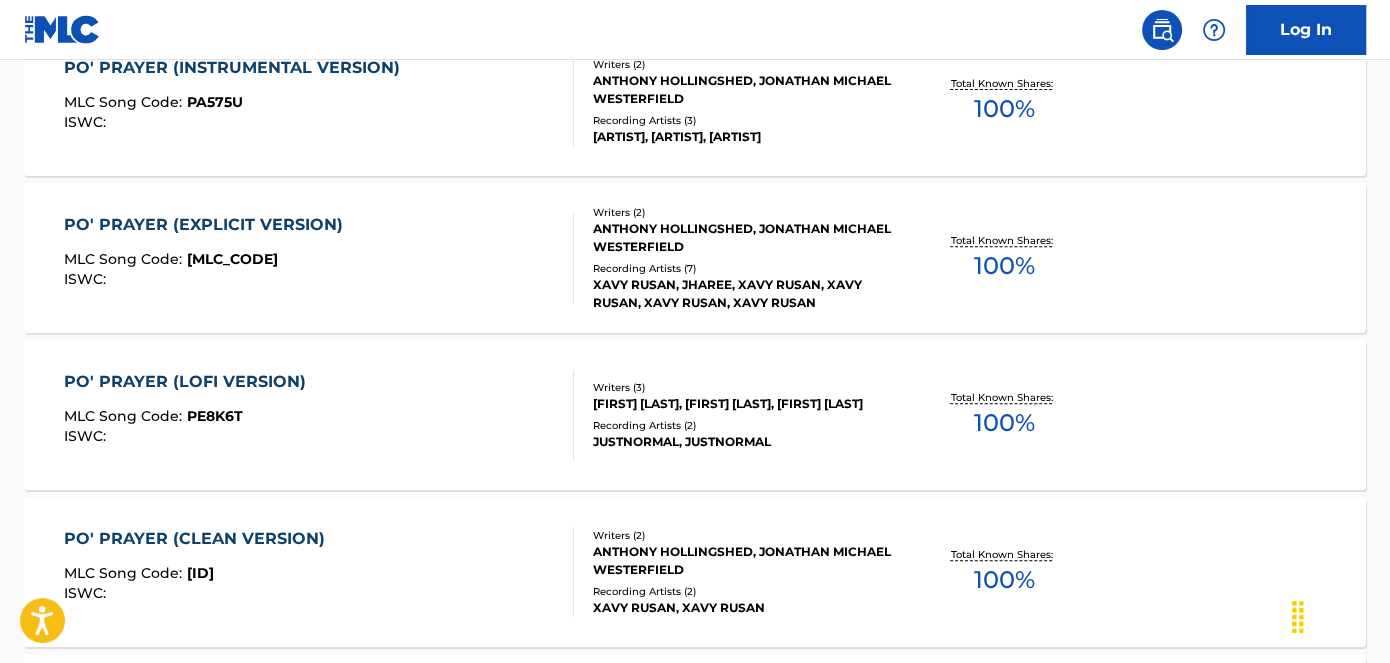 click on "PO' PRAYER (LOFI VERSION) MLC Song Code : PE8K6T ISWC :" at bounding box center (319, 415) 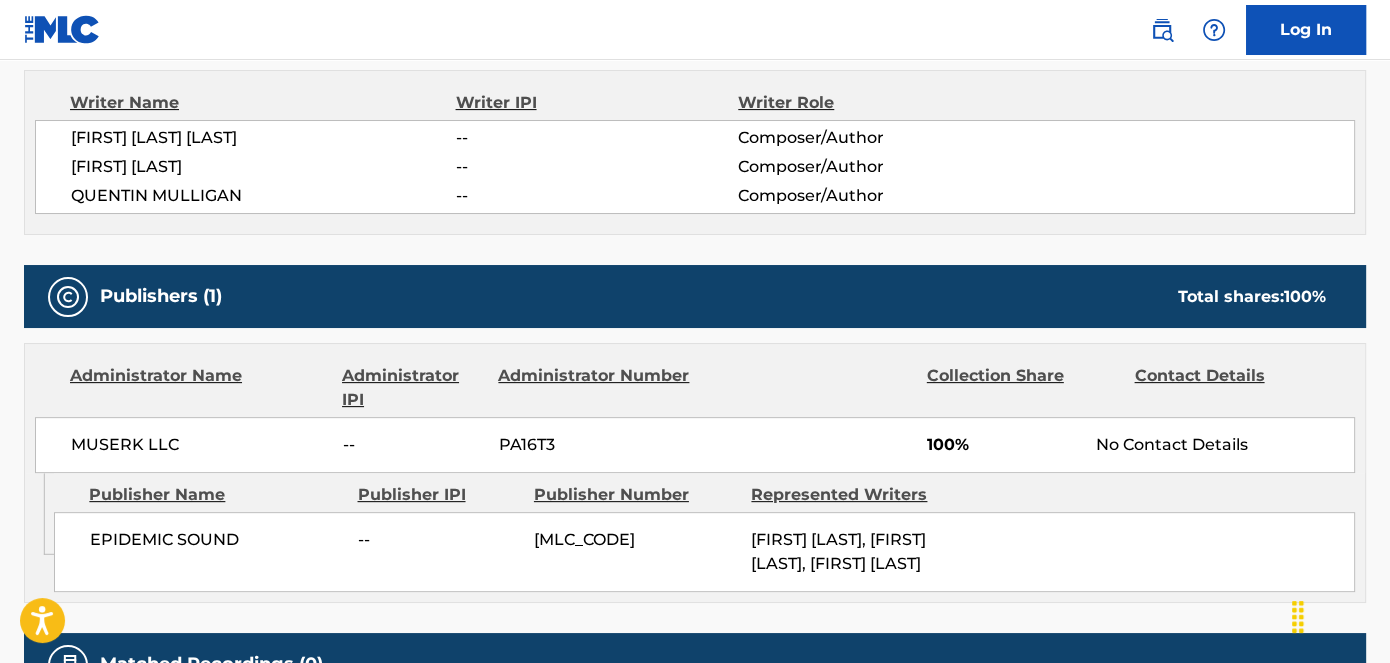 scroll, scrollTop: 0, scrollLeft: 0, axis: both 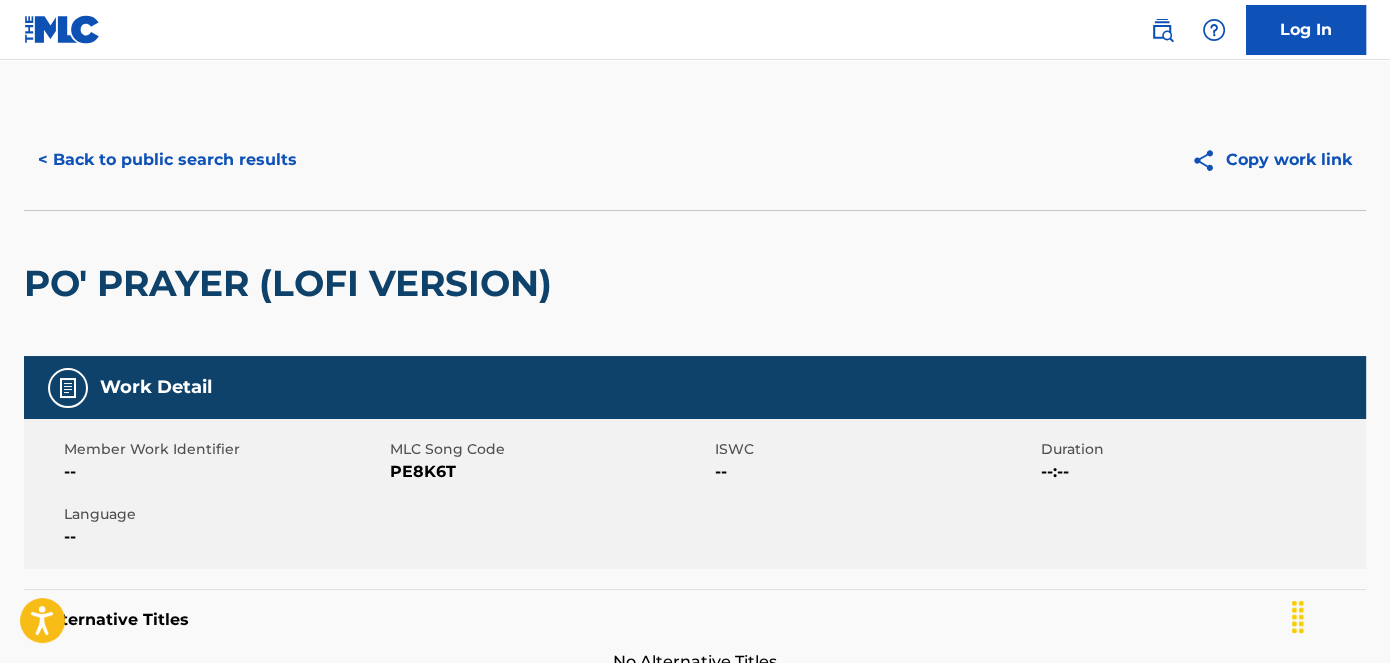 click on "Member Work Identifier -- MLC Song Code PE8K6T ISWC -- Duration --:-- Language --" at bounding box center [695, 494] 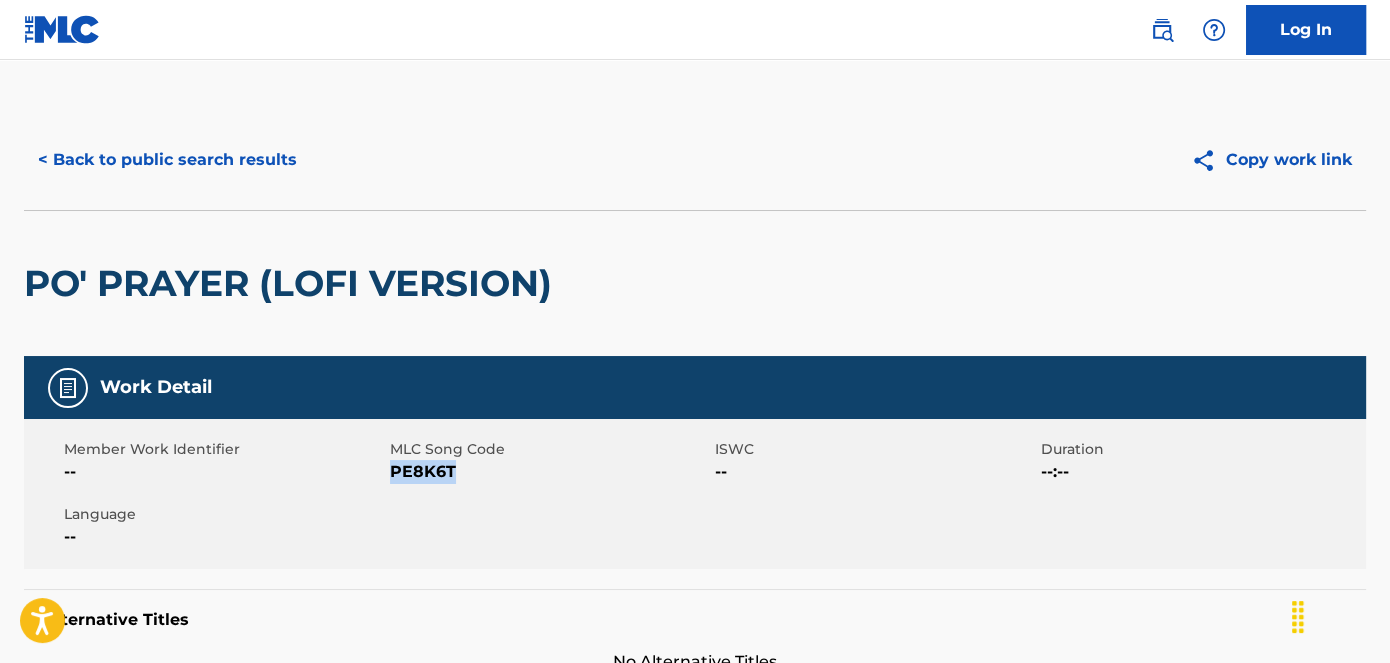 click on "PE8K6T" at bounding box center (550, 472) 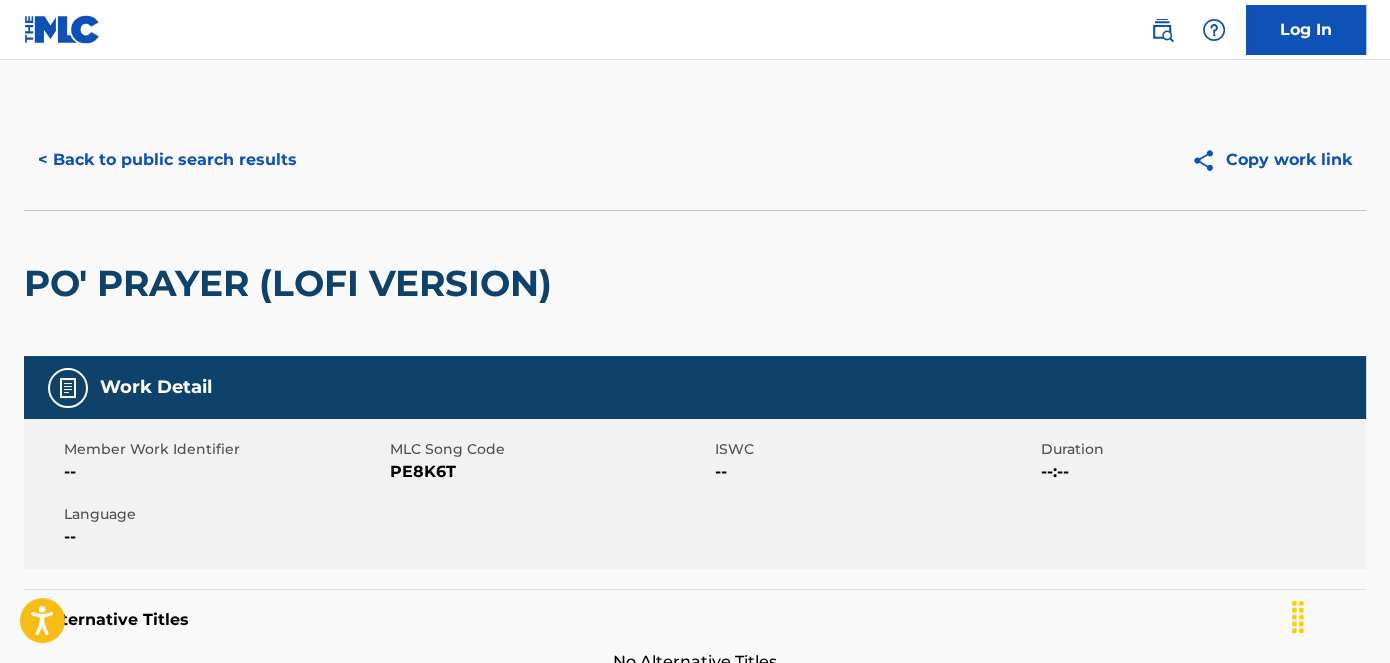 drag, startPoint x: 278, startPoint y: 194, endPoint x: 274, endPoint y: 176, distance: 18.439089 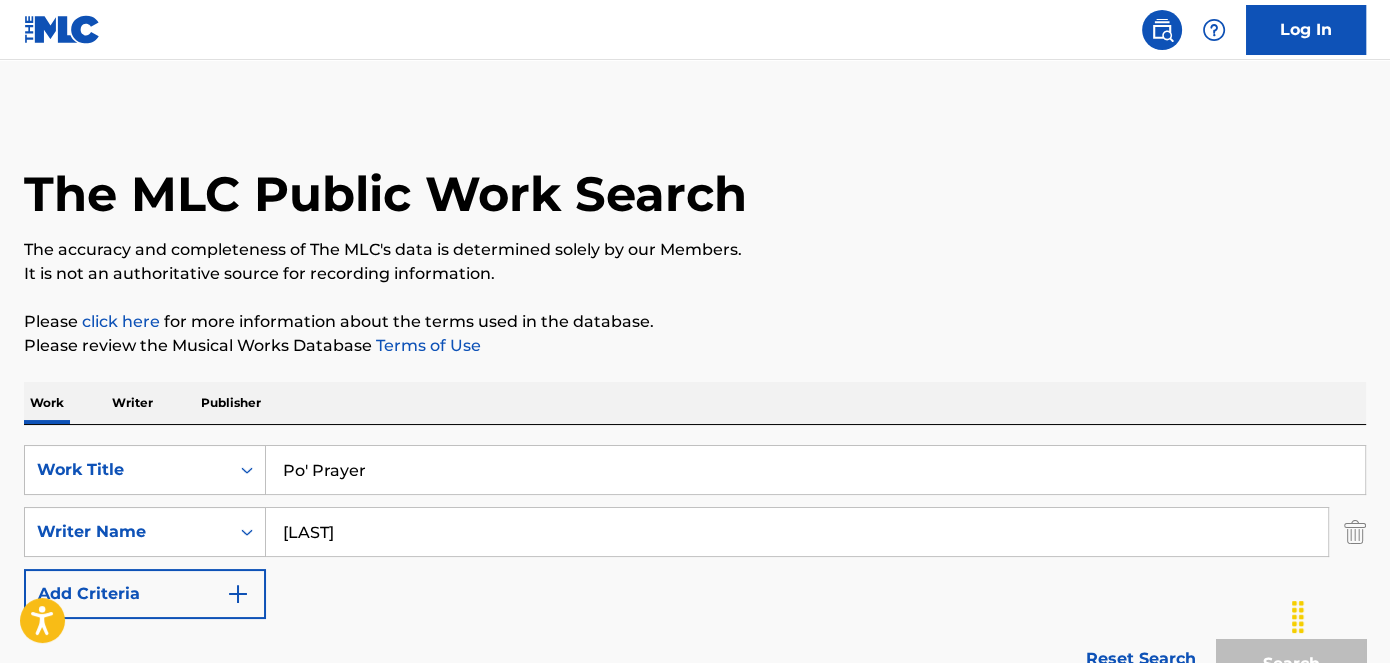 scroll, scrollTop: 826, scrollLeft: 0, axis: vertical 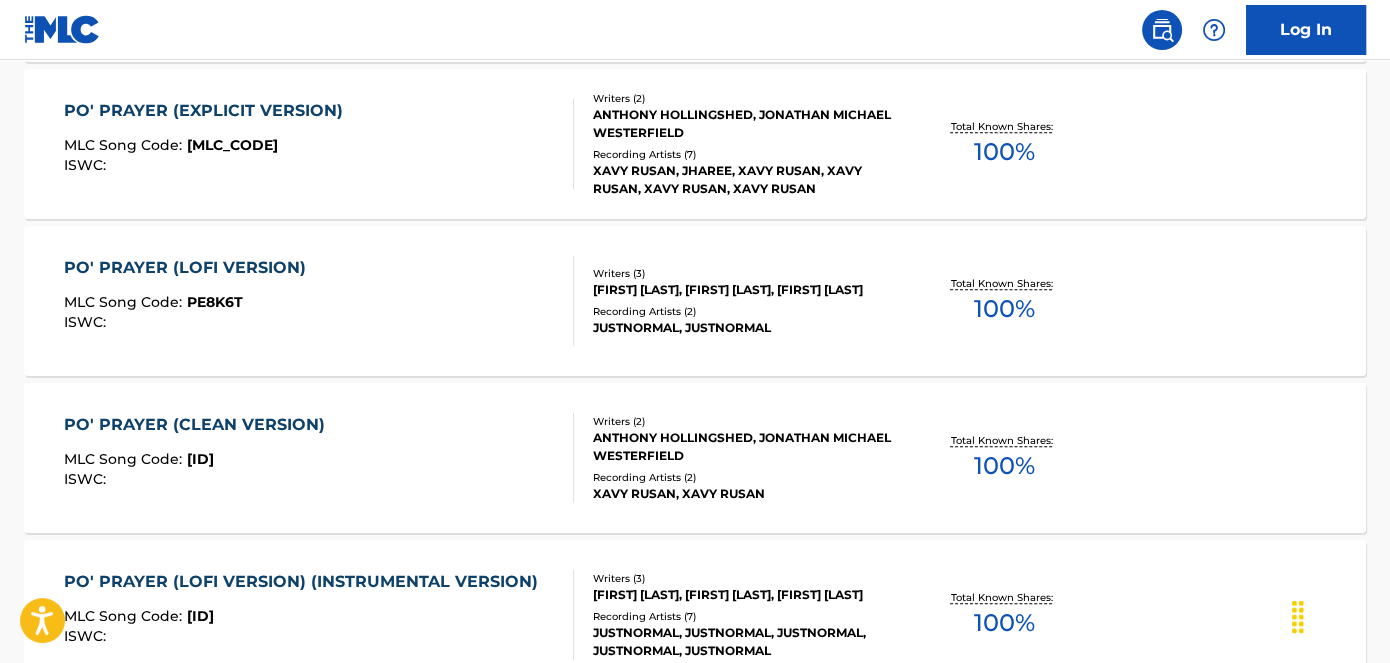 click on "PO' PRAYER (CLEAN VERSION) MLC Song Code : PA5618 ISWC :" at bounding box center (199, 458) 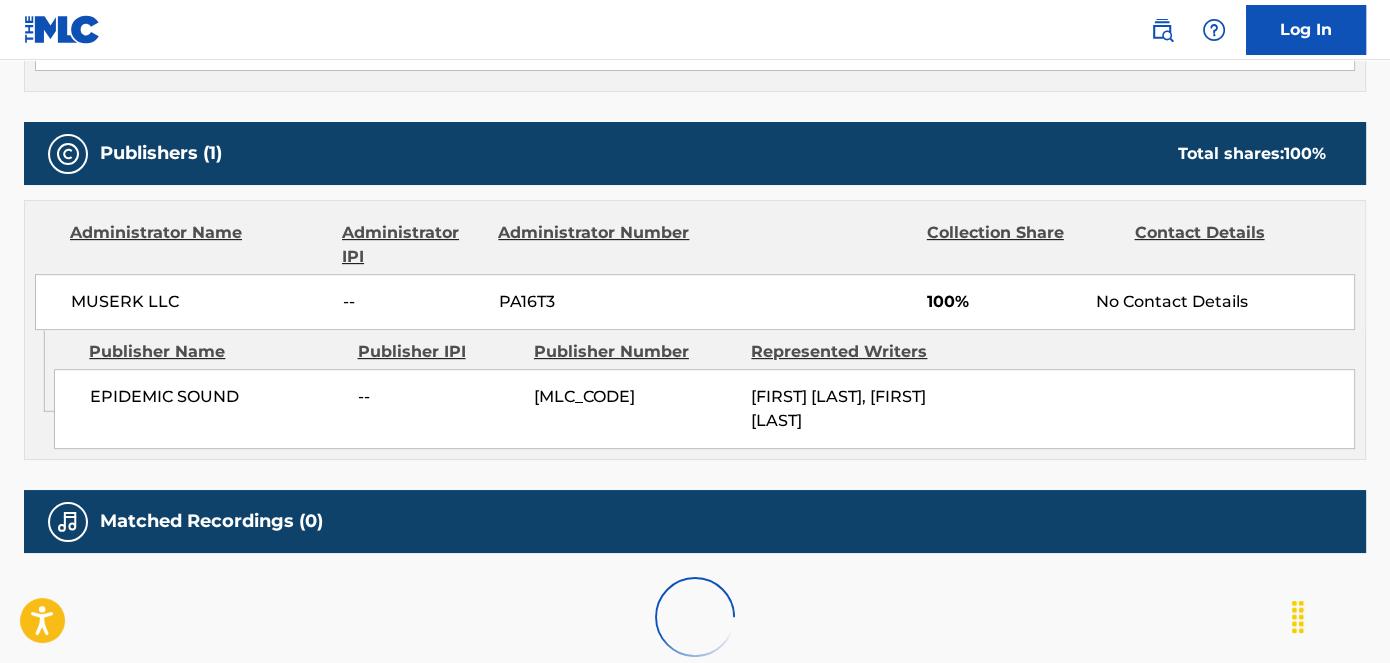scroll, scrollTop: 0, scrollLeft: 0, axis: both 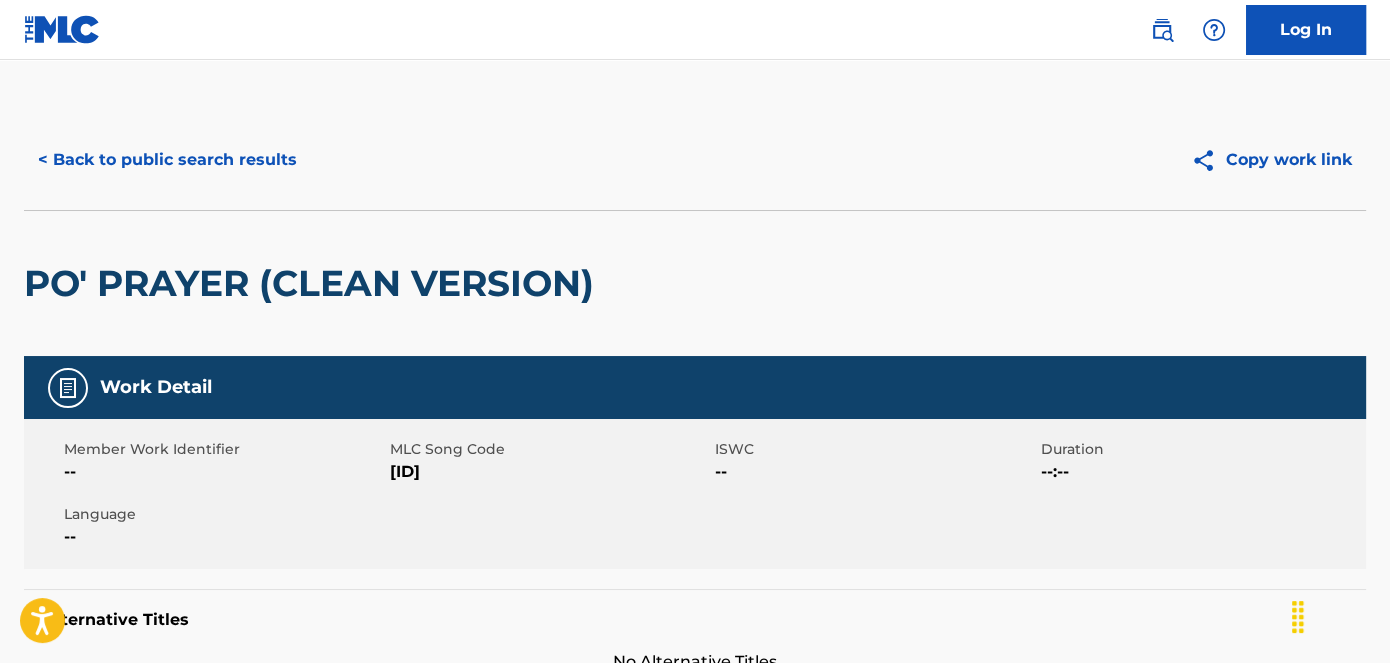 click on "[ID]" at bounding box center (550, 472) 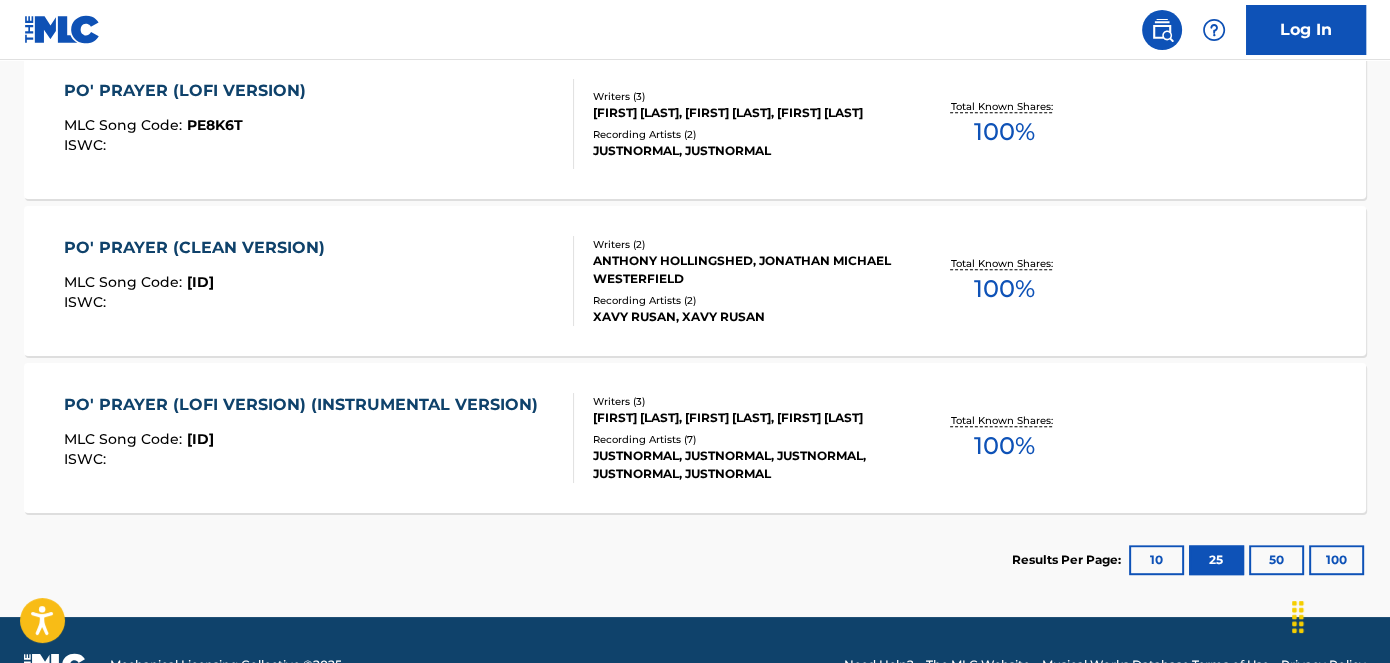 scroll, scrollTop: 1031, scrollLeft: 0, axis: vertical 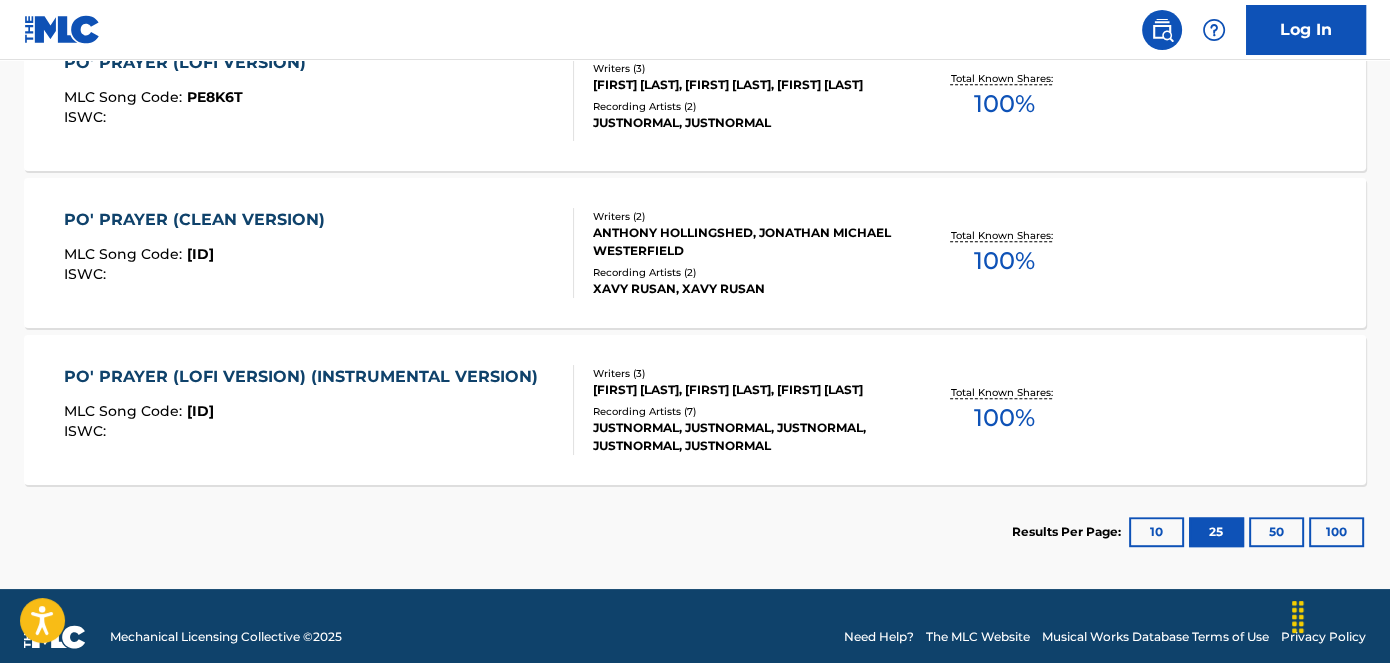 click on "MLC Song Code : PE8K6S" at bounding box center [306, 414] 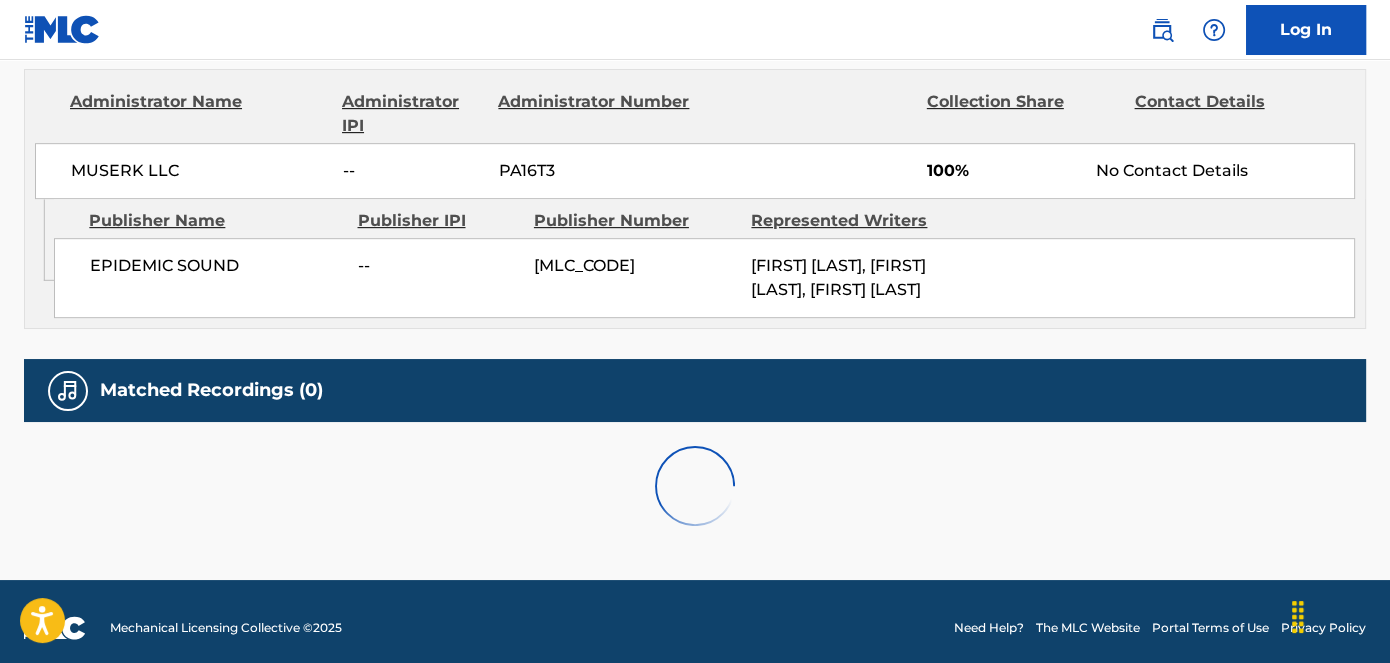 scroll, scrollTop: 0, scrollLeft: 0, axis: both 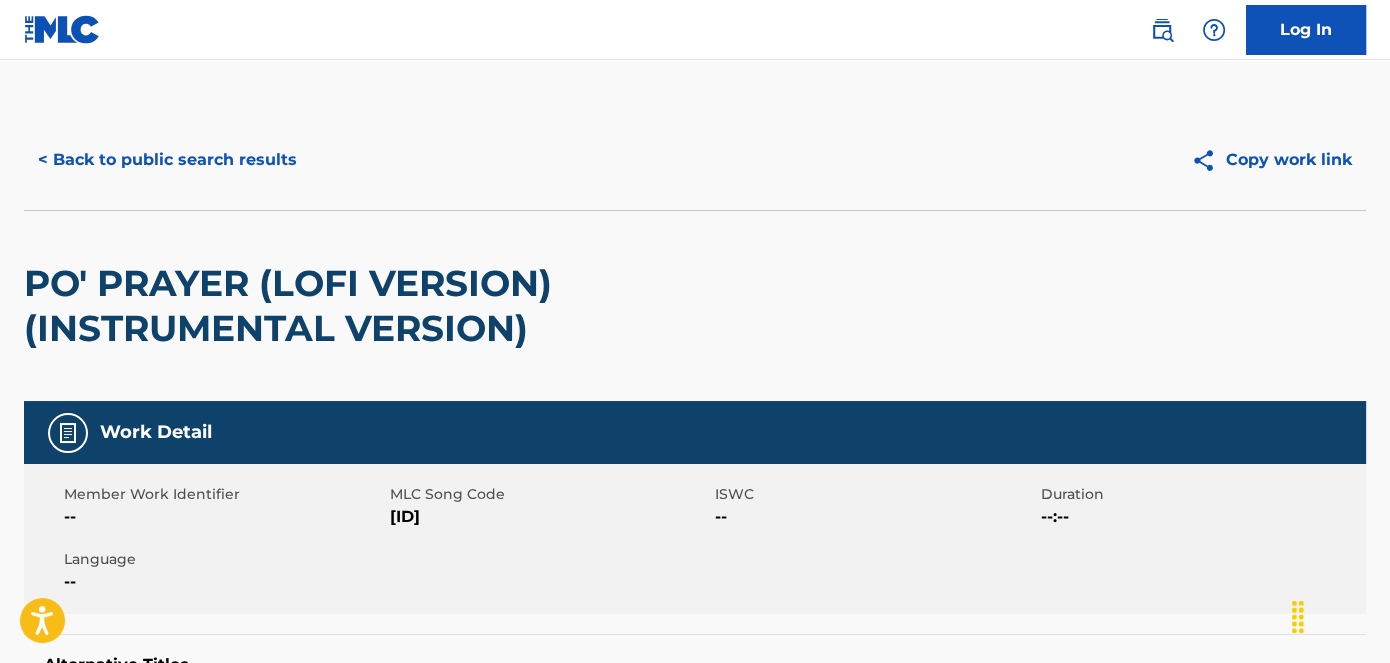 drag, startPoint x: 464, startPoint y: 513, endPoint x: 432, endPoint y: 510, distance: 32.140316 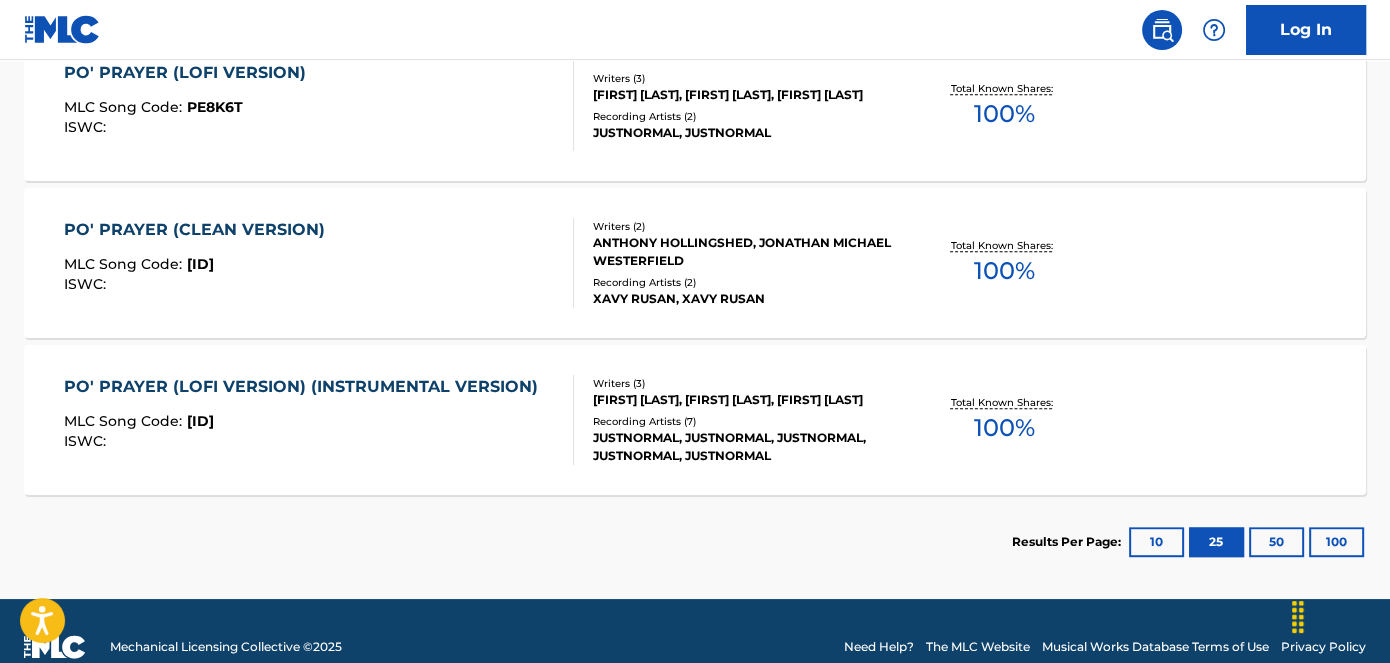 scroll, scrollTop: 1052, scrollLeft: 0, axis: vertical 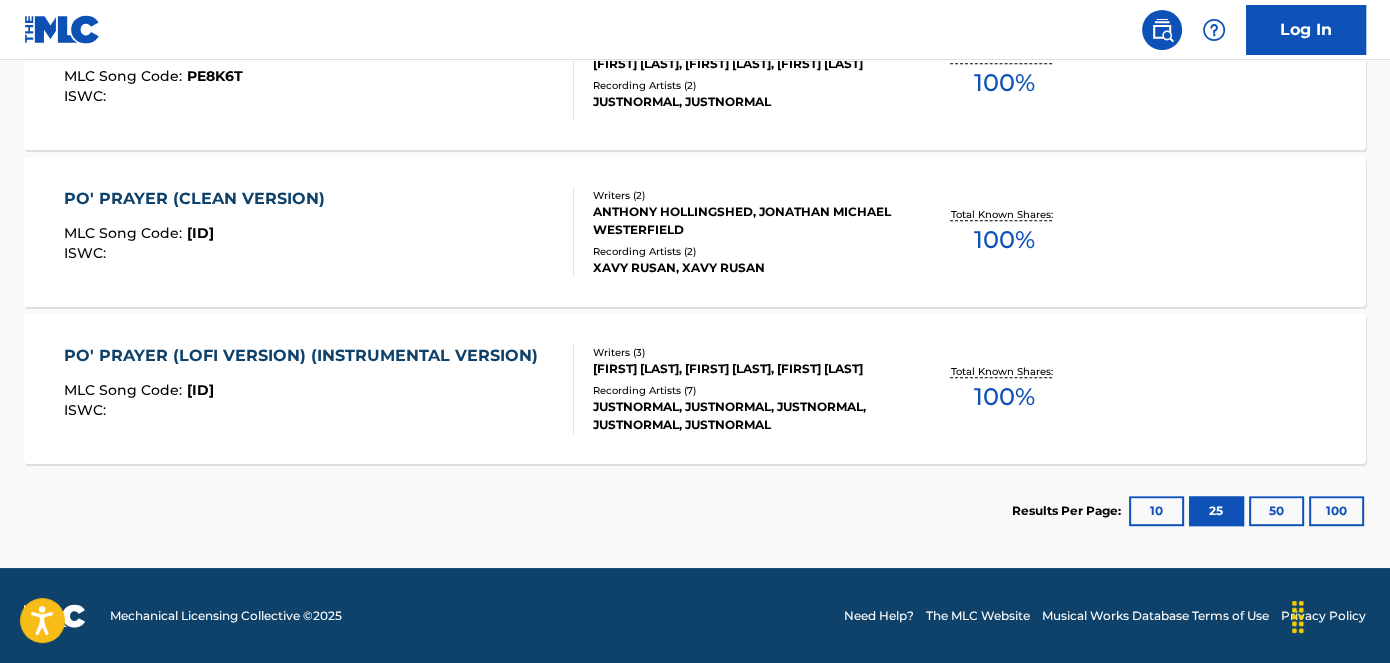 click on "MLC Song Code : PE8K6S" at bounding box center (306, 393) 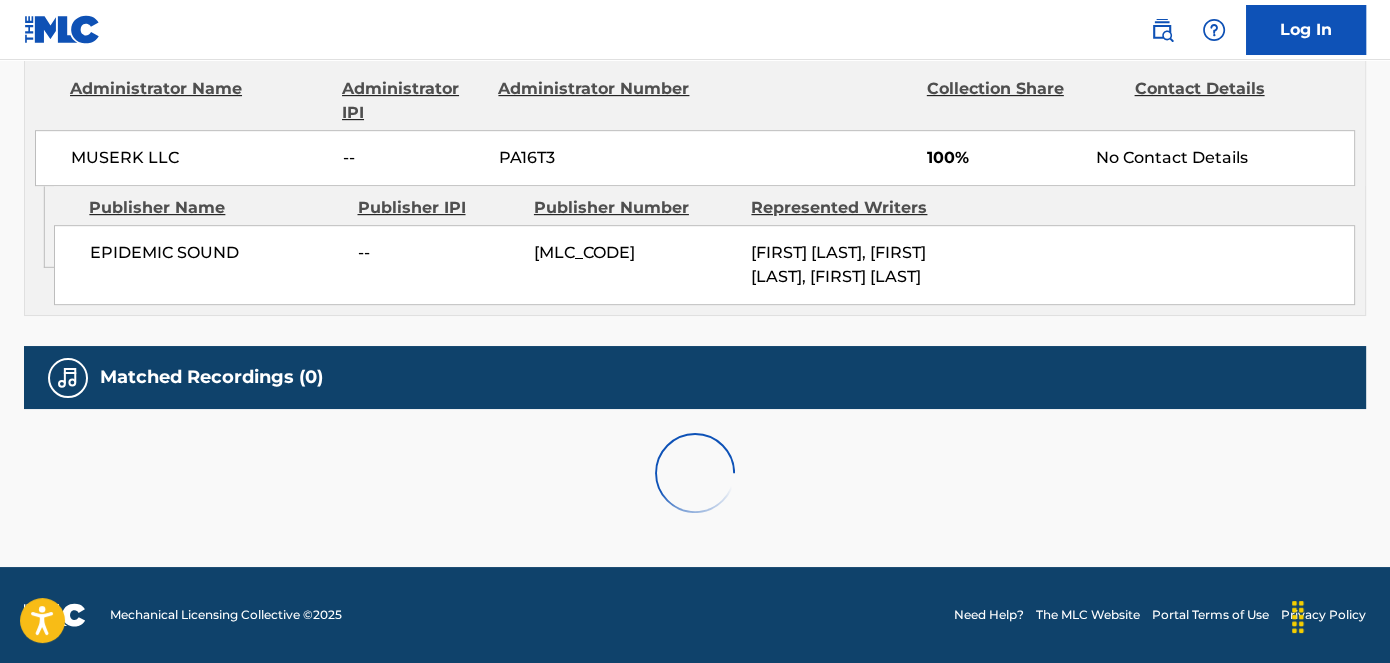 scroll, scrollTop: 0, scrollLeft: 0, axis: both 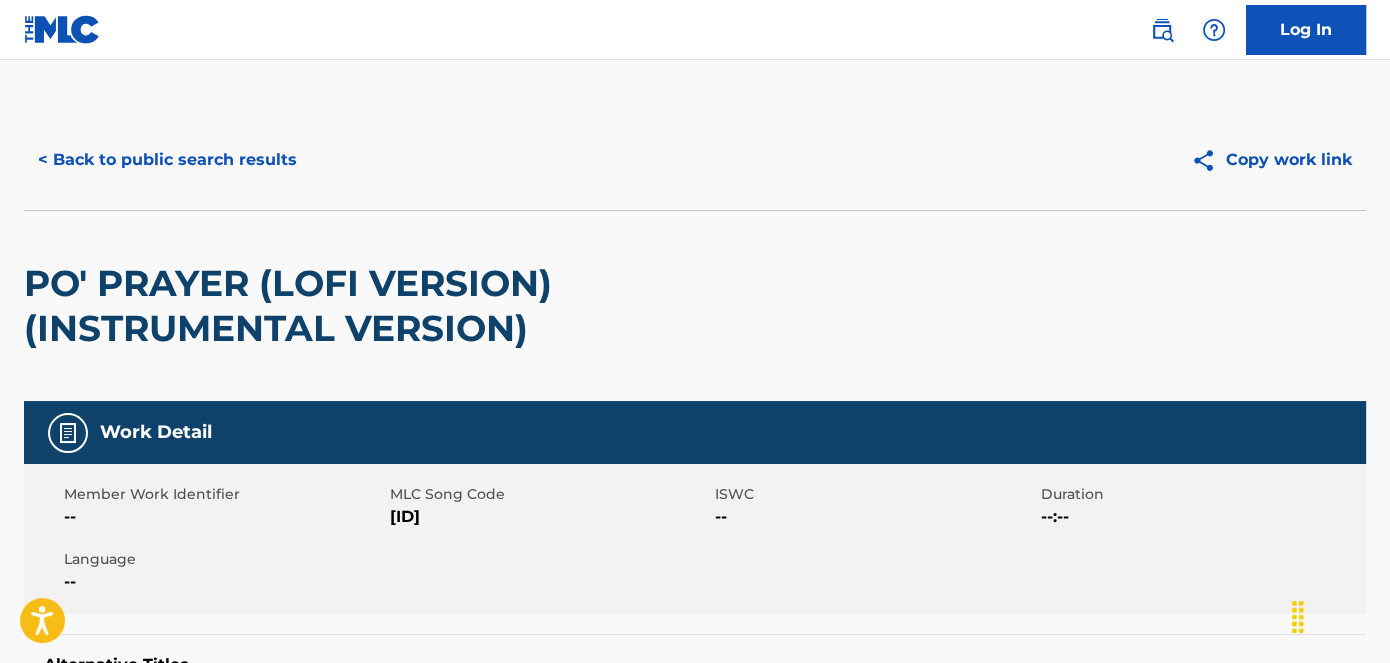 click on "[ID]" at bounding box center [550, 517] 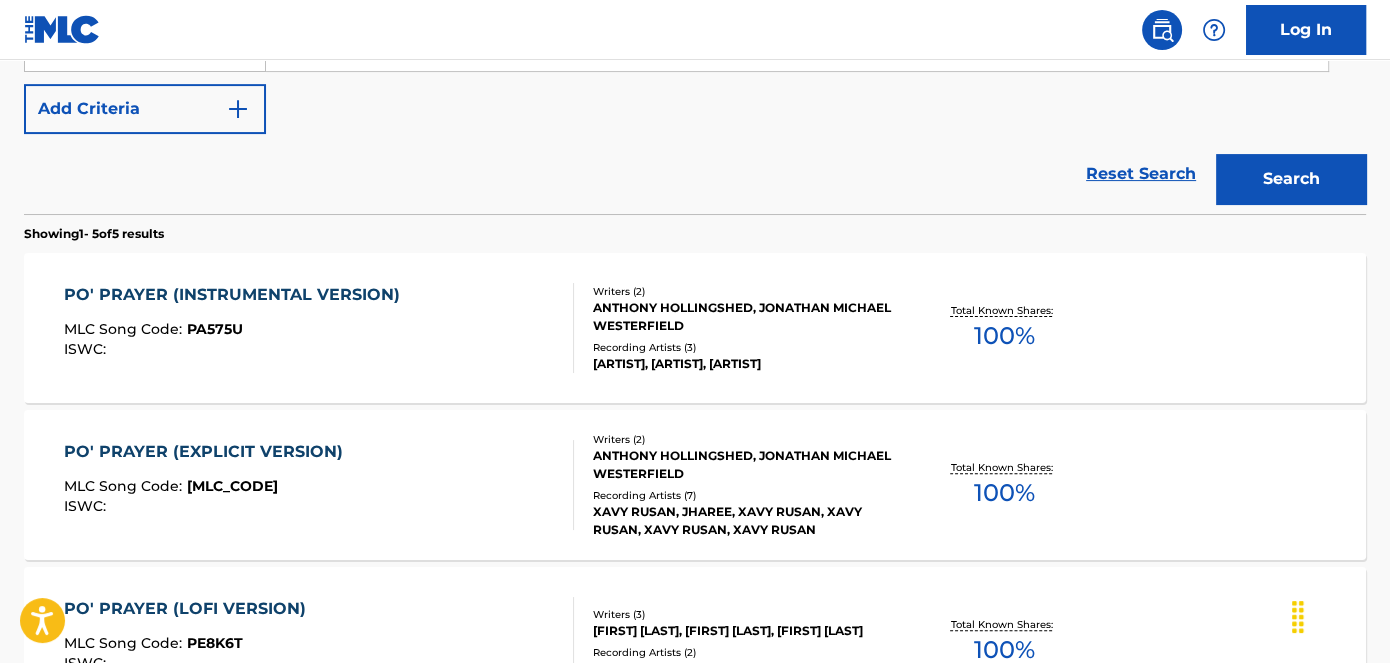 scroll, scrollTop: 325, scrollLeft: 0, axis: vertical 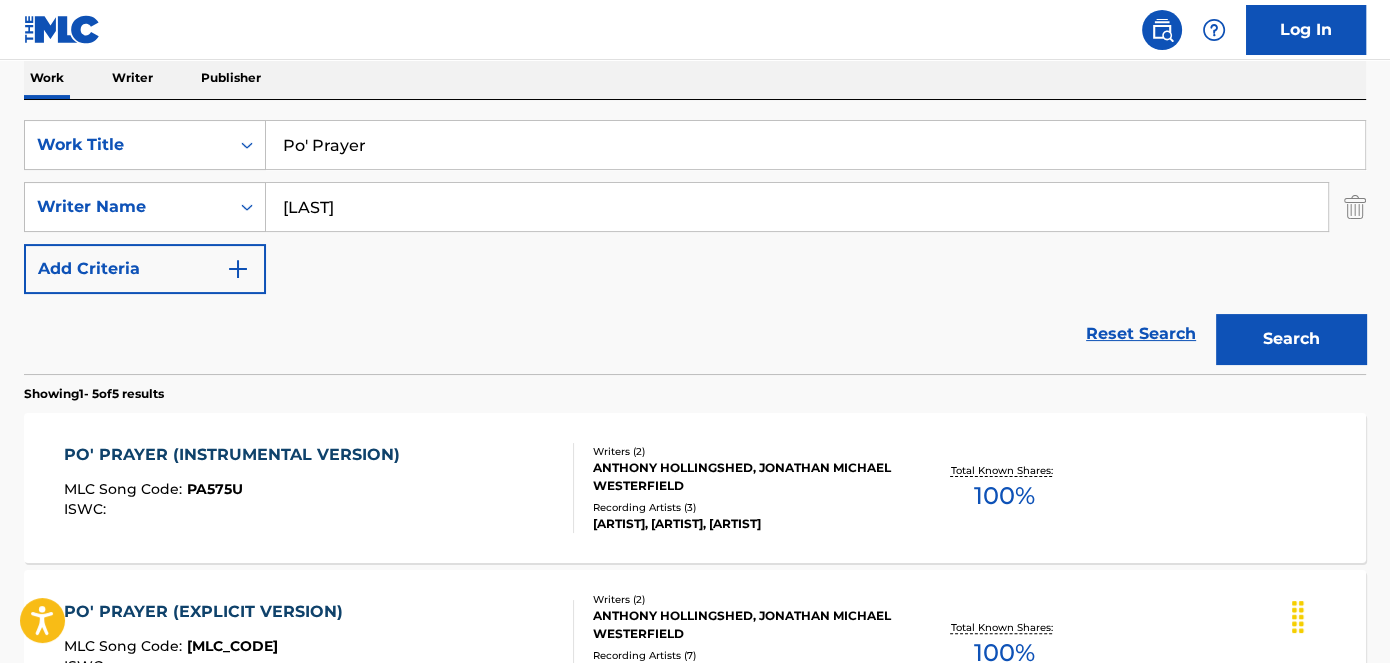 click on "Po' Prayer" at bounding box center [815, 145] 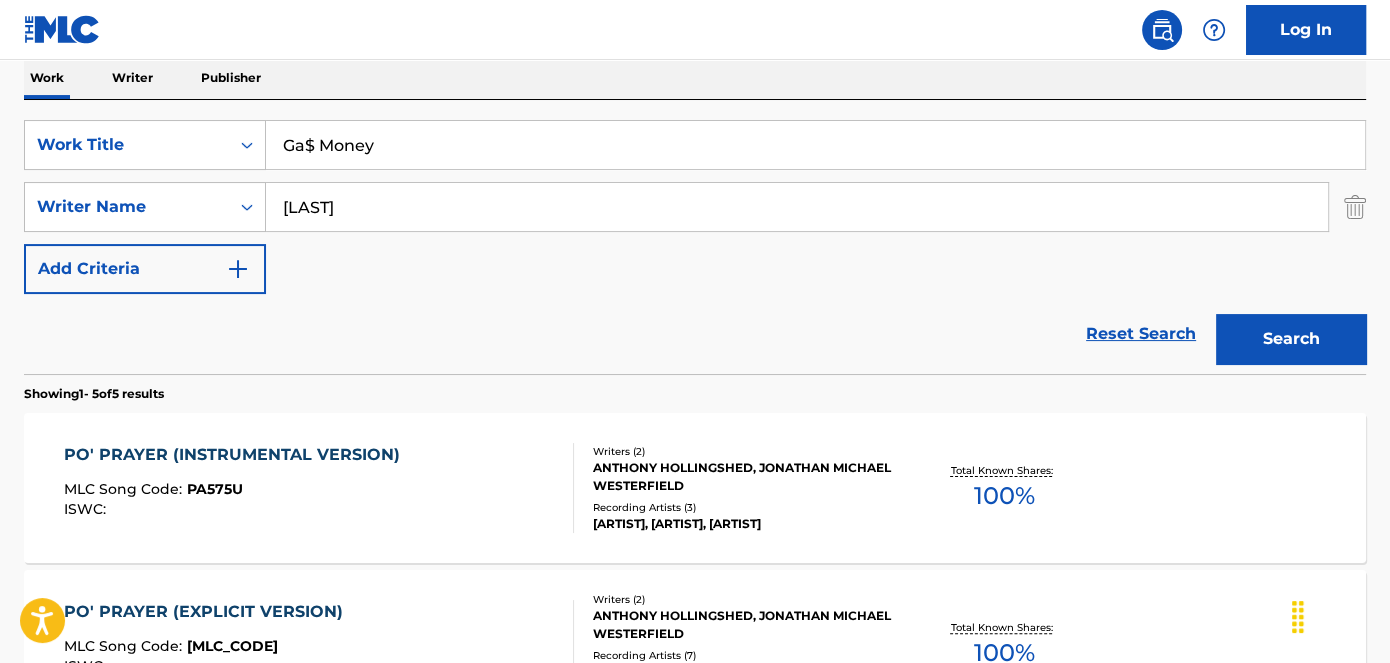 type on "Ga$ Money" 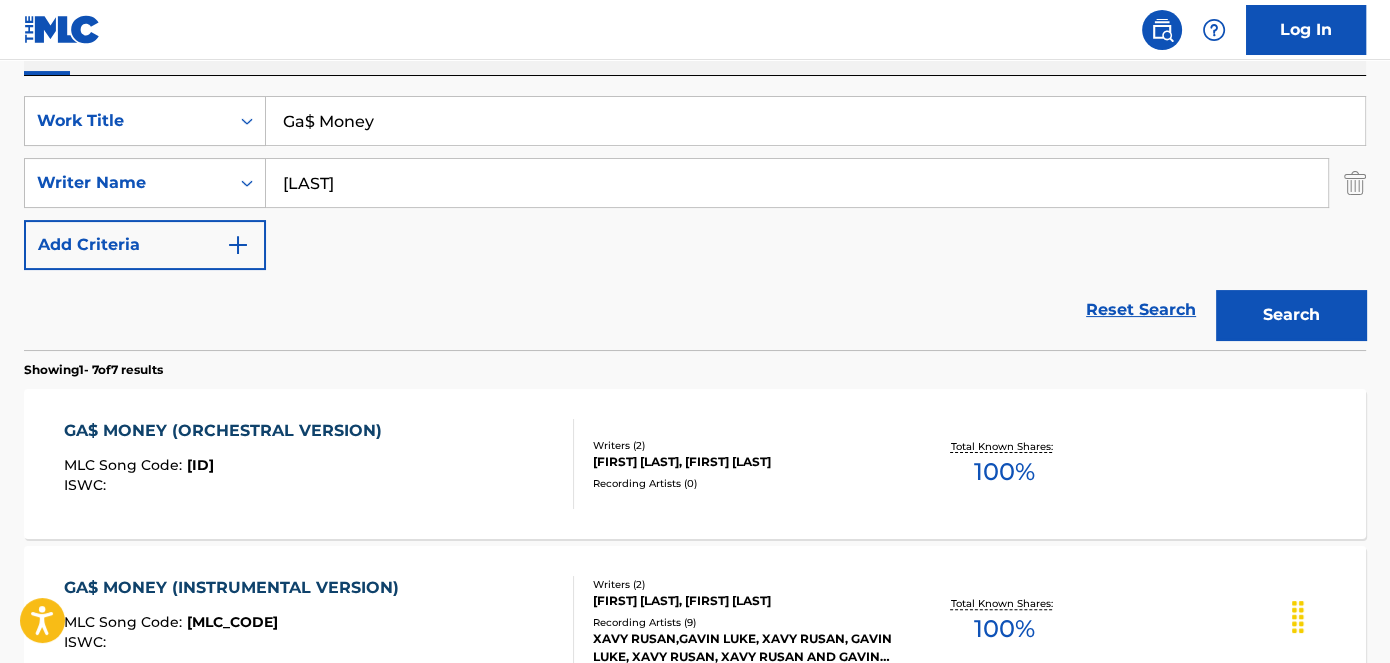 scroll, scrollTop: 325, scrollLeft: 0, axis: vertical 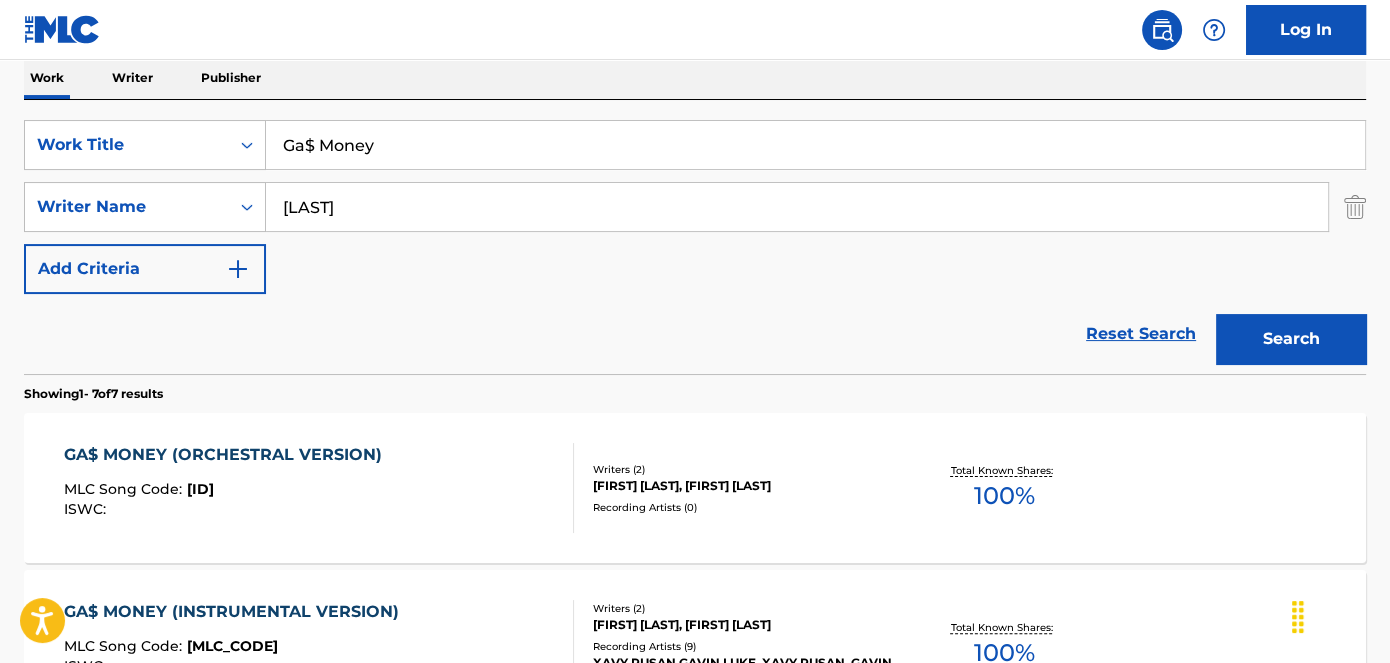 click on "ISWC :" at bounding box center (228, 509) 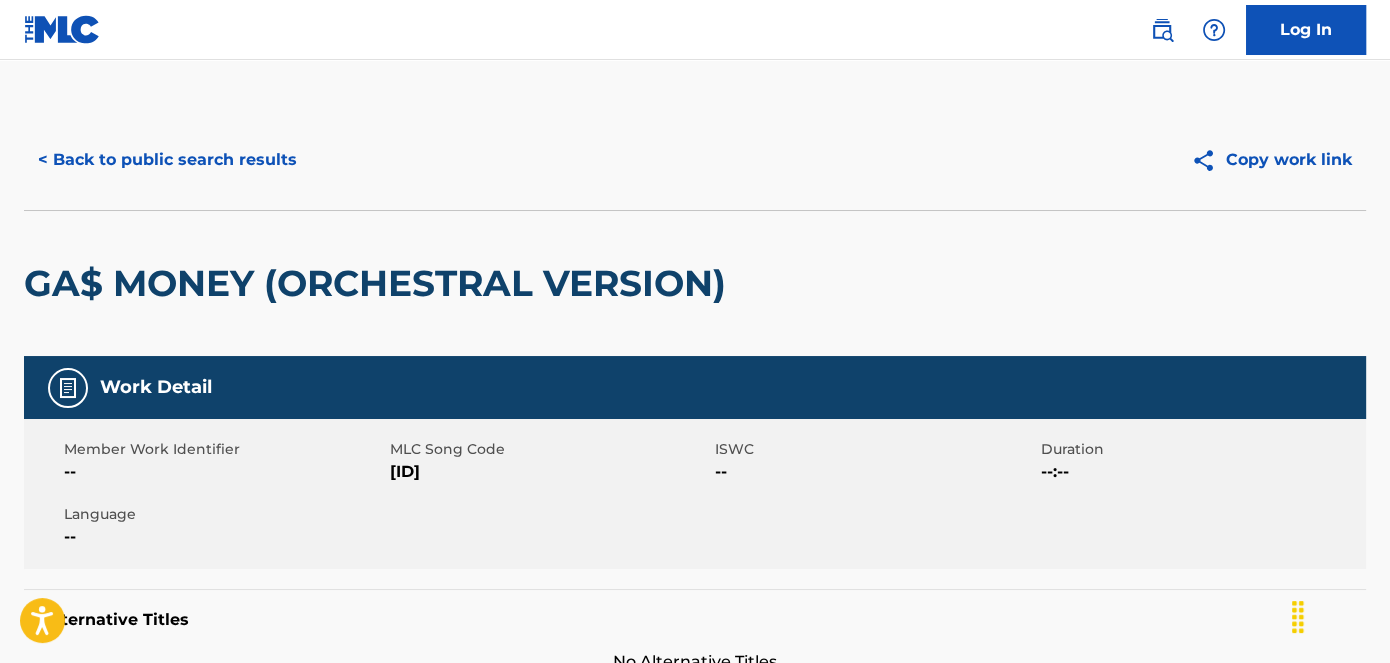 click on "[ID]" at bounding box center (550, 472) 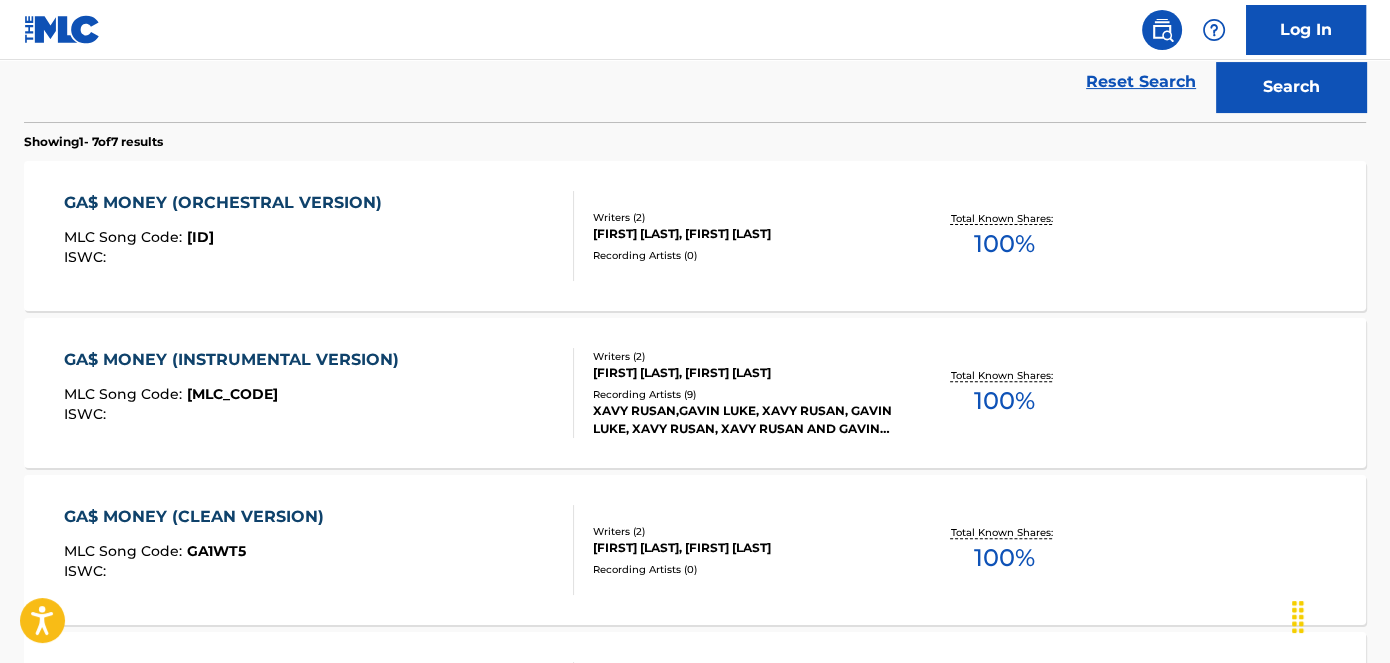 scroll, scrollTop: 688, scrollLeft: 0, axis: vertical 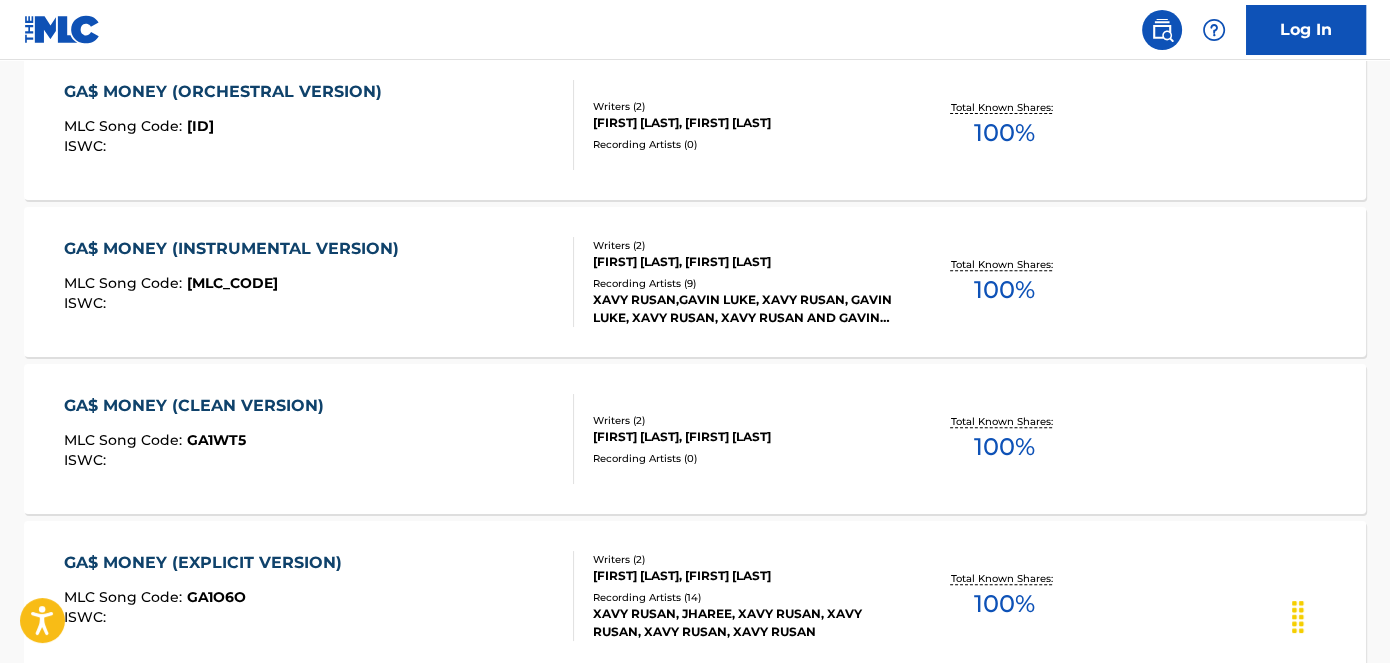 click on "MLC Song Code : GA2BO2" at bounding box center [236, 286] 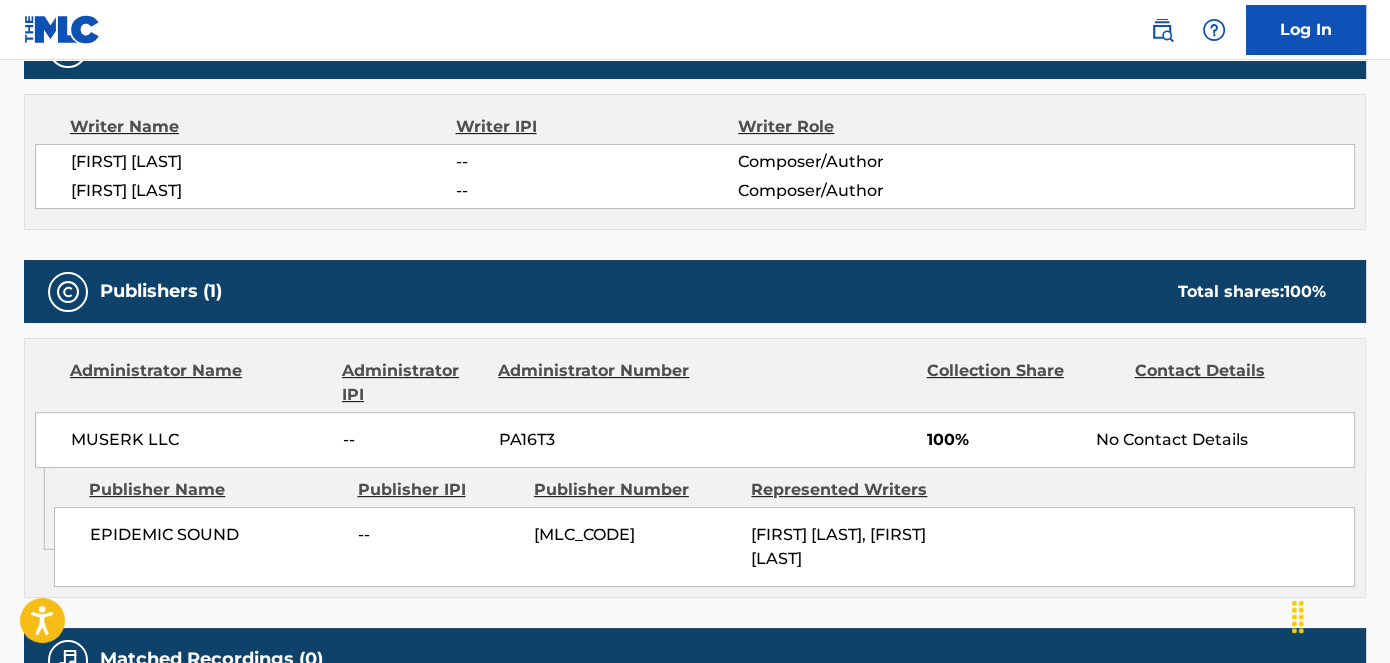 scroll, scrollTop: 0, scrollLeft: 0, axis: both 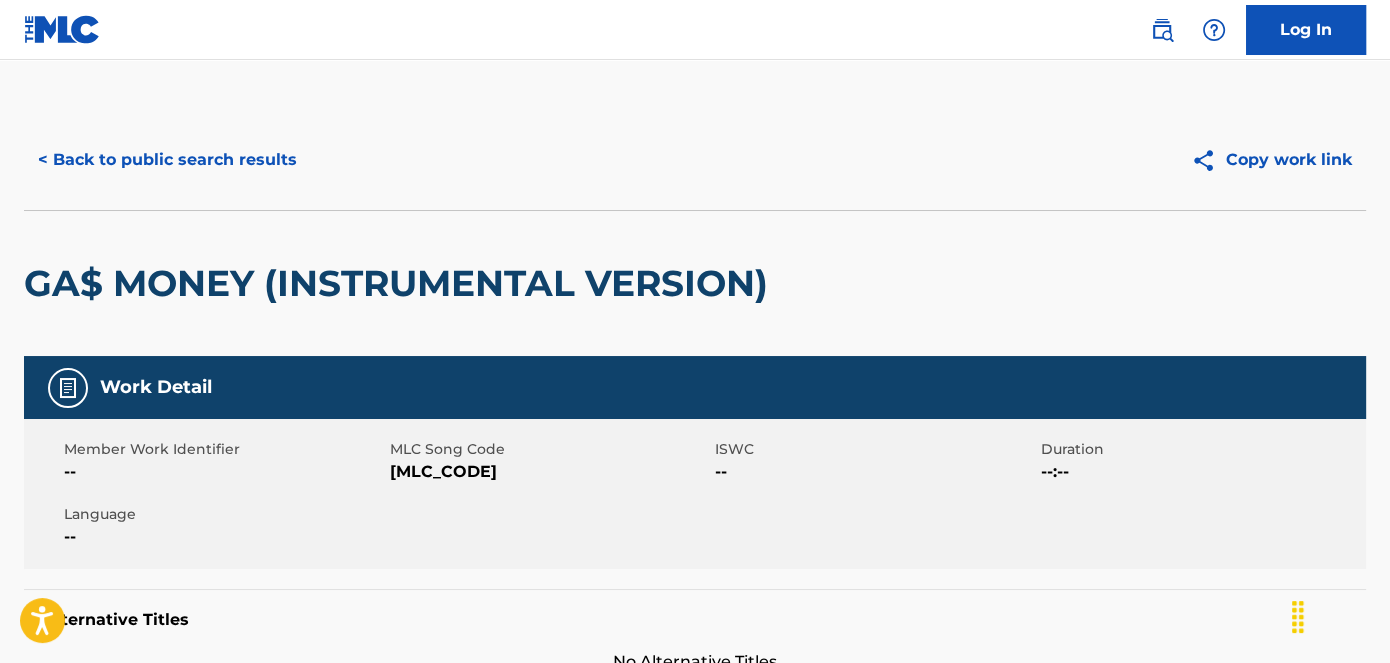 click on "[MLC_CODE]" at bounding box center (550, 472) 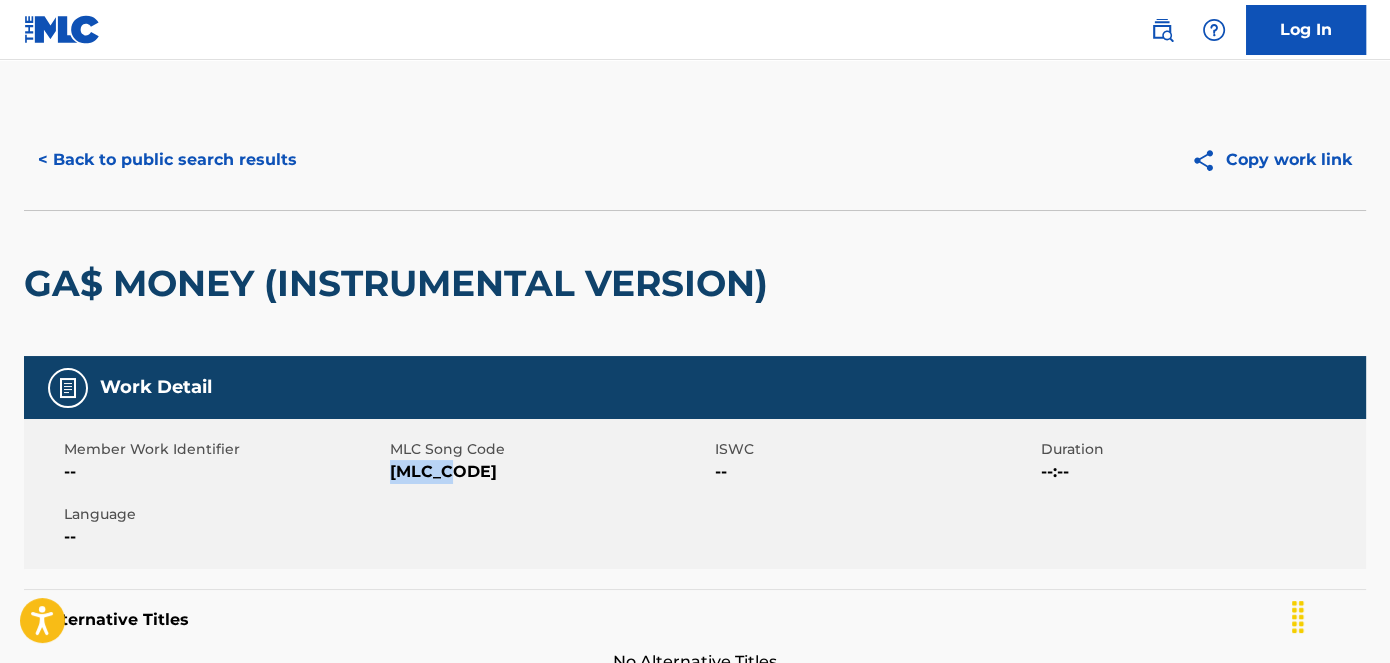 click on "[MLC_CODE]" at bounding box center (550, 472) 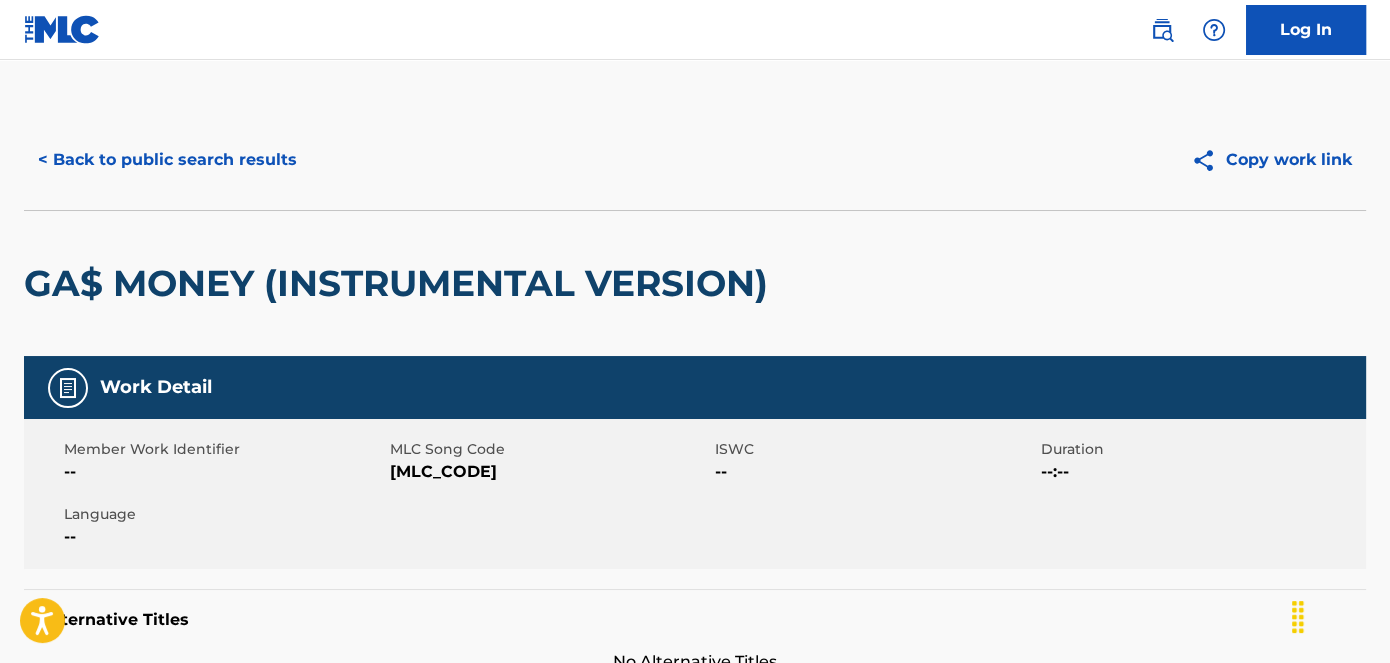 click on "< Back to public search results Copy work link" at bounding box center (695, 160) 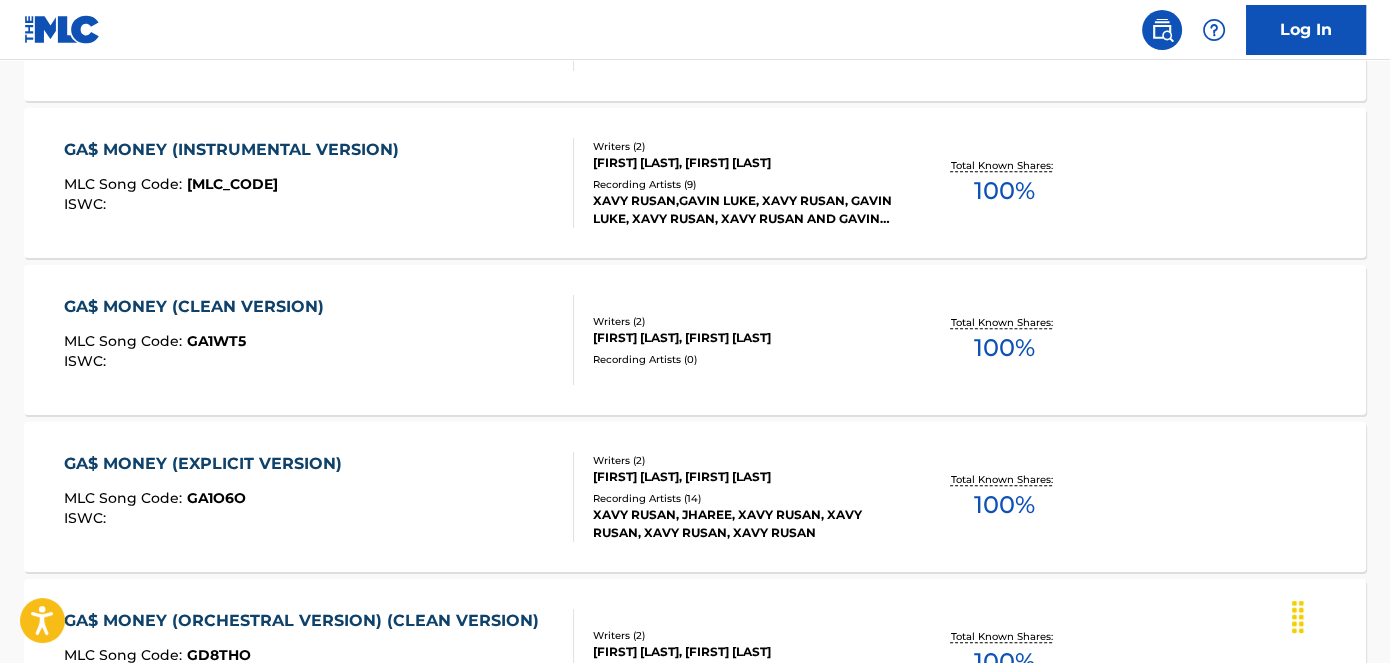 scroll, scrollTop: 893, scrollLeft: 0, axis: vertical 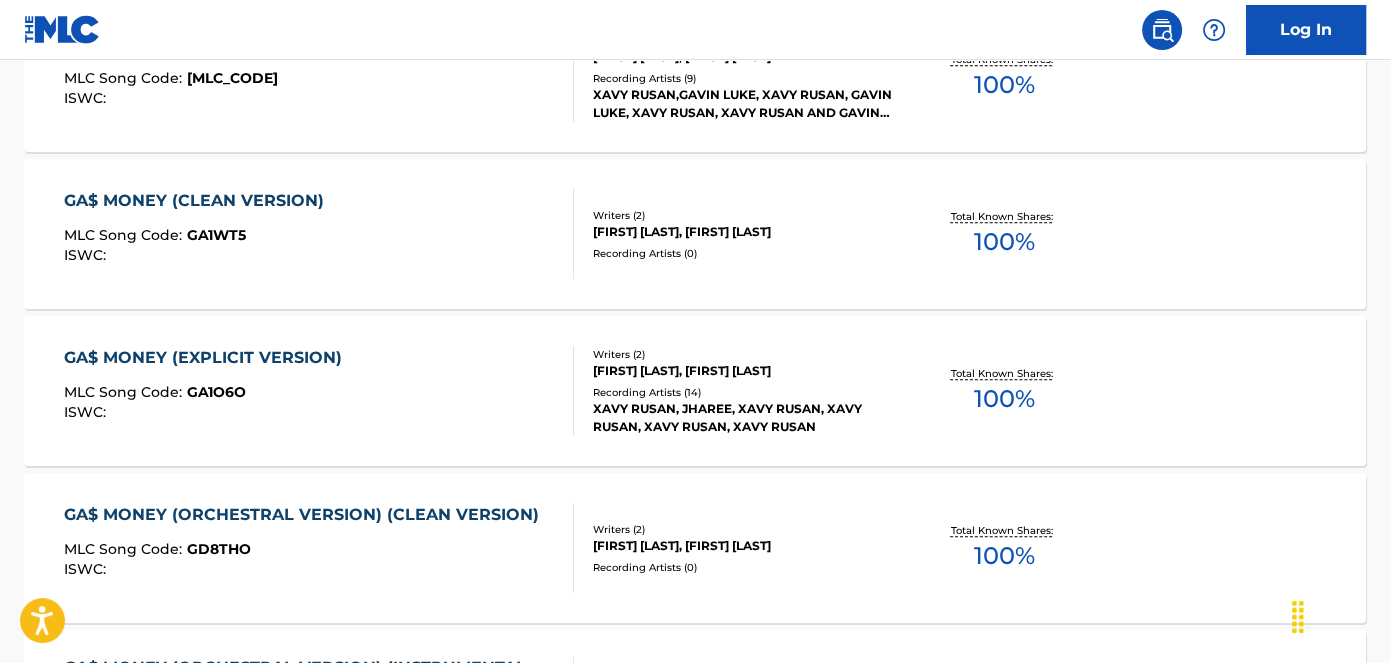 click on "MLC Song Code : GA1WT5" at bounding box center (199, 238) 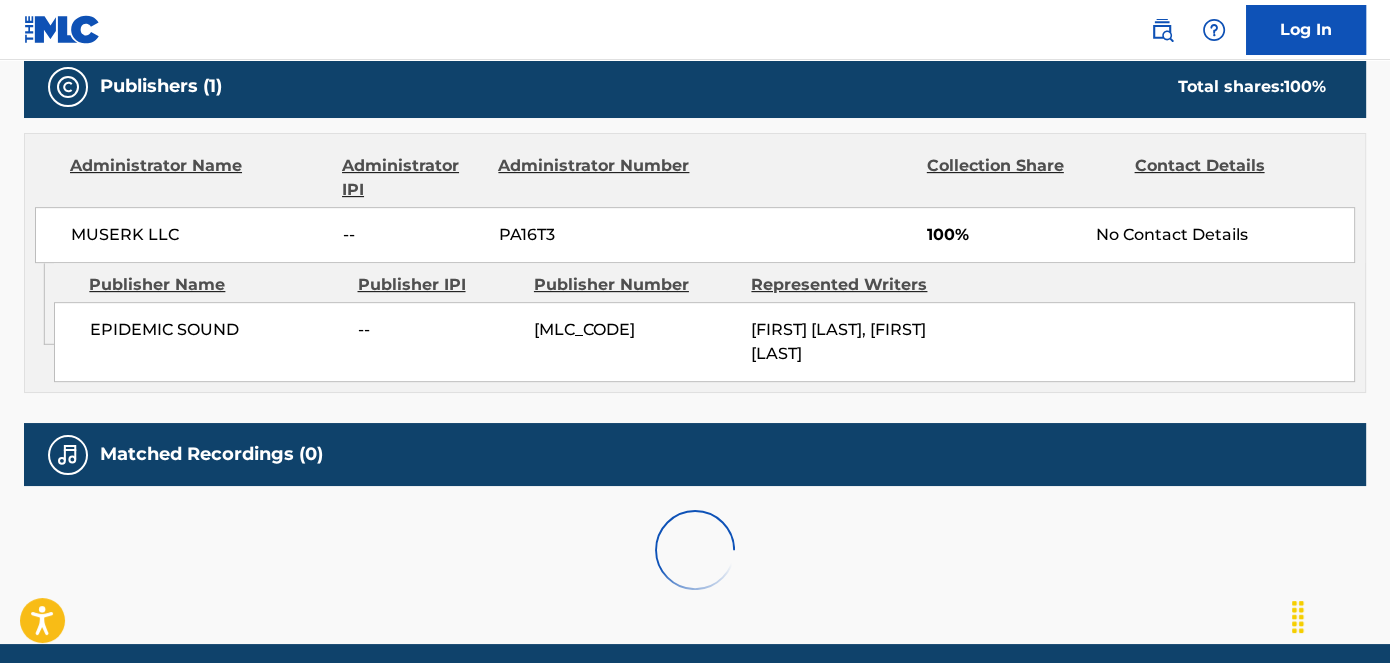 scroll, scrollTop: 0, scrollLeft: 0, axis: both 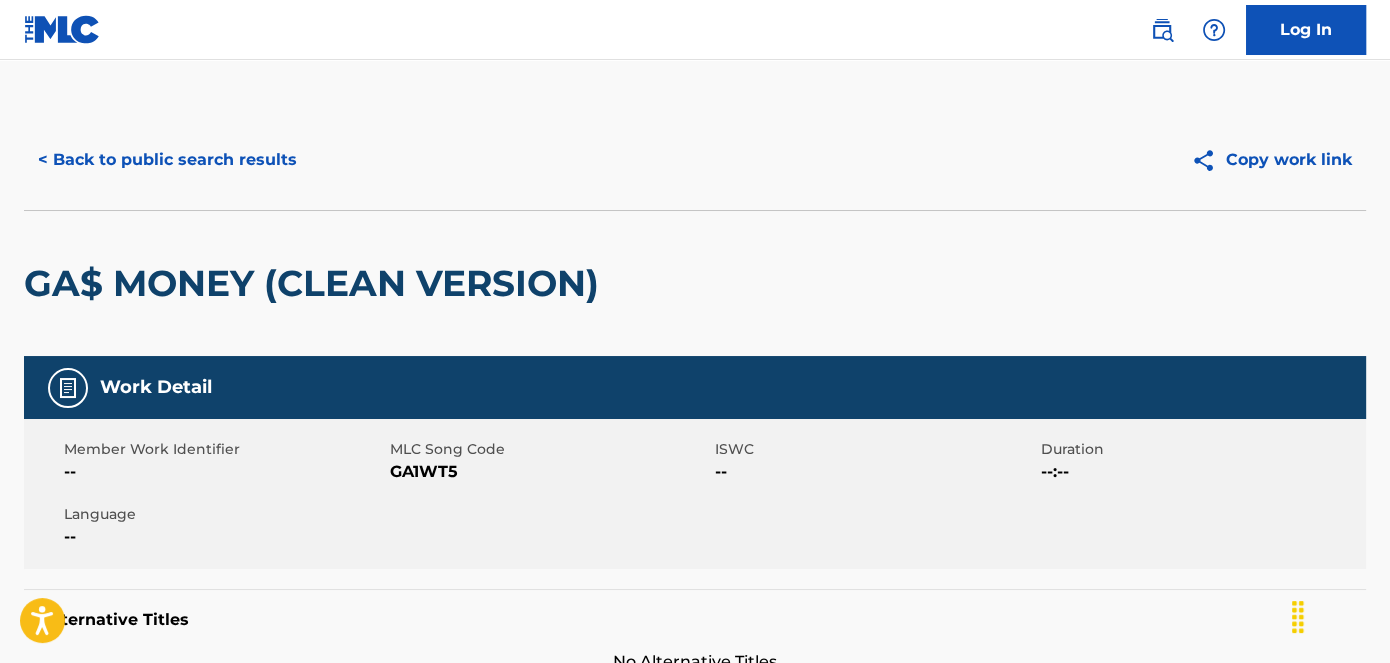 click on "GA1WT5" at bounding box center [550, 472] 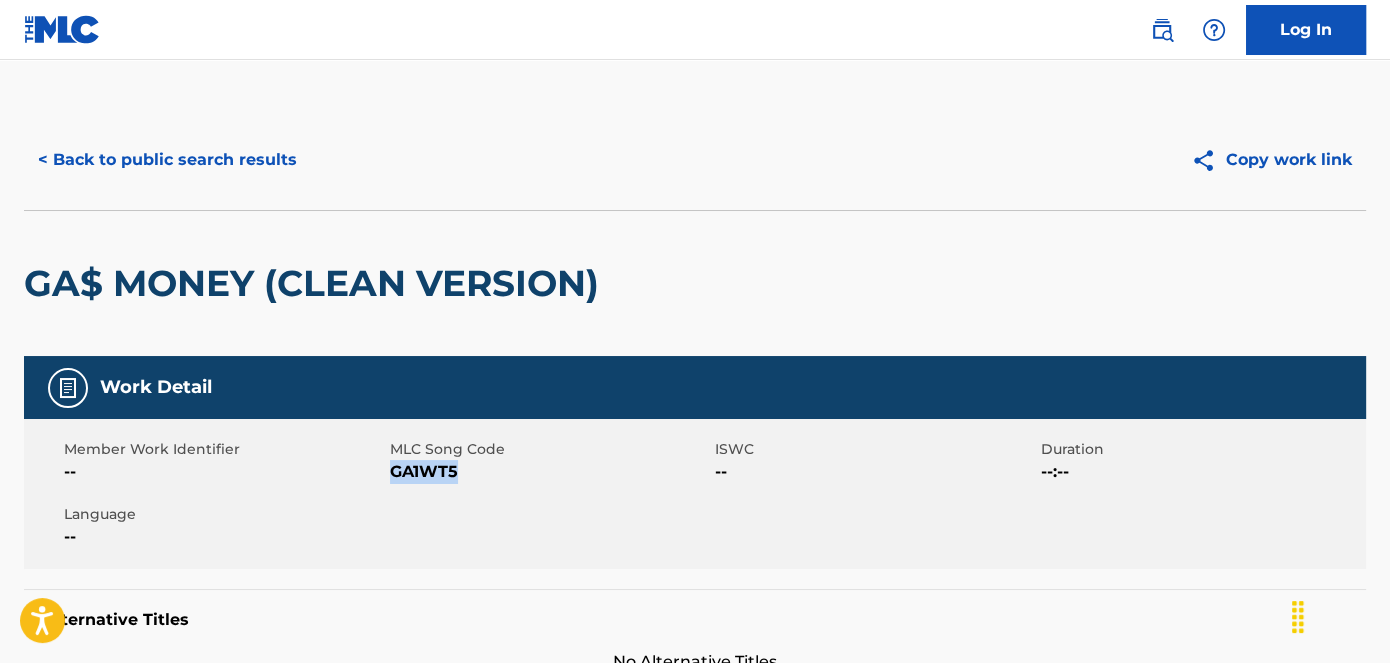 click on "GA1WT5" at bounding box center (550, 472) 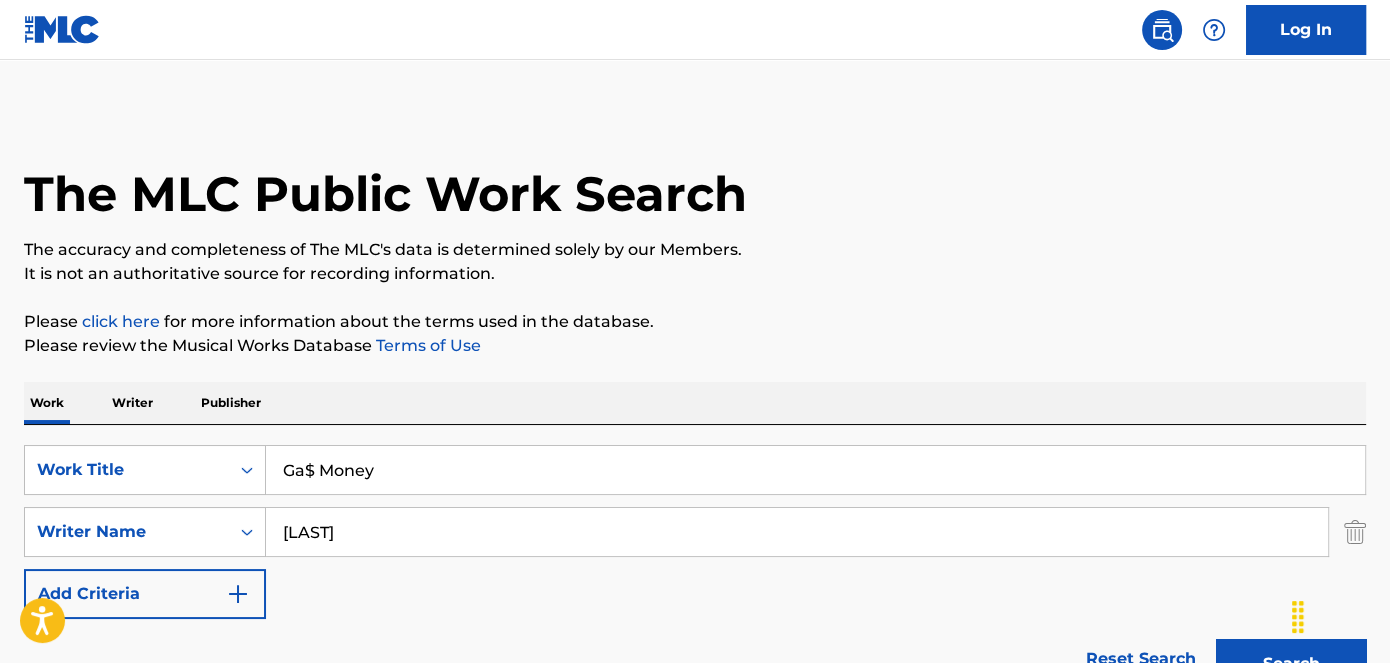 scroll, scrollTop: 1008, scrollLeft: 0, axis: vertical 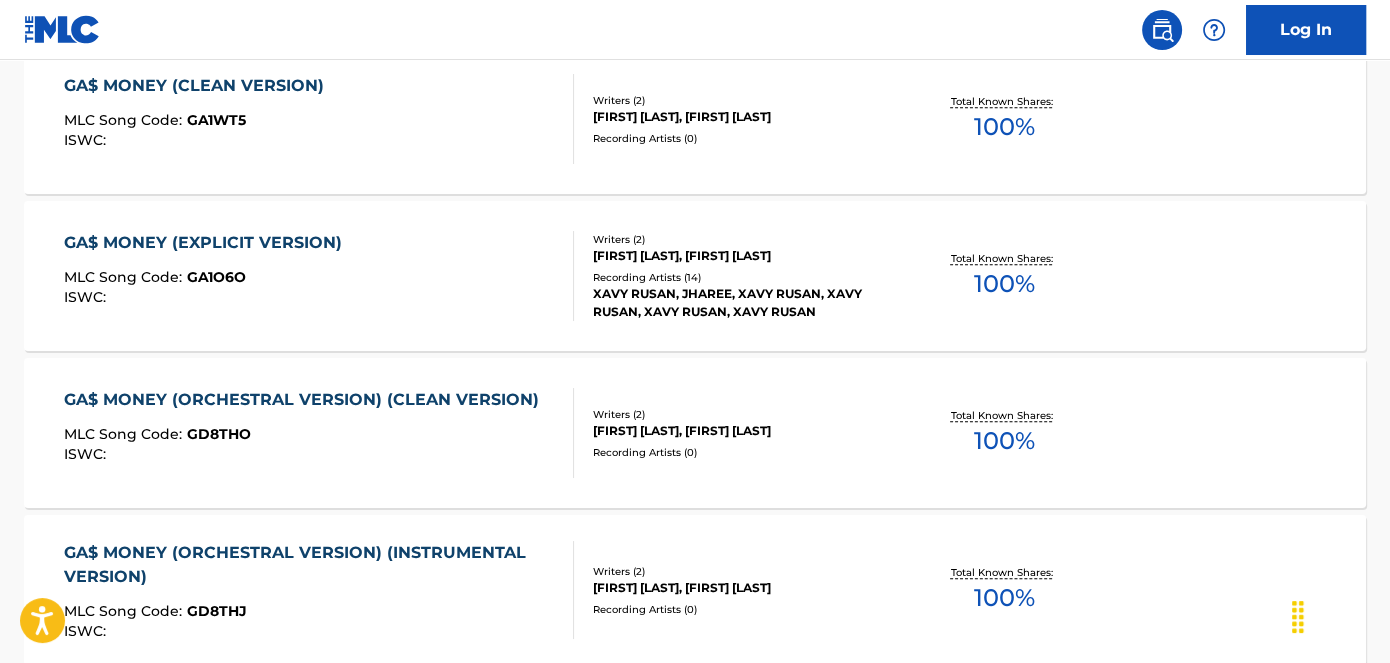 click on "MLC Song Code : GA1O6O" at bounding box center [208, 280] 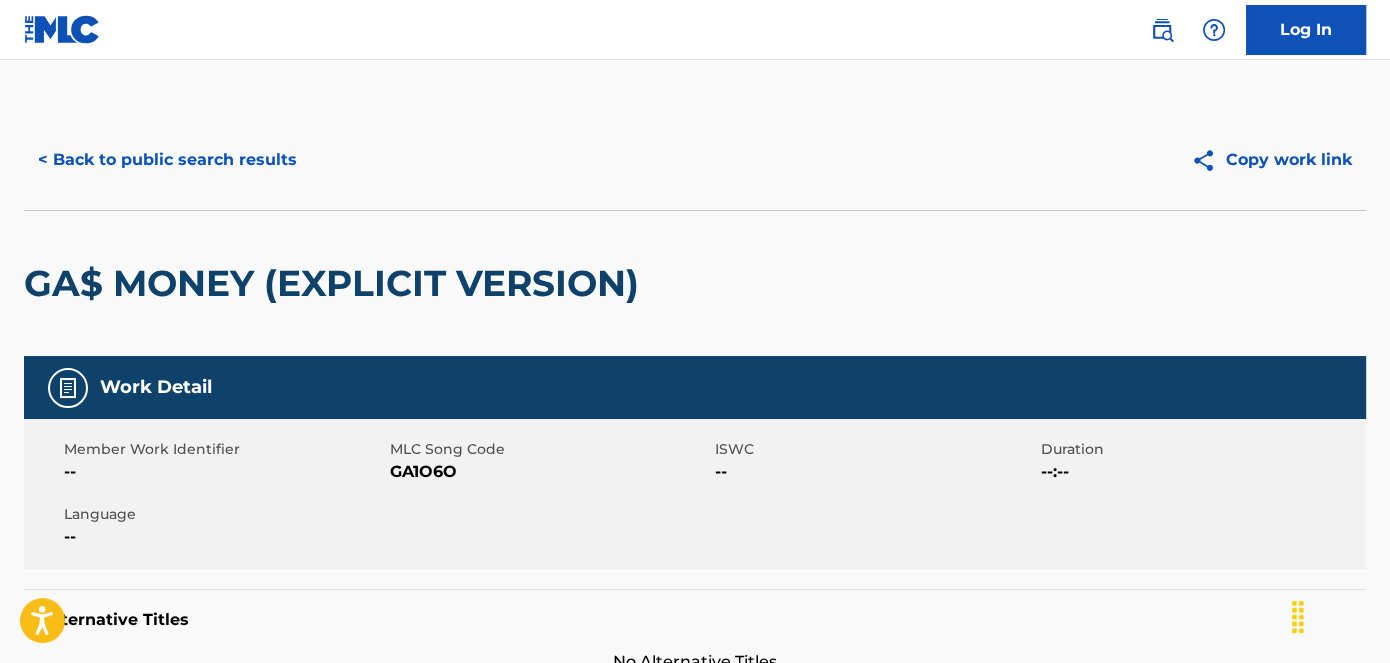 click on "GA1O6O" at bounding box center (550, 472) 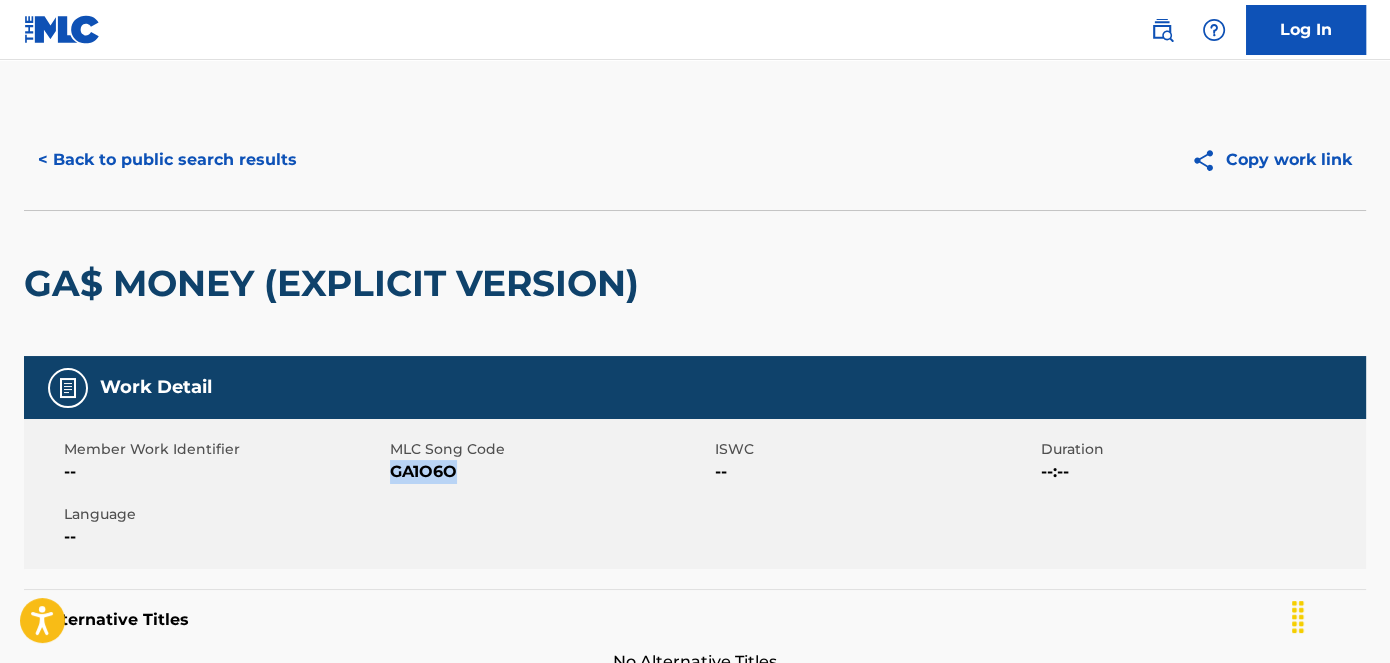 click on "GA1O6O" at bounding box center (550, 472) 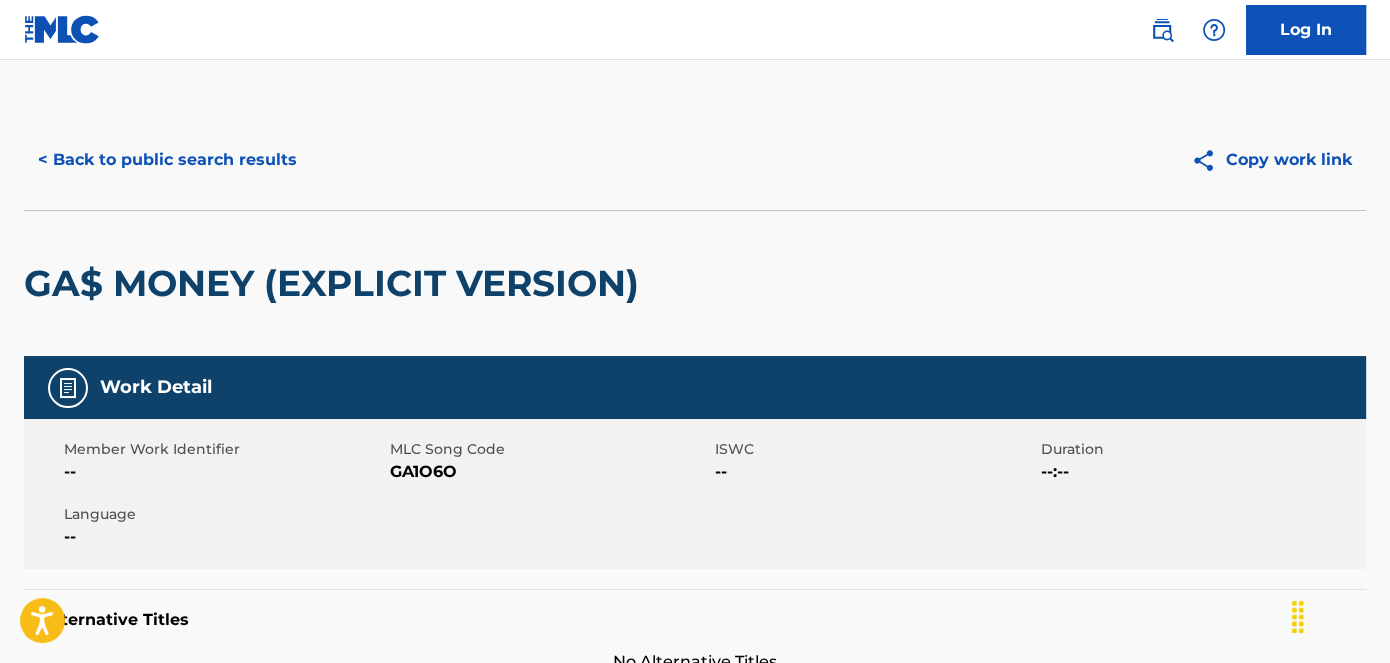 click on "< Back to public search results" at bounding box center (359, 160) 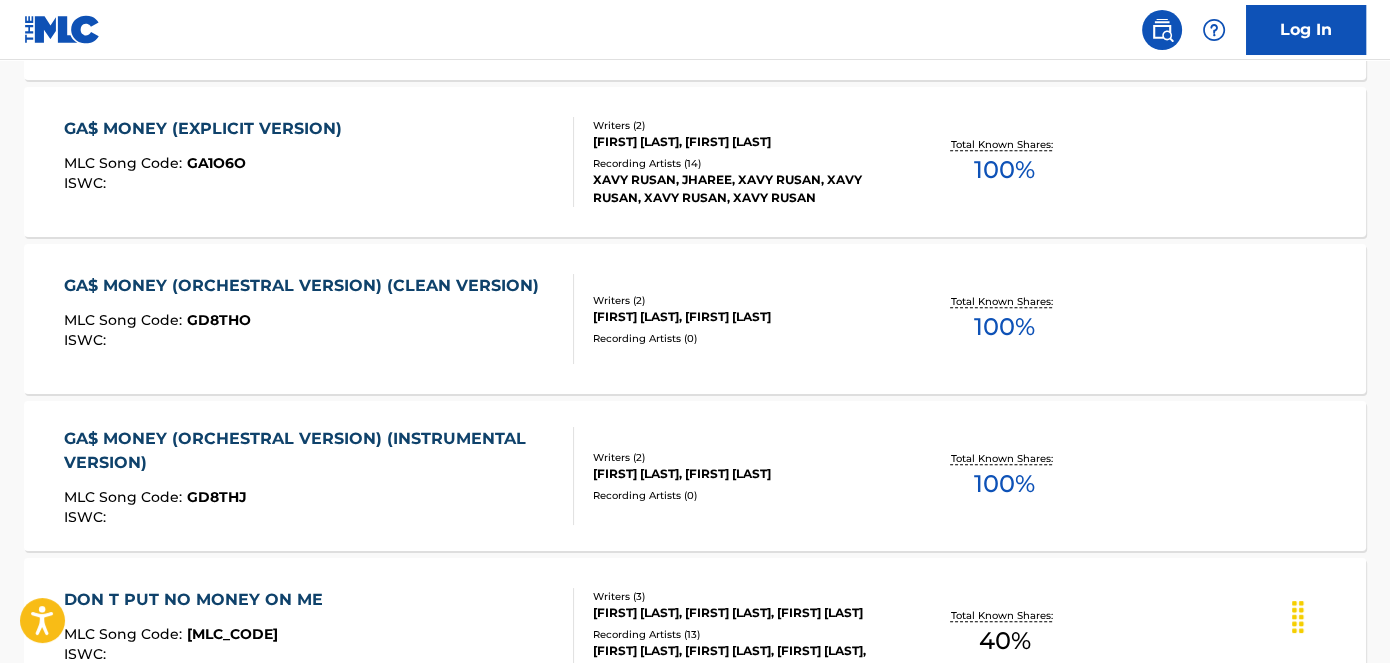 click on "MLC Song Code : GD8THJ" at bounding box center [310, 500] 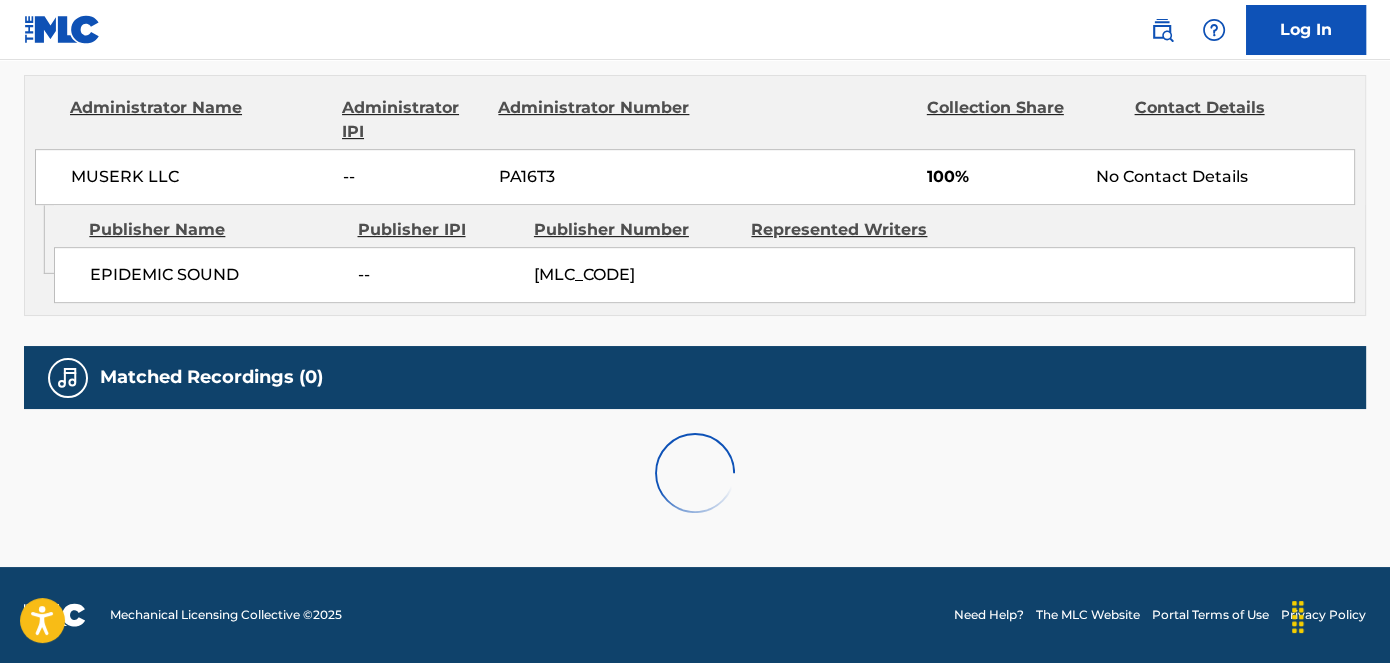 scroll, scrollTop: 0, scrollLeft: 0, axis: both 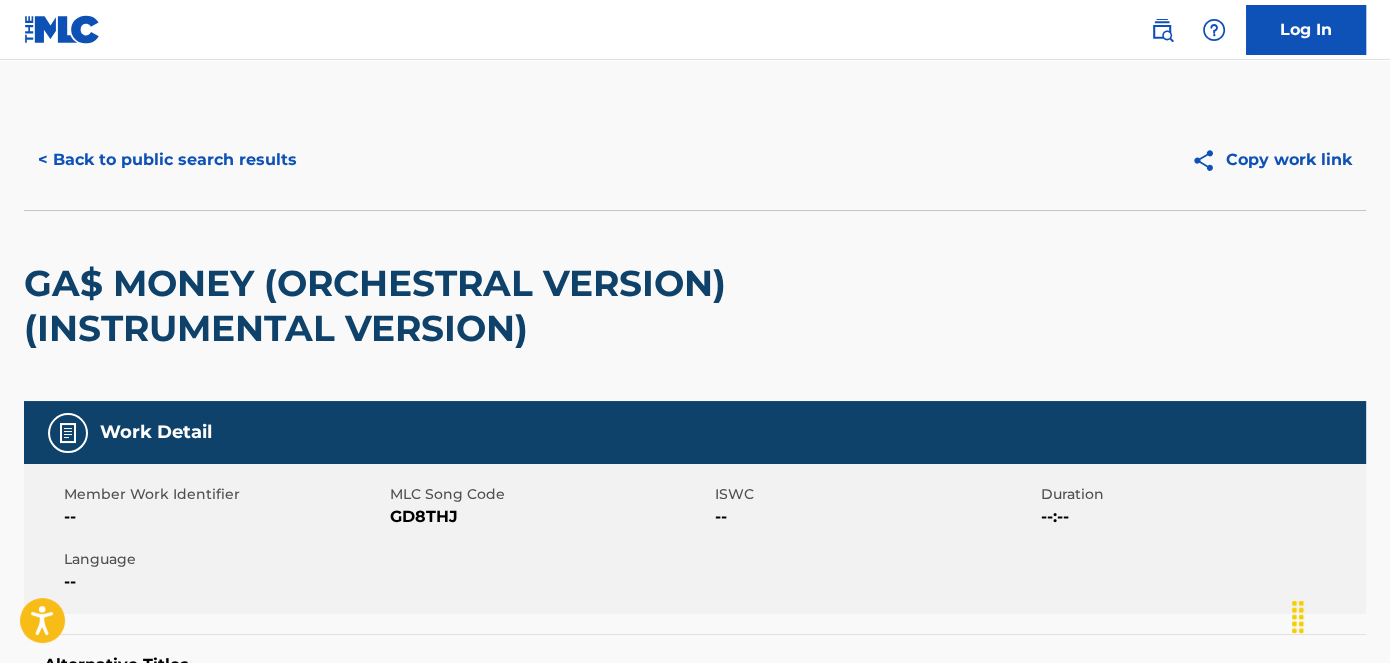 drag, startPoint x: 431, startPoint y: 503, endPoint x: 431, endPoint y: 514, distance: 11 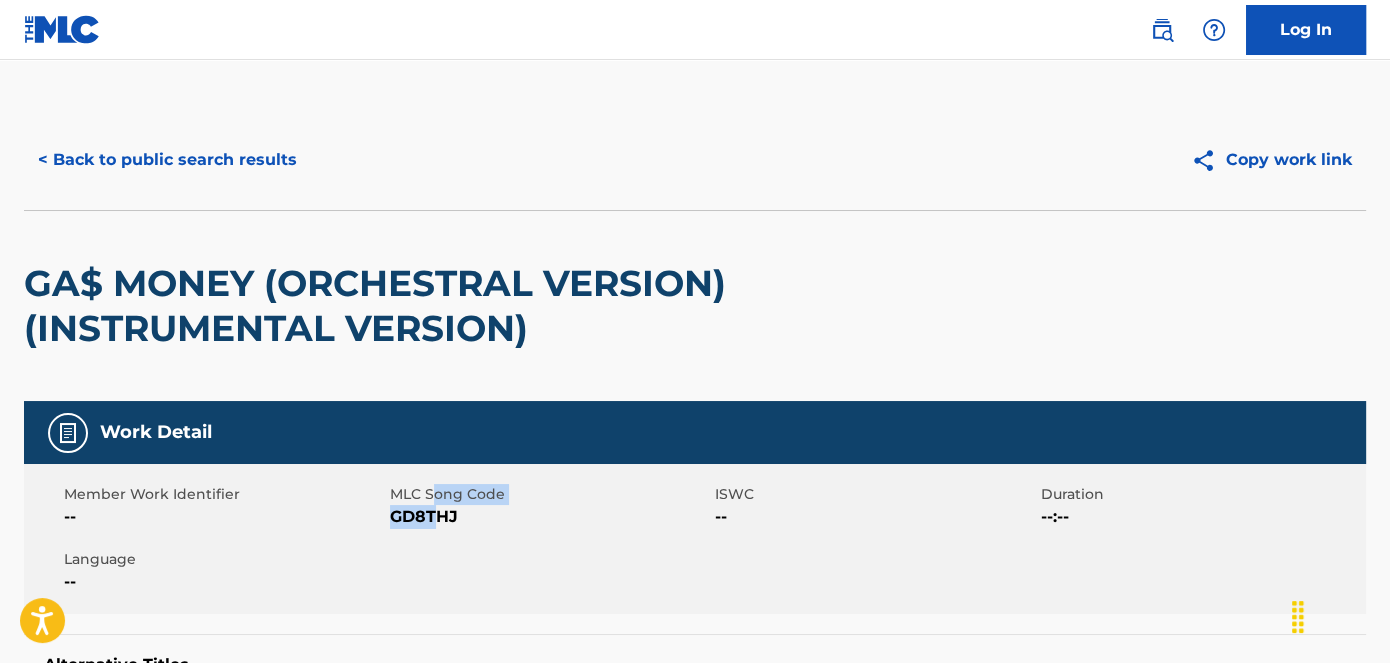 click on "GD8THJ" at bounding box center (550, 517) 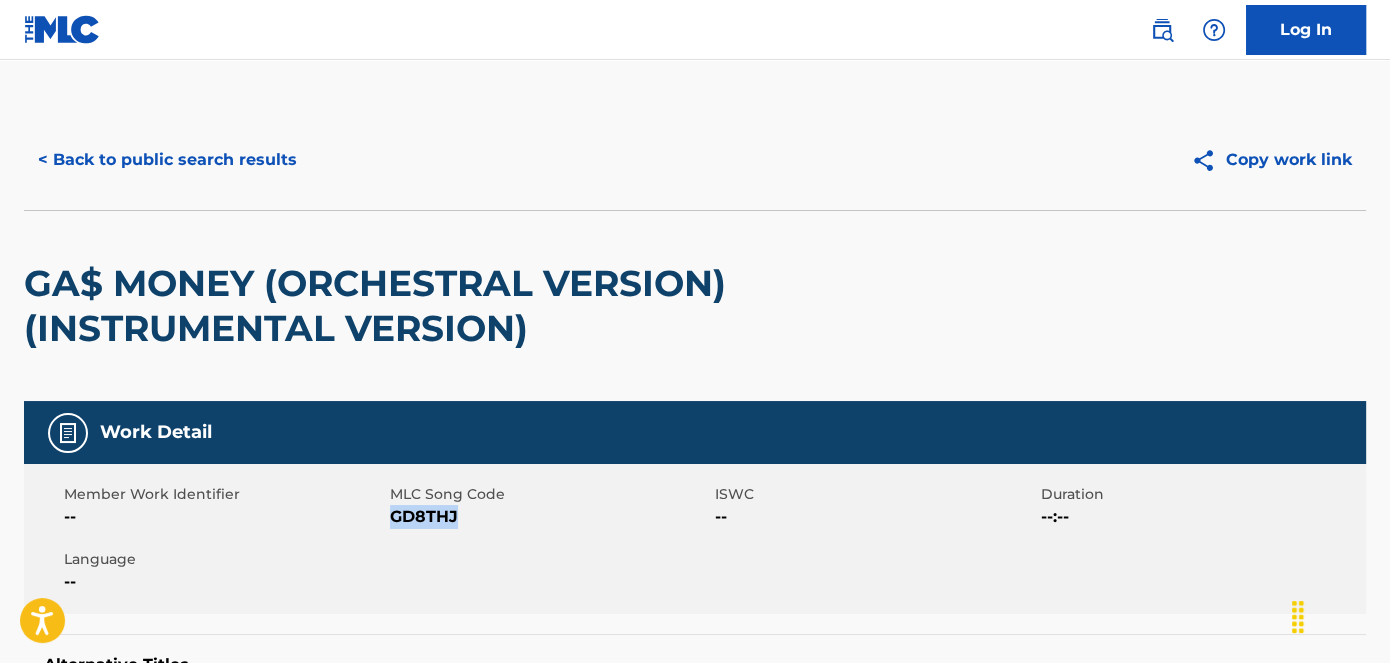 click on "GD8THJ" at bounding box center (550, 517) 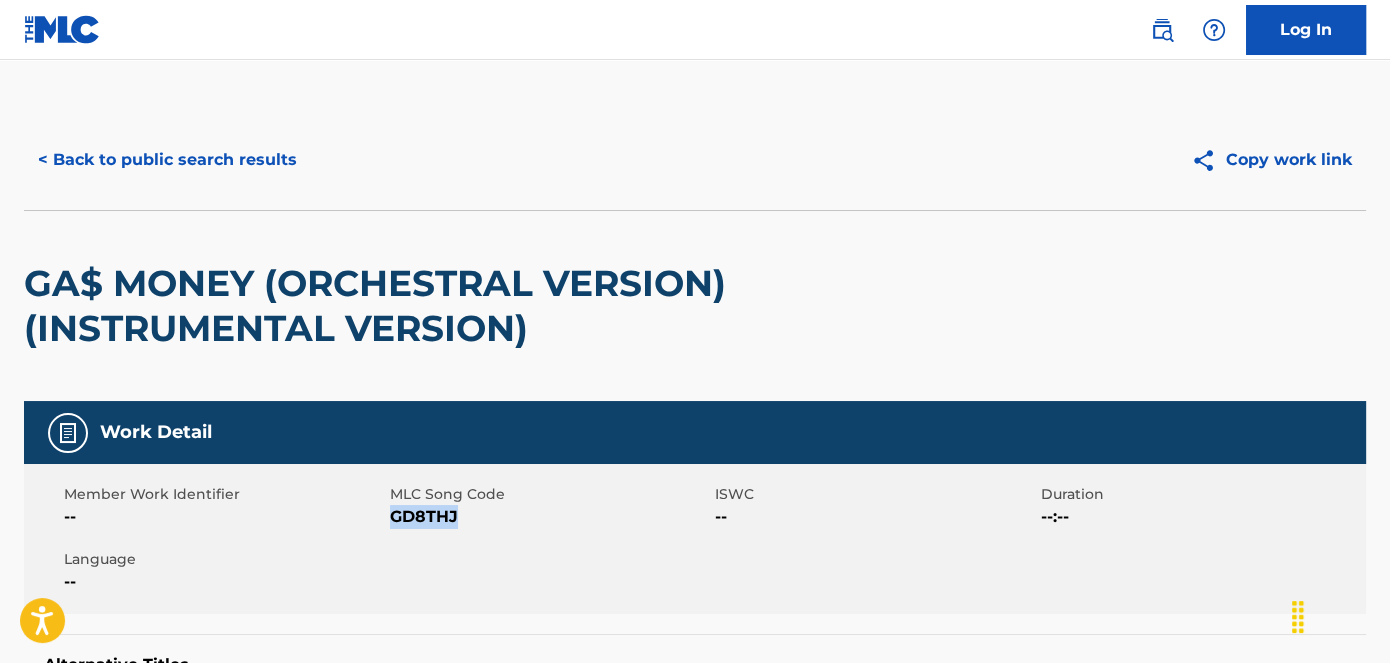 click on "< Back to public search results" at bounding box center [167, 160] 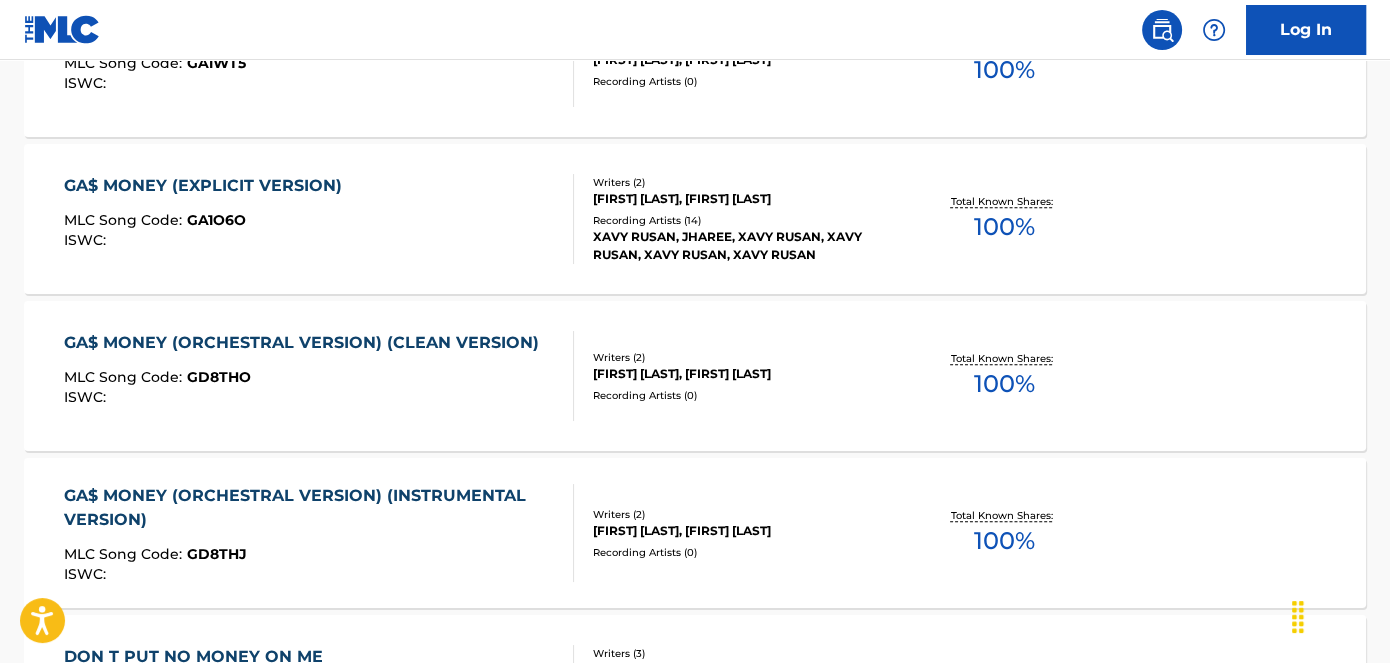 scroll, scrollTop: 1054, scrollLeft: 0, axis: vertical 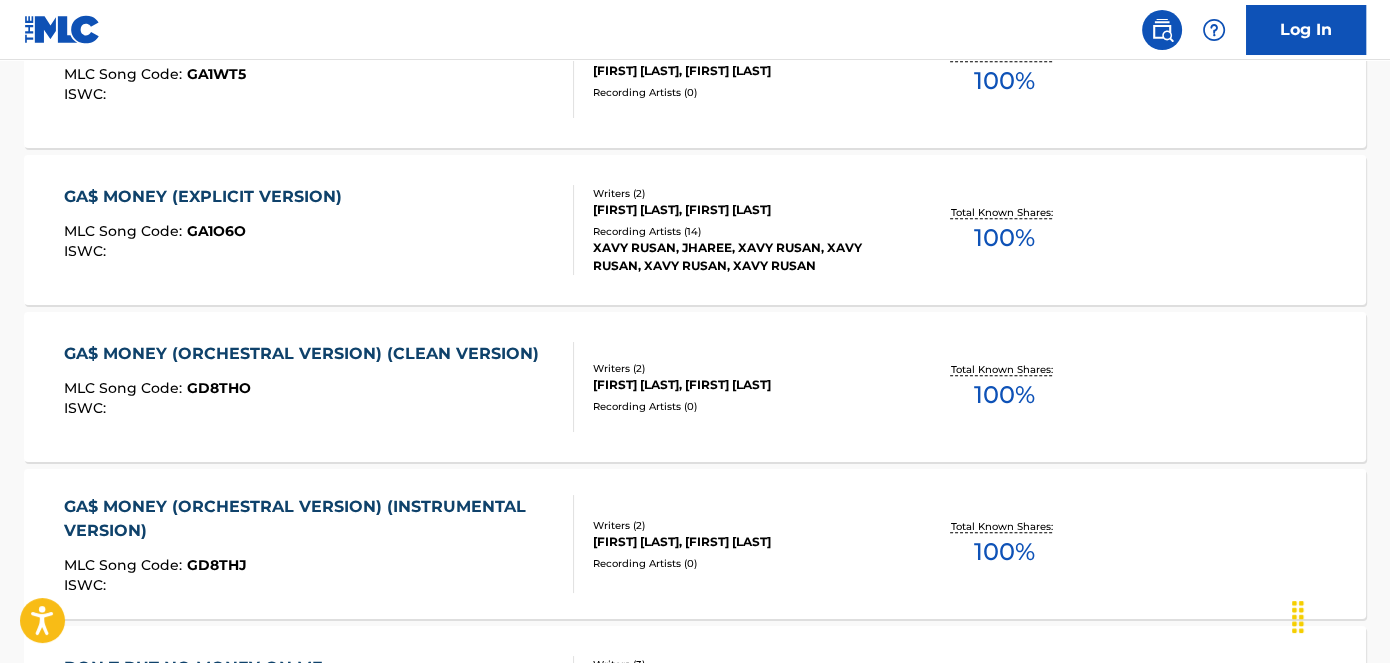 click on "MLC Song Code : GD8THO" at bounding box center [306, 391] 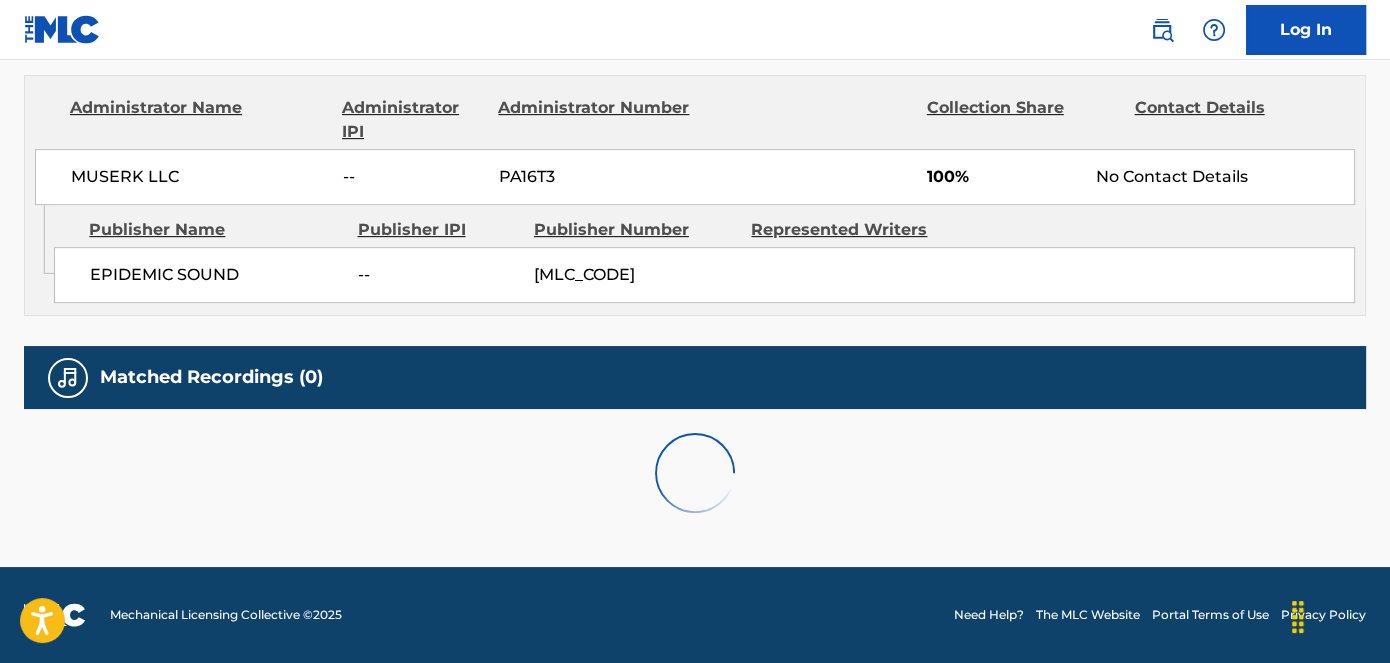 scroll, scrollTop: 0, scrollLeft: 0, axis: both 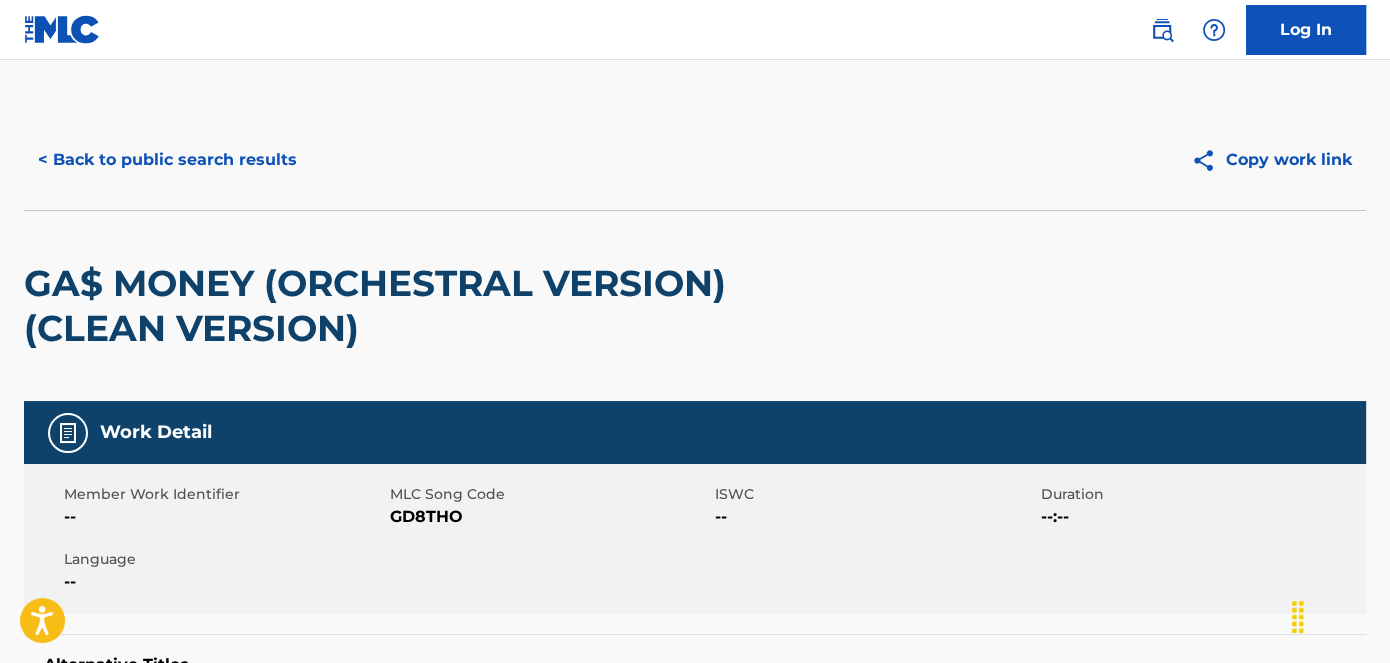 click on "Member Work Identifier -- MLC Song Code [ID] ISWC -- Duration --:-- Language --" at bounding box center (695, 539) 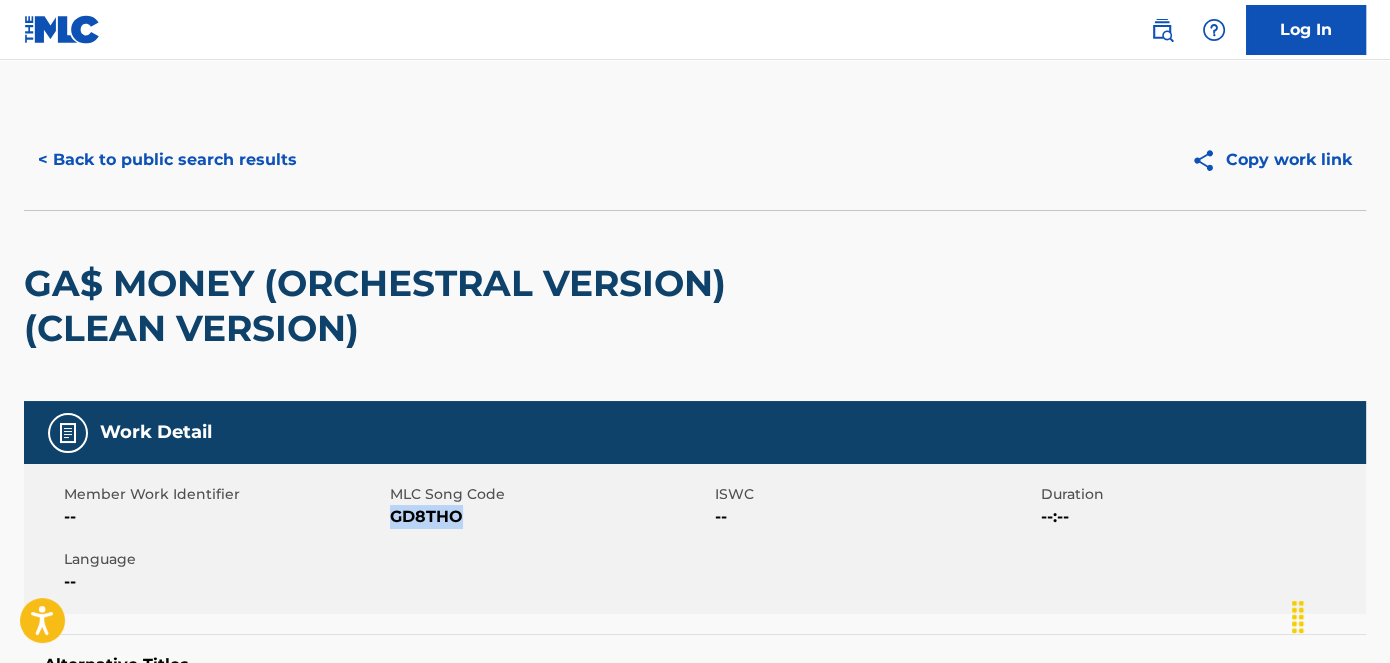 click on "GD8THO" at bounding box center (550, 517) 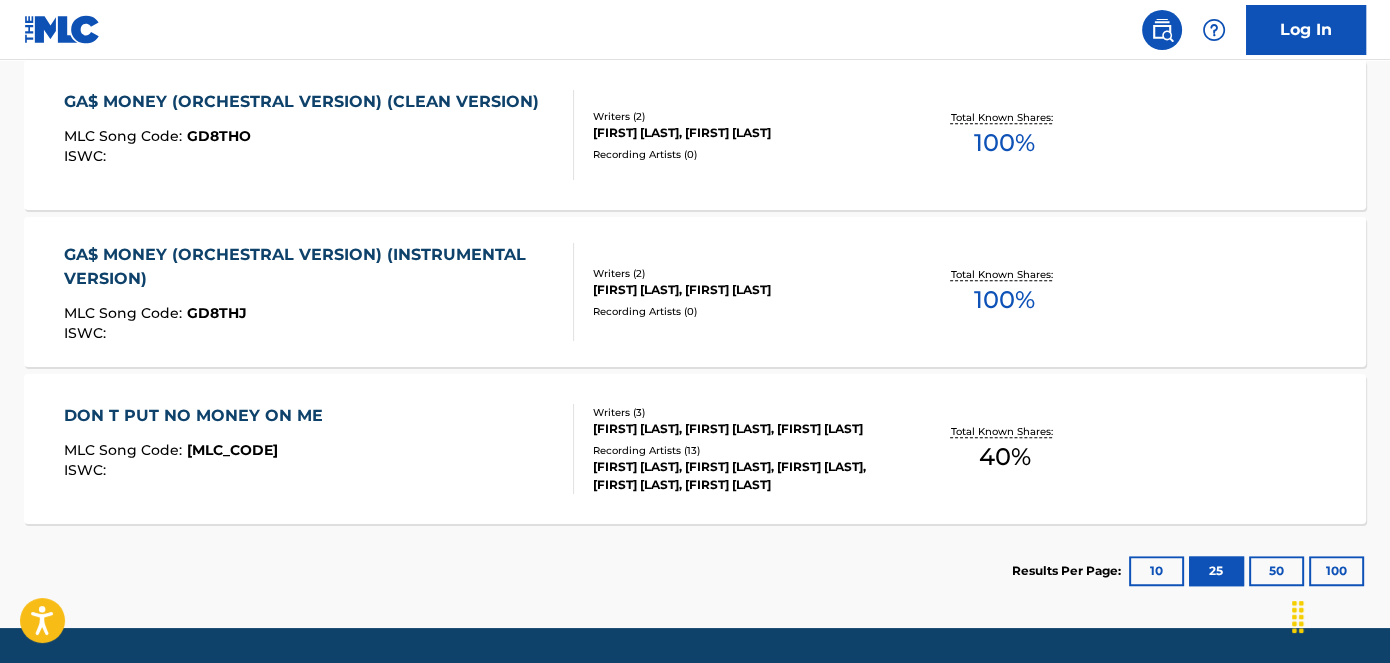 scroll, scrollTop: 1275, scrollLeft: 0, axis: vertical 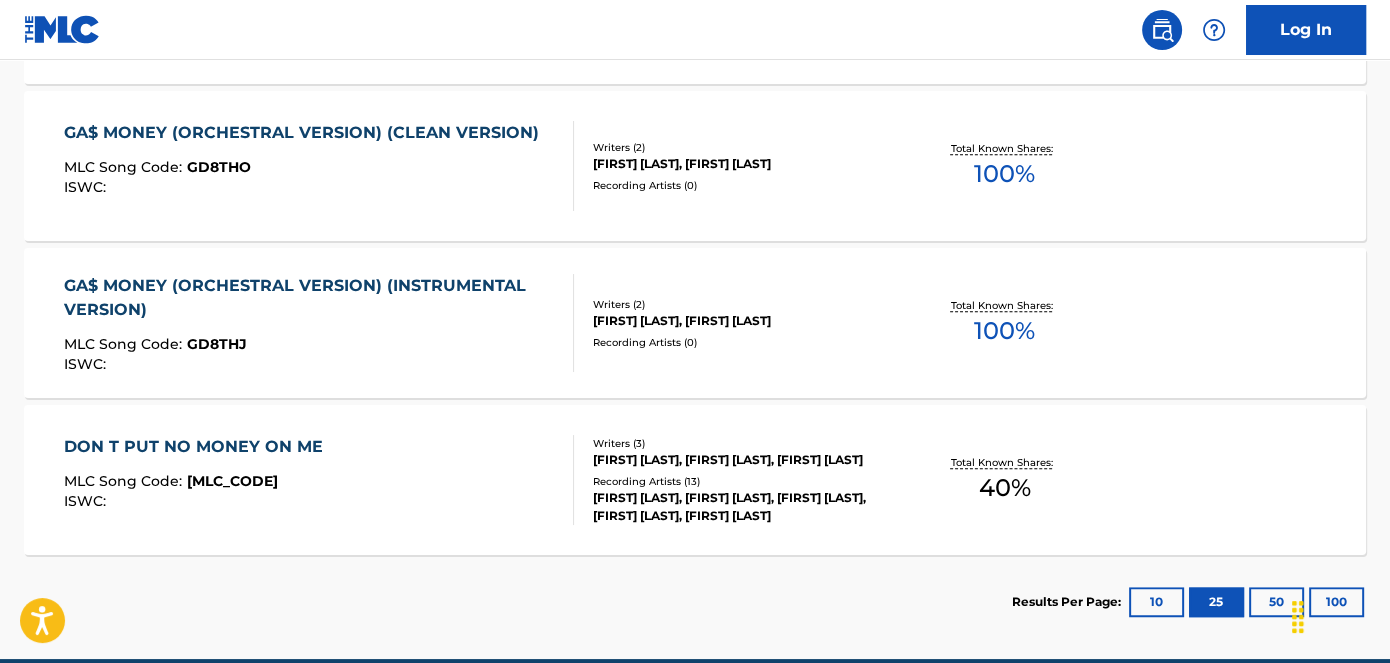 click on "DON T PUT NO MONEY ON ME MLC Song Code : DVCLUK ISWC :" at bounding box center (319, 480) 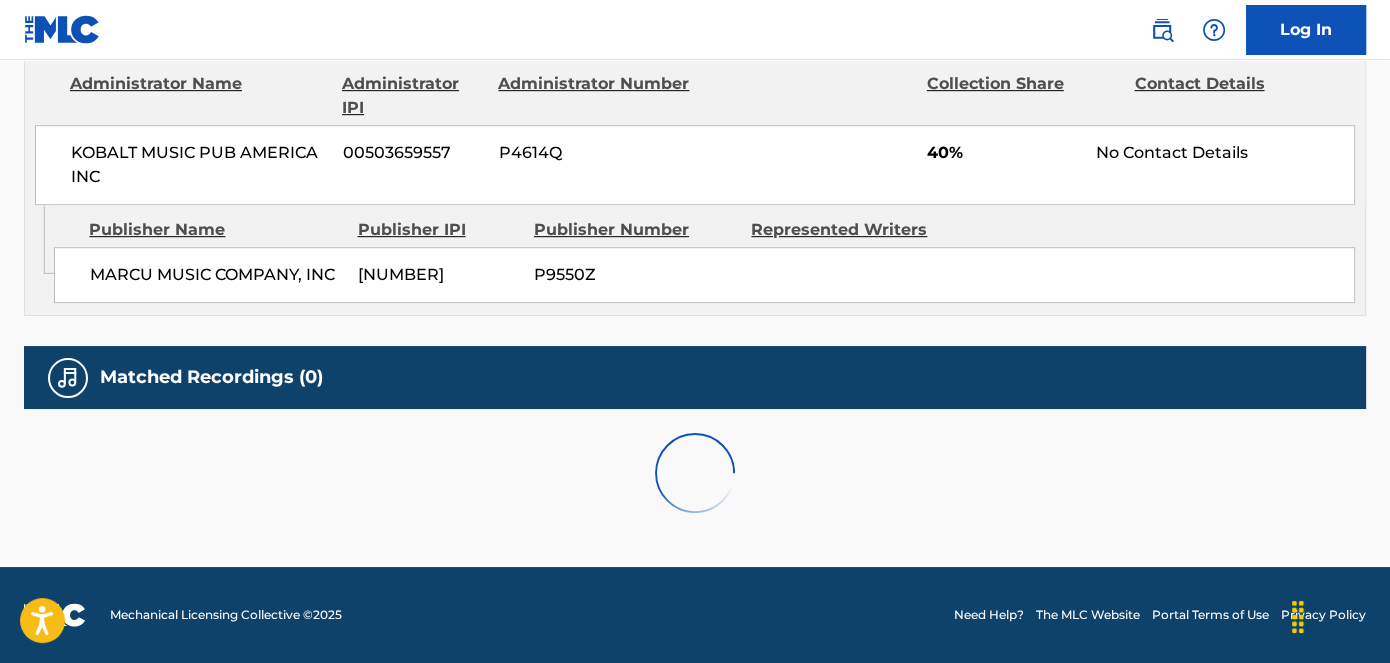 scroll, scrollTop: 0, scrollLeft: 0, axis: both 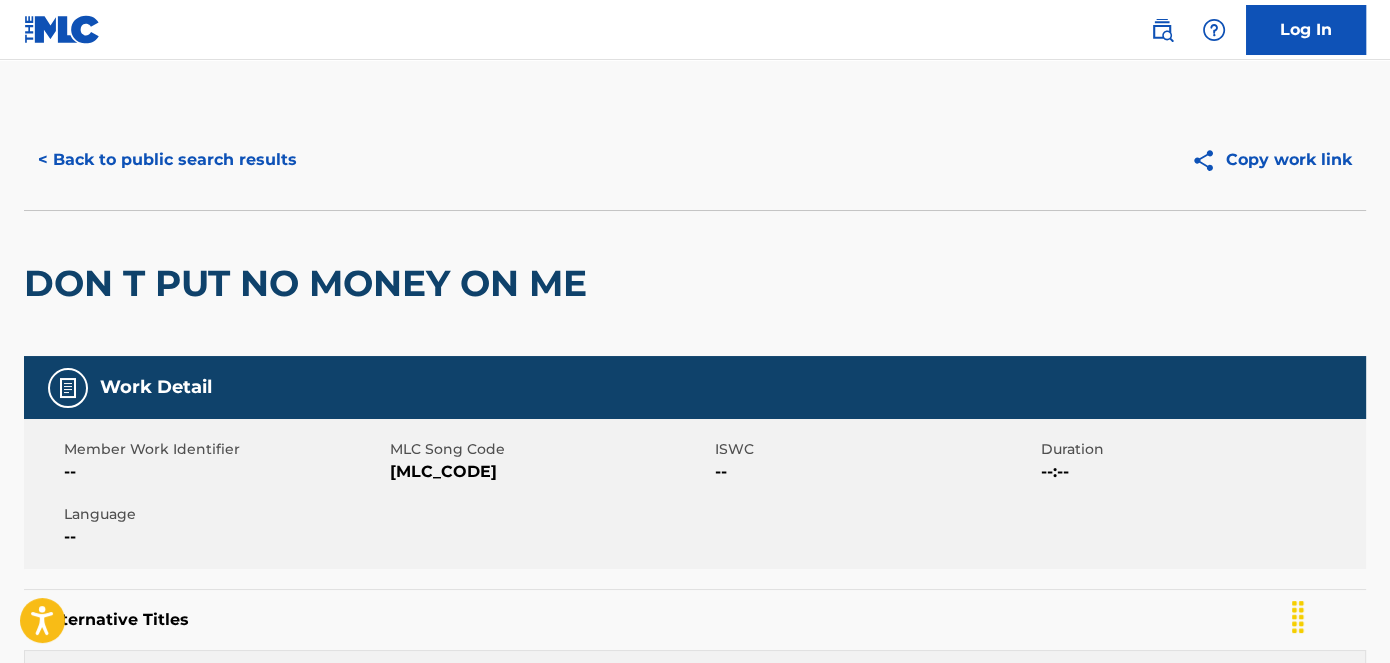click on "< Back to public search results" at bounding box center [167, 160] 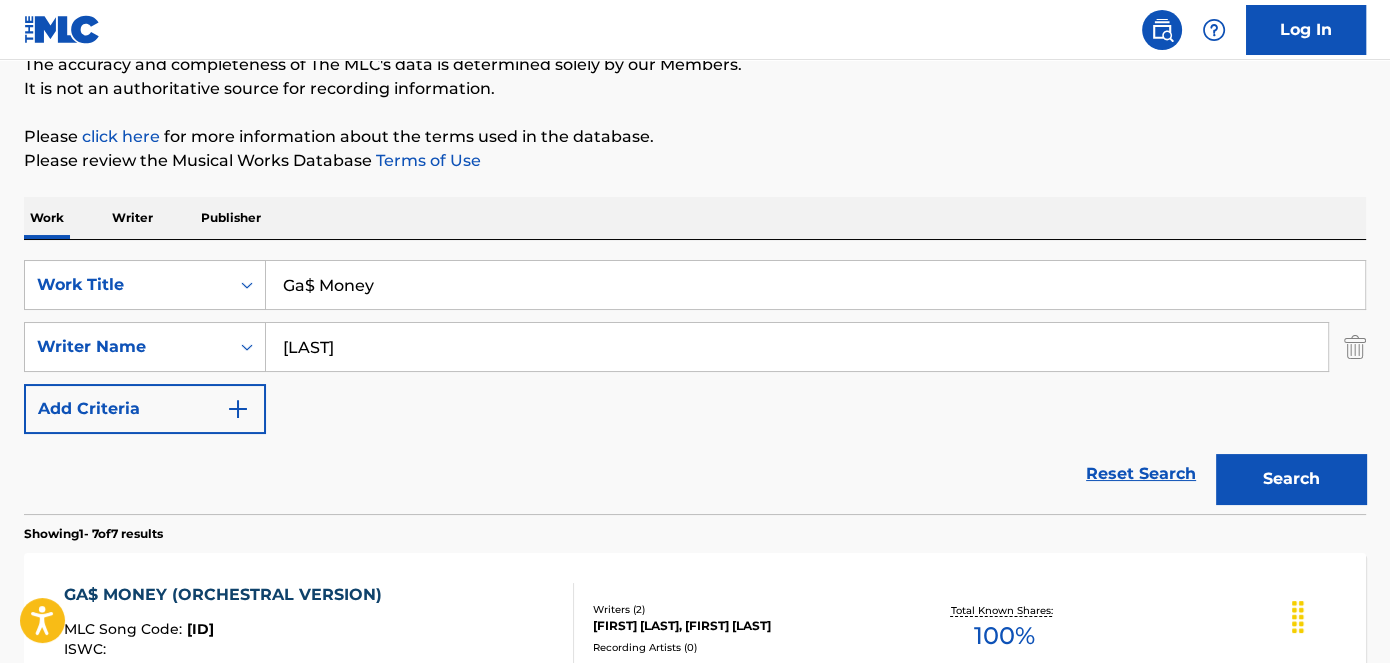 scroll, scrollTop: 184, scrollLeft: 0, axis: vertical 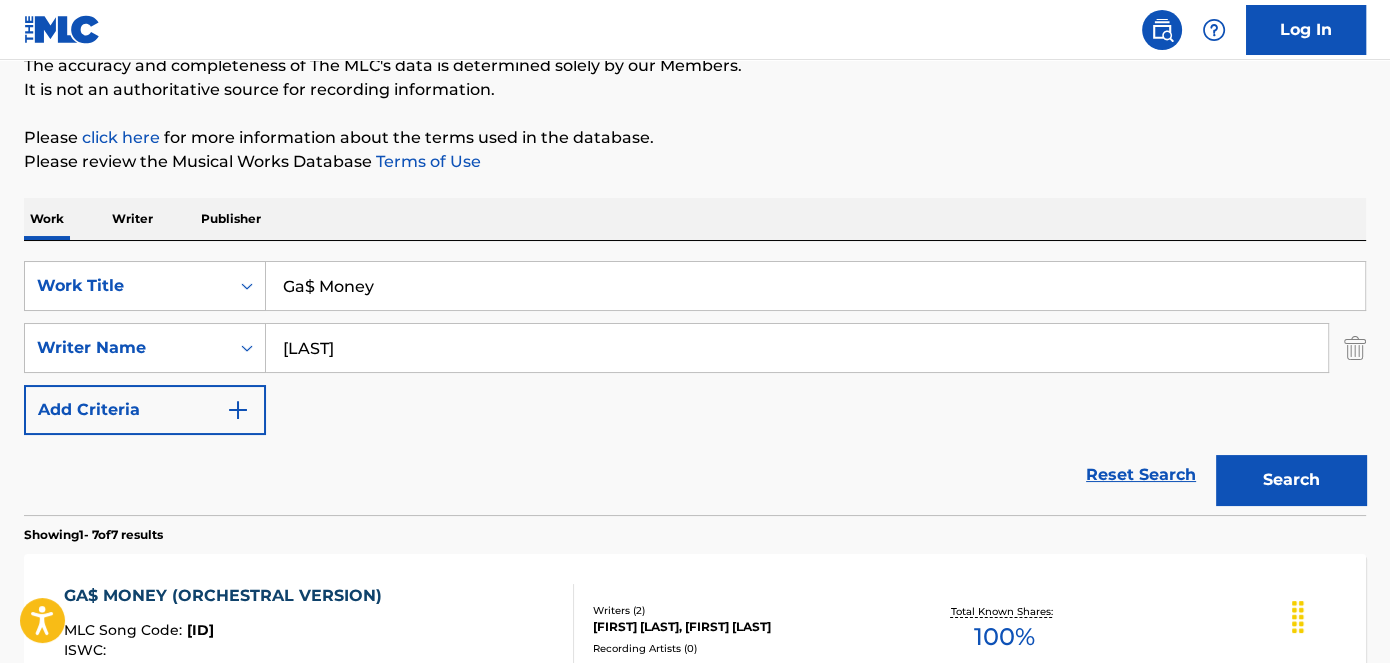 click on "Ga$ Money" at bounding box center (815, 286) 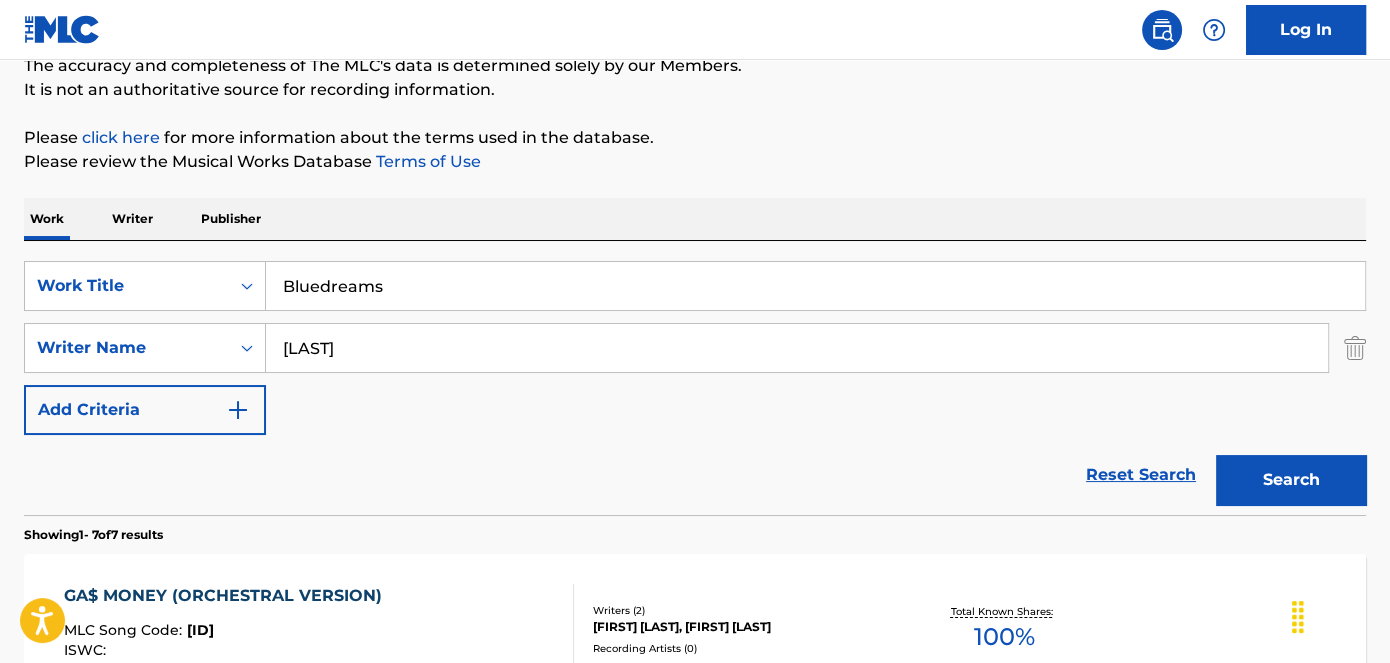 type on "Bluedreams" 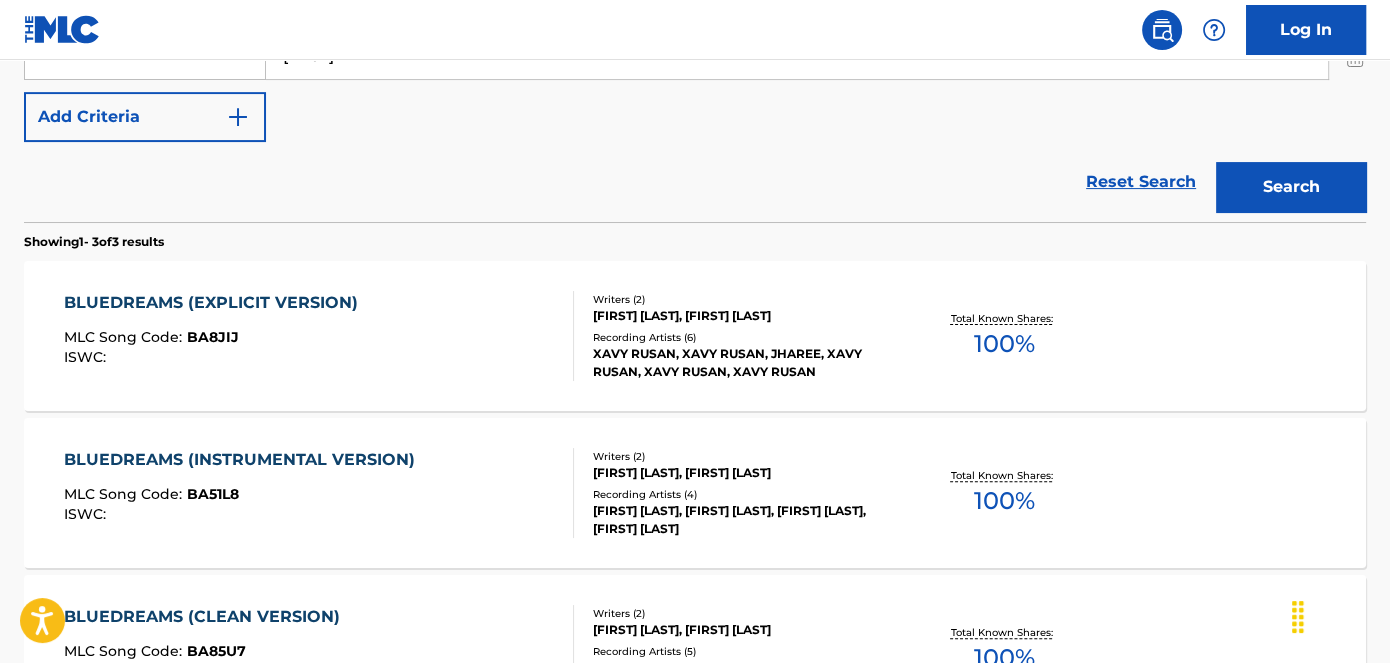 scroll, scrollTop: 639, scrollLeft: 0, axis: vertical 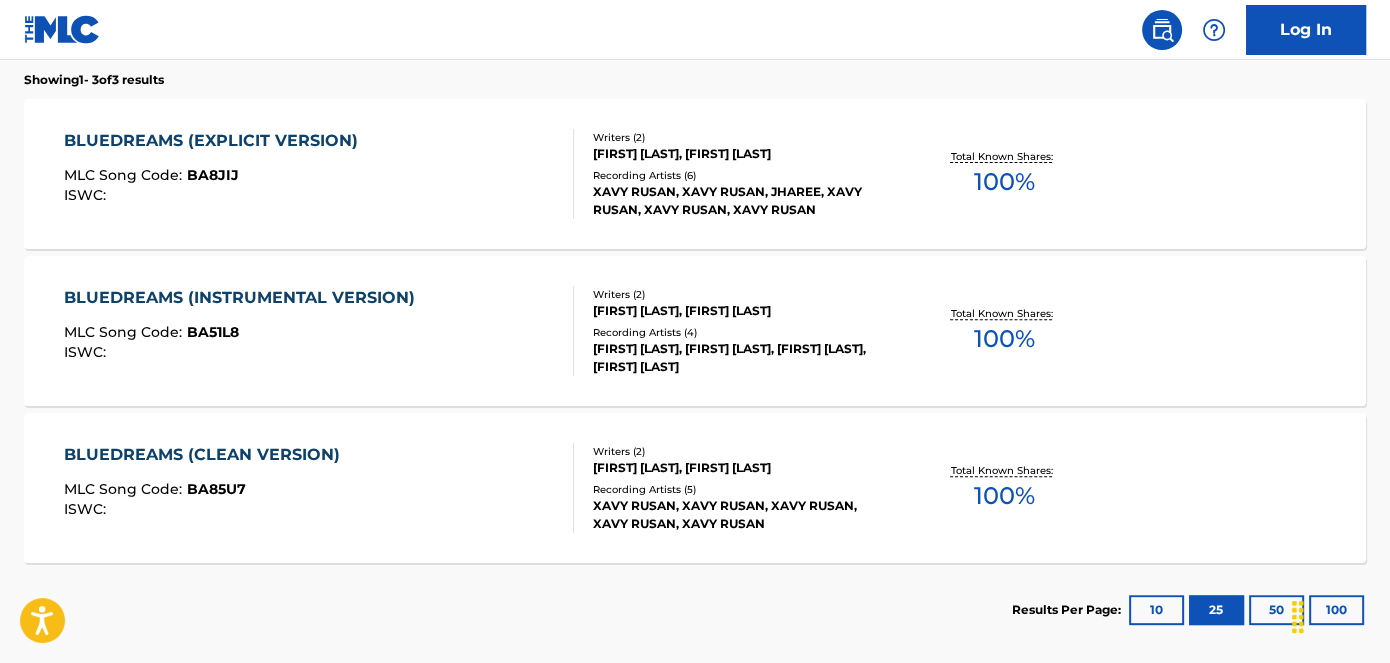 click on "BLUEDREAMS (EXPLICIT VERSION) MLC Song Code : BA8JIJ ISWC :" at bounding box center (216, 174) 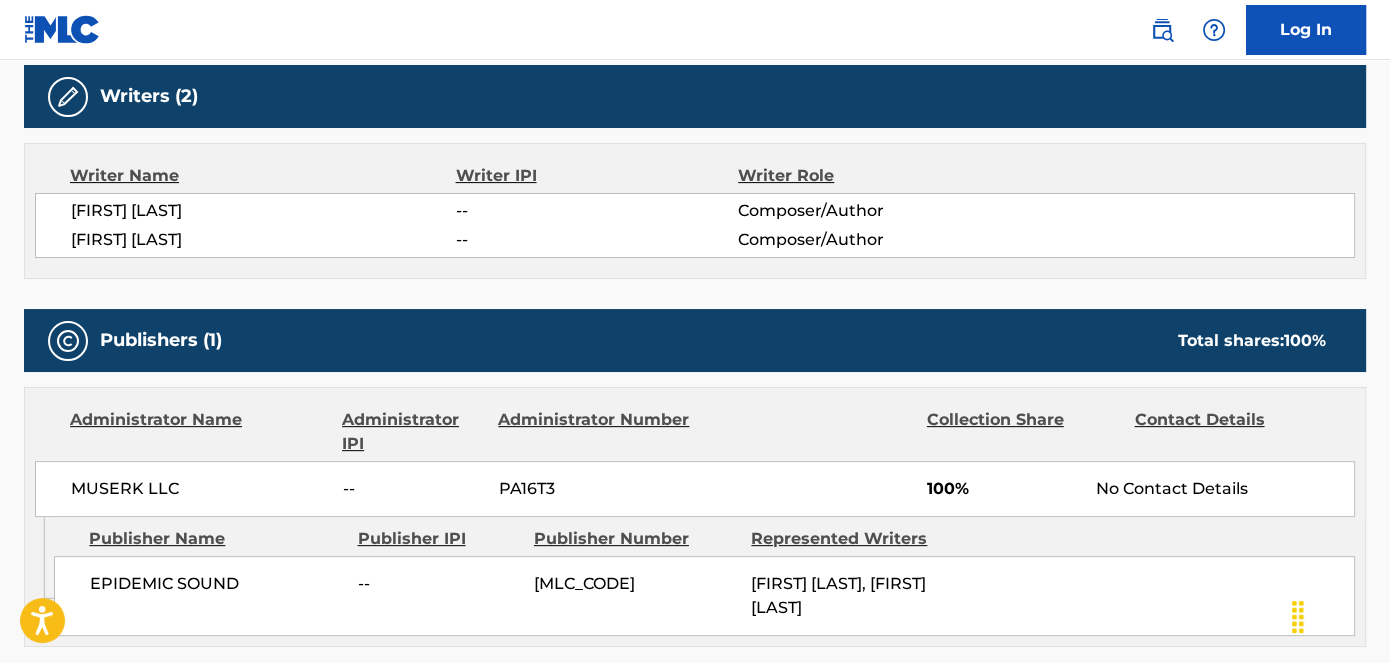 scroll, scrollTop: 0, scrollLeft: 0, axis: both 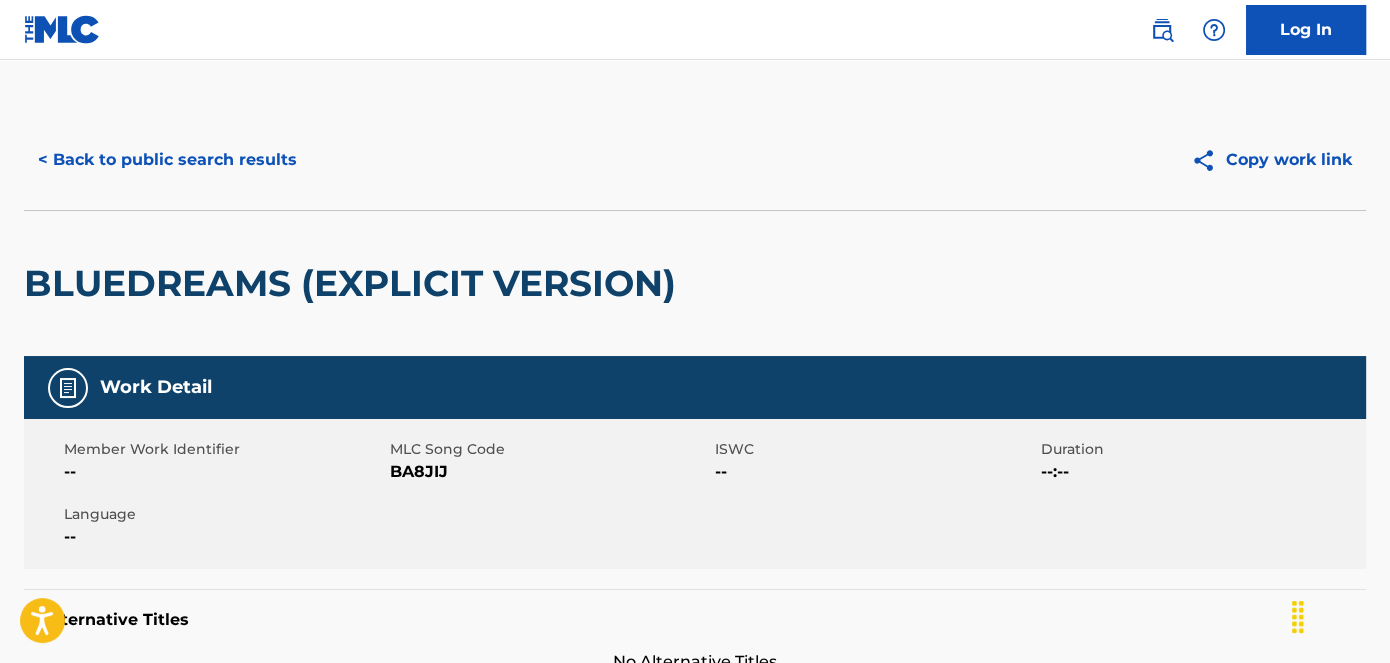 click on "BA8JIJ" at bounding box center (550, 472) 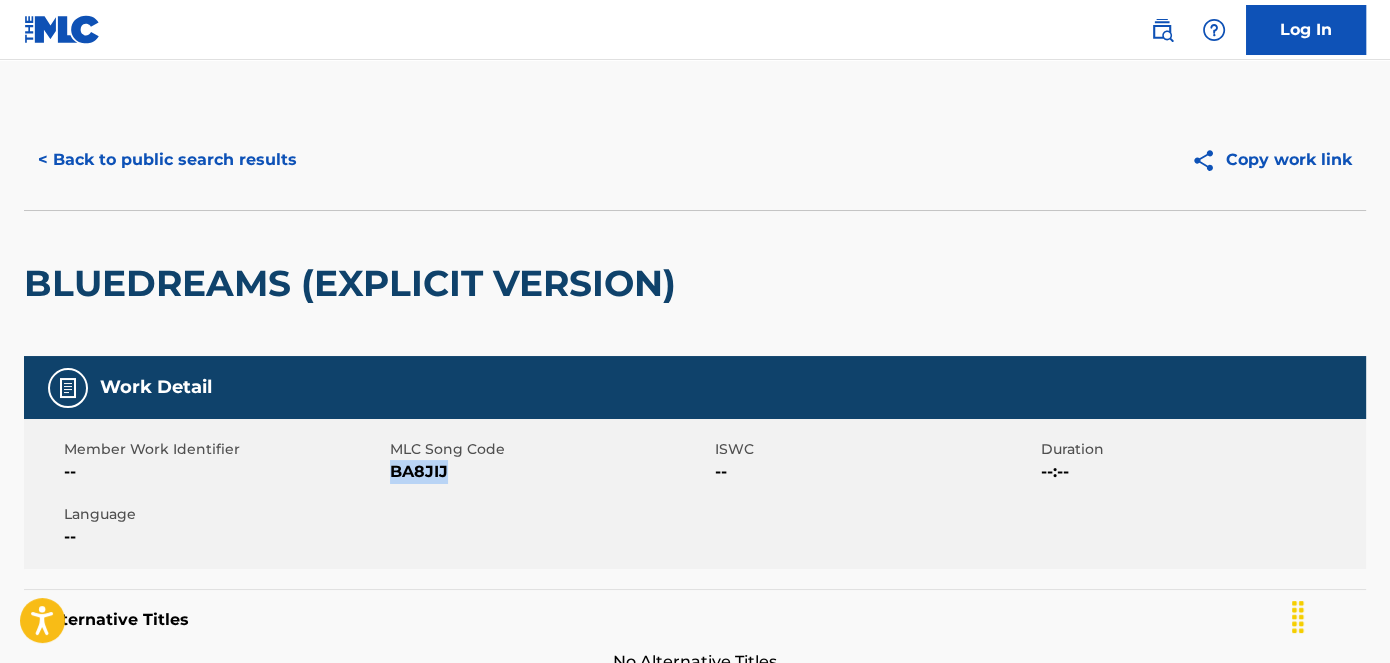 click on "BA8JIJ" at bounding box center [550, 472] 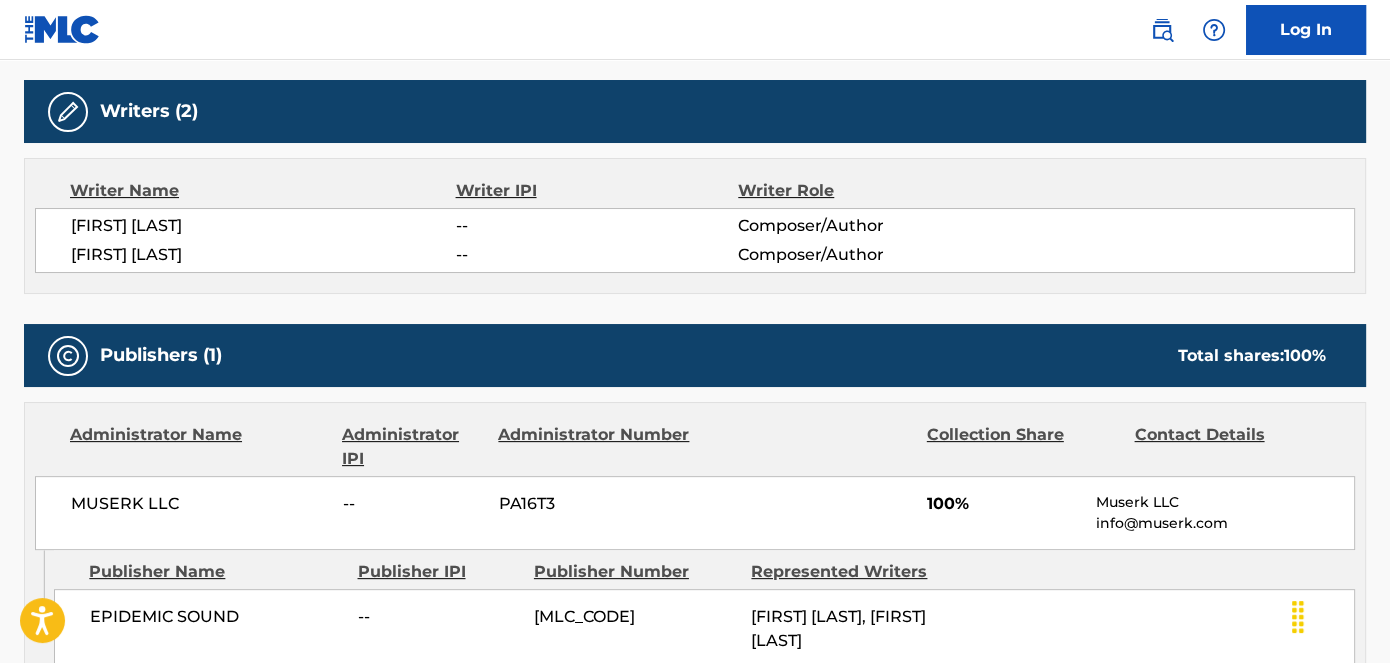 scroll, scrollTop: 737, scrollLeft: 0, axis: vertical 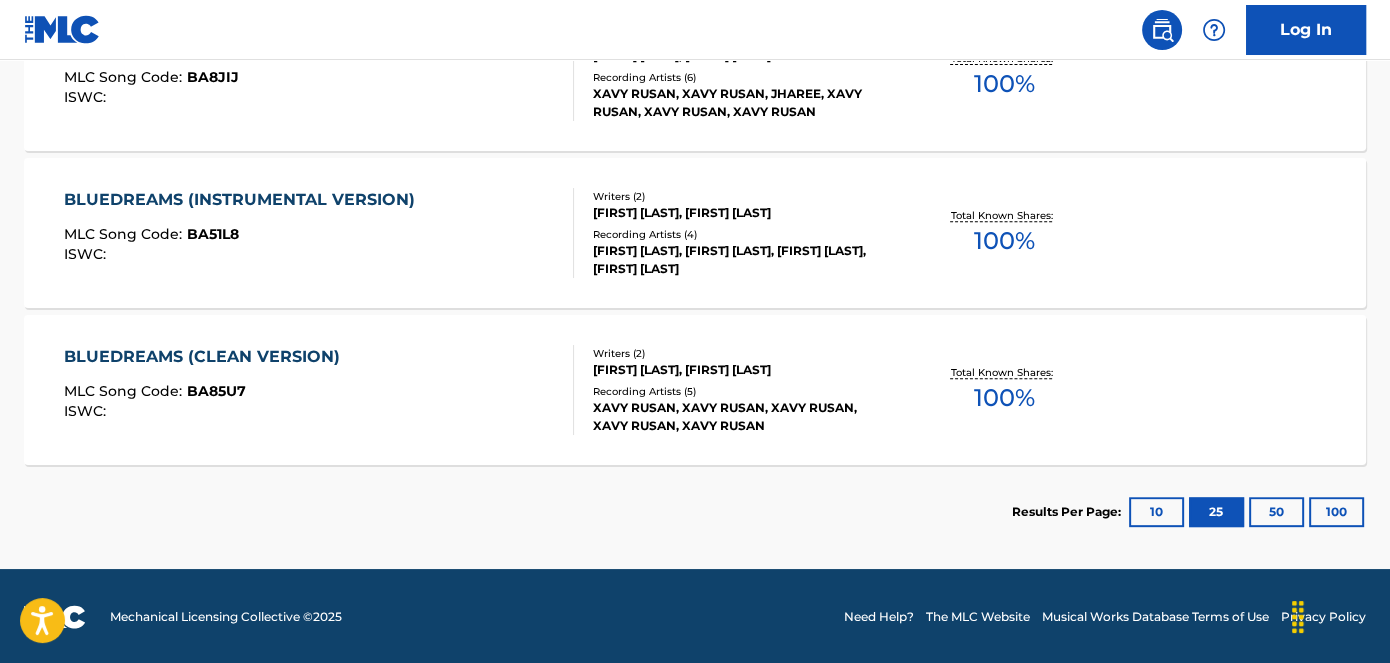 click on "ISWC :" at bounding box center [244, 254] 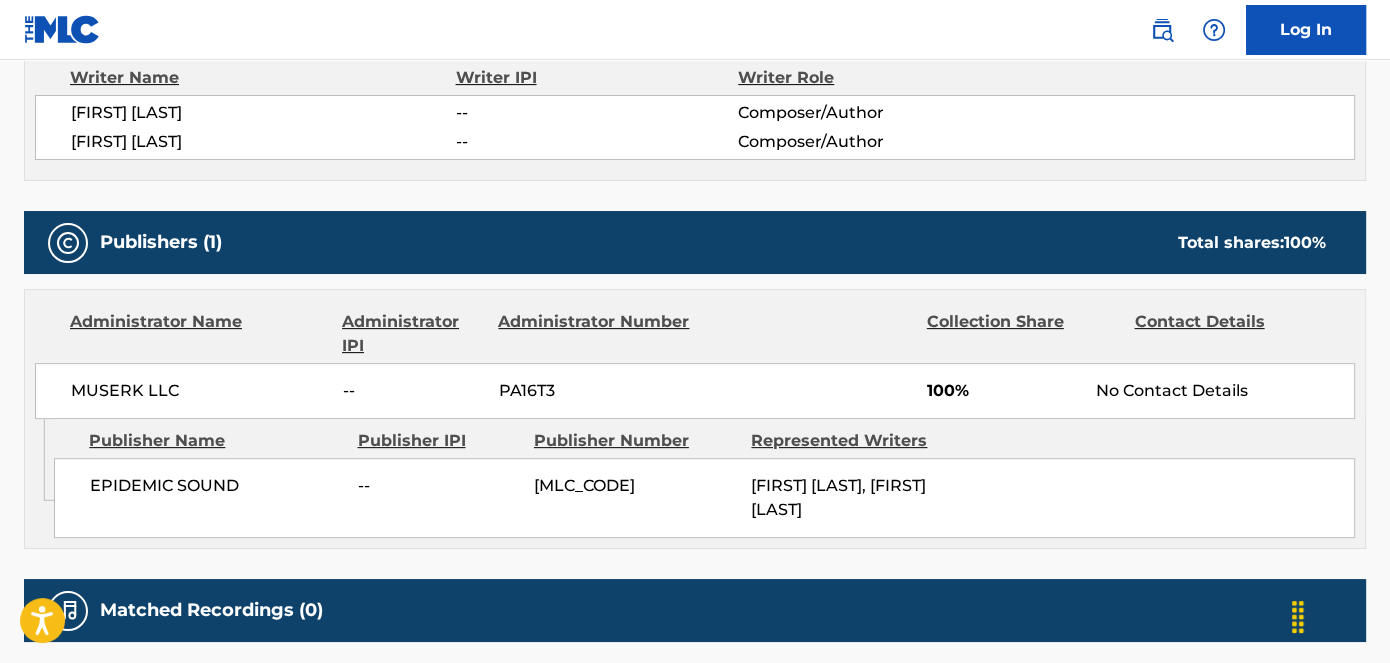 scroll, scrollTop: 0, scrollLeft: 0, axis: both 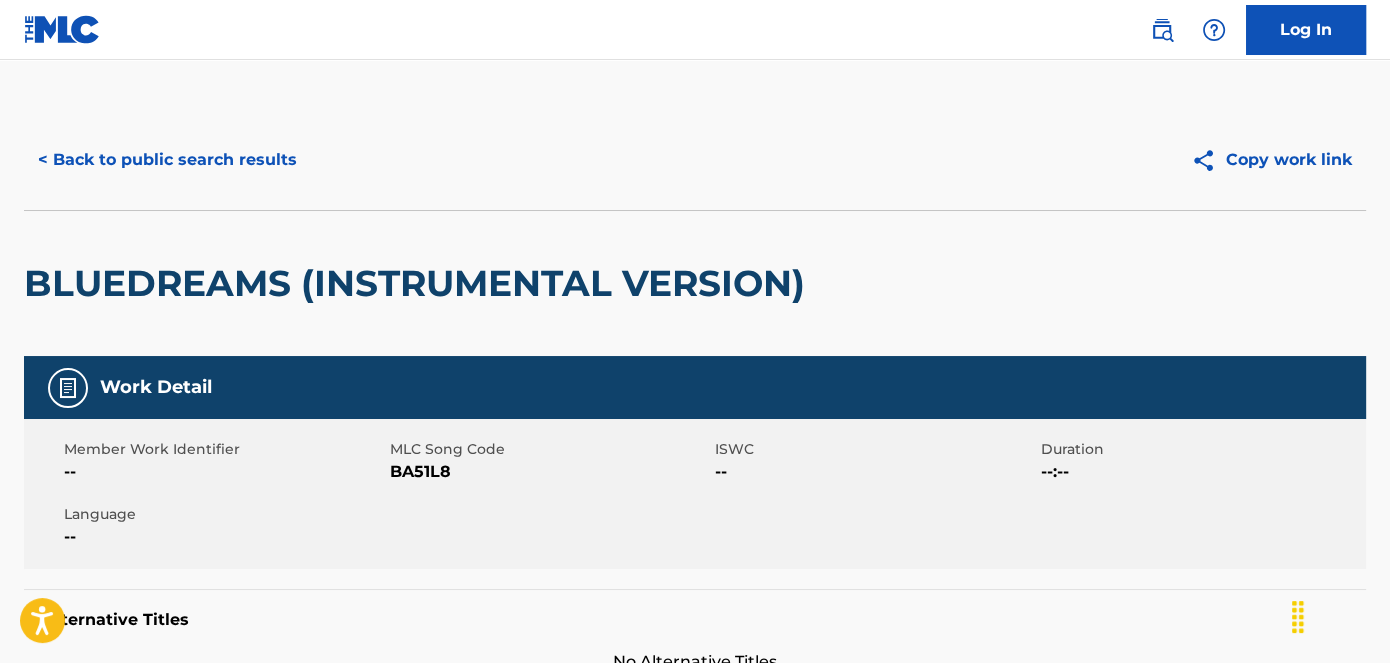 click on "BA51L8" at bounding box center (550, 472) 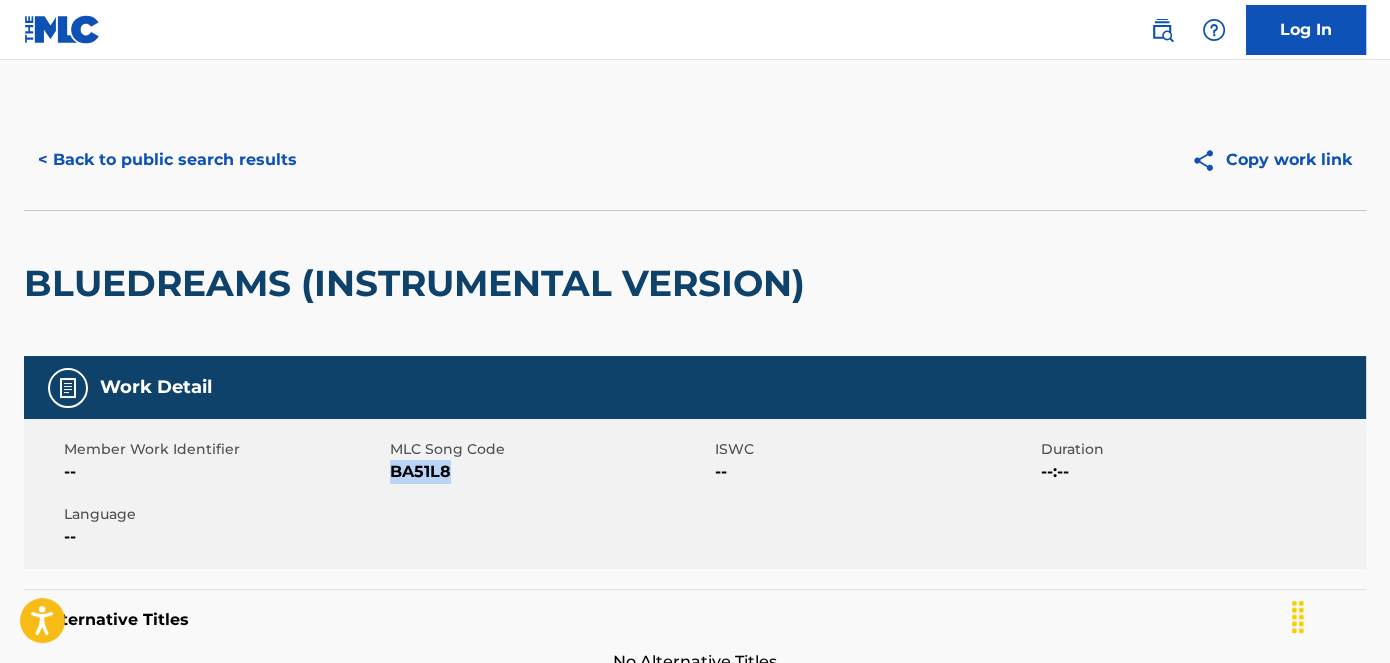 click on "BA51L8" at bounding box center [550, 472] 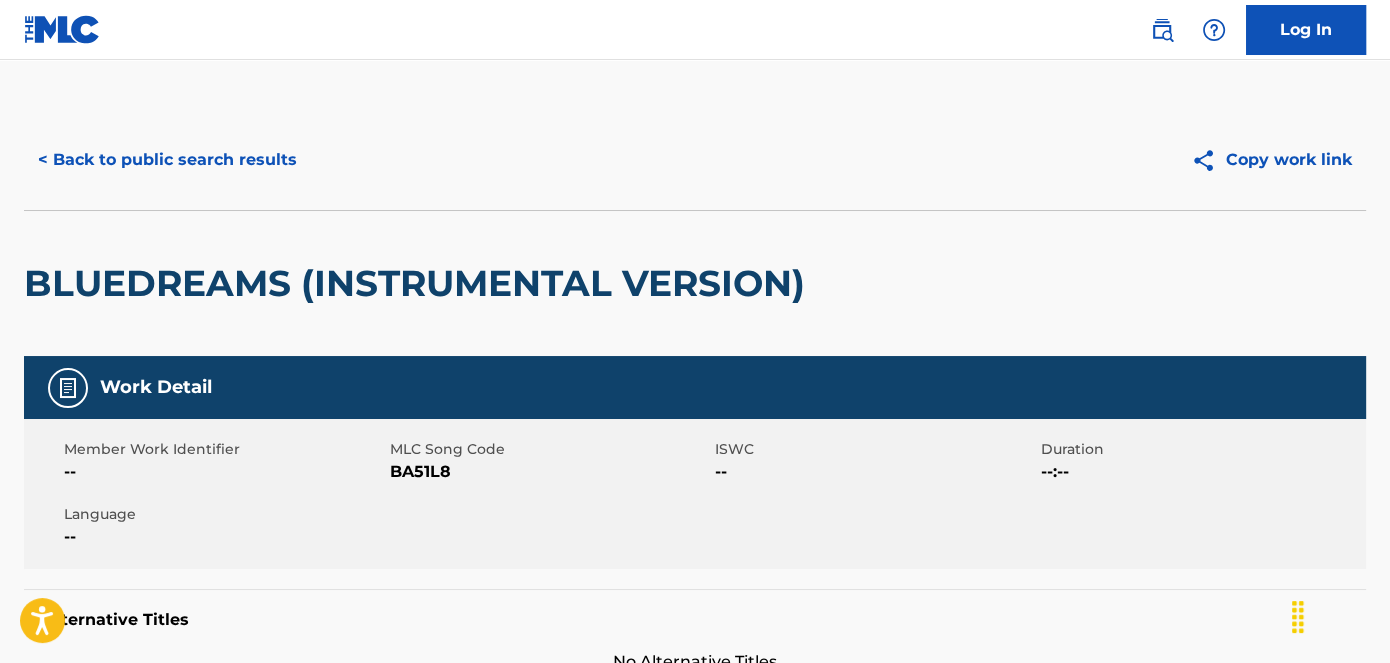 click on "< Back to public search results Copy work link" at bounding box center [695, 160] 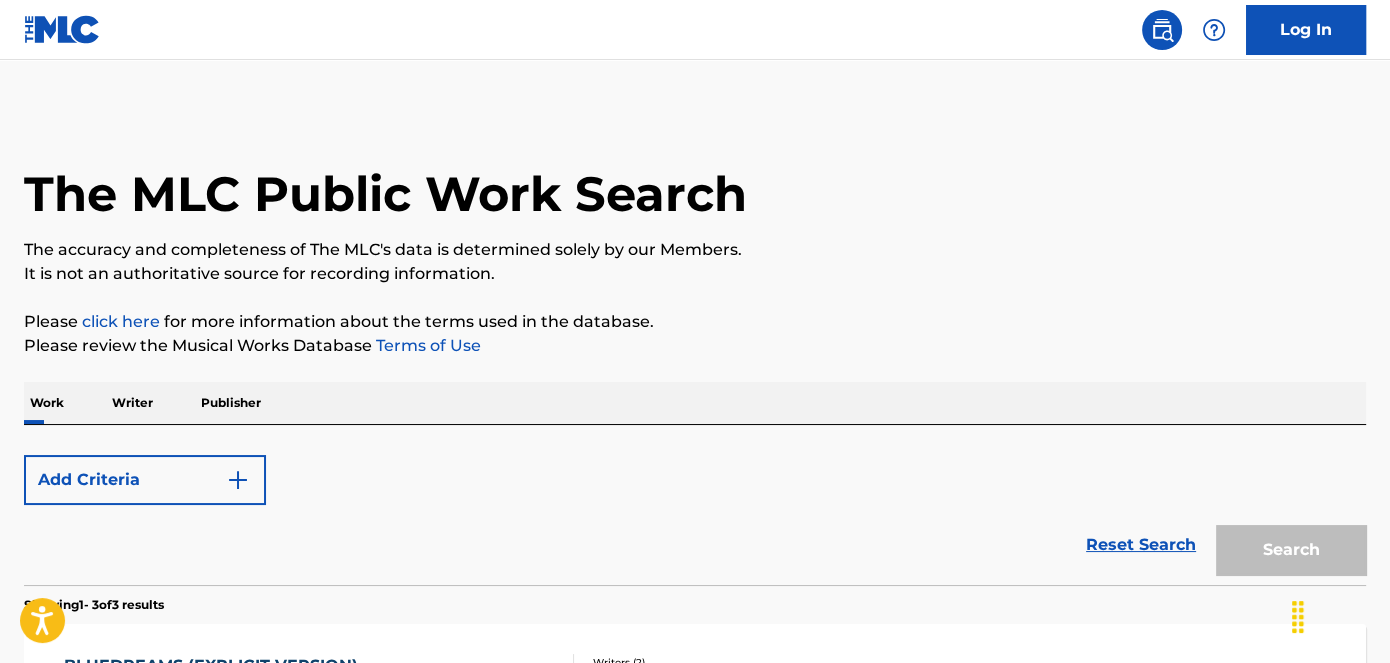scroll, scrollTop: 737, scrollLeft: 0, axis: vertical 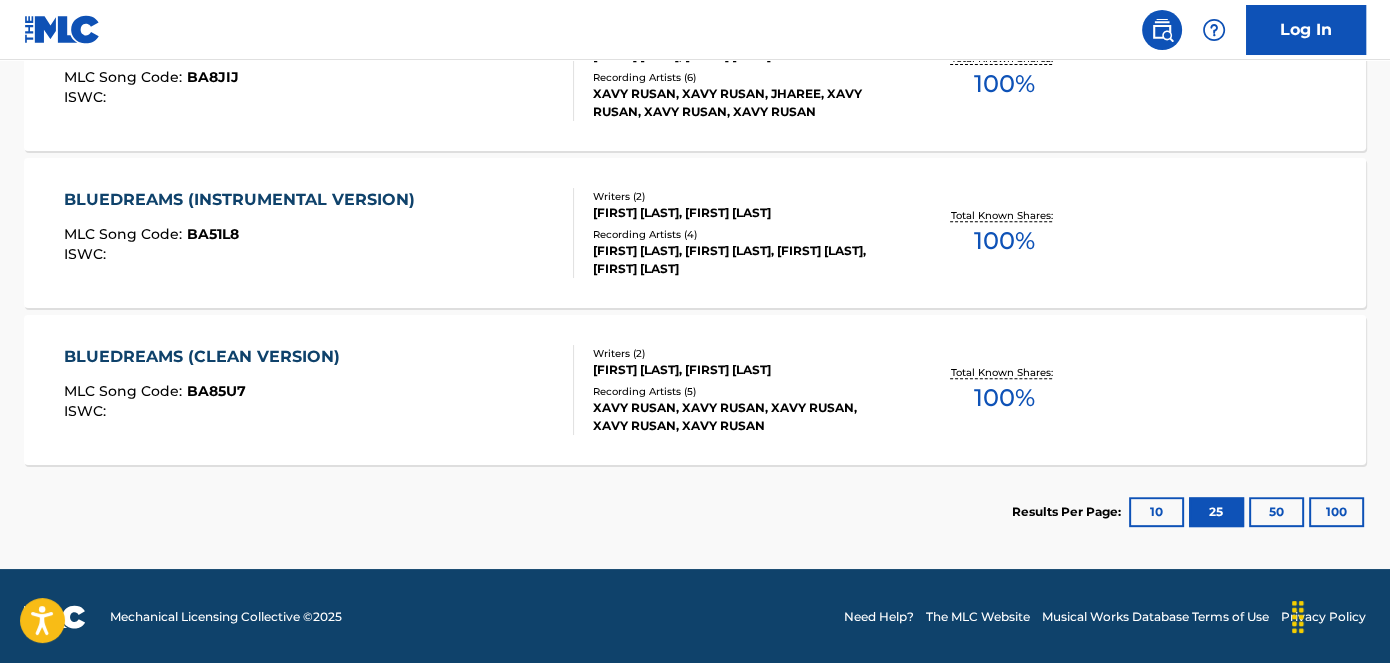 click on "BLUEDREAMS (CLEAN VERSION) MLC Song Code : BA85U7 ISWC :" at bounding box center [207, 390] 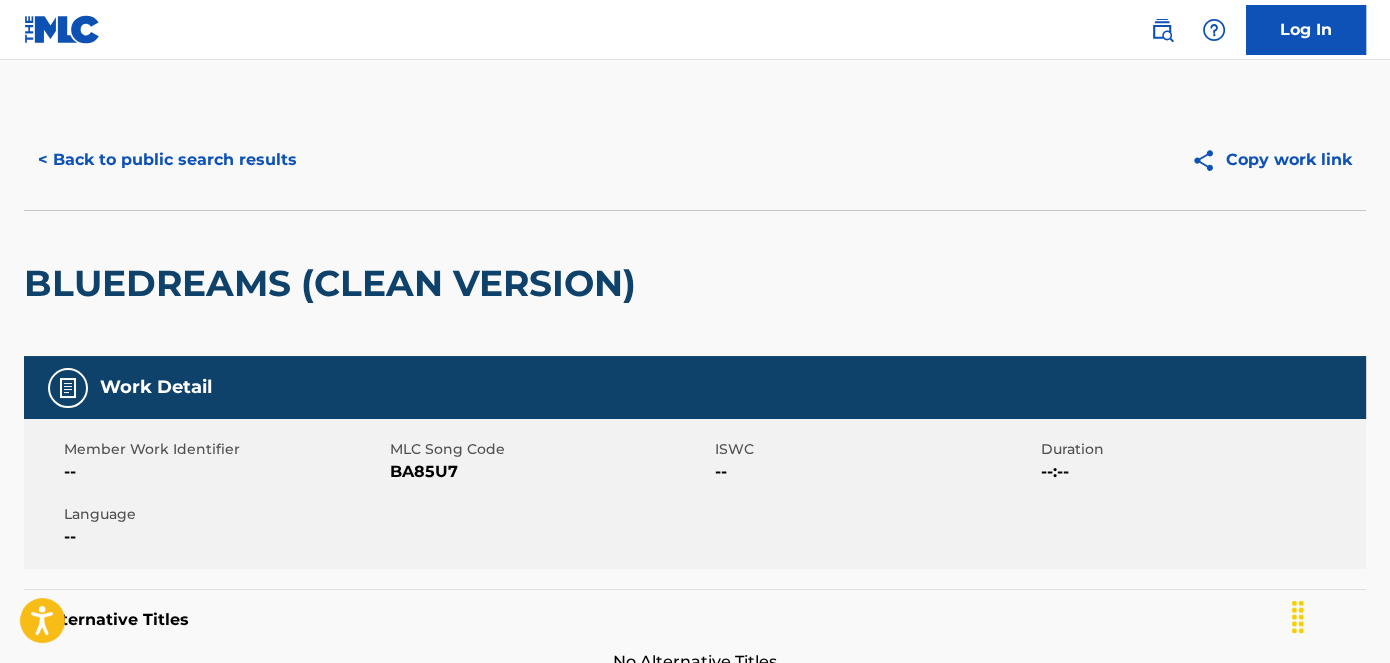 click on "BA85U7" at bounding box center (550, 472) 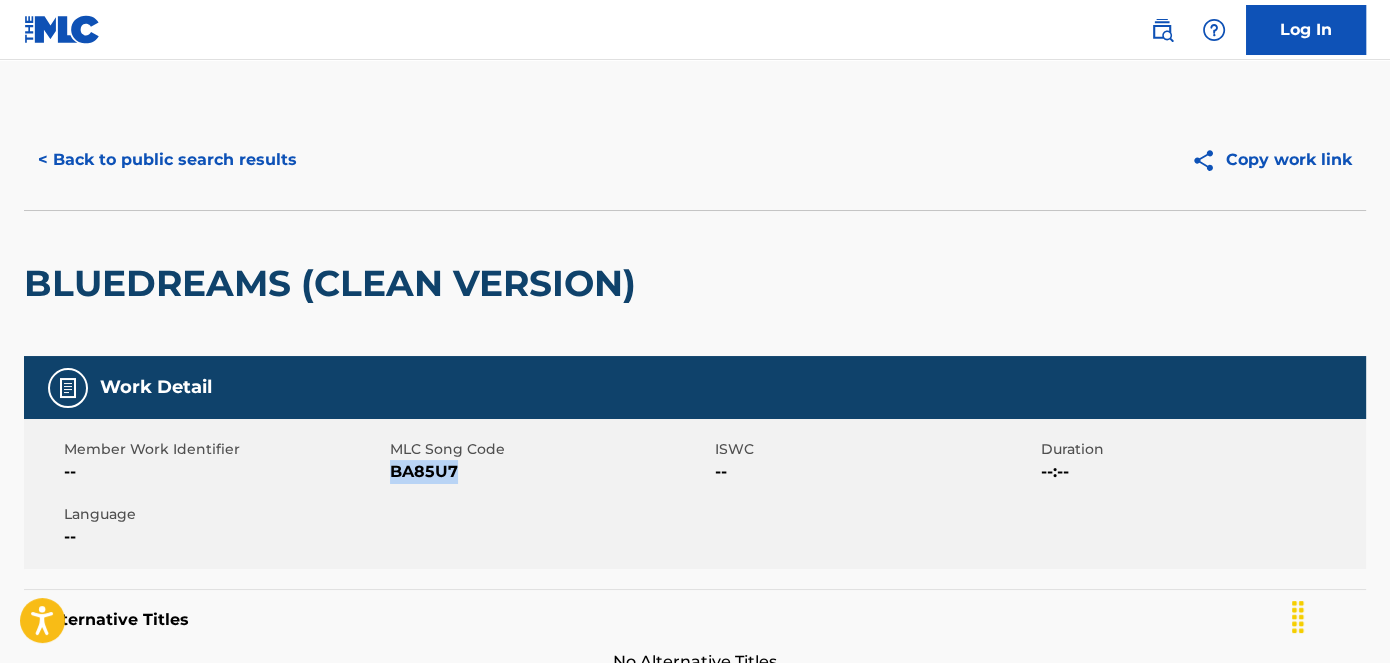 click on "BA85U7" at bounding box center (550, 472) 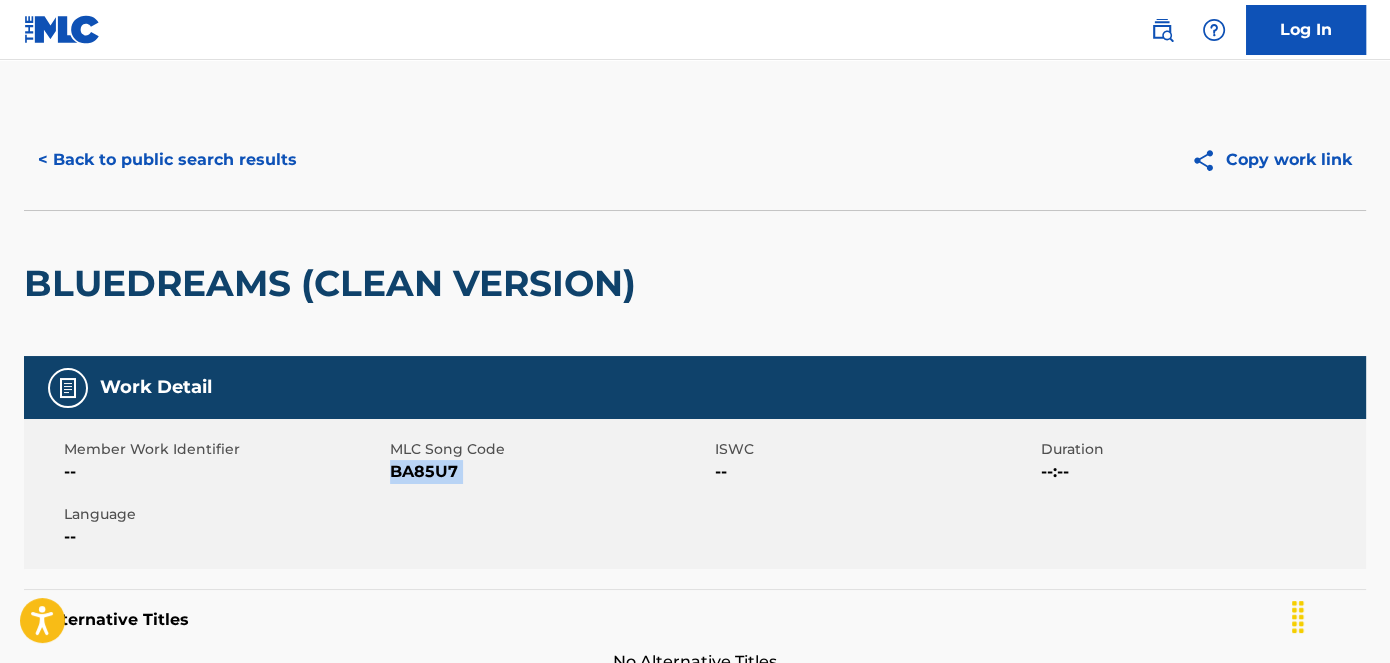 click on "BA85U7" at bounding box center [550, 472] 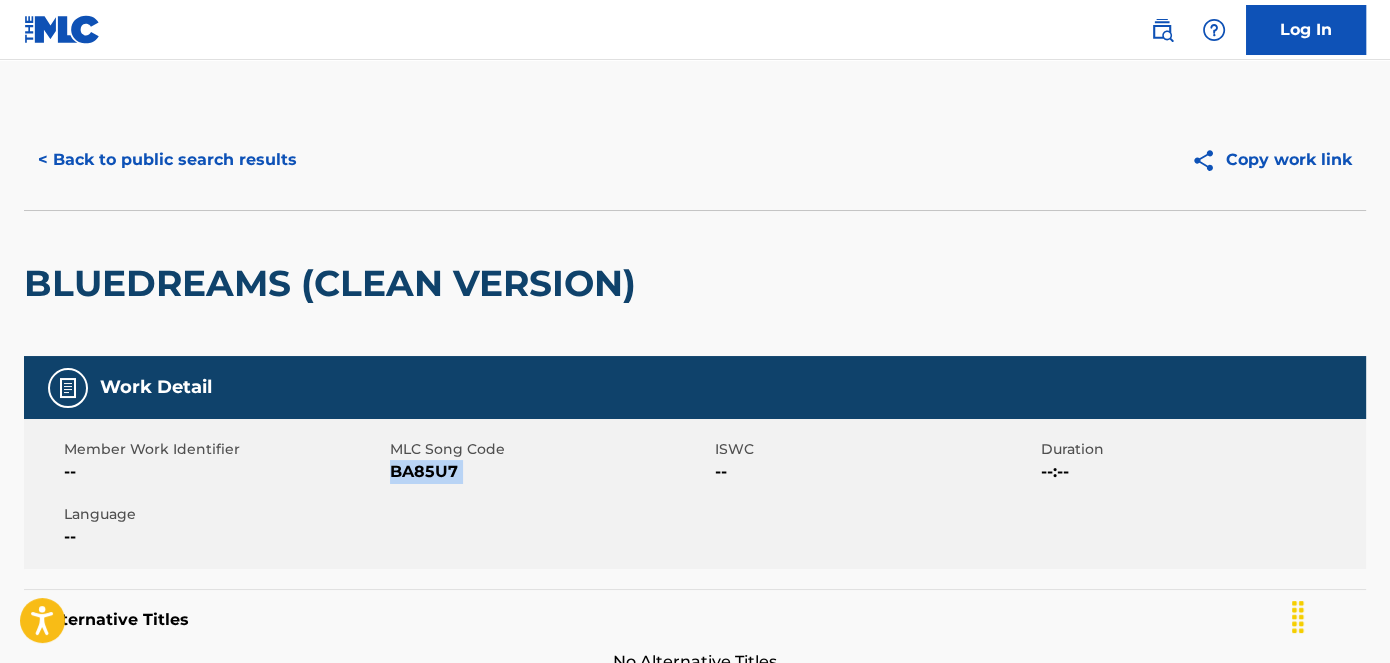 click on "< Back to public search results" at bounding box center [167, 160] 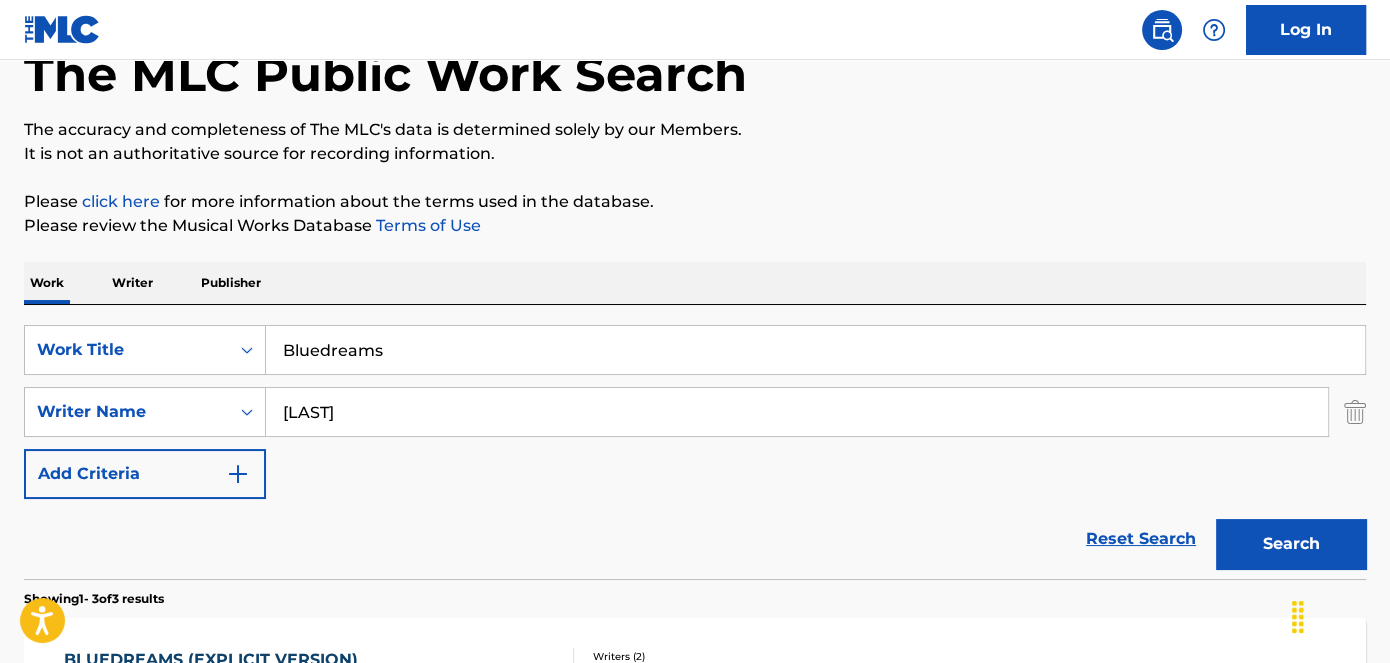 scroll, scrollTop: 101, scrollLeft: 0, axis: vertical 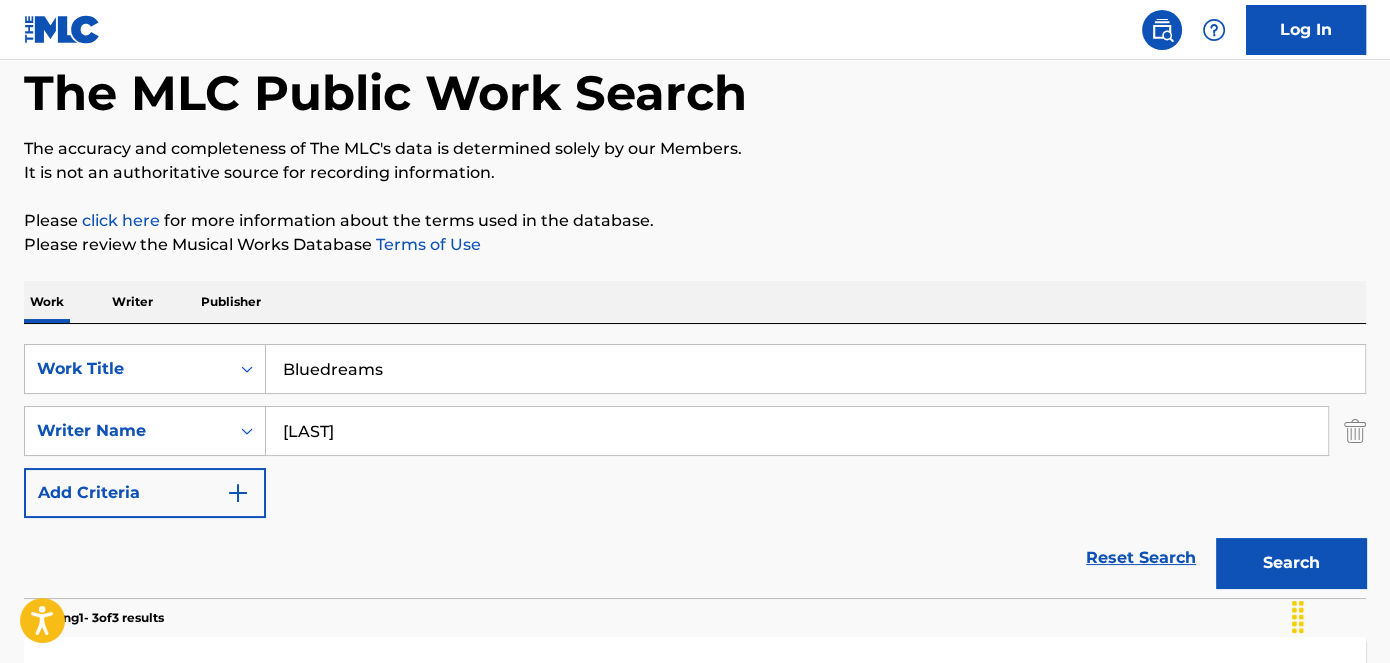 click on "Bluedreams" at bounding box center (815, 369) 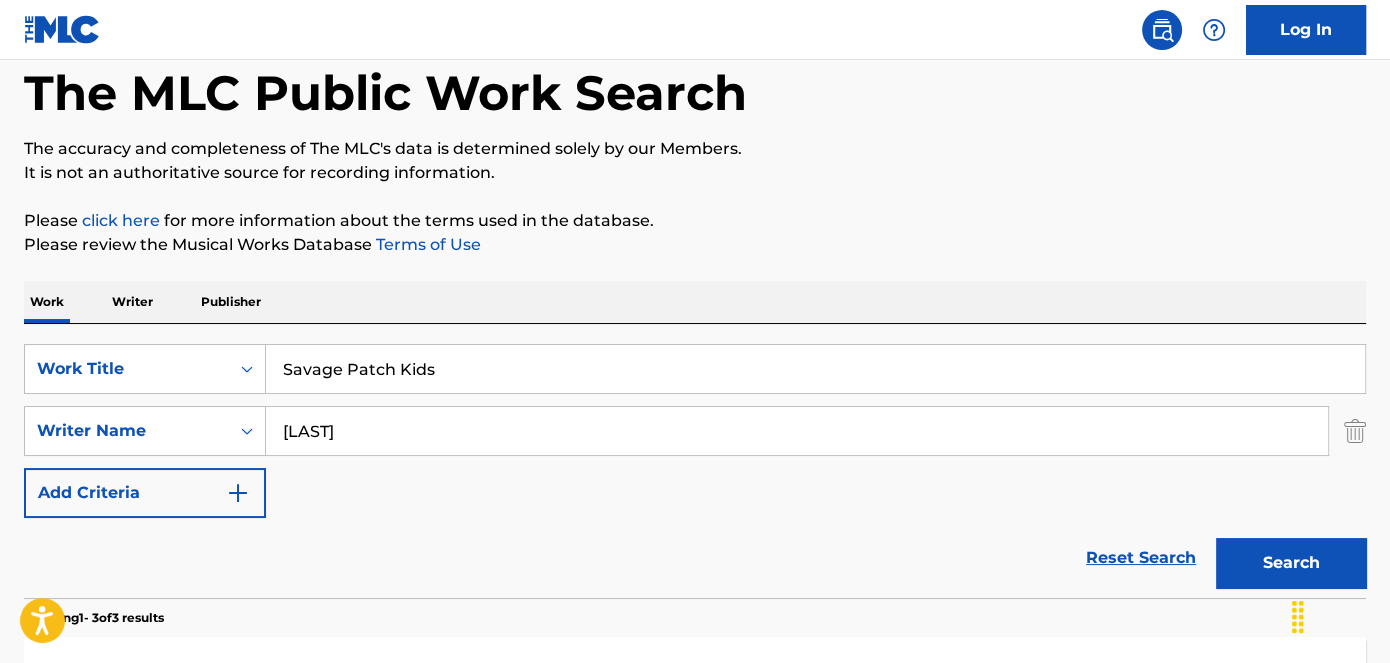 click on "It is not an authoritative source for recording information." at bounding box center (695, 173) 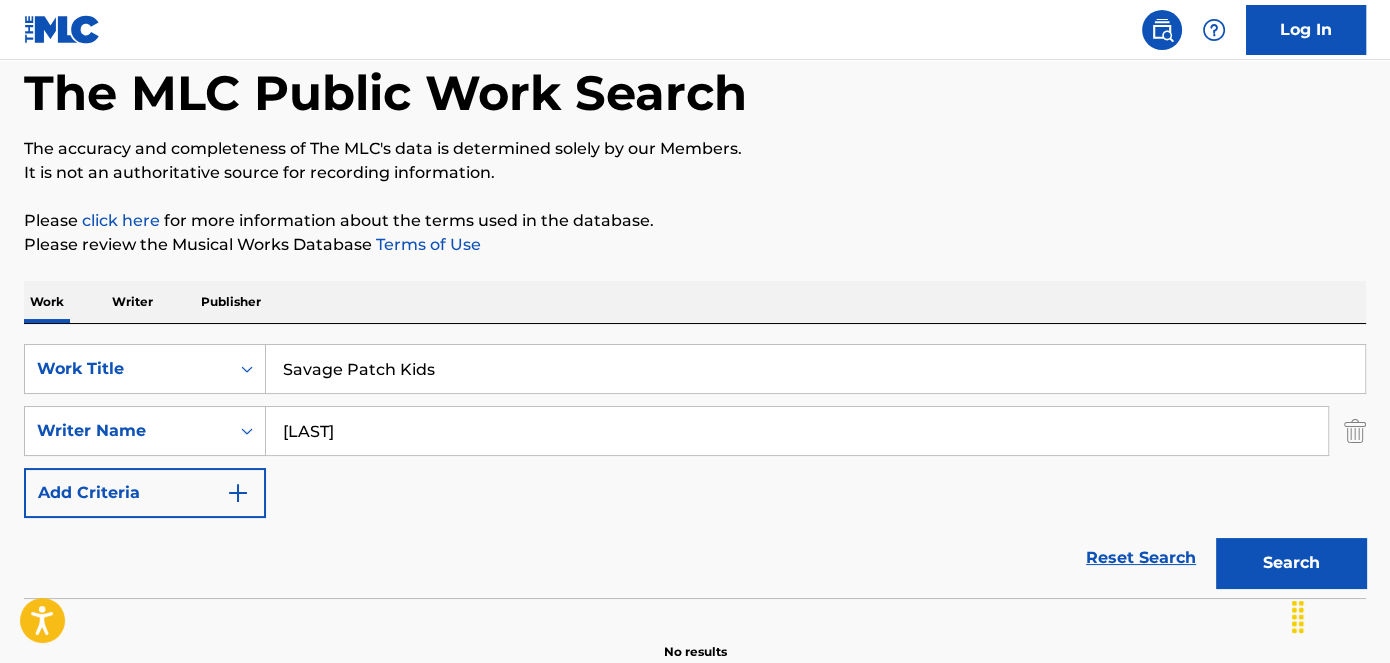 scroll, scrollTop: 204, scrollLeft: 0, axis: vertical 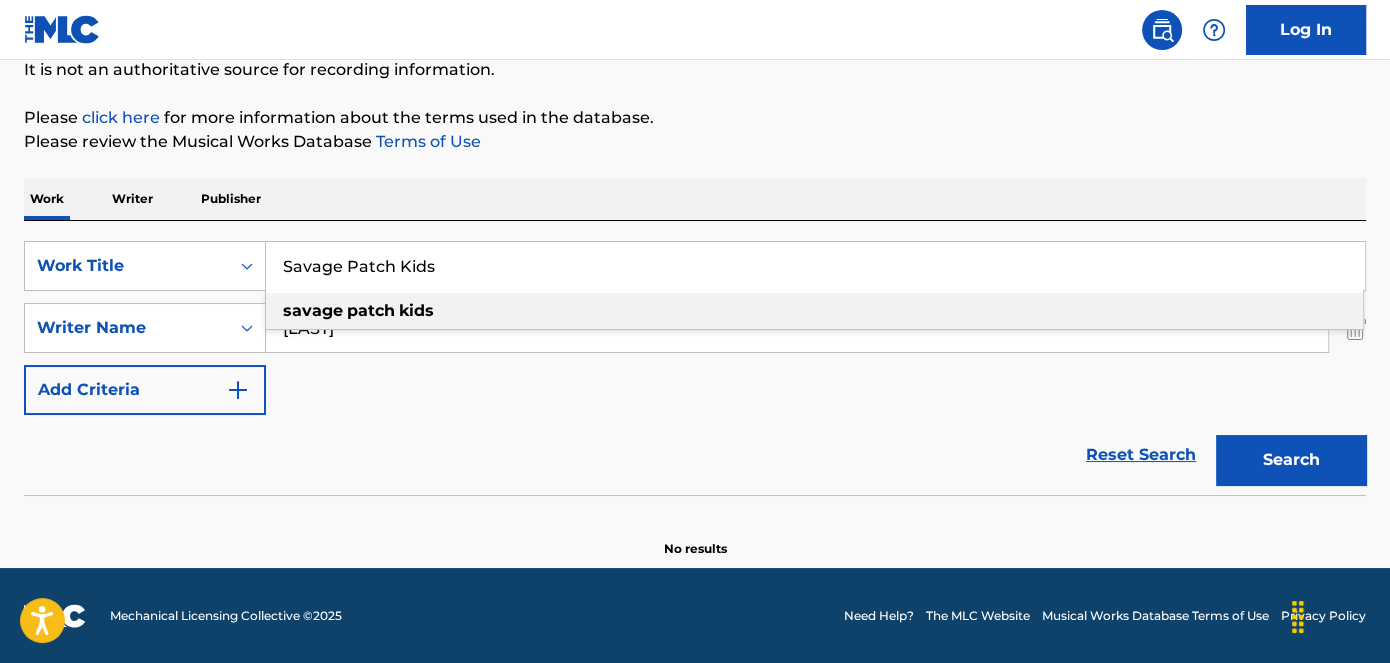 click on "Savage Patch Kids" at bounding box center [815, 266] 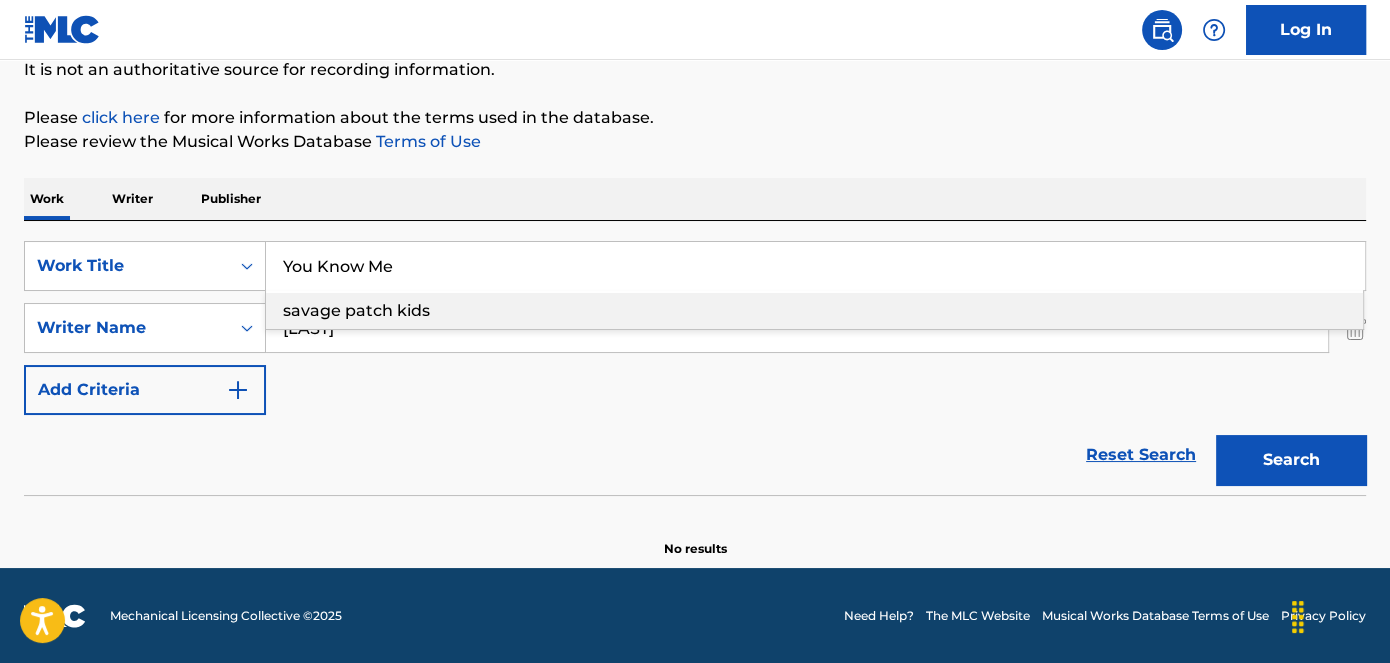 click on "Please review the Musical Works Database   Terms of Use" at bounding box center (695, 142) 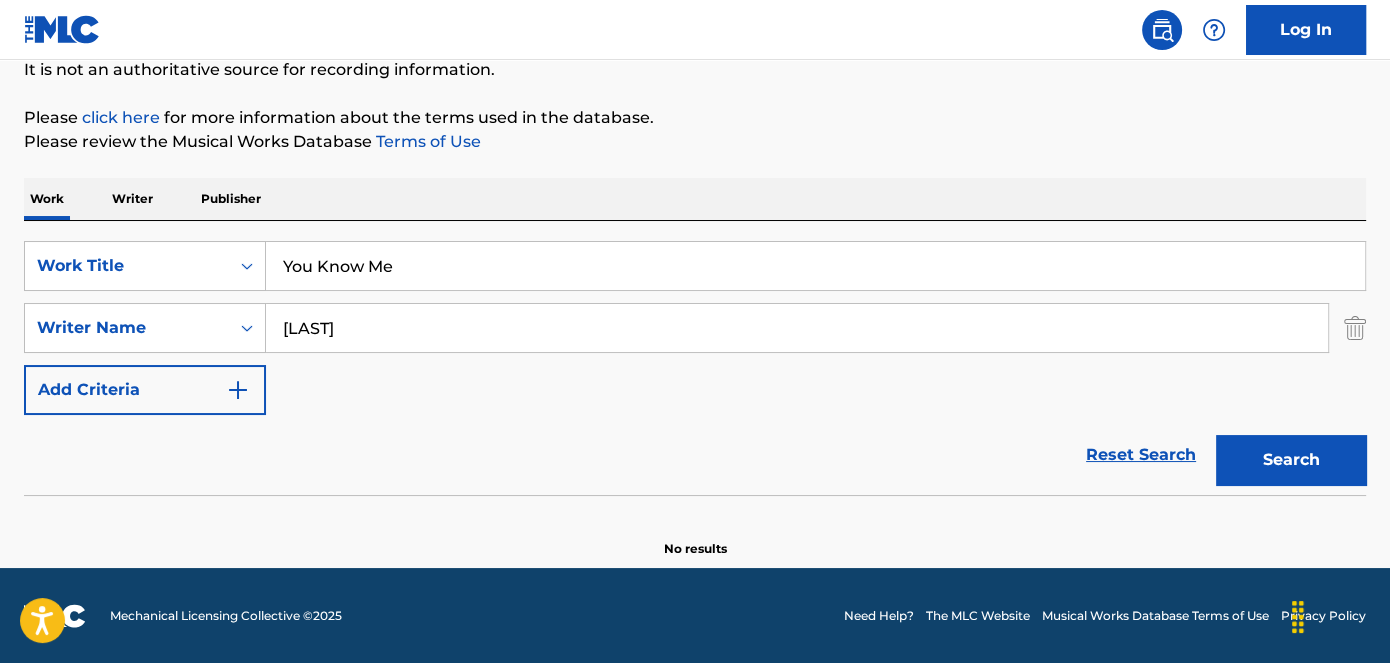 click on "Search" at bounding box center (1291, 460) 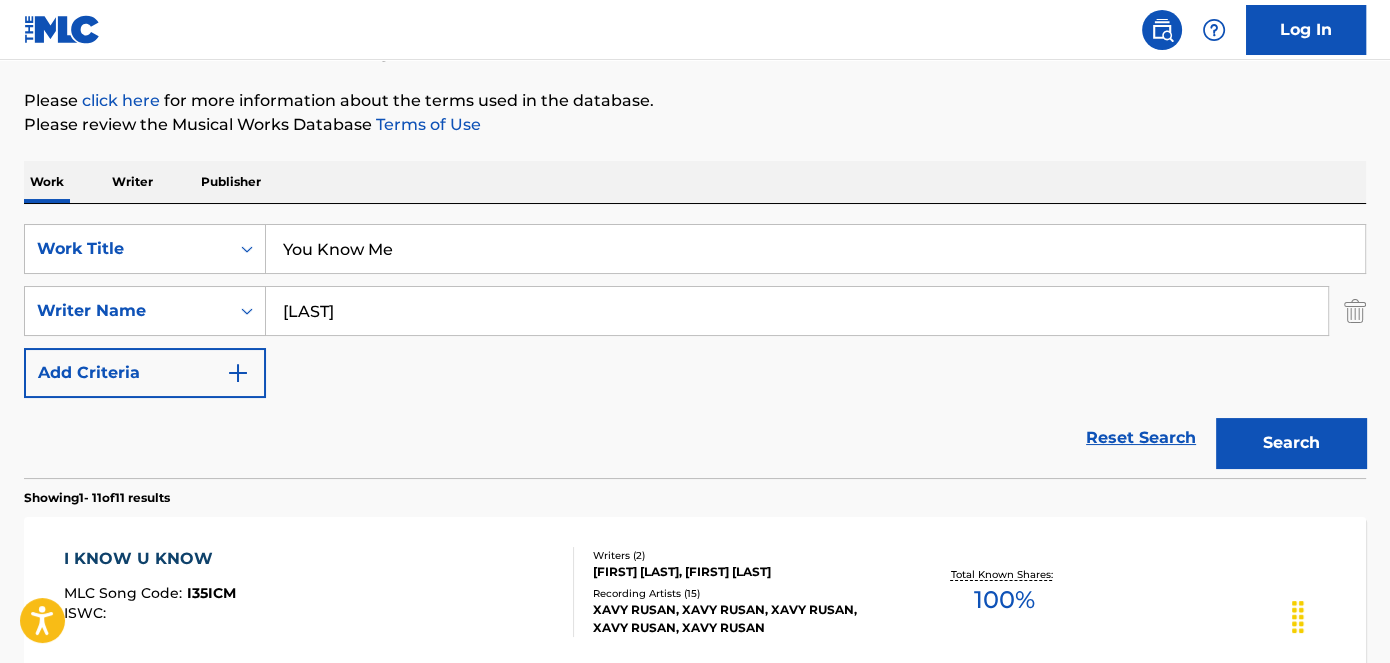 scroll, scrollTop: 0, scrollLeft: 0, axis: both 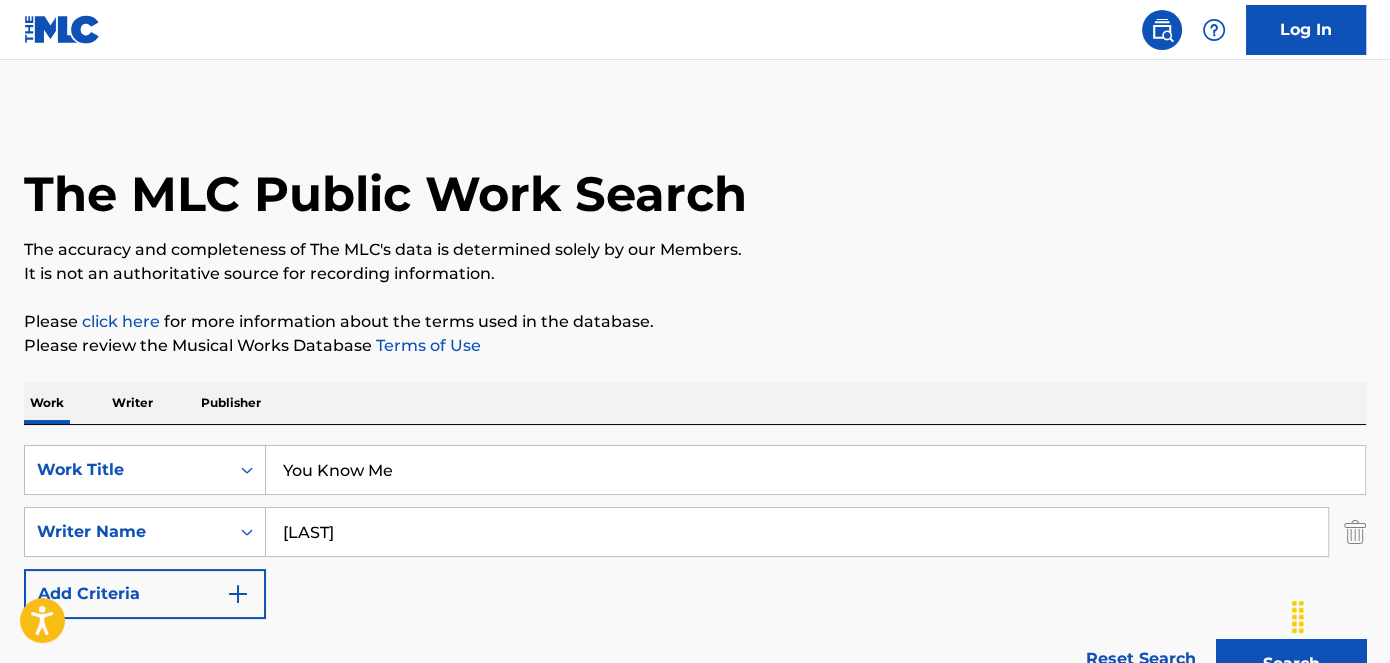 click on "You Know Me" at bounding box center [815, 470] 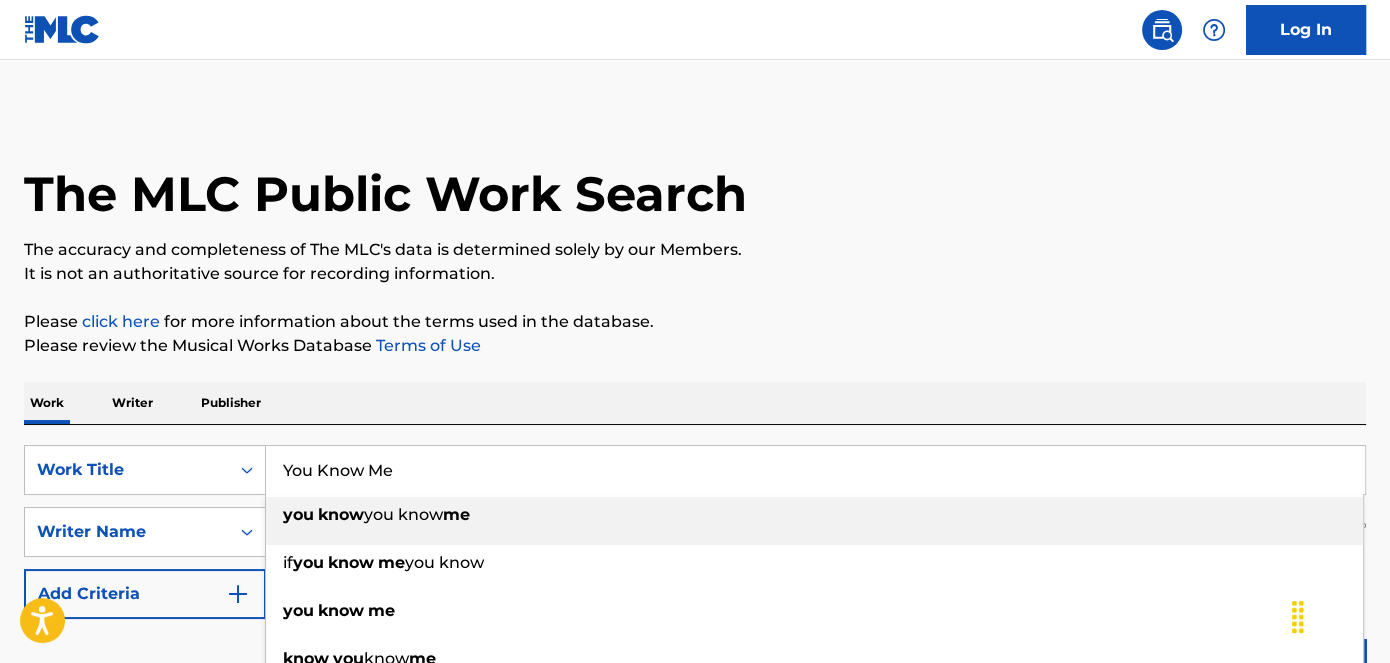 paste on "Self Lov" 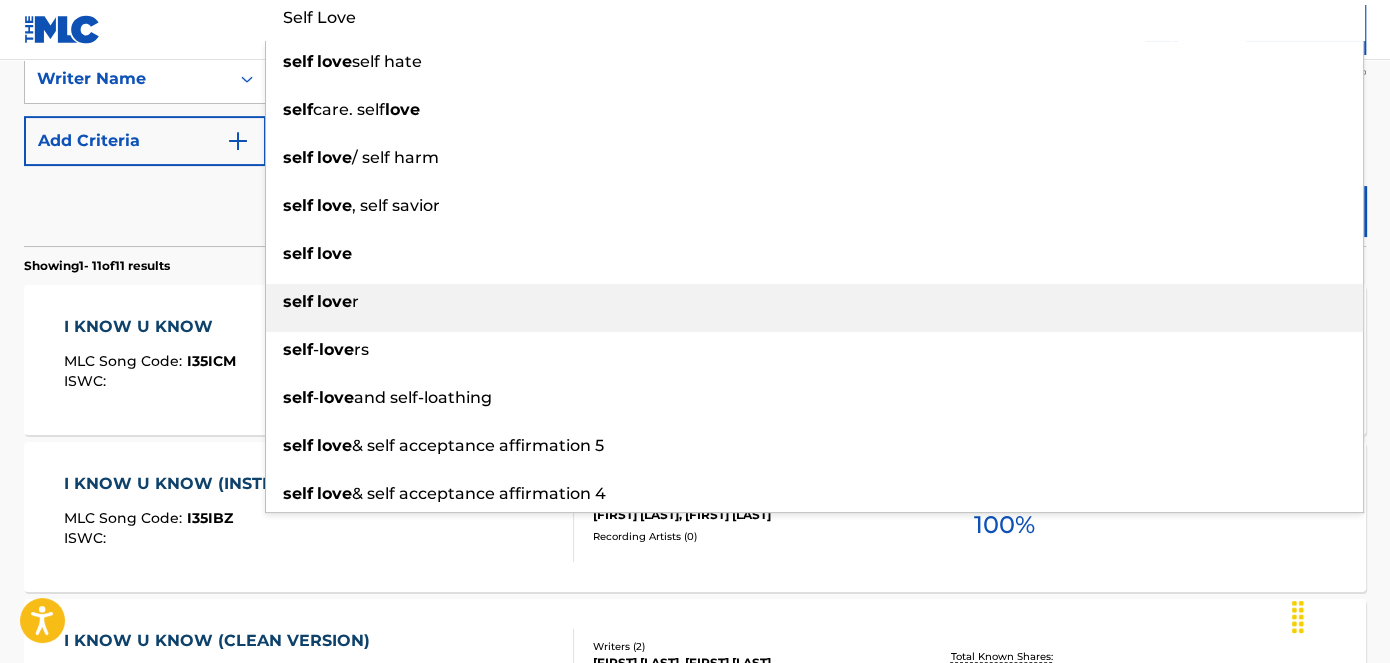 scroll, scrollTop: 454, scrollLeft: 0, axis: vertical 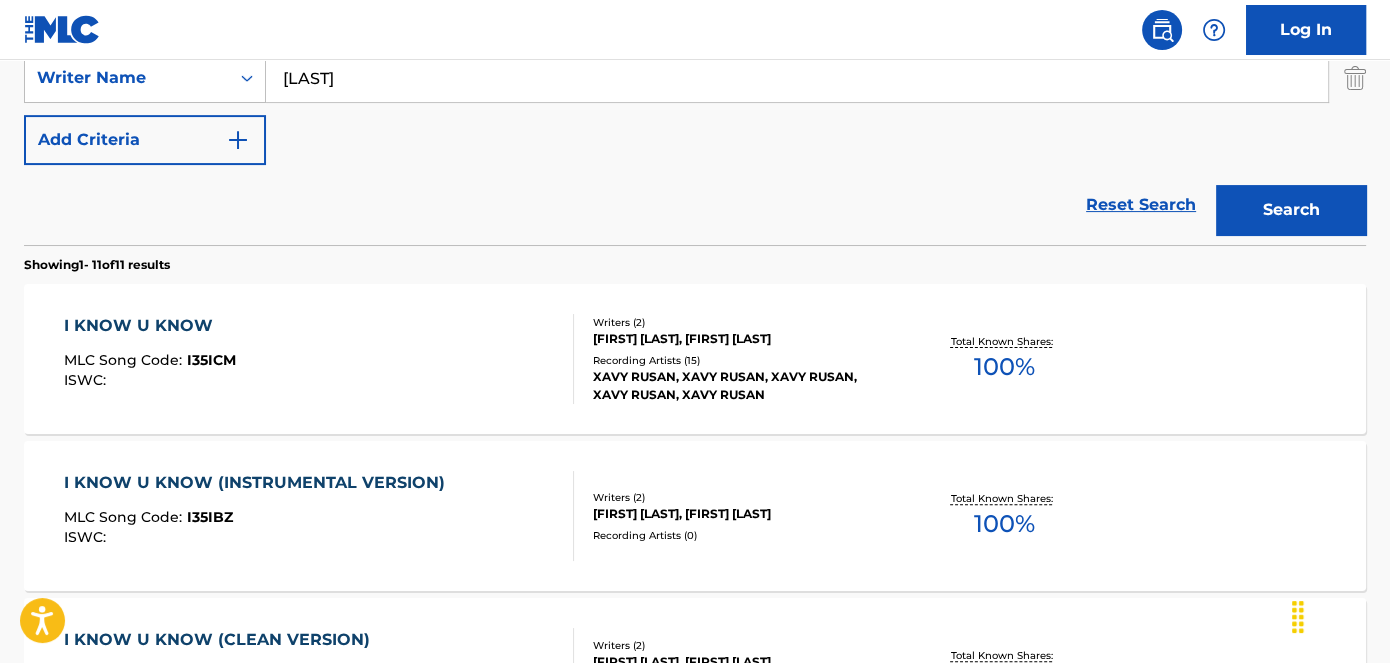 click on "Search" at bounding box center [1291, 210] 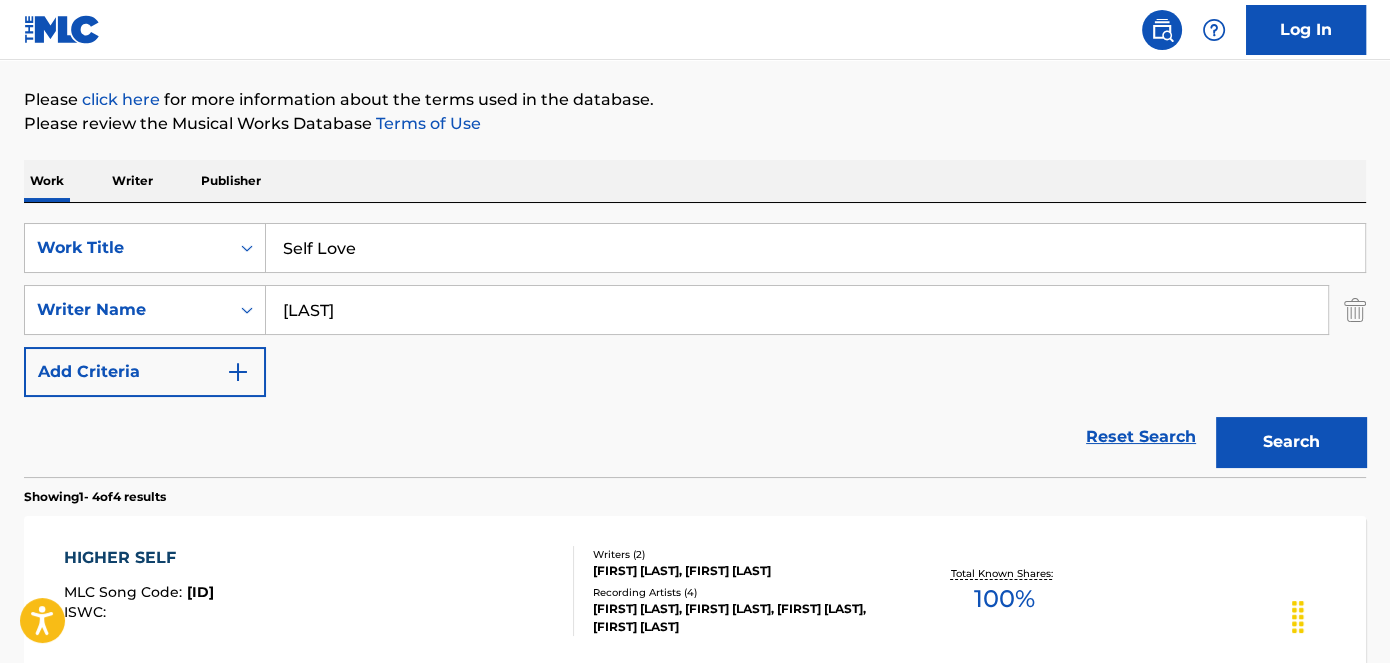 scroll, scrollTop: 168, scrollLeft: 0, axis: vertical 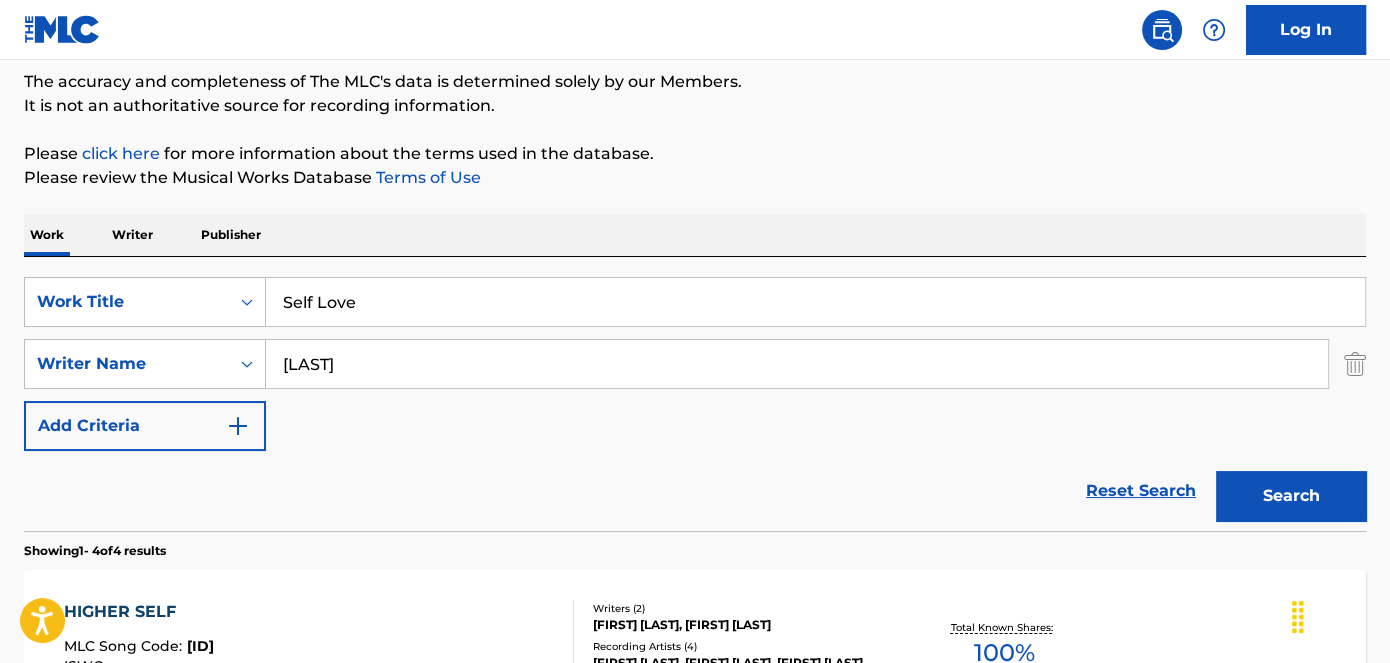 click on "Self Love" at bounding box center [815, 302] 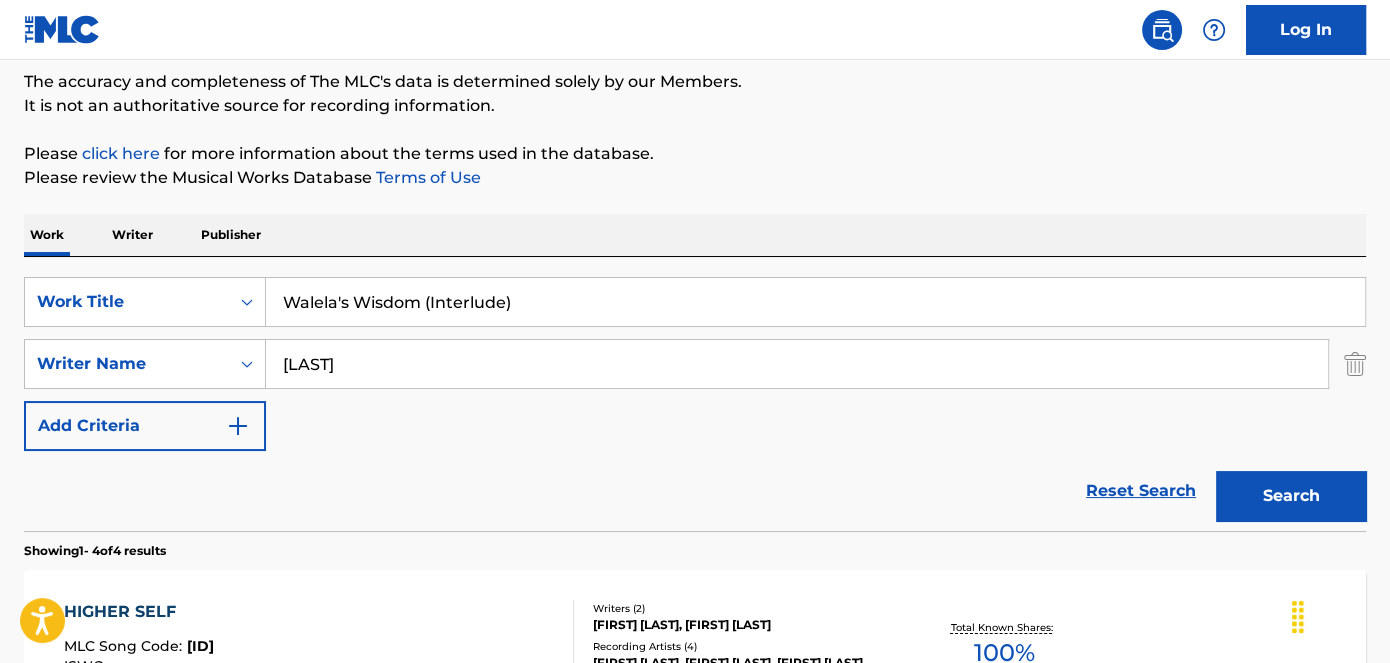 click on "Search" at bounding box center [1291, 496] 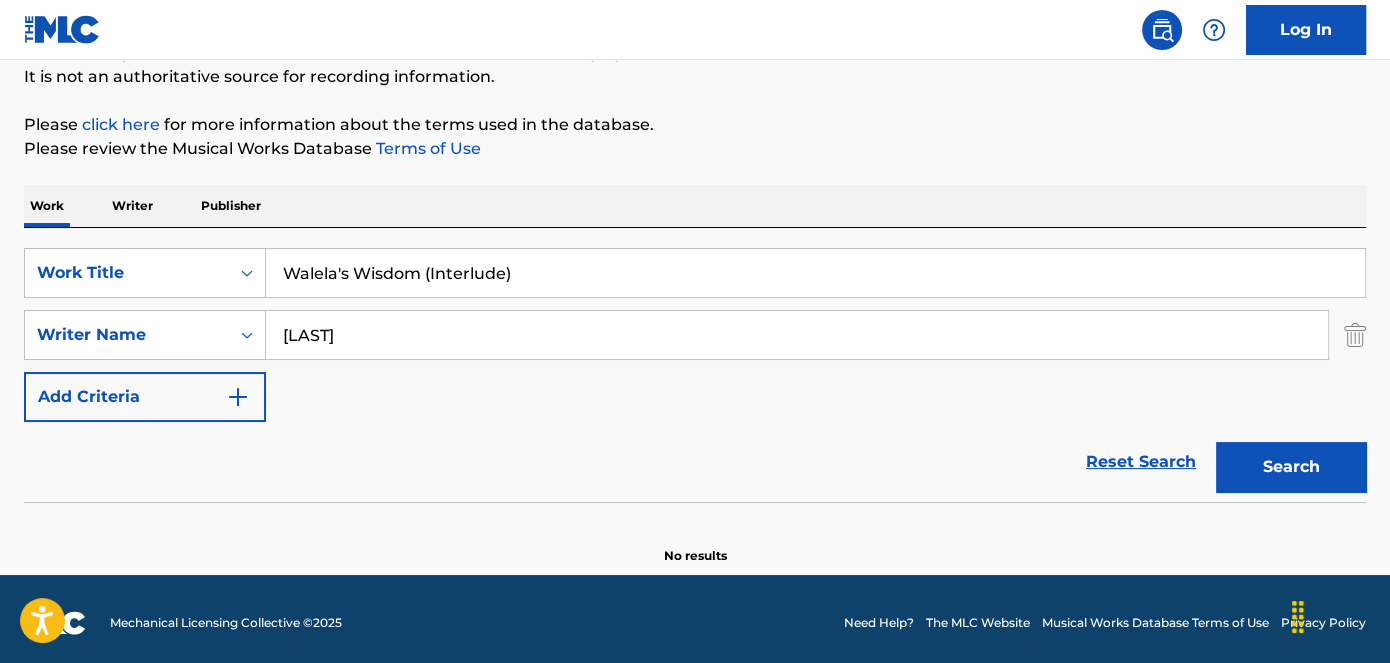 scroll, scrollTop: 204, scrollLeft: 0, axis: vertical 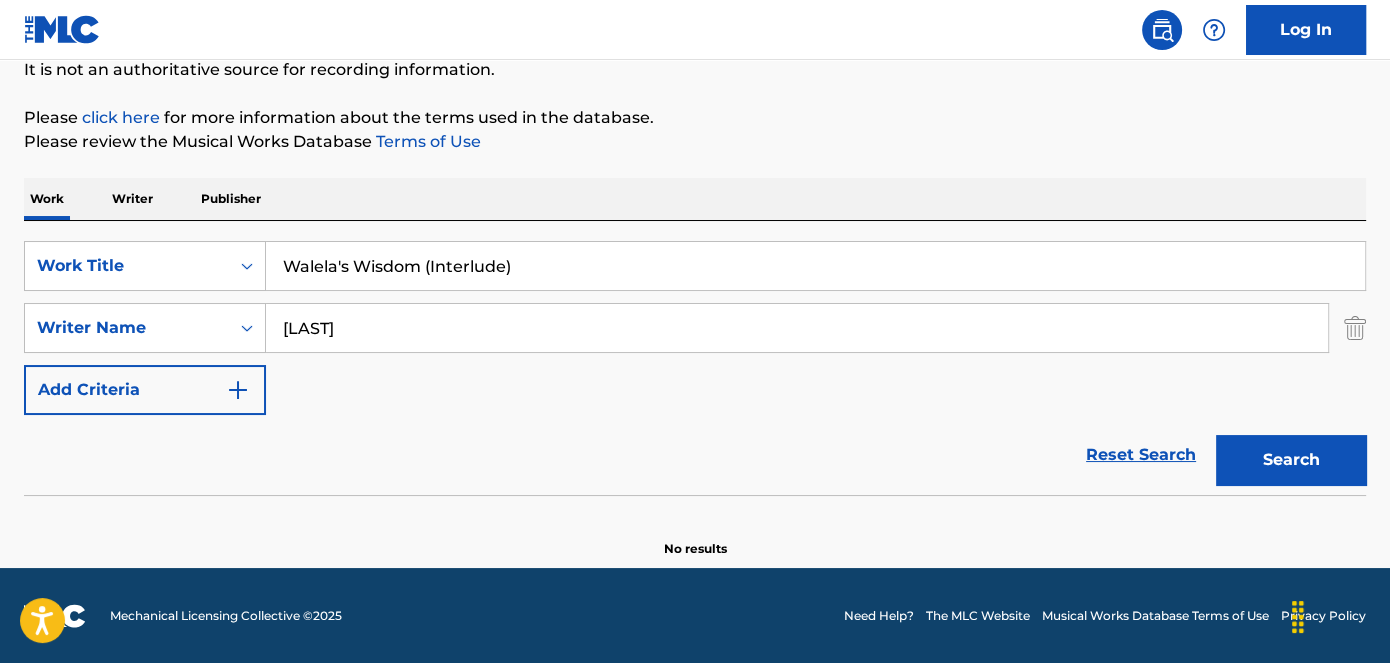 click on "Walela's Wisdom (Interlude)" at bounding box center (815, 266) 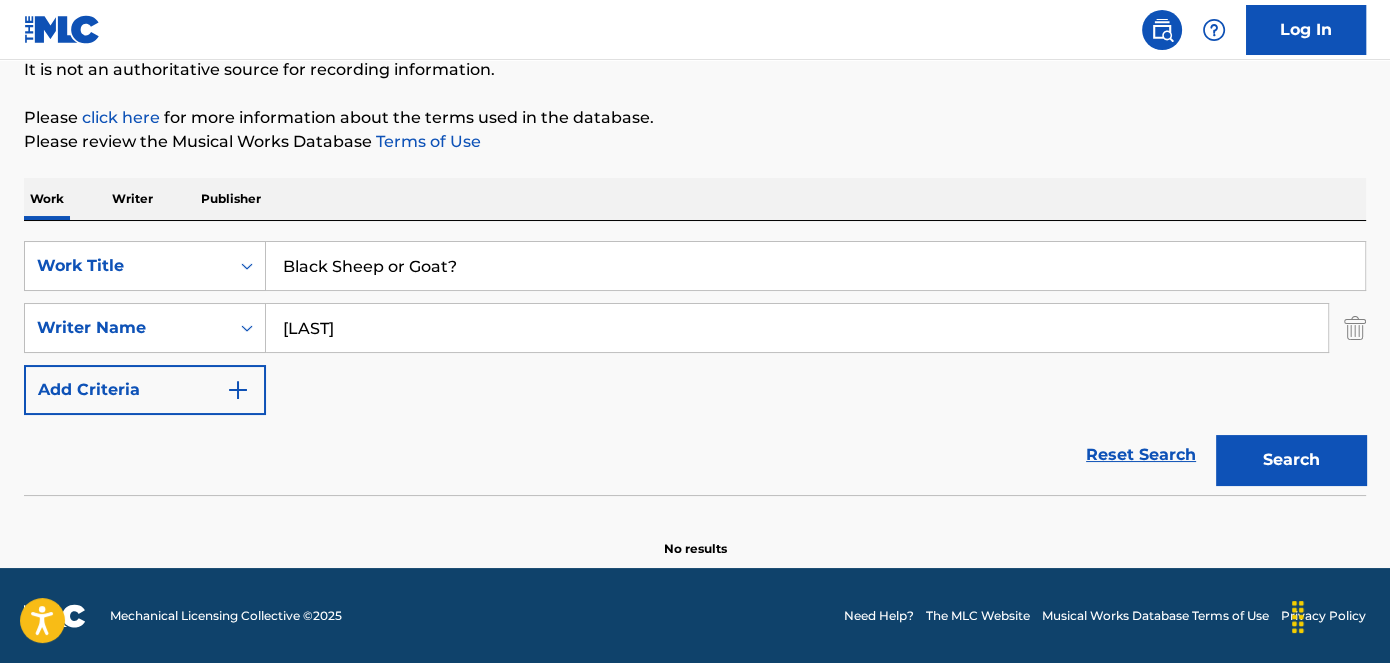 click on "Please review the Musical Works Database   Terms of Use" at bounding box center (695, 142) 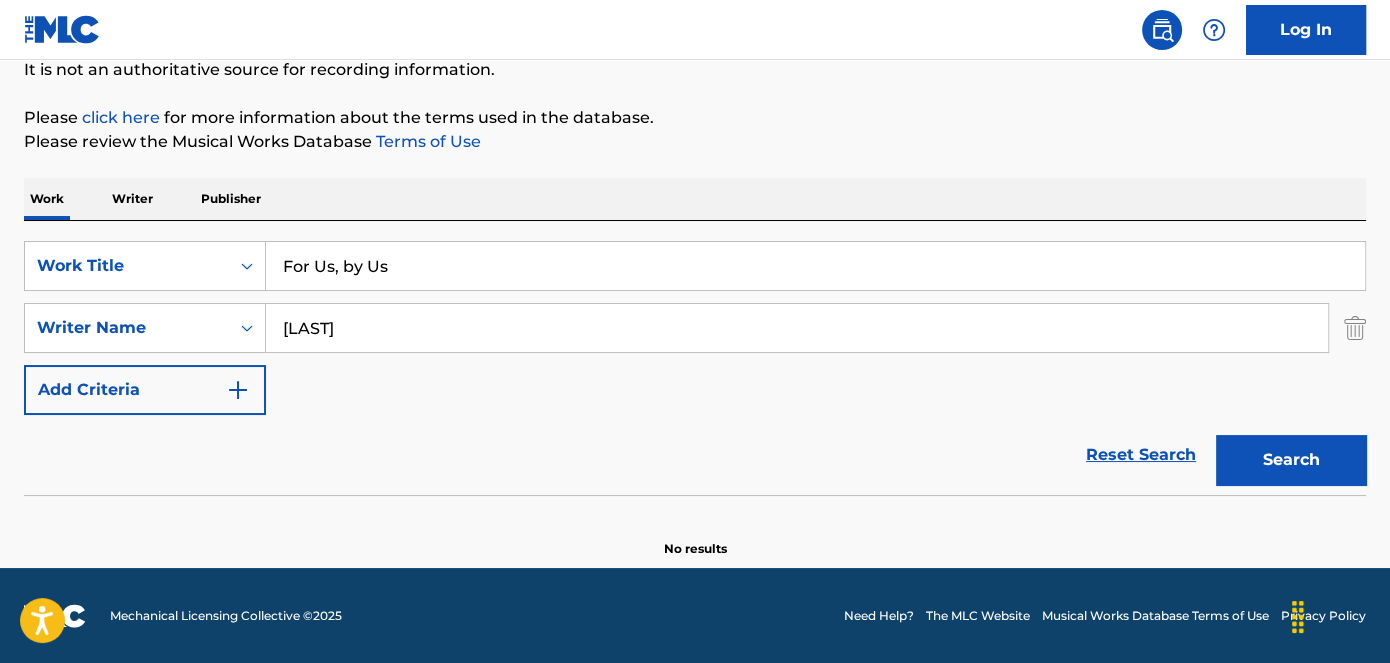 click on "Search" at bounding box center [1291, 460] 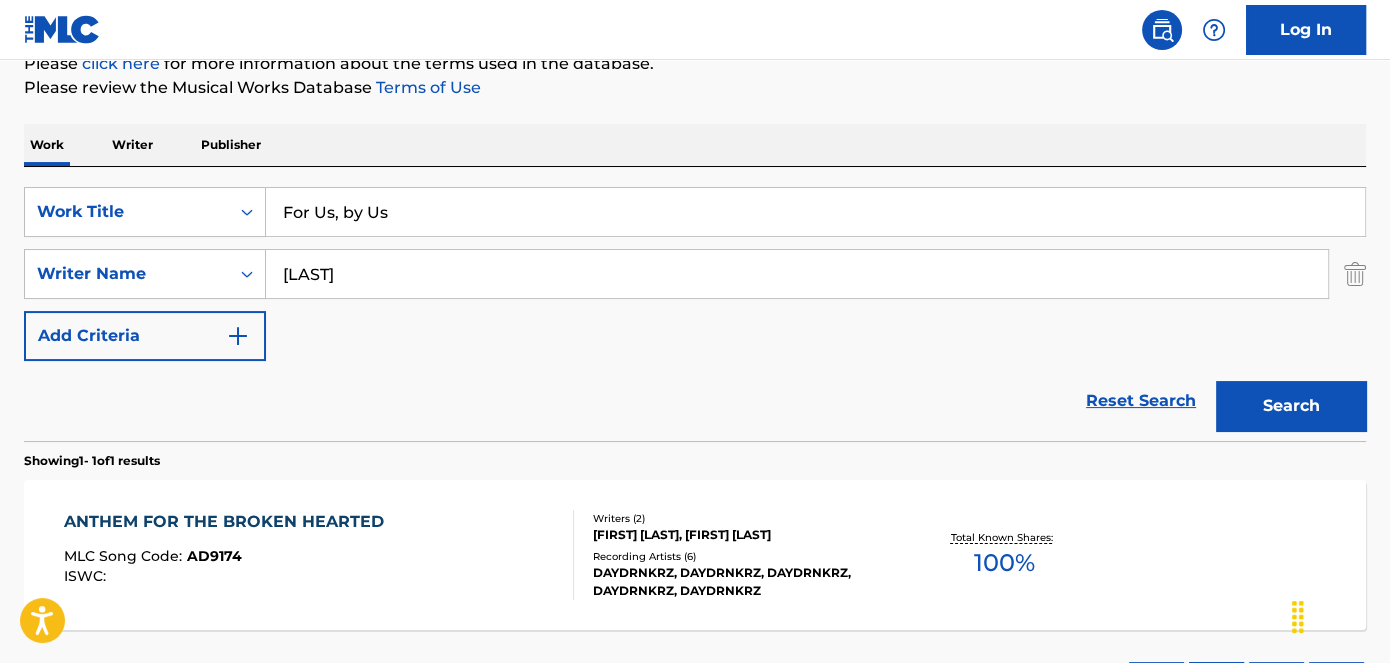 scroll, scrollTop: 242, scrollLeft: 0, axis: vertical 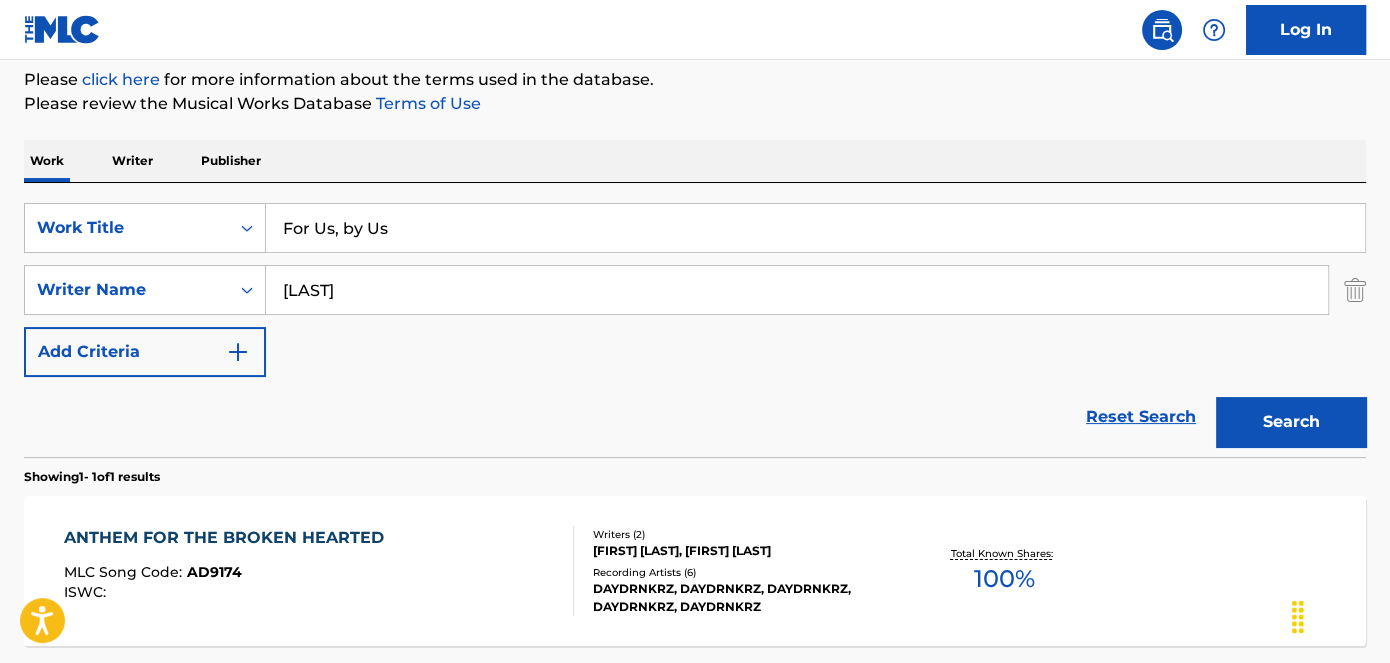 click on "For Us, by Us" at bounding box center (815, 228) 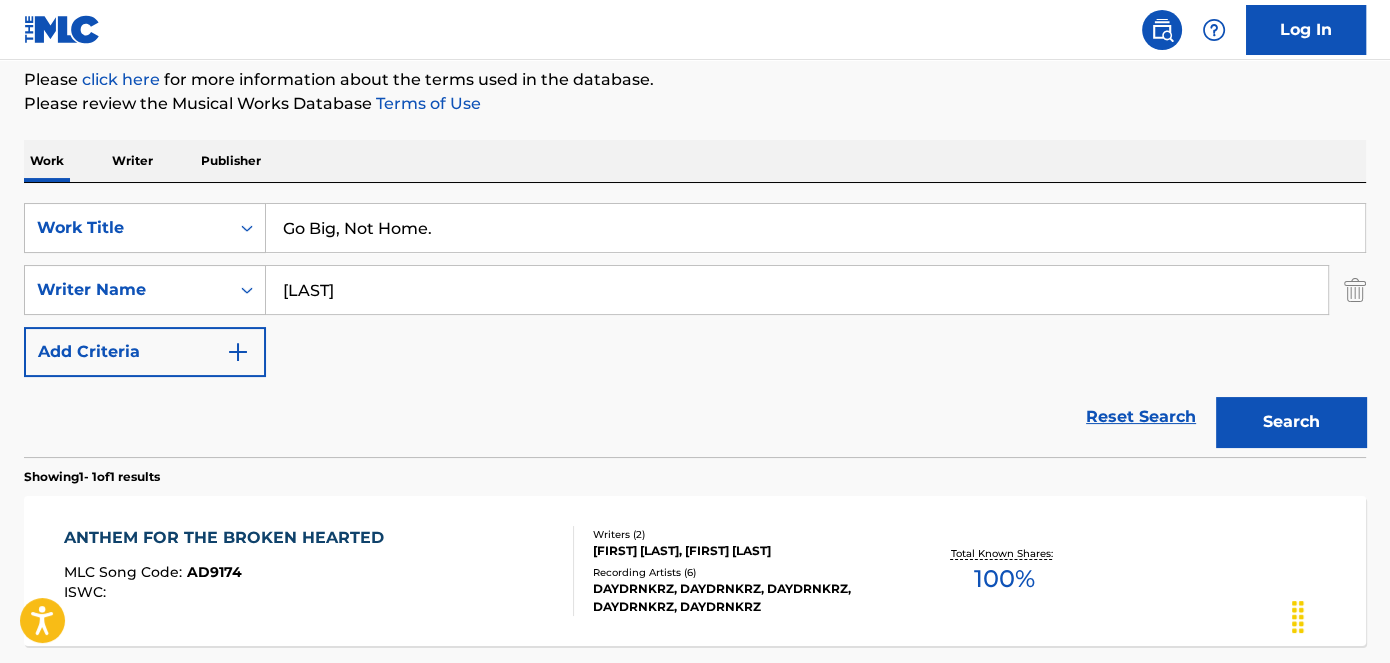 click on "ANTHEM FOR THE BROKEN HEARTED MLC Song Code : AD9174 ISWC : Writers ( 2 ) [FIRST] [LAST], [FIRST] [LAST] Recording Artists ( 6 ) DAYDRNKRZ, DAYDRNKRZ, DAYDRNKRZ, DAYDRNKRZ, DAYDRNKRZ Total Known Shares: 100 % Results Per Page: 10 25 50 100" at bounding box center [695, 304] 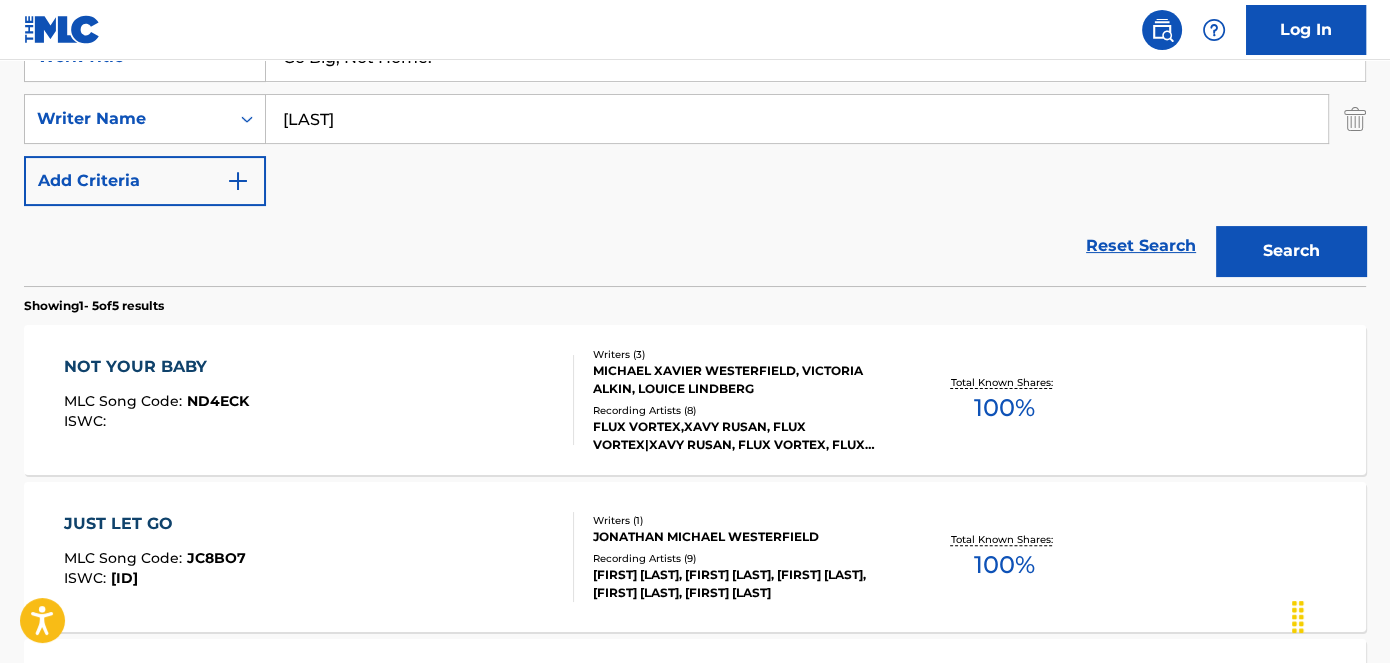 scroll, scrollTop: 60, scrollLeft: 0, axis: vertical 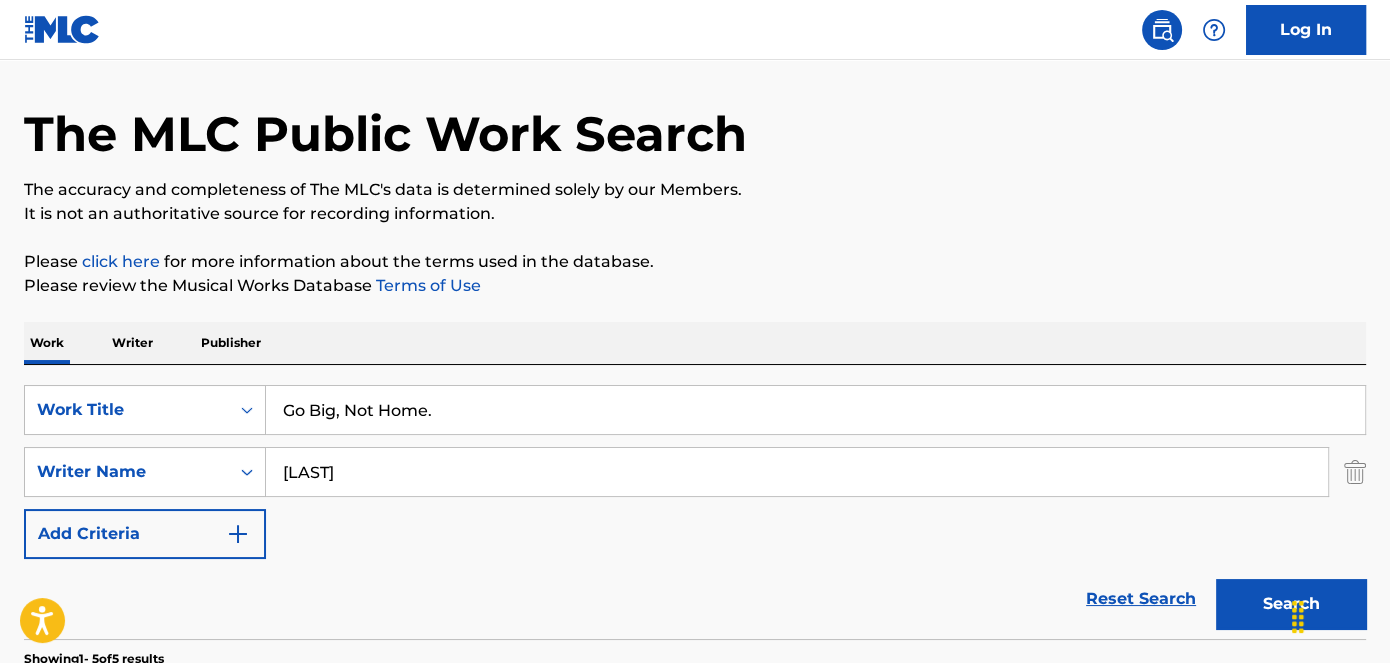 click on "Go Big, Not Home." at bounding box center [816, 410] 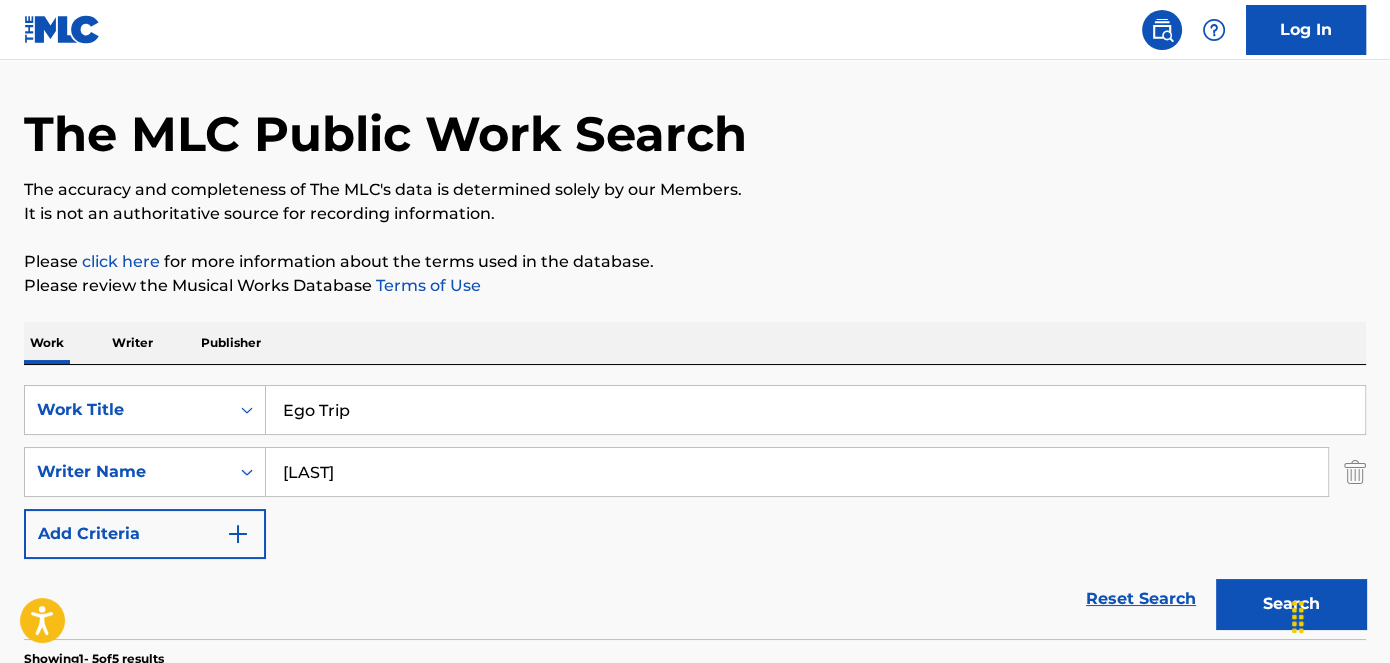 click on "The MLC Public Work Search The accuracy and completeness of The MLC's data is determined solely by our Members. It is not an authoritative source for recording information. Please   click here   for more information about the terms used in the database. Please review the Musical Works Database   Terms of Use Work Writer Publisher SearchWithCriteria6f119e04-7f9e-4640-b86d-387a0224e1ce Work Title Ego Trip SearchWithCriteriad499b927-d941-4223-8e29-4df831f754db Writer Name [LAST] Add Criteria Reset Search Search Showing  1  -   5  of  5   results   NOT YOUR BABY MLC Song Code : ND4ECK ISWC : Writers ( 3 ) [FIRST] [LAST], [FIRST] [LAST], [FIRST] [LAST] Recording Artists ( 8 ) FLUX VORTEX, [FIRST] [LAST], FLUX VORTEX| [FIRST] [LAST], FLUX VORTEX, FLUX VORTEX, FLUX VORTEX, [FIRST] [LAST] Total Known Shares: 100 % JUST LET GO MLC Song Code : JC8BO7 ISWC : T9281647447 Writers ( 1 ) [FIRST] [LAST] Recording Artists ( 9 ) [FIRST] [LAST], [FIRST] [LAST], [FIRST] [LAST], [FIRST] [LAST], [FIRST] [LAST] 100 % : E6570B :" at bounding box center [695, 800] 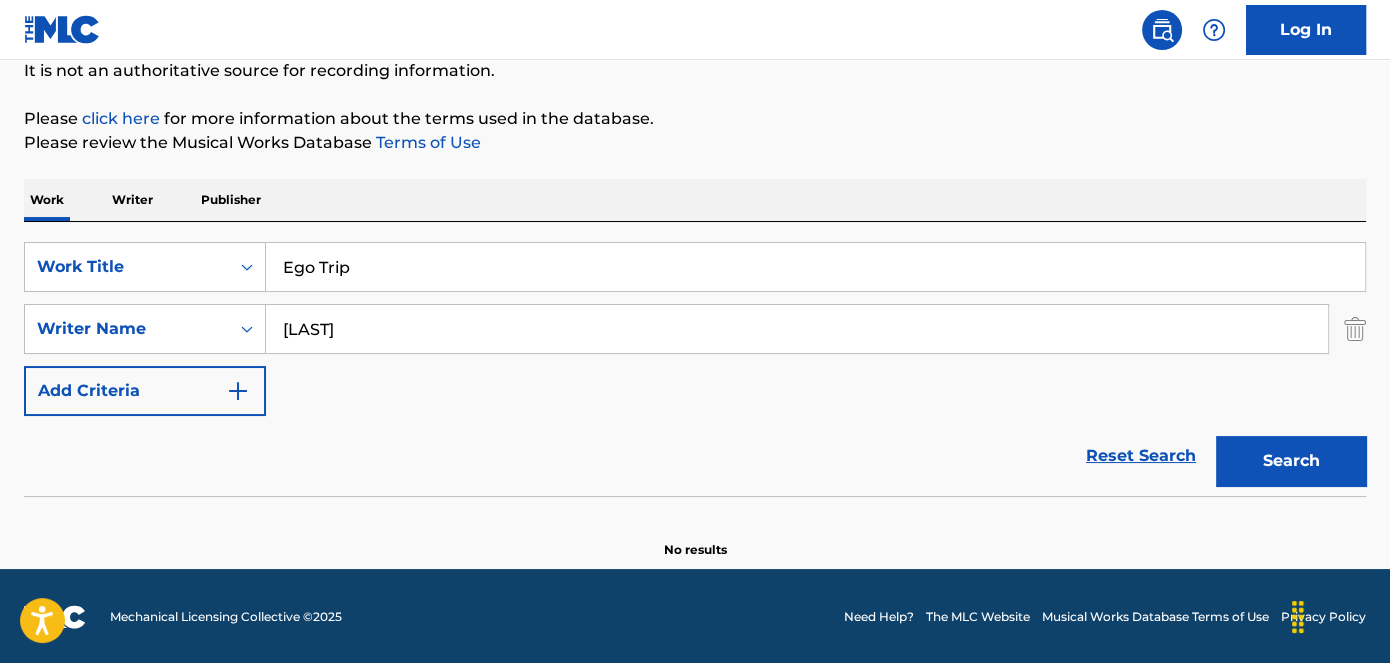 scroll, scrollTop: 204, scrollLeft: 0, axis: vertical 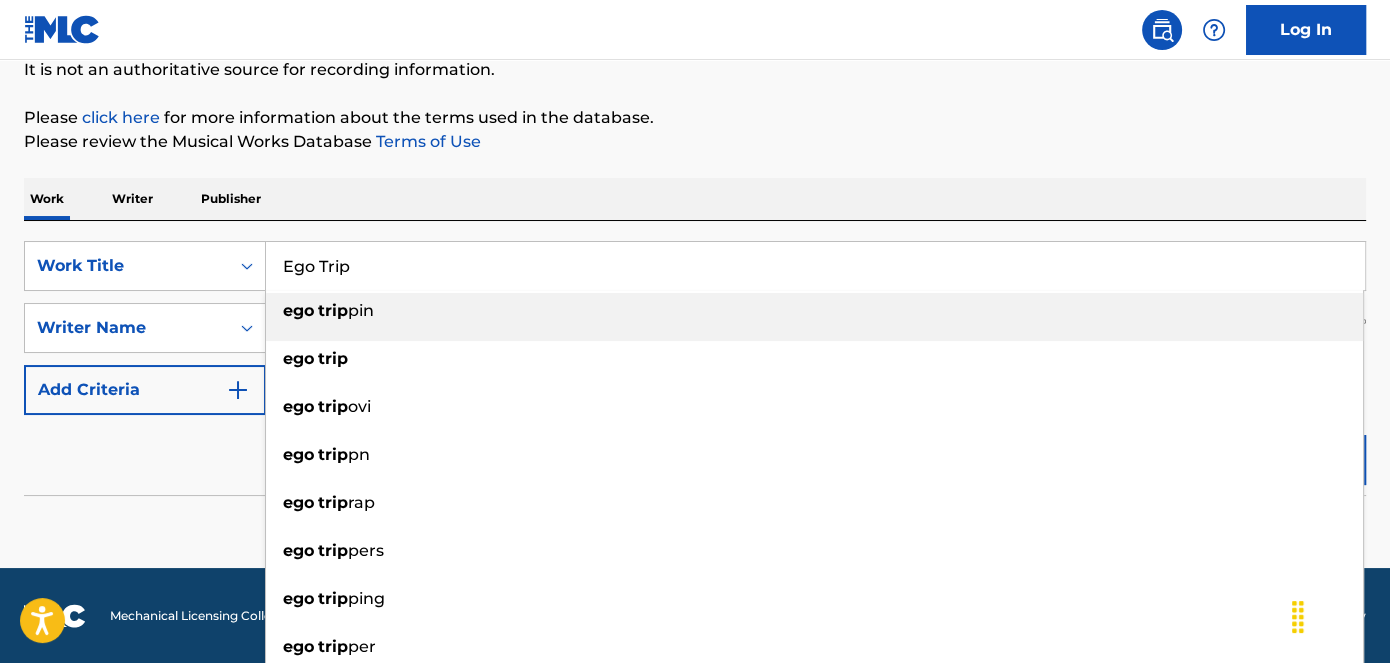 click on "Ego Trip" at bounding box center [815, 266] 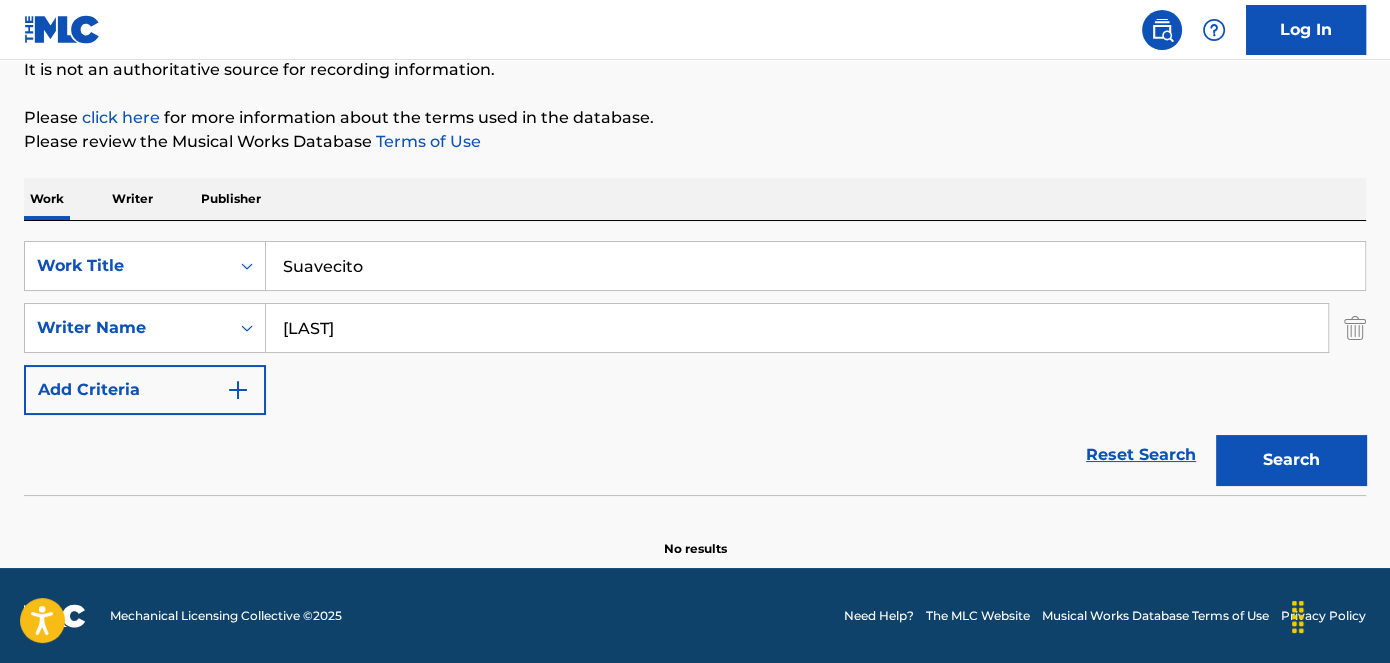click on "Please   click here   for more information about the terms used in the database." at bounding box center [695, 118] 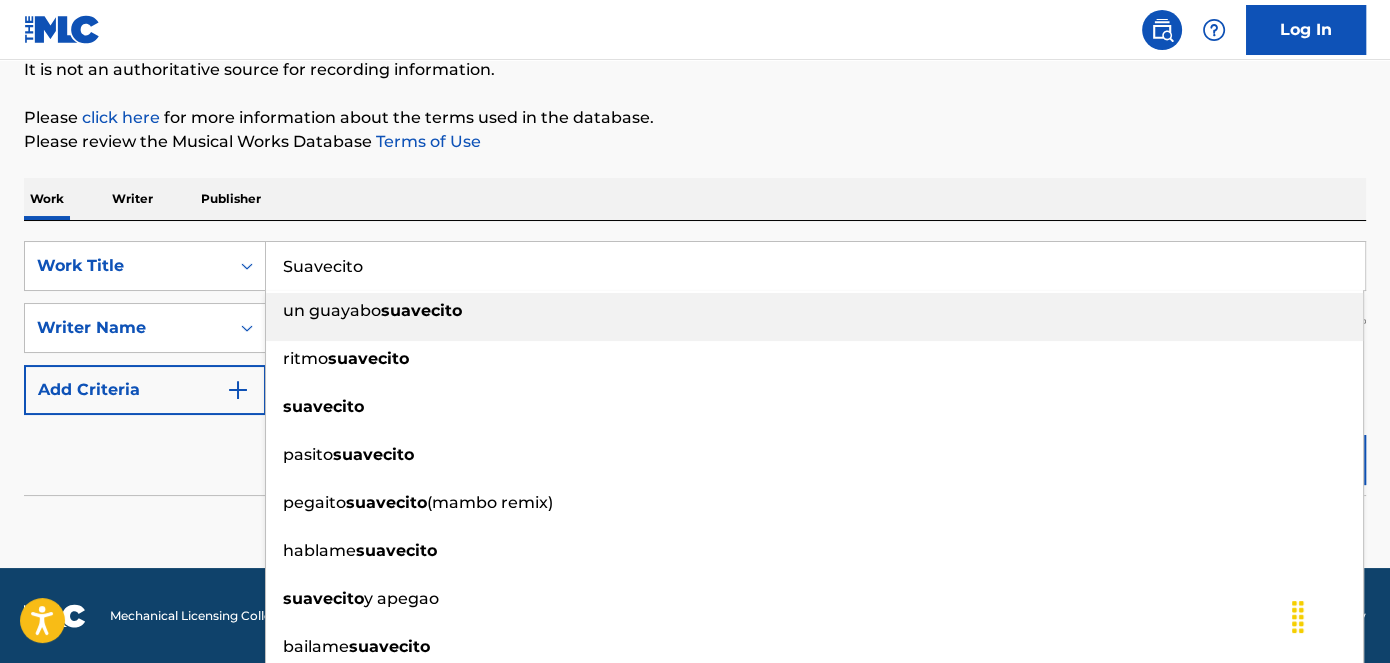 click on "Suavecito" at bounding box center (815, 266) 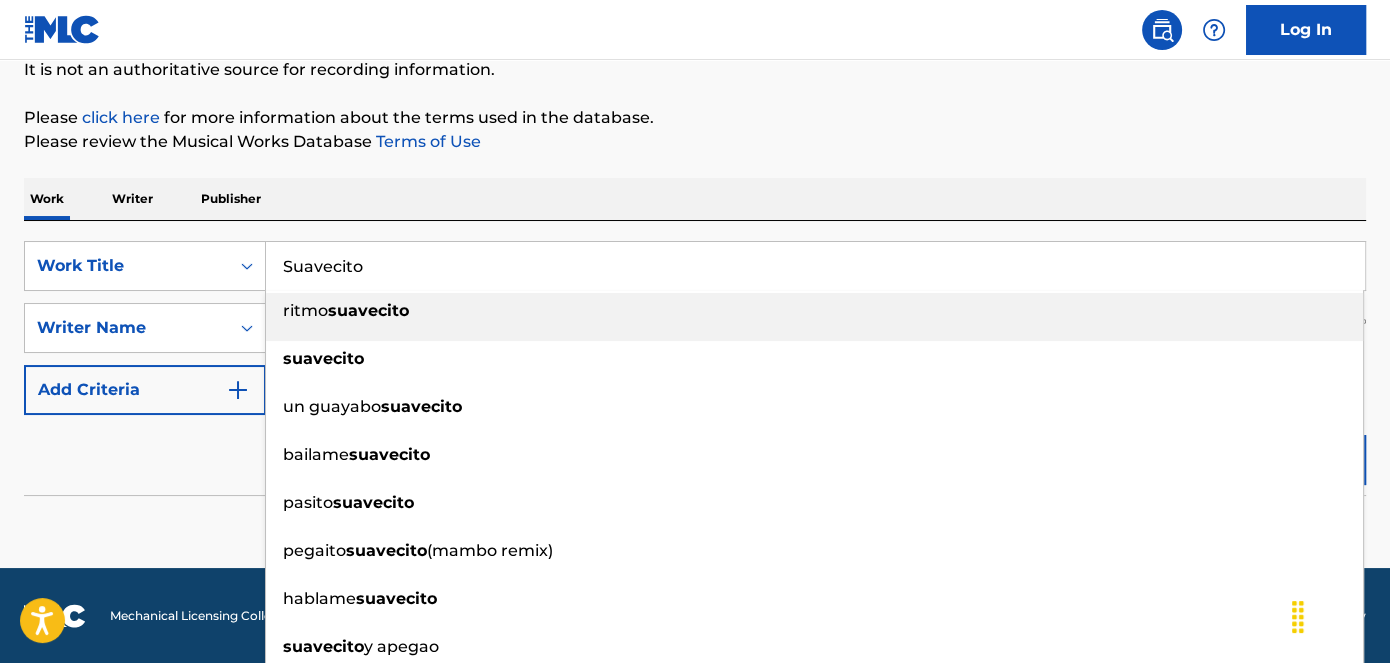 paste on "Bubble" 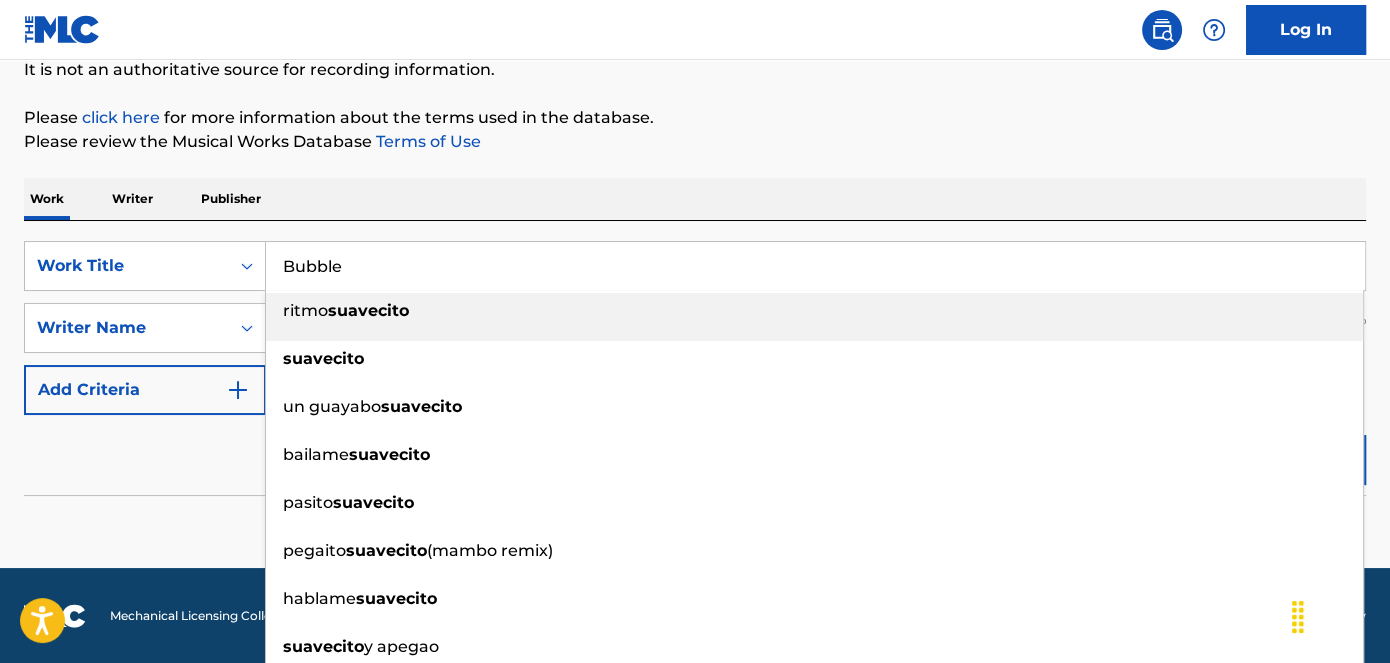 click on "The MLC Public Work Search The accuracy and completeness of The MLC's data is determined solely by our Members. It is not an authoritative source for recording information. Please   click here   for more information about the terms used in the database. Please review the Musical Works Database   Terms of Use Work Writer Publisher SearchWithCriteria6f119e04-7f9e-4640-b86d-387a0224e1ce Work Title Bubble ritmo  suavecito suavecito un guayabo  suavecito bailame  suavecito pasito  suavecito pegaito  suavecito  (mambo remix) hablame  suavecito suavecito  y apegao besame  suavecito el  suavecito SearchWithCriteriad499b927-d941-4223-8e29-4df831f754db Writer Name Westerfield Add Criteria Reset Search Search No results" at bounding box center [695, 232] 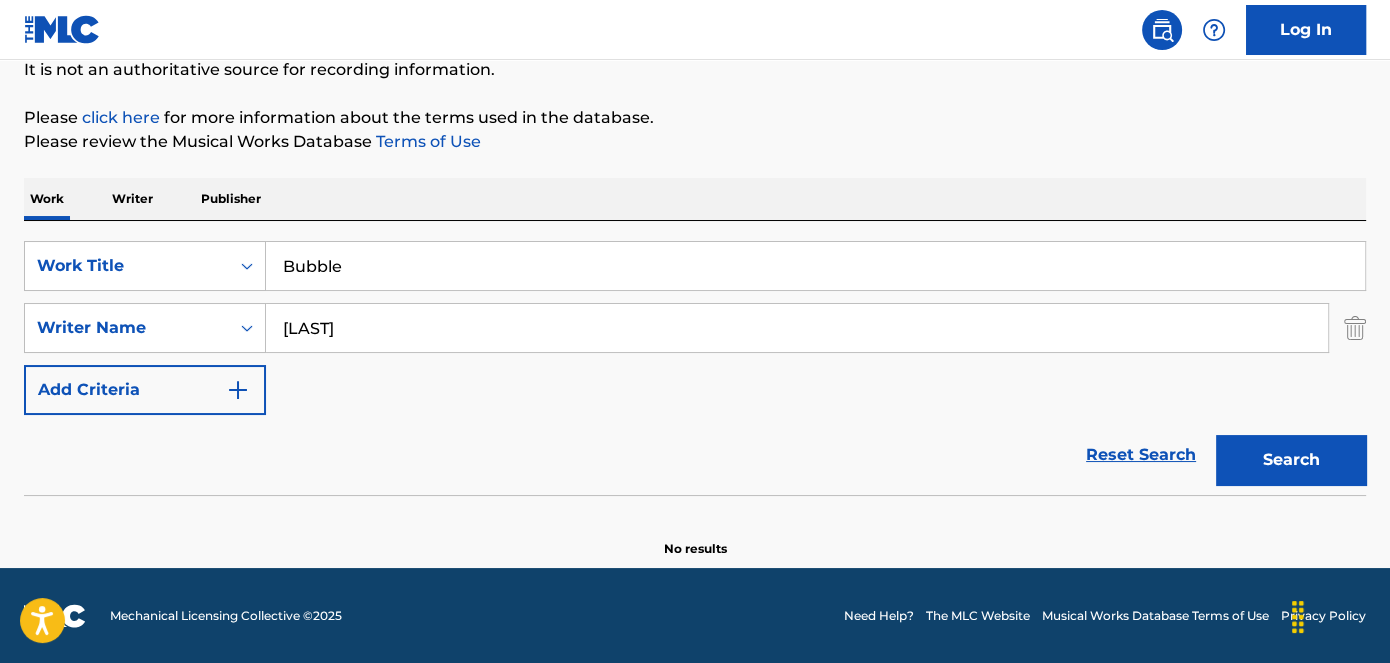click on "Search" at bounding box center [1291, 460] 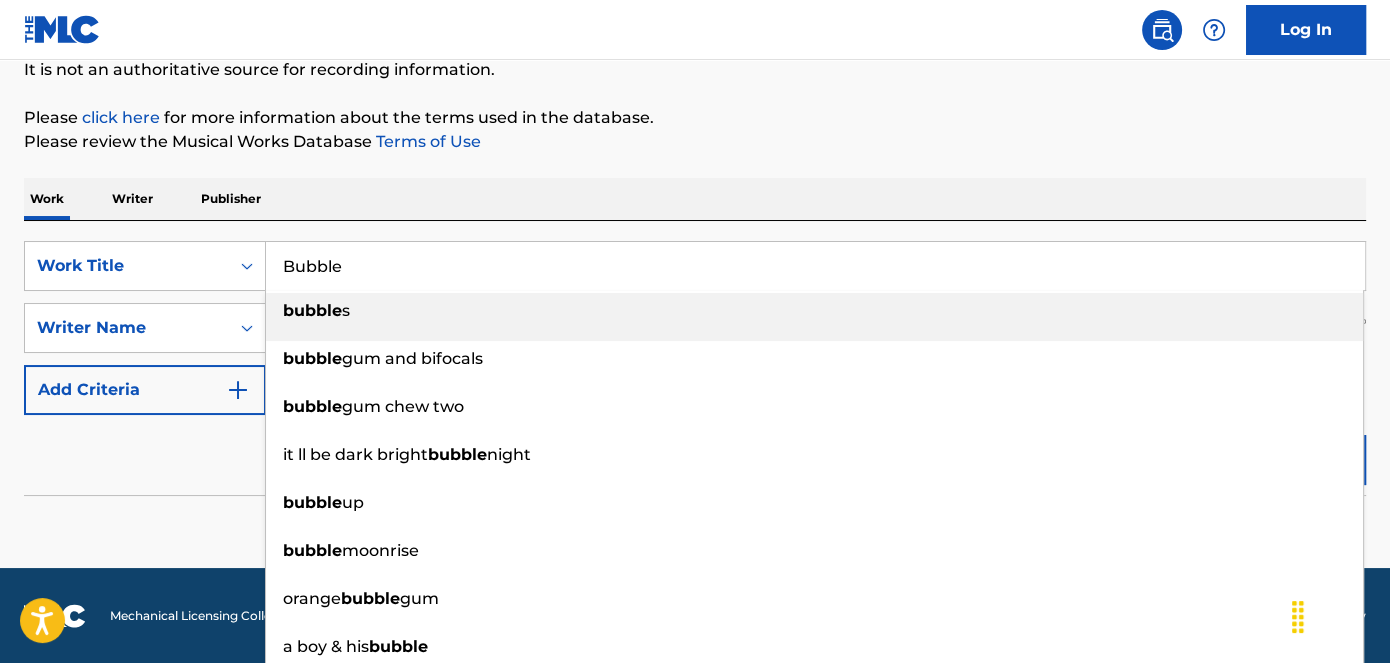 click on "Bubble" at bounding box center [815, 266] 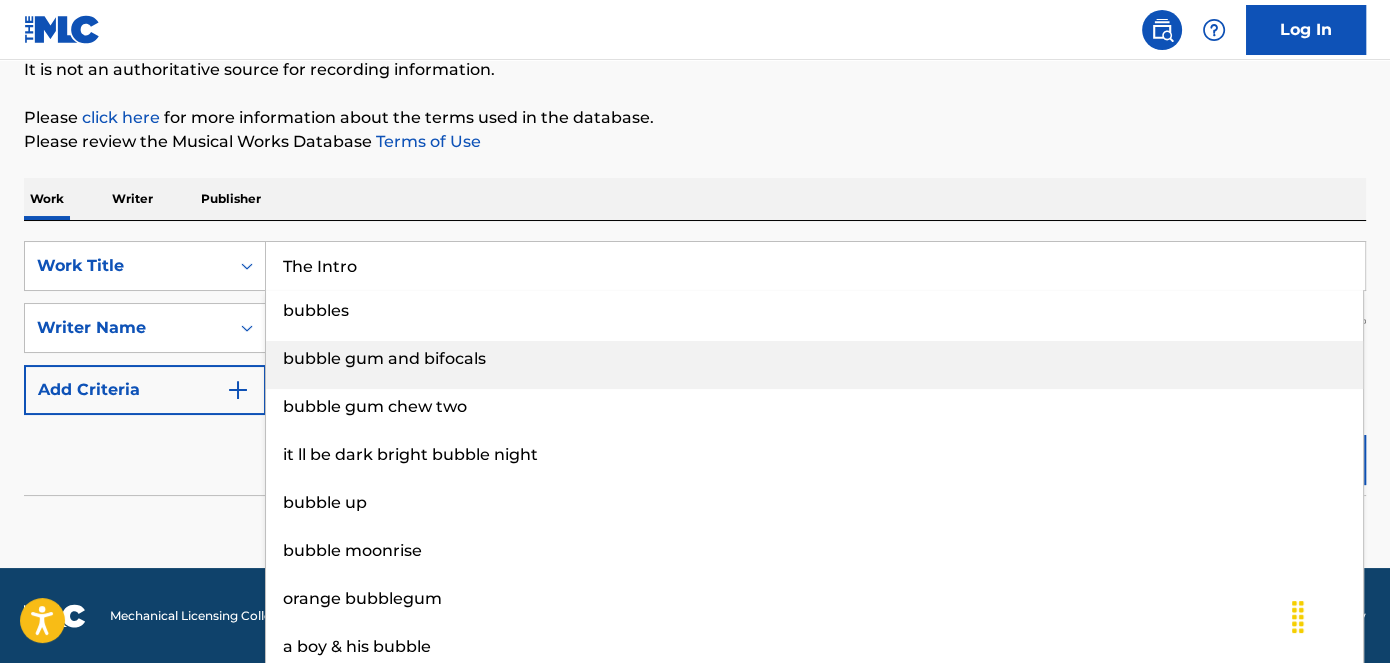 click on "Work Writer Publisher" at bounding box center (695, 199) 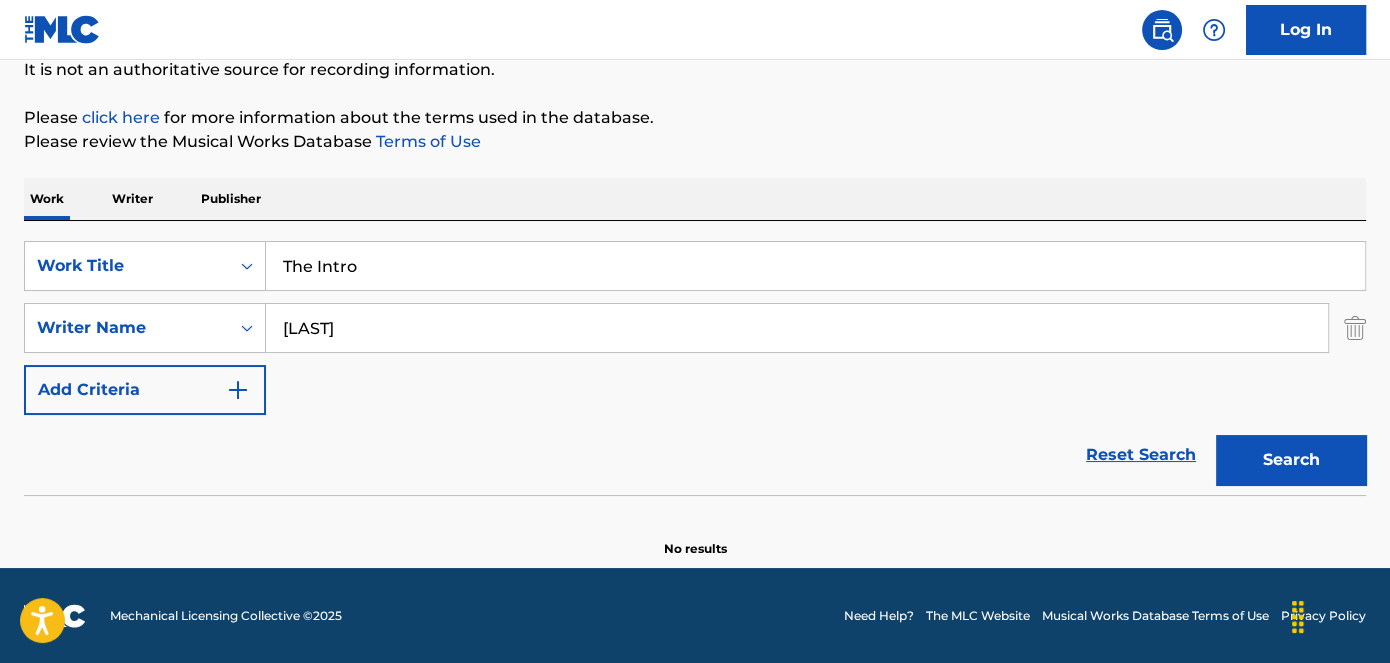 click on "Search" at bounding box center (1286, 455) 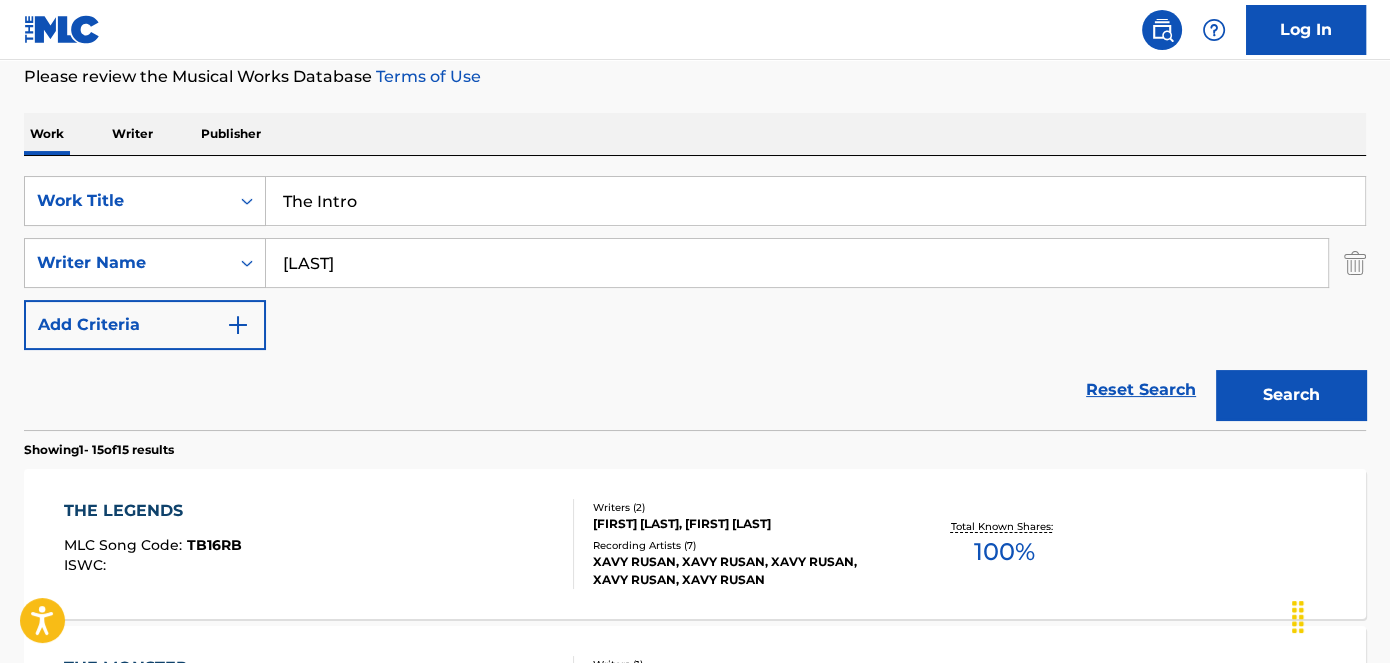 scroll, scrollTop: 204, scrollLeft: 0, axis: vertical 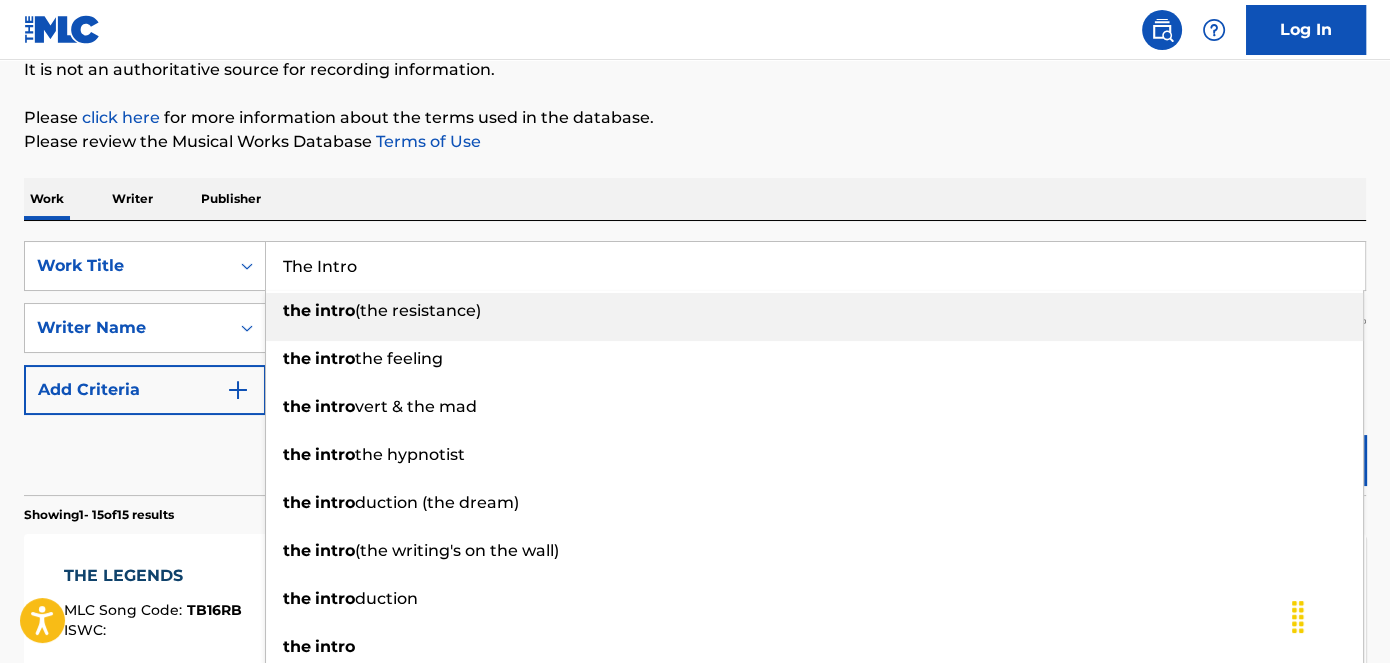 click on "The Intro" at bounding box center (815, 266) 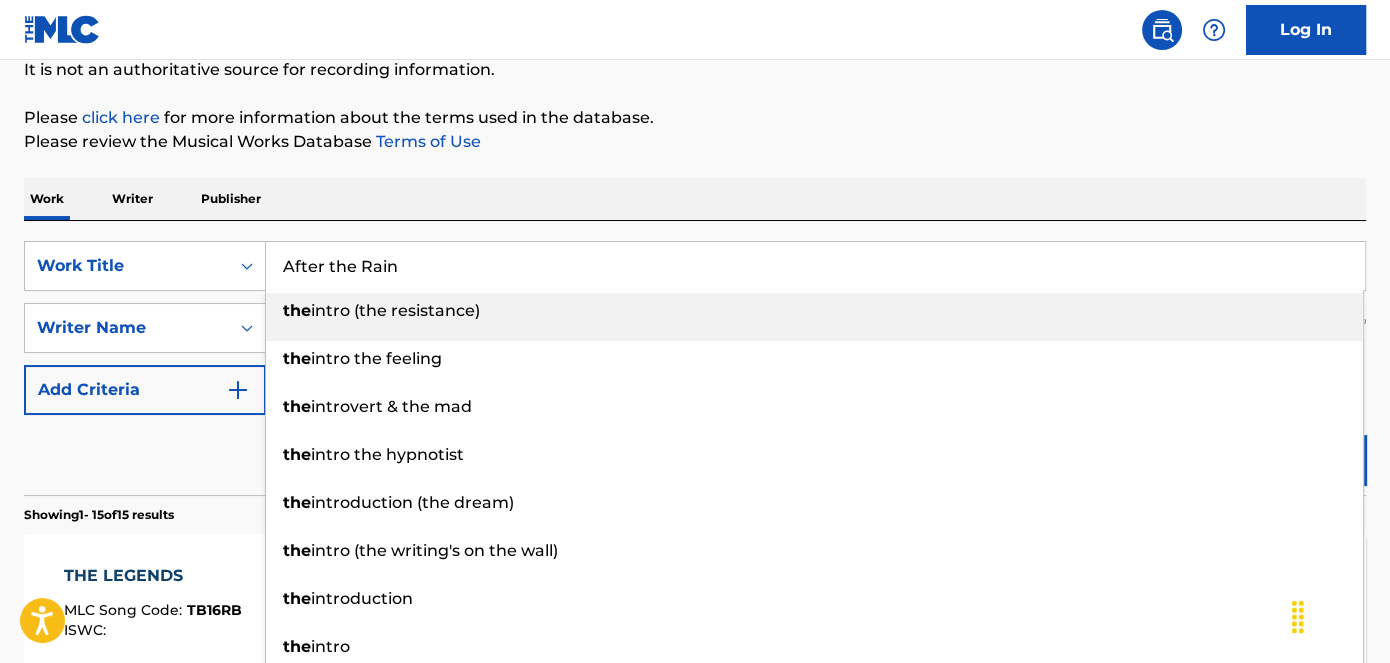 click on "Please review the Musical Works Database   Terms of Use" at bounding box center (695, 142) 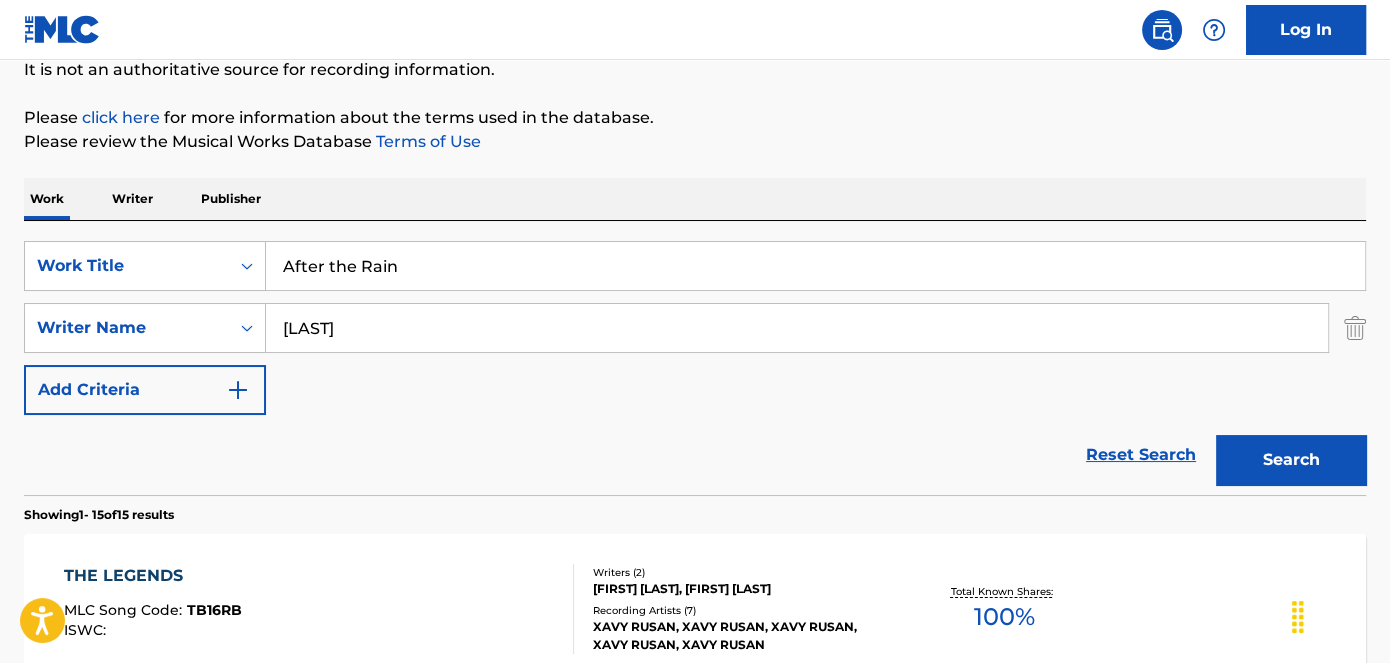 click on "Search" at bounding box center [1291, 460] 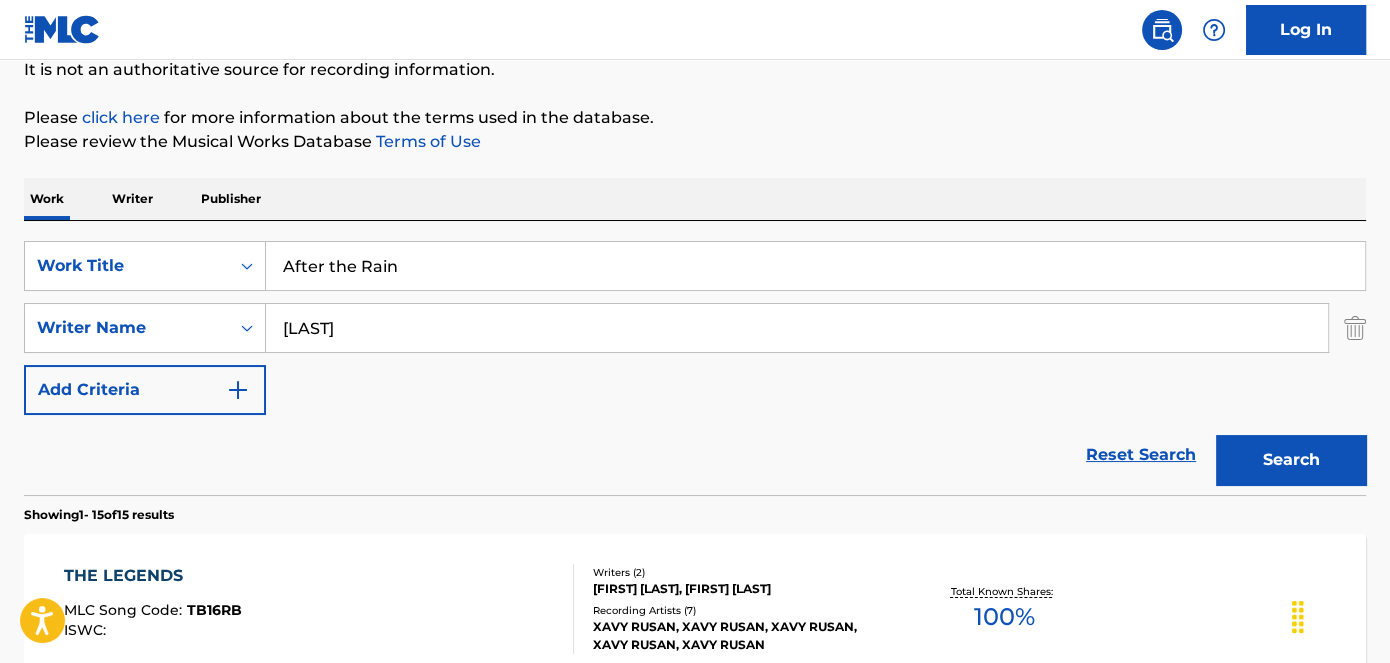 click on "SearchWithCriteria6f119e04-7f9e-4640-b86d-387a0224e1ce Work Title After the Rain SearchWithCriteriad499b927-d941-4223-8e29-4df831f754db Writer Name Westerfield Add Criteria" at bounding box center (695, 328) 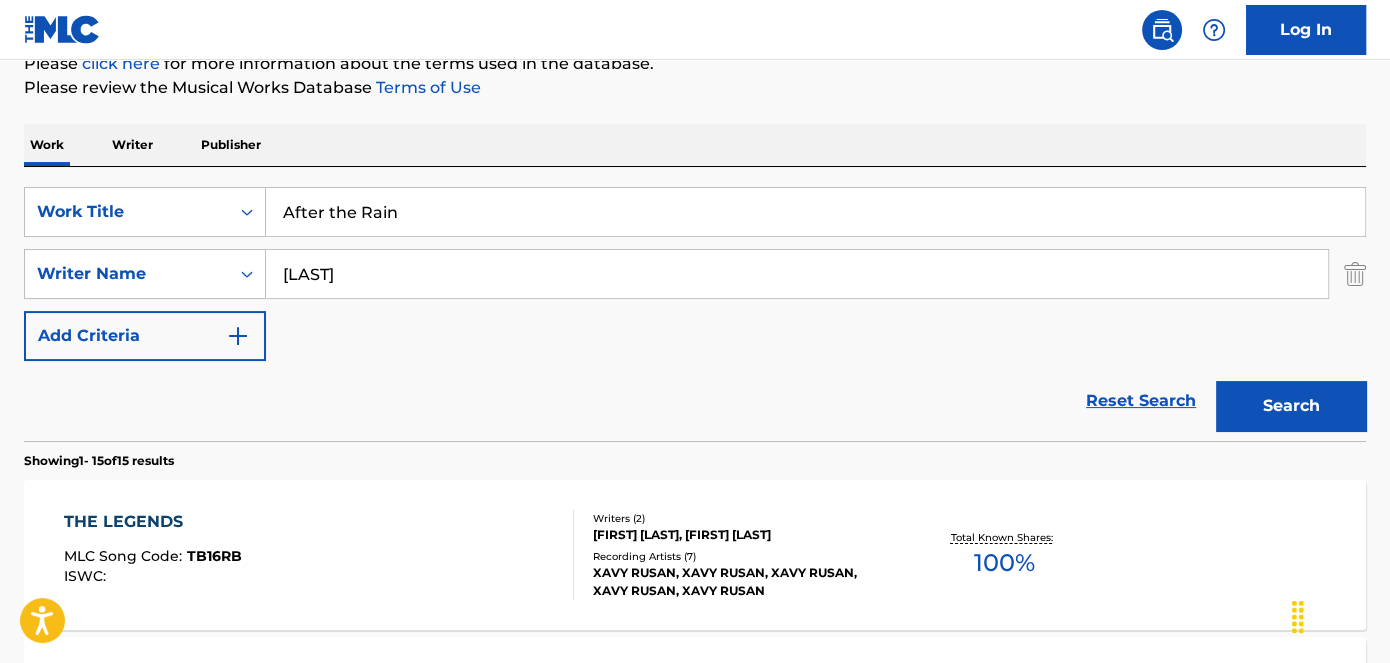 scroll, scrollTop: 113, scrollLeft: 0, axis: vertical 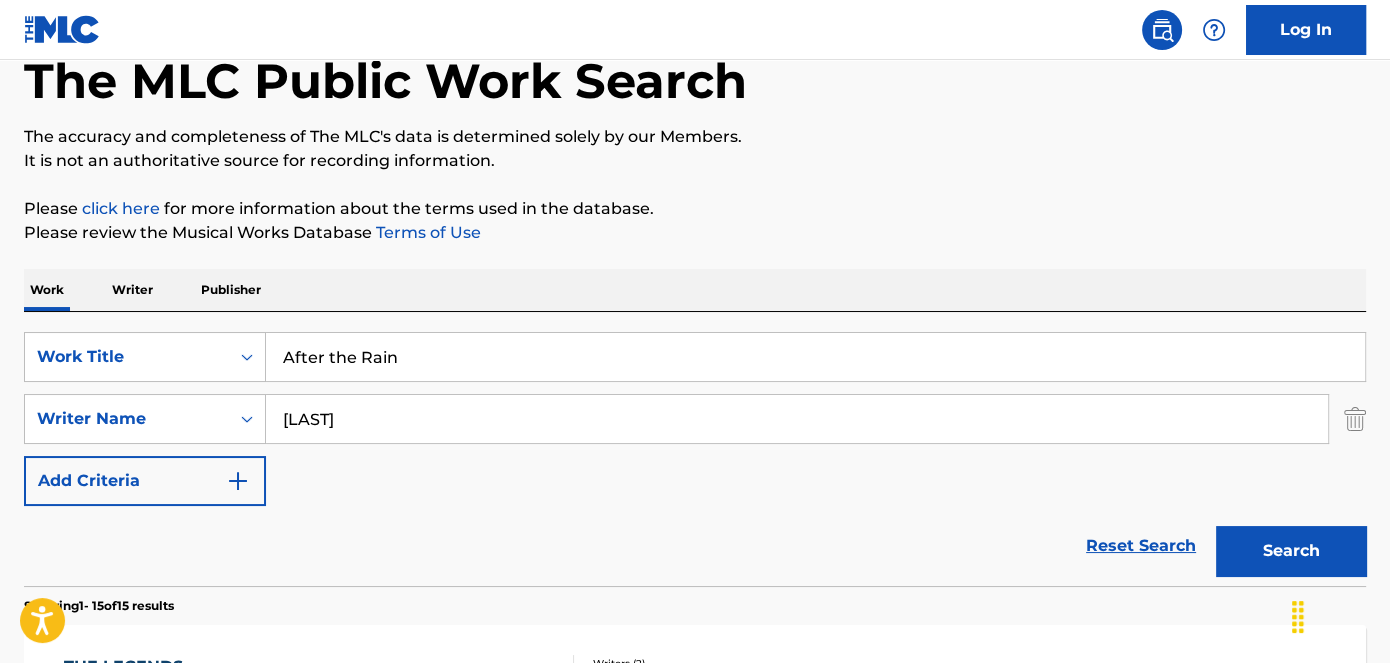 click on "After the Rain" at bounding box center (815, 357) 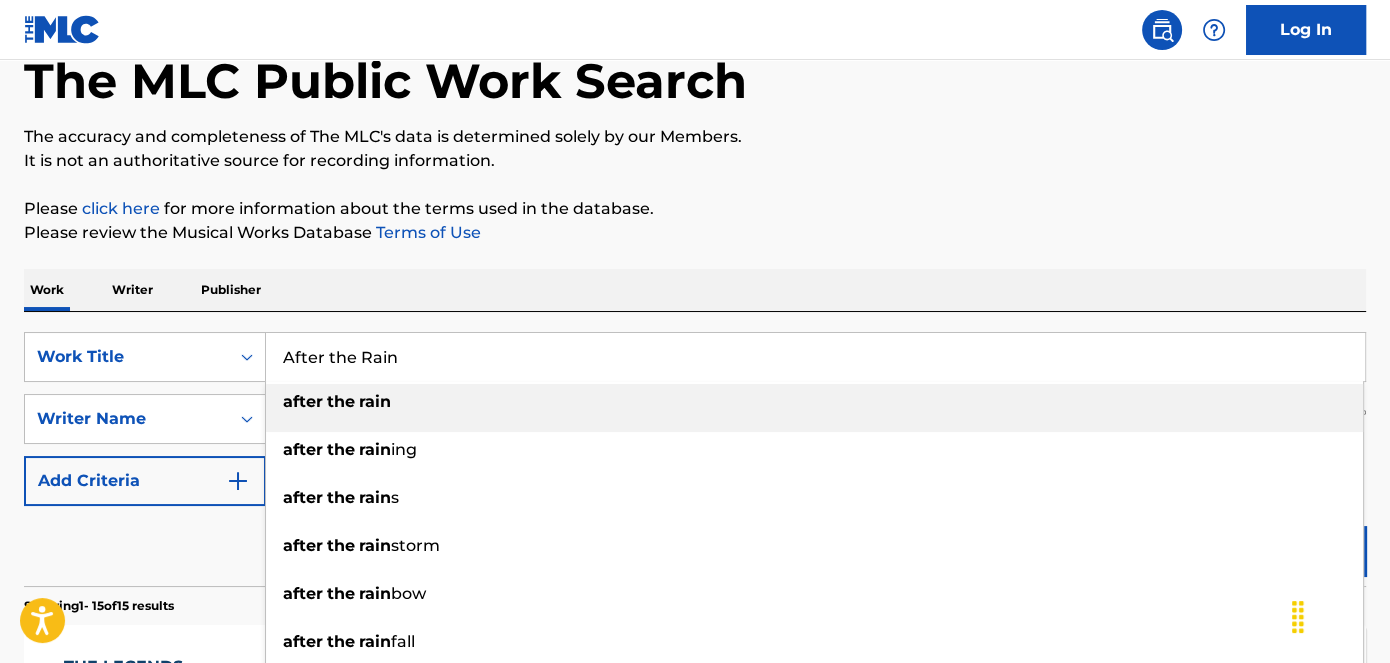 paste on "Got Me Fucked Up" 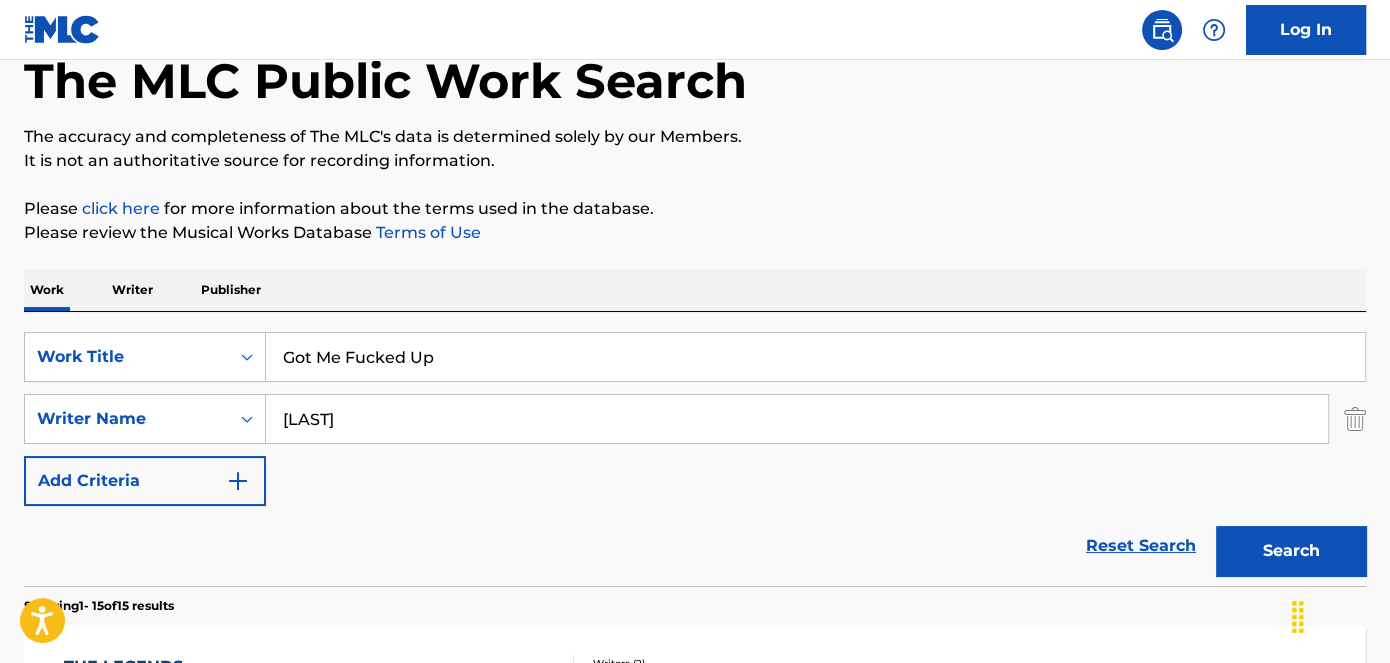 click on "It is not an authoritative source for recording information." at bounding box center [695, 161] 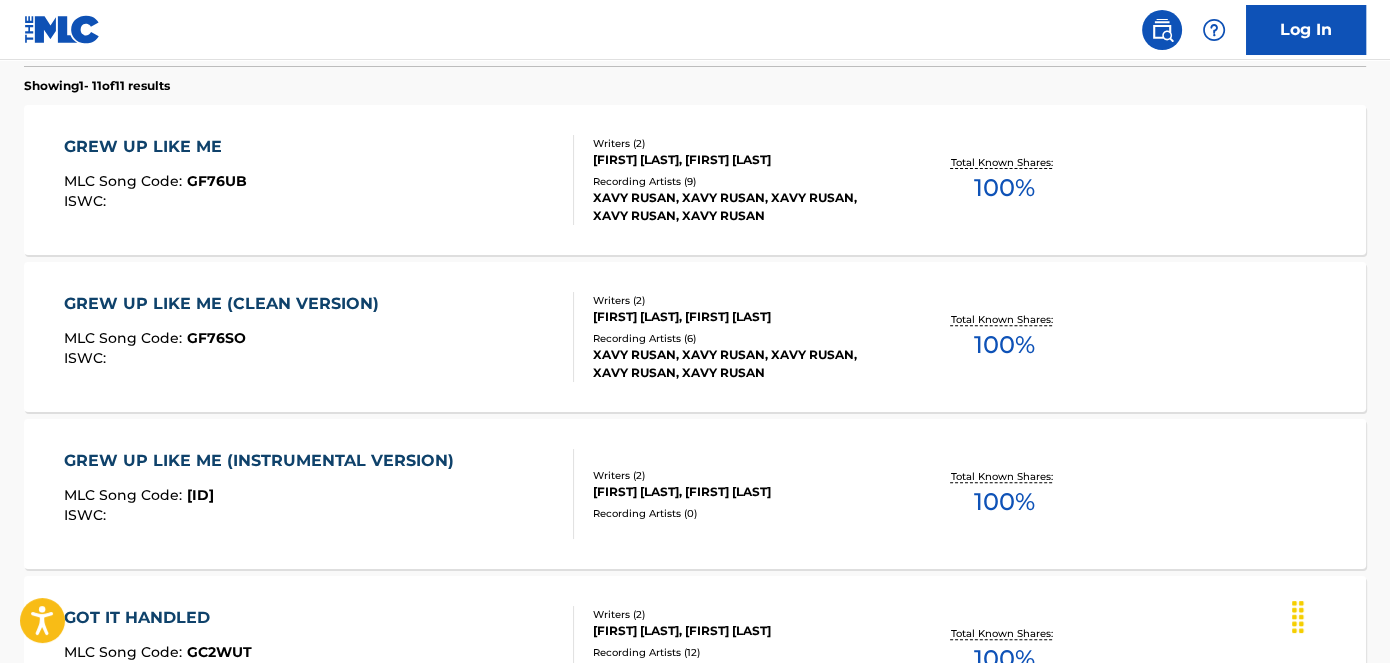 scroll, scrollTop: 178, scrollLeft: 0, axis: vertical 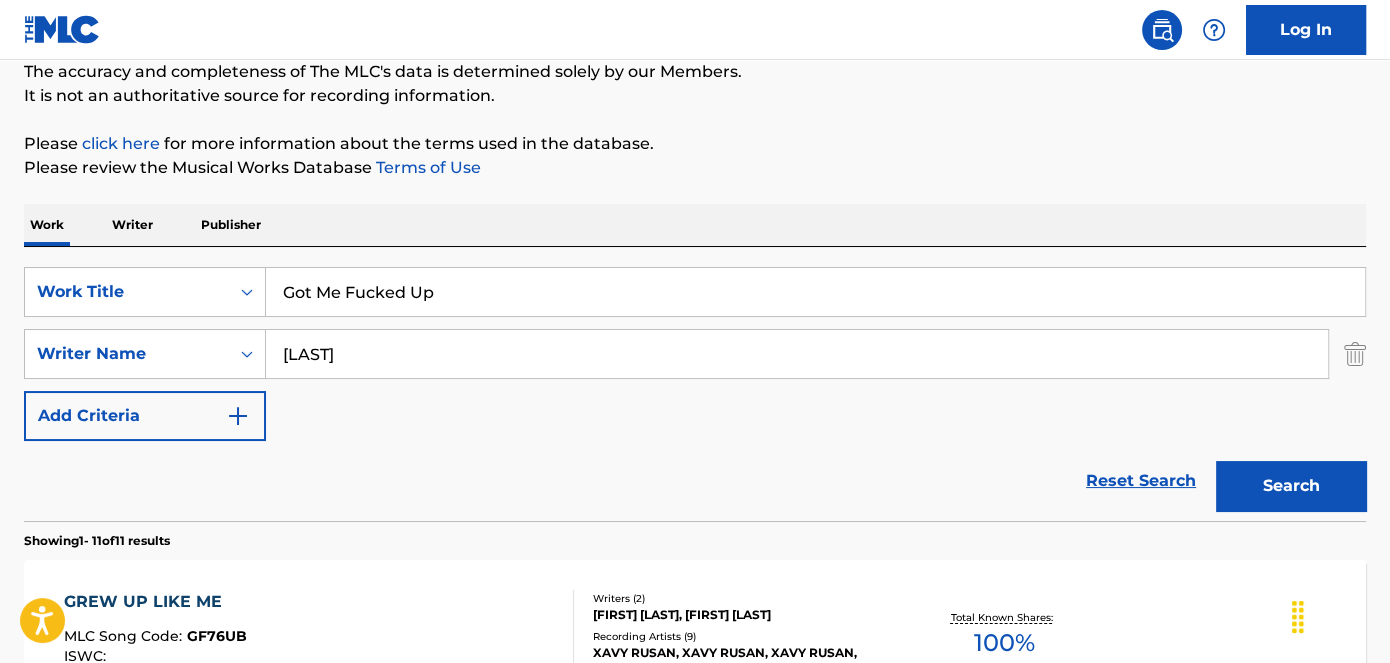 click on "Got Me Fucked Up" at bounding box center [815, 292] 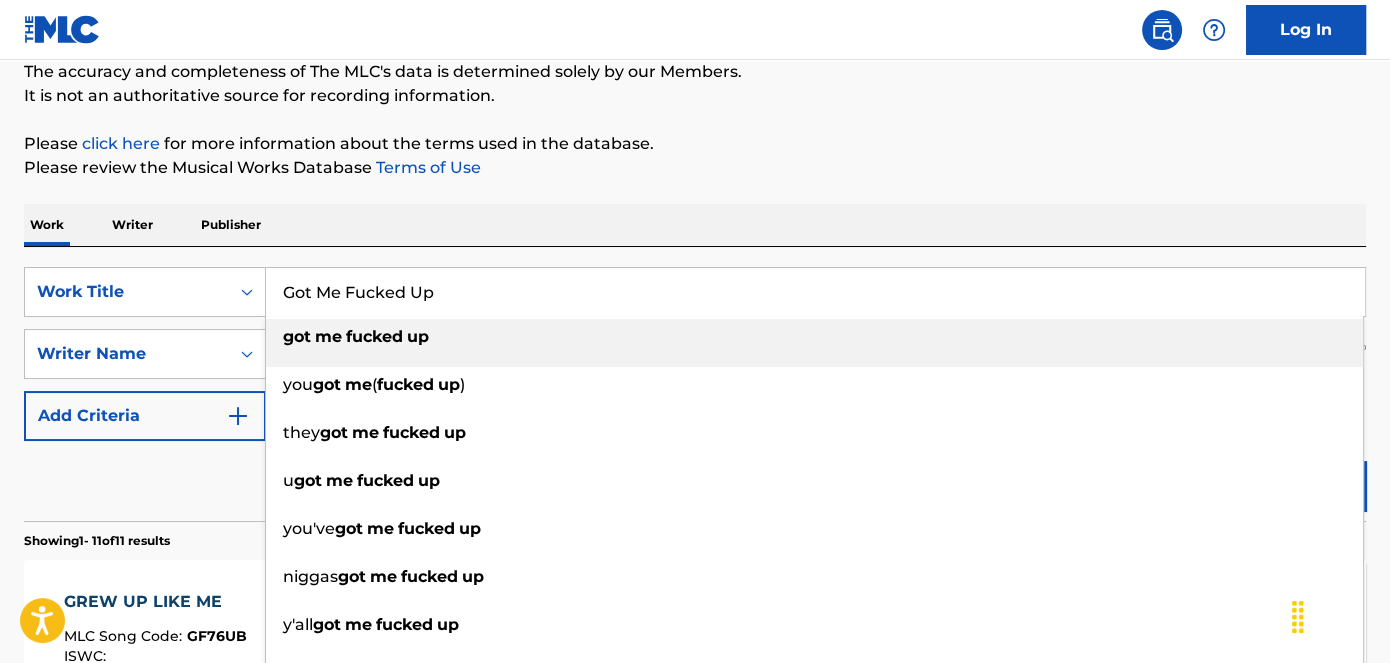 paste on "97 [ARTIST]" 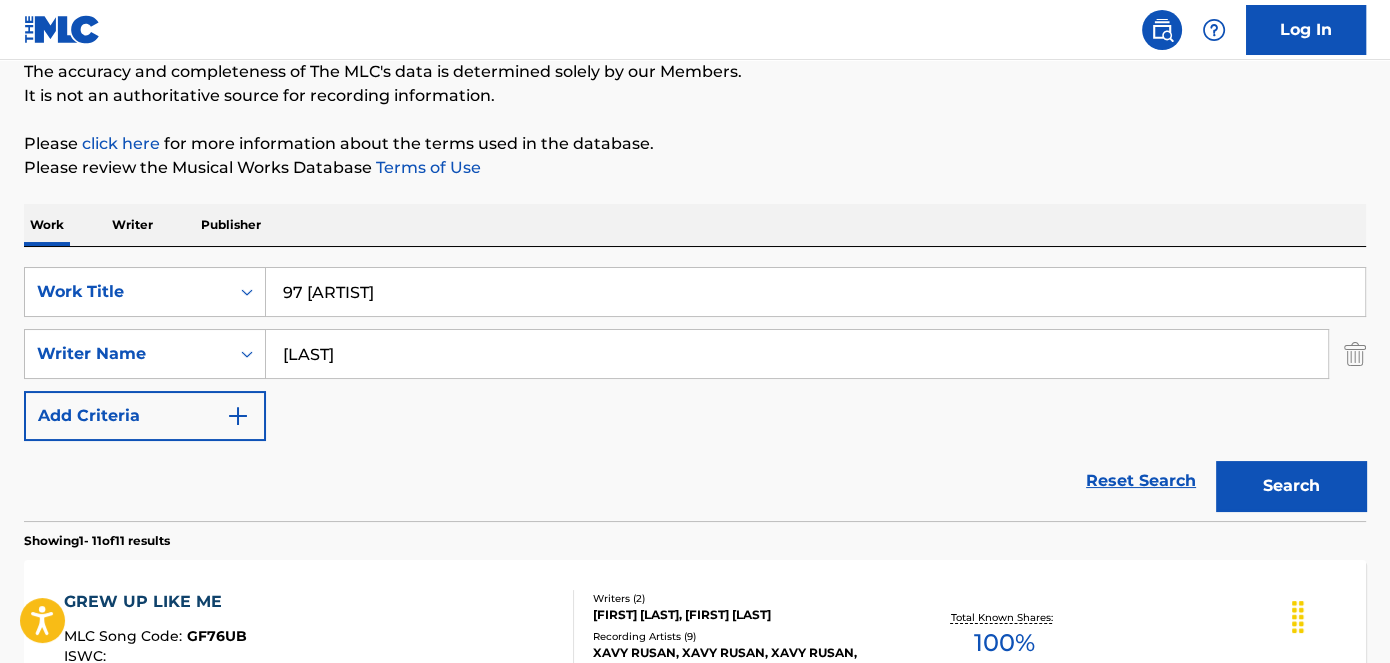 click on "Please   click here   for more information about the terms used in the database." at bounding box center (695, 144) 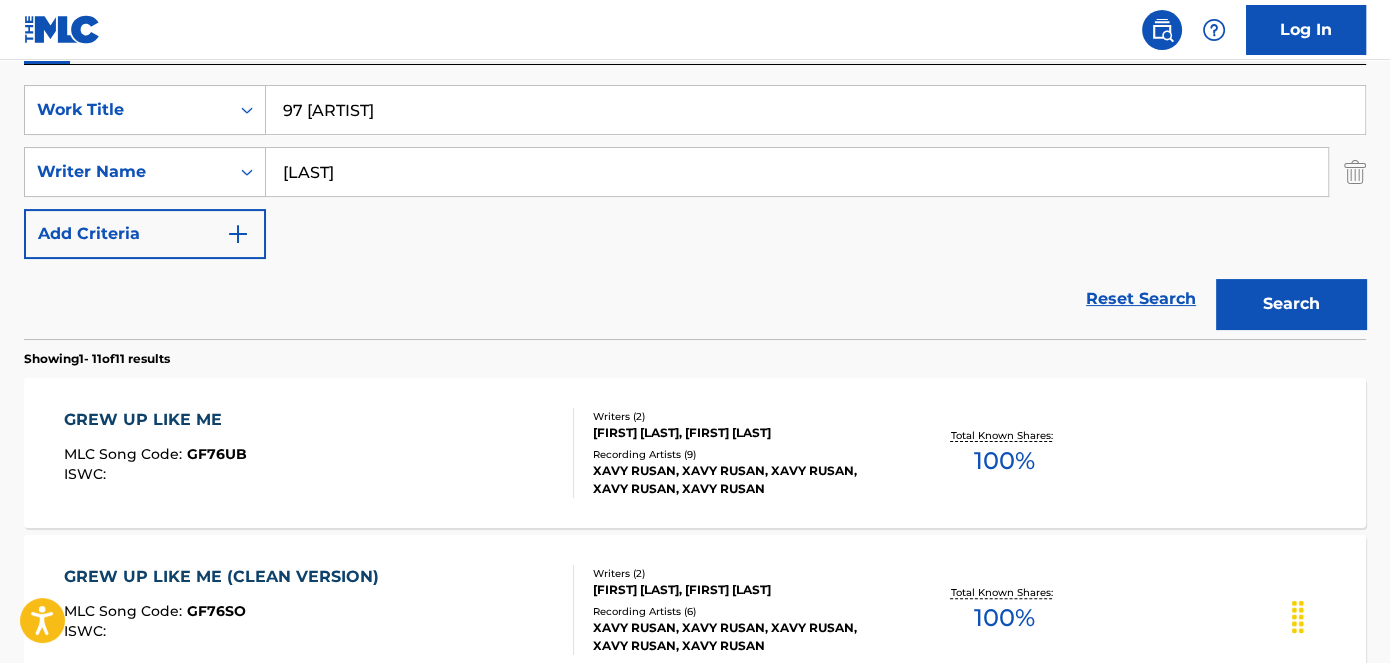 click on "Search" at bounding box center [1291, 304] 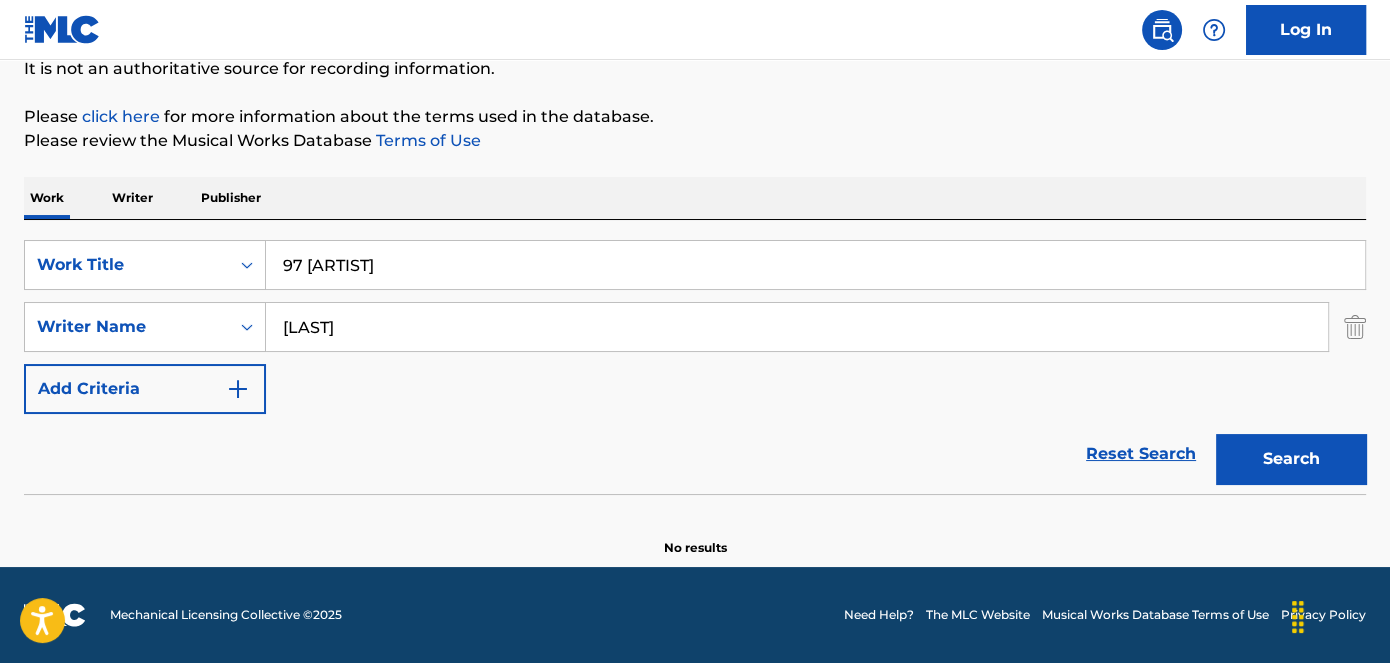 scroll, scrollTop: 204, scrollLeft: 0, axis: vertical 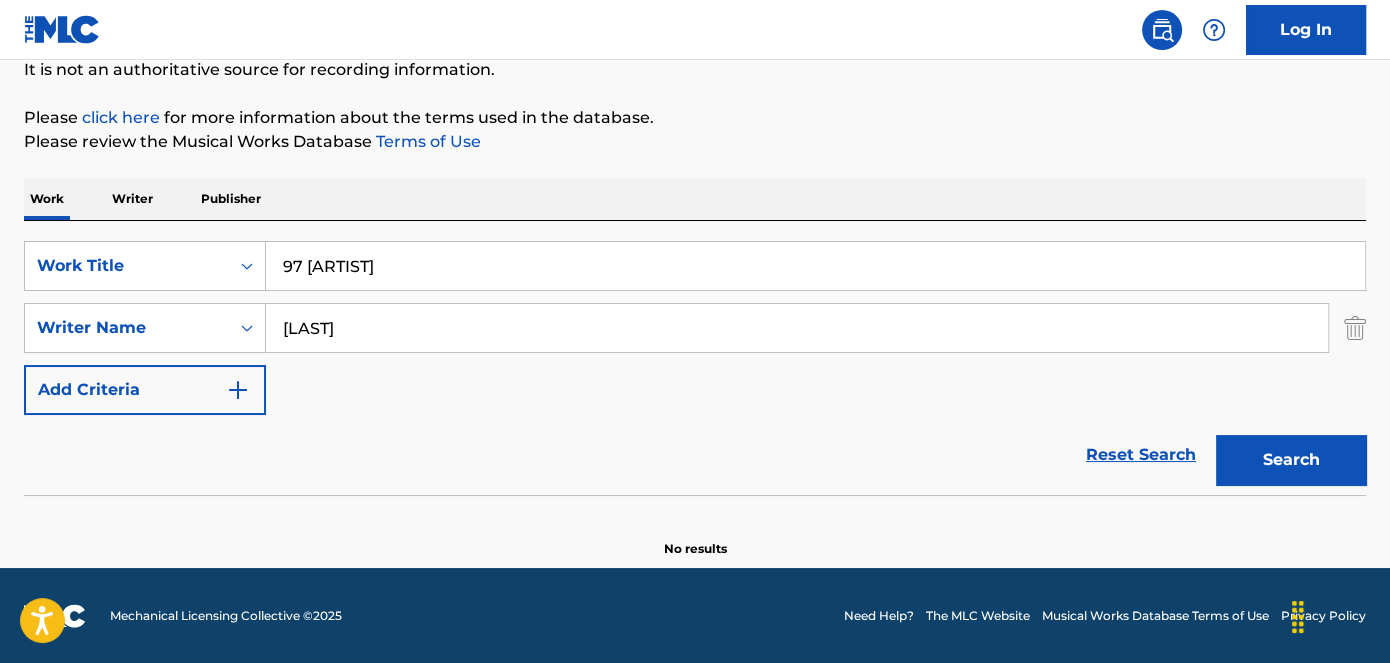 click on "97 [ARTIST]" at bounding box center (815, 266) 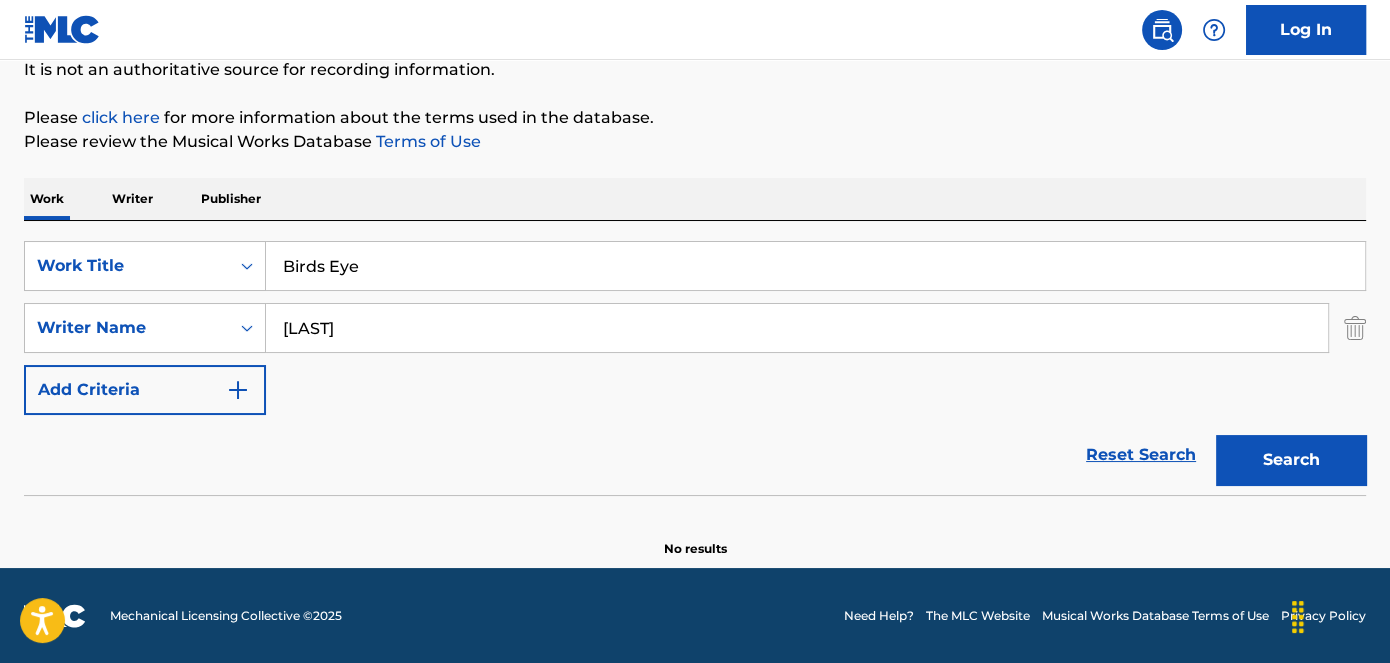 click on "The MLC Public Work Search The accuracy and completeness of The MLC's data is determined solely by our Members. It is not an authoritative source for recording information. Please   click here   for more information about the terms used in the database. Please review the Musical Works Database   Terms of Use Work Writer Publisher SearchWithCriteria6f119e04-7f9e-4640-b86d-387a0224e1ce Work Title See Thru see   thru  see true see   thru see   thru  dress see   thru  nightgown yah  see   thru cant  see   thru see   thru  short see   thru  smile see   thru  you see   thru  genitals SearchWithCriteriad499b927-d941-4223-8e29-4df831f754db Writer Name [LAST] Add Criteria Reset Search Search Showing  1  -   1  of  1   results   LUMP SUM (INSTRUMENTAL VERSION) MLC Song Code : LE7OQ9 ISWC : Writers ( 2 ) [FIRST] [LAST], [FIRST] [LAST] Recording Artists ( 9 ) [ARTIST], [ARTIST], [ARTIST], [ARTIST], [ARTIST] Total Known Shares: 100 % Results Per Page: 10 25 50 100" at bounding box center [695, 232] 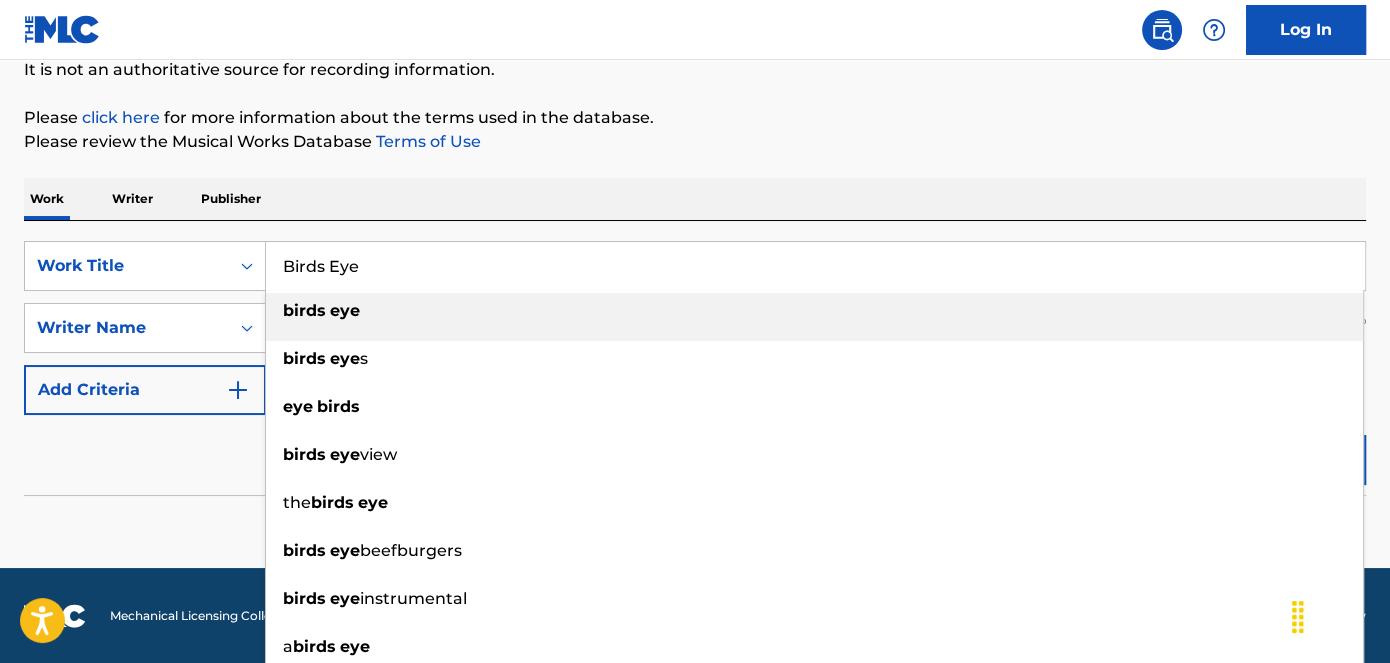 click on "Birds Eye" at bounding box center [815, 266] 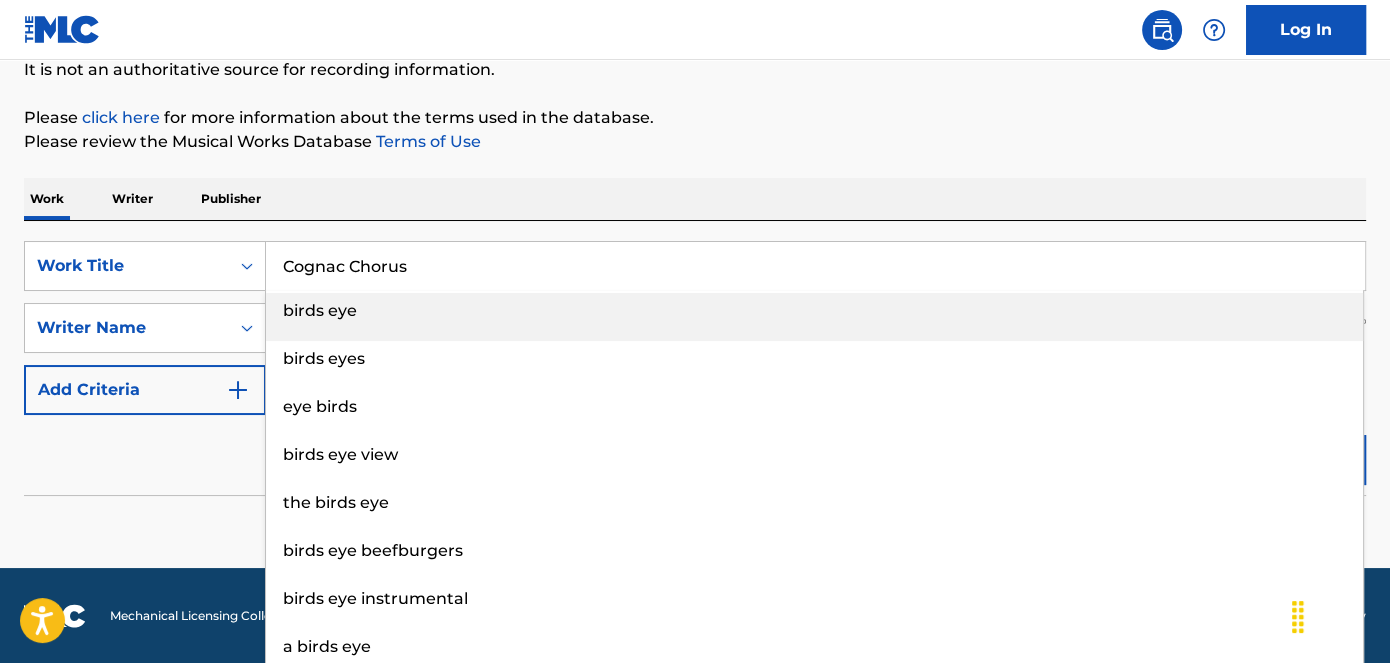 click on "Please   click here   for more information about the terms used in the database." at bounding box center [695, 118] 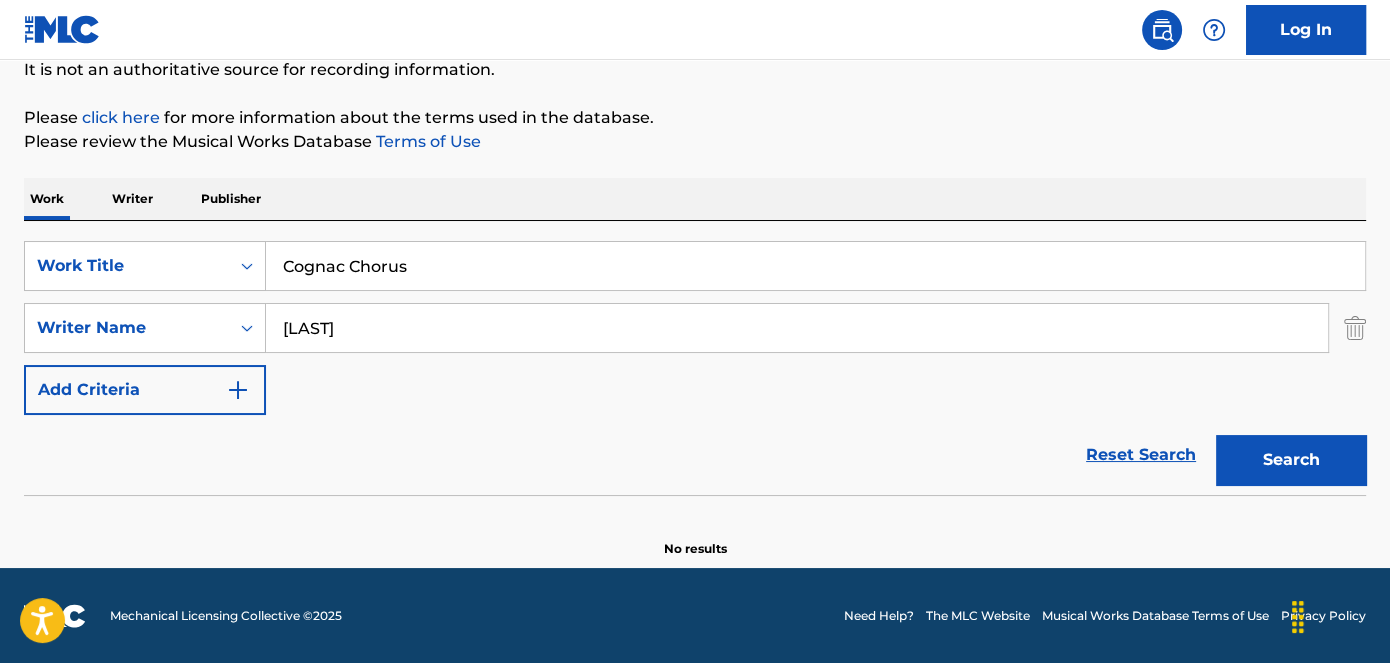 click on "Search" at bounding box center [1291, 460] 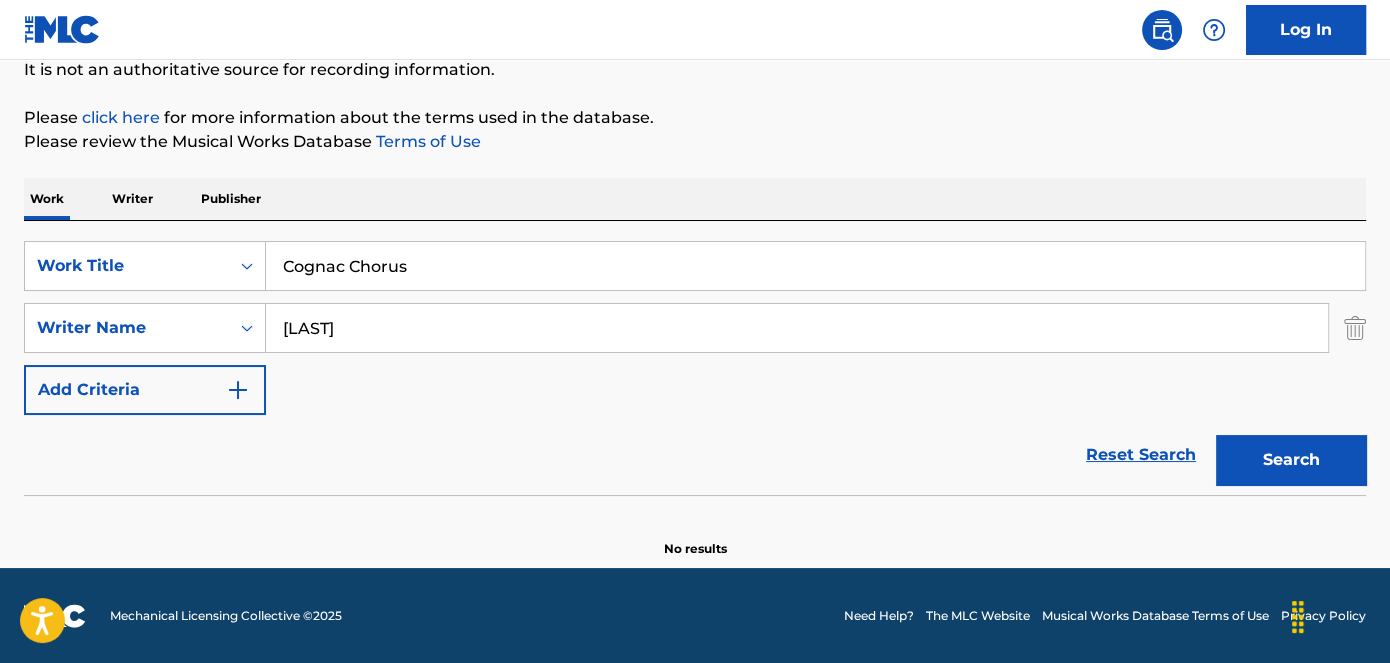 click on "Cognac Chorus" at bounding box center (815, 266) 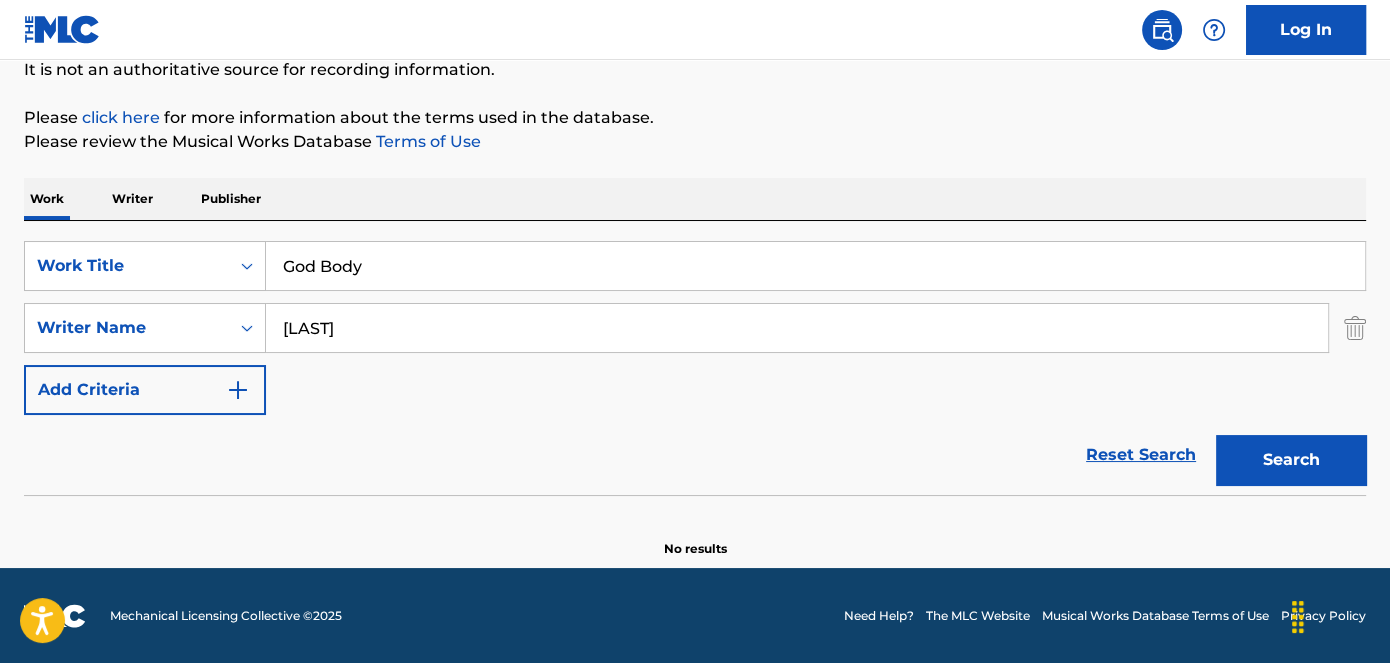 click on "Search" at bounding box center (1291, 460) 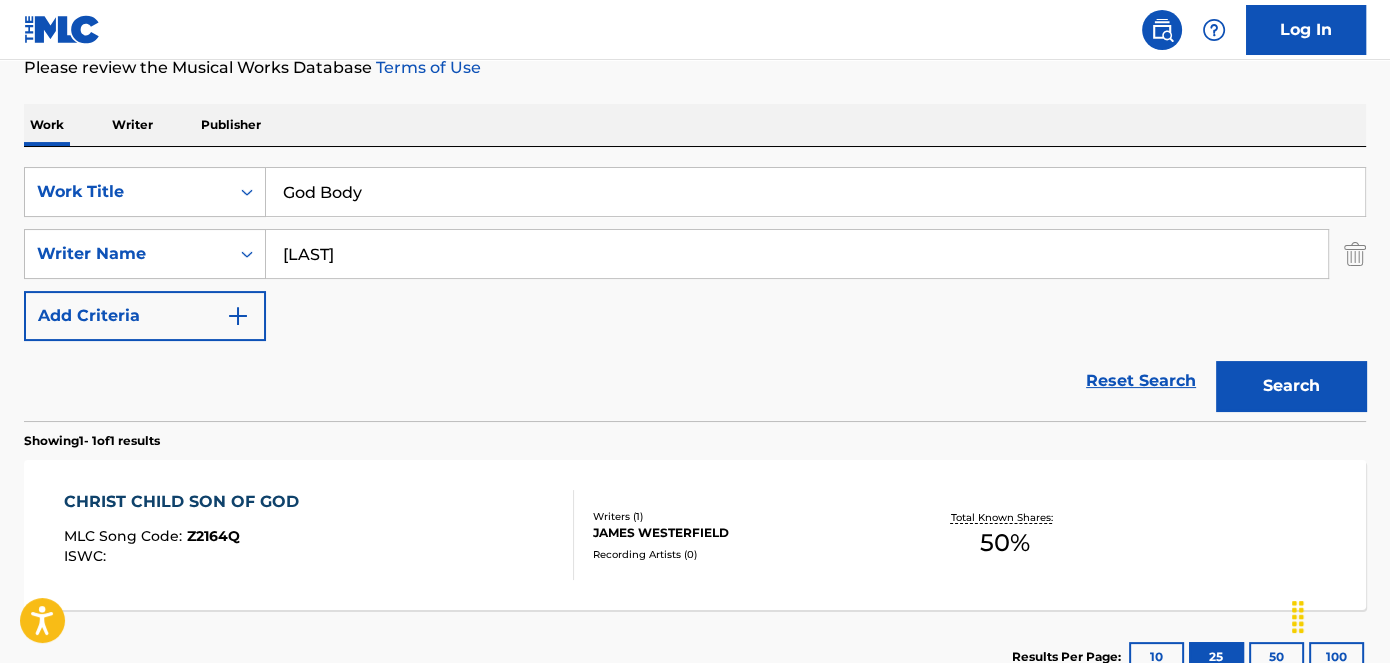 scroll, scrollTop: 424, scrollLeft: 0, axis: vertical 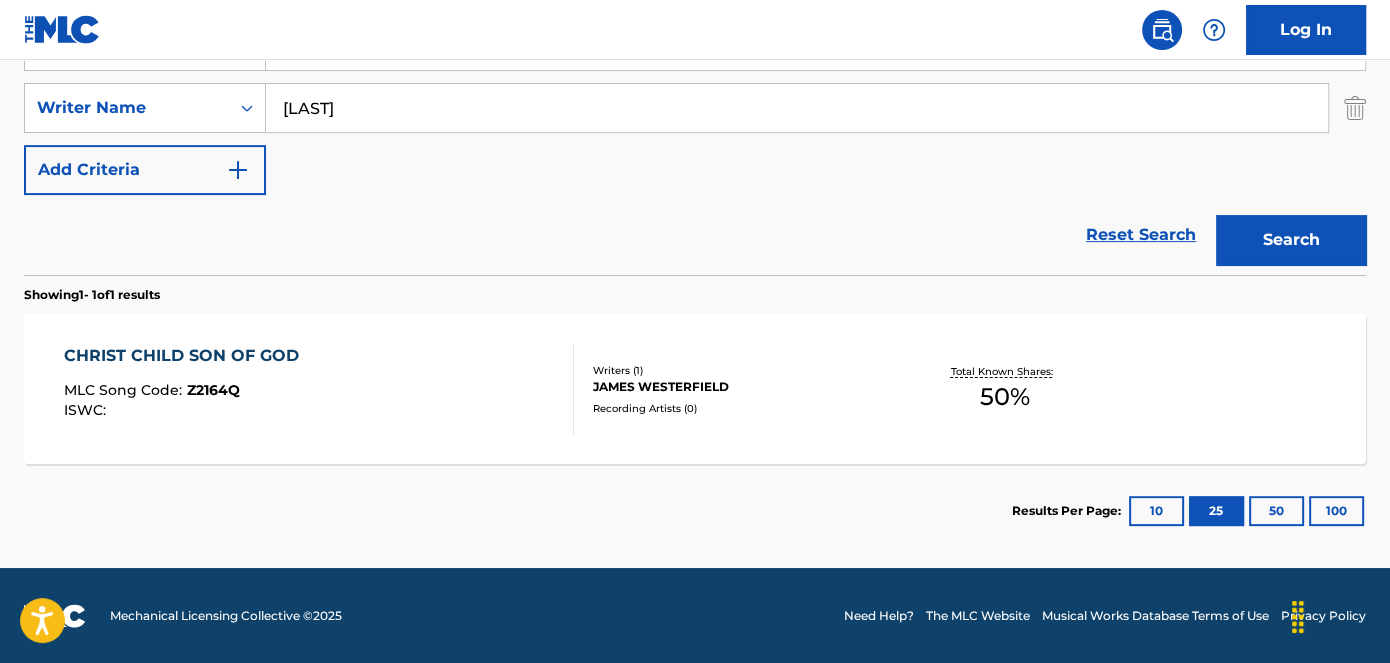 click on "[LAST]" at bounding box center (797, 108) 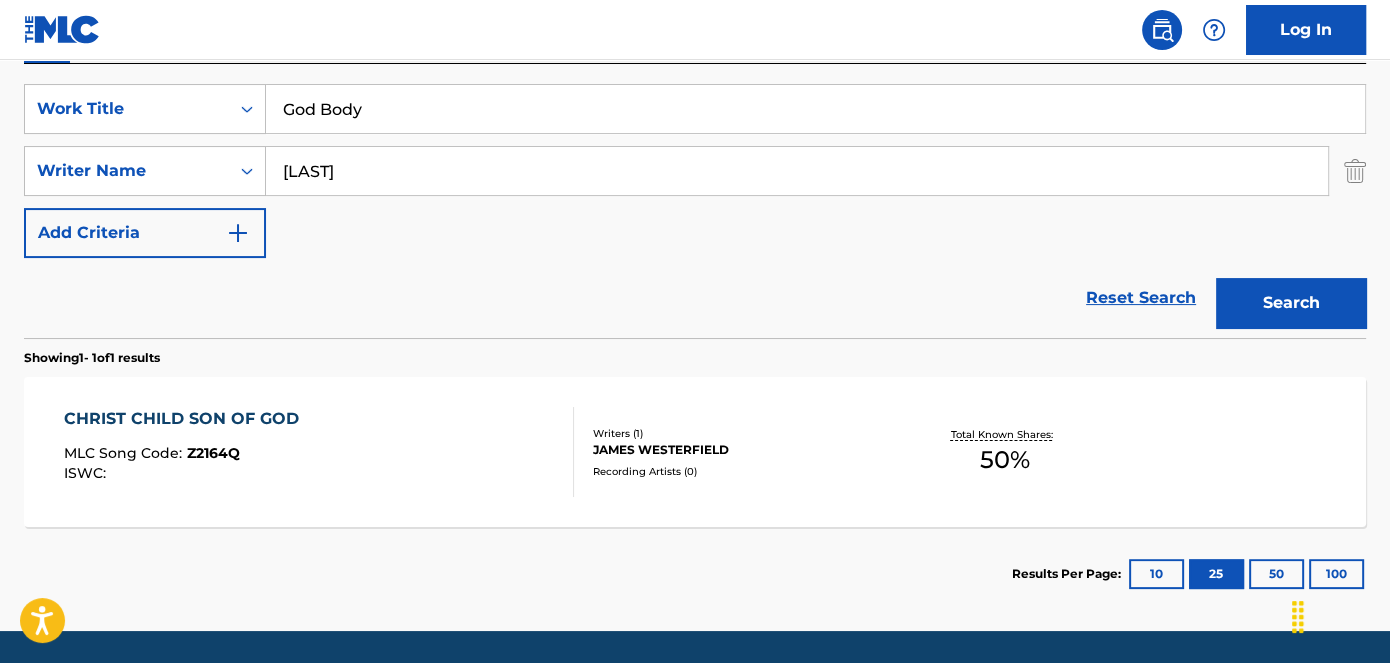 scroll, scrollTop: 333, scrollLeft: 0, axis: vertical 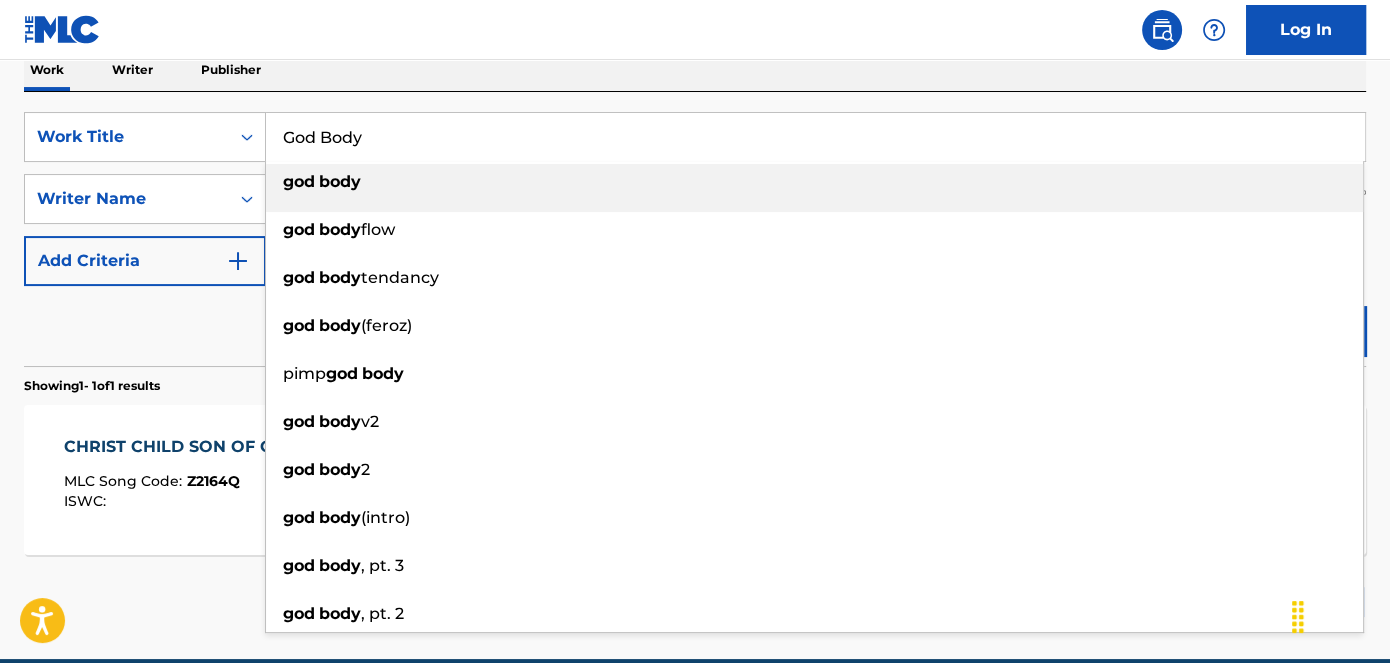 click on "God Body" at bounding box center [815, 137] 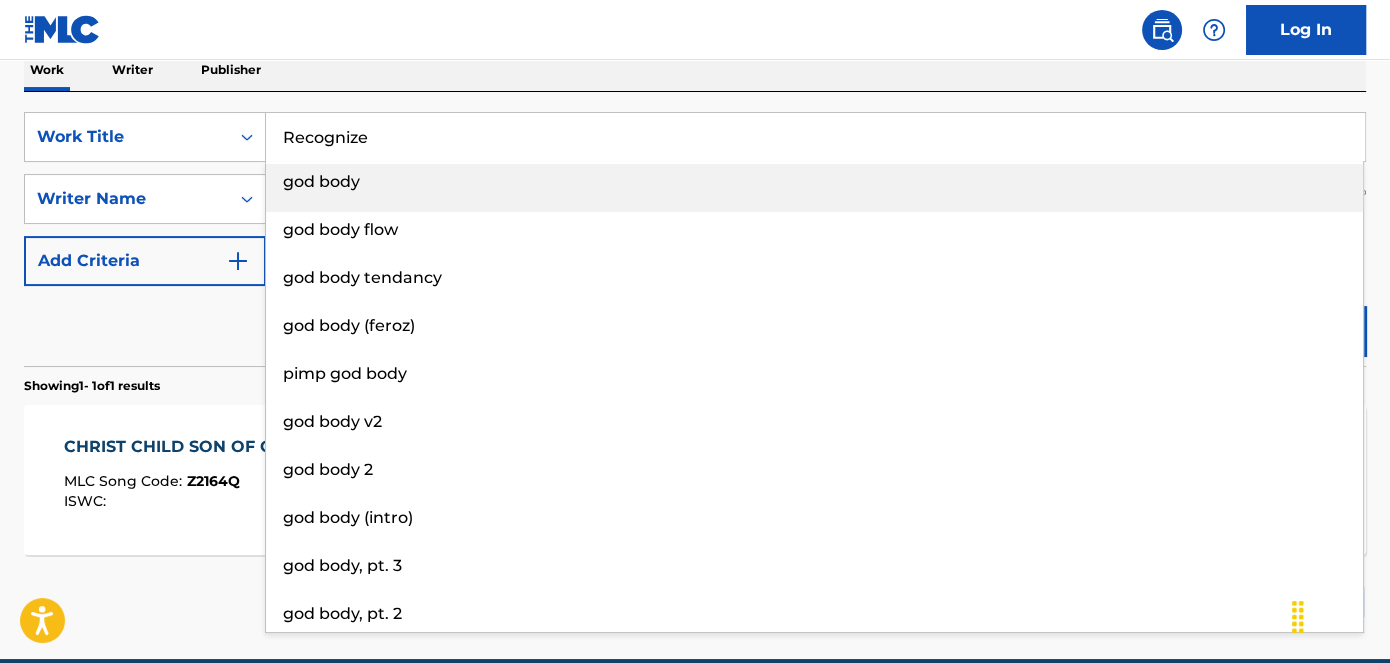 click on "Work Writer Publisher" at bounding box center [695, 70] 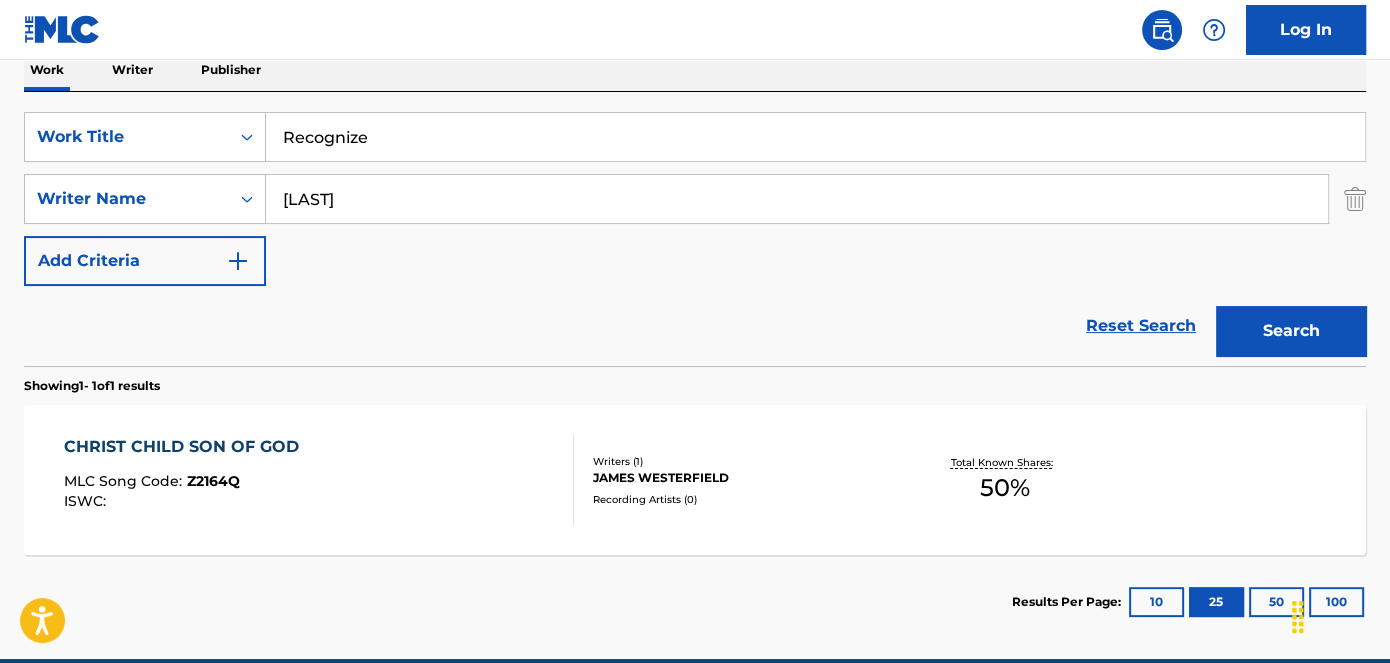 scroll, scrollTop: 151, scrollLeft: 0, axis: vertical 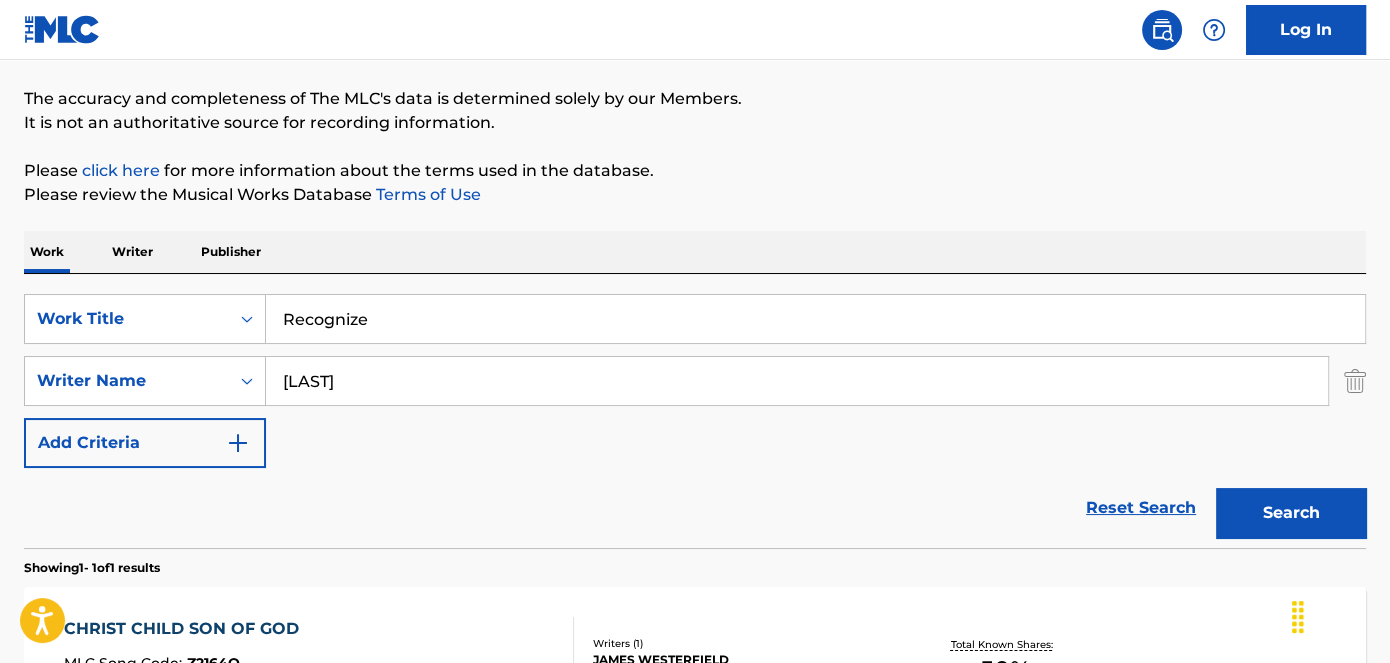 drag, startPoint x: 1324, startPoint y: 503, endPoint x: 1312, endPoint y: 506, distance: 12.369317 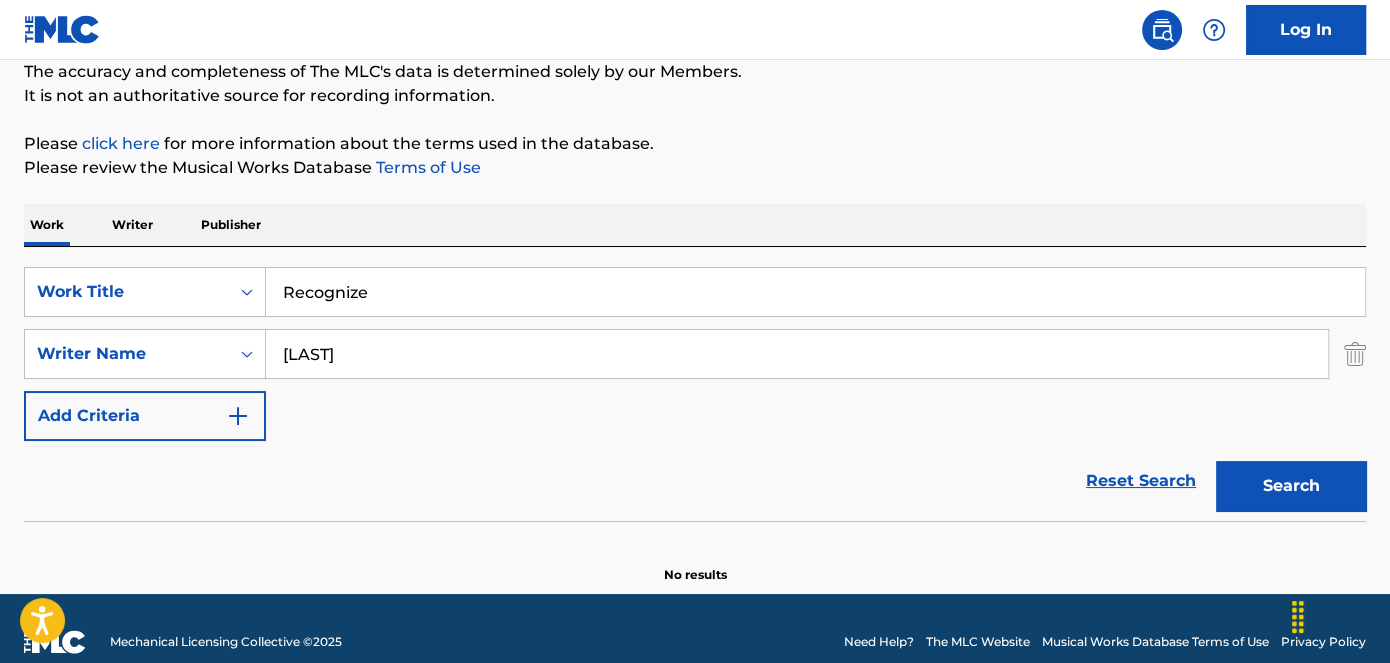 scroll, scrollTop: 204, scrollLeft: 0, axis: vertical 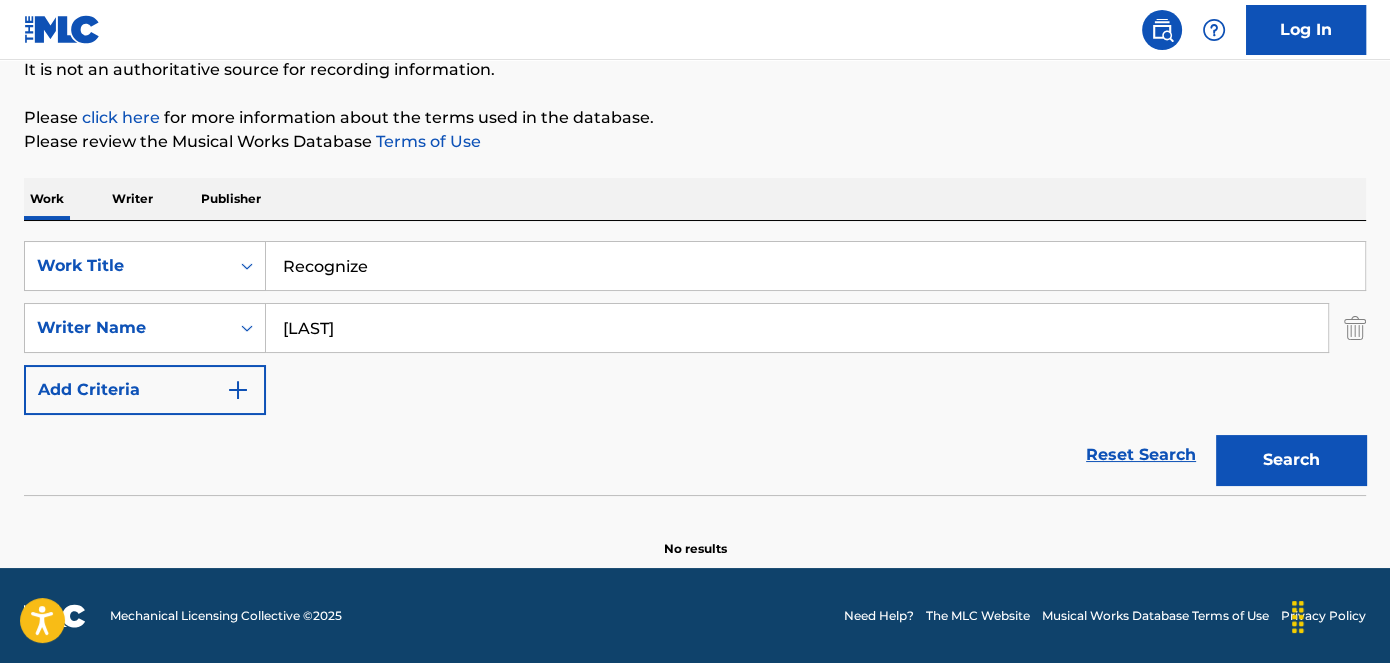 click on "Recognize" at bounding box center (815, 266) 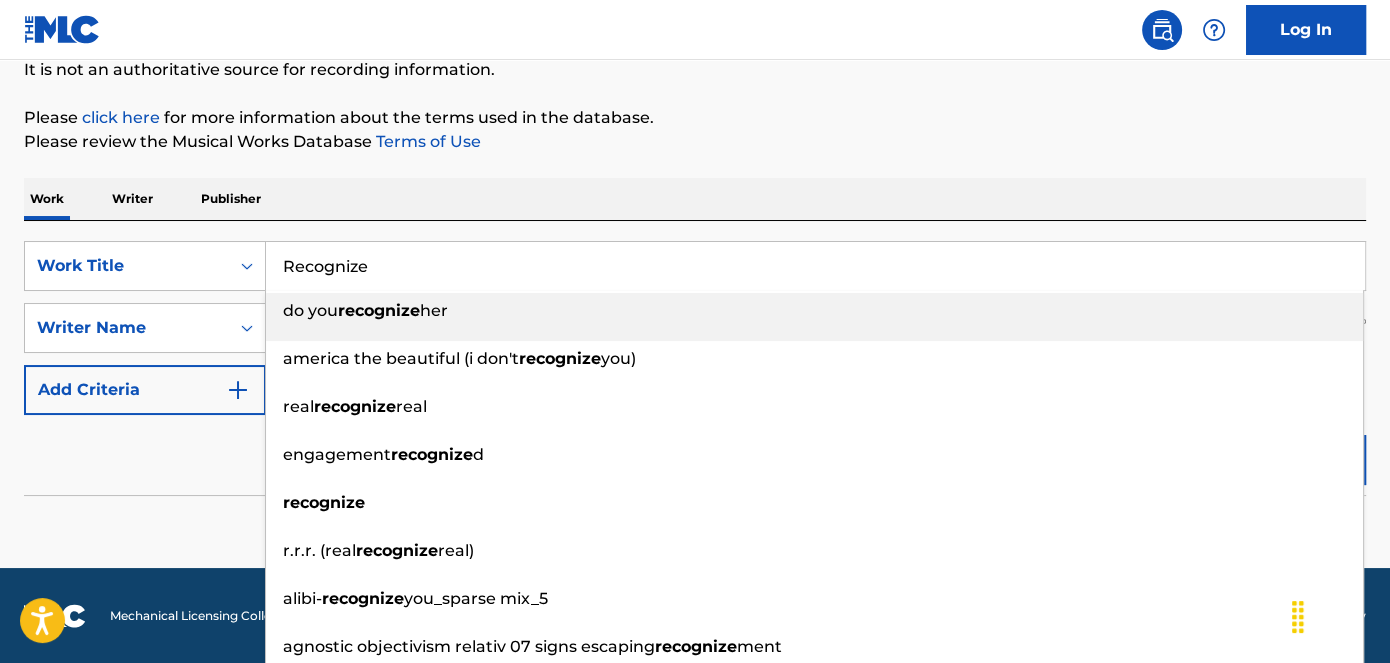 paste on "Less is Moor" 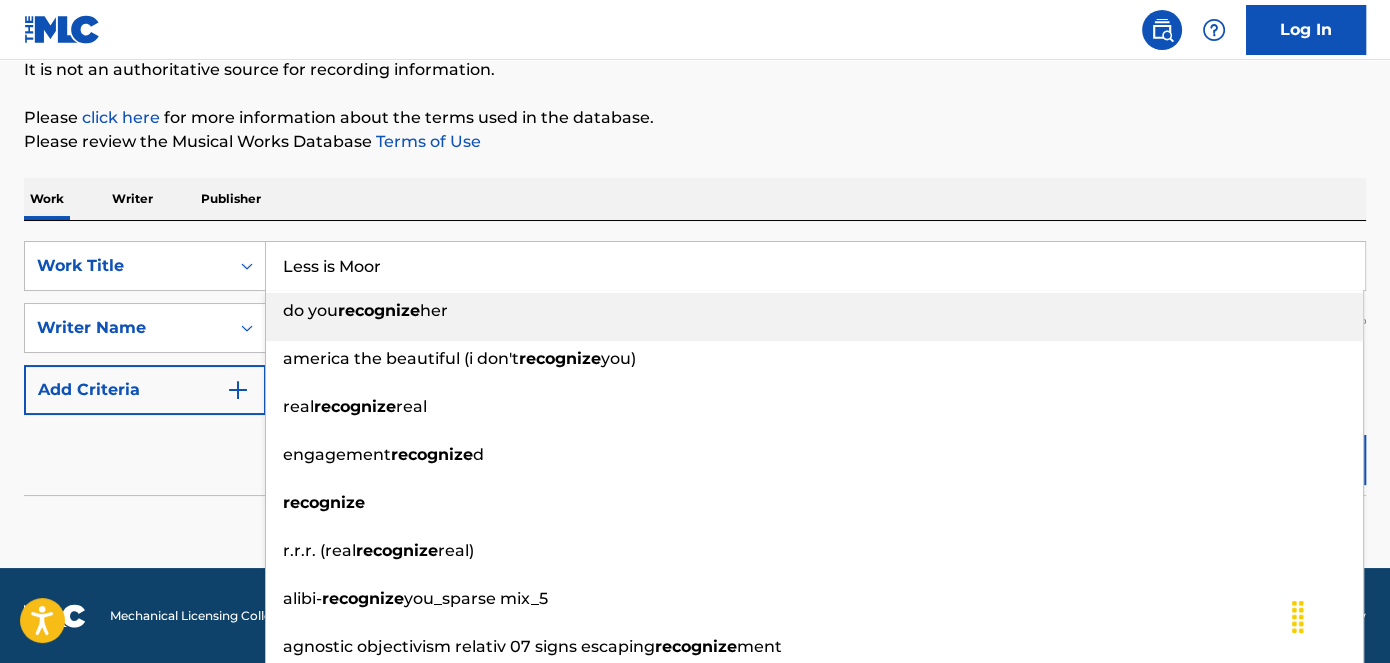 click on "The MLC Public Work Search The accuracy and completeness of The MLC's data is determined solely by our Members. It is not an authoritative source for recording information. Please   click here   for more information about the terms used in the database. Please review the Musical Works Database   Terms of Use Work Writer Publisher SearchWithCriteria6f119e04-7f9e-4640-b86d-387a0224e1ce Work Title Less is Moor do you  recognize  her america the beautiful (i don't  recognize  you) real  recognize  real engagement  recognize d recognize r.r.r. (real  recognize  real) alibi- recognize  you_sparse mix_5 agnostic objectivism relativ 07 signs escaping  recognize ment wise enough to  recognize stka  recognize  the power perc SearchWithCriteriad499b927-d941-4223-8e29-4df831f754db Writer Name Westerfield Add Criteria Reset Search Search No results" at bounding box center (695, 232) 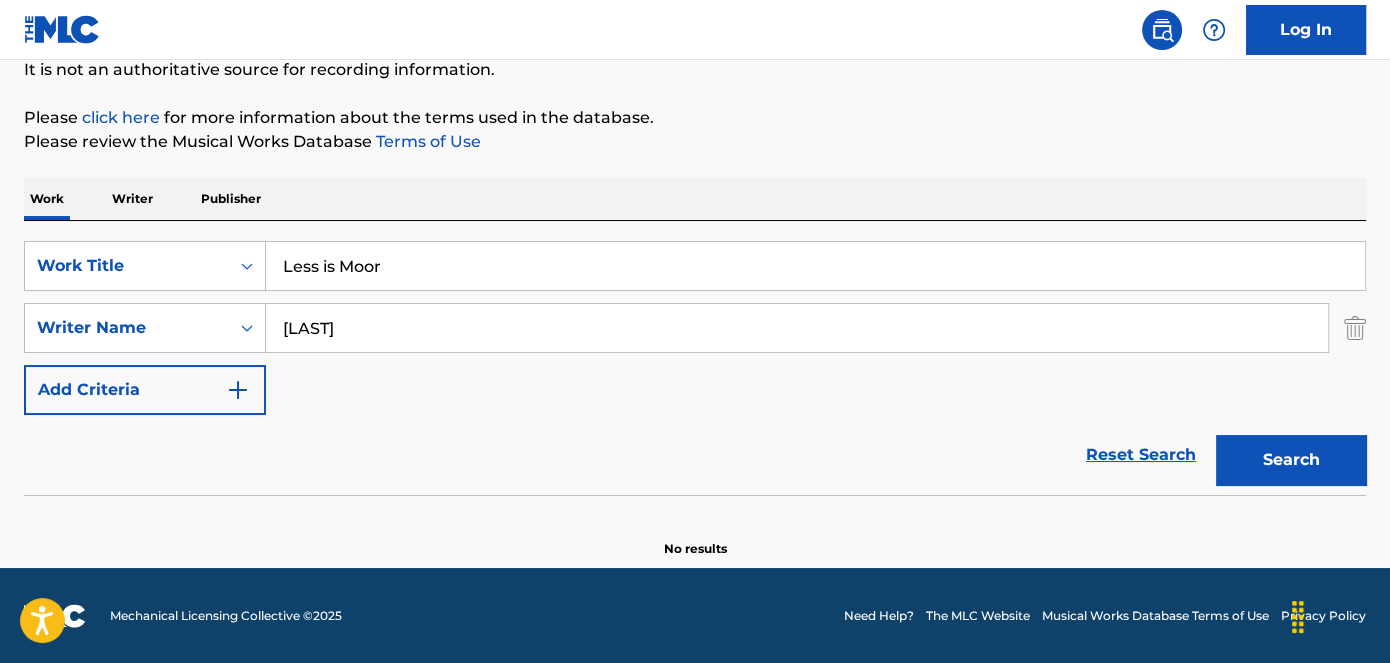 click on "Search" at bounding box center (1291, 460) 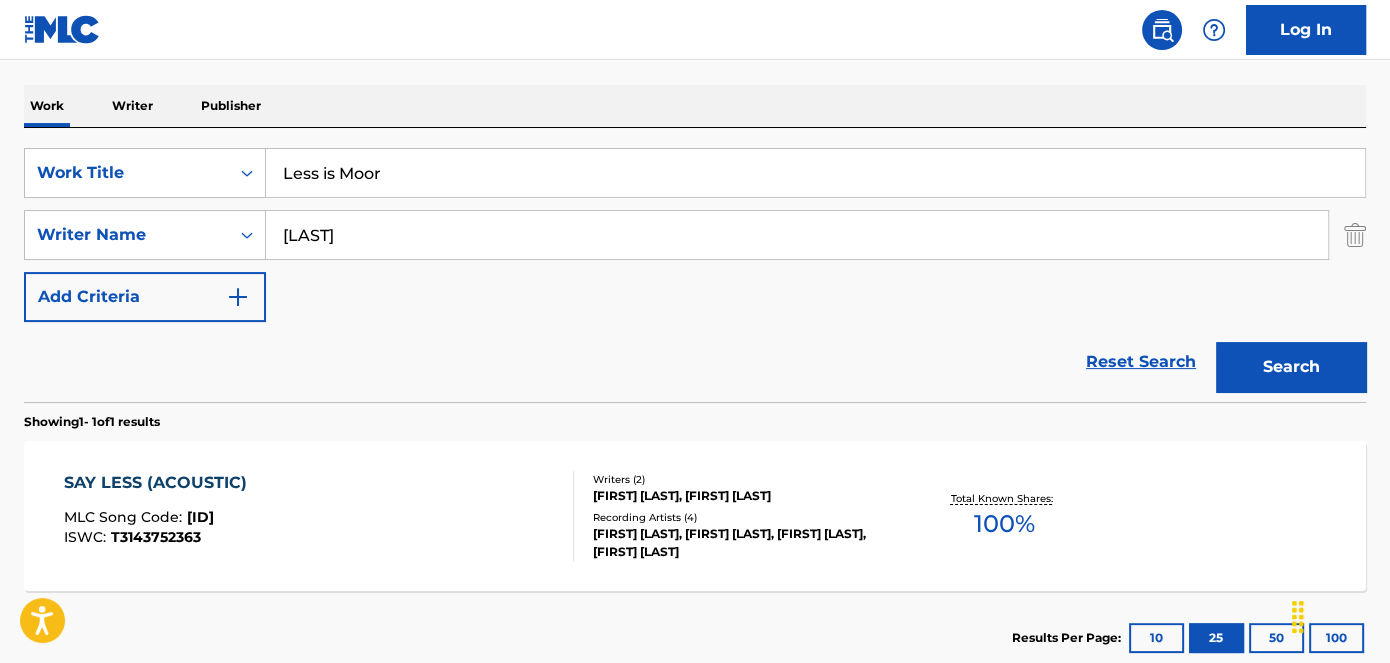 scroll, scrollTop: 386, scrollLeft: 0, axis: vertical 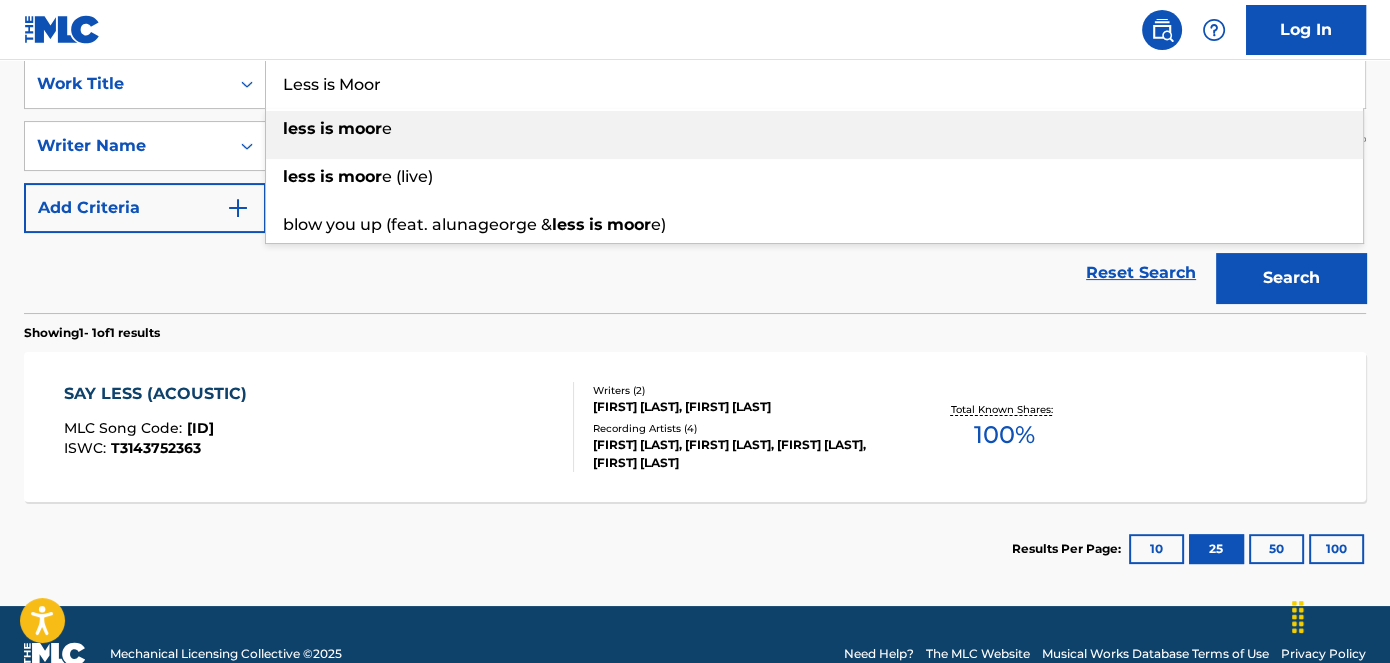 click on "Less is Moor" at bounding box center [815, 84] 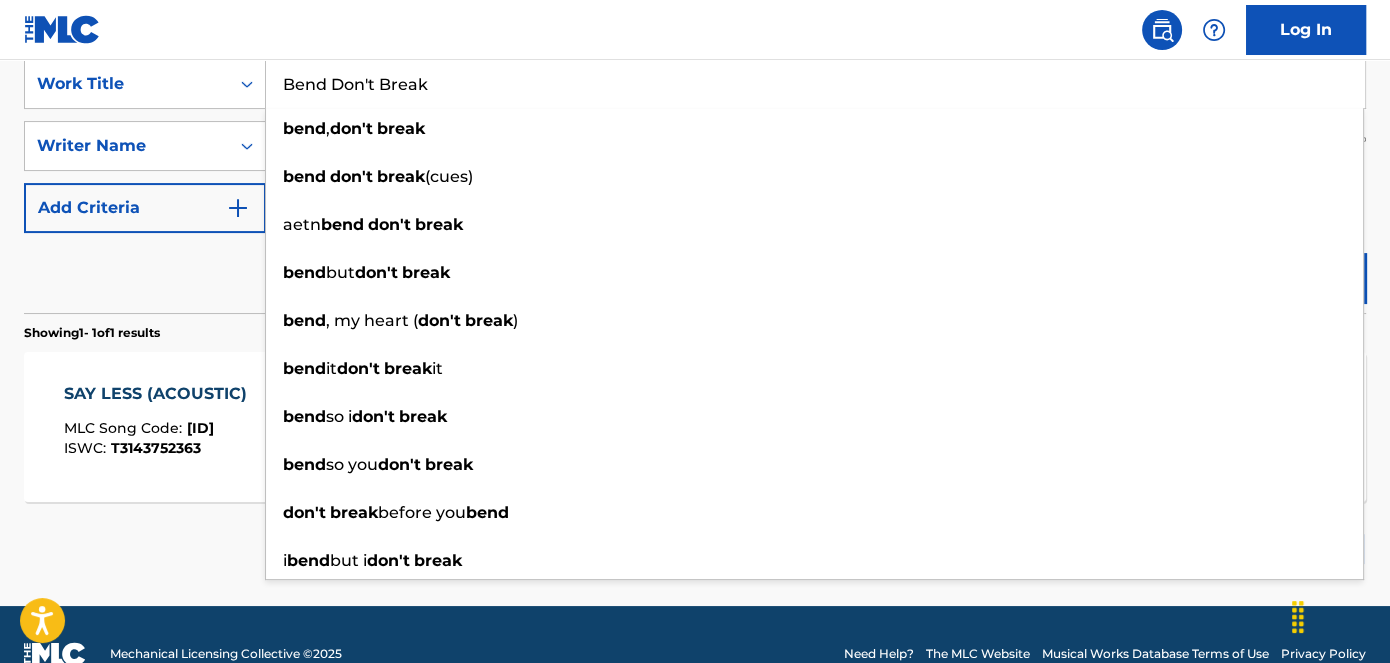 click on "The MLC Public Work Search The accuracy and completeness of The MLC's data is determined solely by our Members. It is not an authoritative source for recording information. Please   click here   for more information about the terms used in the database. Please review the Musical Works Database   Terms of Use Work Writer Publisher SearchWithCriteria6f119e04-7f9e-4640-b86d-387a0224e1ce Work Title Bend Don't Break bend ,  don't   break bend   don't   break  (cues) aetn  bend   don't   break bend  but  don't   break bend , my heart ( don't   break ) bend  it  don't   break  it bend  so i  don't   break bend  so you  don't   break don't   break  before you  bend i  bend  but i  don't   break SearchWithCriteriad499b927-d941-4223-8e29-4df831f754db Writer Name Westerfield Add Criteria Reset Search Search Showing  1  -   1  of  1   results   SAY LESS (ACOUSTIC) MLC Song Code : SB8FOV ISWC : T3143752363 Writers ( 2 ) [FIRST] [LAST], [FIRST] [LAST] Recording Artists ( 4 ) Total Known Shares: 100 % 10 25 50" at bounding box center (695, 160) 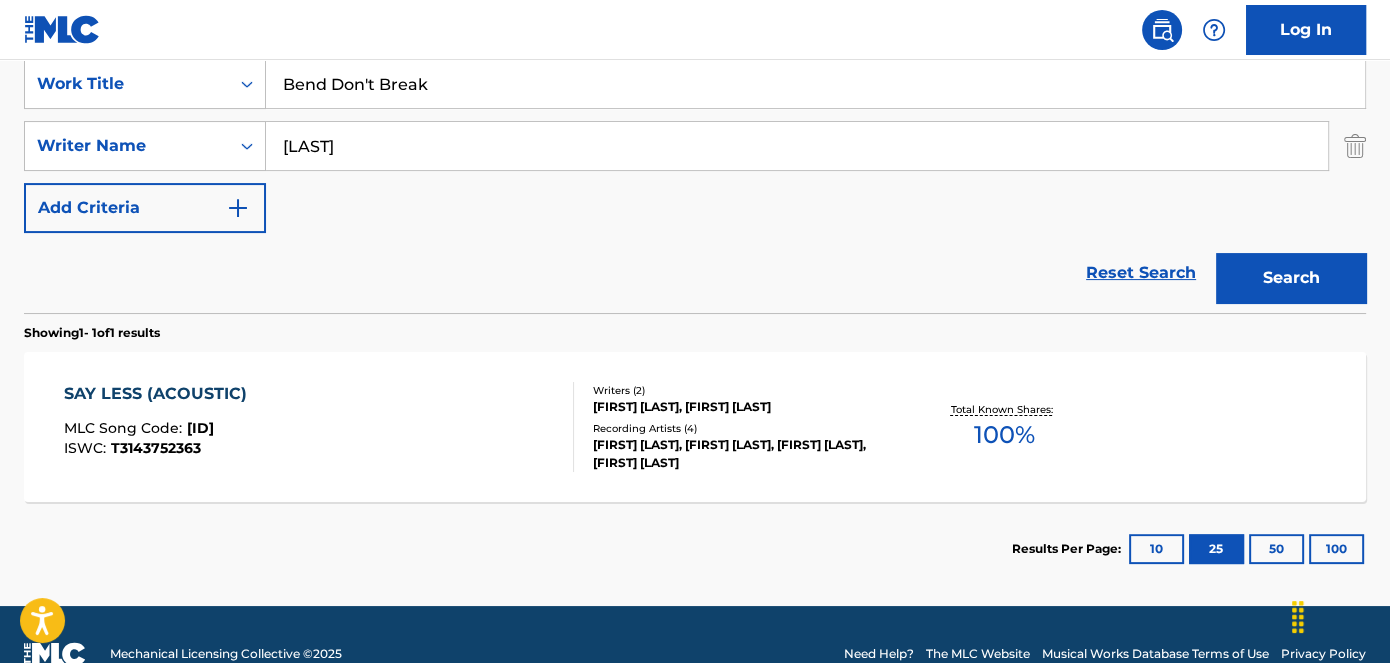click on "Search" at bounding box center (1291, 278) 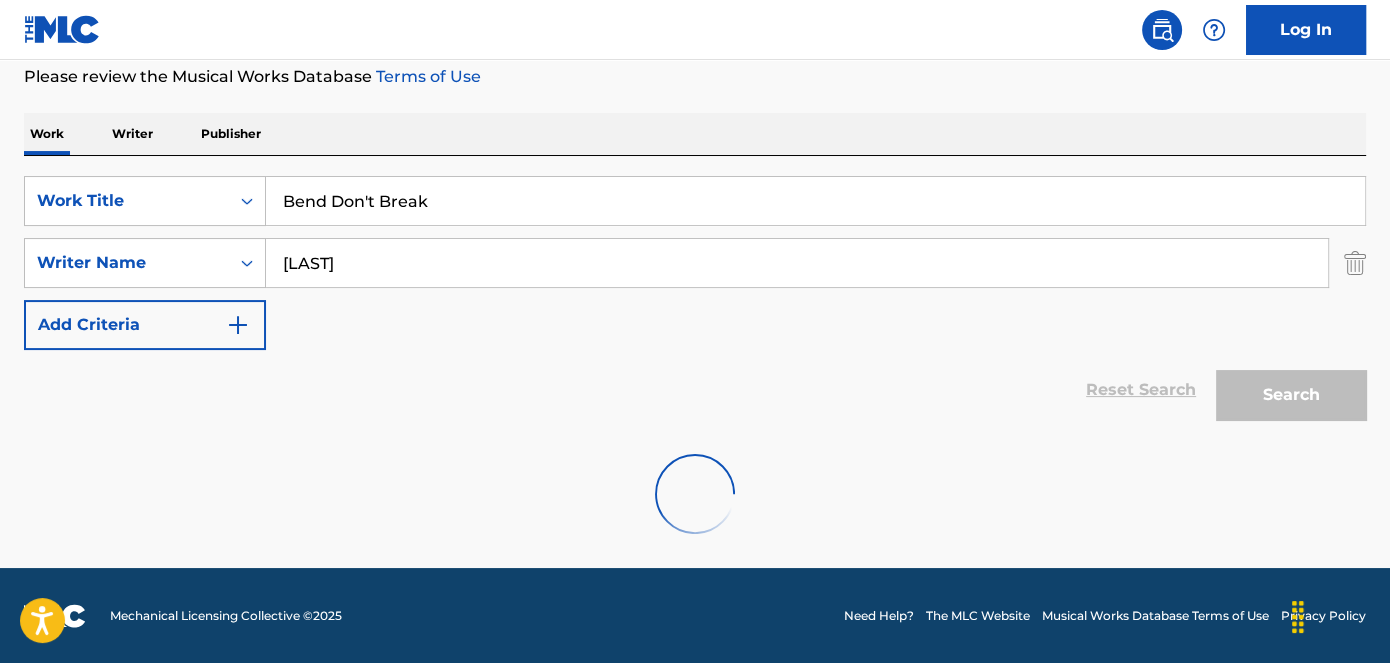 scroll, scrollTop: 204, scrollLeft: 0, axis: vertical 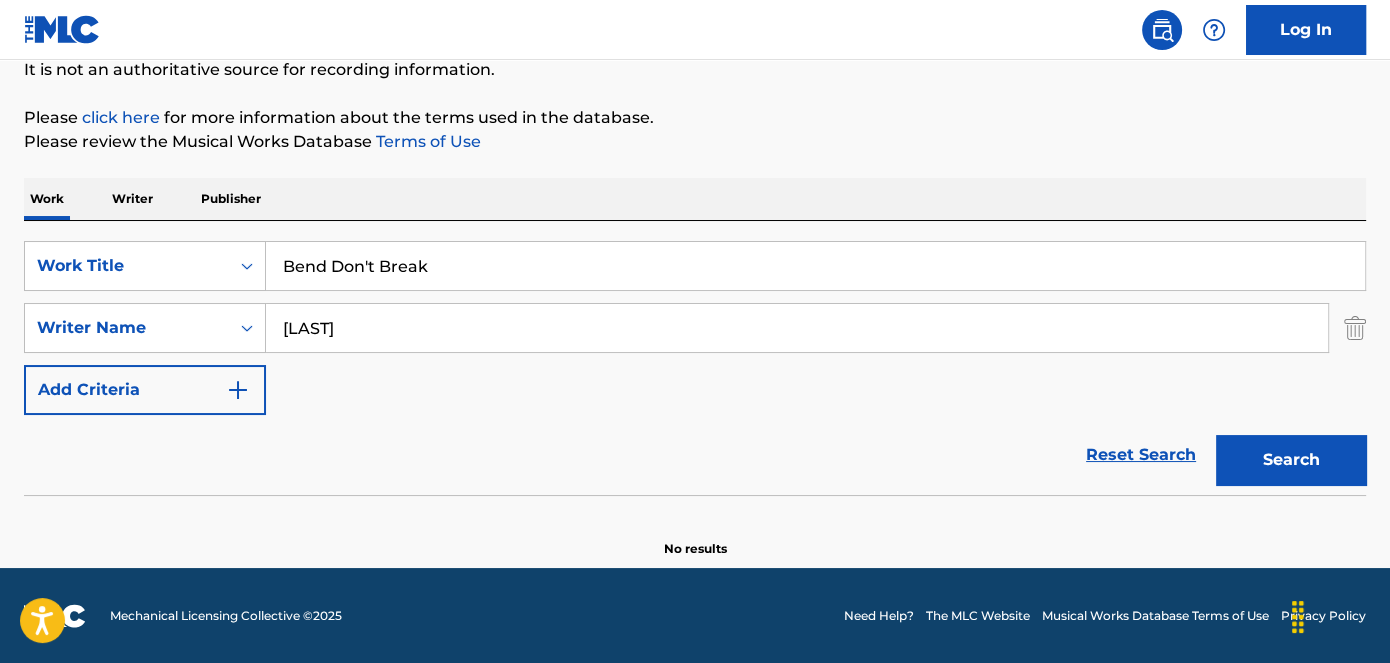 click on "Bend Don't Break" at bounding box center (815, 266) 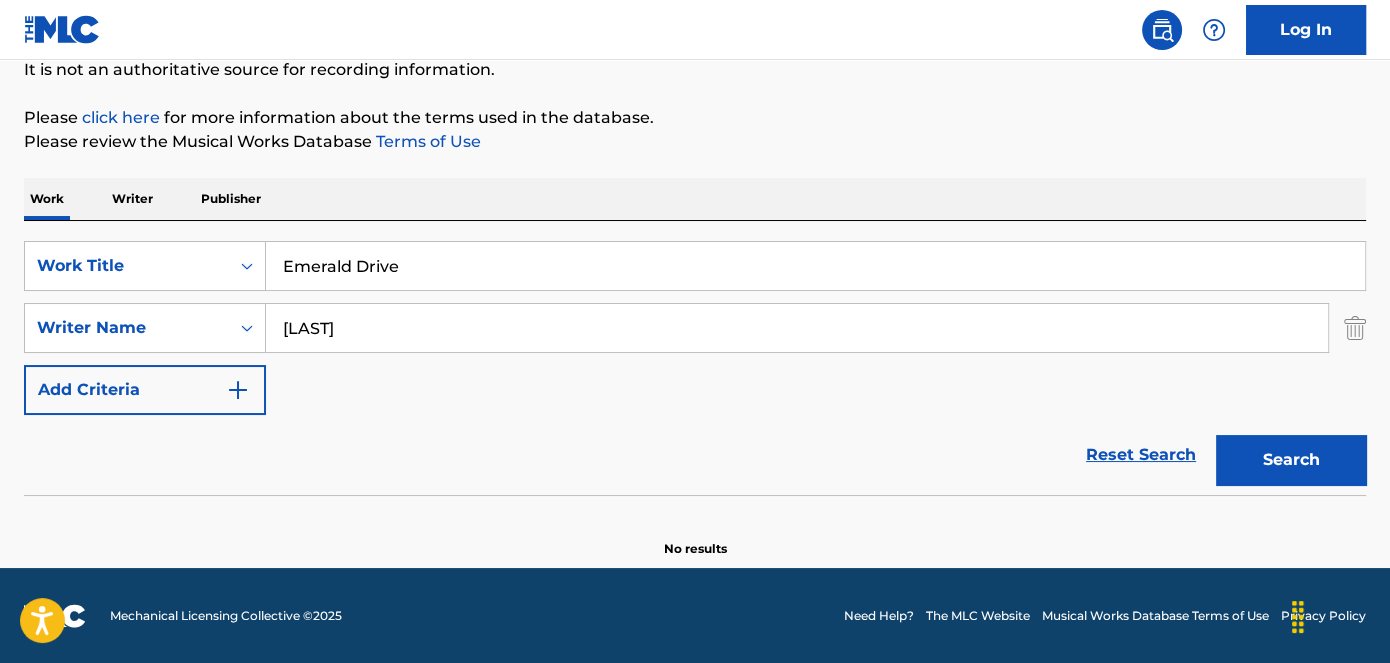 type on "Emerald Drive" 